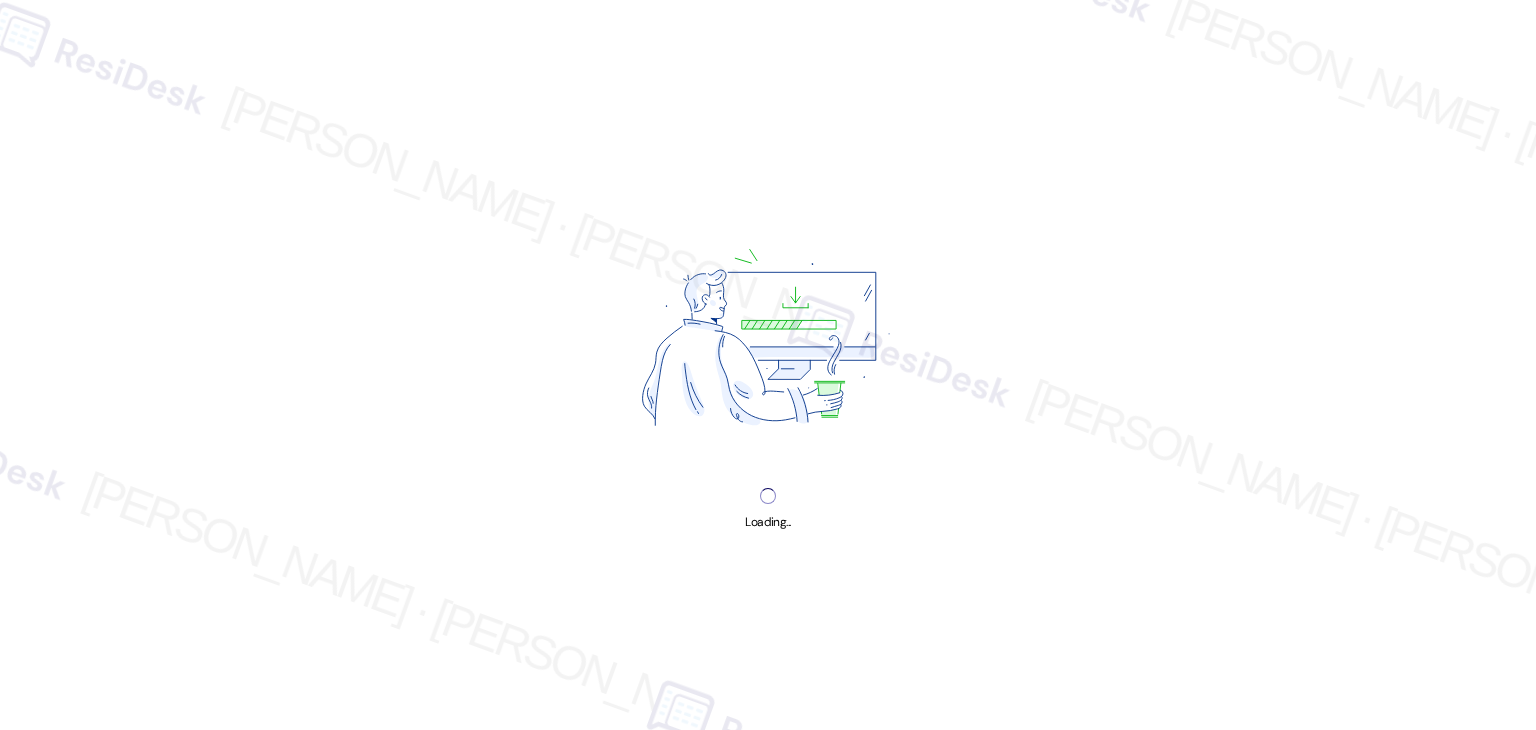 scroll, scrollTop: 0, scrollLeft: 0, axis: both 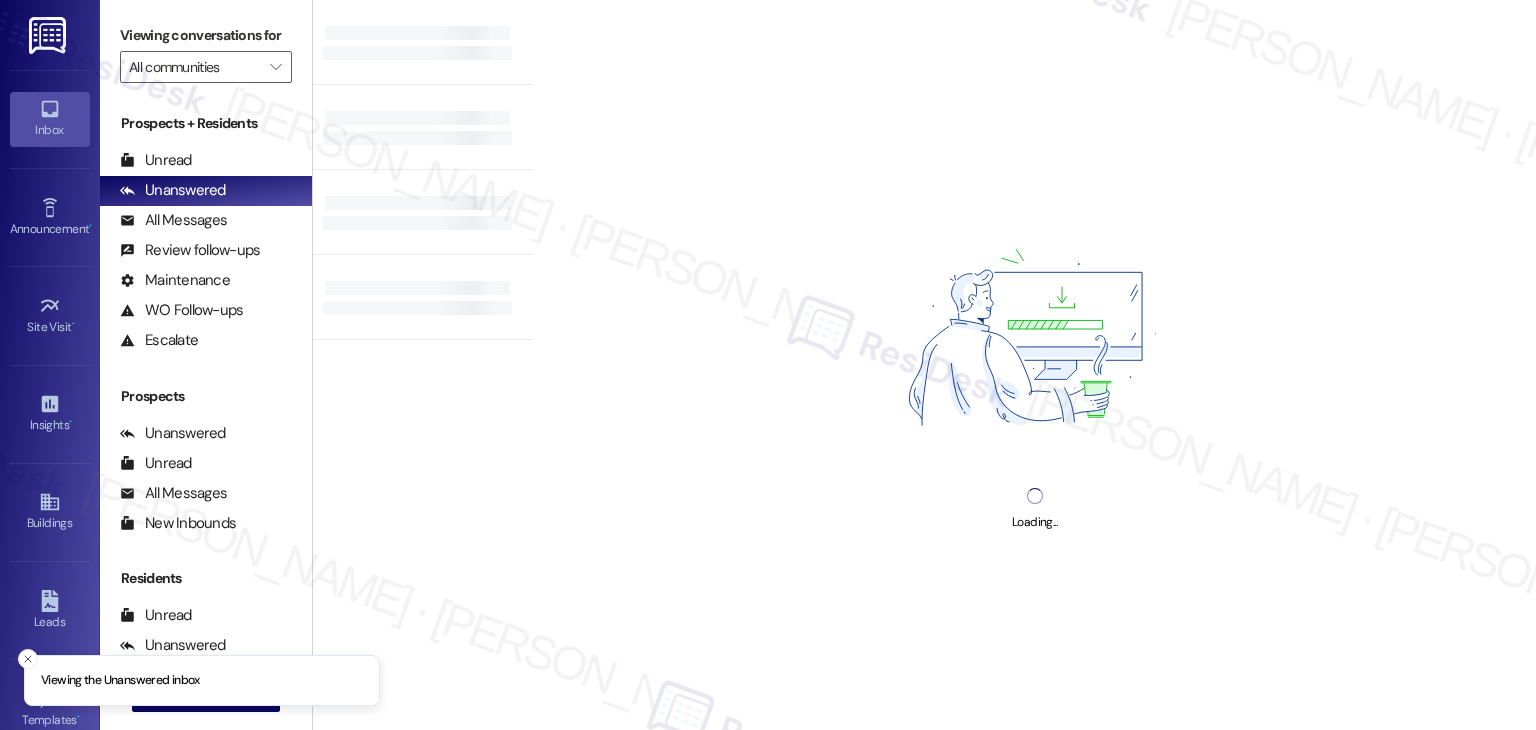 click on "Loading..." at bounding box center [1034, 365] 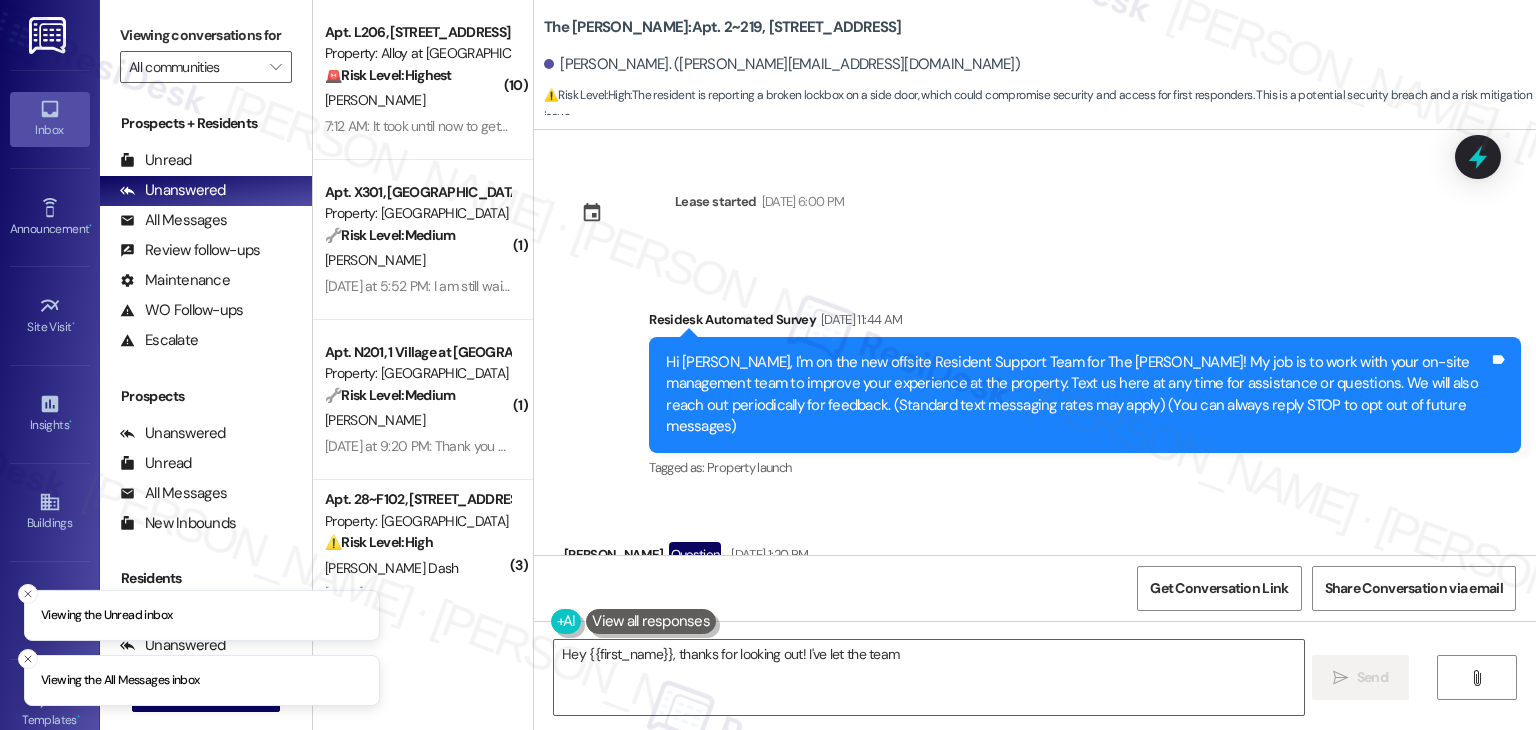 scroll, scrollTop: 0, scrollLeft: 0, axis: both 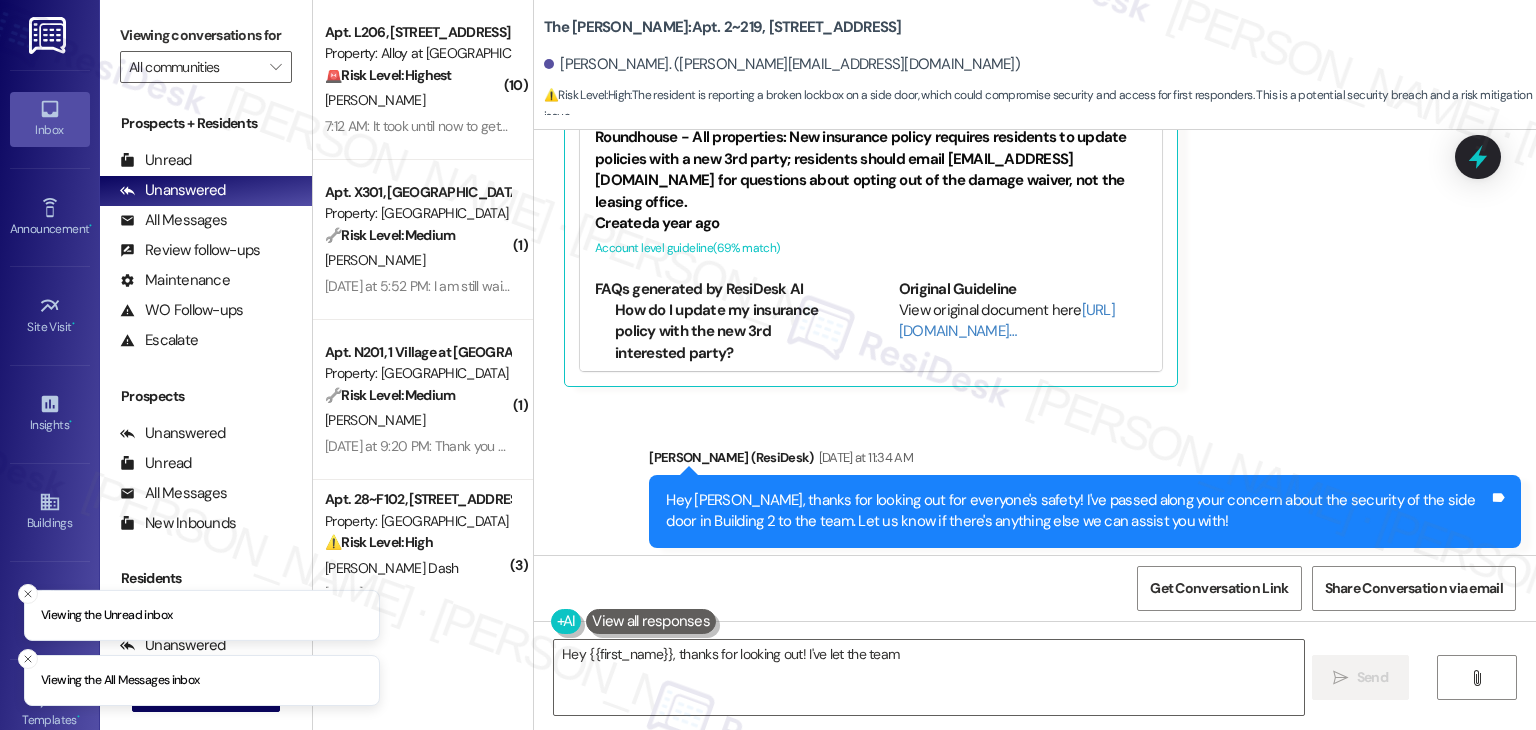 click on "Lease started Nov 10, 2024 at 6:00 PM Survey, sent via SMS Residesk Automated Survey Jan 13, 2025 at 11:44 AM Hi Brent, I'm on the new offsite Resident Support Team for The Hayes! My job is to work with your on-site management team to improve your experience at the property. Text us here at any time for assistance or questions. We will also reach out periodically for feedback. (Standard text messaging rates may apply) (You can always reply STOP to opt out of future messages) Tags and notes Tagged as:   Property launch Click to highlight conversations about Property launch Received via SMS Brent Vandermeyden Question Jan 13, 2025 at 1:20 PM Can we make sure sure the vacant units lights get turned off?  Tags and notes Tagged as:   Maintenance request Click to highlight conversations about Maintenance request  Related guidelines Show suggestions Sent via SMS Dottie  (ResiDesk) Jan 13, 2025 at 8:08 PM Tags and notes Tagged as:   Maintenance request Click to highlight conversations about Maintenance request     ," at bounding box center [1035, 342] 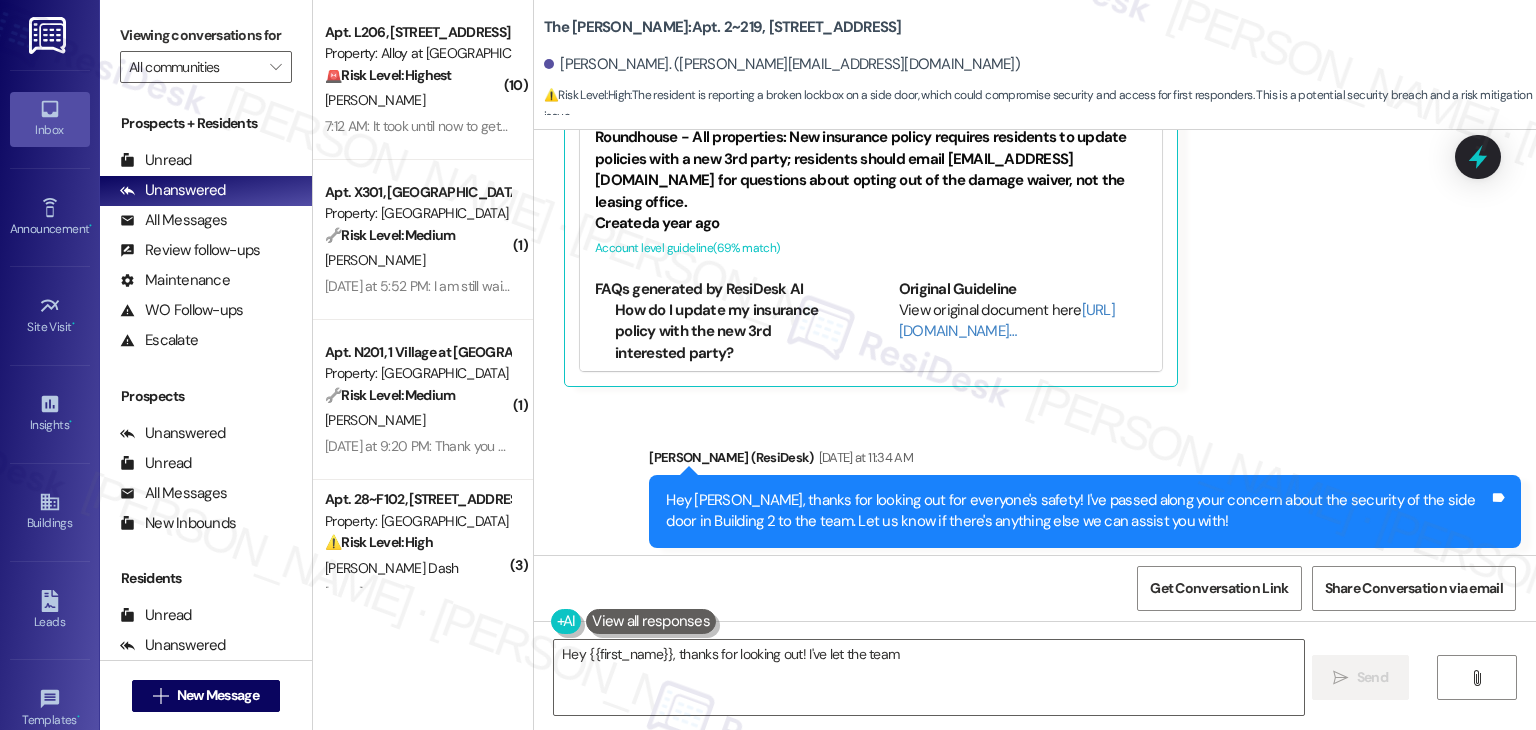 click on "Get Conversation Link Share Conversation via email" at bounding box center [1035, 588] 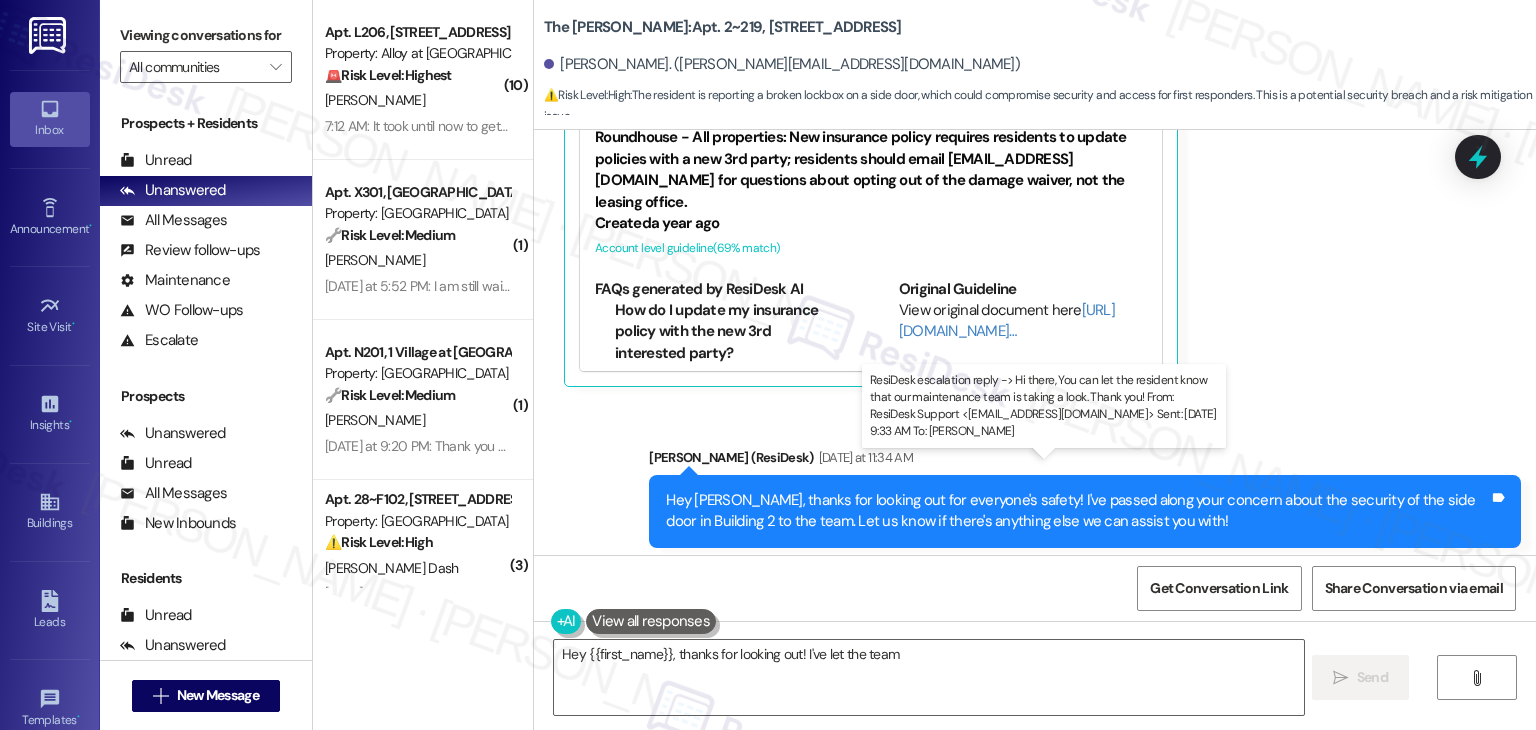 drag, startPoint x: 1184, startPoint y: 492, endPoint x: 947, endPoint y: 486, distance: 237.07594 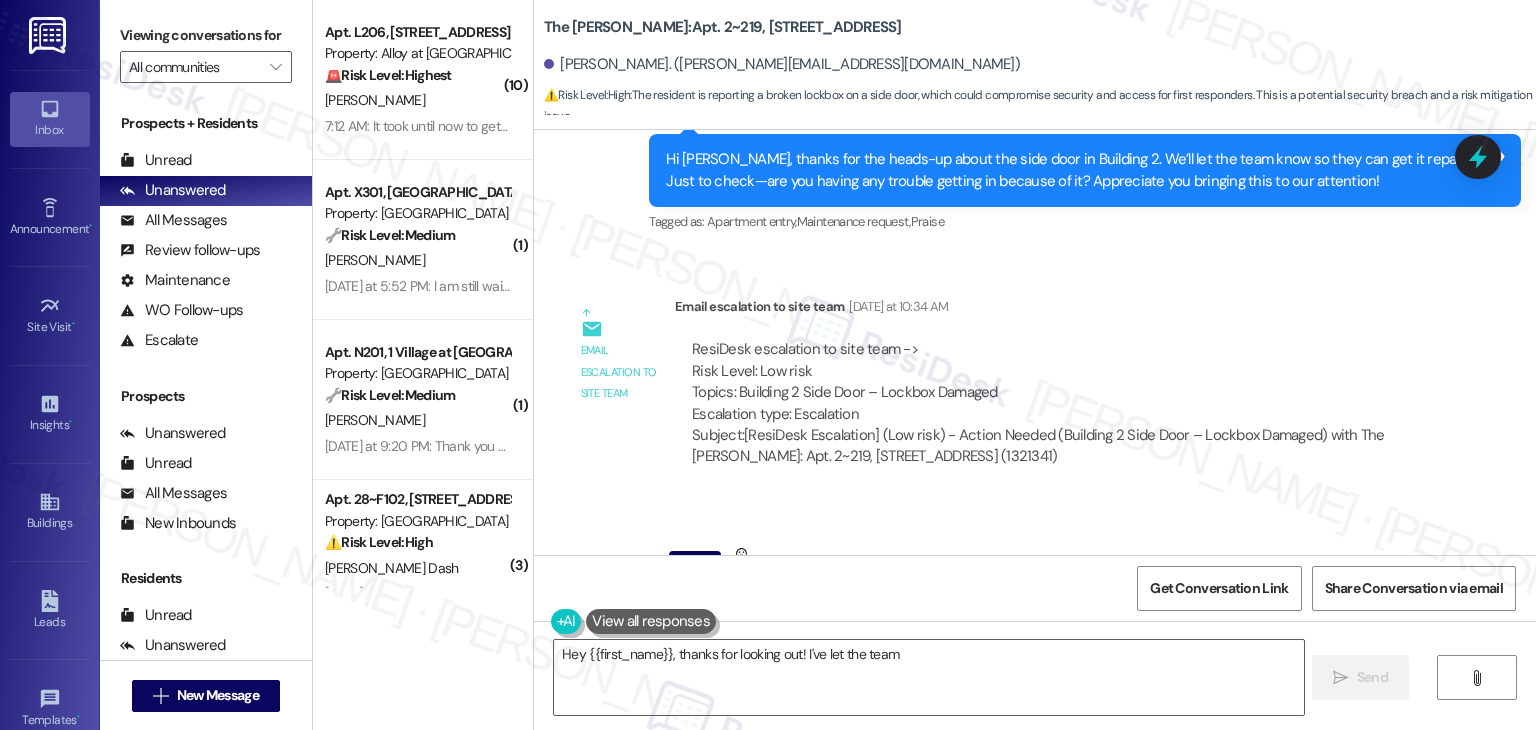 scroll, scrollTop: 19720, scrollLeft: 0, axis: vertical 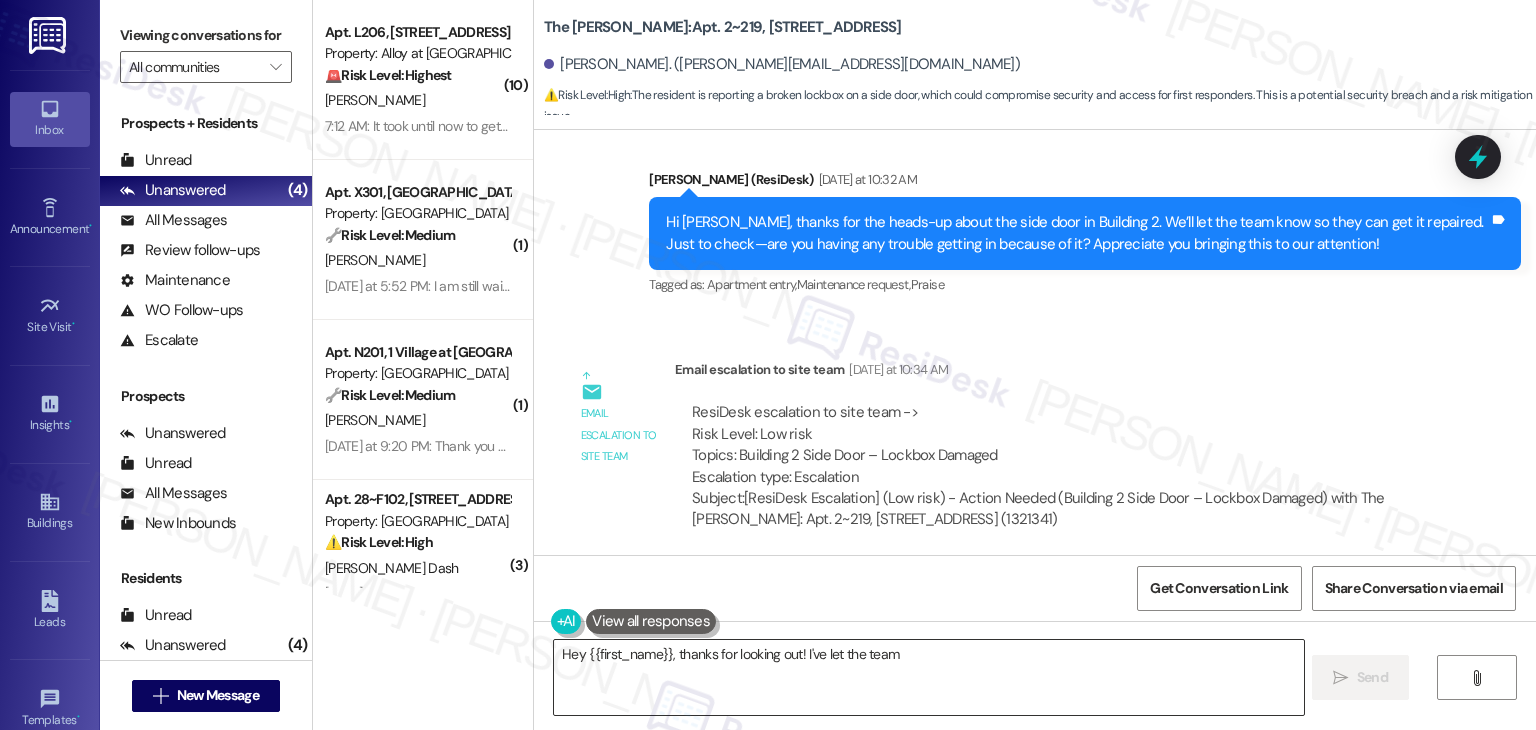 click on "Hey {{first_name}}, thanks for looking out! I've let the team know about your concern for the security of the side door in Building 2. We'll make sure it's addressed ASAP! Is there anything else?" at bounding box center (928, 677) 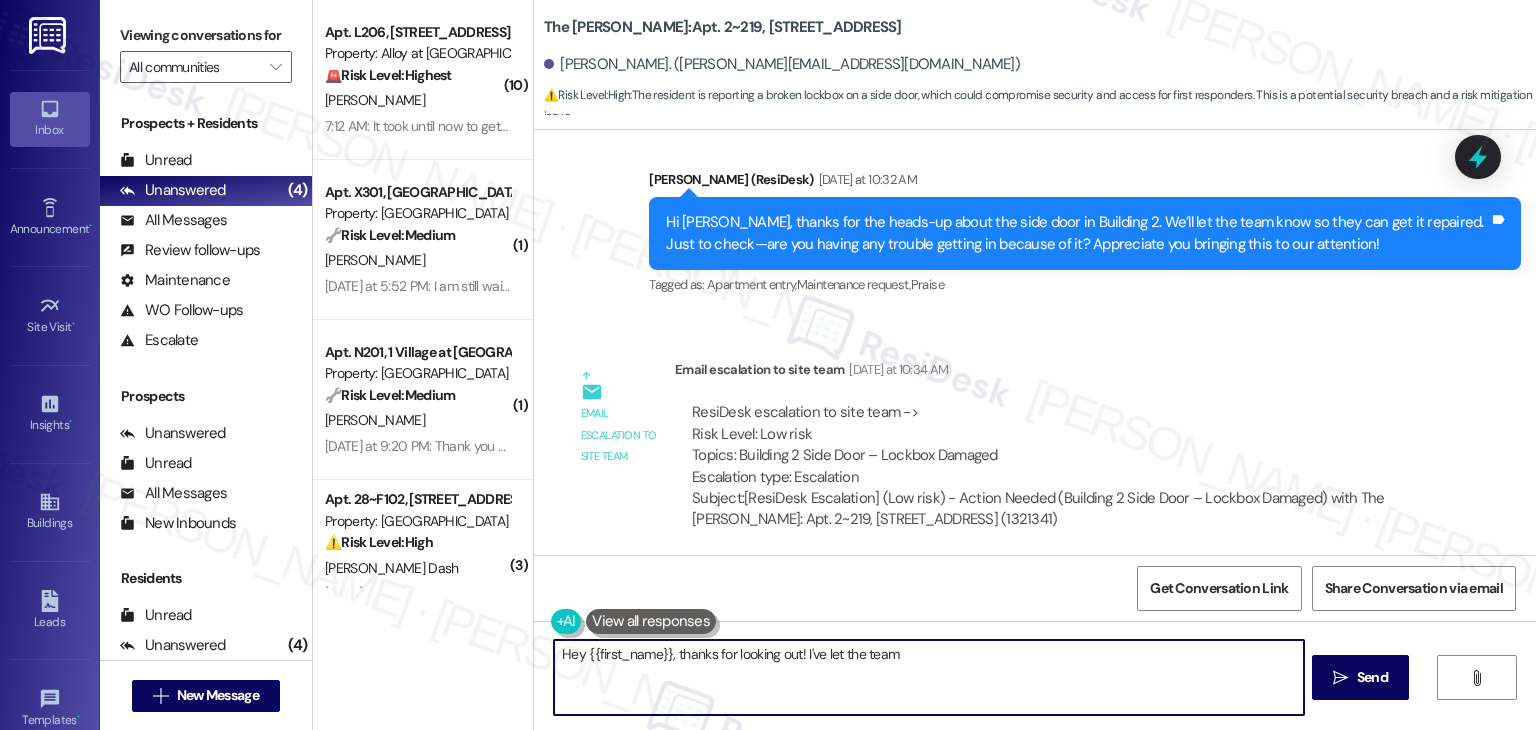 click on "Hey {{first_name}}, thanks for looking out! I've let the team know about your concern for the security of the side door in Building 2. We'll make sure it's addressed ASAP! Is there anything else?" at bounding box center [928, 677] 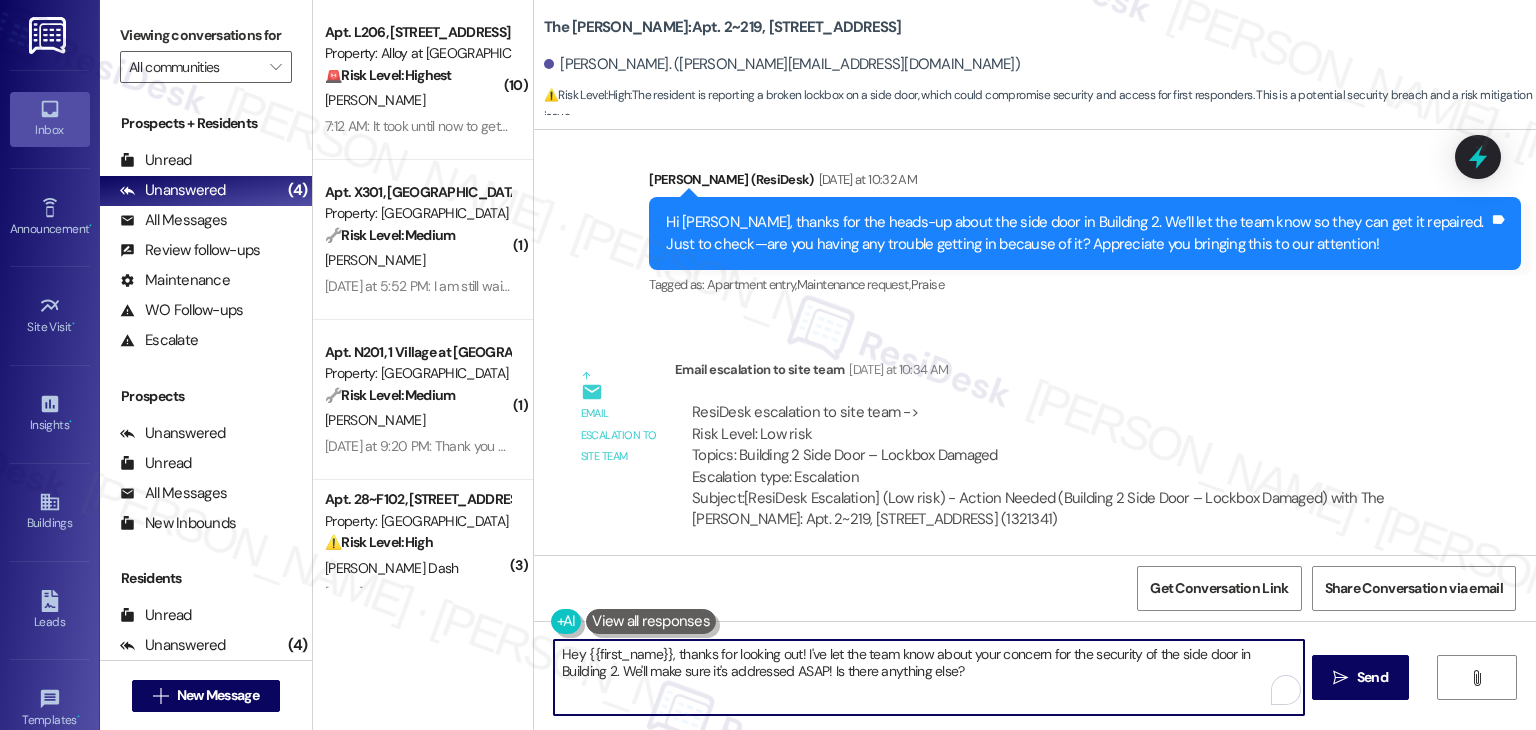 paste on "i Brent, I’ve shared your report with the site team. They mentioned that the maintenance team is currently checking the lockbox. Let us know if there’s anything else we can help with!" 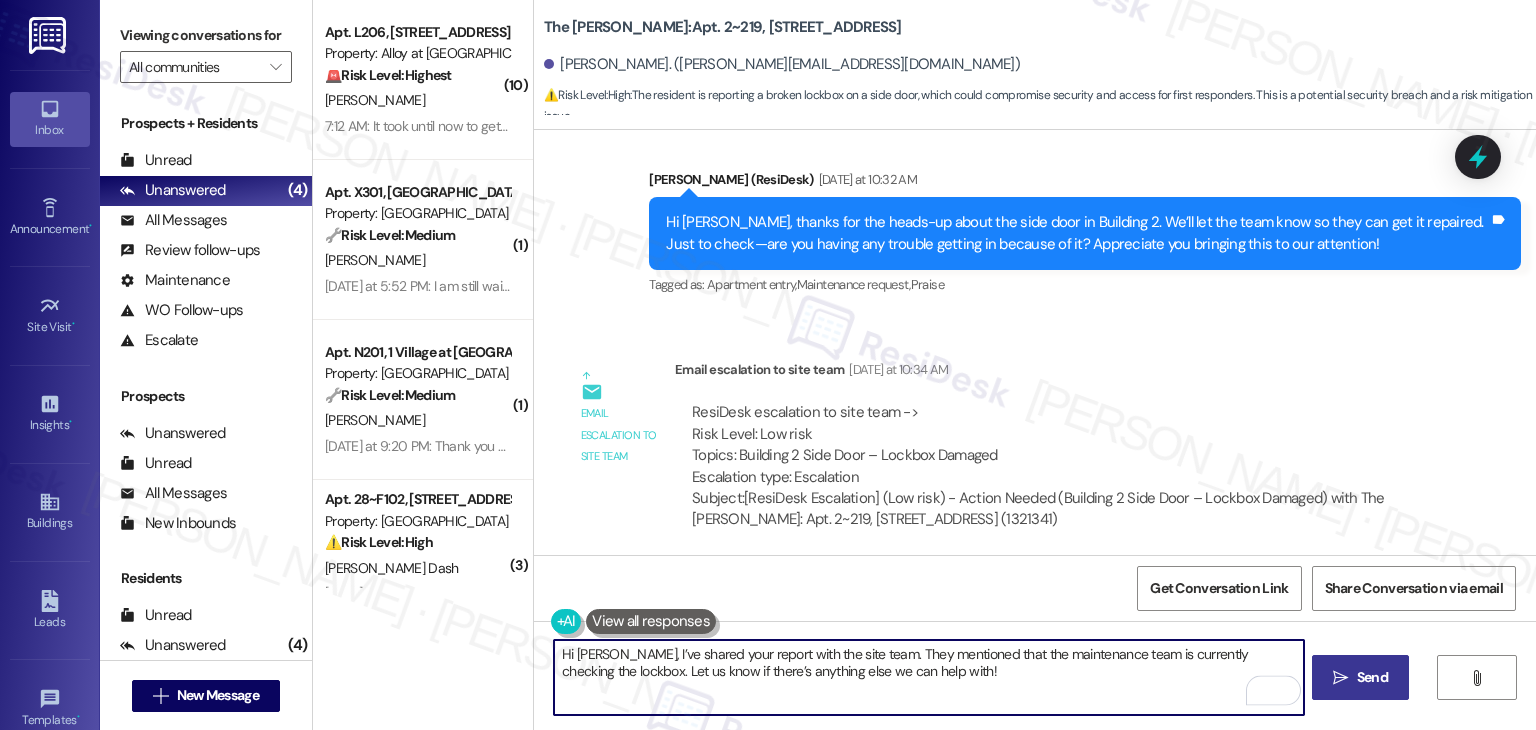 type on "Hi Brent, I’ve shared your report with the site team. They mentioned that the maintenance team is currently checking the lockbox. Let us know if there’s anything else we can help with!" 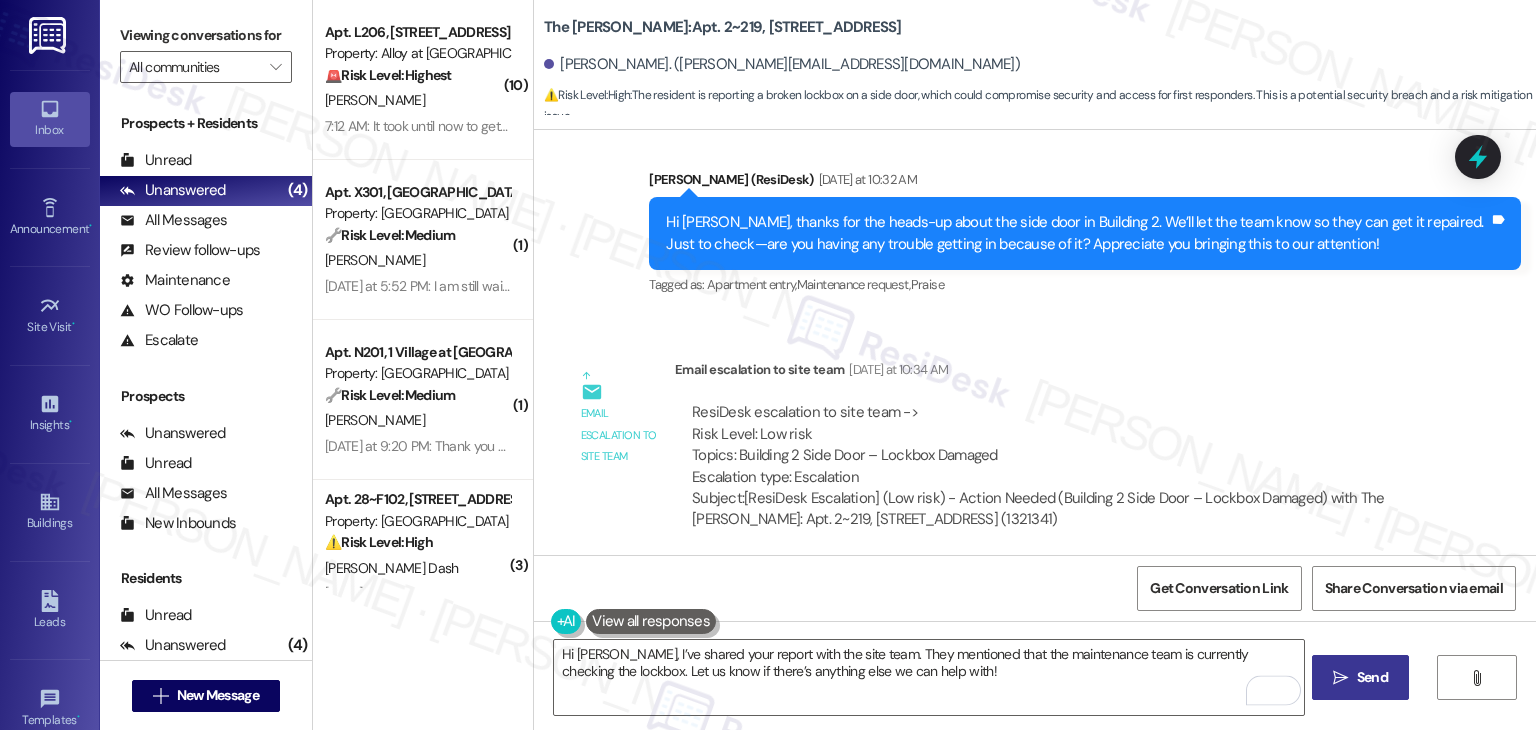click on "Send" at bounding box center (1372, 677) 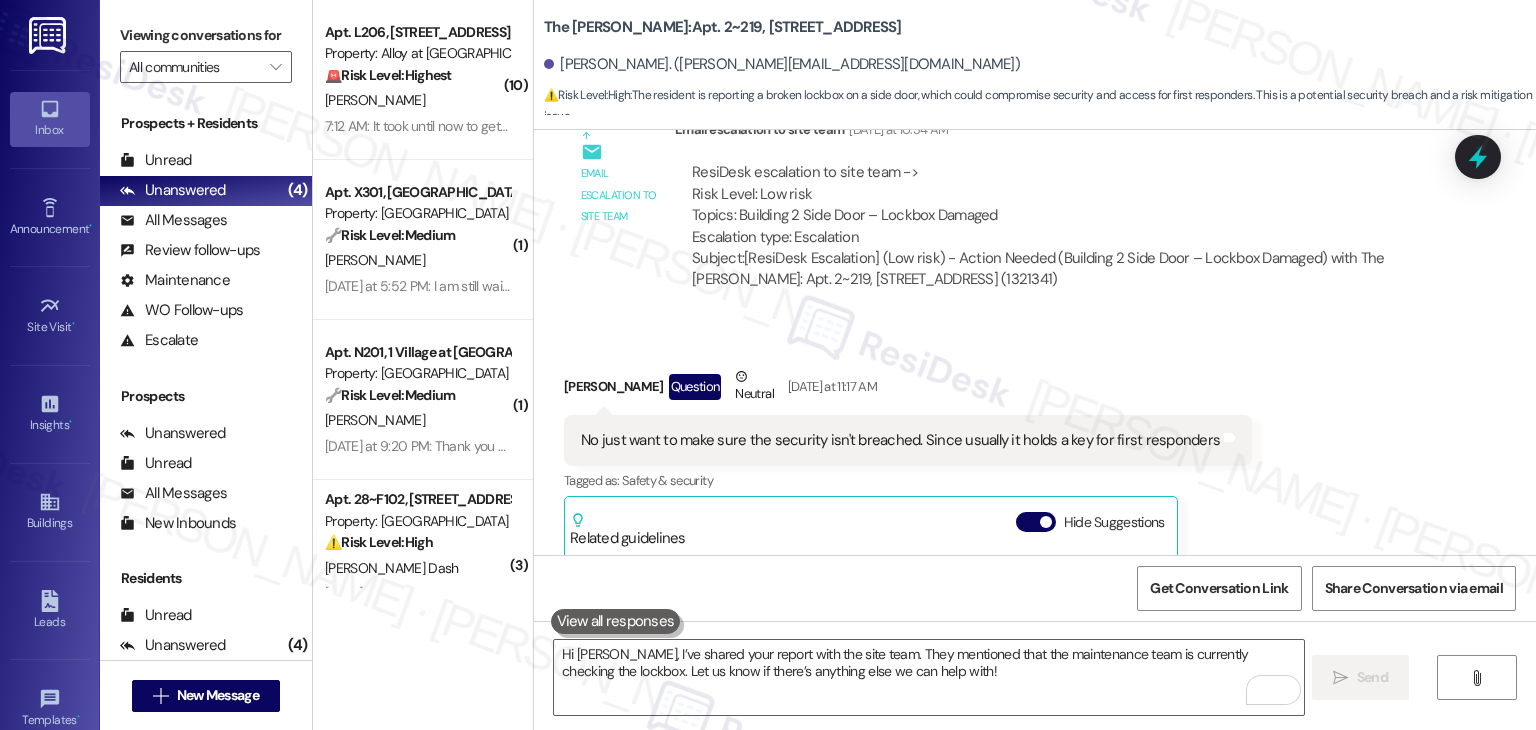 scroll, scrollTop: 20047, scrollLeft: 0, axis: vertical 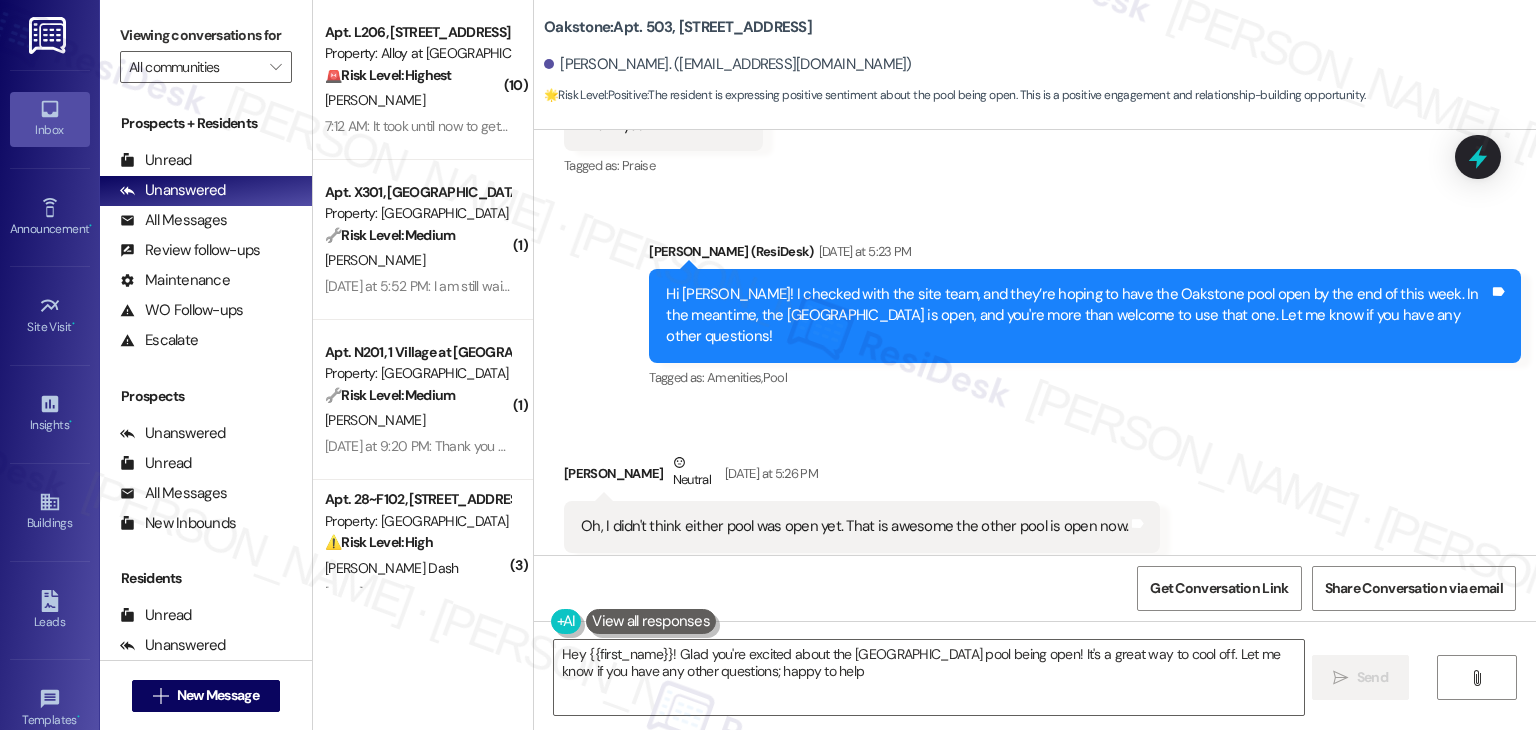 type on "Hey {{first_name}}! Glad you're excited about the Country Oaks pool being open! It's a great way to cool off. Let me know if you have any other questions; happy to help!" 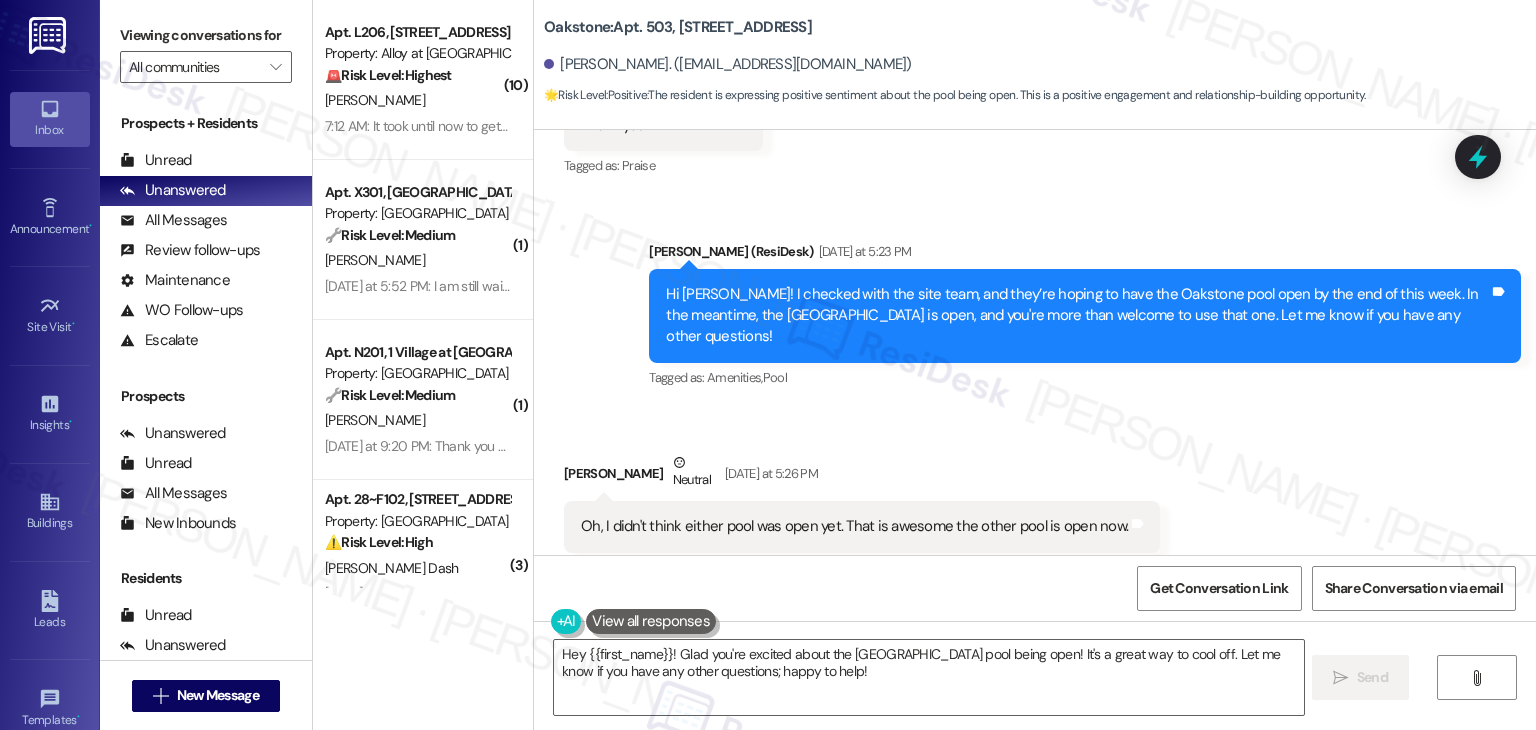 click on "Received via SMS Donelle Bushaw   Neutral Yesterday at 5:26 PM Oh, I didn't think either pool was open yet. That is awesome the other pool is open now.  Tags and notes Tagged as:   Amenities ,  Click to highlight conversations about Amenities Pool ,  Click to highlight conversations about Pool Praise Click to highlight conversations about Praise" at bounding box center (1035, 502) 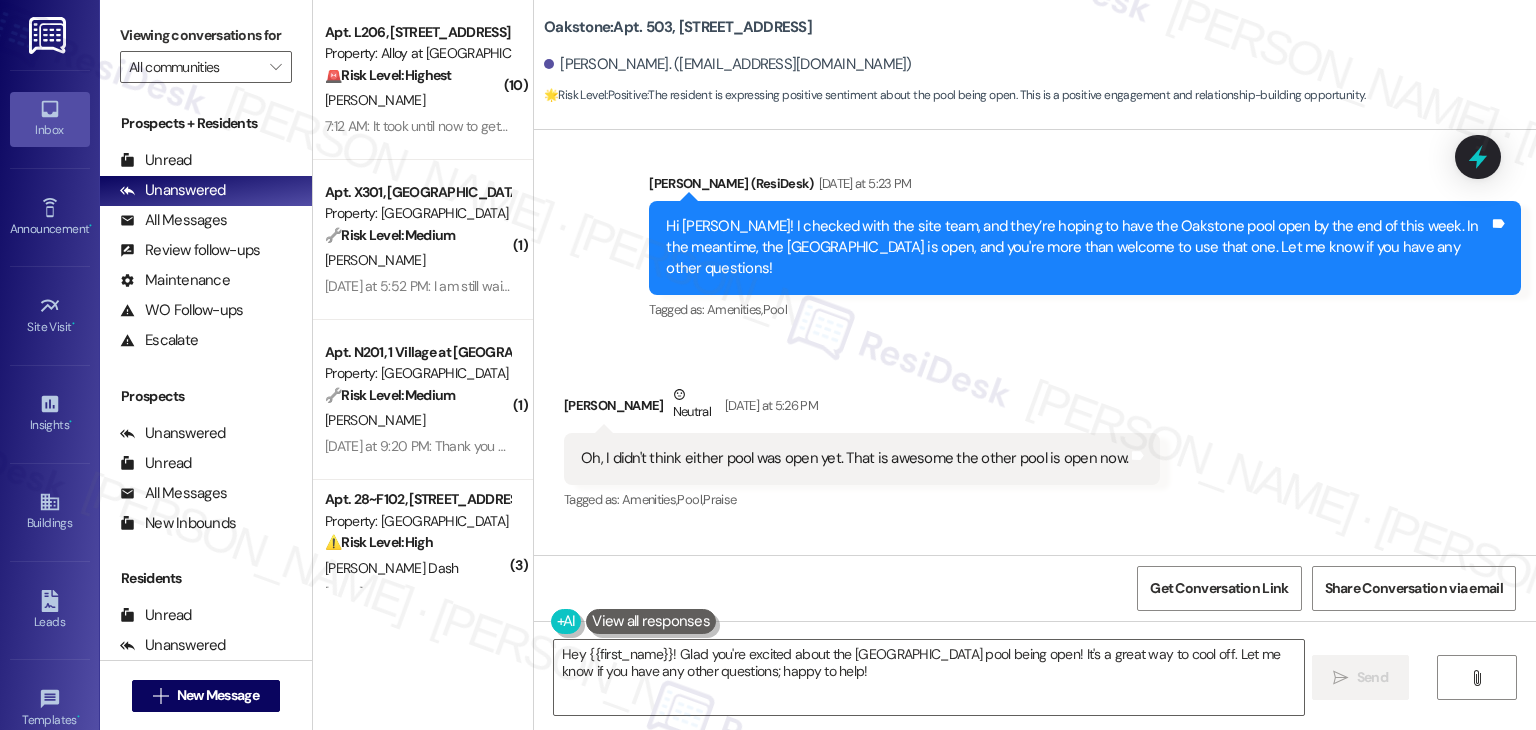 scroll, scrollTop: 5851, scrollLeft: 0, axis: vertical 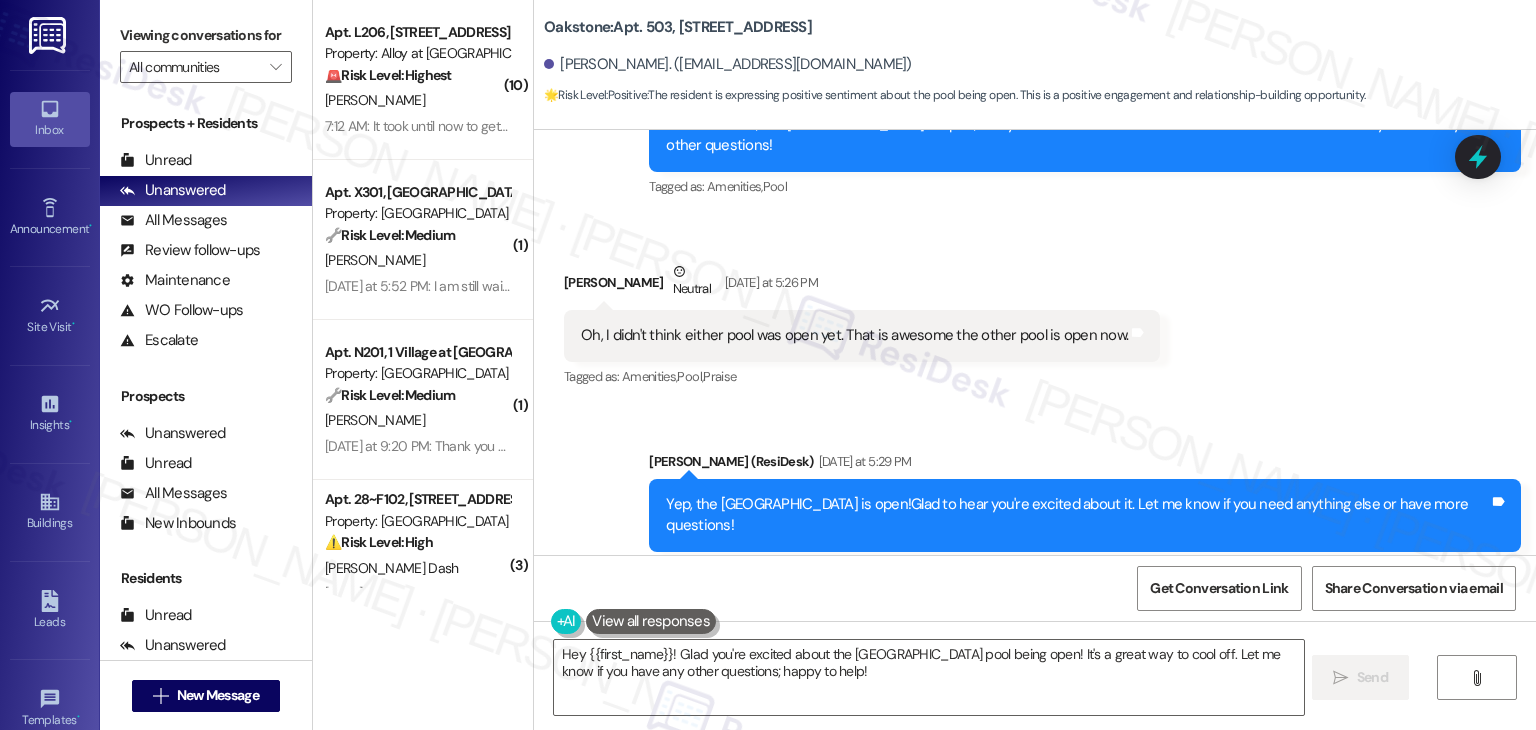 click on "Received via SMS Donelle Bushaw   Neutral Yesterday at 5:26 PM Oh, I didn't think either pool was open yet. That is awesome the other pool is open now.  Tags and notes Tagged as:   Amenities ,  Click to highlight conversations about Amenities Pool ,  Click to highlight conversations about Pool Praise Click to highlight conversations about Praise" at bounding box center [1035, 311] 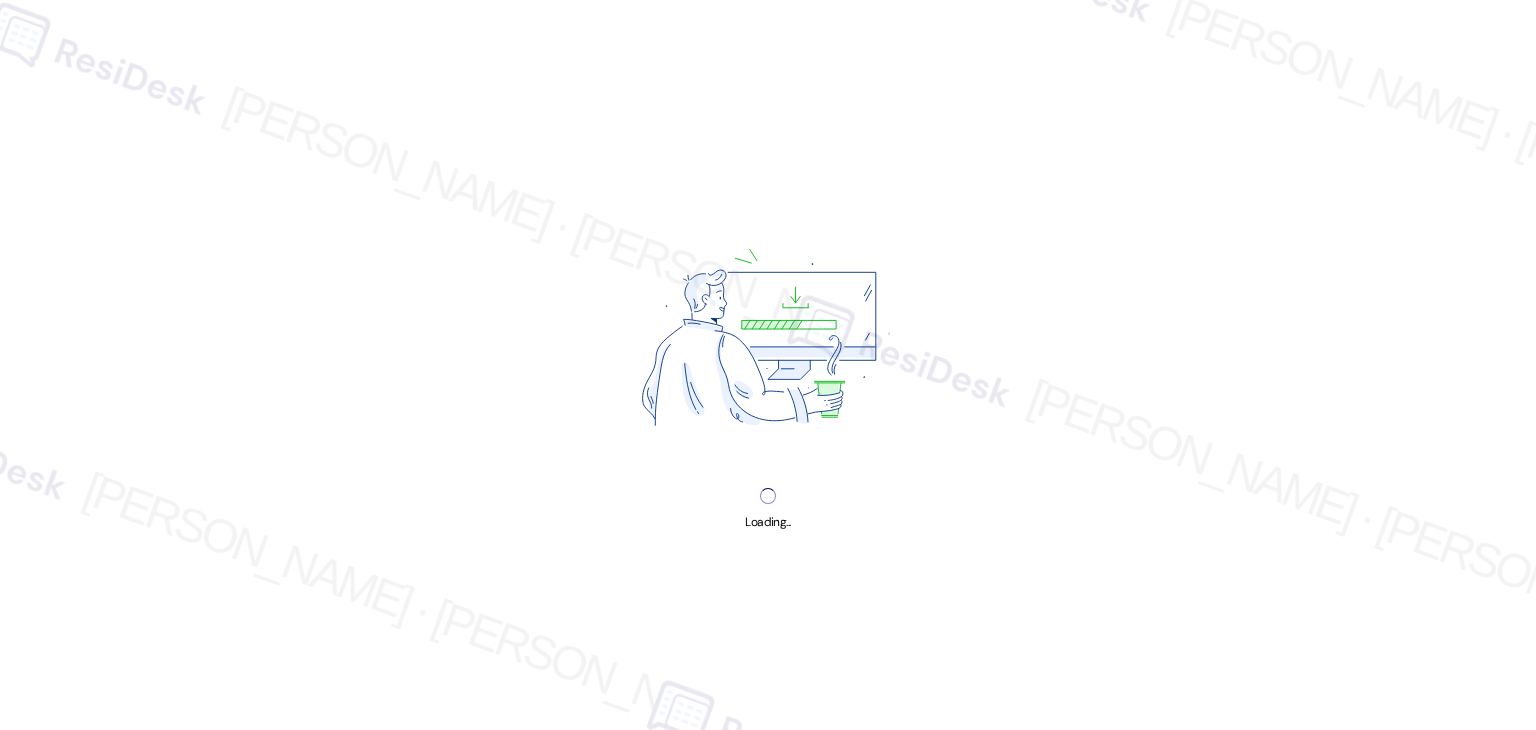 scroll, scrollTop: 0, scrollLeft: 0, axis: both 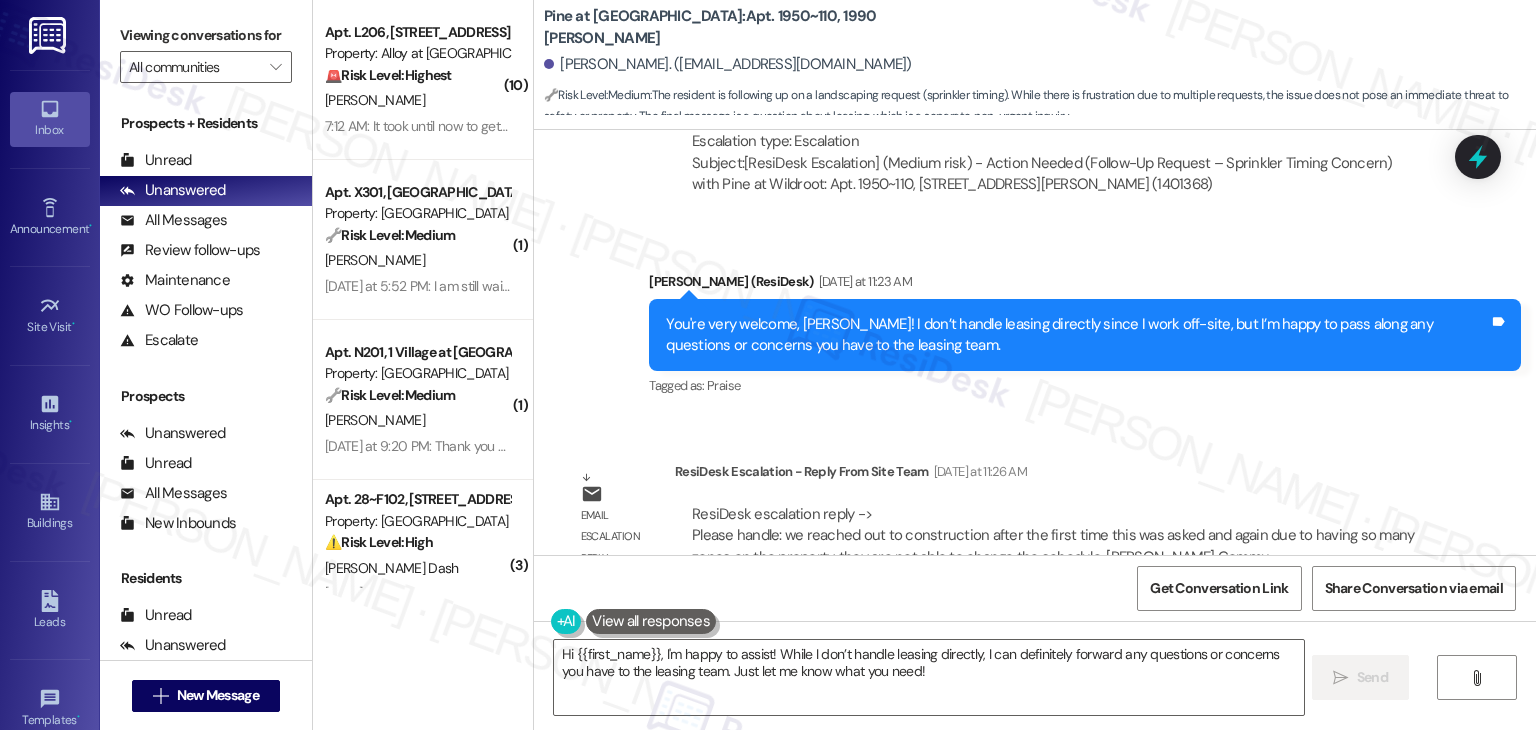 click on "Email escalation reply ResiDesk Escalation - Reply From Site Team Yesterday at 11:26 AM ResiDesk escalation reply ->
Please handle: we reached out to construction after the first time this was asked and again due to having so many zones on the property, they are not able to change the schedule. Rachel Rinehart Commu ResiDesk escalation reply ->
Please handle: we reached out to construction after the first time this was asked and again due to having so many zones on the property, they are not able to change the schedule. Rachel Rinehart Commu" at bounding box center [1000, 522] 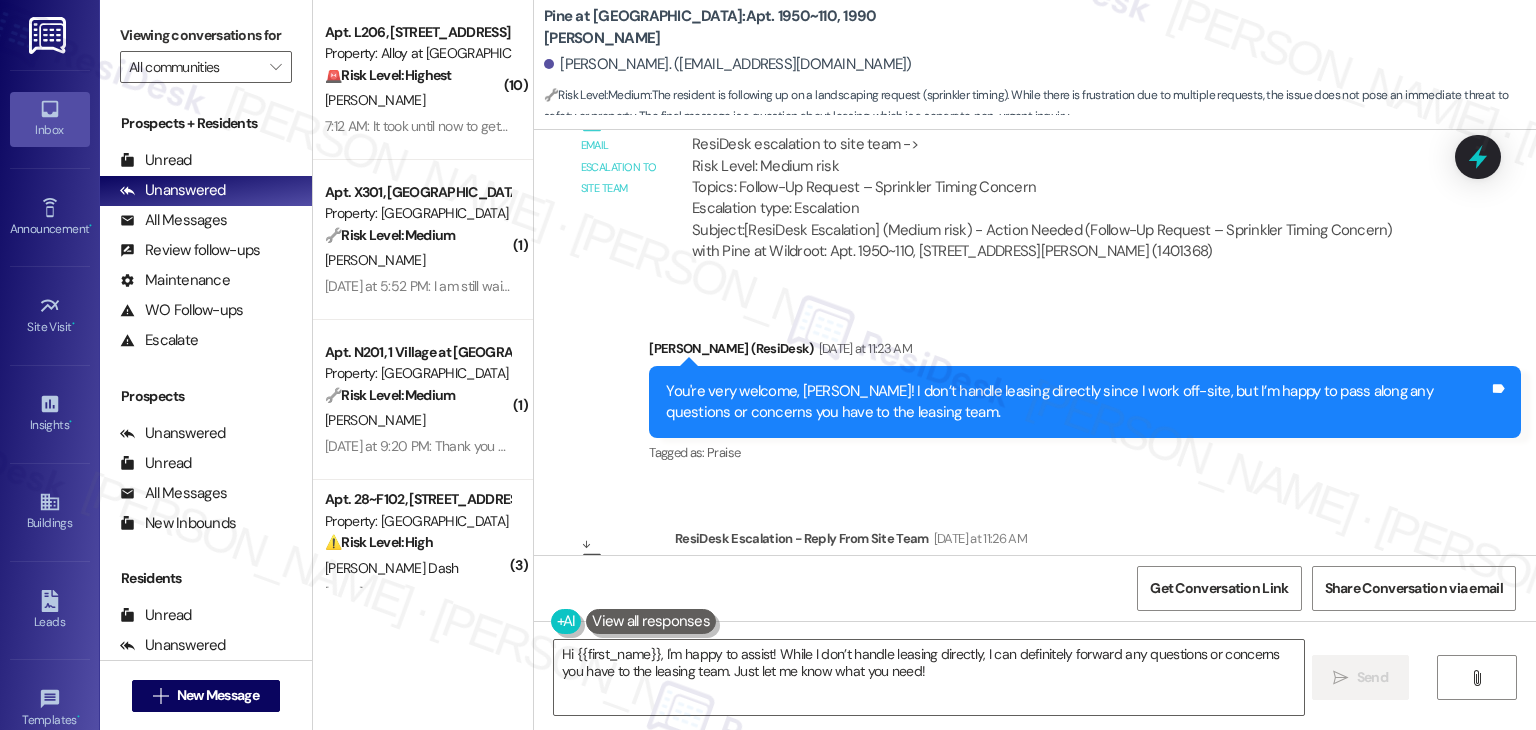 scroll, scrollTop: 5540, scrollLeft: 0, axis: vertical 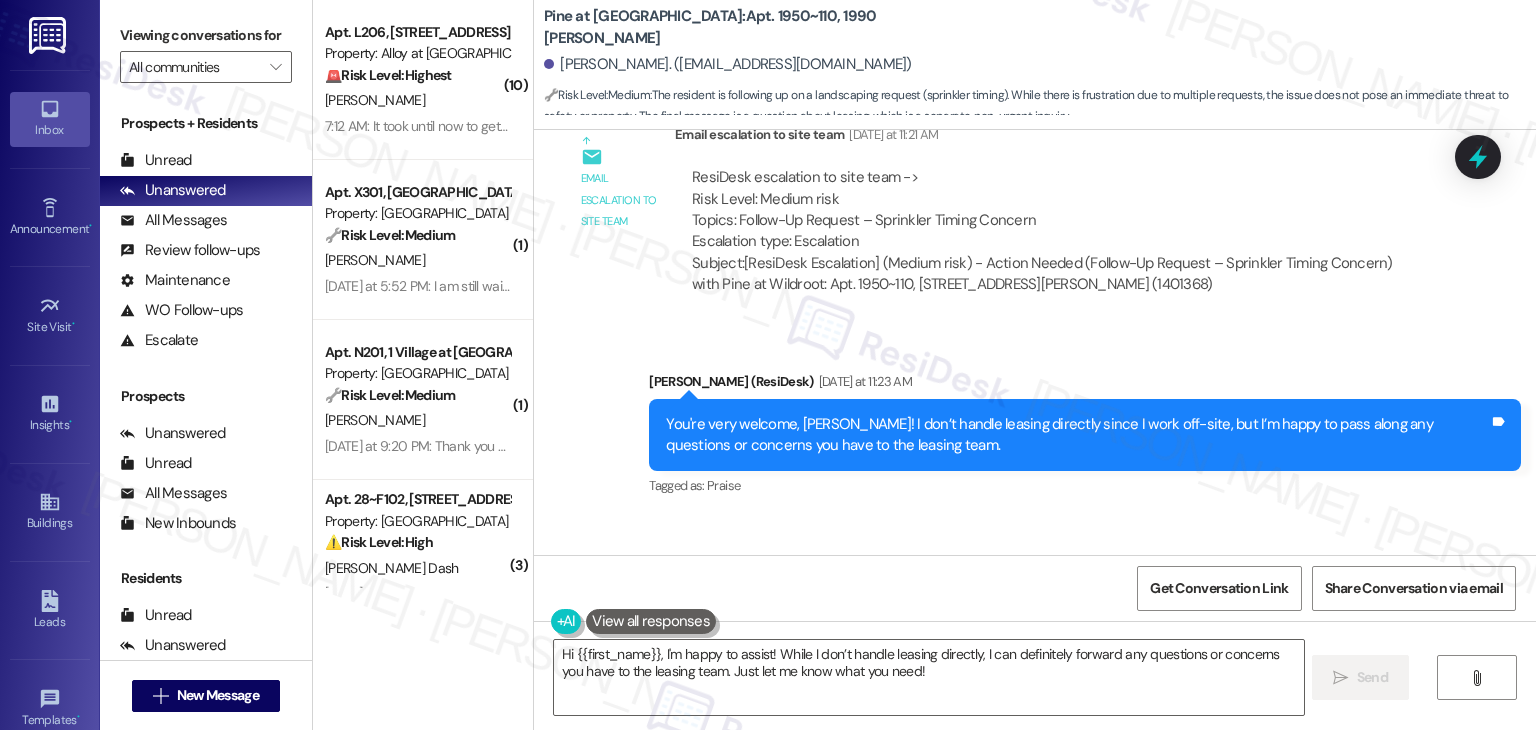 click on "Lease started Feb 25, 2025 at 6:00 PM Survey, sent via SMS Residesk Automated Survey Jun 04, 2025 at 12:10 PM Hi Matthew, I'm on the new offsite Resident Support Team for Pine at Wildroot! My job is to work with your on-site management team to improve your experience at the property. Text us here at any time for assistance or questions. We will also reach out periodically for feedback. (Standard text messaging rates may apply) (You can always reply STOP to opt out of future messages) Tags and notes Tagged as:   Property launch Click to highlight conversations about Property launch Received via SMS Matthew Sarbello Question   Neutral Jun 04, 2025 at 4:07 PM Hello. How do we let you know if any concerns? Tags and notes Tagged as:   Call request Click to highlight conversations about Call request Received via SMS 4:07 PM Matthew Sarbello Jun 04, 2025 at 4:07 PM Of* Tags and notes Sent via SMS Dottie  (ResiDesk) Jun 05, 2025 at 11:55 AM Tags and notes Tagged as:   Praise Received via SMS Matthew Sarbello   ,  ," at bounding box center (1035, 342) 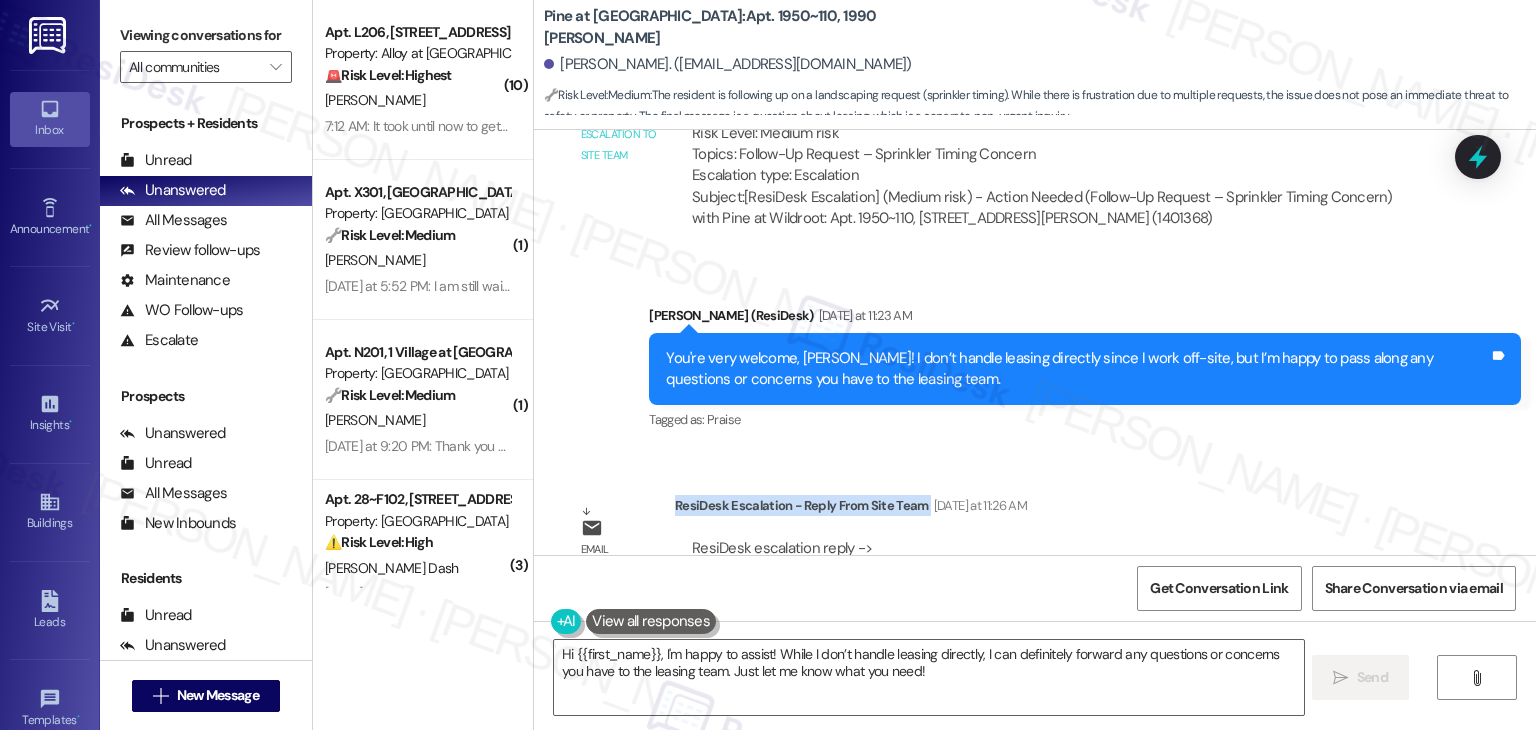 scroll, scrollTop: 5640, scrollLeft: 0, axis: vertical 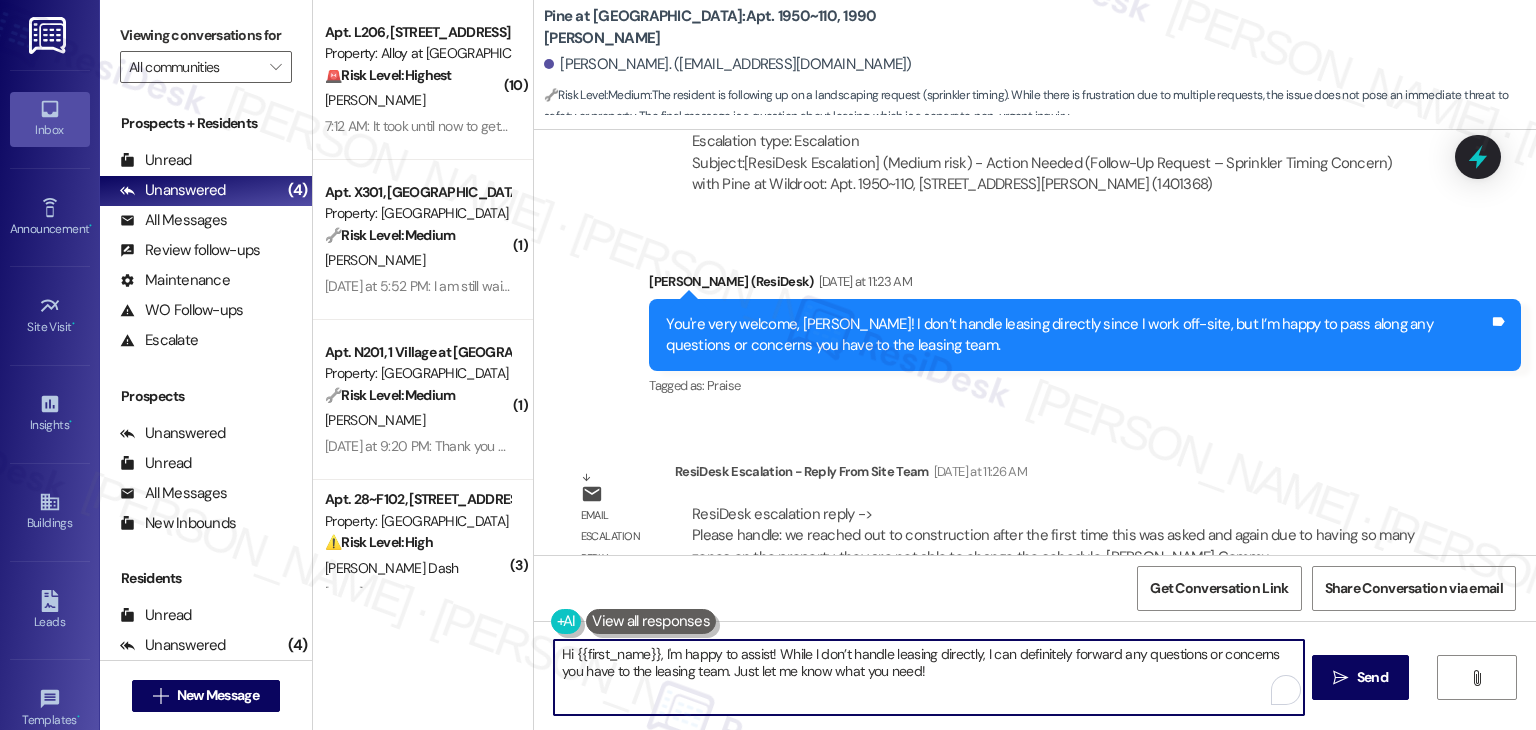 drag, startPoint x: 923, startPoint y: 674, endPoint x: 512, endPoint y: 645, distance: 412.02185 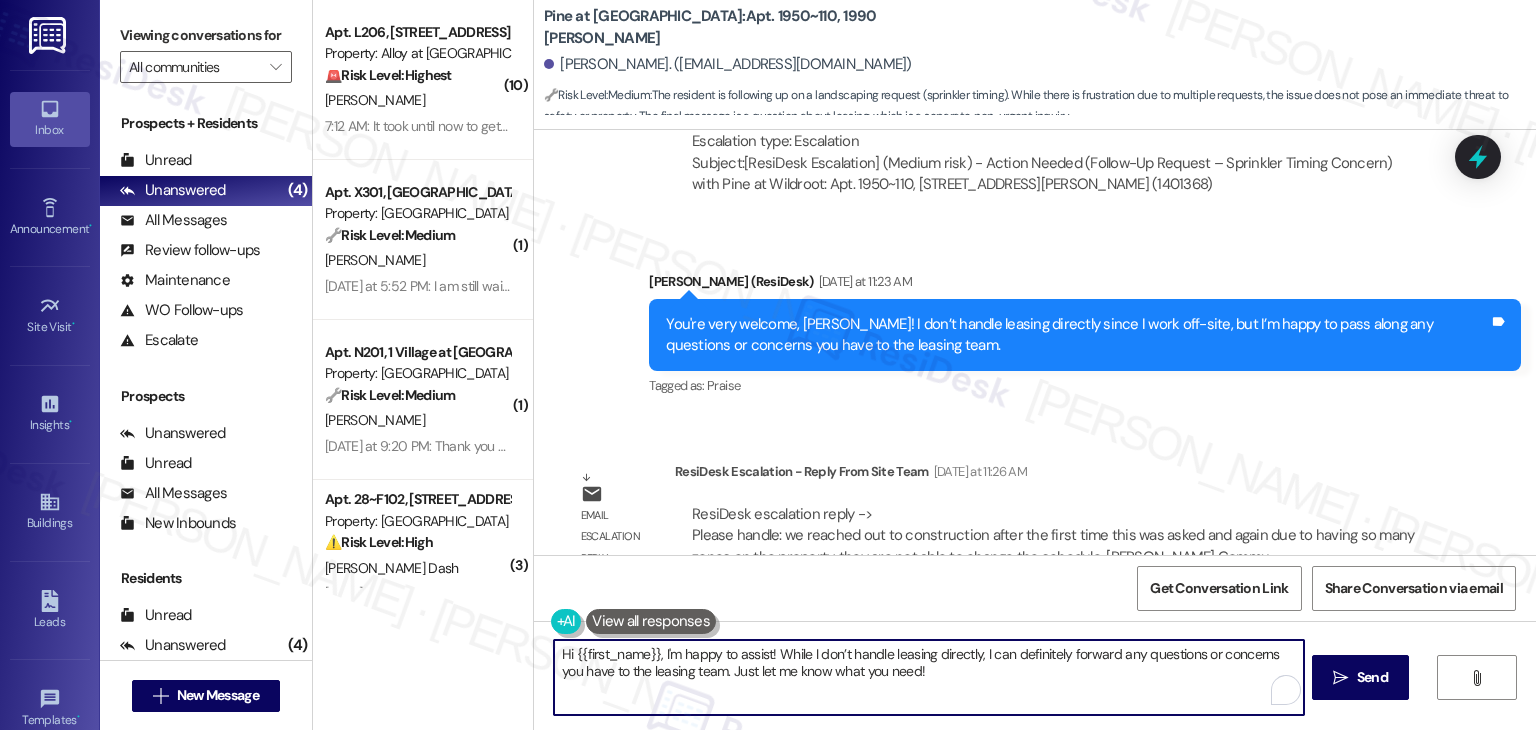 click on "( 10 ) Apt. L206, 100 South Geneva Road Property: Alloy at Geneva 🚨  Risk Level:  Highest The resident is experiencing extreme heat in their apartment, expressing suicidal ideation and threatening self-harm due to the ongoing issue. They are also threatening property damage and lease termination. This constitutes a critical safety and liability concern. B. Sorenson 7:12 AM: It took until now to get it to 74 degrees. This is unacceptable. 7:12 AM: It took until now to get it to 74 degrees. This is unacceptable. ( 1 ) Apt. X301, 1 Village at Columbia Property: Columbia Village 🔧  Risk Level:  Medium The resident is following up on an unresolved issue and seeking an estimated resolution time. While the resident is expressing impatience, there is no indication of an emergency, safety hazard, or significant property damage. This falls under non-urgent maintenance or a community concern. P. Gurrala ( 1 ) Apt. N201, 1 Village at Columbia Property: Columbia Village 🔧  Risk Level:  Medium T. Christensen ( 3 )" at bounding box center [924, 365] 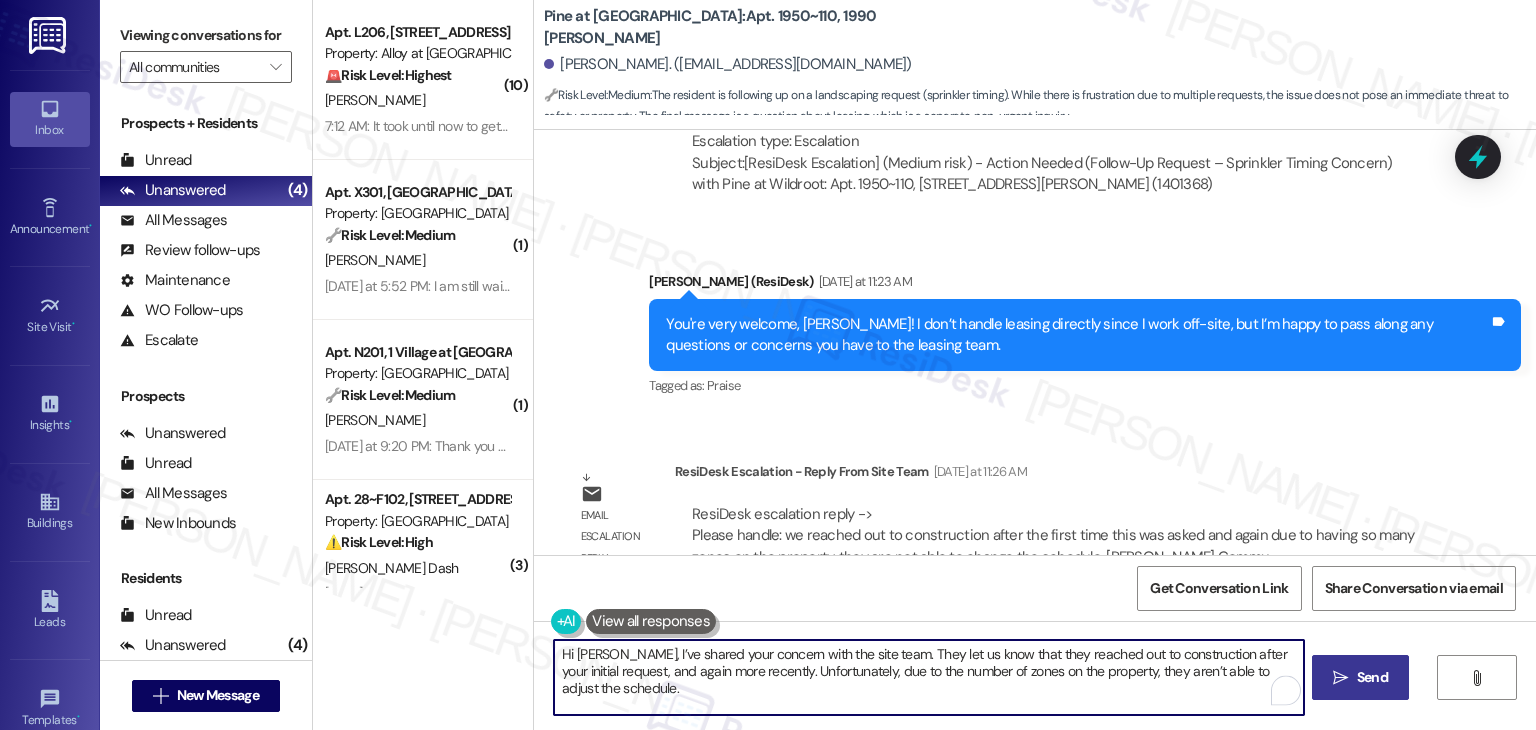 type on "Hi Matthew, I’ve shared your concern with the site team. They let us know that they reached out to construction after your initial request, and again more recently. Unfortunately, due to the number of zones on the property, they aren’t able to adjust the schedule." 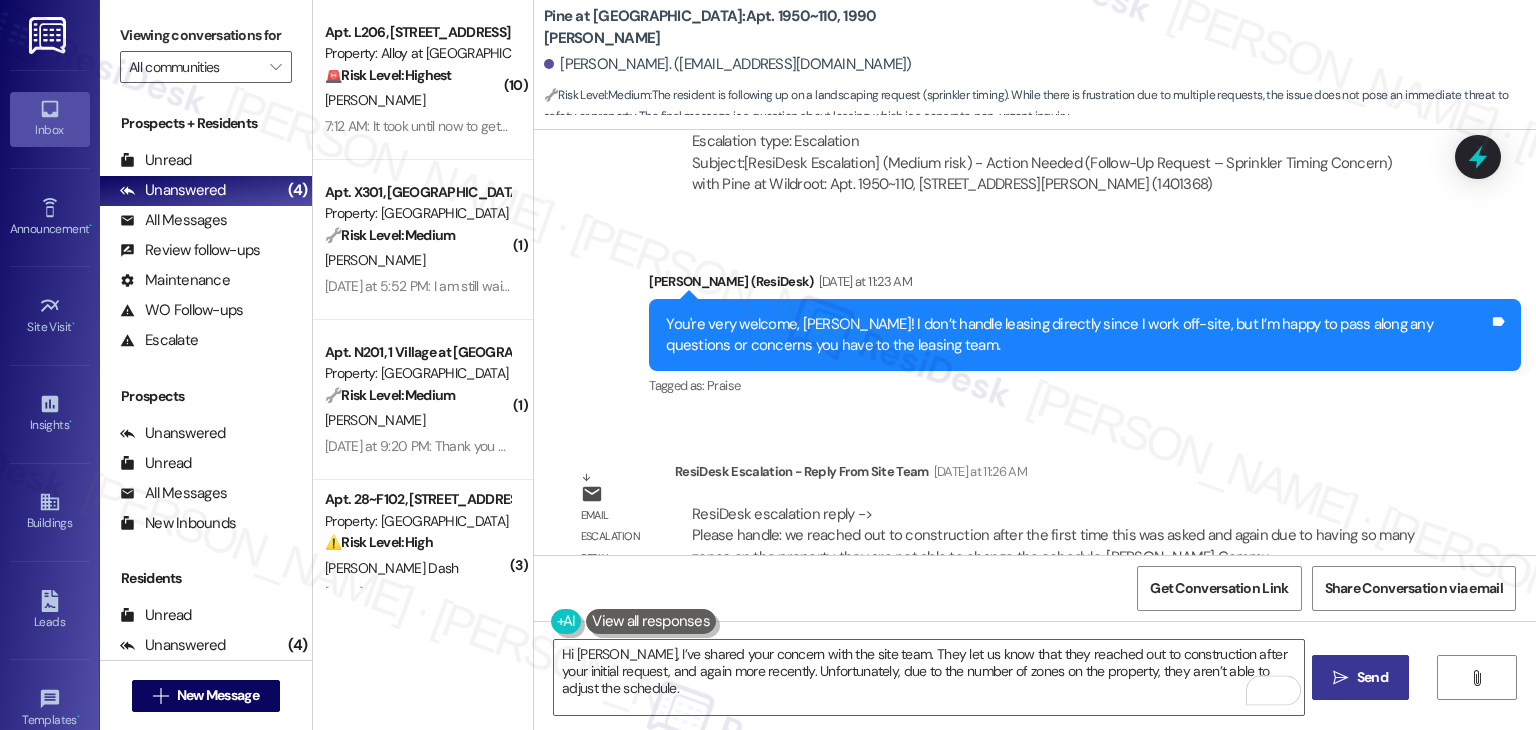 click on "Send" at bounding box center (1372, 677) 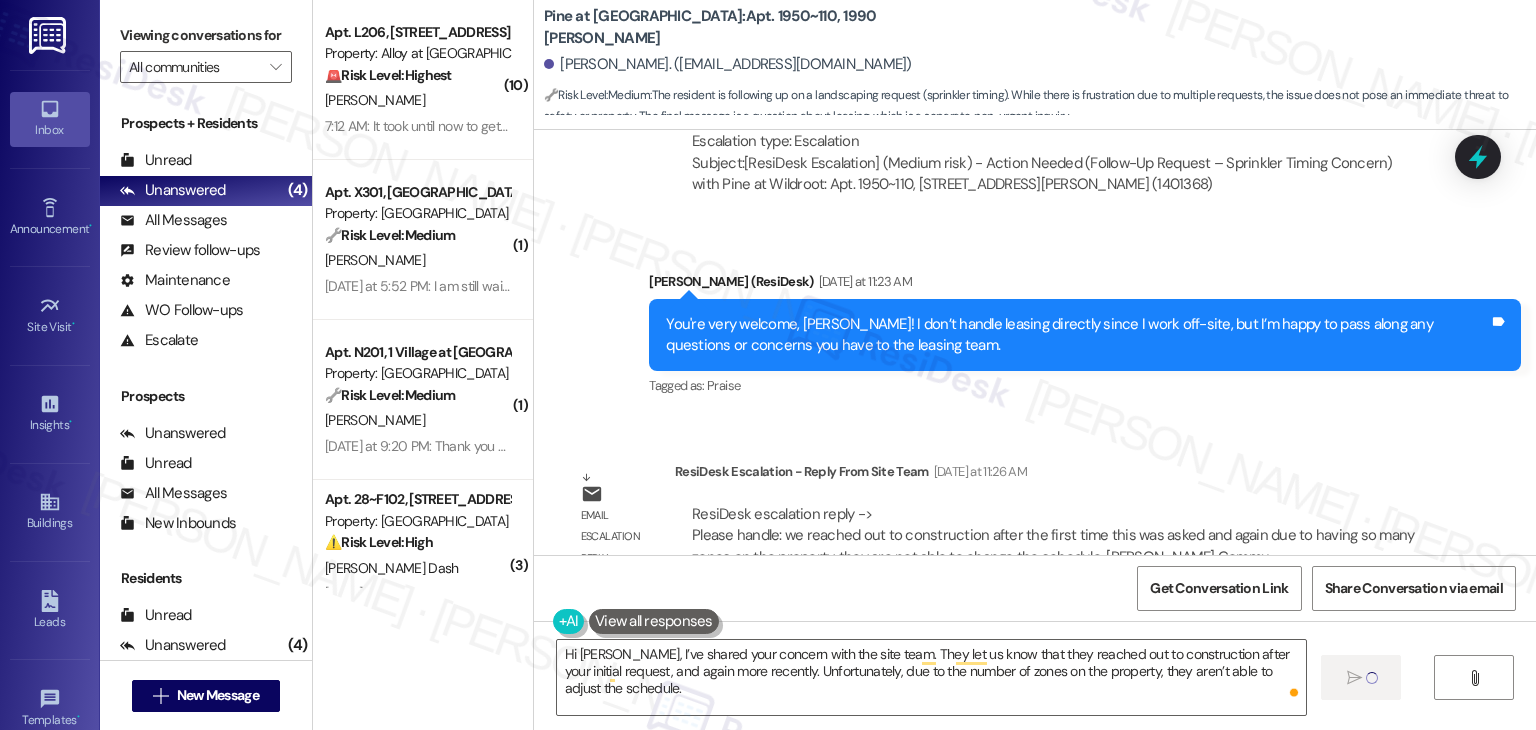 type 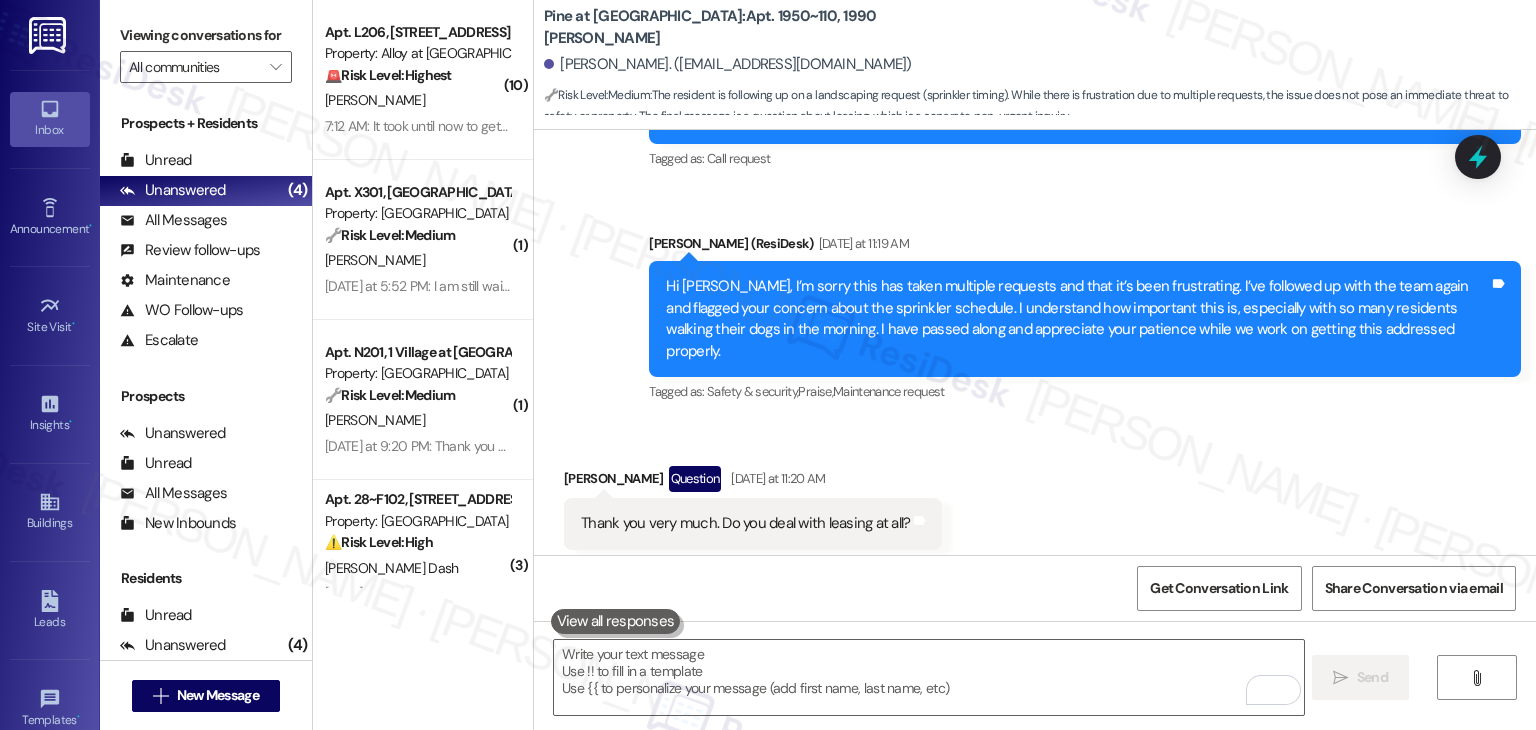 scroll, scrollTop: 5020, scrollLeft: 0, axis: vertical 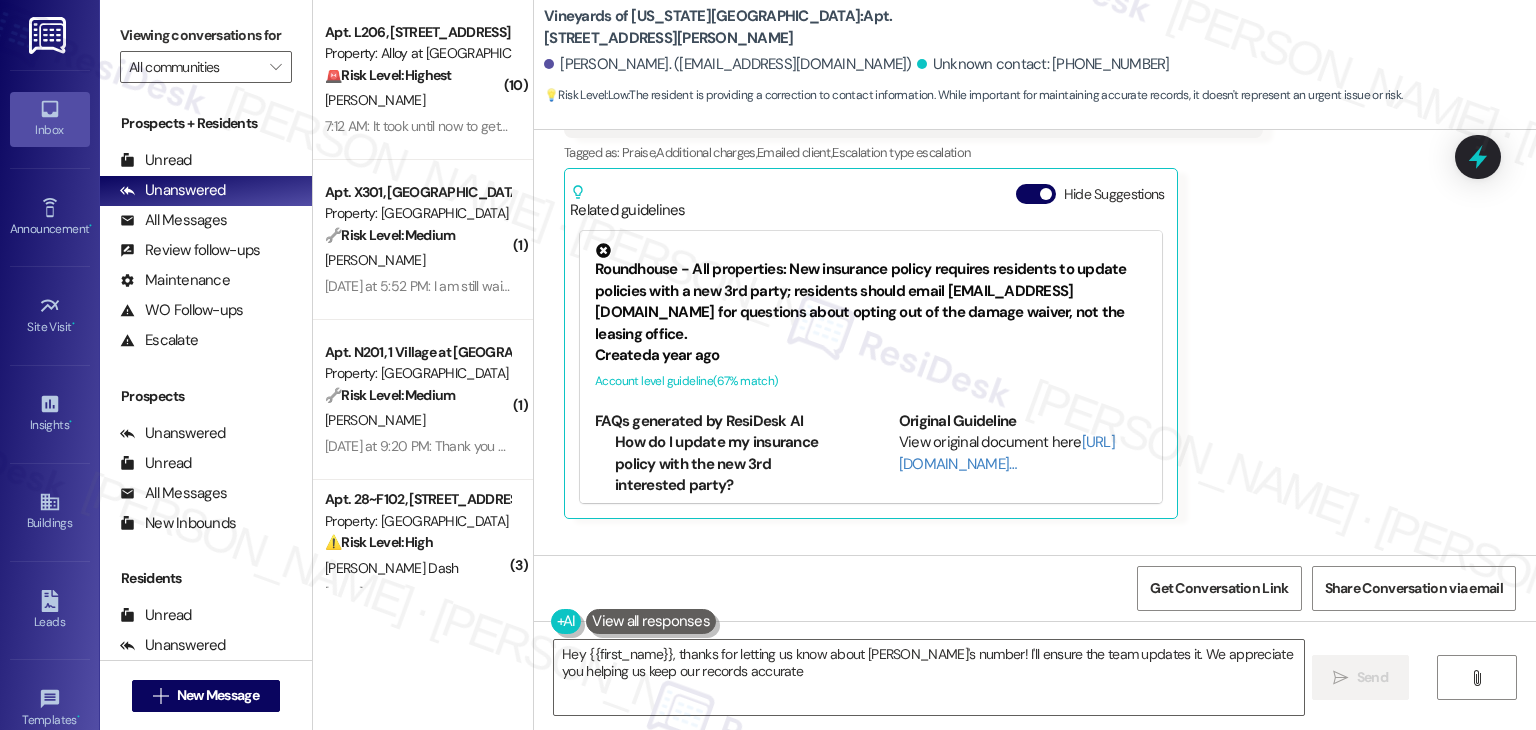 type on "Hey {{first_name}}, thanks for letting us know about [PERSON_NAME]'s number! I'll ensure the team updates it. We appreciate you helping us keep our records accurate!" 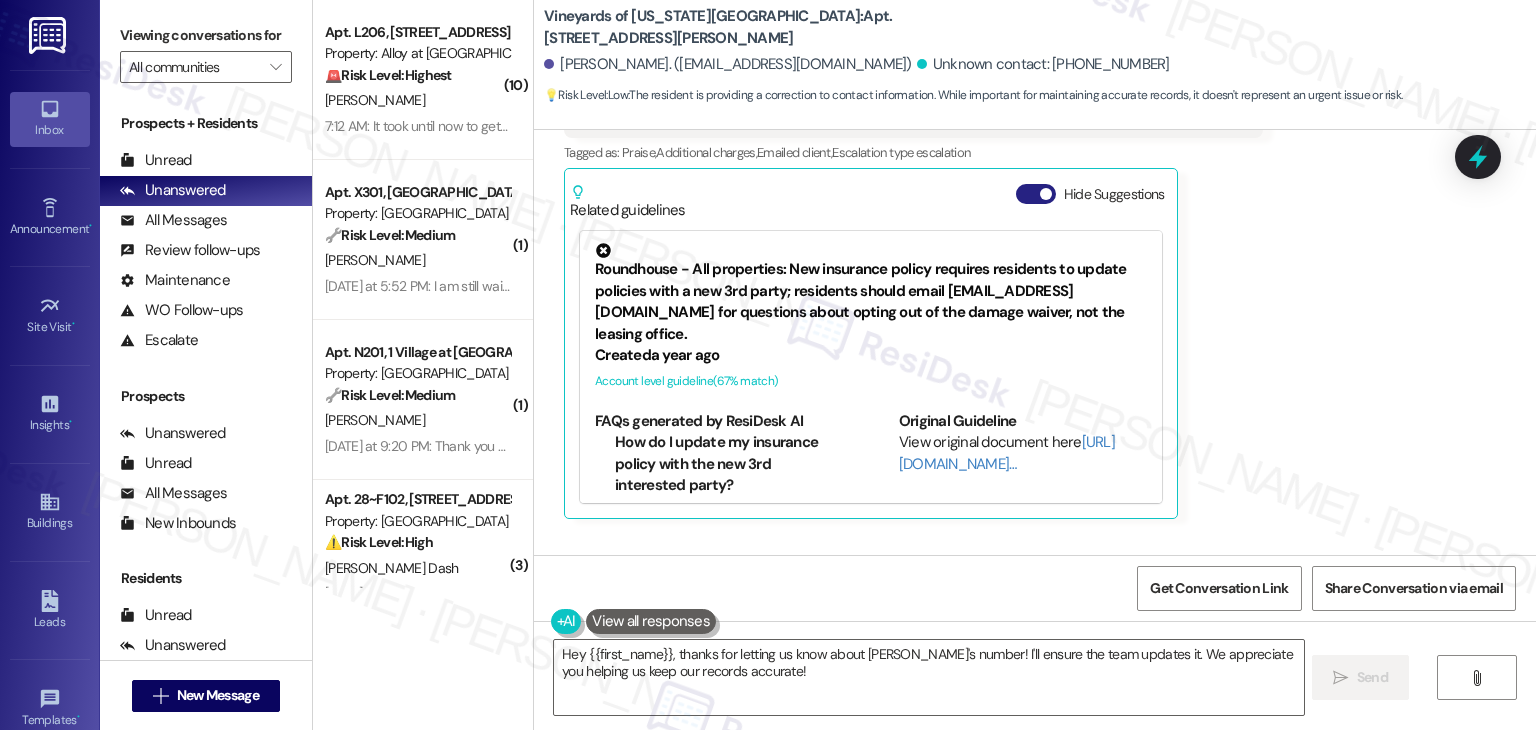 click on "Hide Suggestions" at bounding box center [1036, 194] 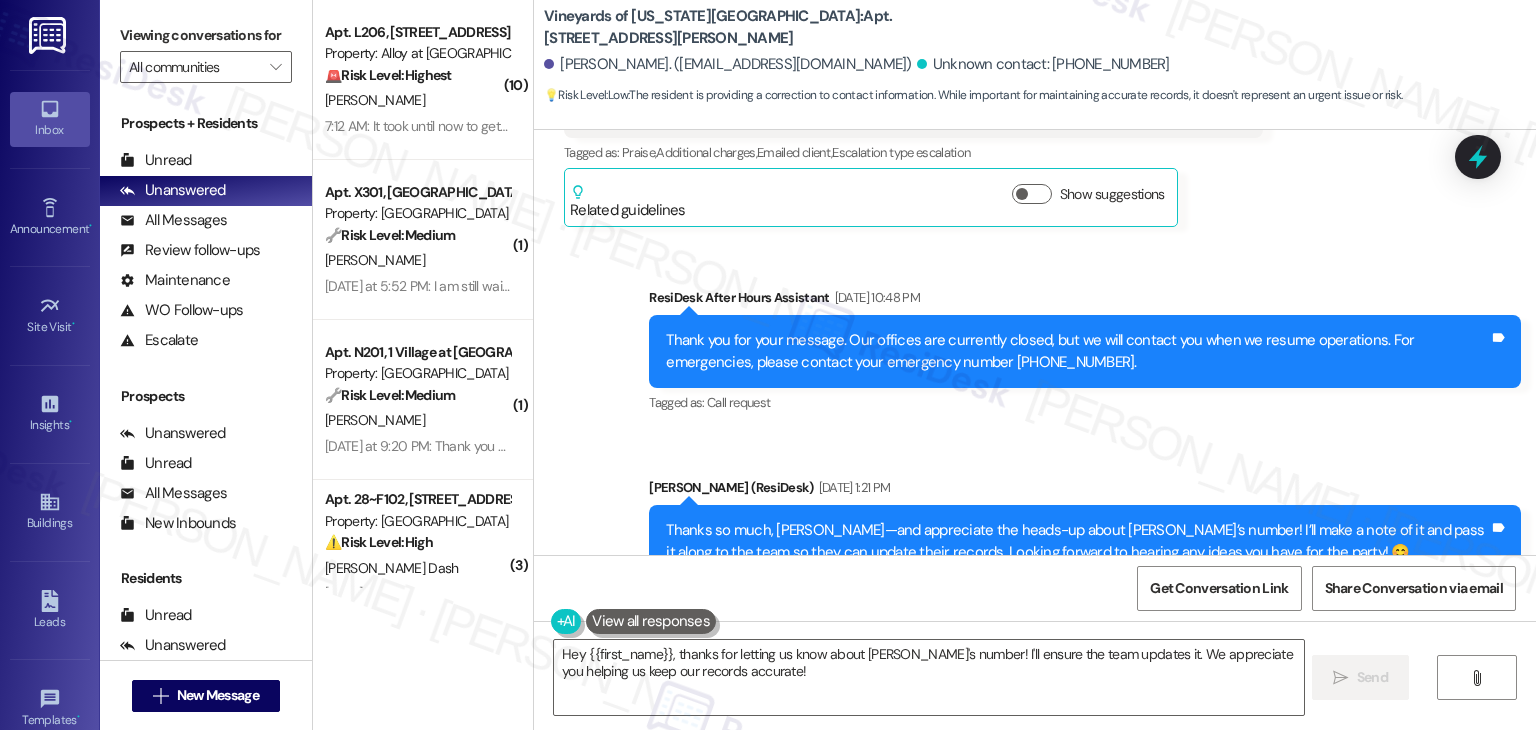 click on "Sent via SMS ResiDesk After Hours Assistant [DATE] 10:48 PM Thank you for your message. Our offices are currently closed, but we will contact you when we resume operations. For emergencies, please contact your emergency number [PHONE_NUMBER]. Tags and notes Tagged as:   Call request Click to highlight conversations about Call request Sent via SMS [PERSON_NAME]  (ResiDesk) [DATE] 1:21 PM Thanks so much, [PERSON_NAME]—and appreciate the heads-up about [PERSON_NAME]’s number! I’ll make a note of it and pass it along to the team so they can update their records. Looking forward to hearing any ideas you have for the party! 😊 Tags and notes Tagged as:   Praise Click to highlight conversations about Praise" at bounding box center (1035, 432) 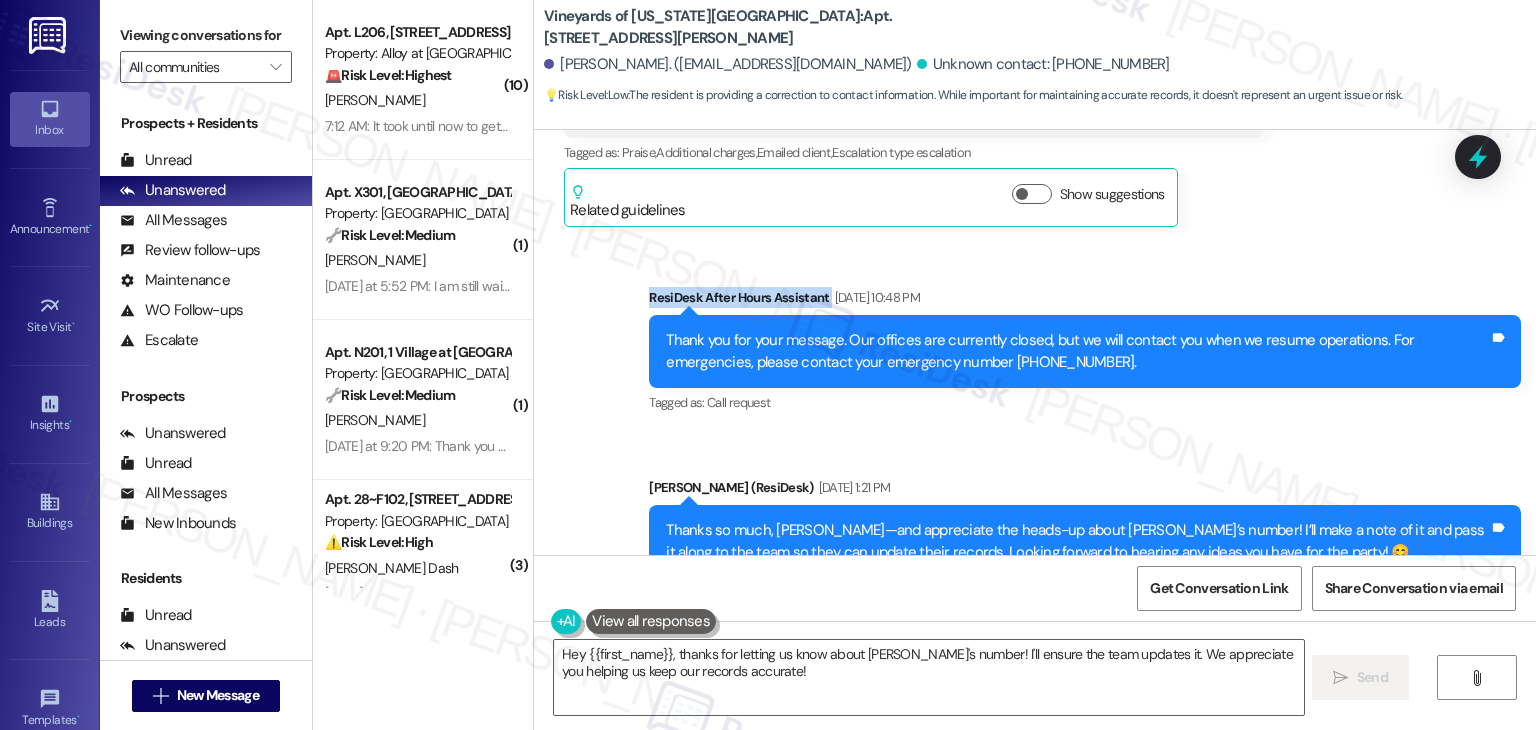 click on "Sent via SMS ResiDesk After Hours Assistant Jul 09, 2025 at 10:48 PM Thank you for your message. Our offices are currently closed, but we will contact you when we resume operations. For emergencies, please contact your emergency number 719-264-0464. Tags and notes Tagged as:   Call request Click to highlight conversations about Call request Sent via SMS Dottie  (ResiDesk) Jul 10, 2025 at 1:21 PM Thanks so much, Sebastian—and appreciate the heads-up about Christina’s number! I’ll make a note of it and pass it along to the team so they can update their records. Looking forward to hearing any ideas you have for the party! 😊 Tags and notes Tagged as:   Praise Click to highlight conversations about Praise" at bounding box center [1035, 432] 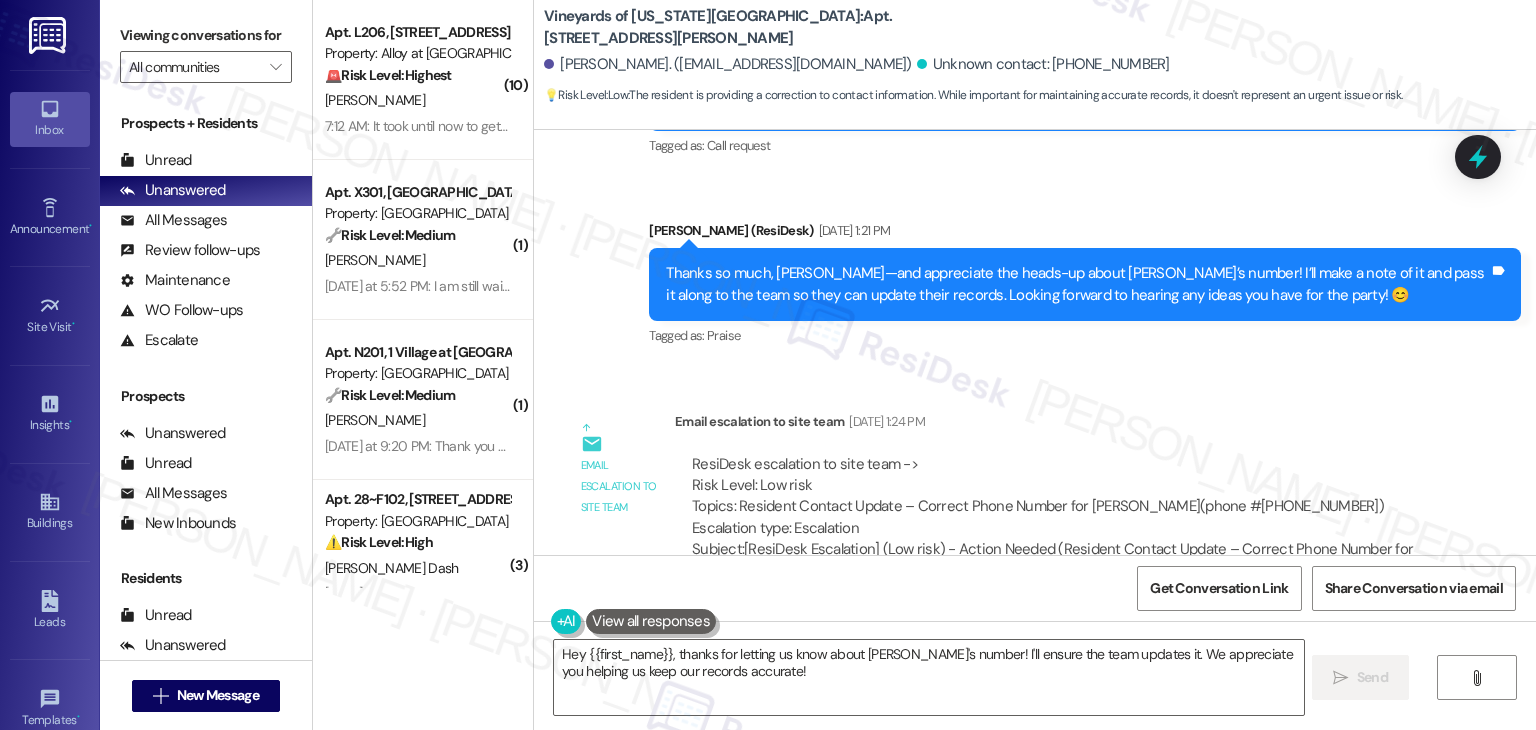 scroll, scrollTop: 3168, scrollLeft: 0, axis: vertical 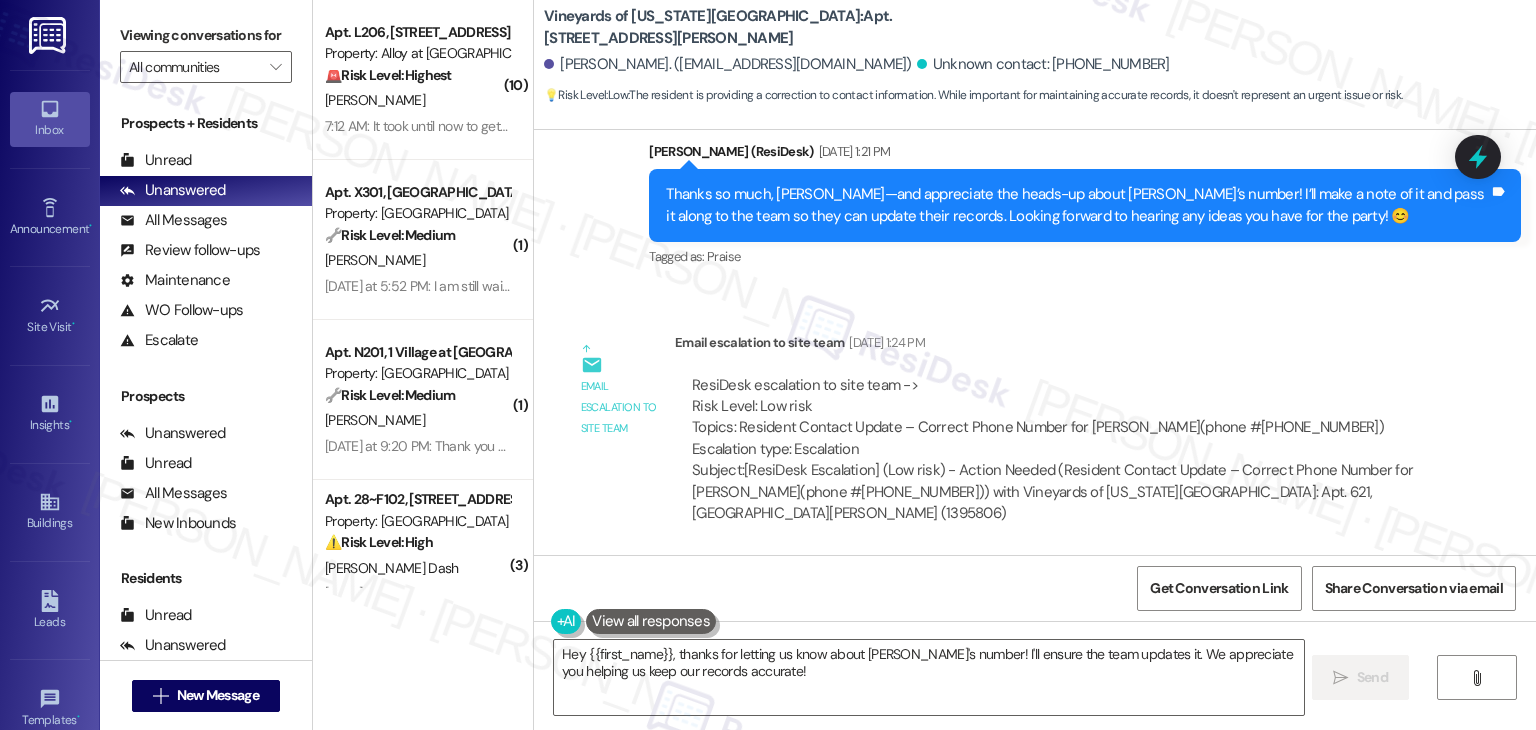 click on "Email escalation to site team Jul 10, 2025 at 1:24 PM" at bounding box center (1055, 346) 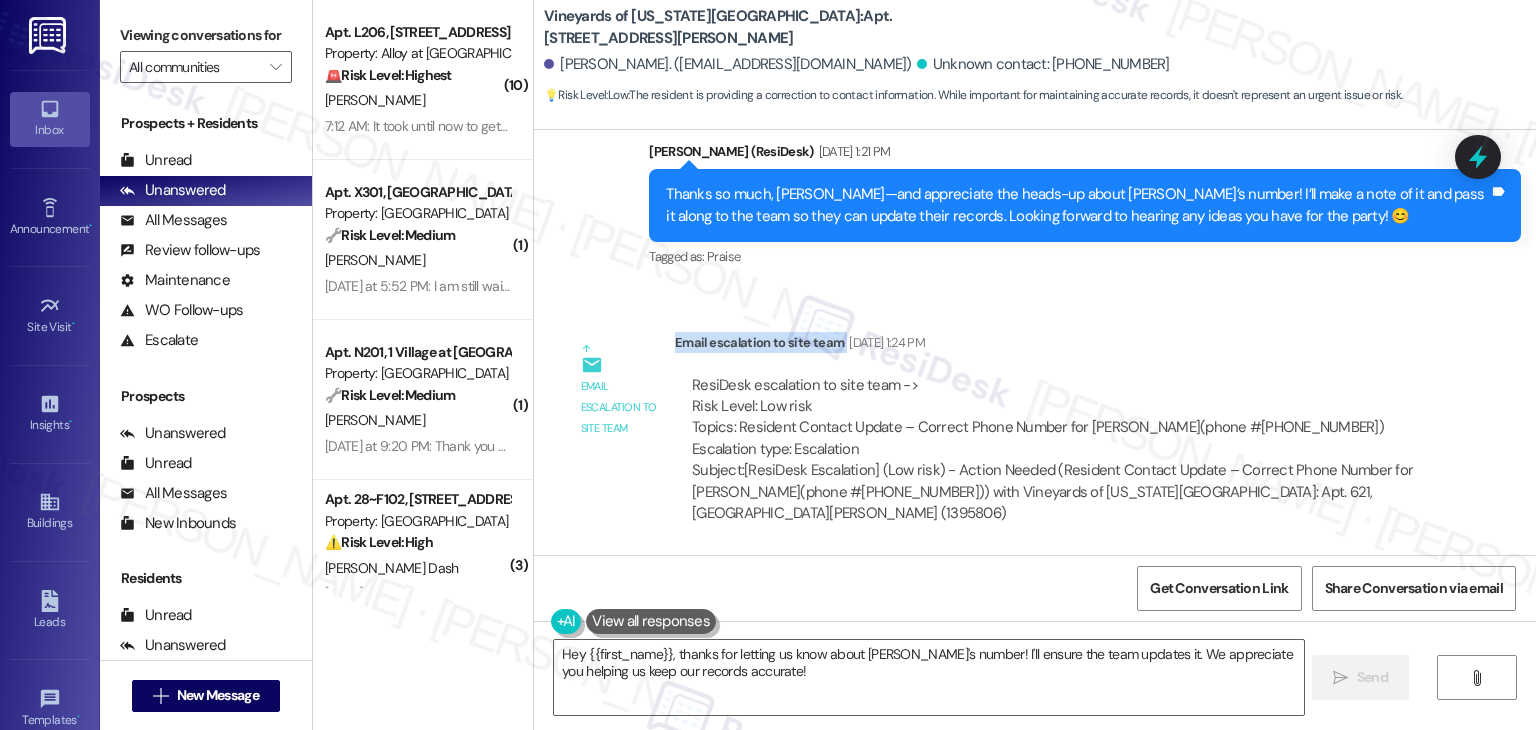 click on "Email escalation to site team Jul 10, 2025 at 1:24 PM" at bounding box center [1055, 346] 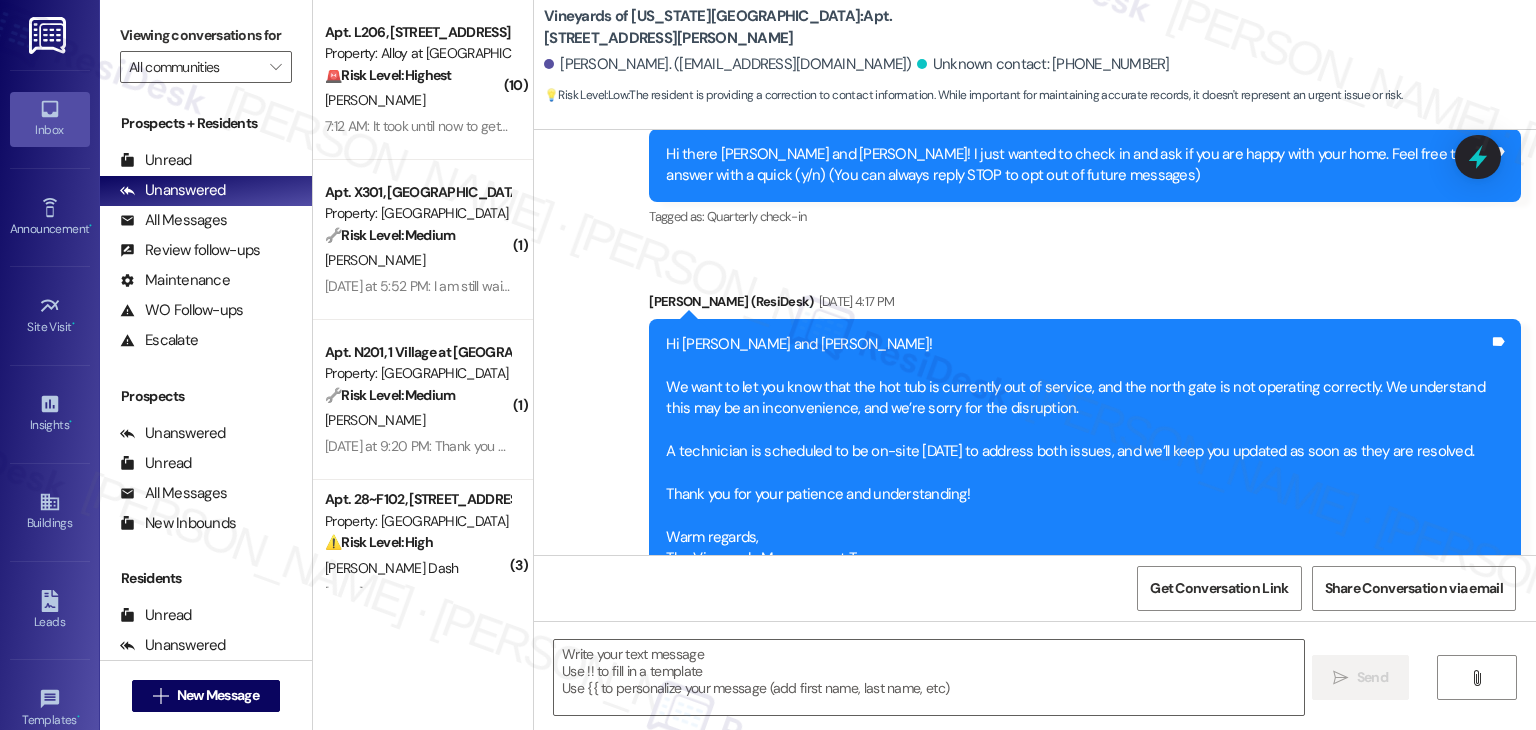 click on "Survey, sent via SMS Residesk Automated Survey May 28, 2025 at 12:49 PM Hi there Sebastian and Christina! I just wanted to check in and ask if you are happy with your home.  Feel free to answer with a quick (y/n) (You can always reply STOP to opt out of future messages) Tags and notes Tagged as:   Quarterly check-in Click to highlight conversations about Quarterly check-in Announcement, sent via SMS Dottie  (ResiDesk) Jun 10, 2025 at 4:17 PM Hi Sebastian and Christina!
We want to let you know that the hot tub is currently out of service, and the north gate is not operating correctly. We understand this may be an inconvenience, and we’re sorry for the disruption.
A technician is scheduled to be on-site tomorrow to address both issues, and we’ll keep you updated as soon as they are resolved.
Thank you for your patience and understanding!
Warm regards,
The Vineyards Management Team Tags and notes Tagged as:   Amenities ,  Click to highlight conversations about Amenities Maintenance request" at bounding box center [1035, 1084] 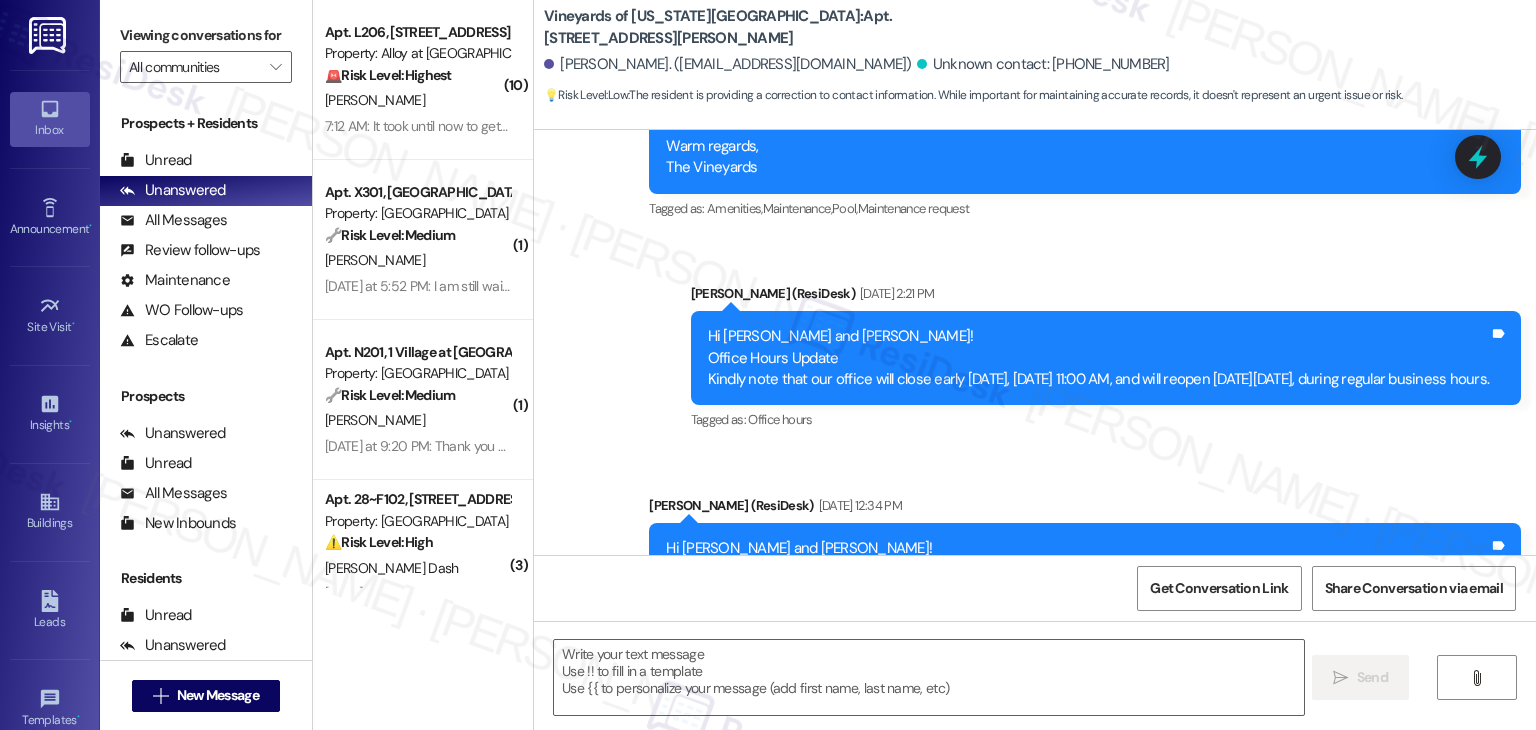 click on "Survey, sent via SMS Residesk Automated Survey May 28, 2025 at 12:49 PM Hi there Sebastian and Christina! I just wanted to check in and ask if you are happy with your home.  Feel free to answer with a quick (y/n) (You can always reply STOP to opt out of future messages) Tags and notes Tagged as:   Quarterly check-in Click to highlight conversations about Quarterly check-in Announcement, sent via SMS Dottie  (ResiDesk) Jun 10, 2025 at 4:17 PM Hi Sebastian and Christina!
We want to let you know that the hot tub is currently out of service, and the north gate is not operating correctly. We understand this may be an inconvenience, and we’re sorry for the disruption.
A technician is scheduled to be on-site tomorrow to address both issues, and we’ll keep you updated as soon as they are resolved.
Thank you for your patience and understanding!
Warm regards,
The Vineyards Management Team Tags and notes Tagged as:   Amenities ,  Click to highlight conversations about Amenities Maintenance request" at bounding box center (1035, -113) 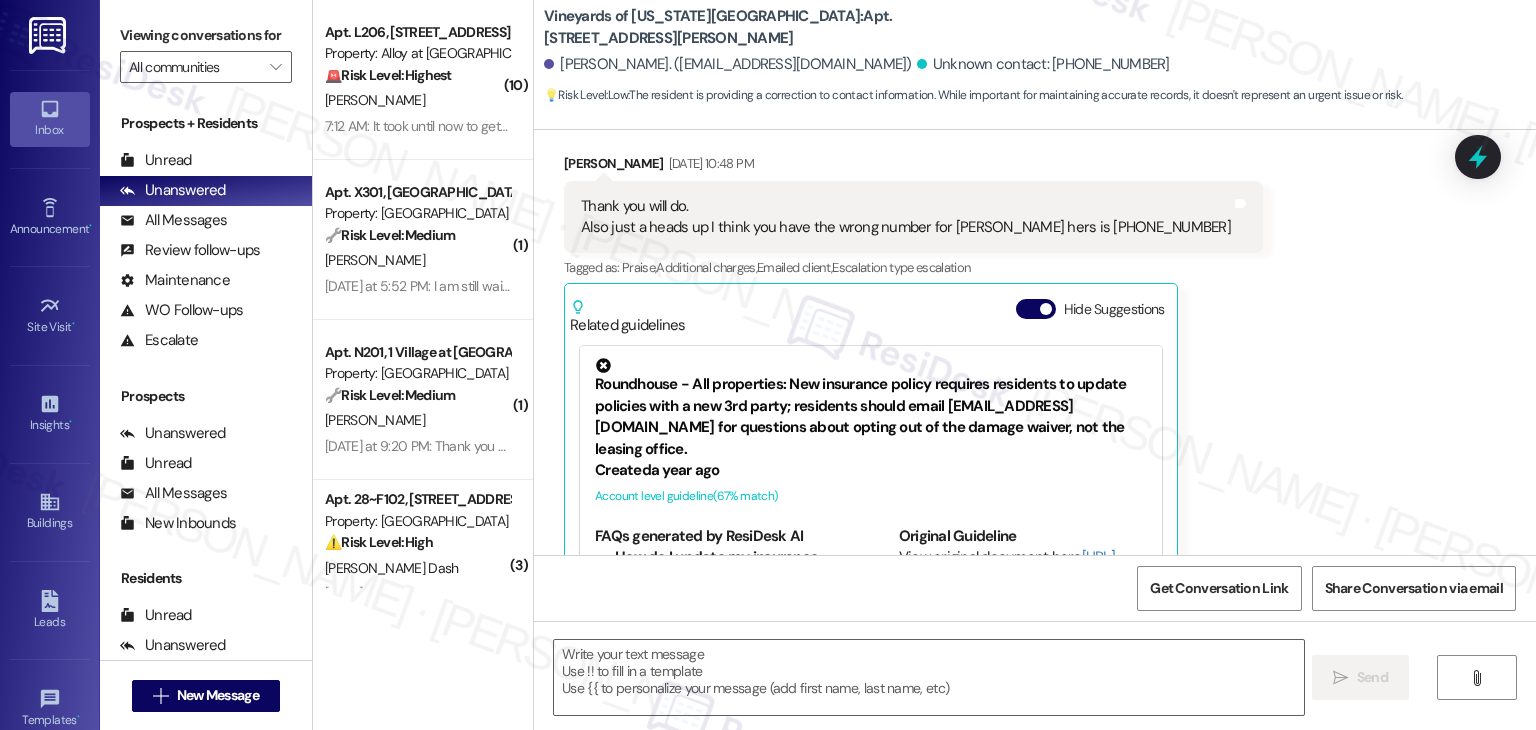 click on "Lease started Apr 14, 2025 at 7:00 PM Survey, sent via SMS Residesk Automated Survey May 28, 2025 at 12:49 PM Hi there Sebastian and Christina! I just wanted to check in and ask if you are happy with your home.  Feel free to answer with a quick (y/n) (You can always reply STOP to opt out of future messages) Tags and notes Tagged as:   Quarterly check-in Click to highlight conversations about Quarterly check-in Announcement, sent via SMS Dottie  (ResiDesk) Jun 10, 2025 at 4:17 PM Hi Sebastian and Christina!
We want to let you know that the hot tub is currently out of service, and the north gate is not operating correctly. We understand this may be an inconvenience, and we’re sorry for the disruption.
A technician is scheduled to be on-site tomorrow to address both issues, and we’ll keep you updated as soon as they are resolved.
Thank you for your patience and understanding!
Warm regards,
The Vineyards Management Team Tags and notes Tagged as:   Amenities ,  Maintenance request ,  Praise" at bounding box center [1035, 342] 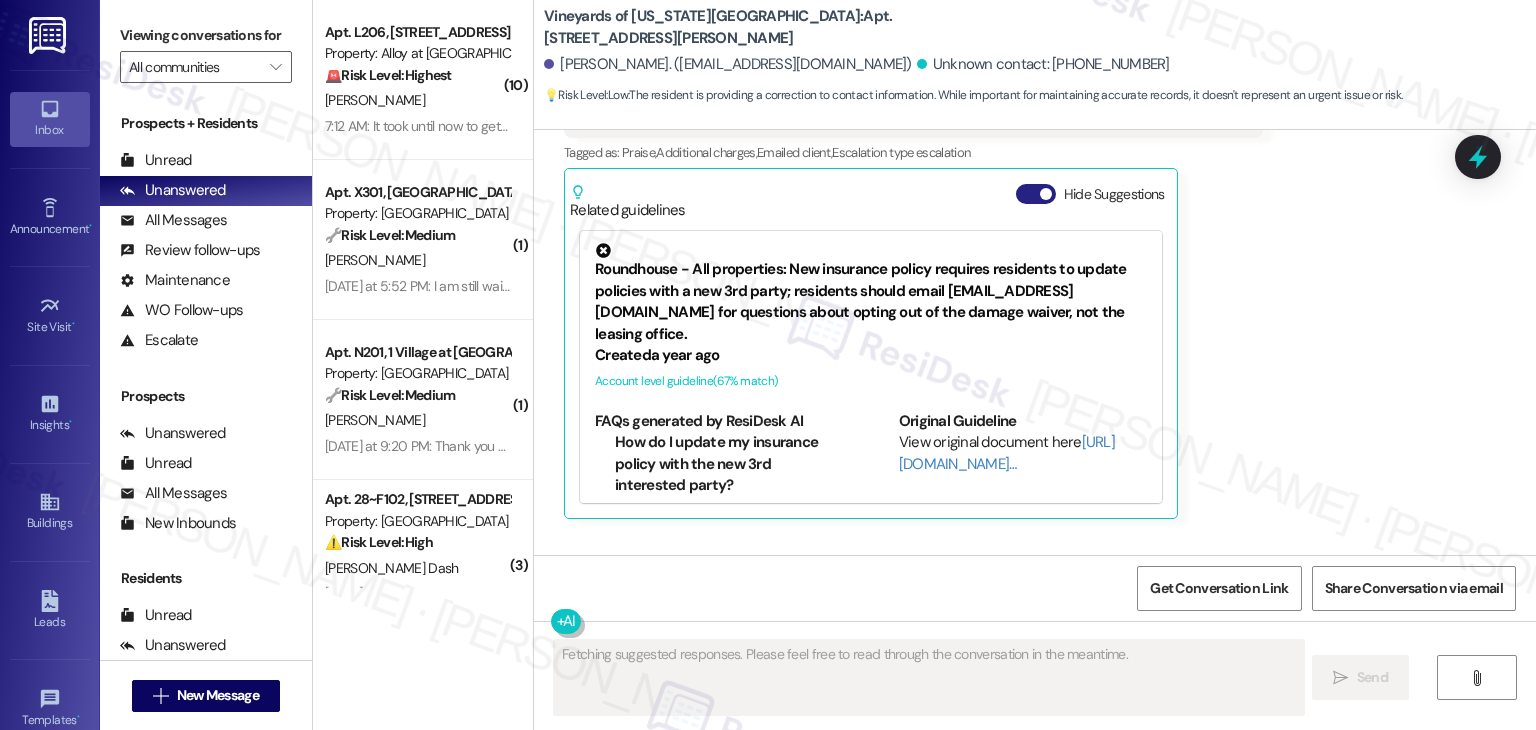click on "Hide Suggestions" at bounding box center (1036, 194) 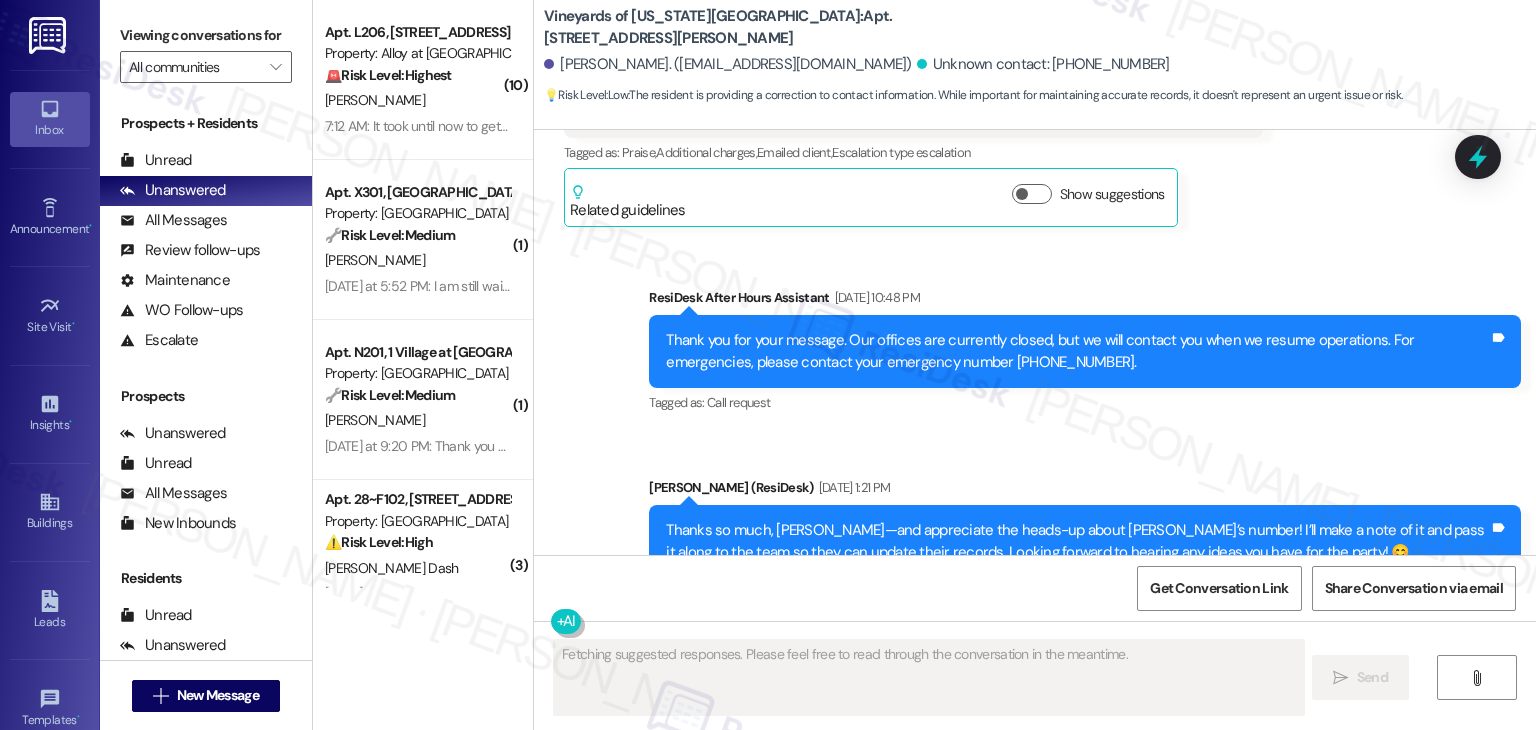click on "Received via SMS Sebastian Young Jul 09, 2025 at 10:48 PM Thank you will do.
Also just a heads up I think you have the wrong number for Christina hers is  678 508 1431 Tags and notes Tagged as:   Praise ,  Click to highlight conversations about Praise Additional charges ,  Click to highlight conversations about Additional charges Emailed client ,  Click to highlight conversations about Emailed client Escalation type escalation Click to highlight conversations about Escalation type escalation  Related guidelines Show suggestions" at bounding box center (1035, 118) 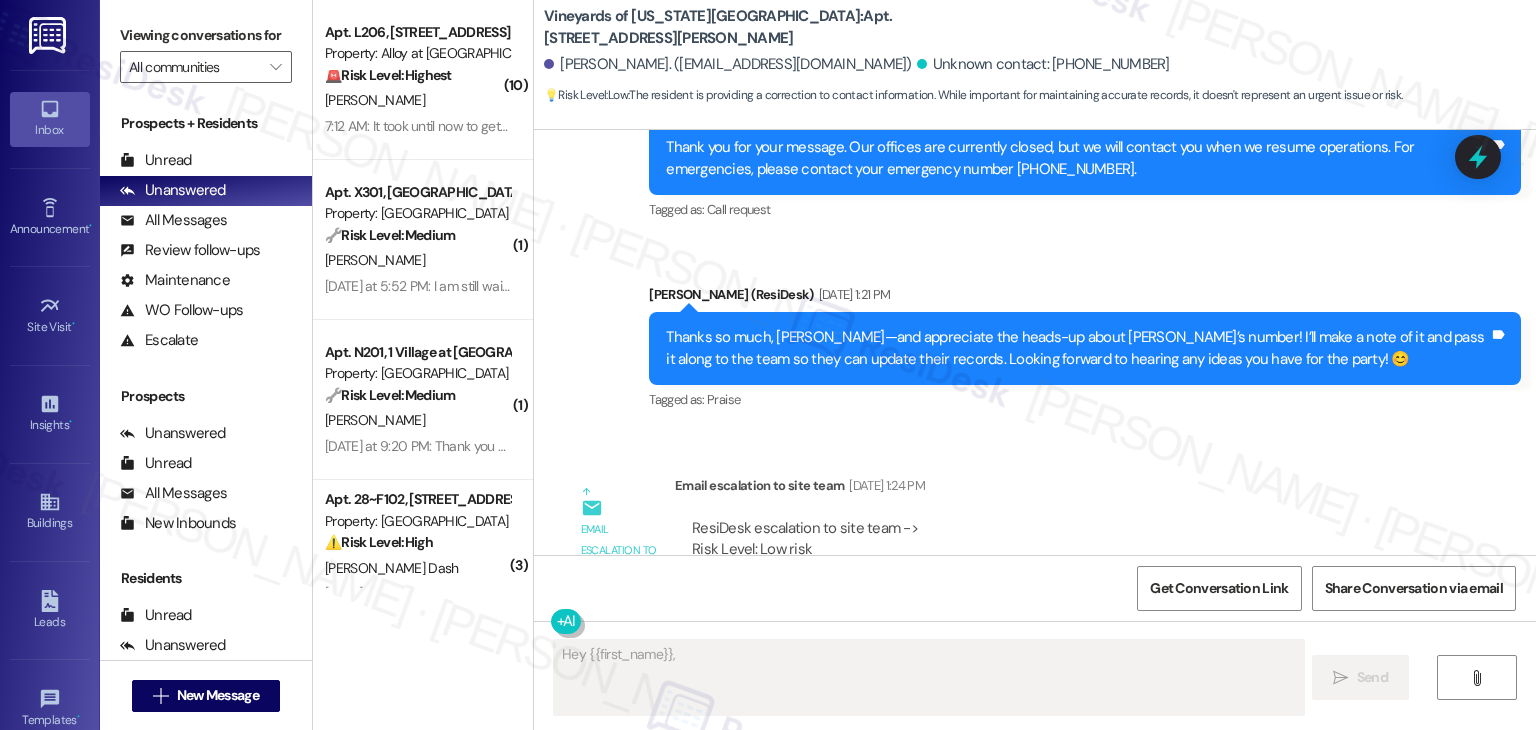 scroll, scrollTop: 3168, scrollLeft: 0, axis: vertical 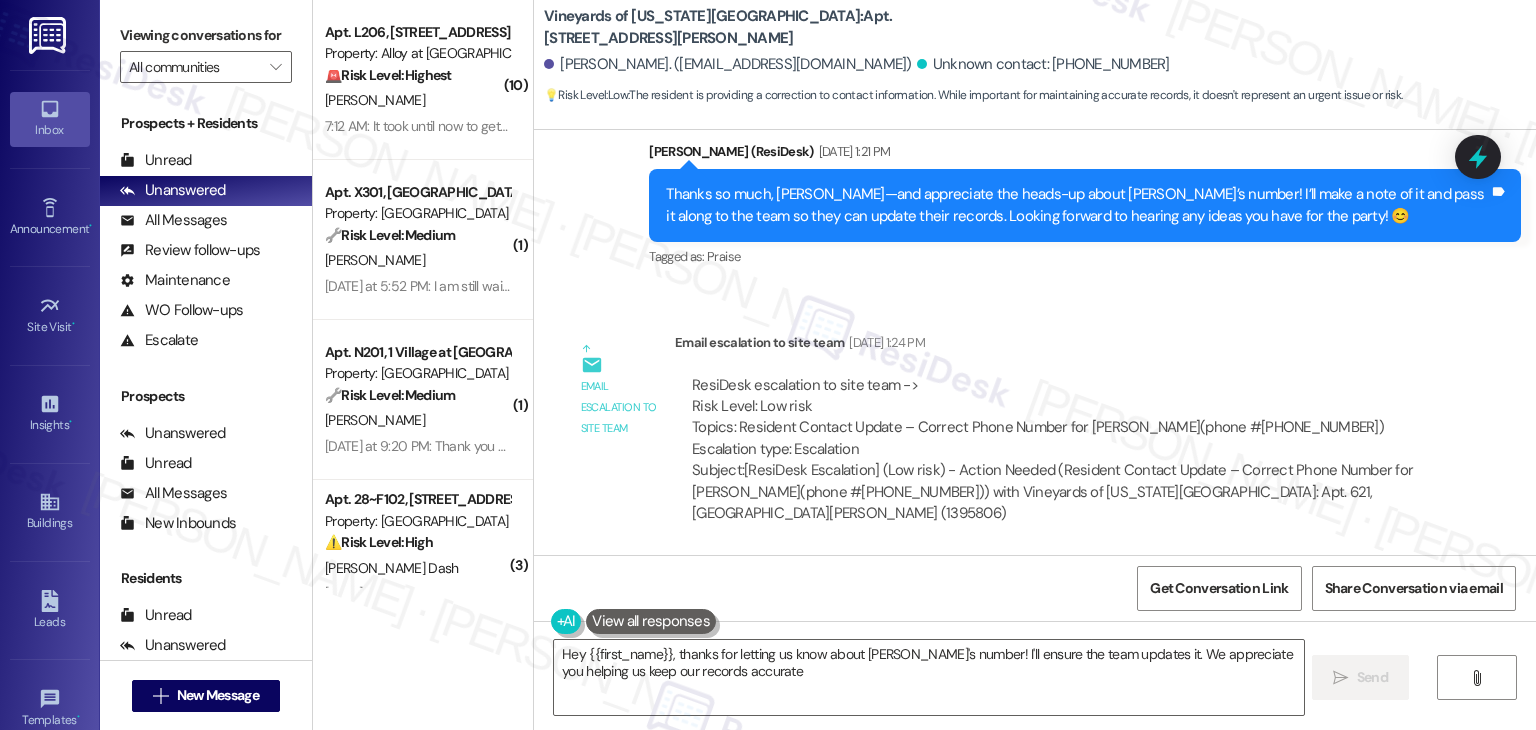 type on "Hey {{first_name}}, thanks for letting us know about Christina's number! I'll ensure the team updates it. We appreciate you helping us keep our records accurate!" 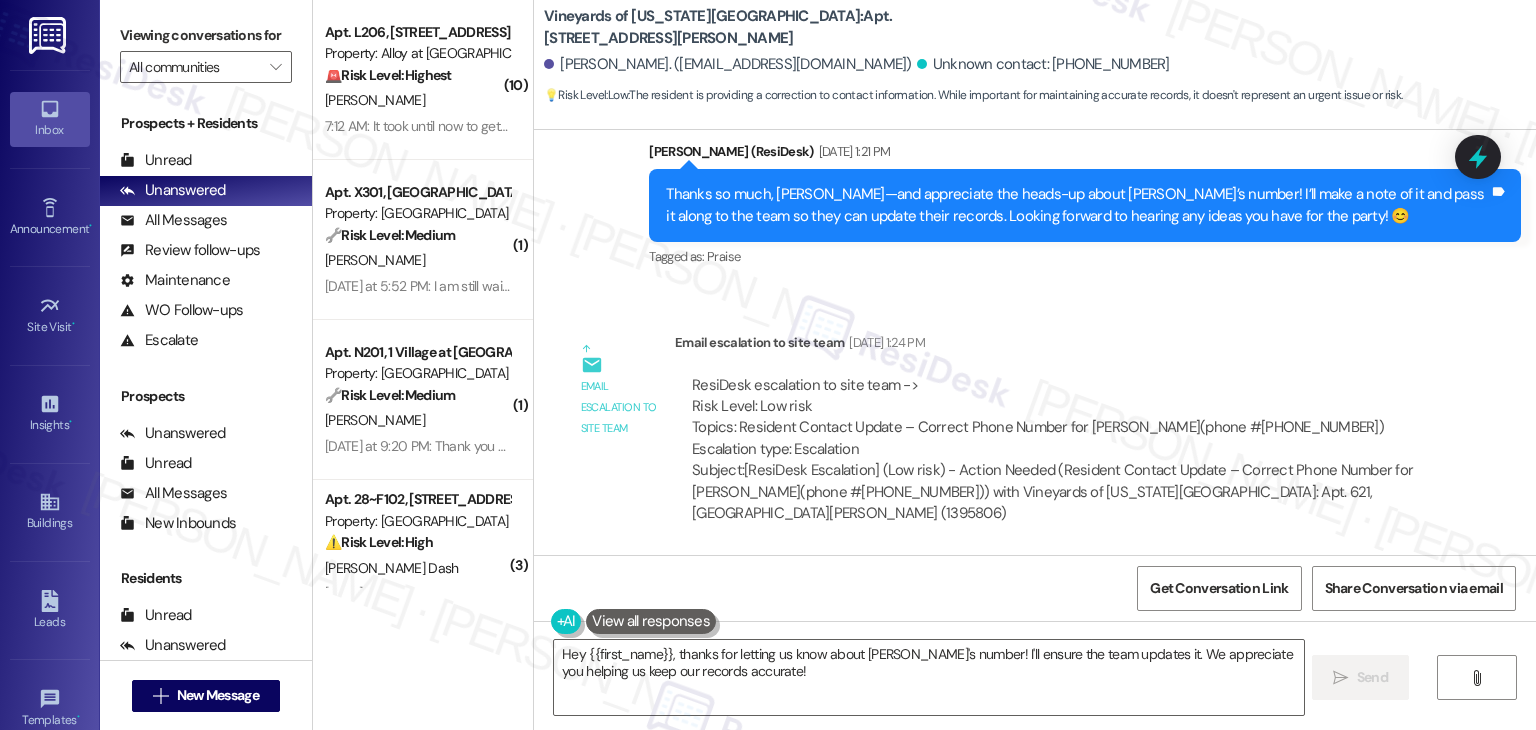 click on "Email escalation to site team Email escalation to site team Jul 10, 2025 at 1:24 PM ResiDesk escalation to site team ->
Risk Level: Low risk
Topics: Resident Contact Update – Correct Phone Number for Christina Young(phone #678 508 1431)
Escalation type: Escalation Subject:  [ResiDesk Escalation] (Low risk) - Action Needed (Resident Contact Update – Correct Phone Number for Christina Young(phone #678 508 1431)) with Vineyards of Colorado Springs: Apt. 621, 4350 Mira Linda Point (1395806)" at bounding box center [1000, 436] 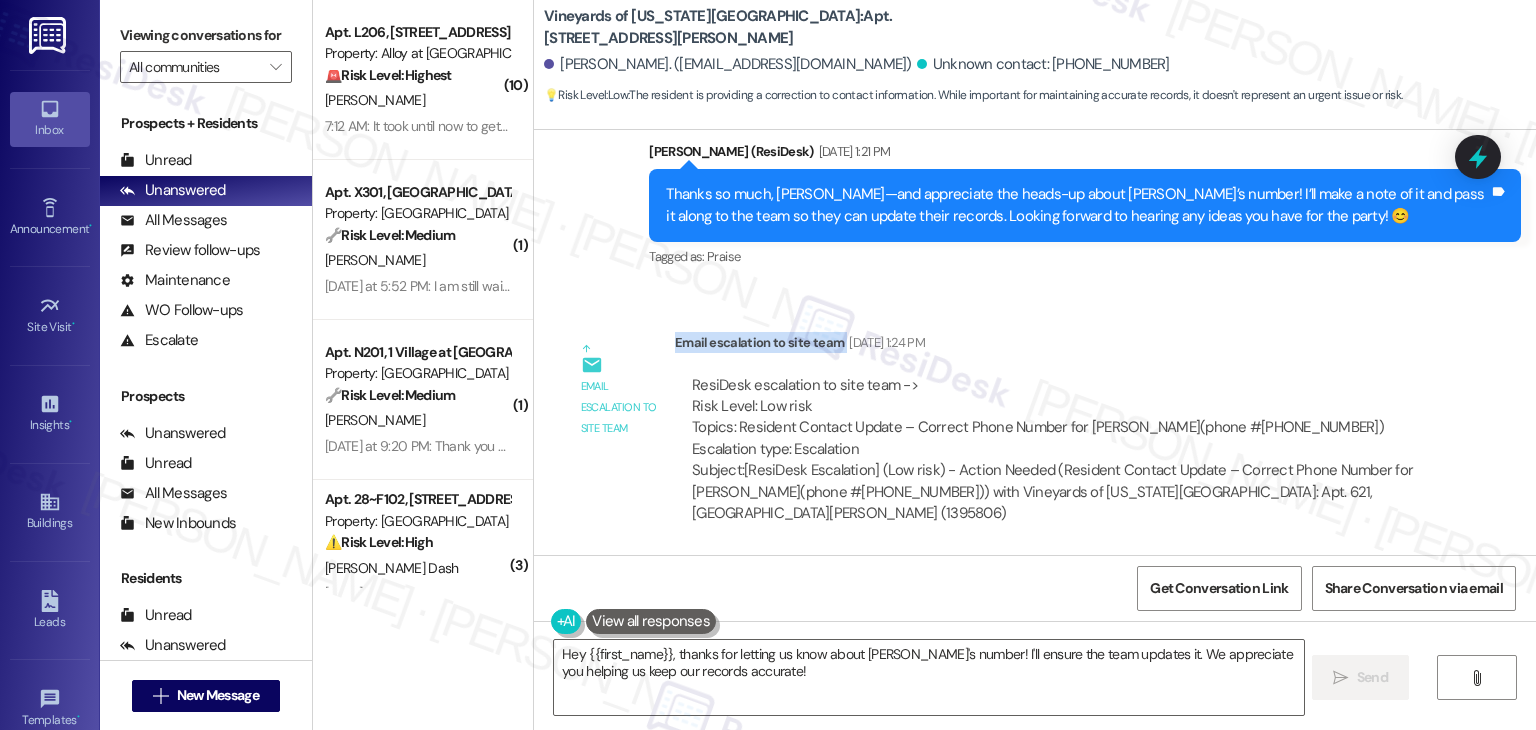 click on "Email escalation to site team Email escalation to site team Jul 10, 2025 at 1:24 PM ResiDesk escalation to site team ->
Risk Level: Low risk
Topics: Resident Contact Update – Correct Phone Number for Christina Young(phone #678 508 1431)
Escalation type: Escalation Subject:  [ResiDesk Escalation] (Low risk) - Action Needed (Resident Contact Update – Correct Phone Number for Christina Young(phone #678 508 1431)) with Vineyards of Colorado Springs: Apt. 621, 4350 Mira Linda Point (1395806)" at bounding box center (1000, 436) 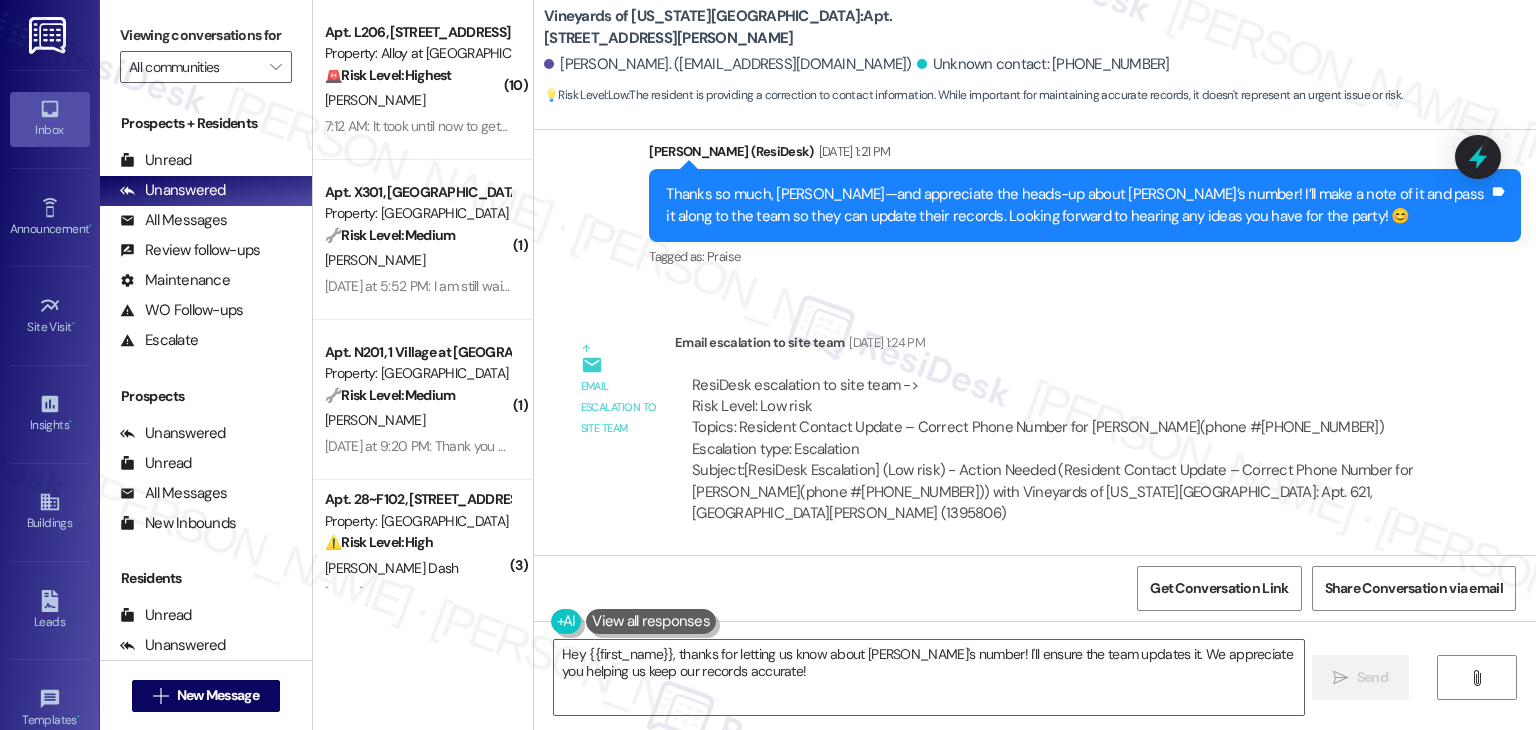 click on "Email escalation to site team Jul 10, 2025 at 1:24 PM" at bounding box center (1055, 346) 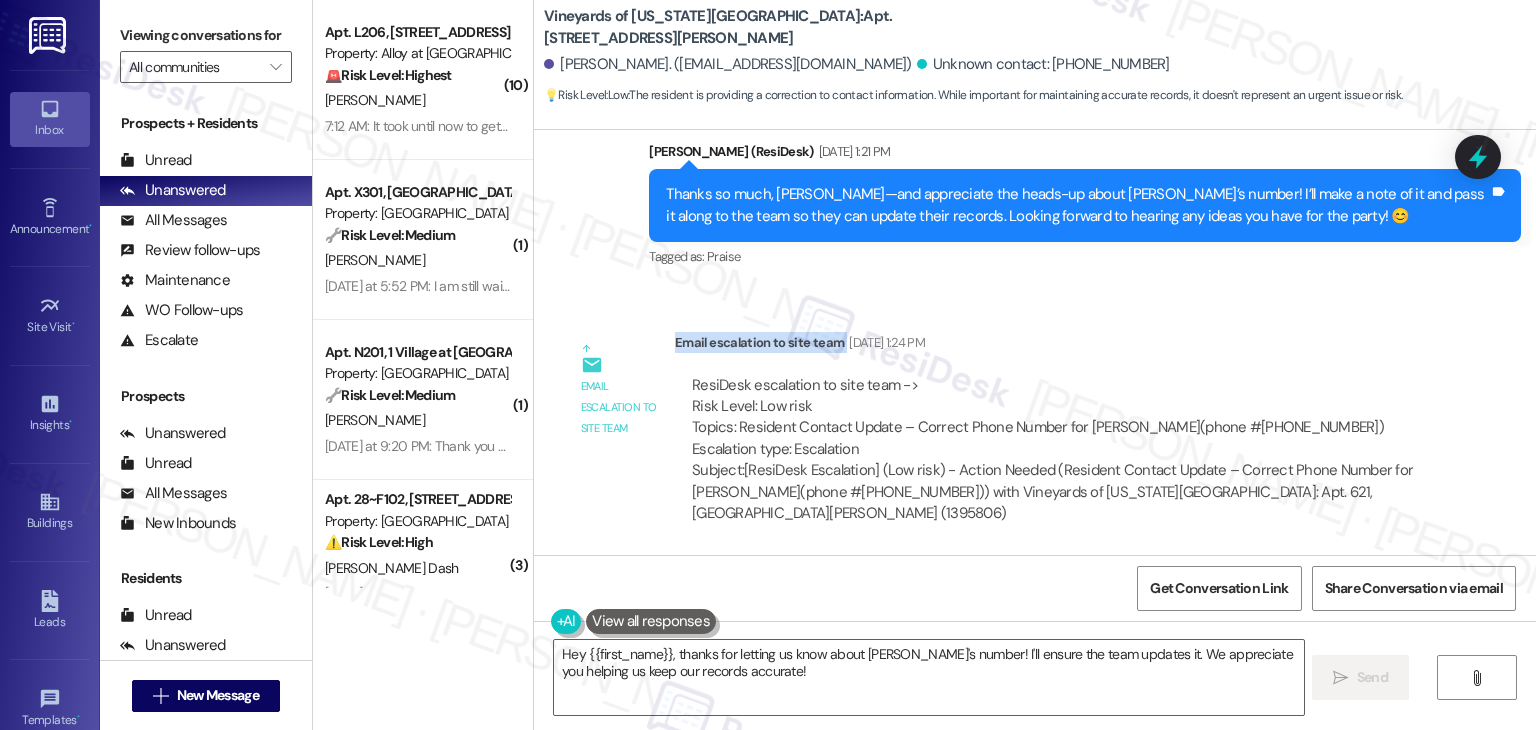 click on "Email escalation to site team Jul 10, 2025 at 1:24 PM" at bounding box center [1055, 346] 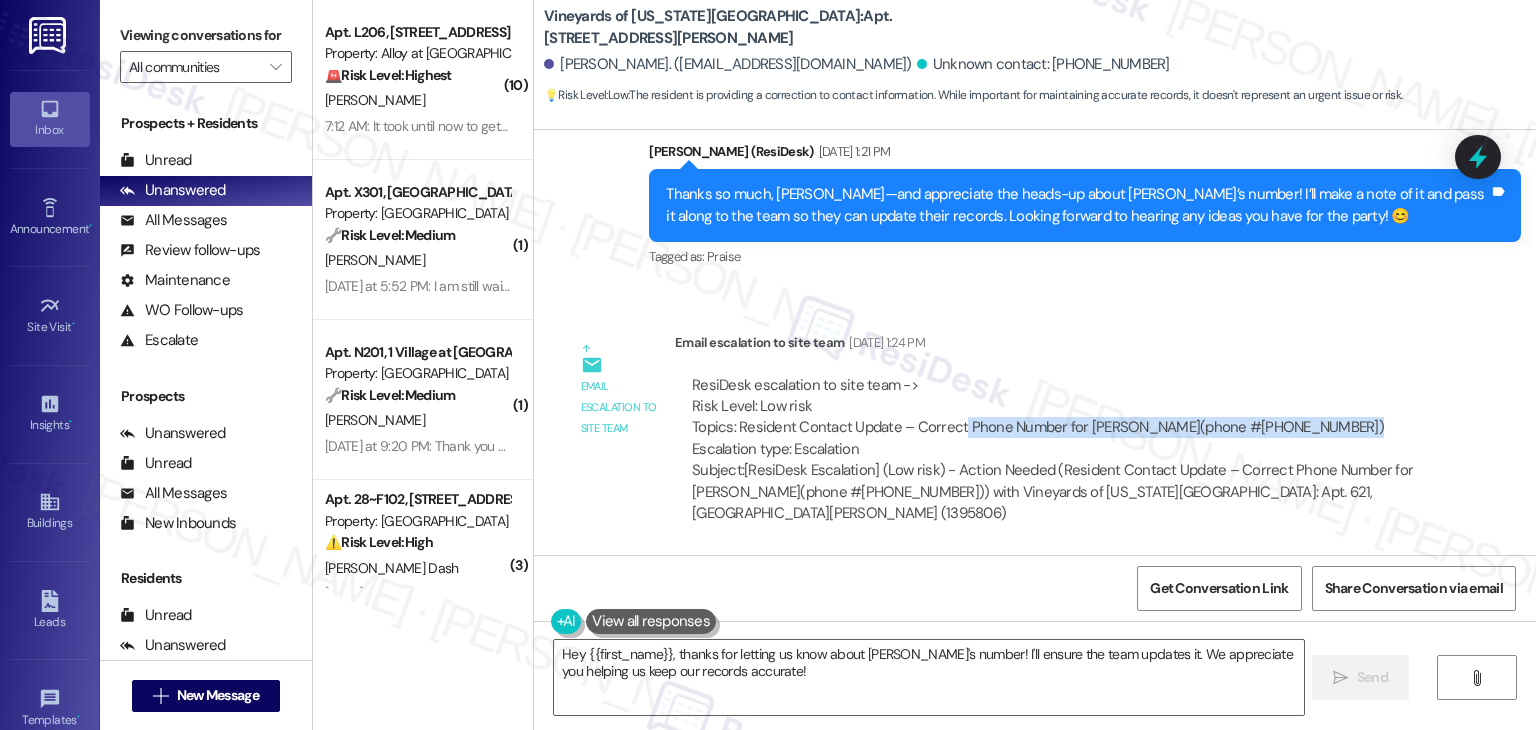 drag, startPoint x: 1320, startPoint y: 423, endPoint x: 948, endPoint y: 433, distance: 372.1344 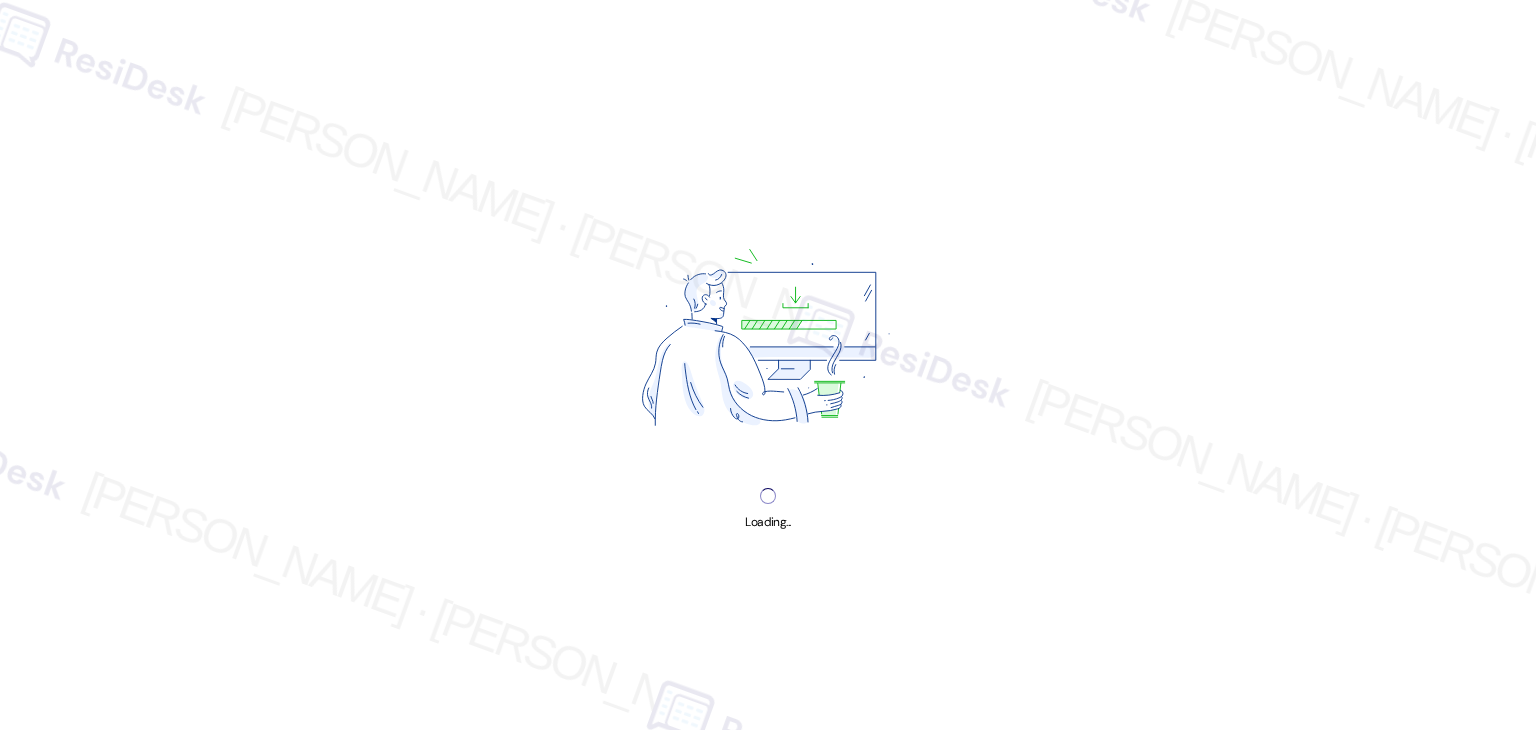scroll, scrollTop: 0, scrollLeft: 0, axis: both 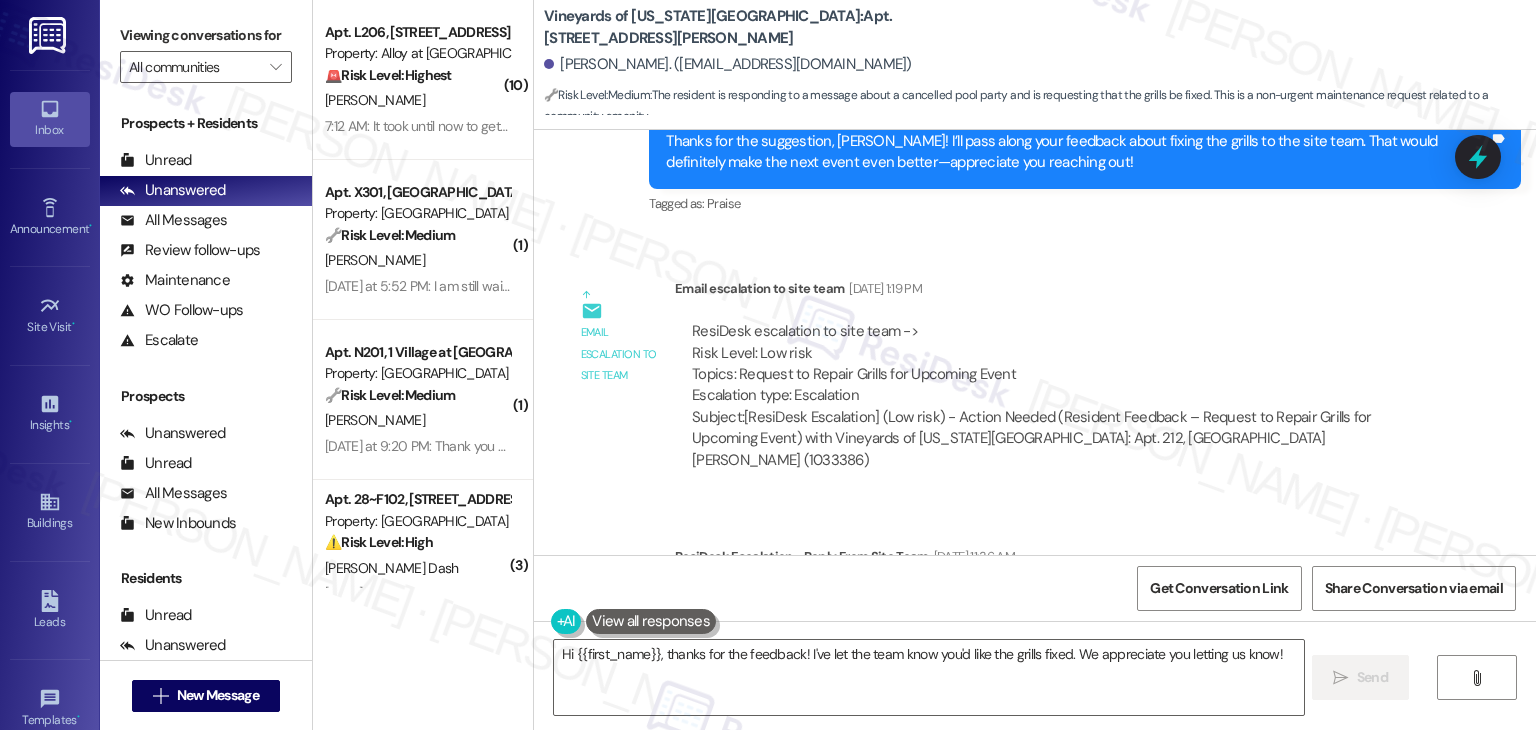 click on "[PERSON_NAME]. ([EMAIL_ADDRESS][DOMAIN_NAME])" at bounding box center [728, 64] 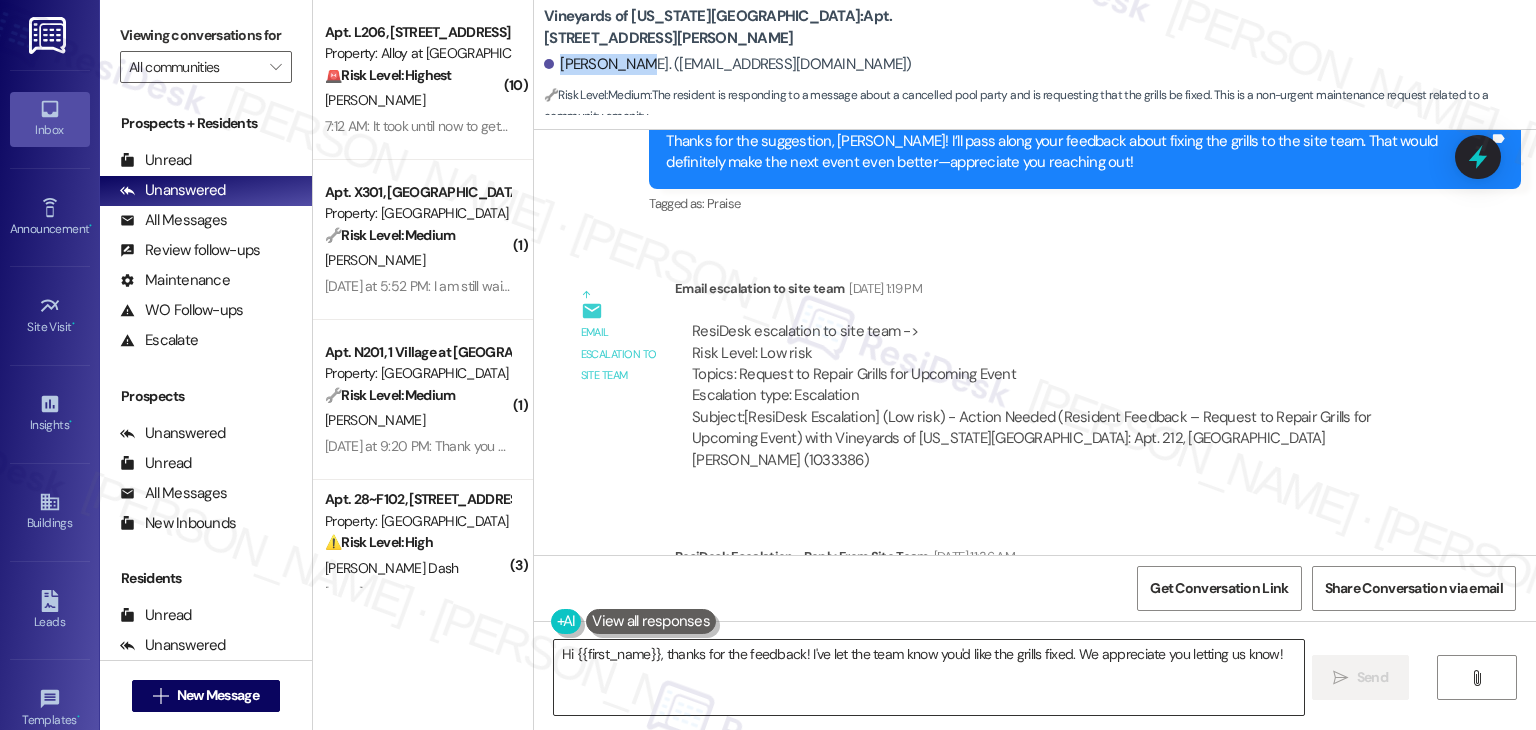 click on "Hi {{first_name}}, thanks for the feedback! I've let the team know you'd like the grills fixed. We appreciate you letting us know!" at bounding box center [928, 677] 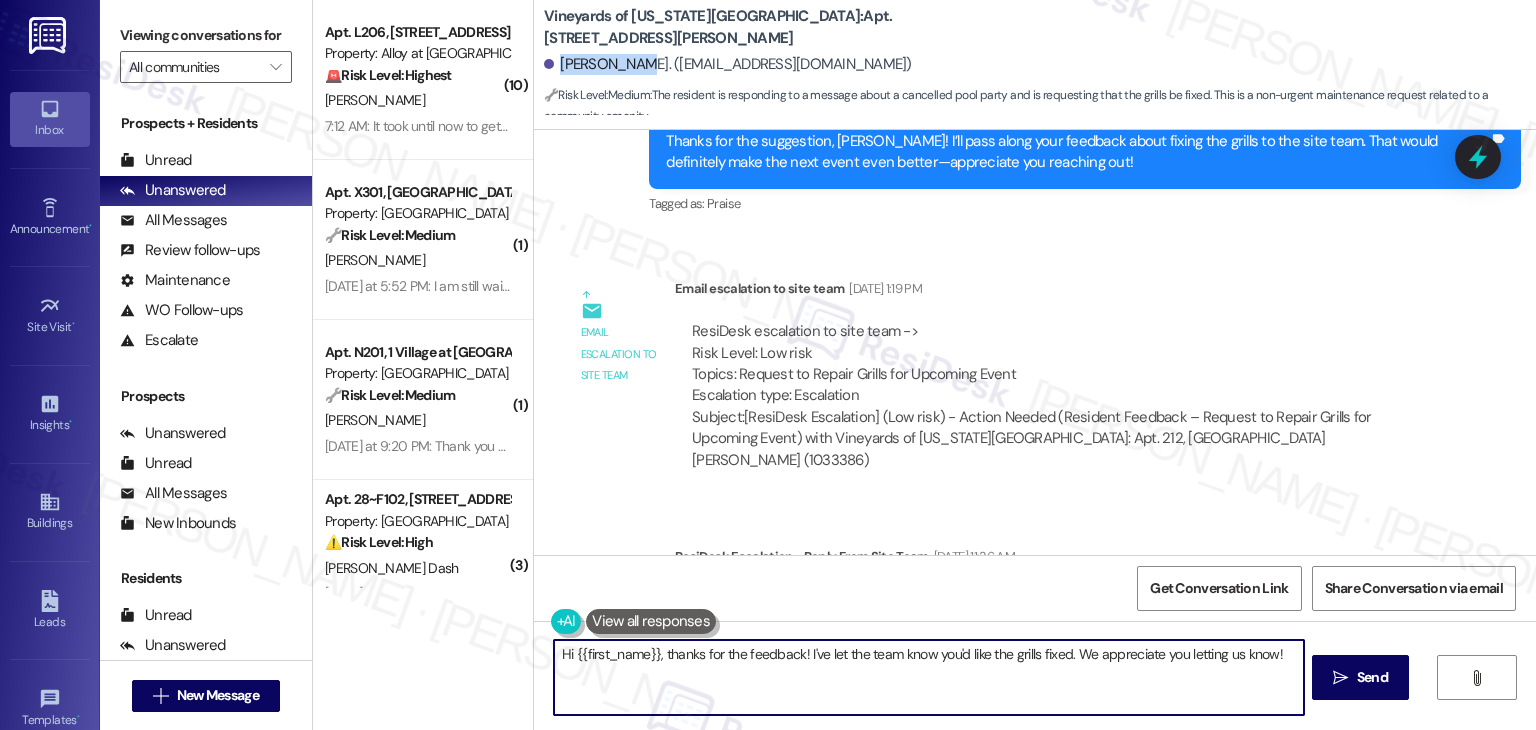 click on "Hi {{first_name}}, thanks for the feedback! I've let the team know you'd like the grills fixed. We appreciate you letting us know!" at bounding box center (928, 677) 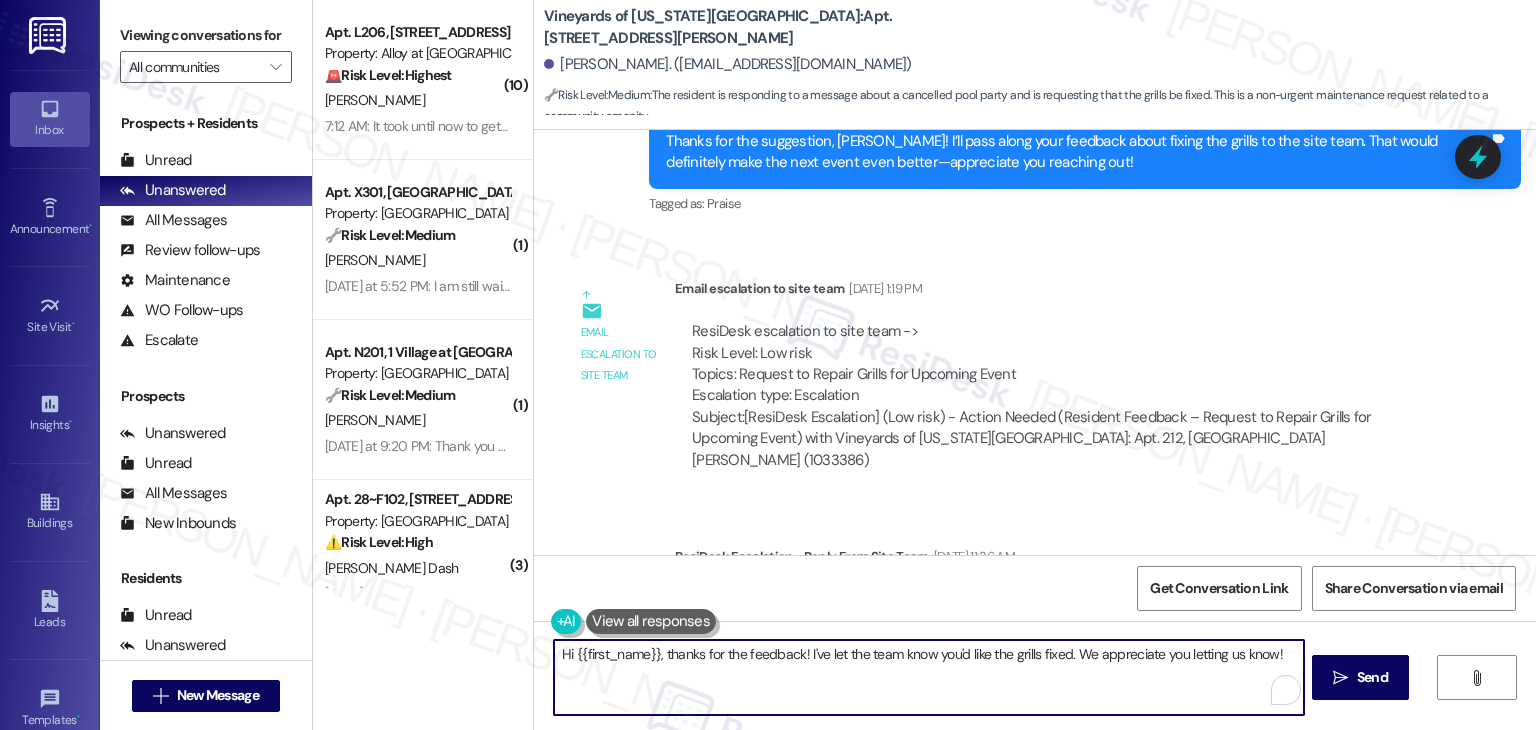 paste on "[PERSON_NAME], I’ve shared your report about the grill with the site team. They mentioned they’re currently looking into vendors to get it fixed. Thanks for bringing this to our attention—we’ll keep everyone posted once all grills are up and running" 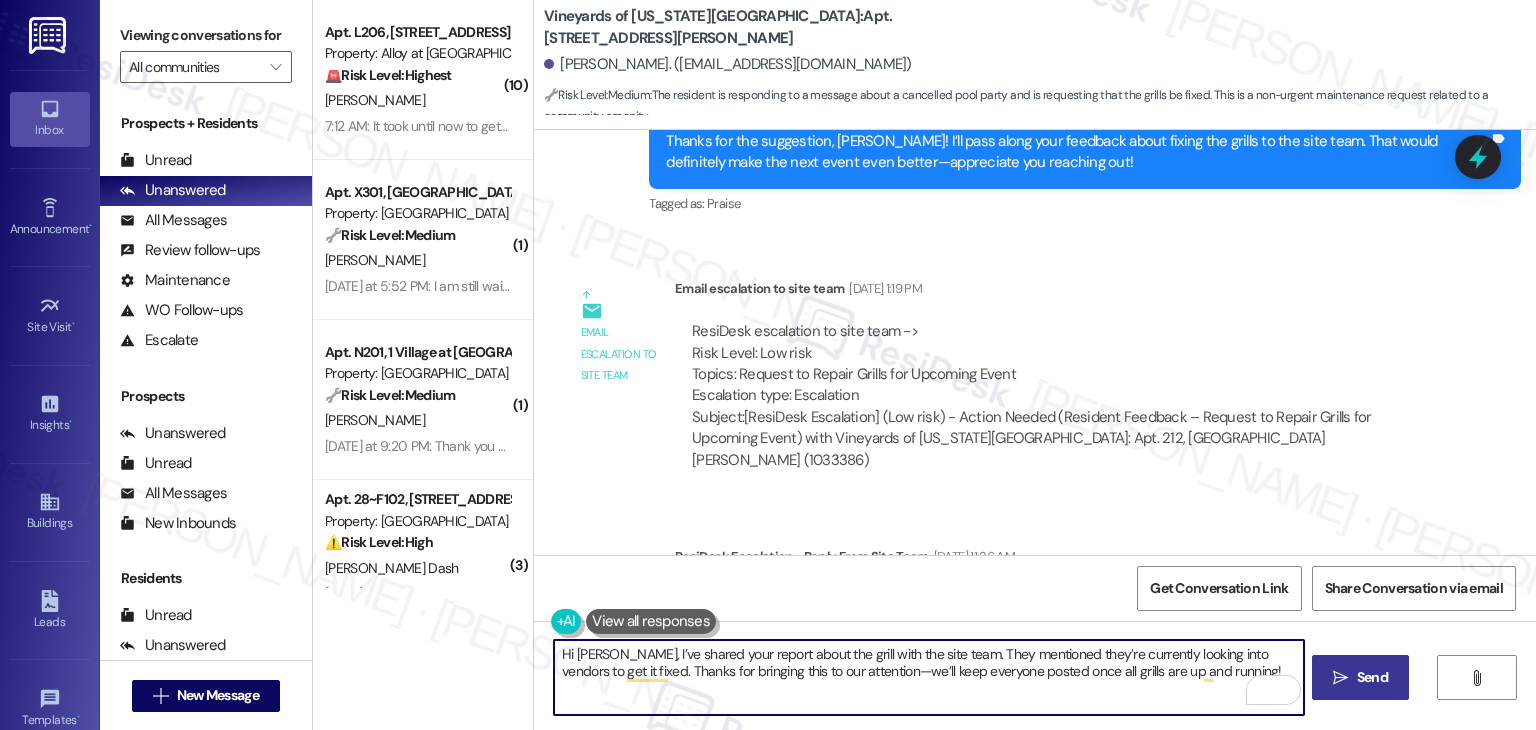 type on "Hi [PERSON_NAME], I’ve shared your report about the grill with the site team. They mentioned they’re currently looking into vendors to get it fixed. Thanks for bringing this to our attention—we’ll keep everyone posted once all grills are up and running!" 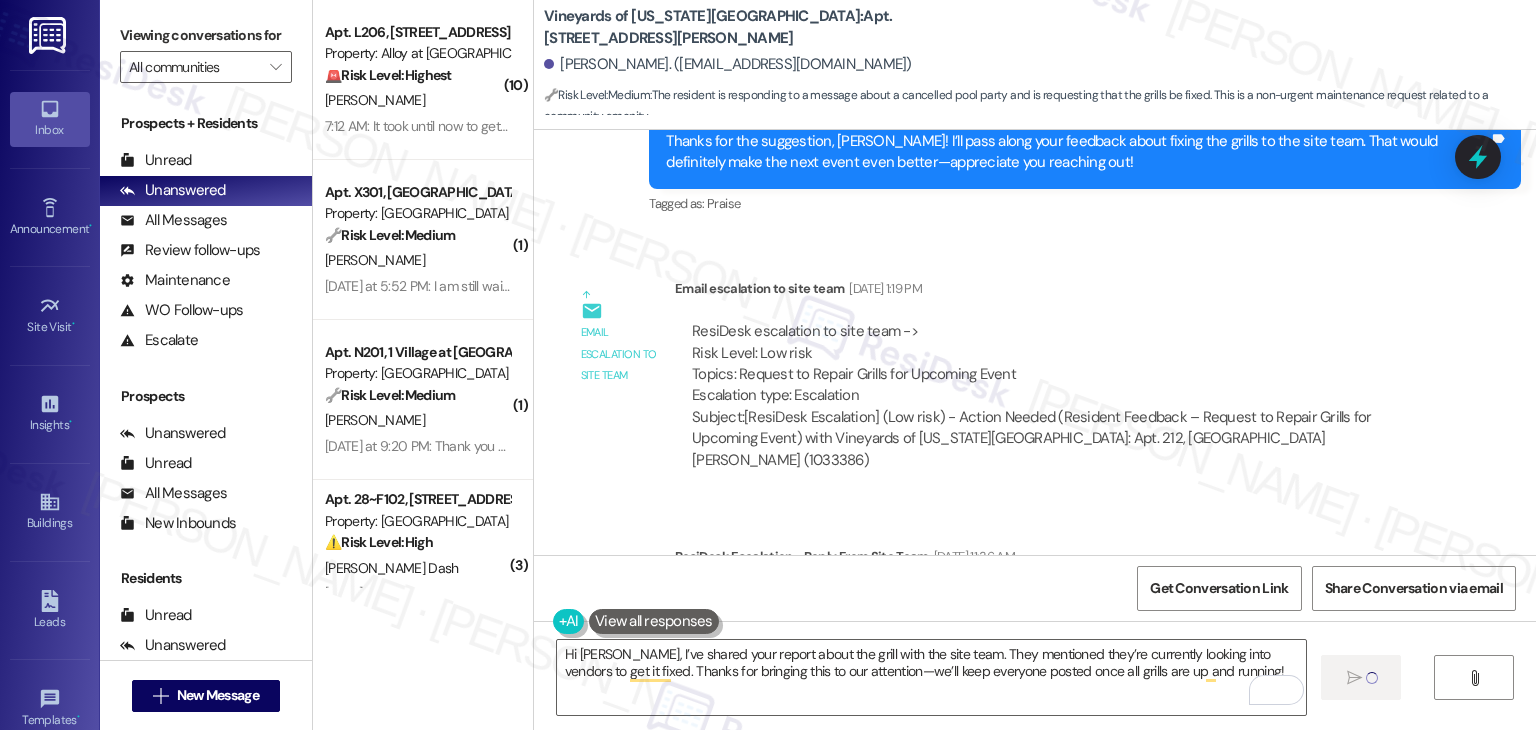 type 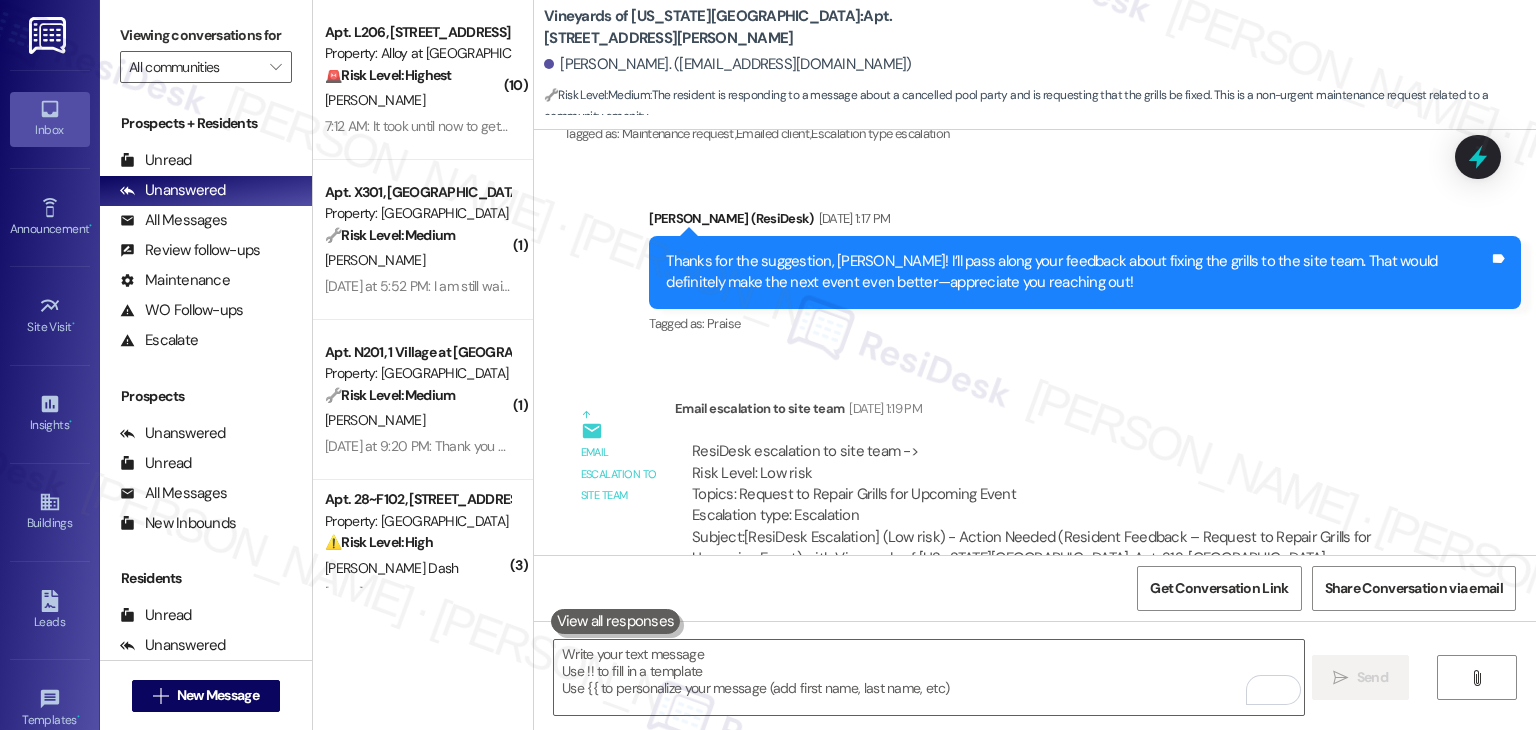 scroll, scrollTop: 5665, scrollLeft: 0, axis: vertical 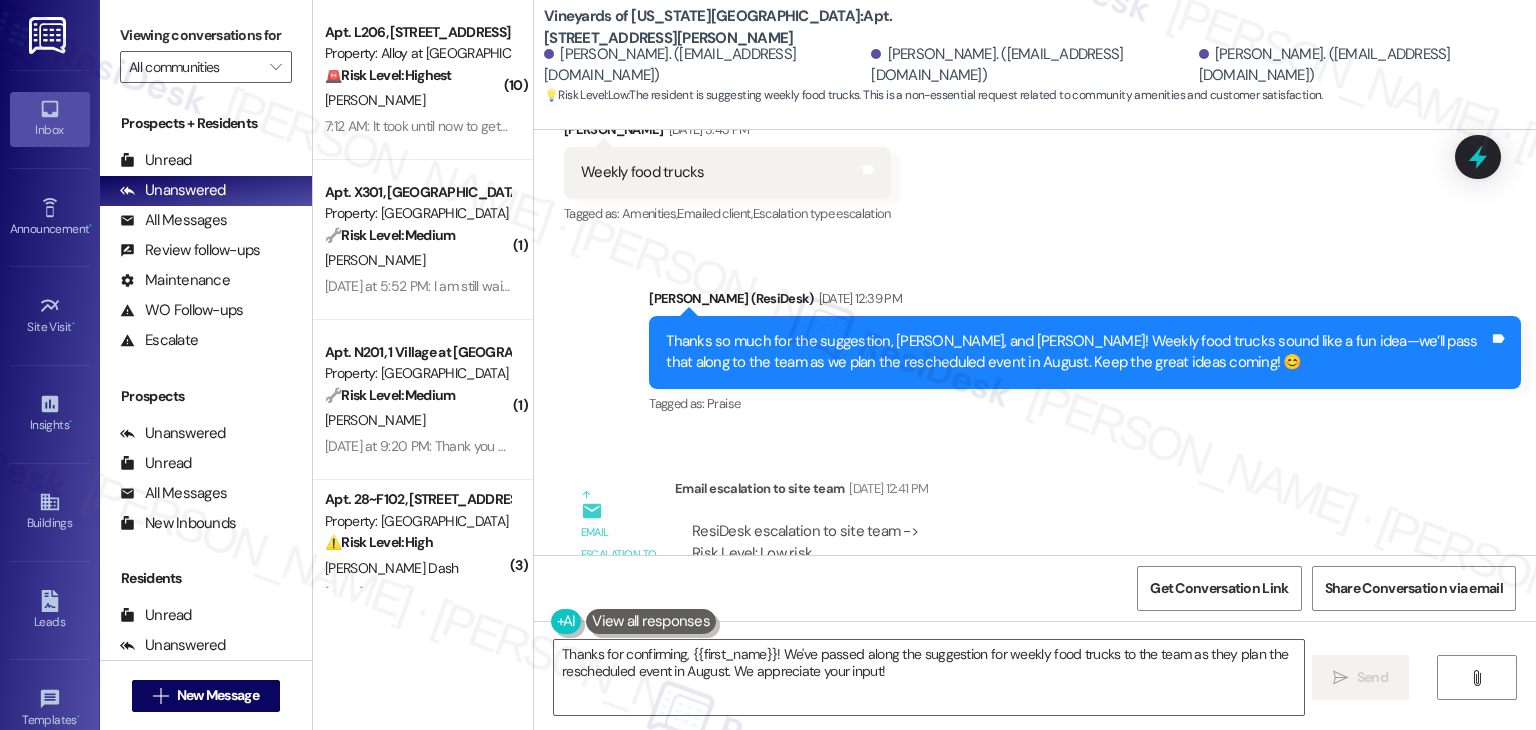 click on "Email escalation to site team Jul 10, 2025 at 12:41 PM" at bounding box center (1055, 492) 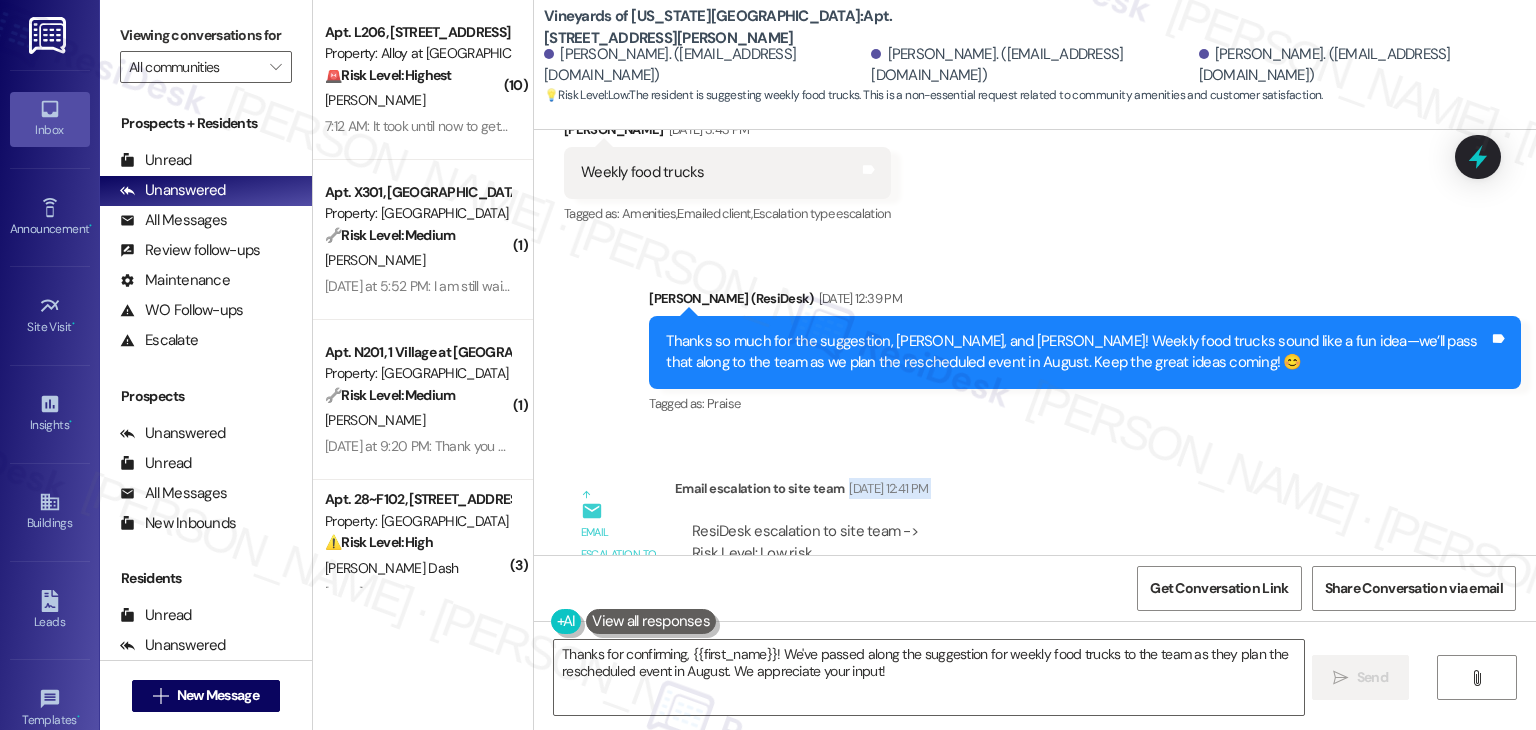 click on "Email escalation to site team Jul 10, 2025 at 12:41 PM" at bounding box center (1055, 492) 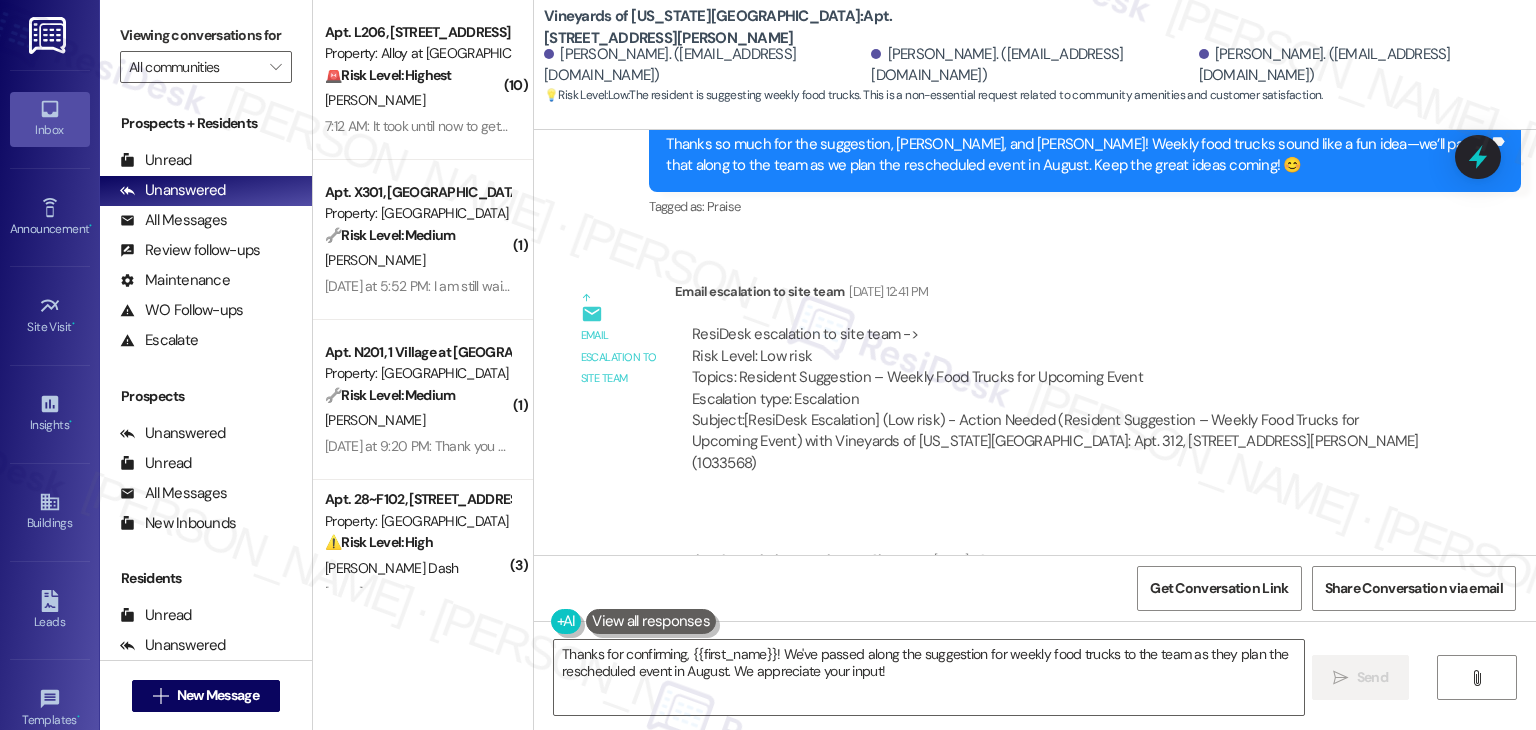 scroll, scrollTop: 6562, scrollLeft: 0, axis: vertical 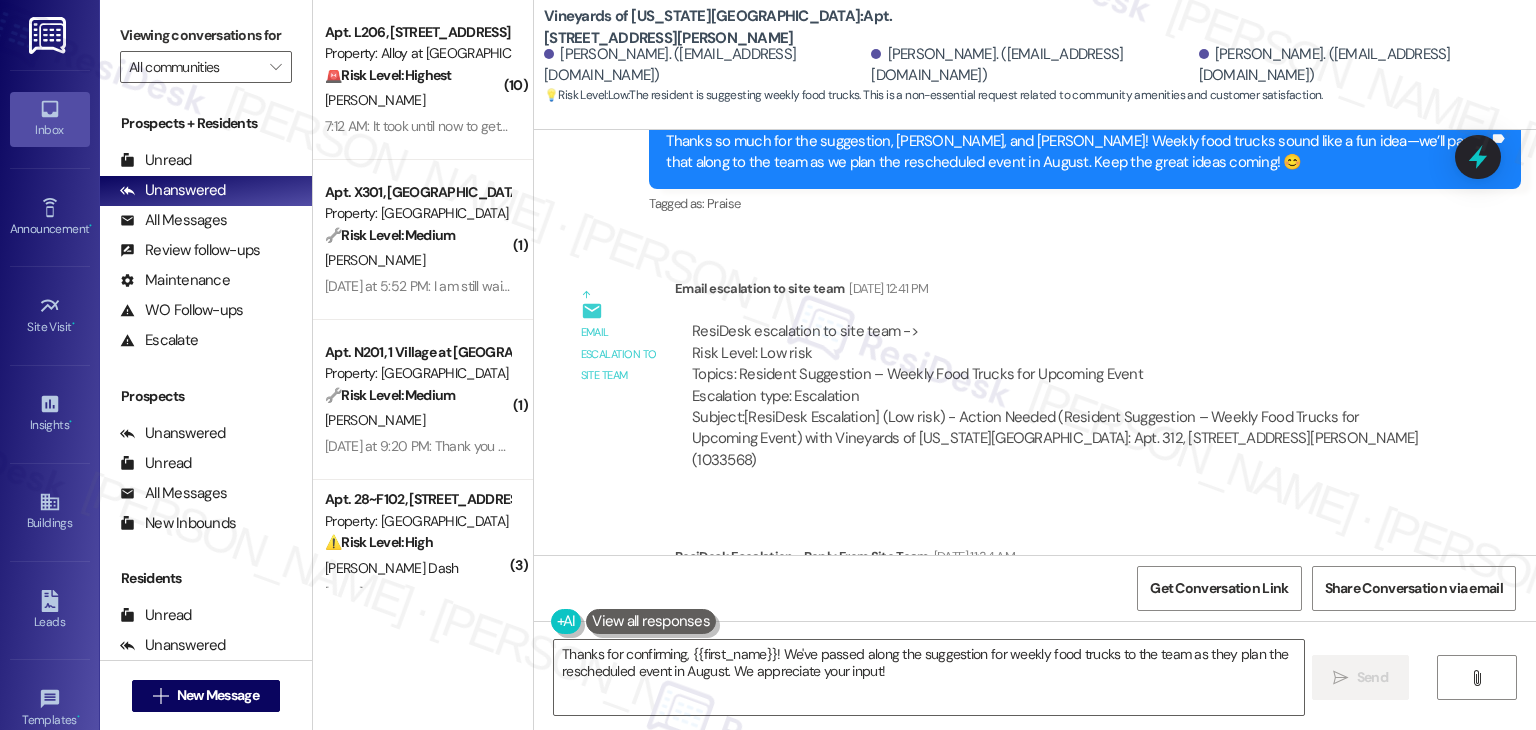 click on "Email escalation reply ResiDesk Escalation - Reply From Site Team Jul 11, 2025 at 11:34 AM ResiDesk escalation reply ->
Please handle: Let them know we appreciate your input, it has been noted. If you have any suggestions of food truck, let us know. Colleen Irvin Assistant Community Manager , Roundhouse Vineyards of Co ResiDesk escalation reply ->
Please handle: Let them know we appreciate your input, it has been noted. If you have any suggestions of food truck, let us know. Colleen Irvin Assistant Community Manager , Roundhouse Vineyards of Co" at bounding box center (1000, 607) 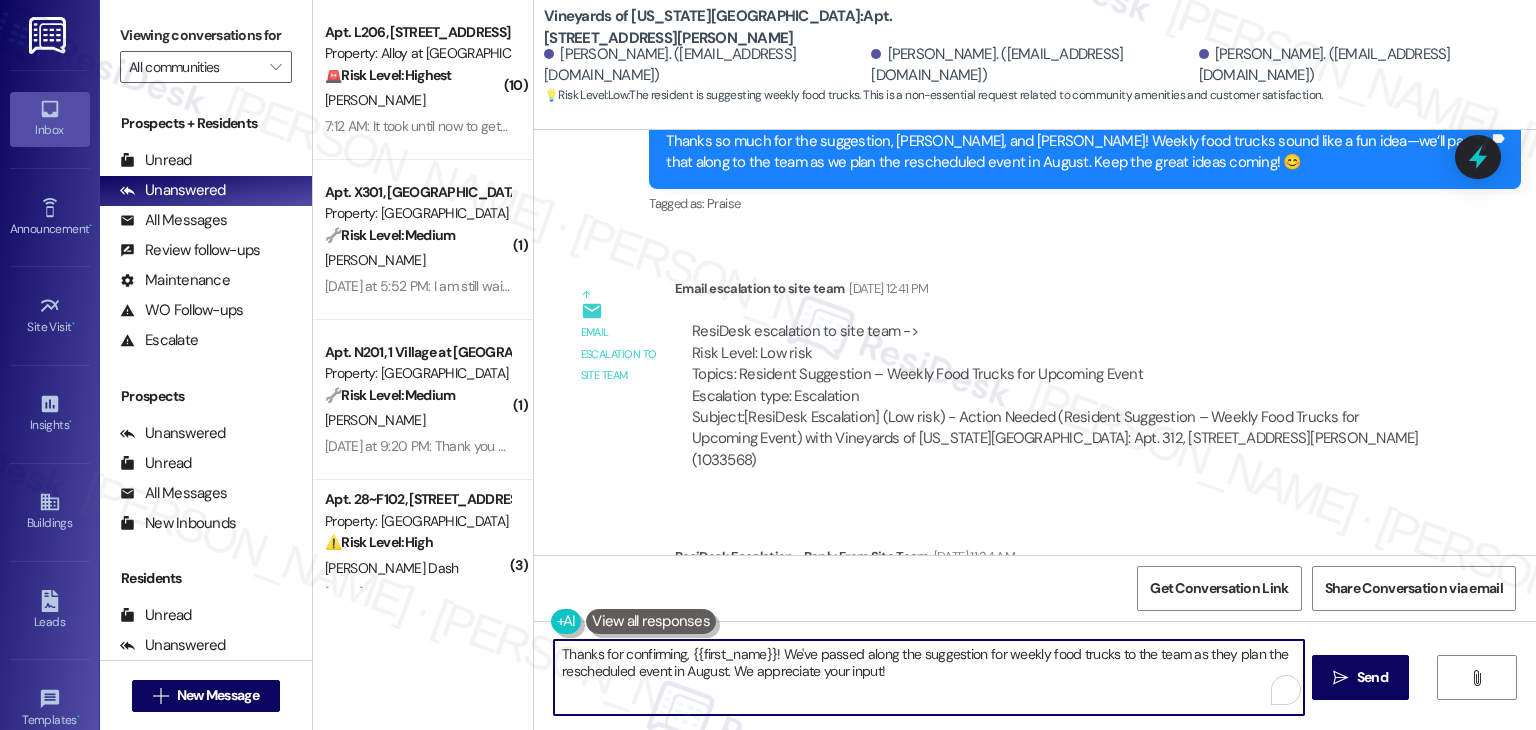 drag, startPoint x: 769, startPoint y: 653, endPoint x: 964, endPoint y: 657, distance: 195.04102 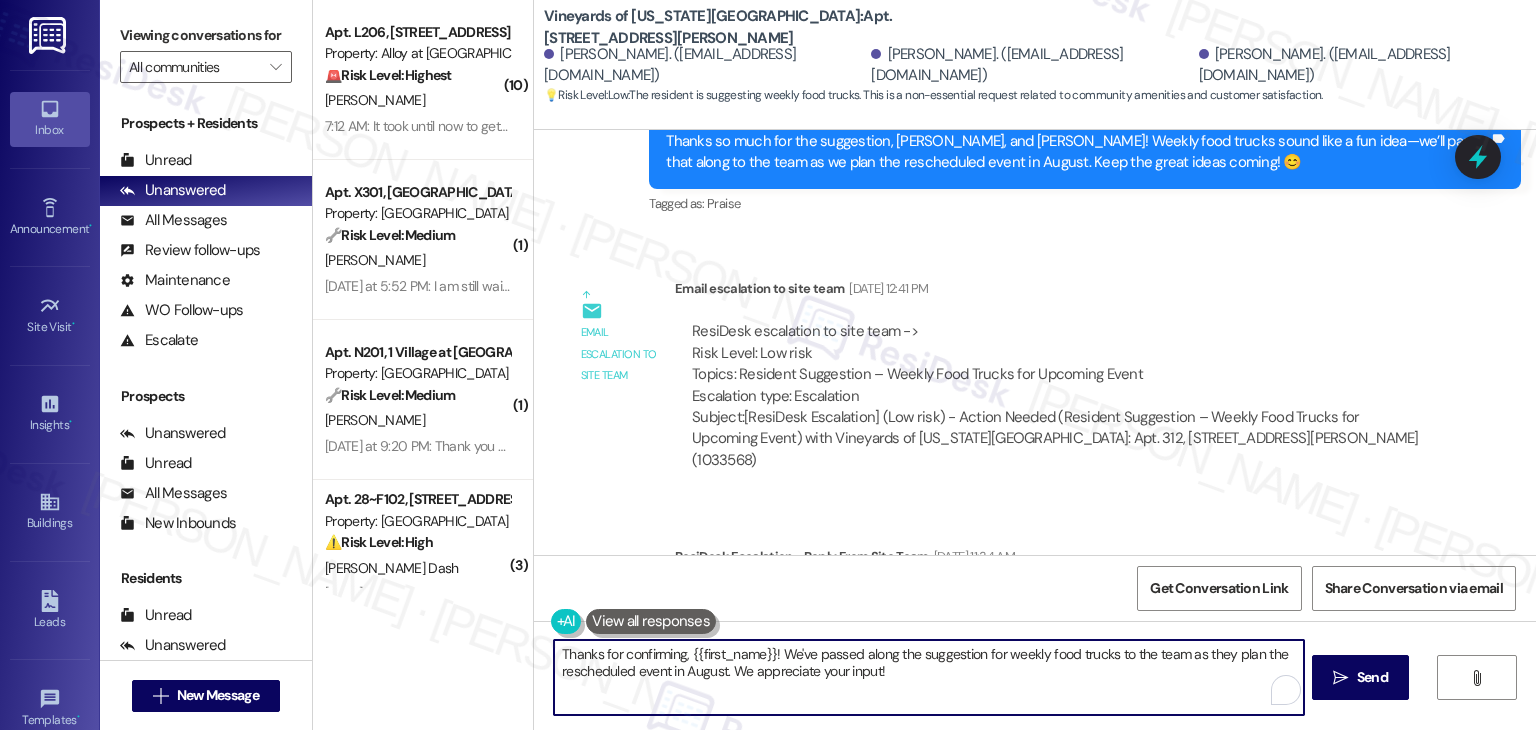 click on "Thanks for confirming, {{first_name}}! We've passed along the suggestion for weekly food trucks to the team as they plan the rescheduled event in August. We appreciate your input!" at bounding box center (928, 677) 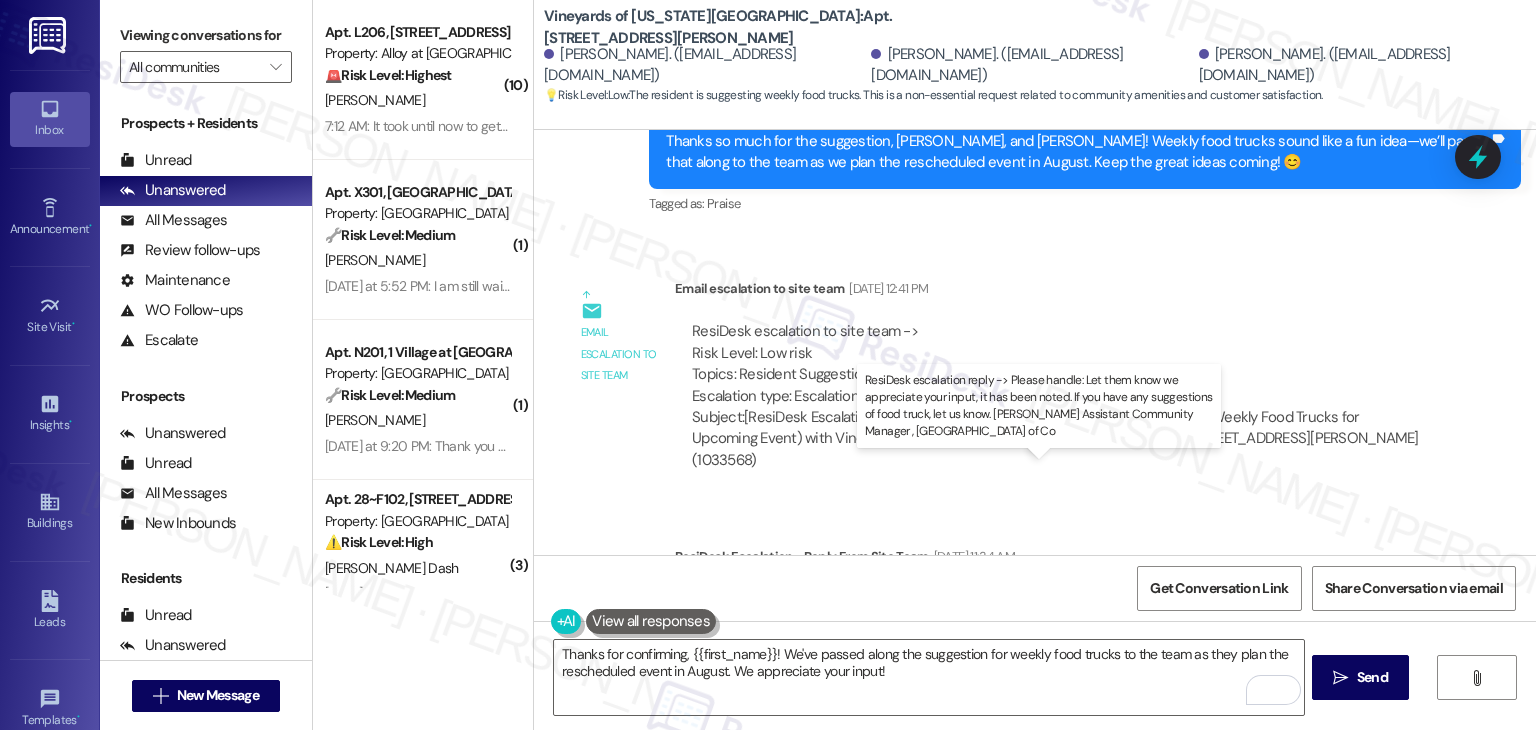 drag, startPoint x: 888, startPoint y: 491, endPoint x: 748, endPoint y: 518, distance: 142.5798 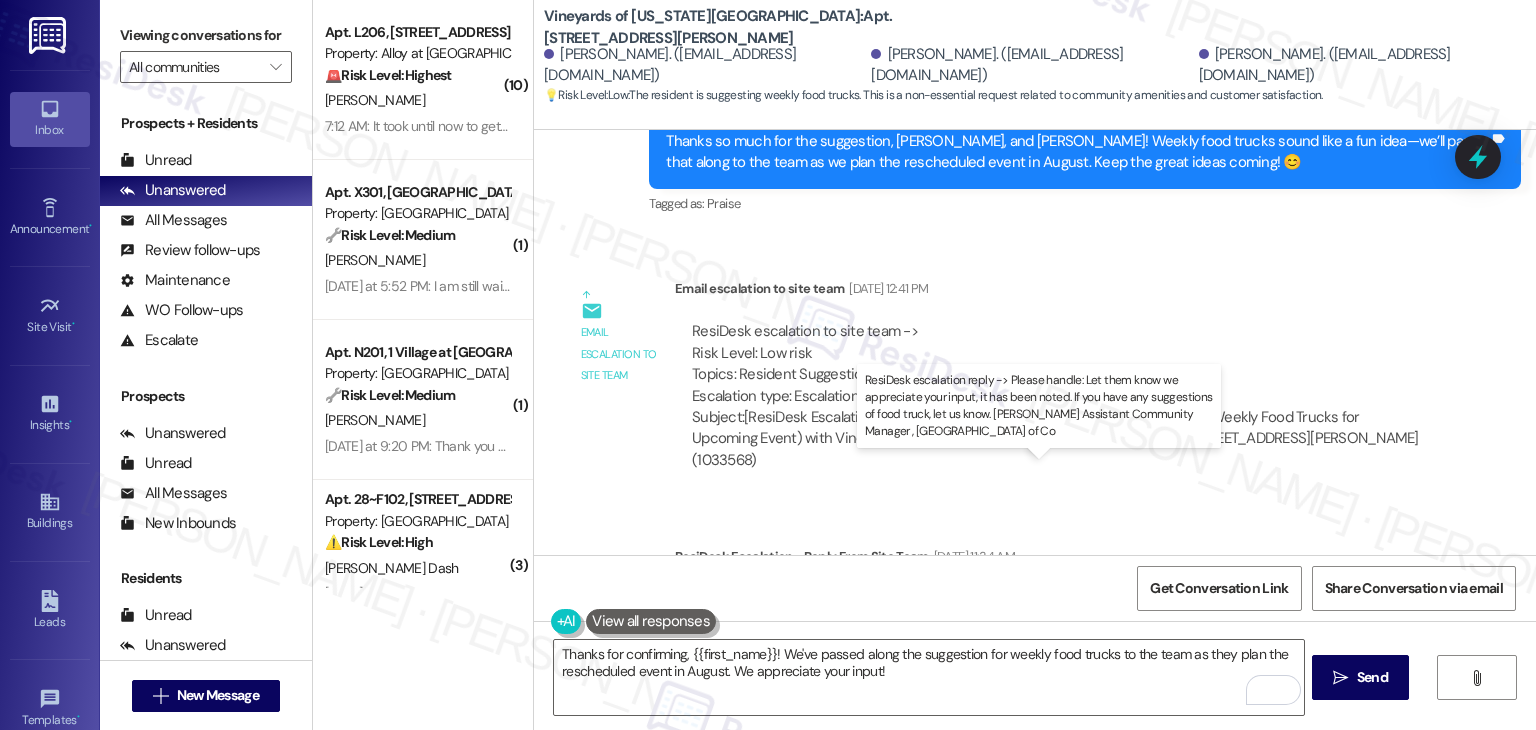 click on "ResiDesk escalation reply ->
Please handle: Let them know we appreciate your input, it has been noted. If you have any suggestions of food truck, let us know. Colleen Irvin Assistant Community Manager , Roundhouse Vineyards of Co ResiDesk escalation reply ->
Please handle: Let them know we appreciate your input, it has been noted. If you have any suggestions of food truck, let us know. Colleen Irvin Assistant Community Manager , Roundhouse Vineyards of Co" at bounding box center (1040, 620) 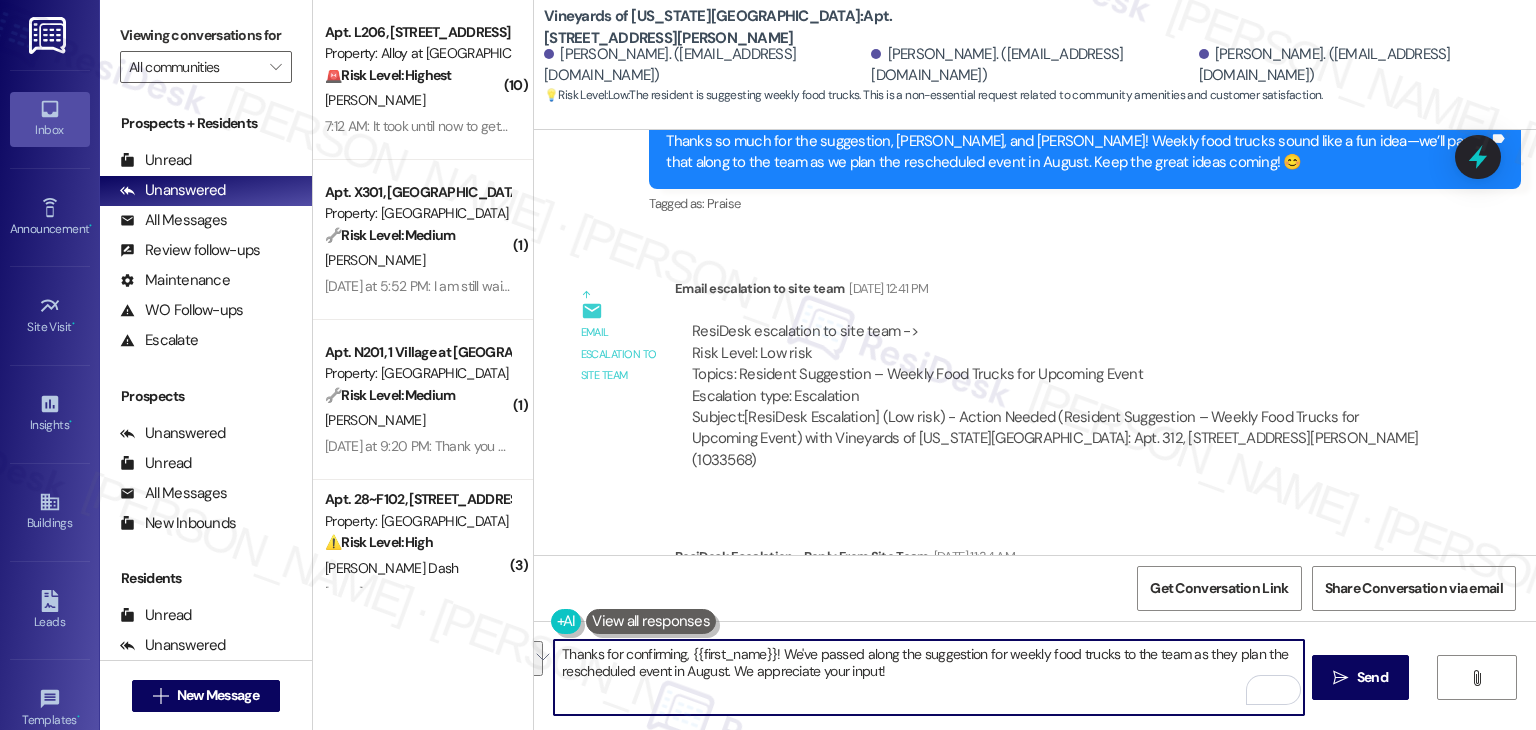 drag, startPoint x: 915, startPoint y: 673, endPoint x: 521, endPoint y: 659, distance: 394.24866 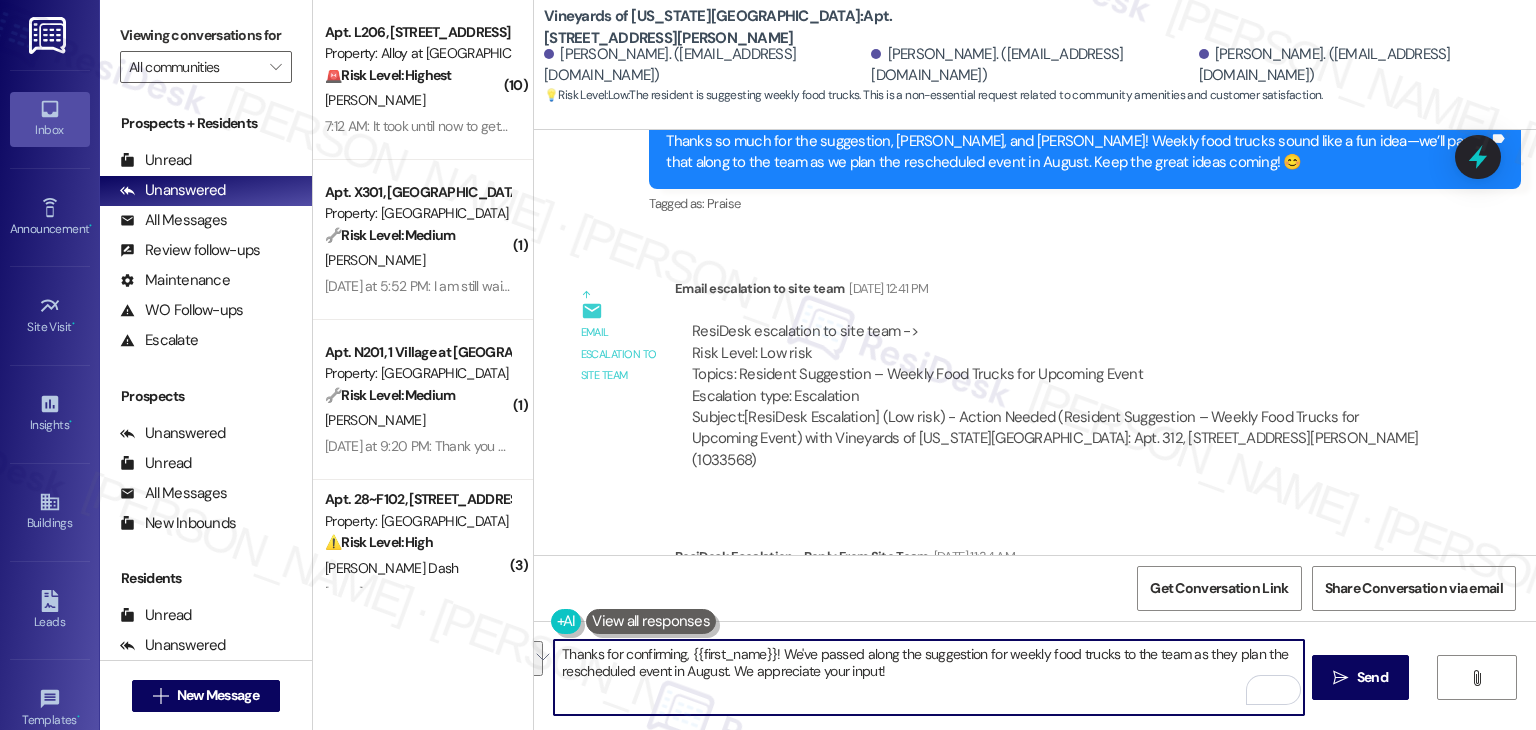 click on "Thanks for confirming, {{first_name}}! We've passed along the suggestion for weekly food trucks to the team as they plan the rescheduled event in August. We appreciate your input!  Send " at bounding box center (1035, 696) 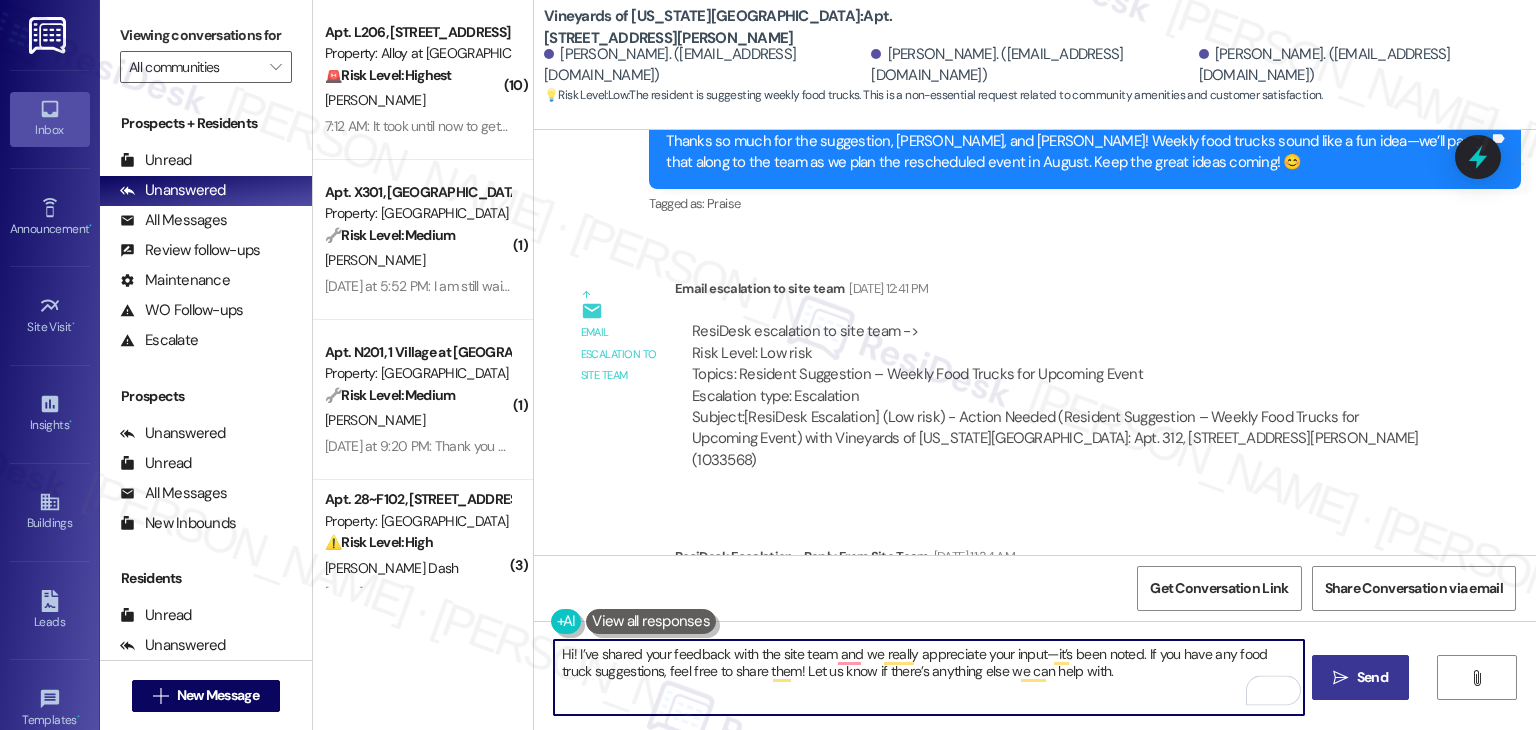 type on "Hi! I’ve shared your feedback with the site team and we really appreciate your input—it’s been noted. If you have any food truck suggestions, feel free to share them! Let us know if there’s anything else we can help with." 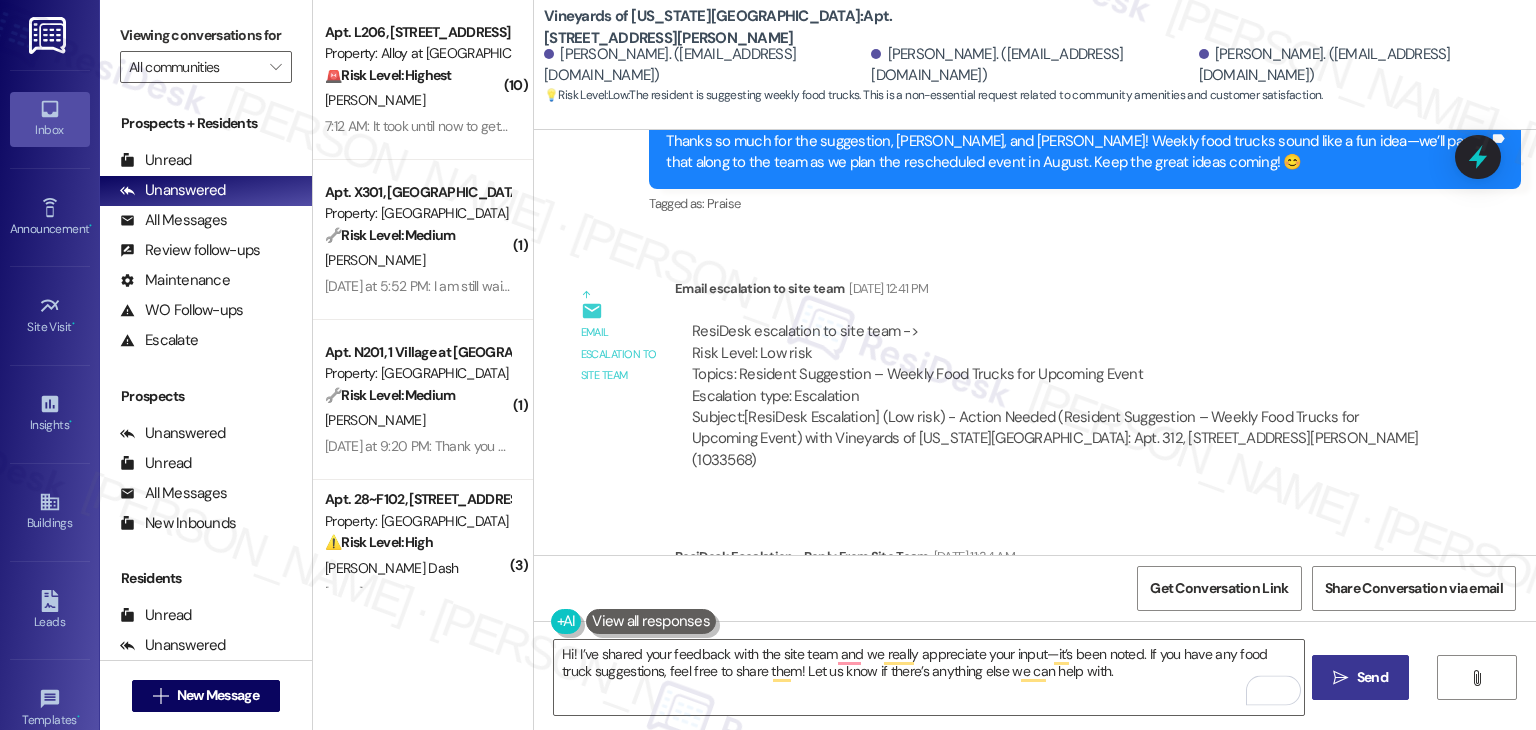 click on "Send" at bounding box center [1372, 677] 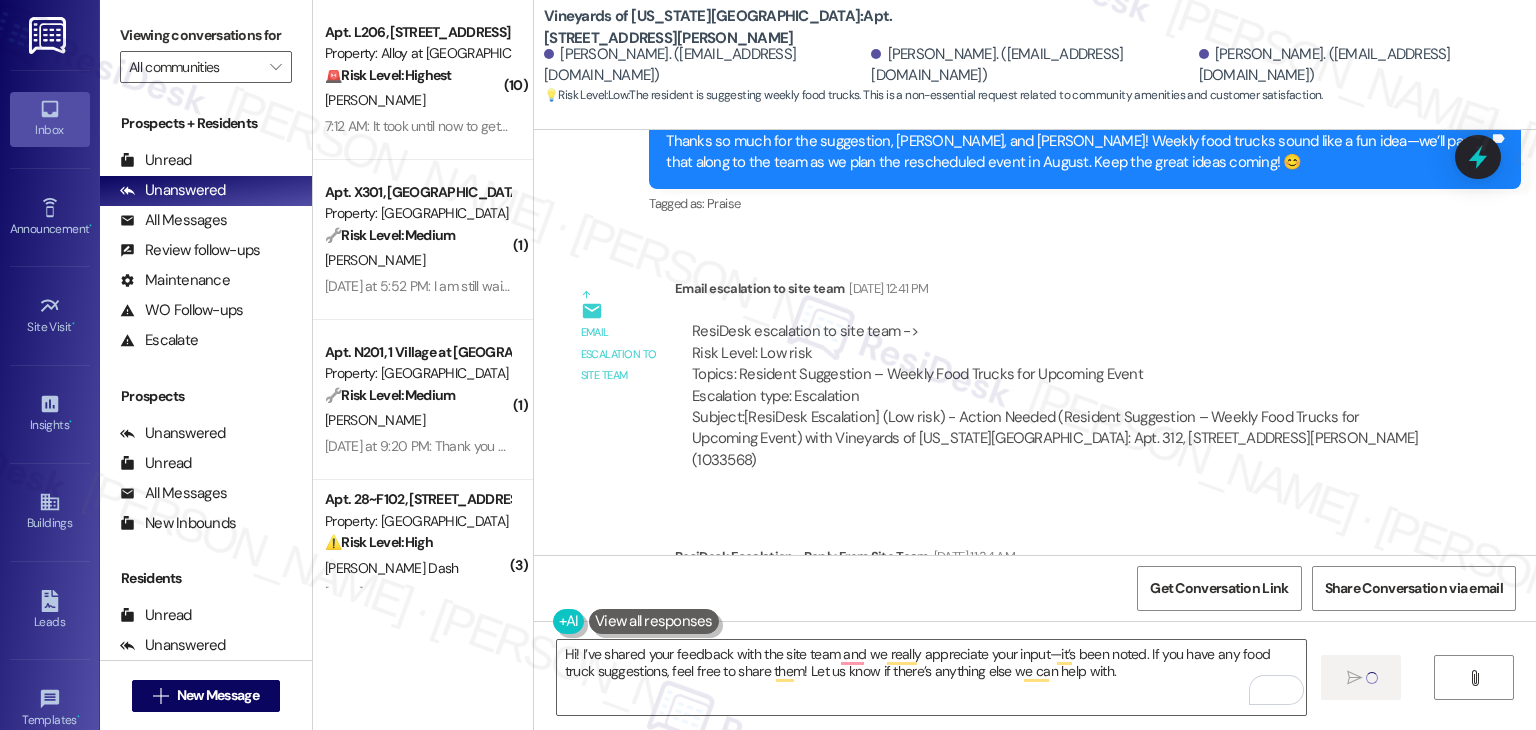 type 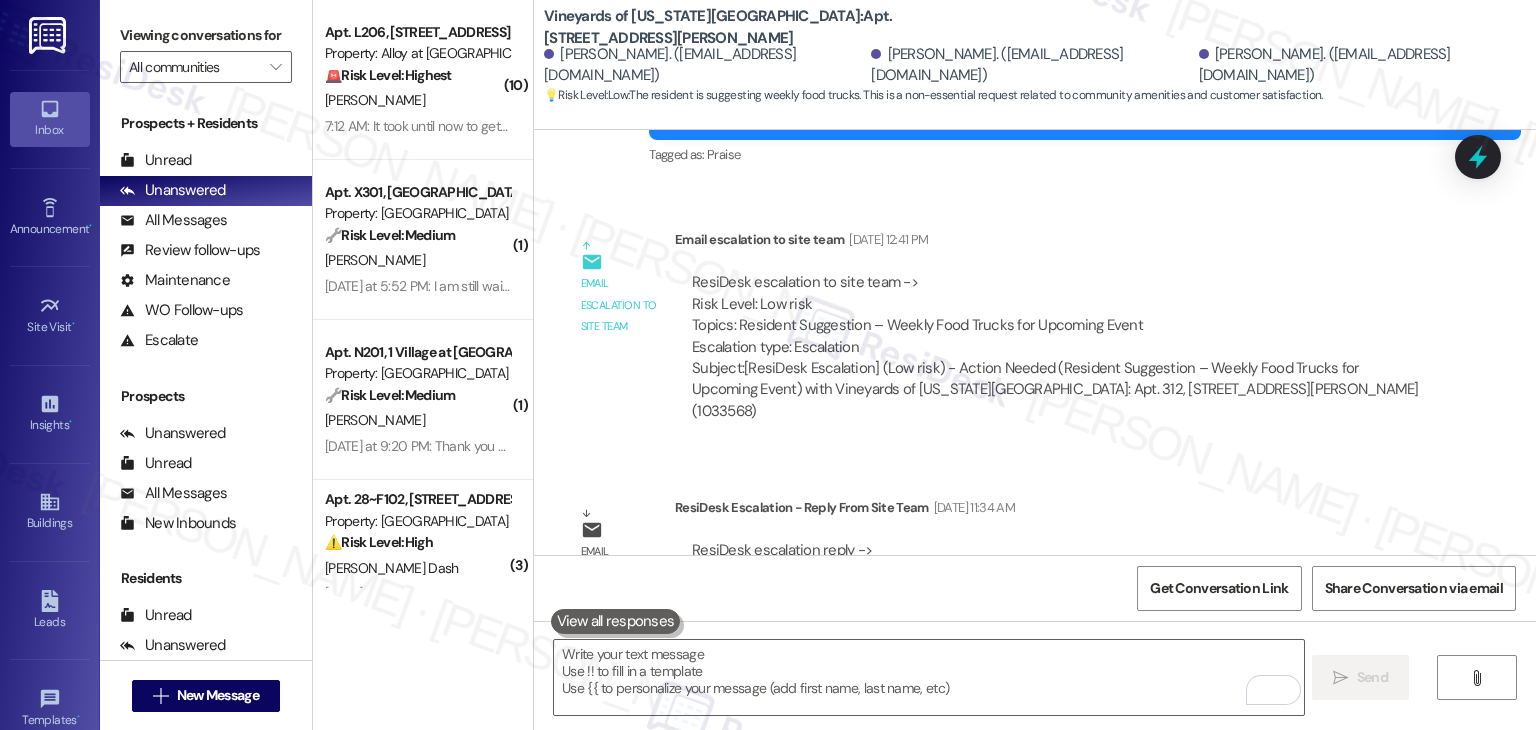 scroll, scrollTop: 6642, scrollLeft: 0, axis: vertical 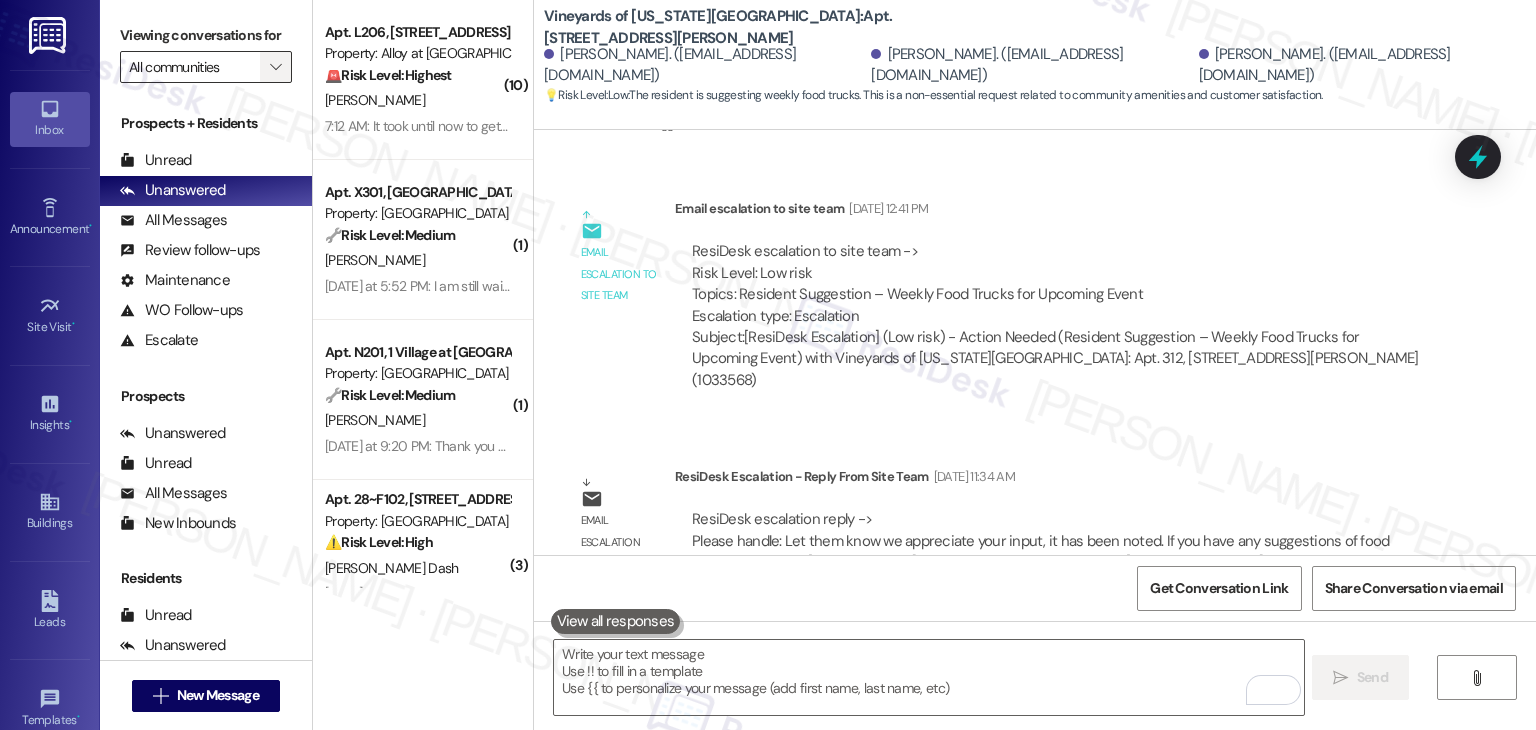 click on "" at bounding box center (275, 67) 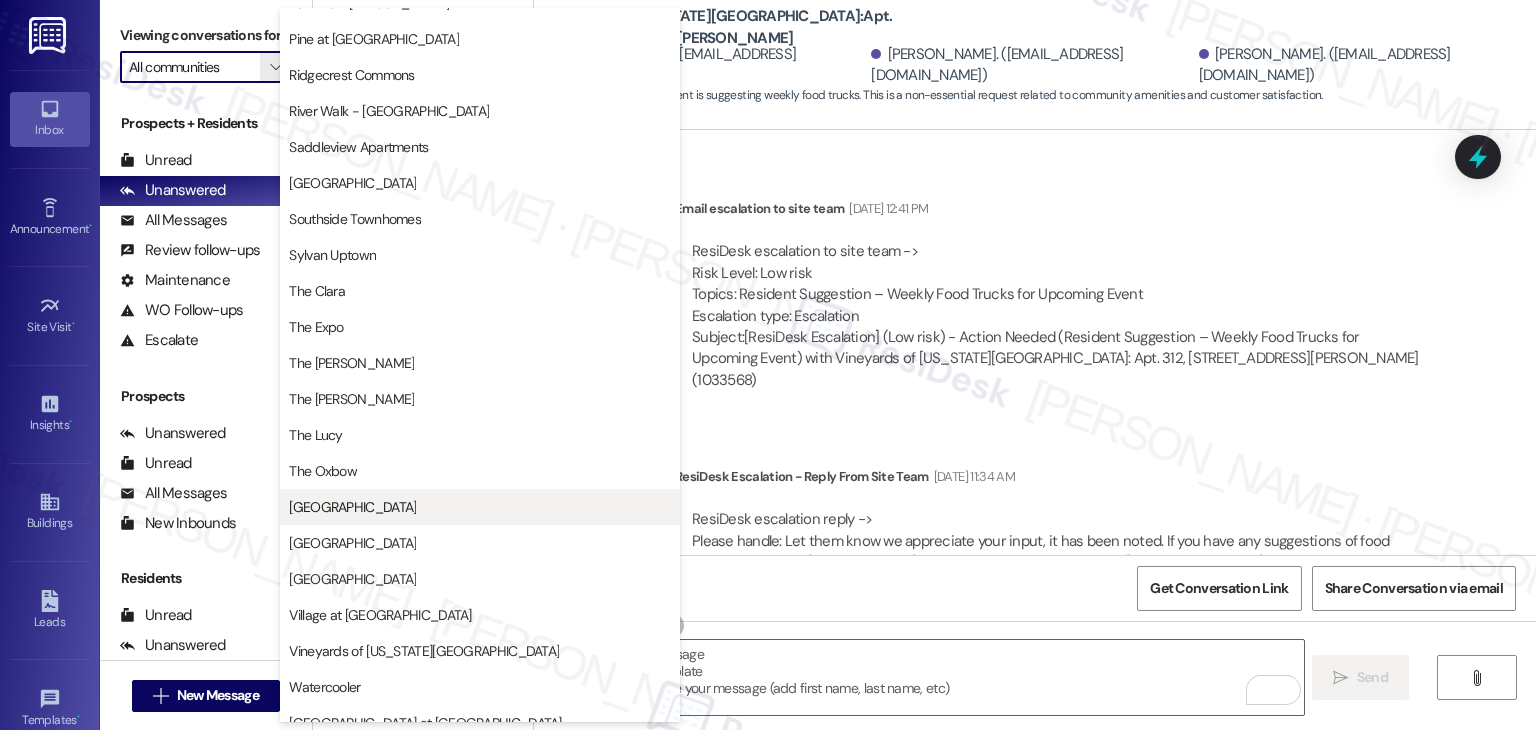 scroll, scrollTop: 978, scrollLeft: 0, axis: vertical 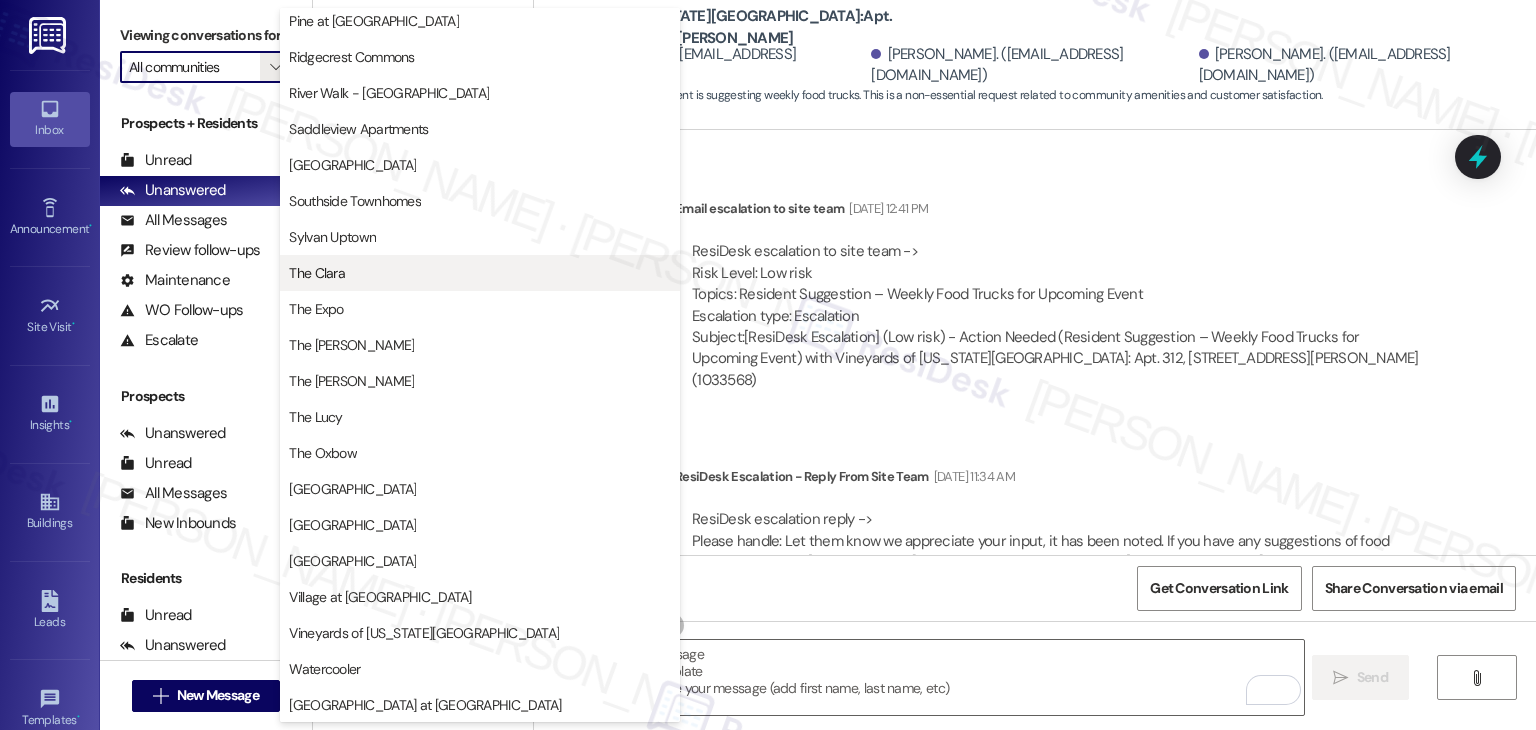click on "The Clara" at bounding box center (480, 273) 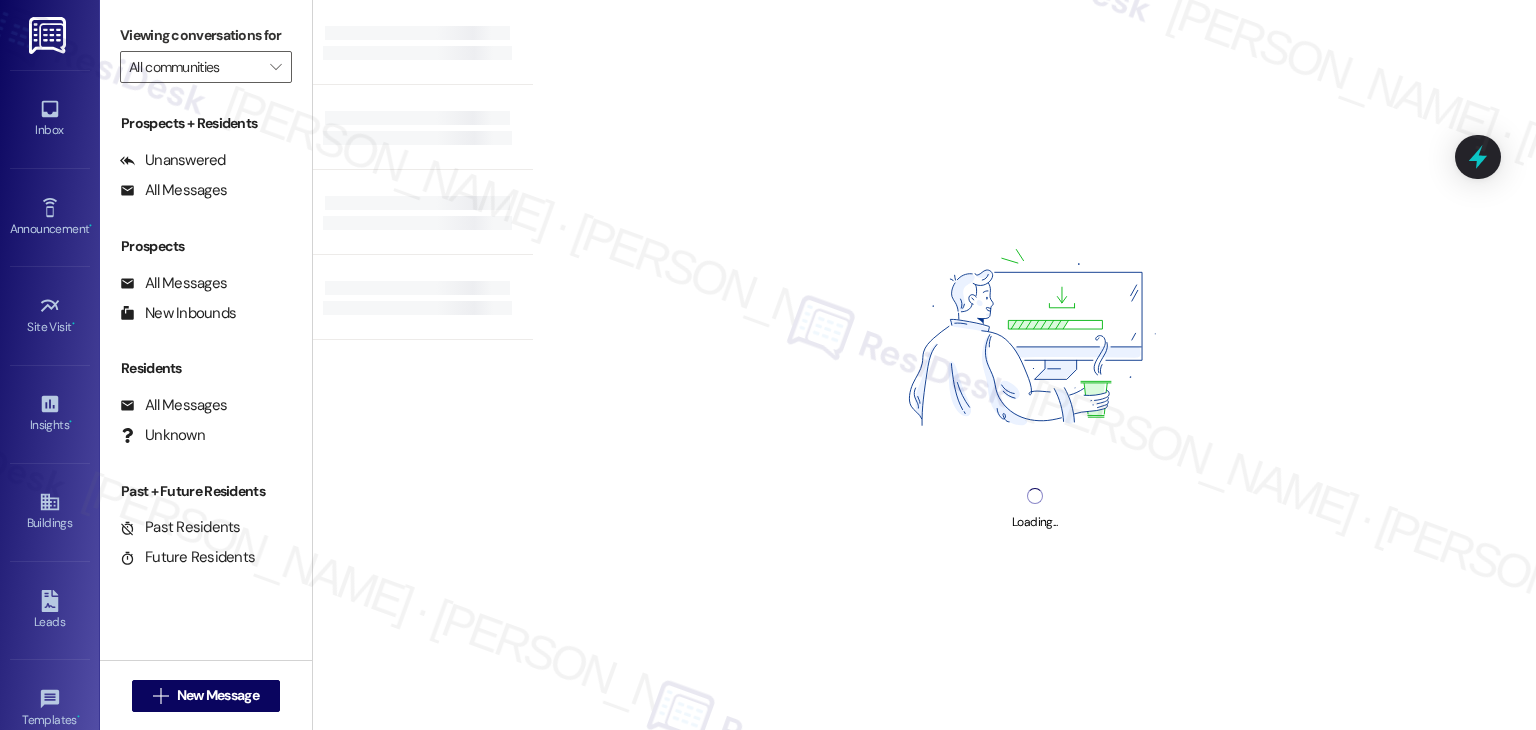 type on "The Clara" 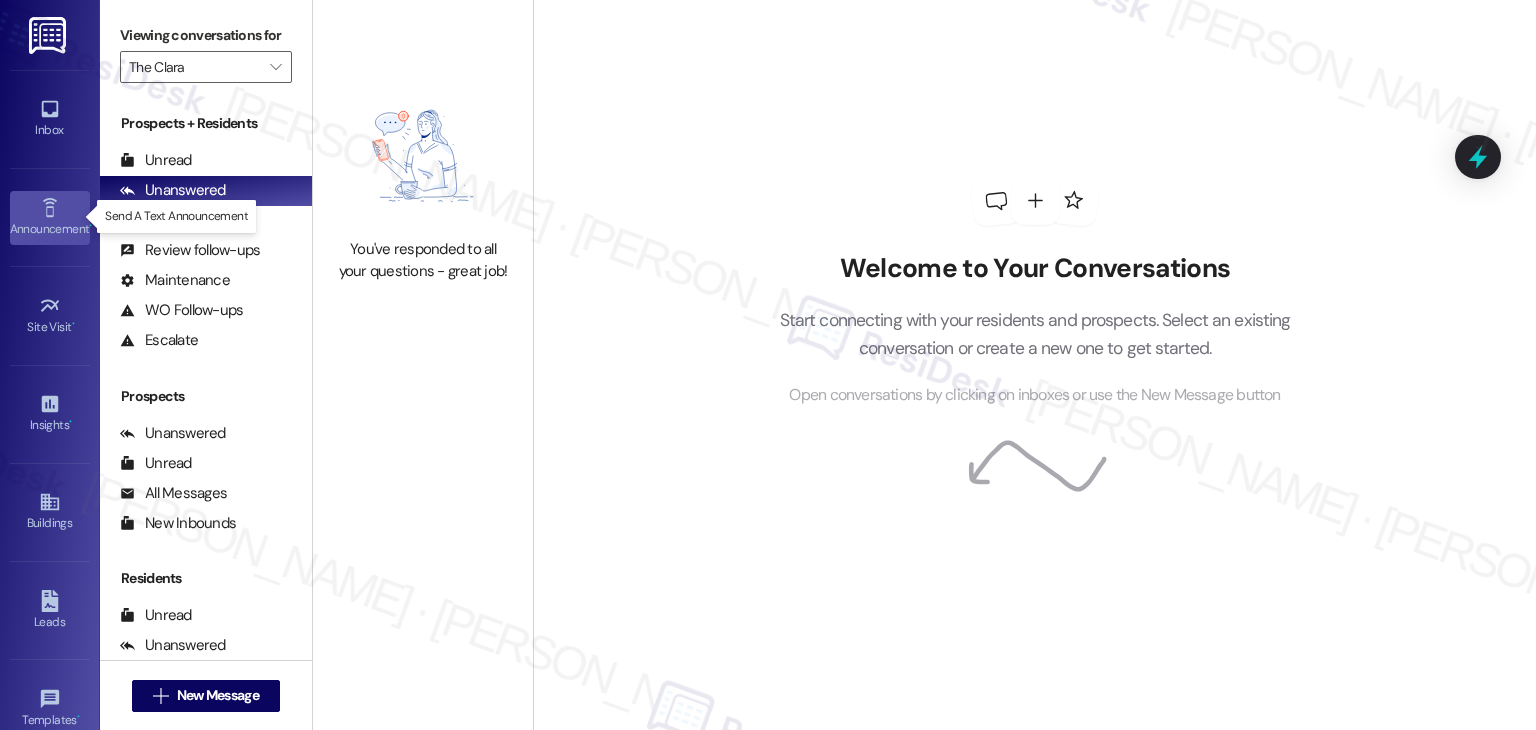 click on "Announcement   •" at bounding box center (50, 218) 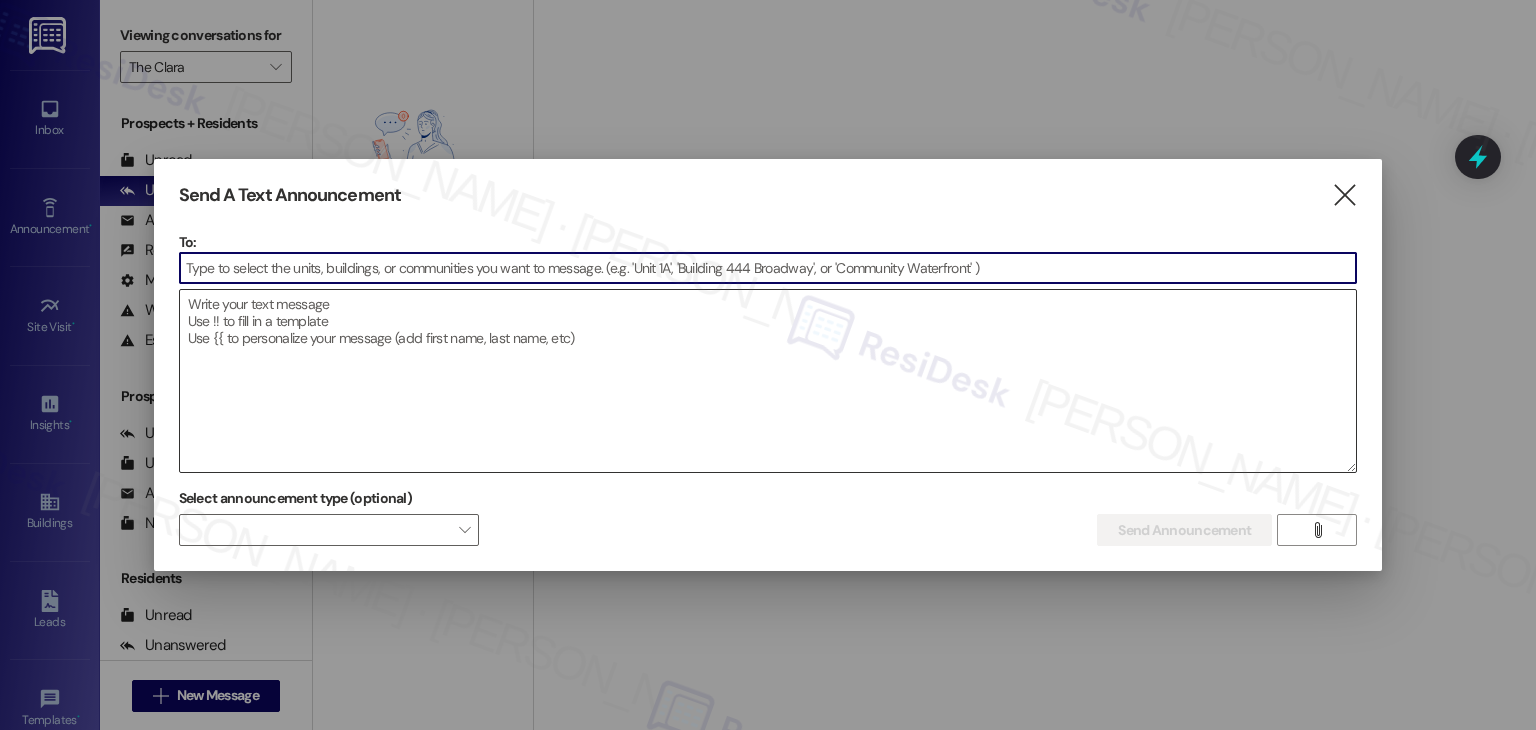 click at bounding box center [768, 381] 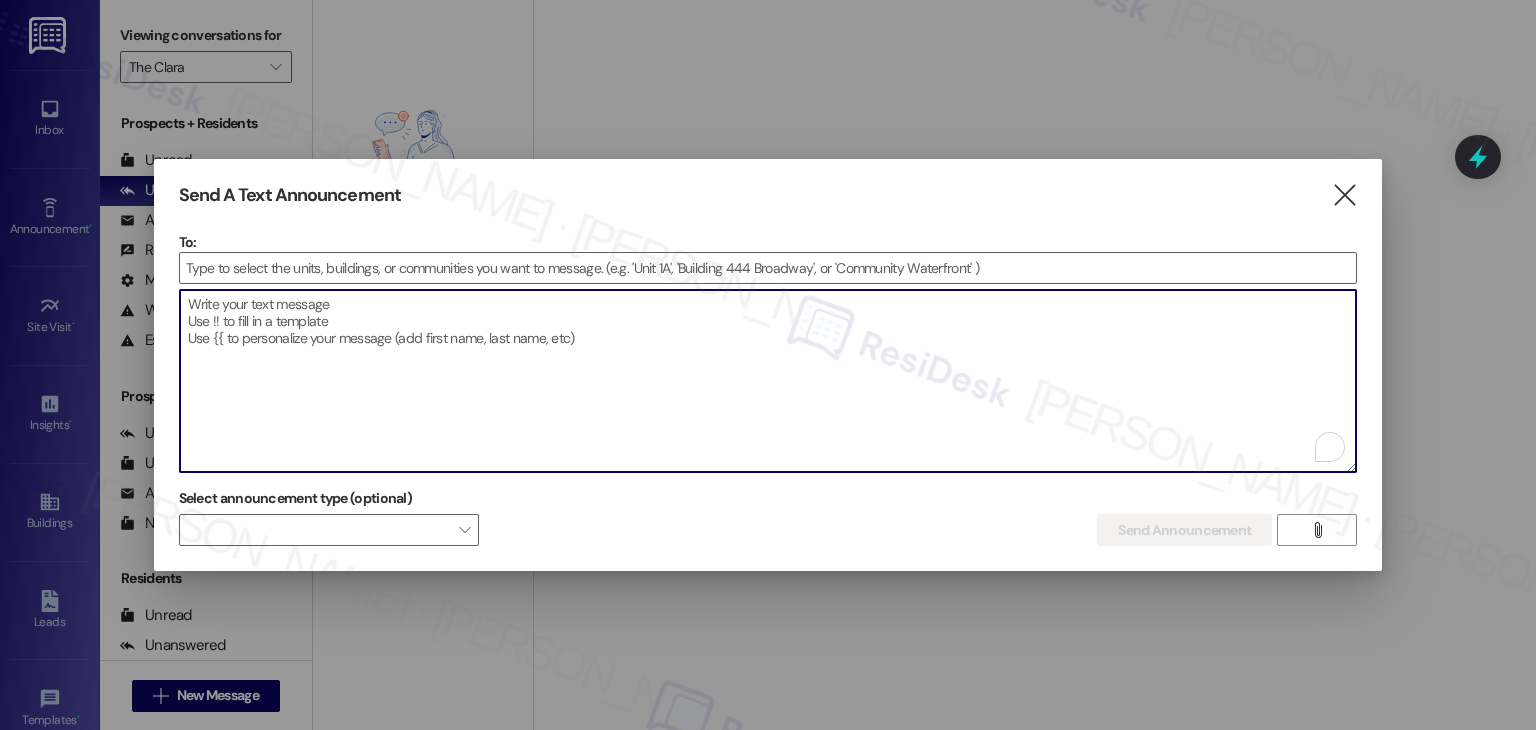 paste on "Hi {{first_name}}!
We wanted to follow up and remind you of this limited time offer!
Sign your renewal lease by 5:00pm on Sunday, June 21st and receive a 3% discount on your renewal rate.
We know budgeting is especially important this time of year, and we want to make your renewal process as smooth and affordable as possible. This offer applies to lease terms of 12 months or longer.
Please reach out to our office staff to find the lease term that best fits your needs or select your proposal using your resident portal. We’re here to help and happy to answer any questions.
Thank you for being a valued part of our community.
Sincerely,
The Clara Team" 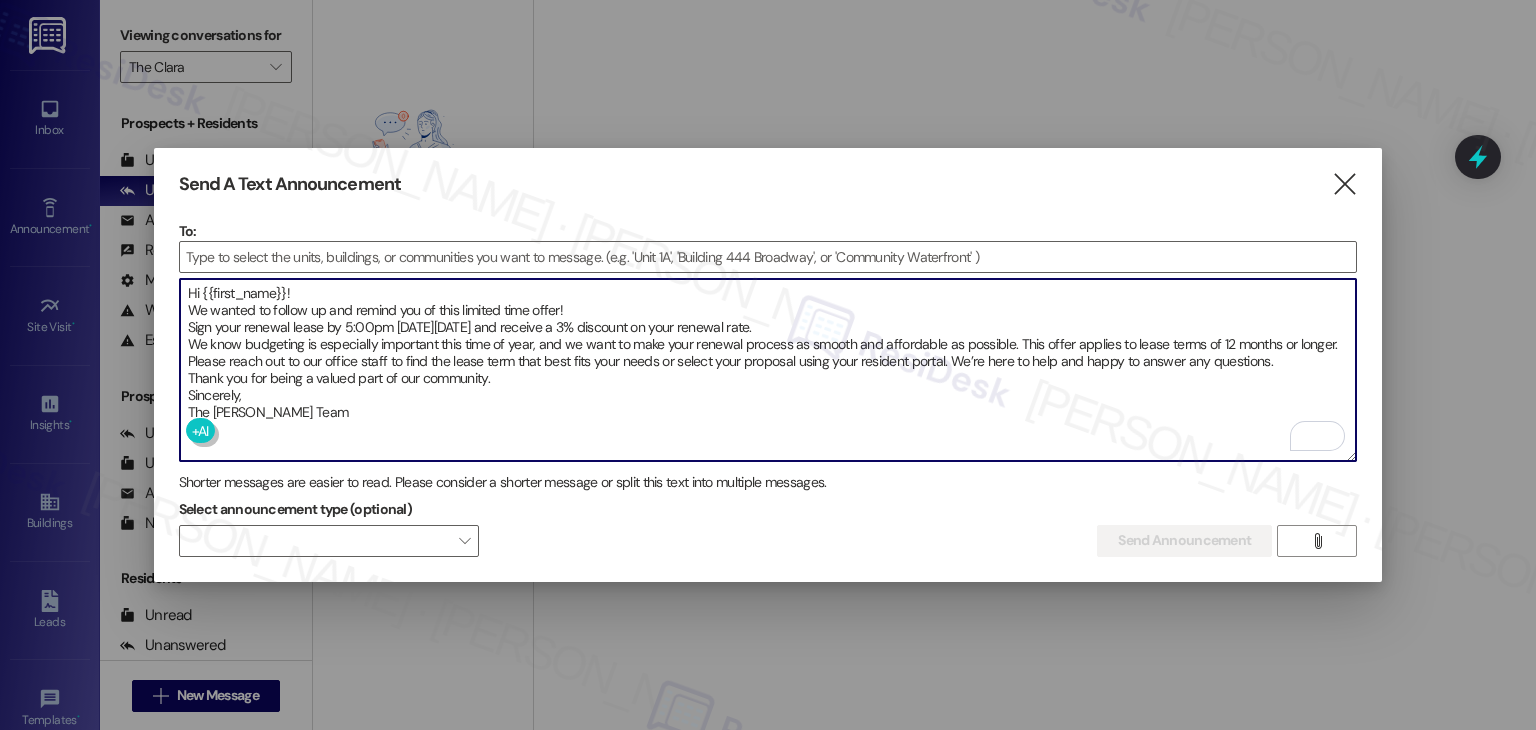 click on "Hi {{first_name}}!
We wanted to follow up and remind you of this limited time offer!
Sign your renewal lease by 5:00pm on Sunday, June 21st and receive a 3% discount on your renewal rate.
We know budgeting is especially important this time of year, and we want to make your renewal process as smooth and affordable as possible. This offer applies to lease terms of 12 months or longer.
Please reach out to our office staff to find the lease term that best fits your needs or select your proposal using your resident portal. We’re here to help and happy to answer any questions.
Thank you for being a valued part of our community.
Sincerely,
The Clara Team" at bounding box center (768, 370) 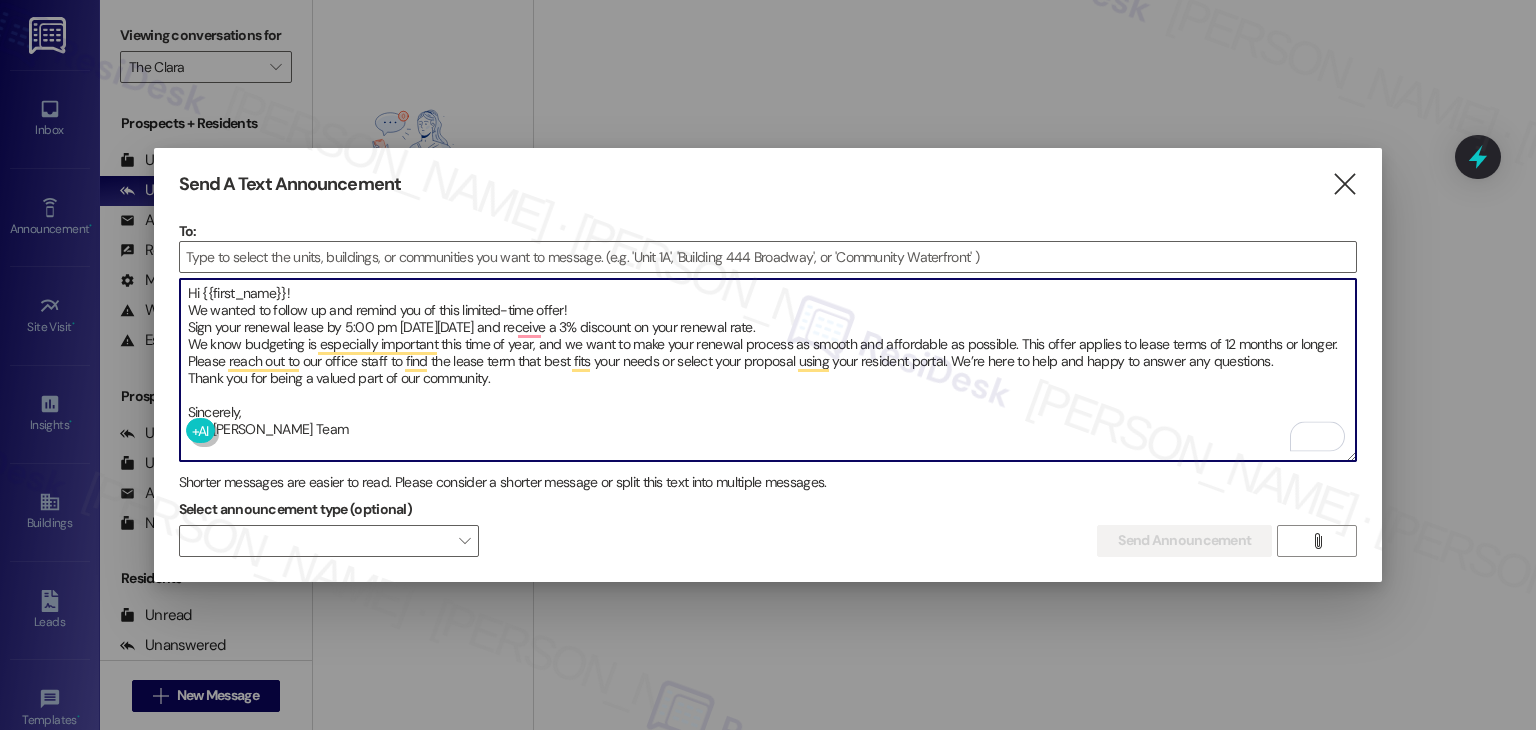 click on "Hi {{first_name}}!
We wanted to follow up and remind you of this limited-time offer!
Sign your renewal lease by 5:00 pm on Sunday, June 21st and receive a 3% discount on your renewal rate.
We know budgeting is especially important this time of year, and we want to make your renewal process as smooth and affordable as possible. This offer applies to lease terms of 12 months or longer.
Please reach out to our office staff to find the lease term that best fits your needs or select your proposal using your resident portal. We’re here to help and happy to answer any questions.
Thank you for being a valued part of our community.
Sincerely,
The Clara Team" at bounding box center (768, 370) 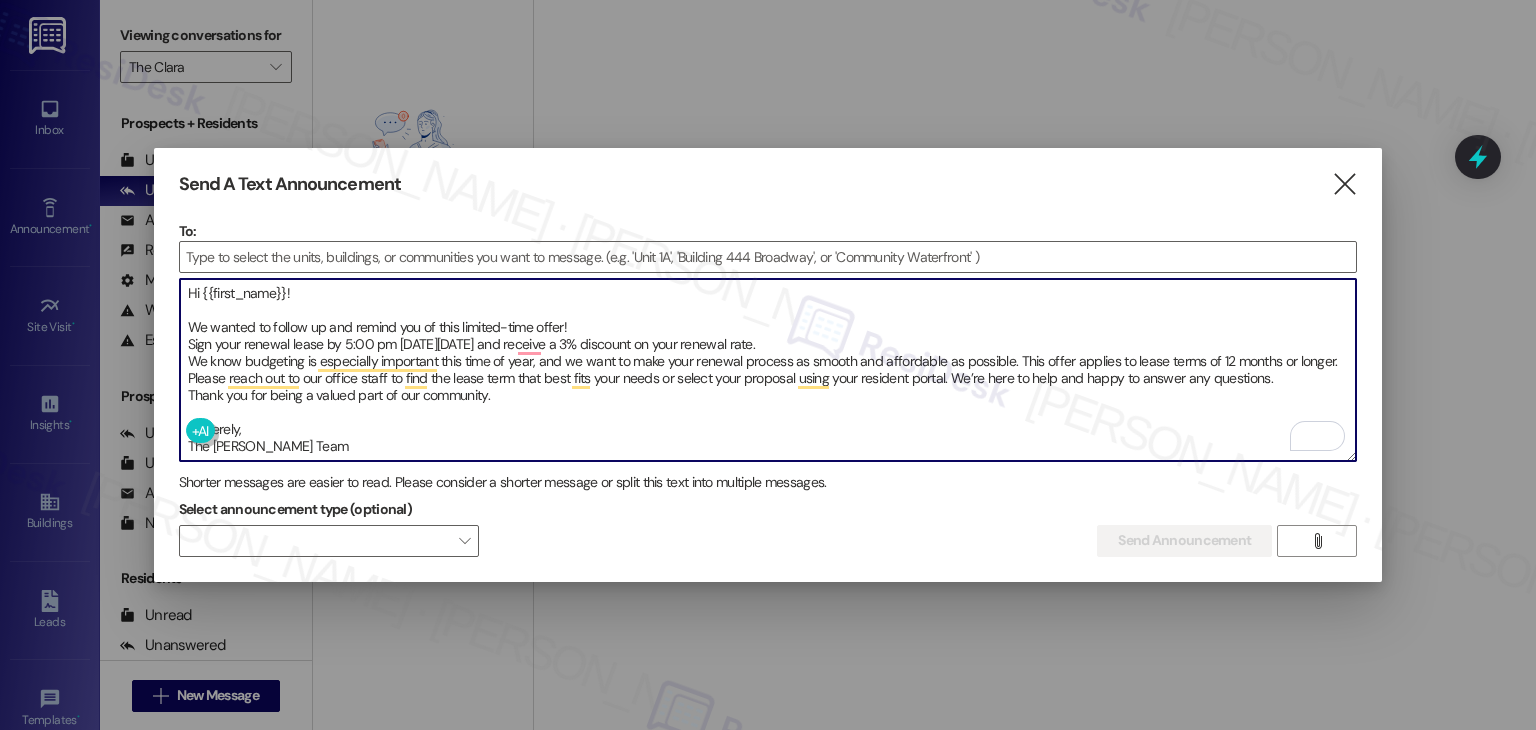 type on "Hi {{first_name}}!
We wanted to follow up and remind you of this limited-time offer!
Sign your renewal lease by 5:00 pm on Sunday, June 21st and receive a 3% discount on your renewal rate.
We know budgeting is especially important this time of year, and we want to make your renewal process as smooth and affordable as possible. This offer applies to lease terms of 12 months or longer.
Please reach out to our office staff to find the lease term that best fits your needs or select your proposal using your resident portal. We’re here to help and happy to answer any questions.
Thank you for being a valued part of our community.
Sincerely,
The Clara Team" 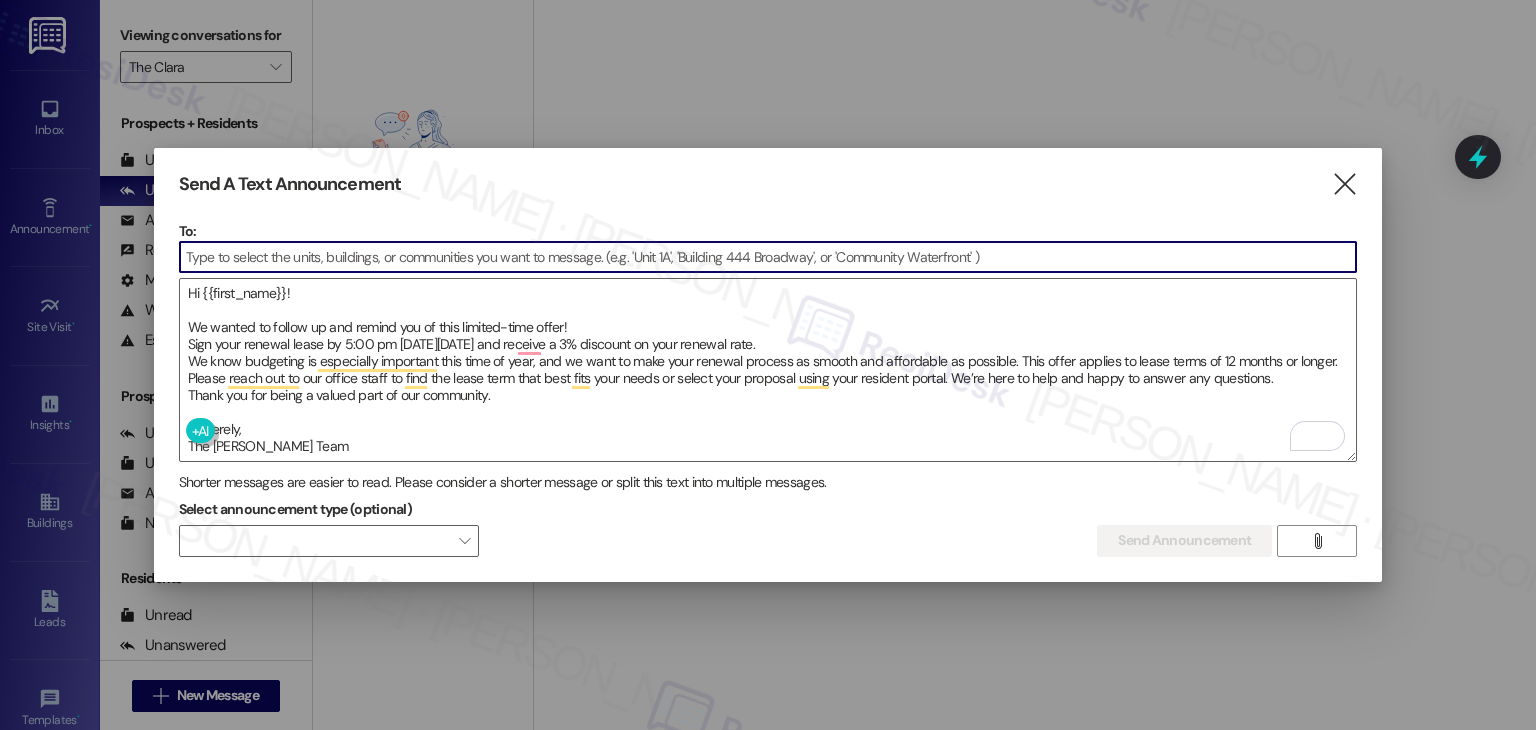 click at bounding box center [768, 257] 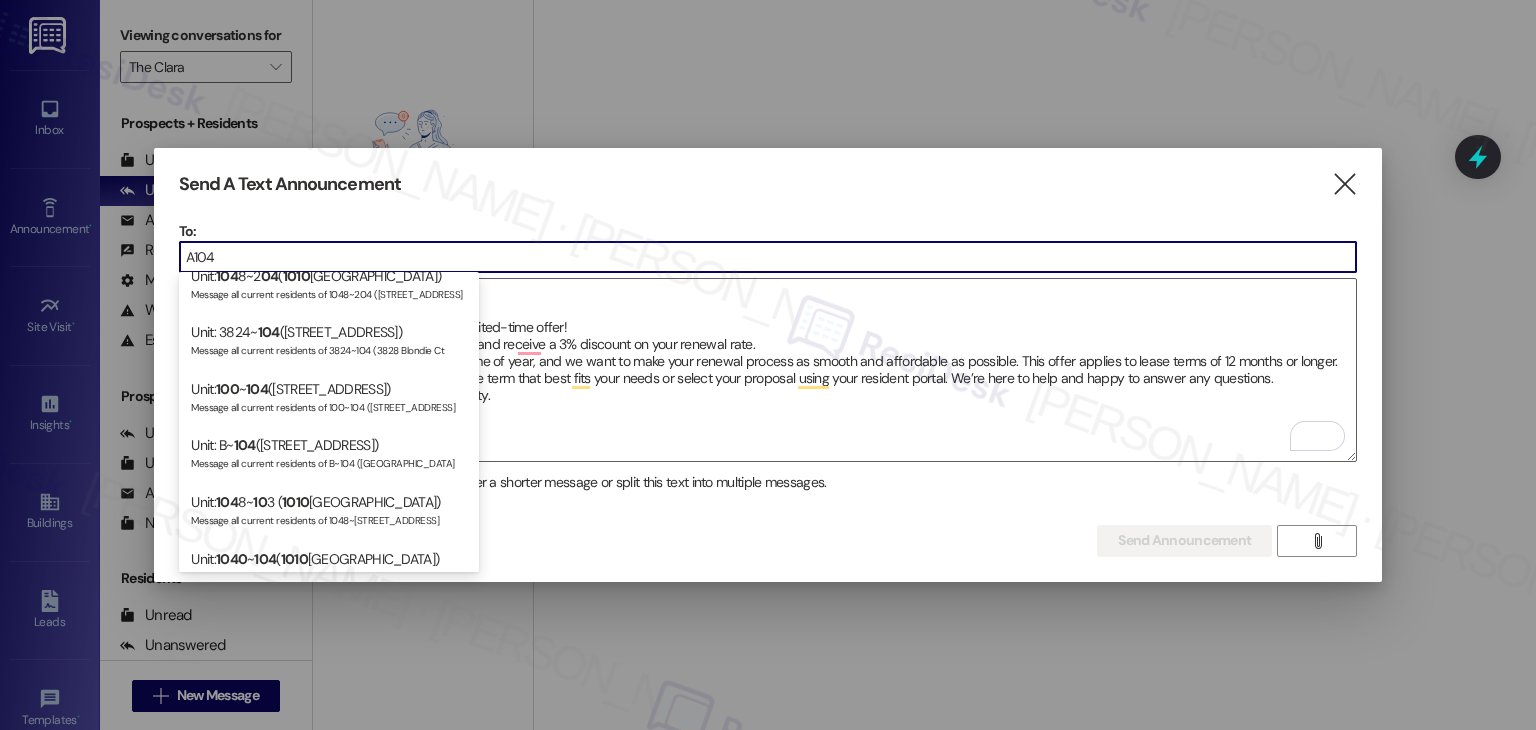 scroll, scrollTop: 1700, scrollLeft: 0, axis: vertical 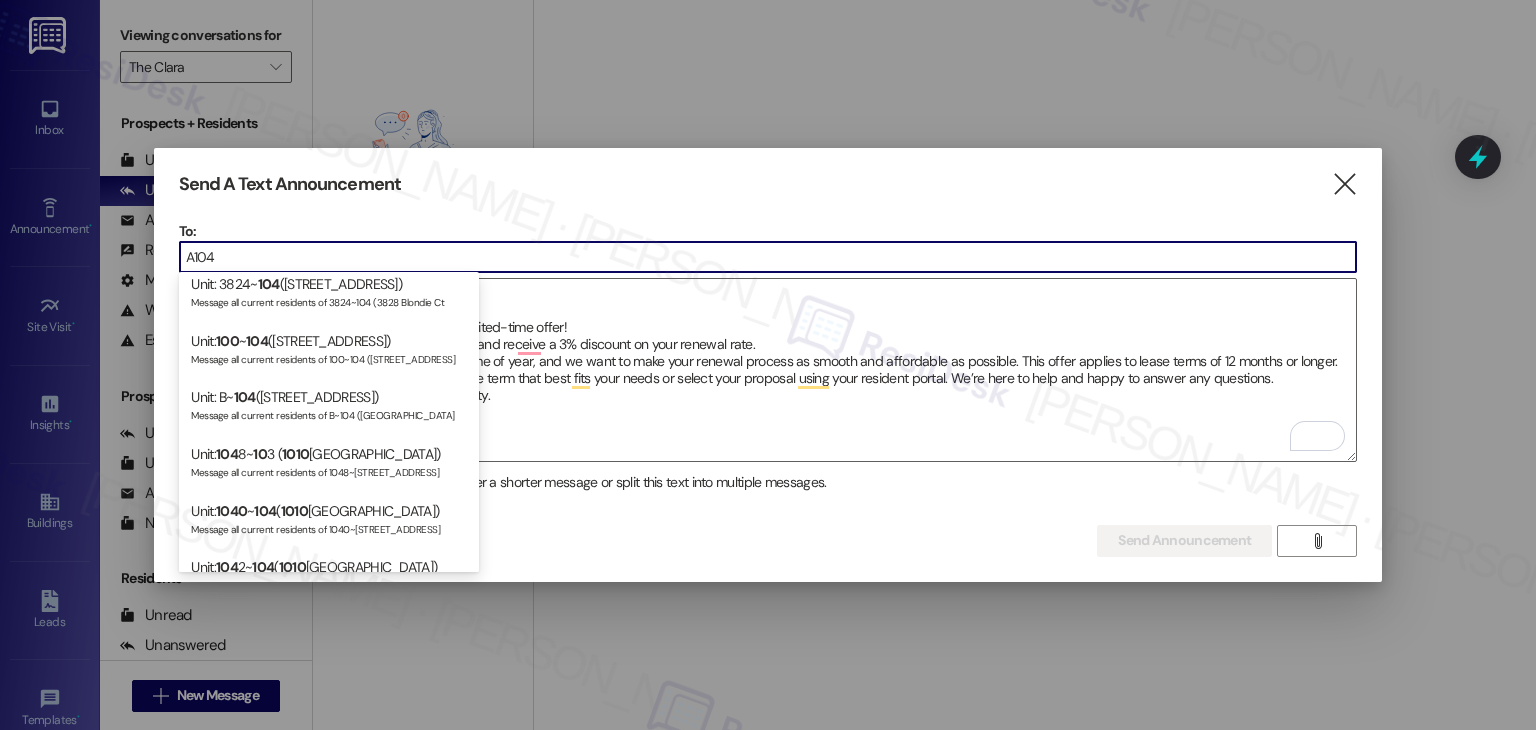 drag, startPoint x: 272, startPoint y: 254, endPoint x: 184, endPoint y: 249, distance: 88.14193 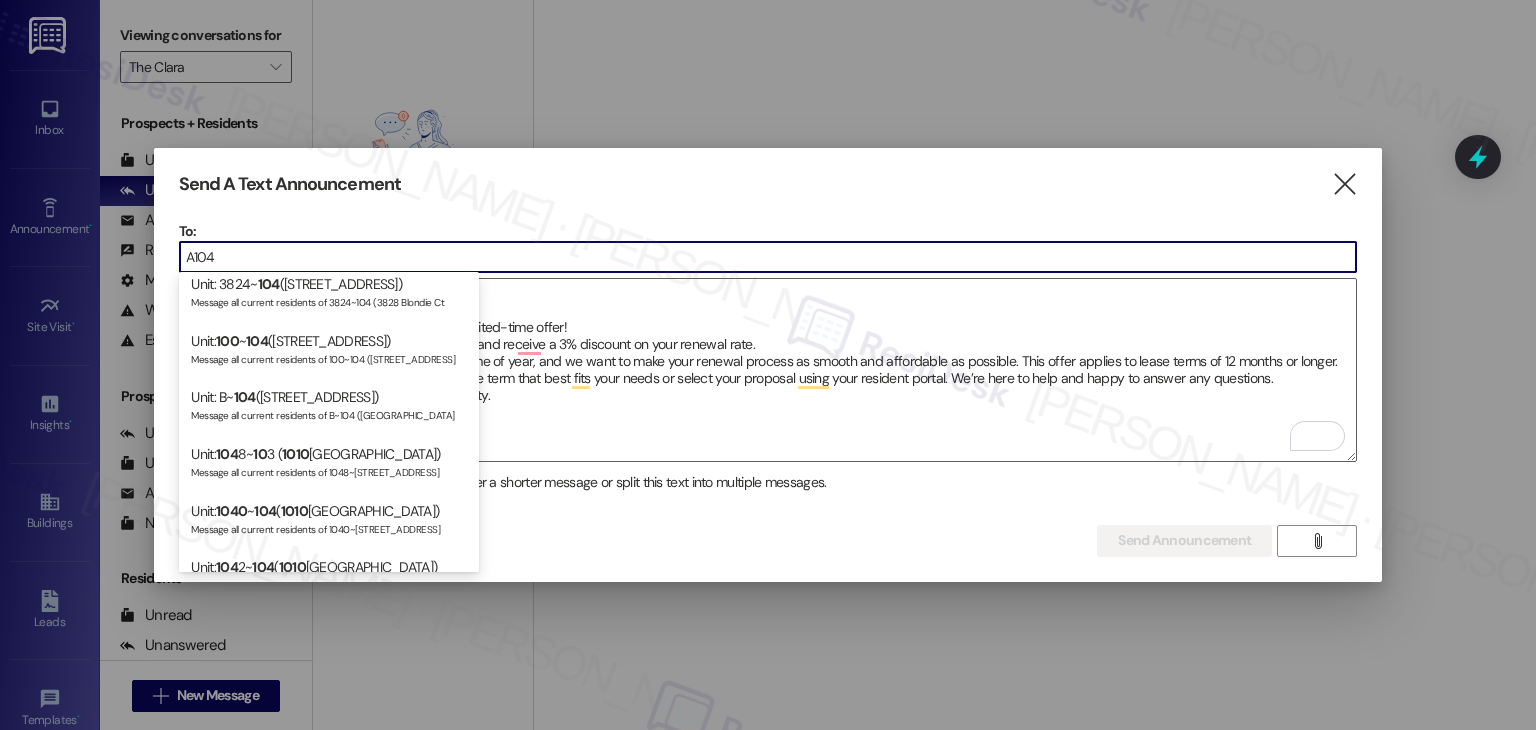 click on "A104" at bounding box center [768, 257] 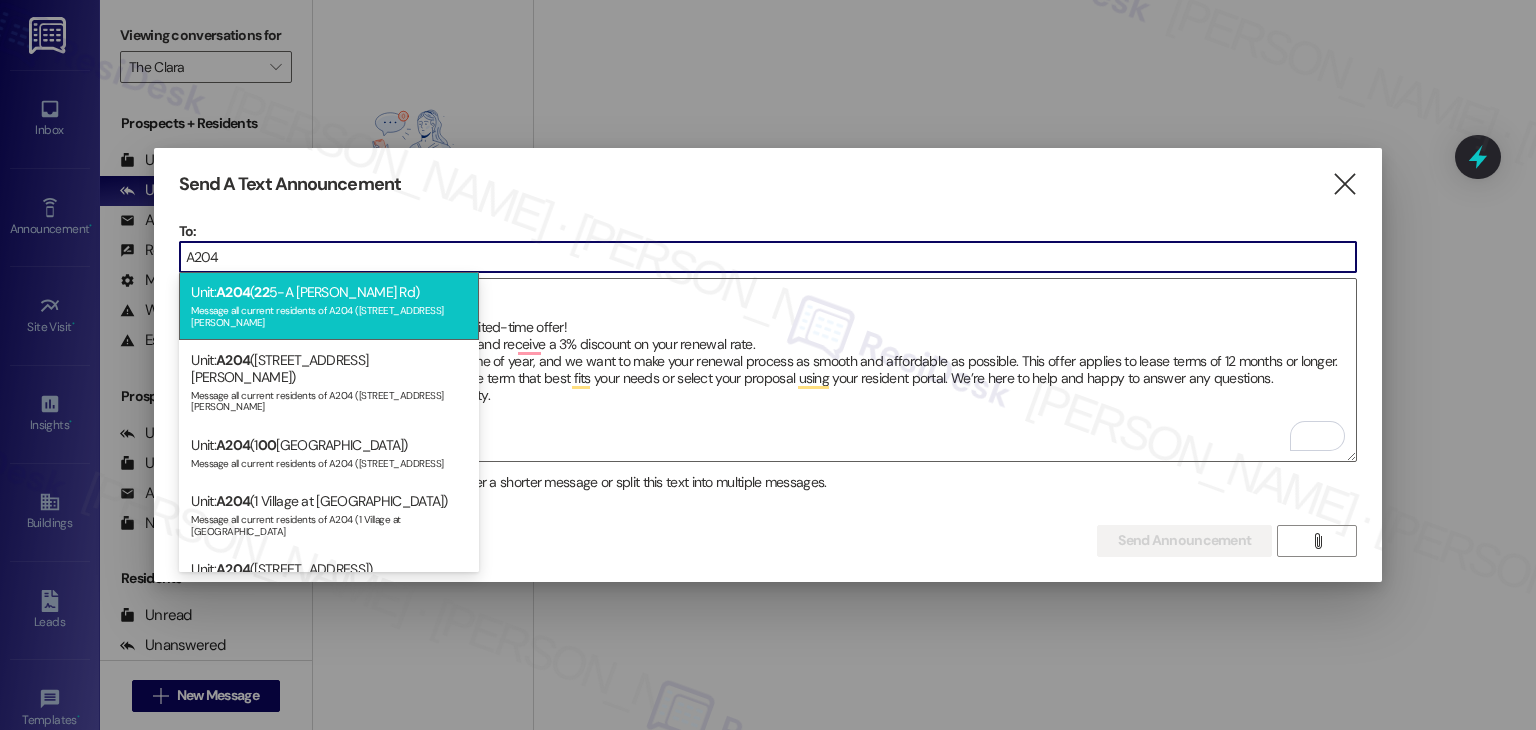 type on "A204" 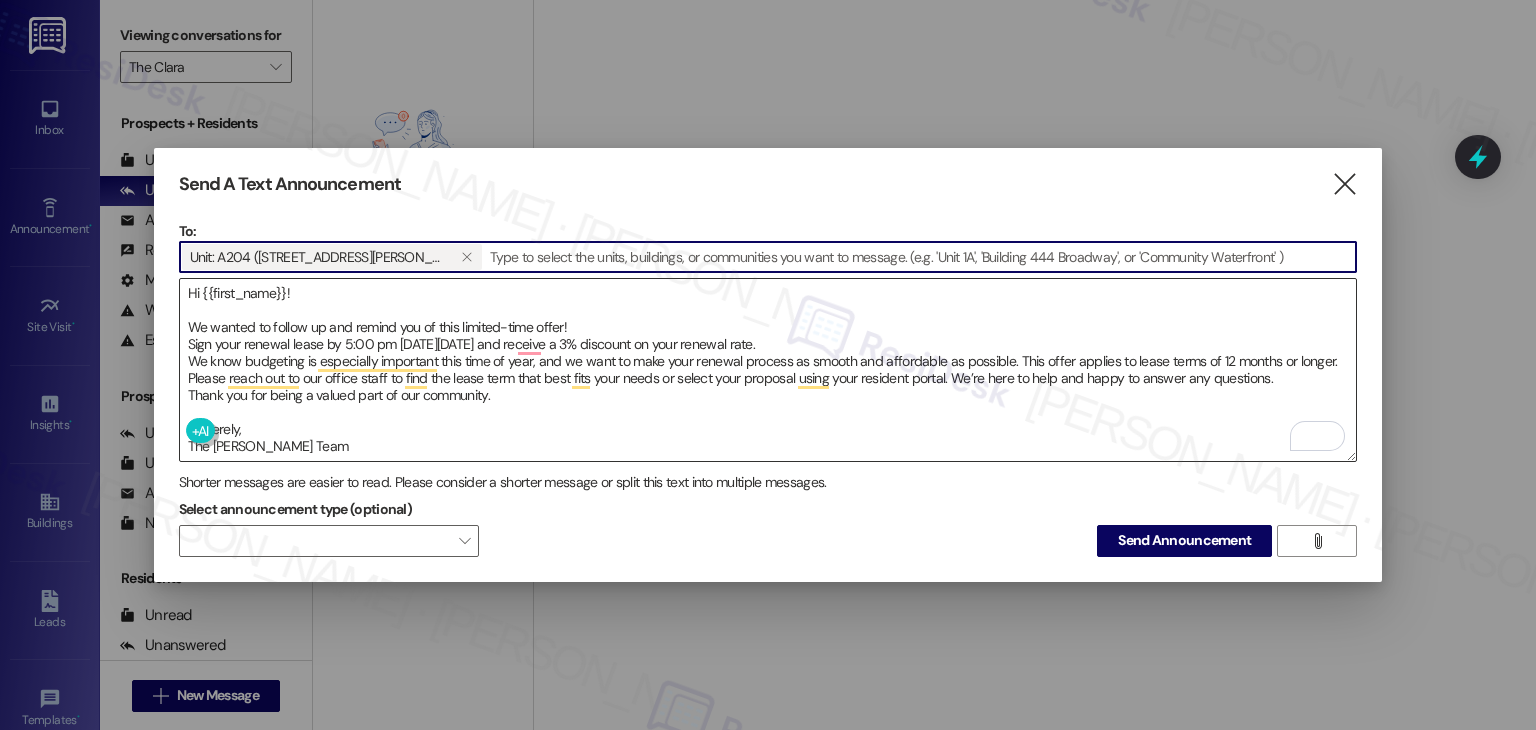 paste on "B206" 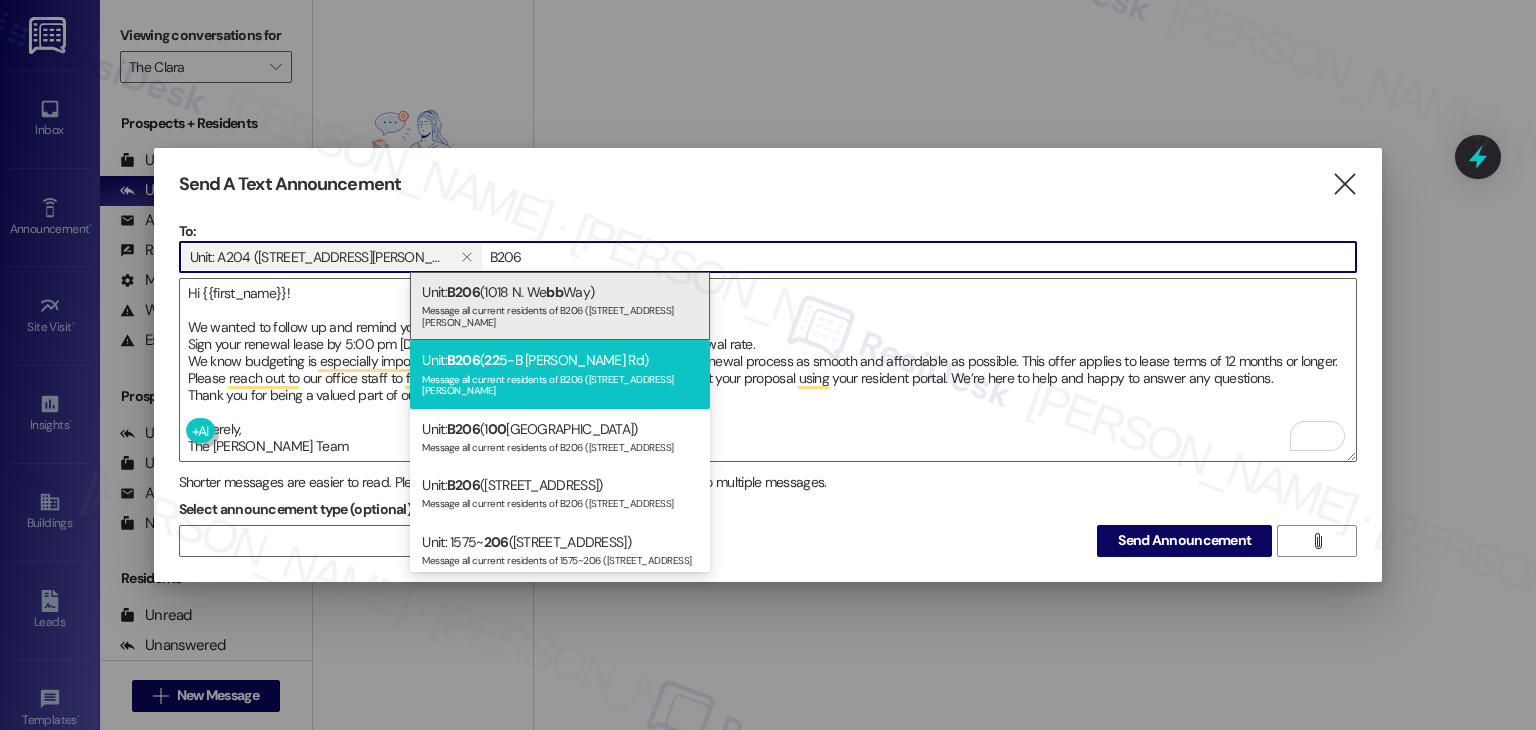 type on "B206" 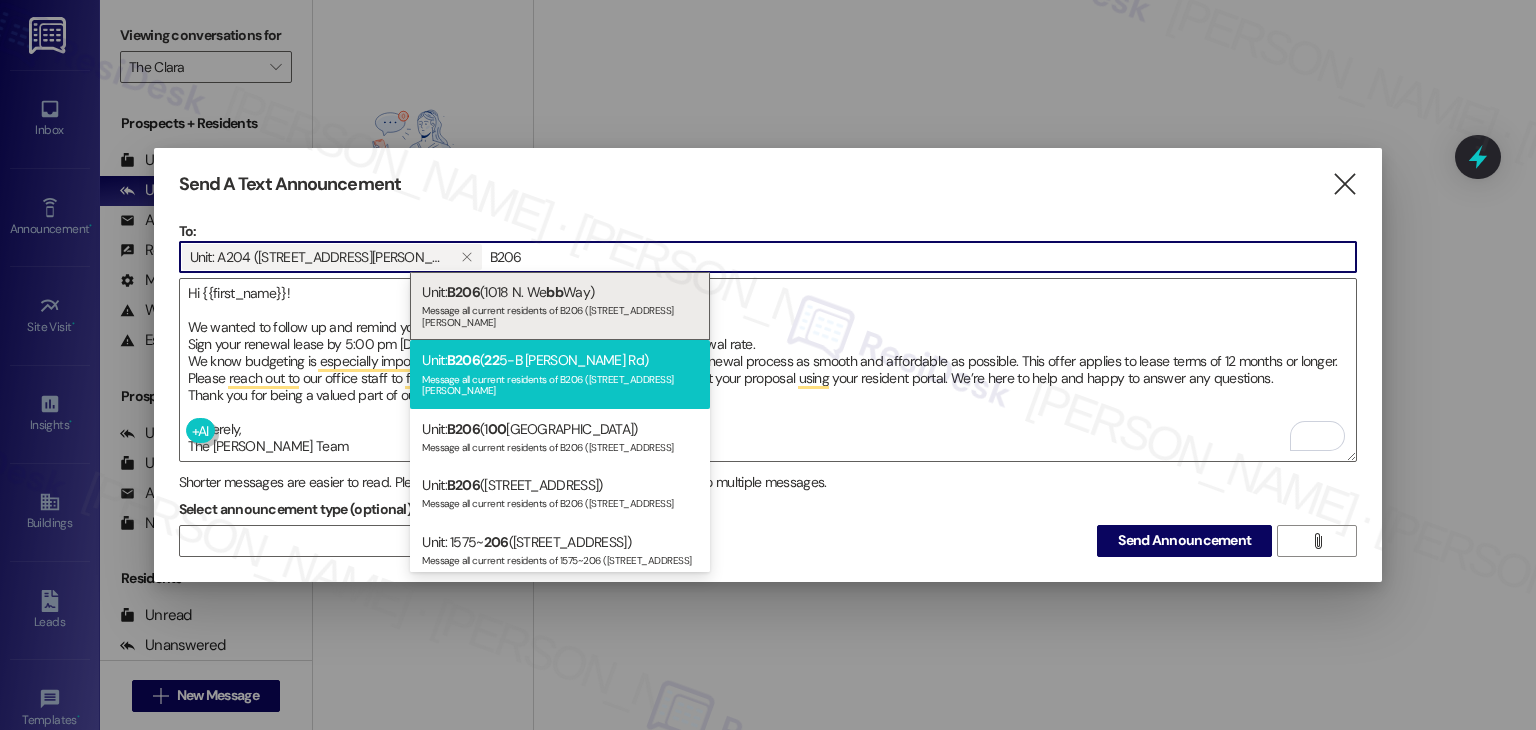 click on "Message all current residents of B206 (225-B S. Linder Rd" at bounding box center [560, 383] 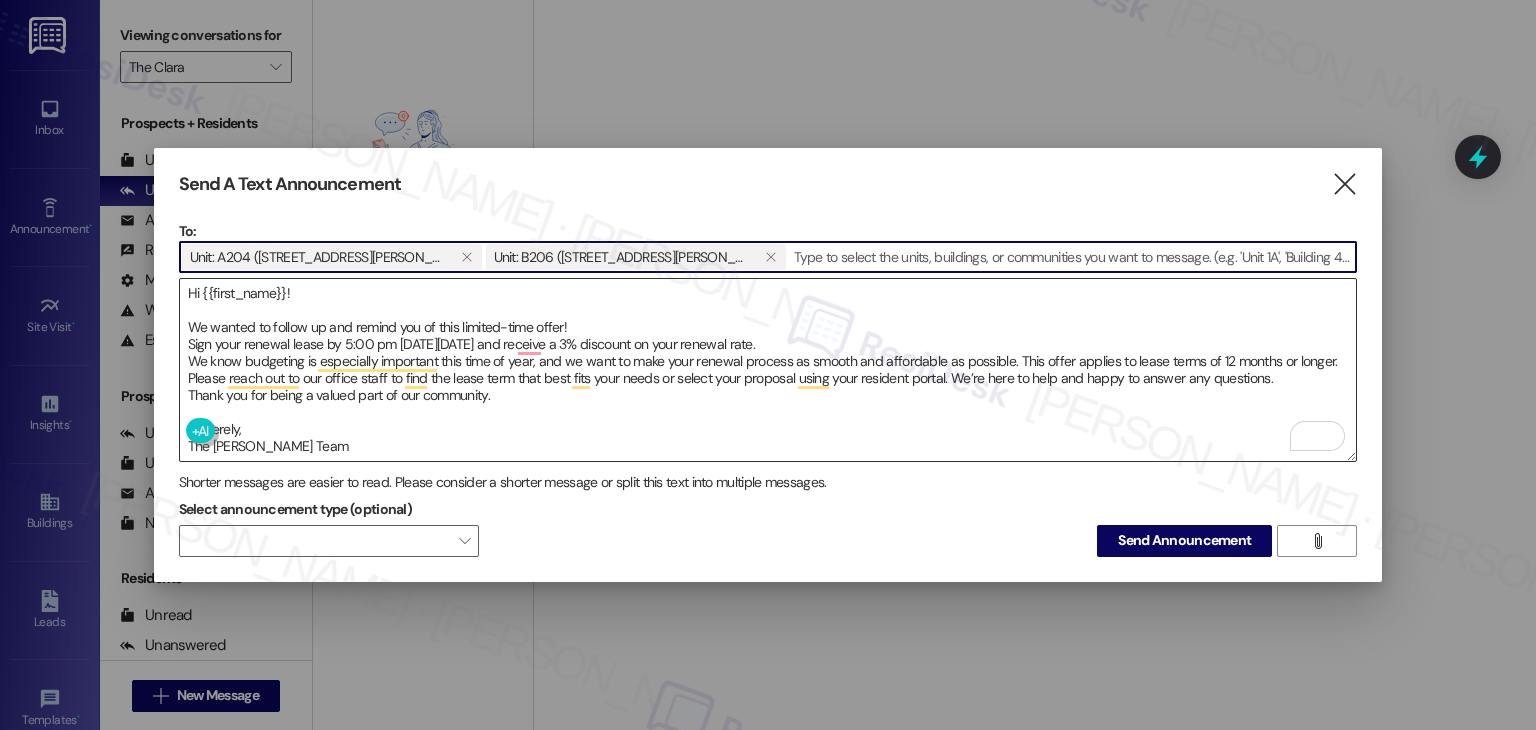 paste on "E105" 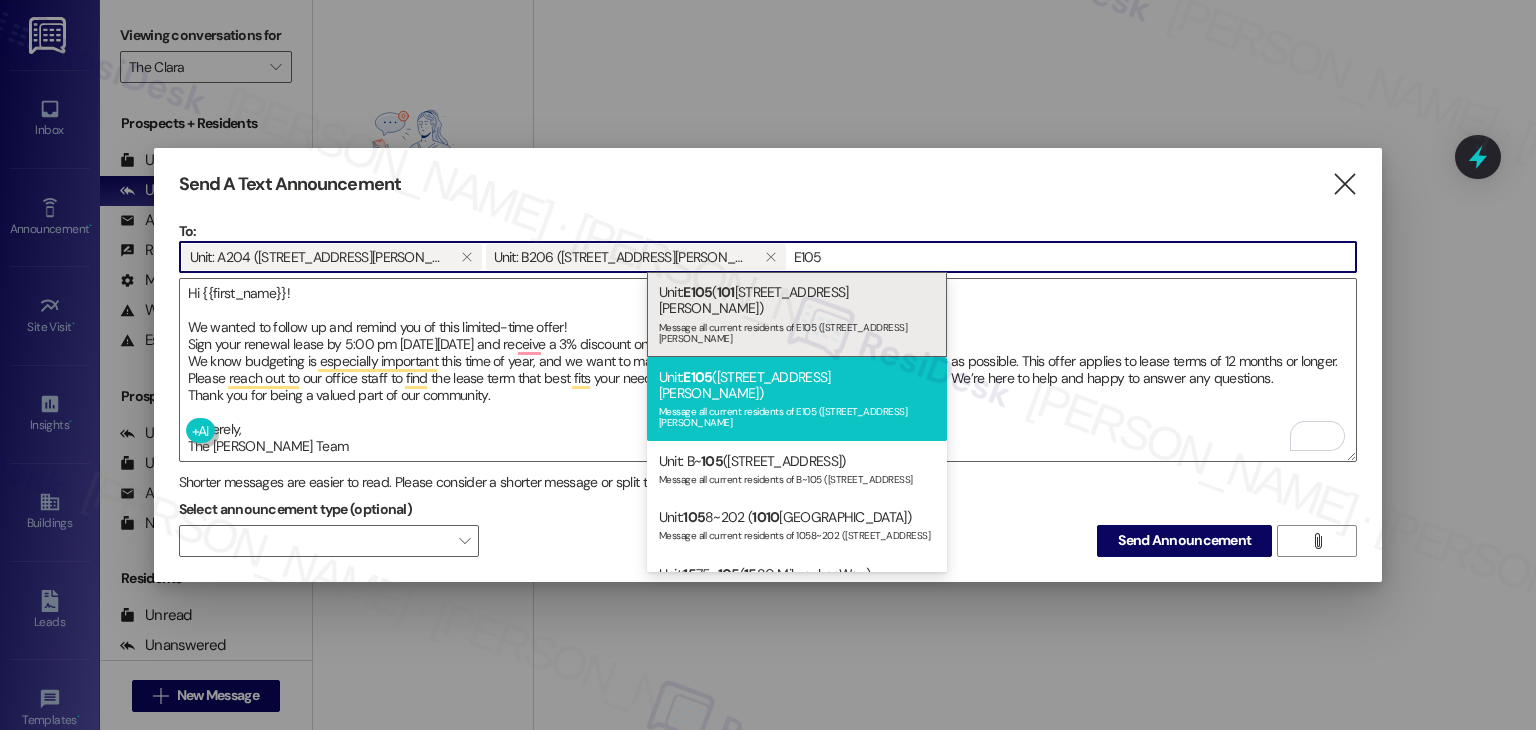 type on "E105" 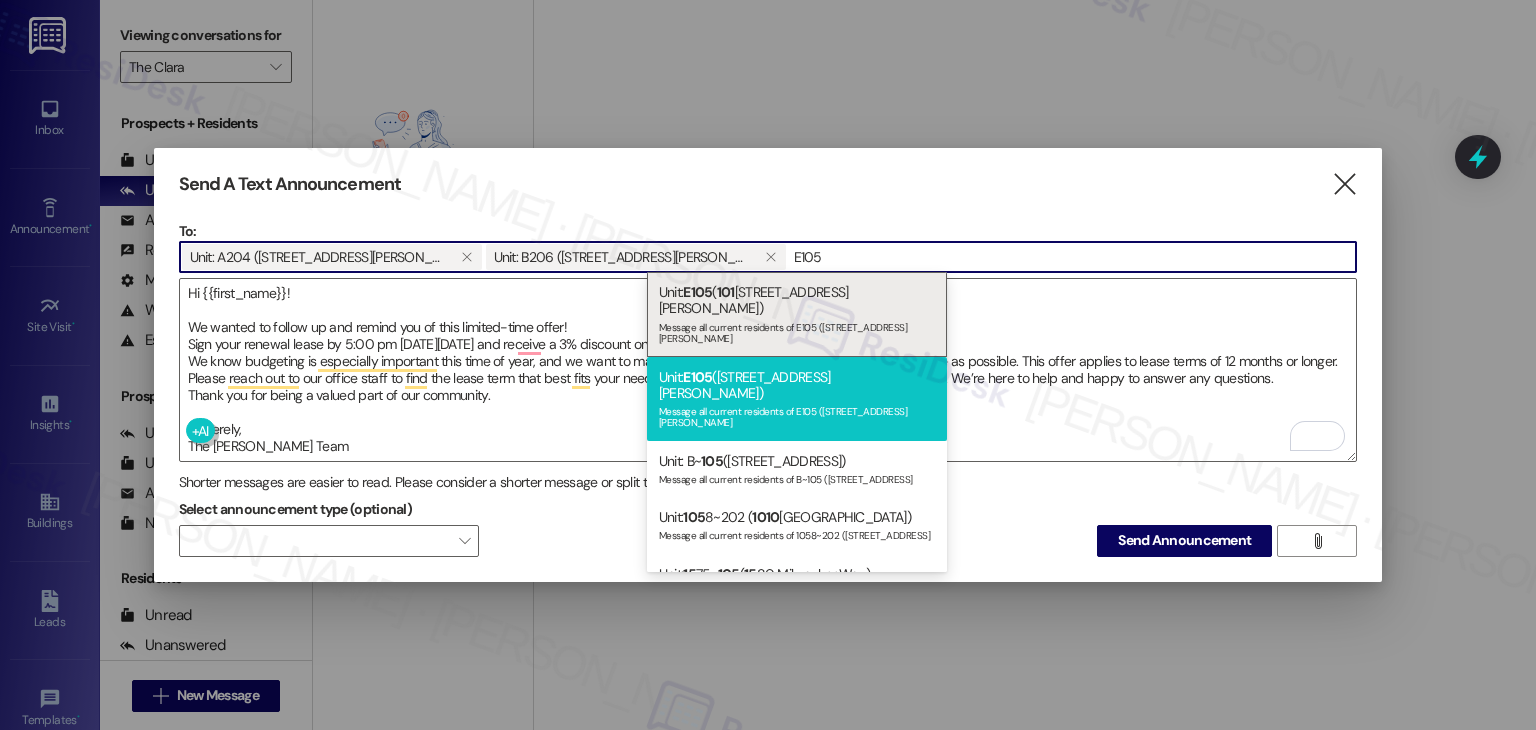 click on "Message all current residents of E105 (225-E S. Linder Rd" at bounding box center (797, 415) 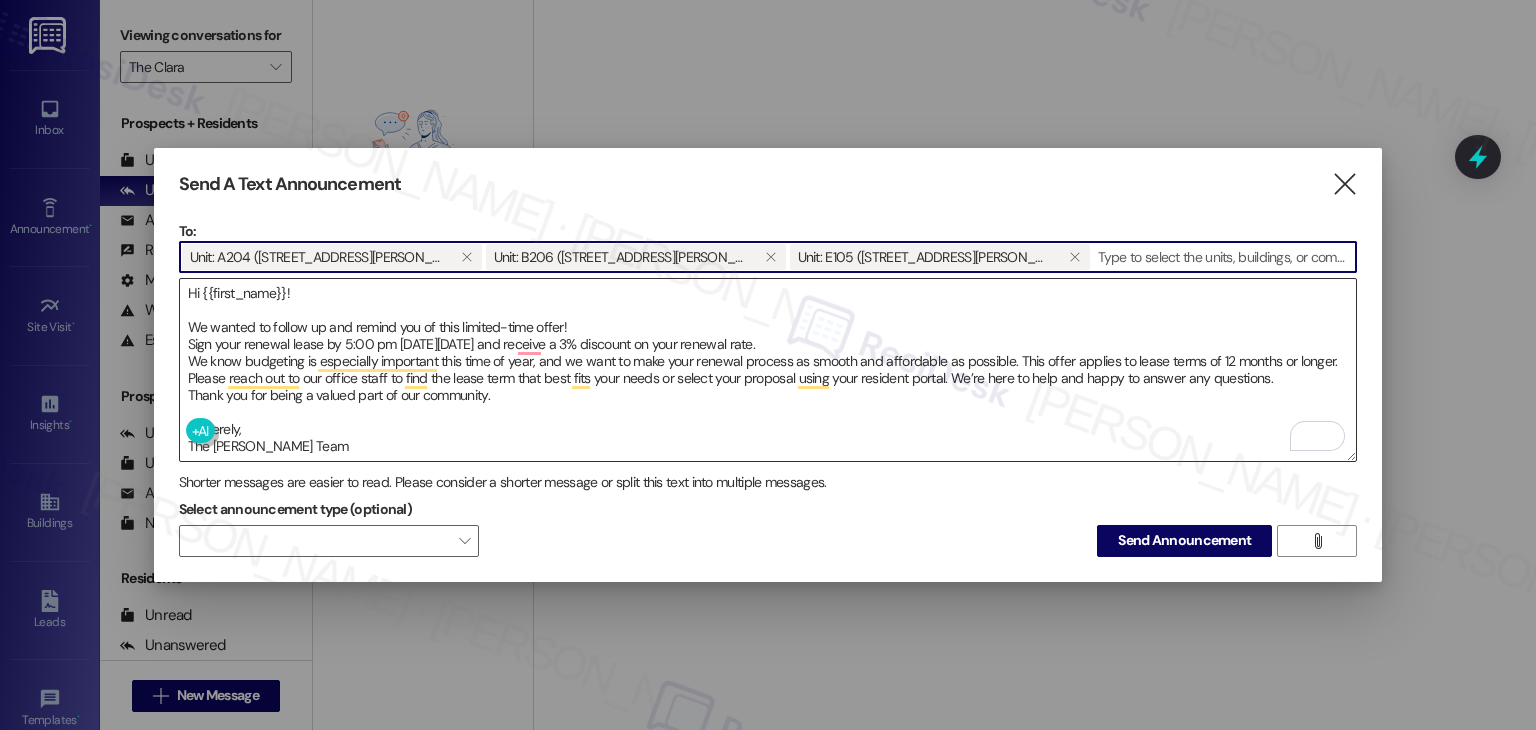 paste on "E303" 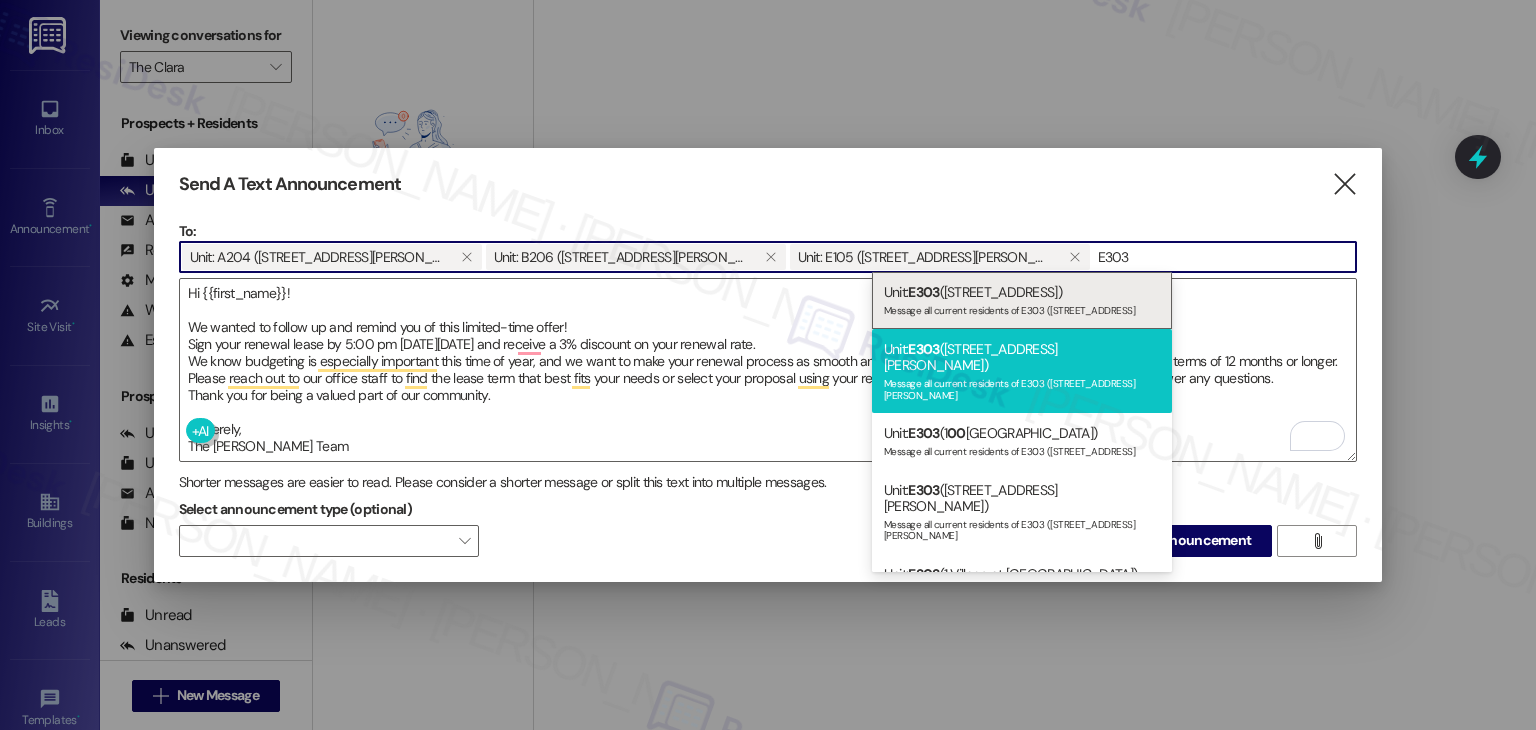 type on "E303" 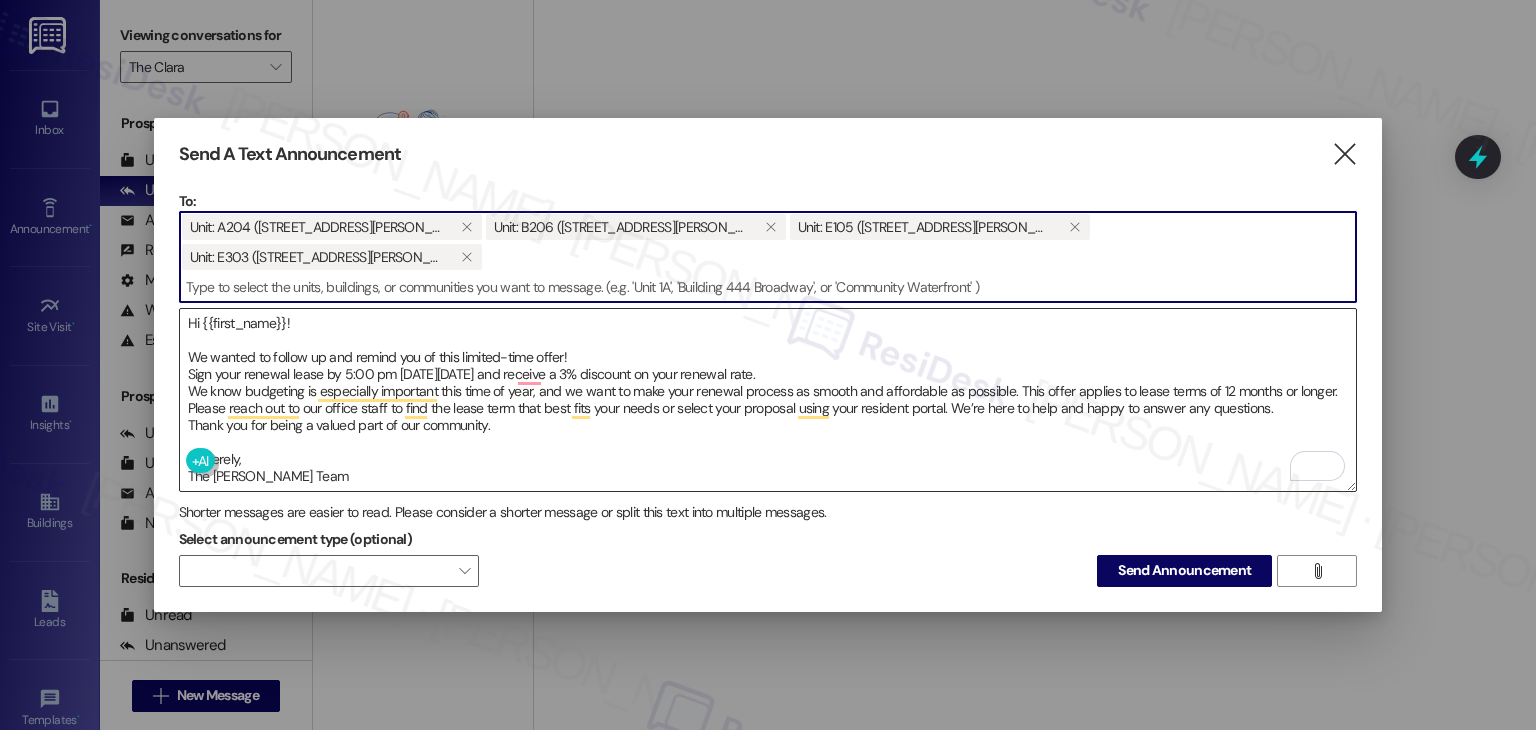 paste on "F101" 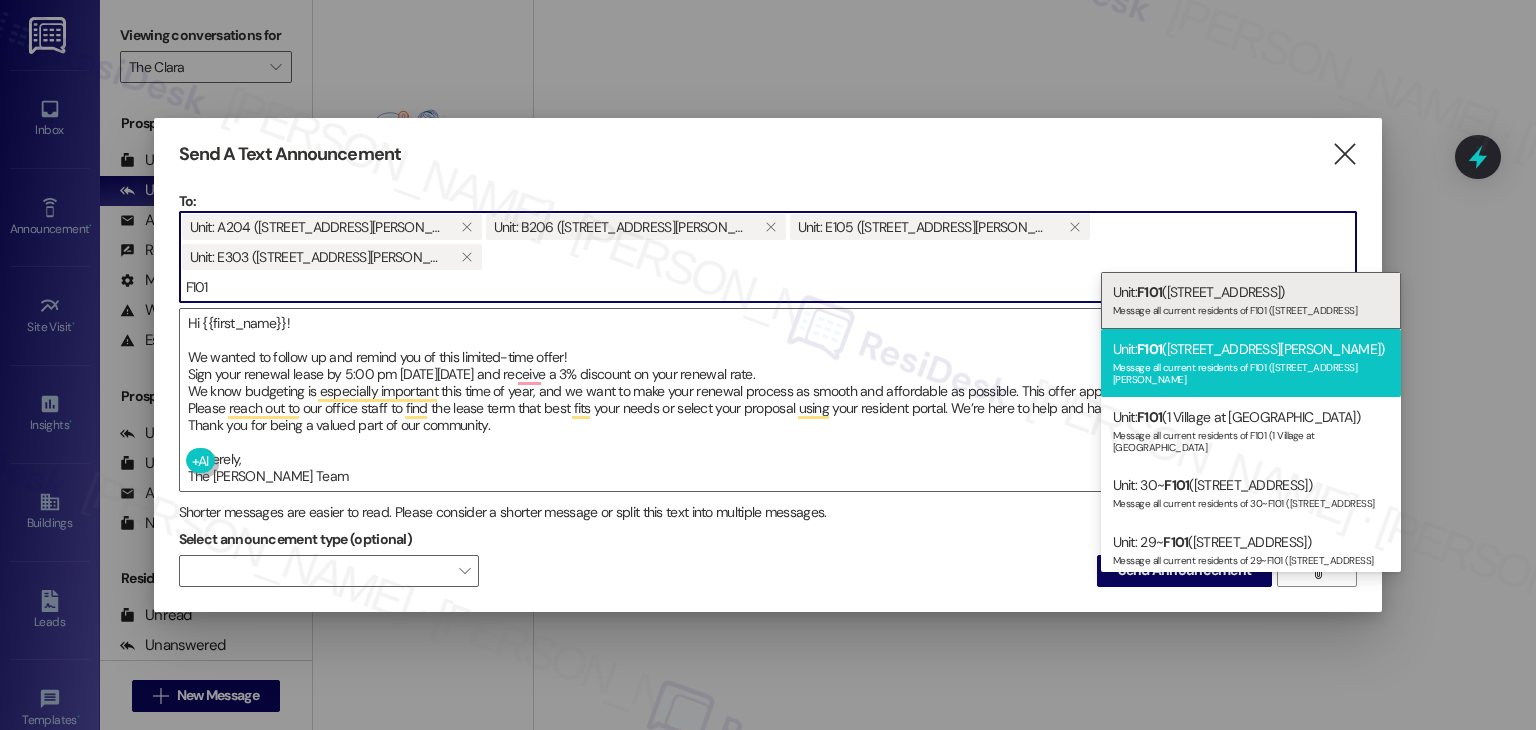 type on "F101" 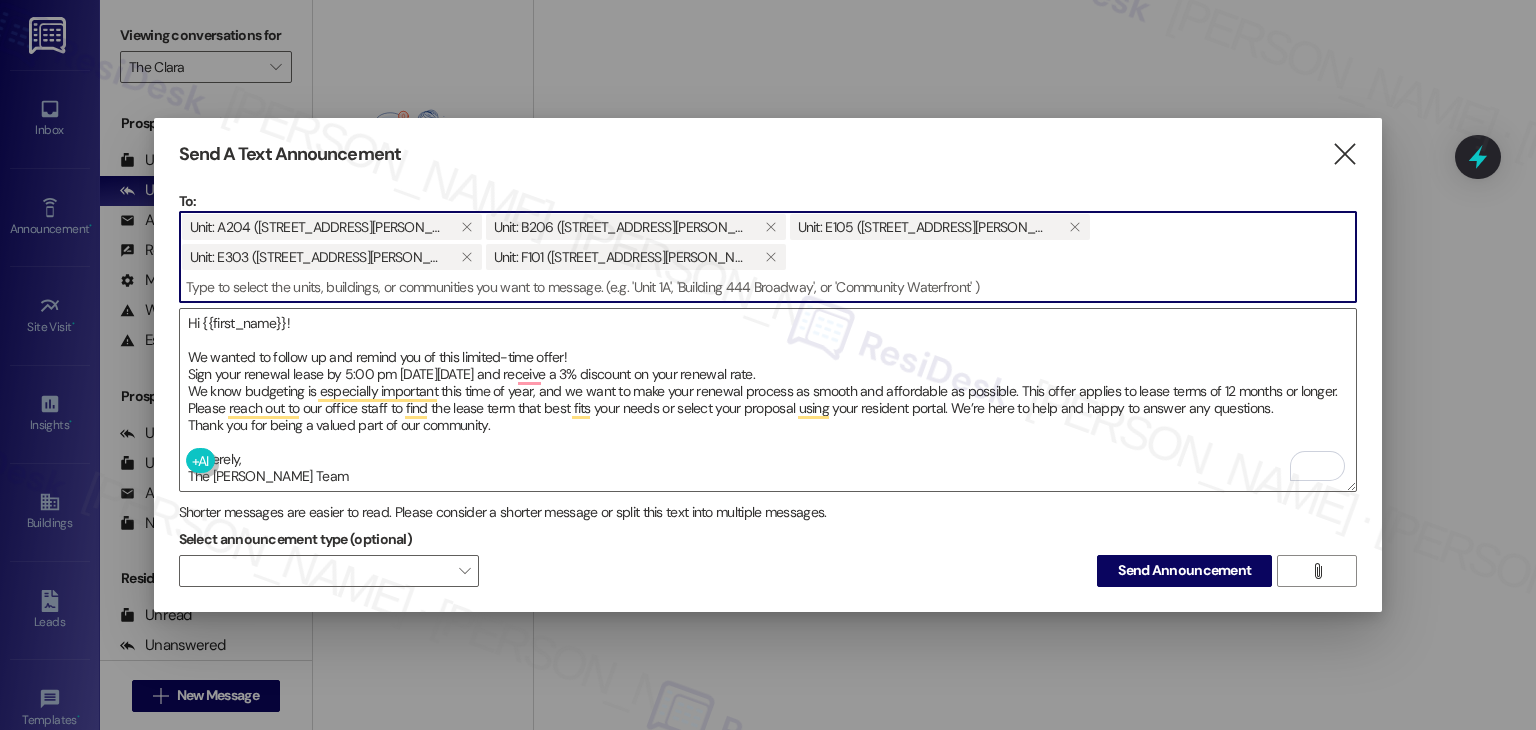paste on "F204" 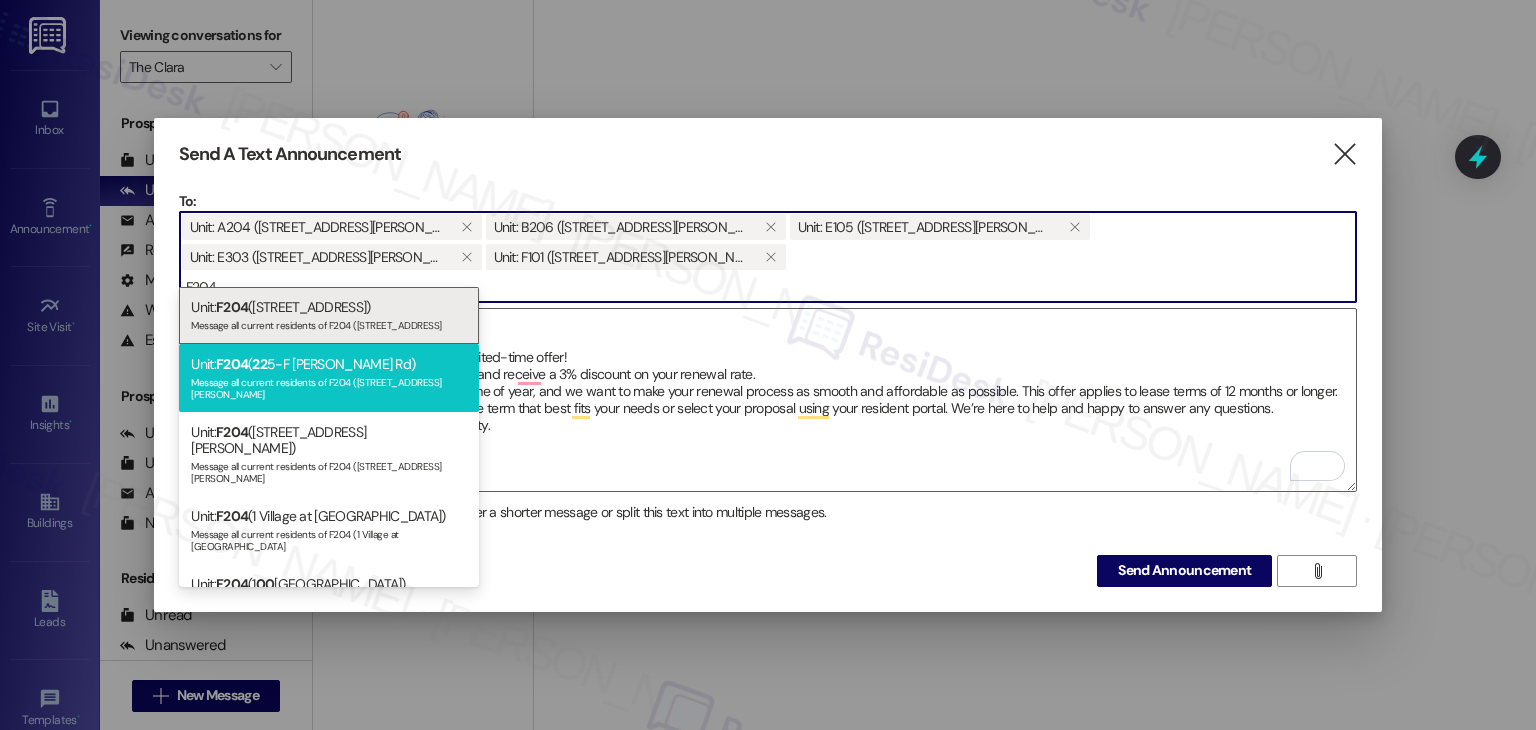 type on "F204" 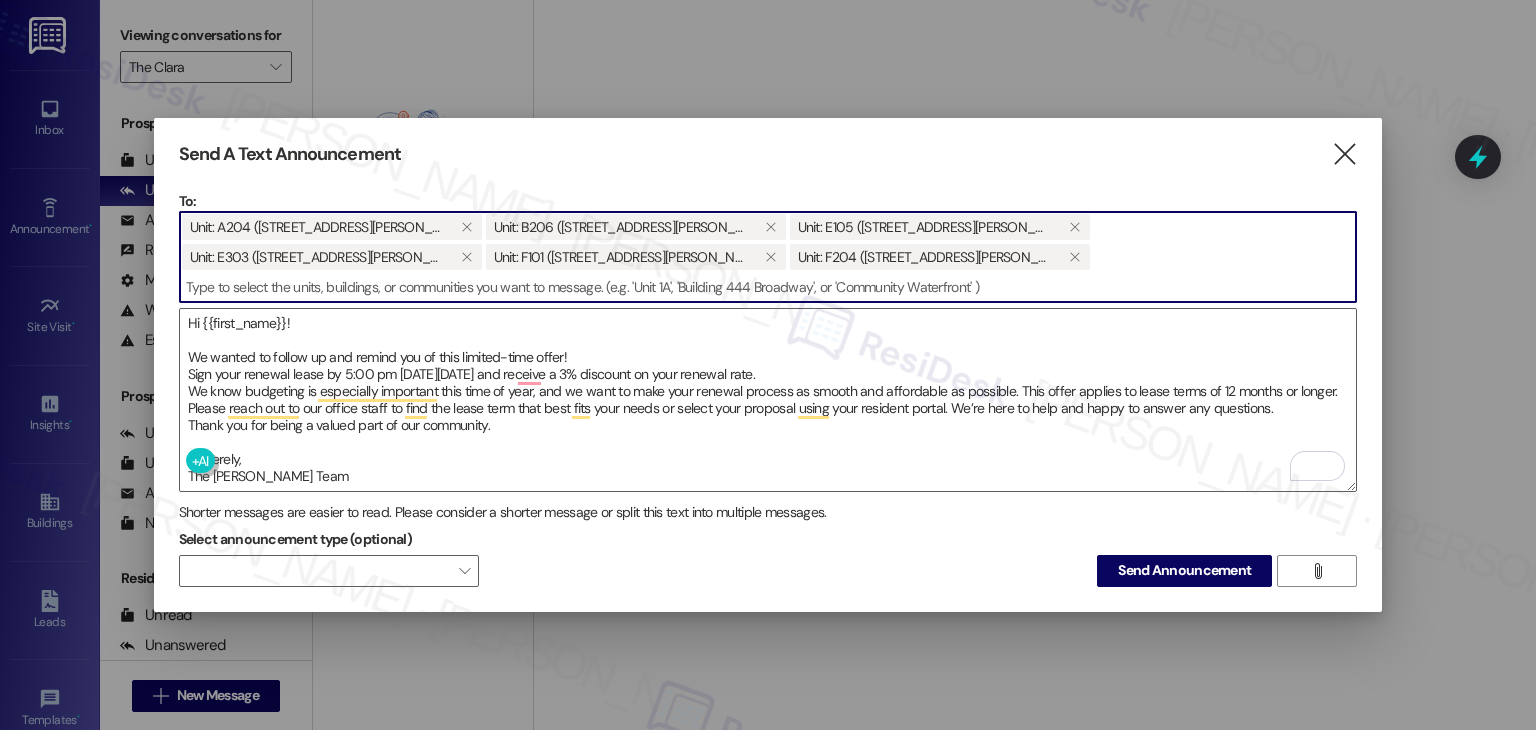 paste on "I104" 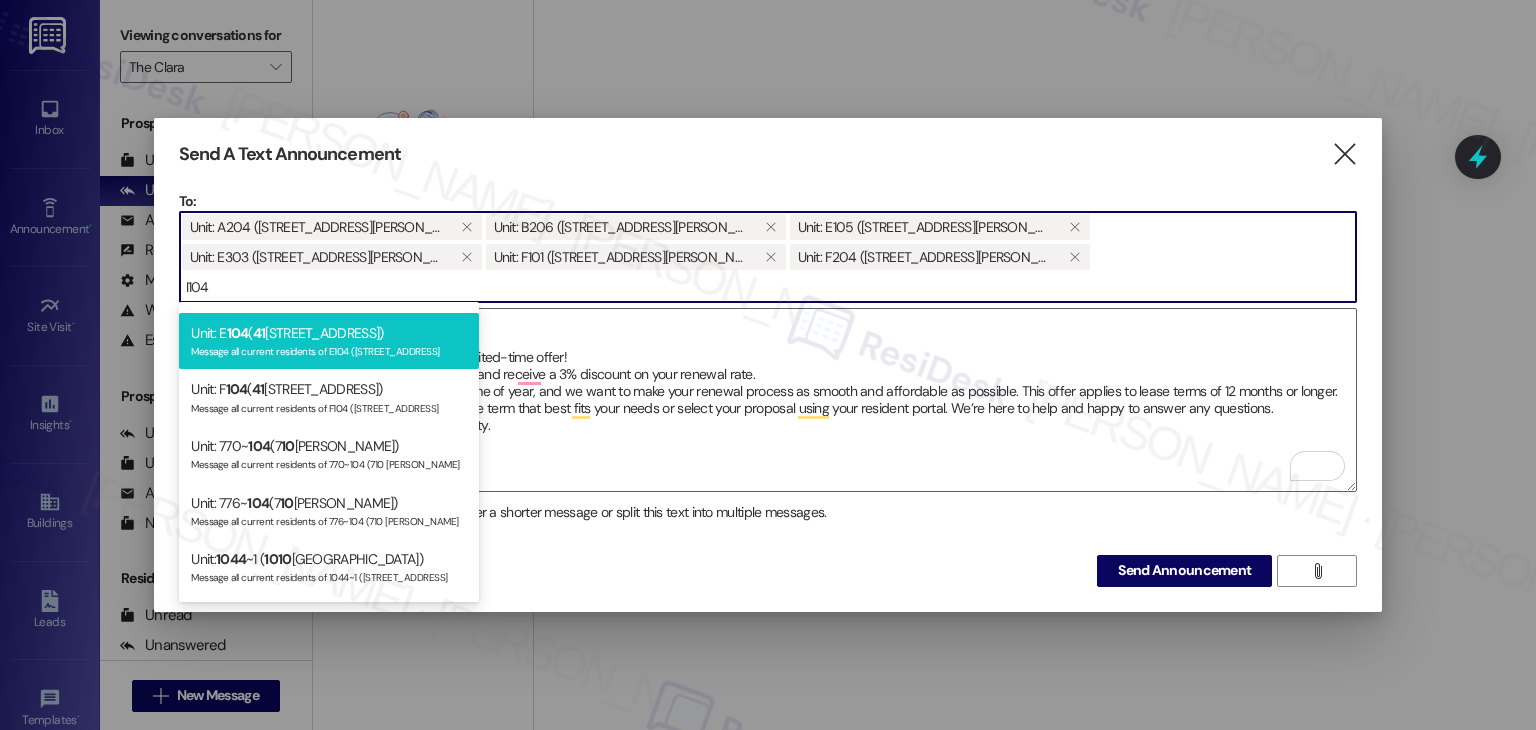 scroll, scrollTop: 0, scrollLeft: 0, axis: both 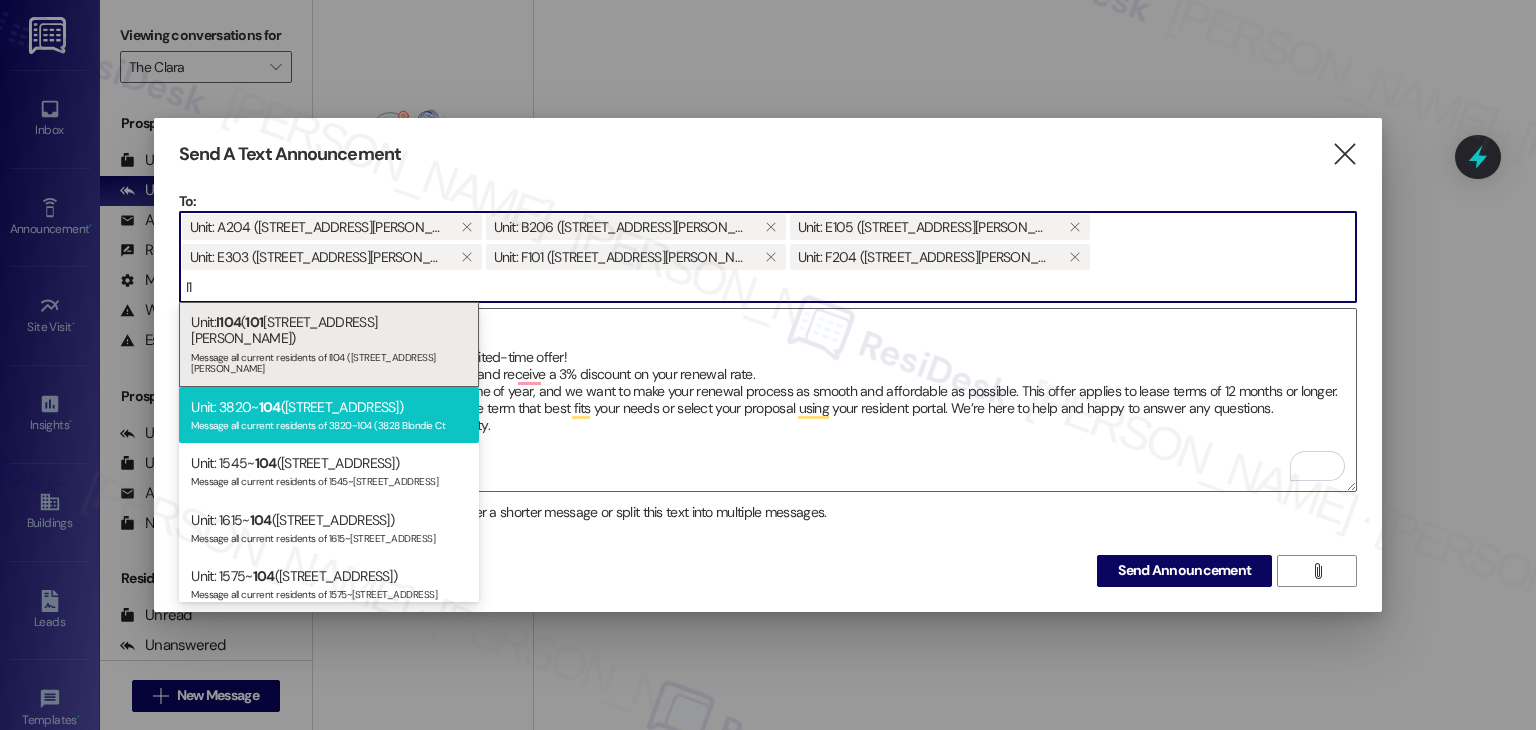 type on "I" 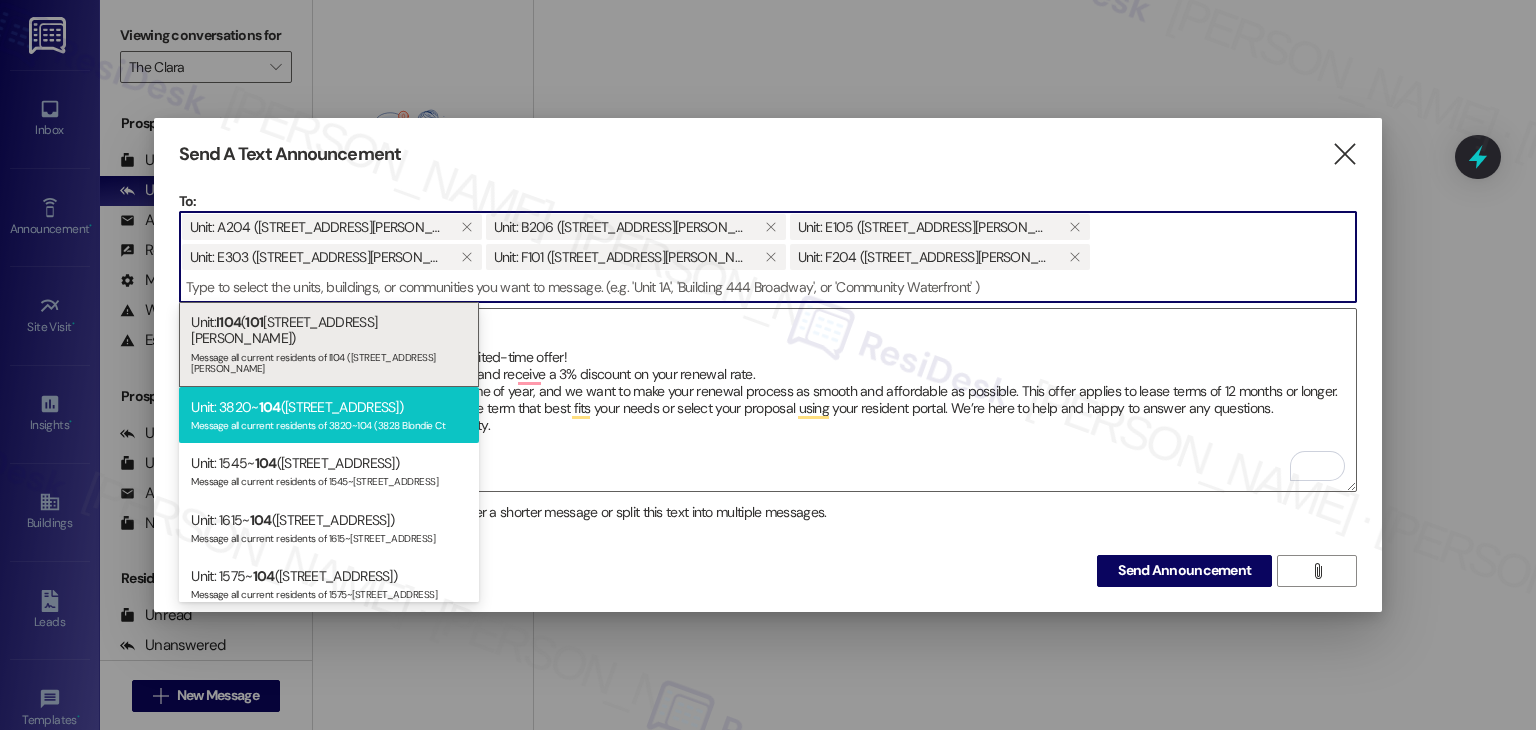 paste on "J101" 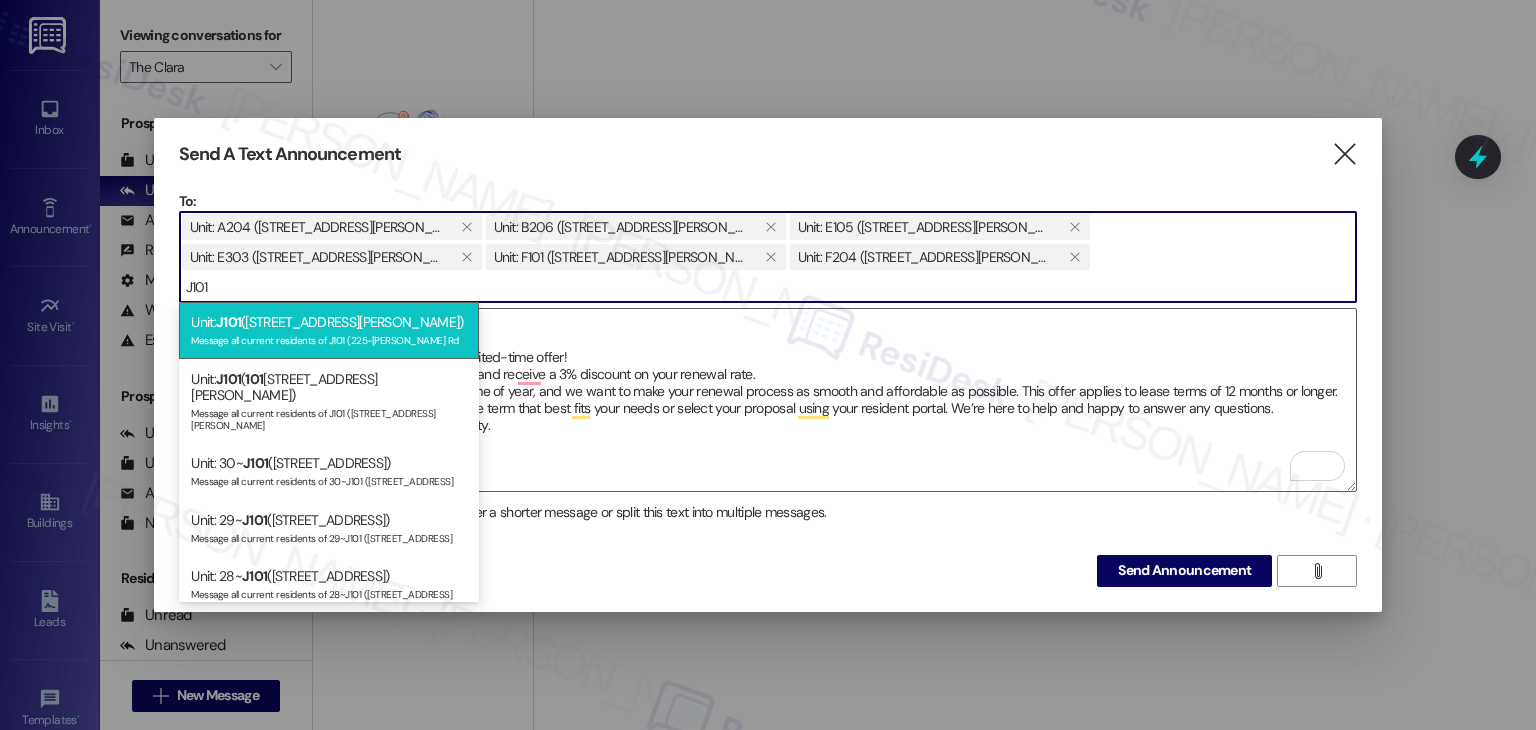 type on "J101" 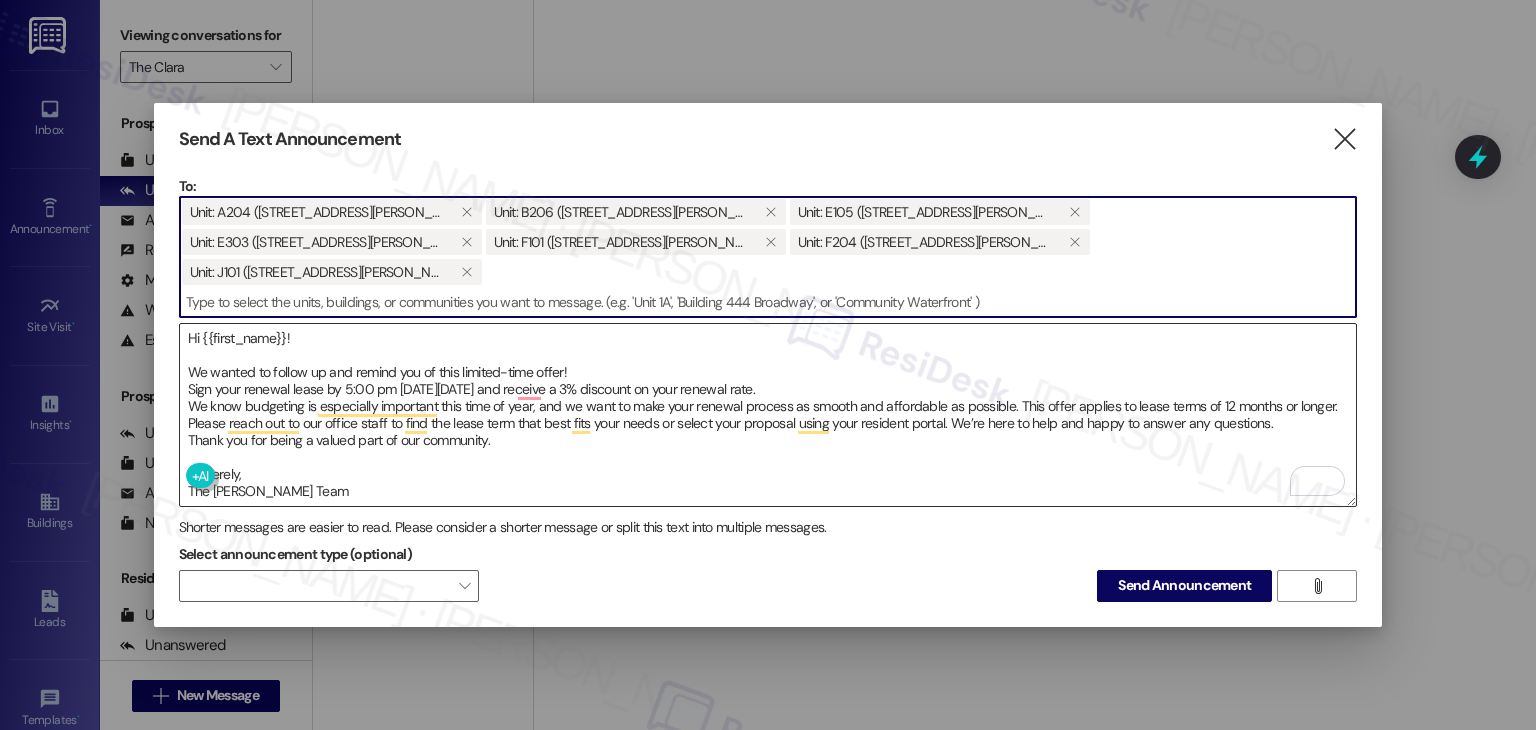 paste on "K102" 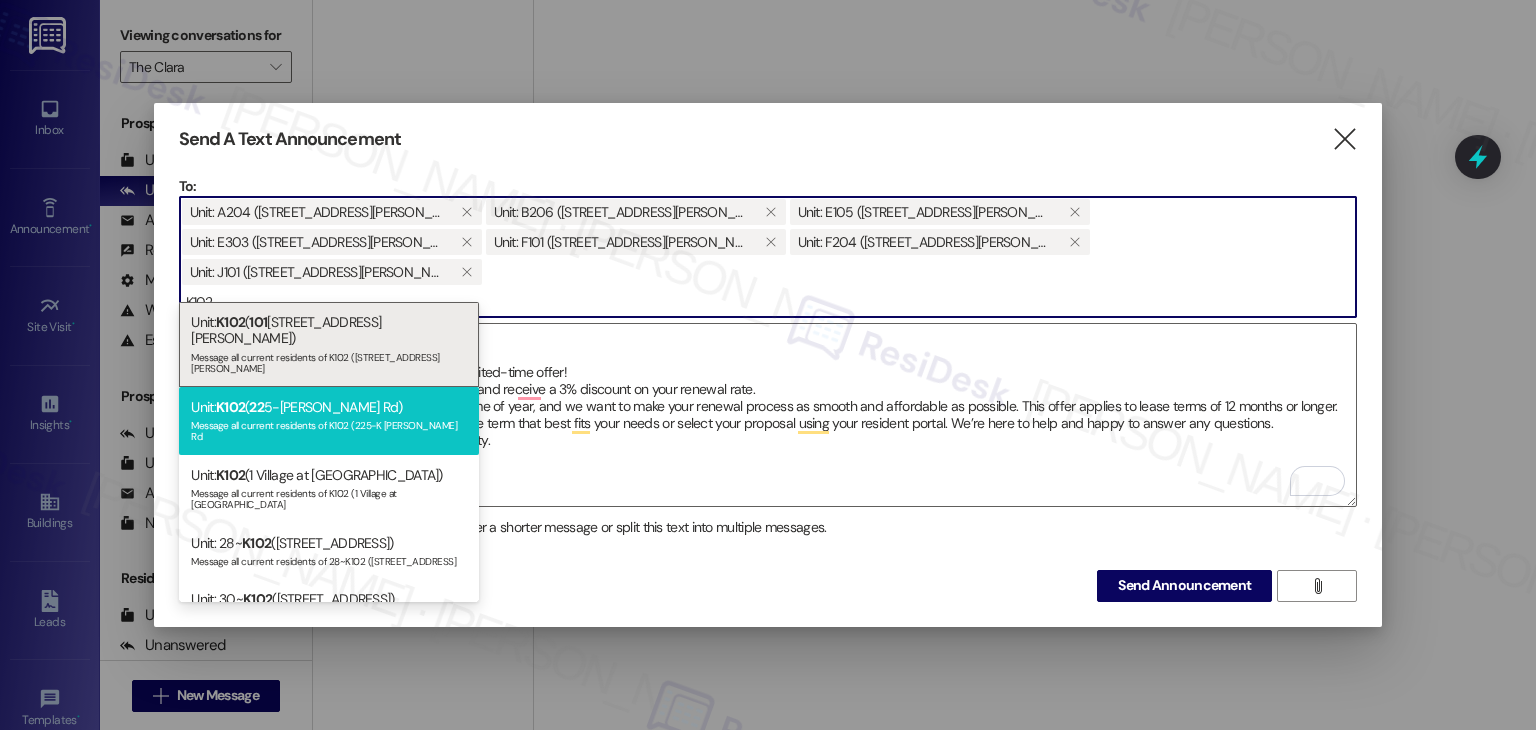 type on "K102" 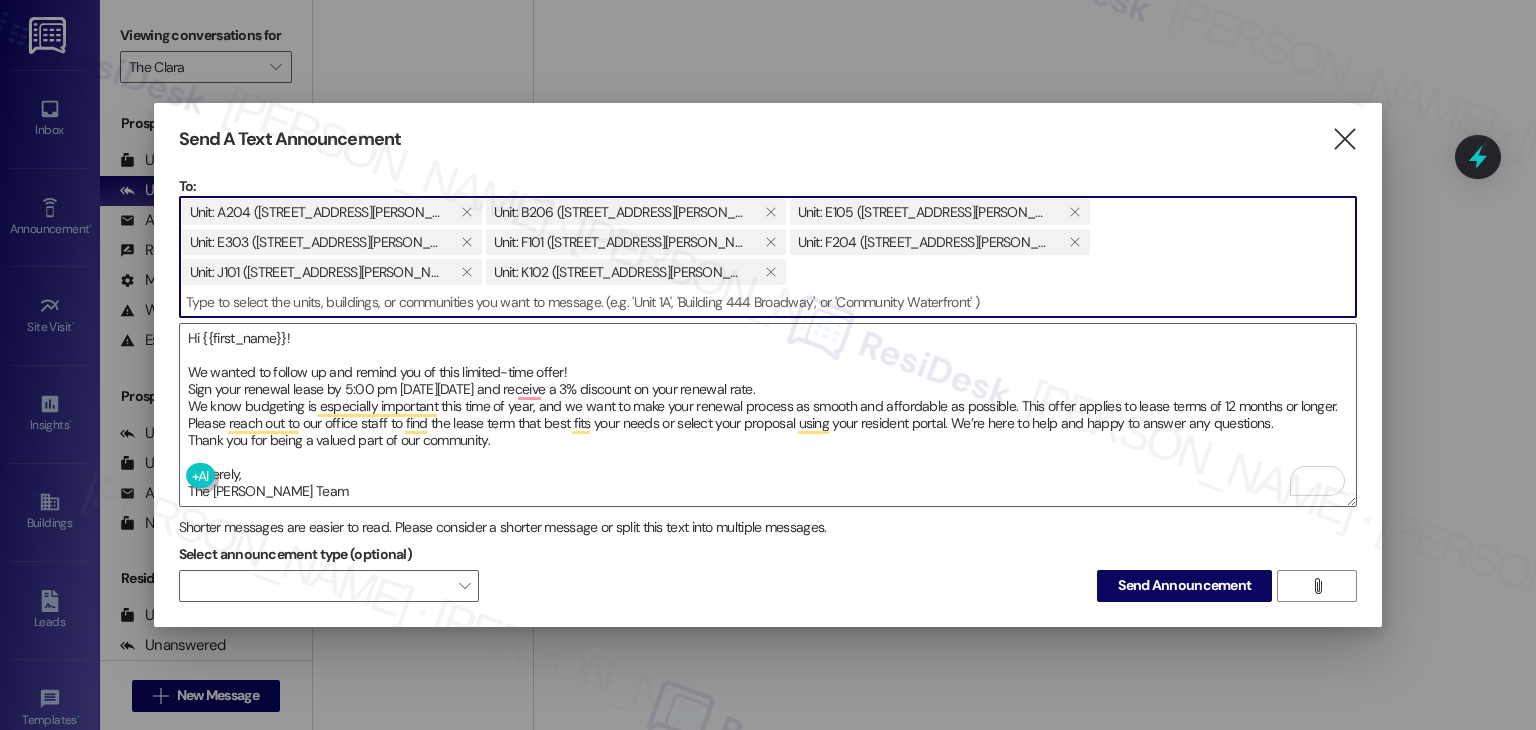 paste on "M303" 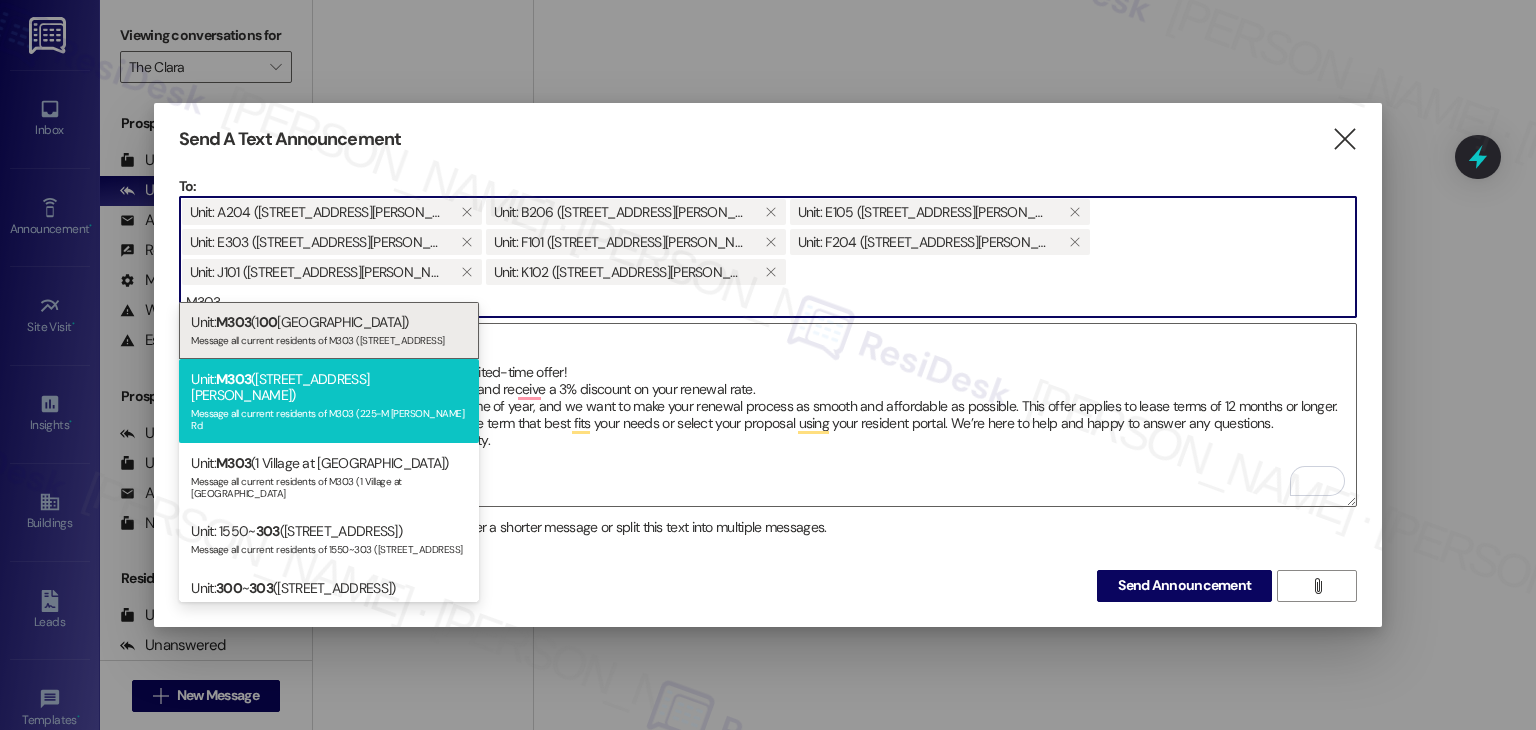 type on "M303" 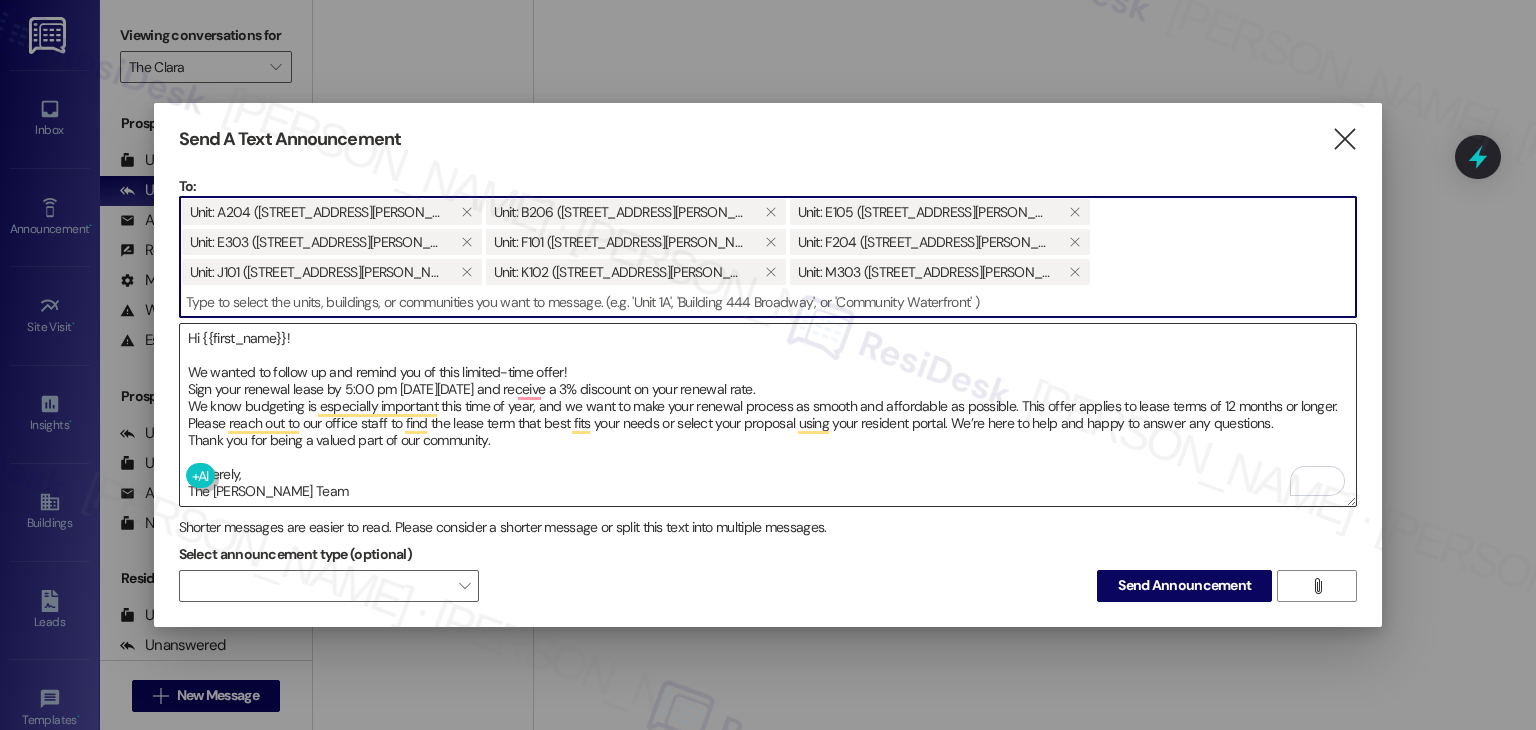 paste on "O304" 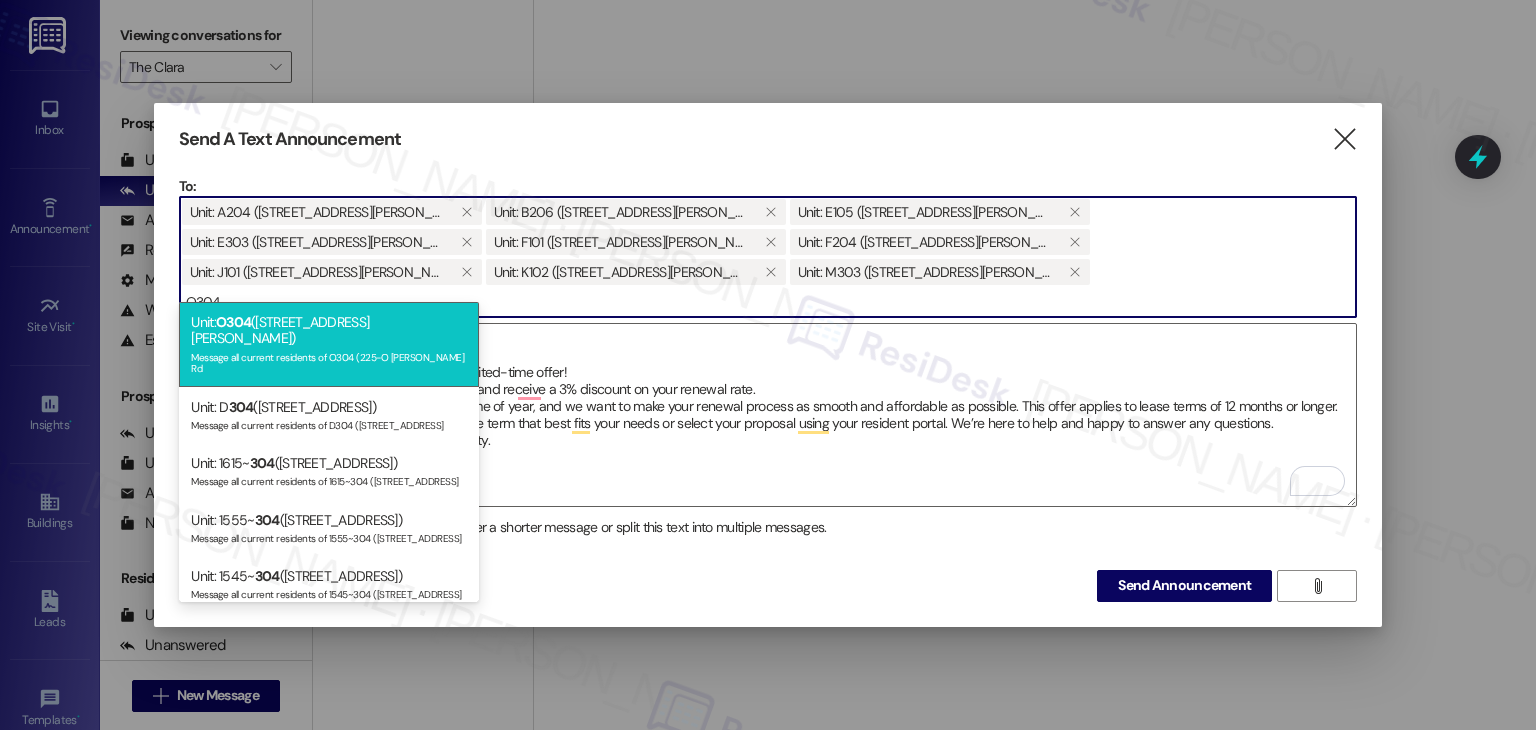 type on "O304" 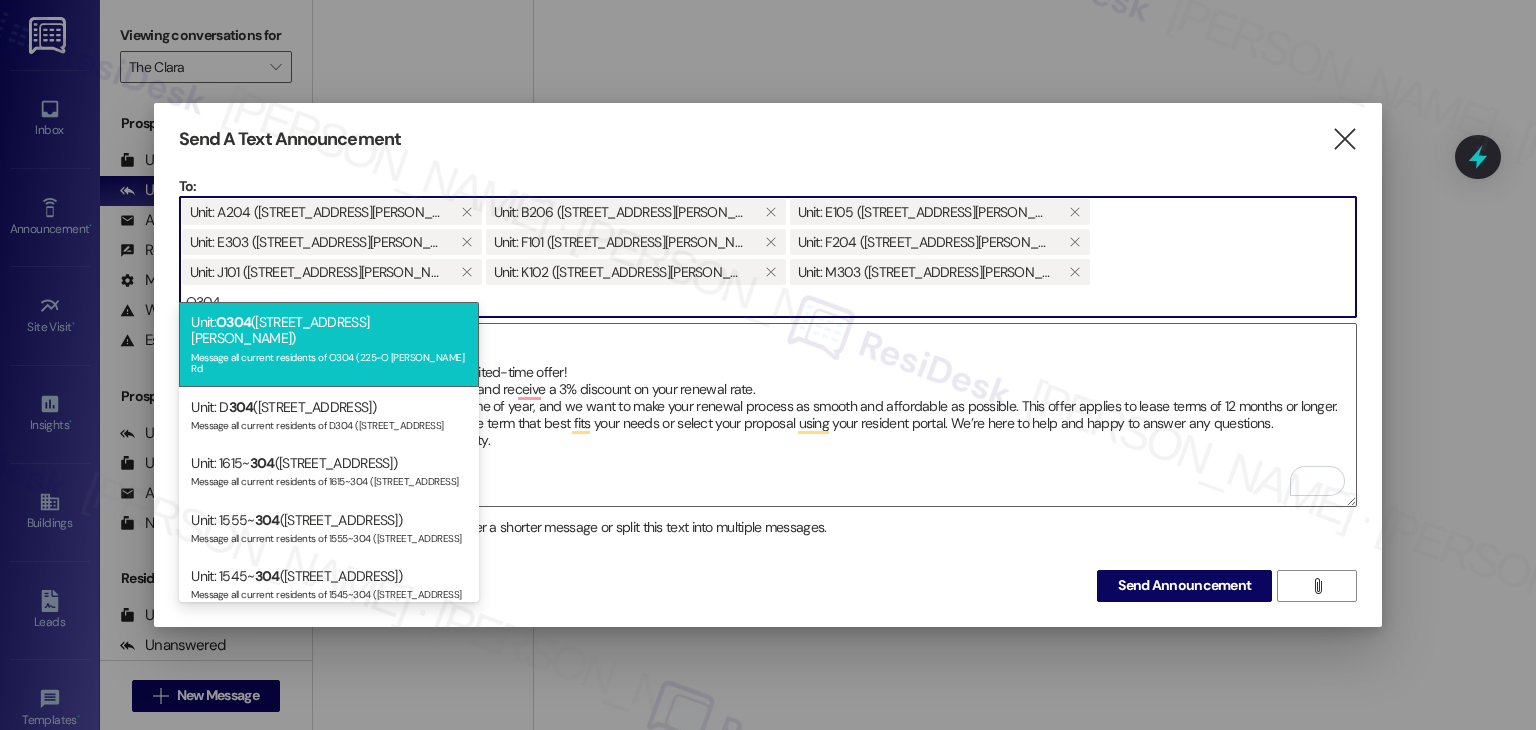 click on "Unit:  O304  (225-O S. Linder Rd) Message all current residents of O304 (225-O S. Linder Rd" at bounding box center [329, 344] 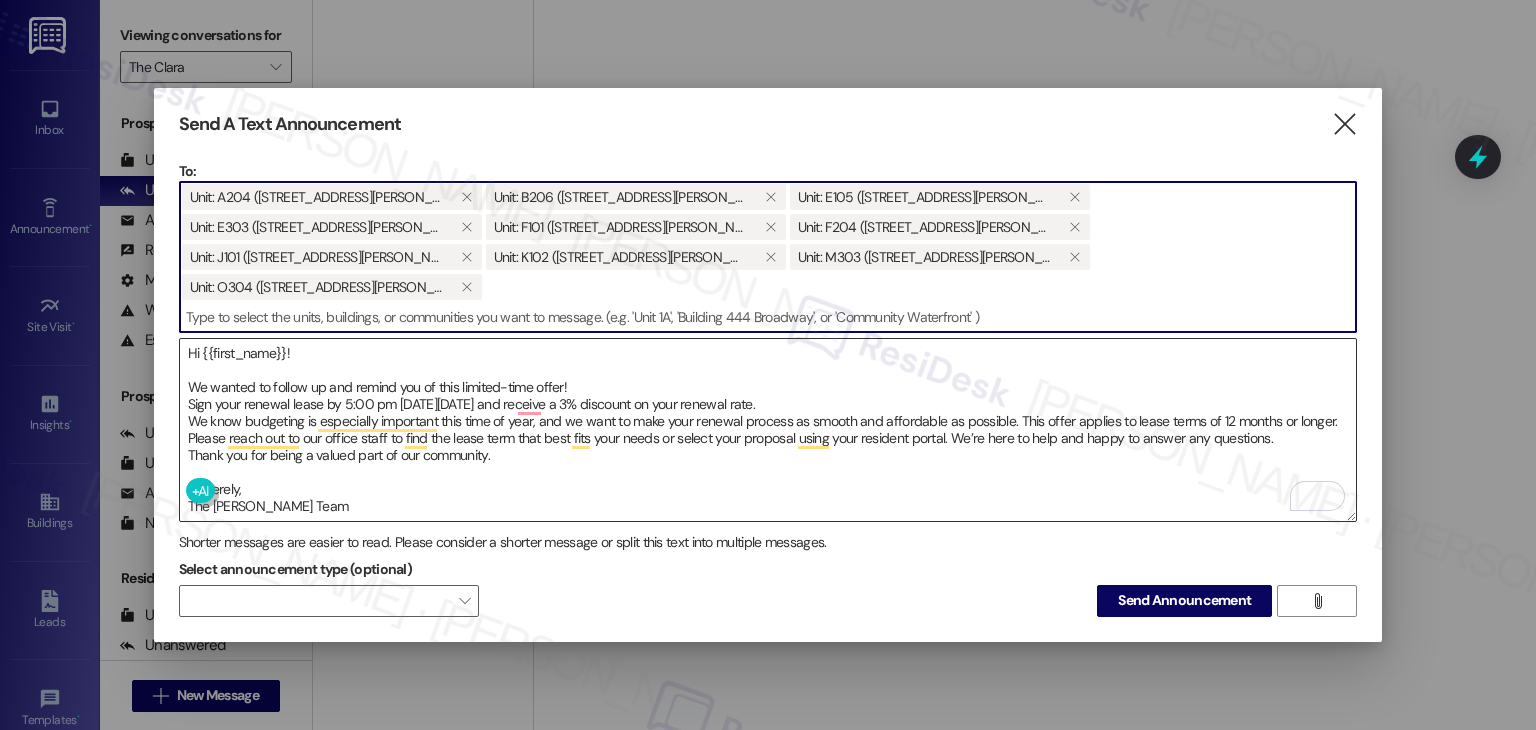 paste on "P108" 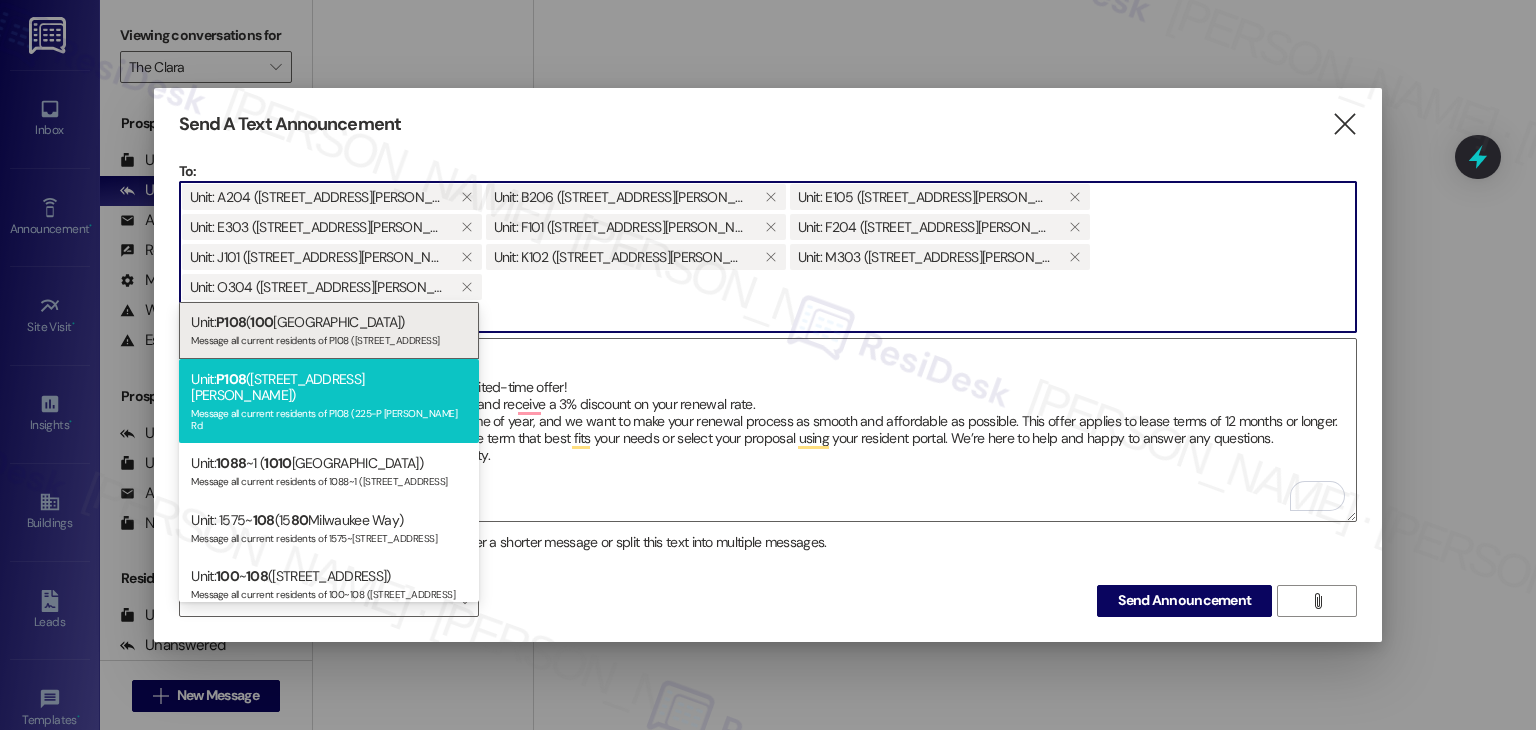 type on "P108" 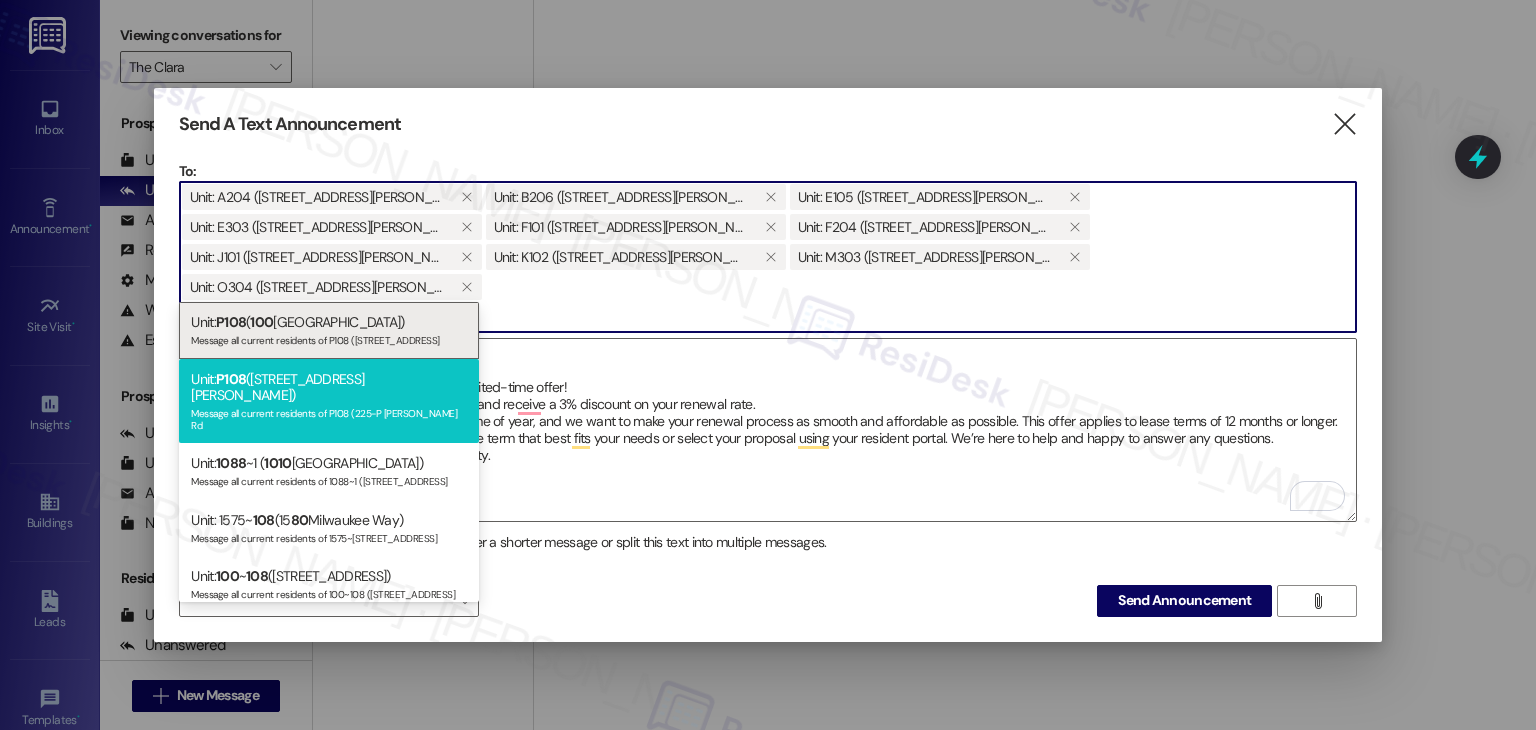 click on "Message all current residents of P108 (225-P S. Linder Rd" at bounding box center [329, 417] 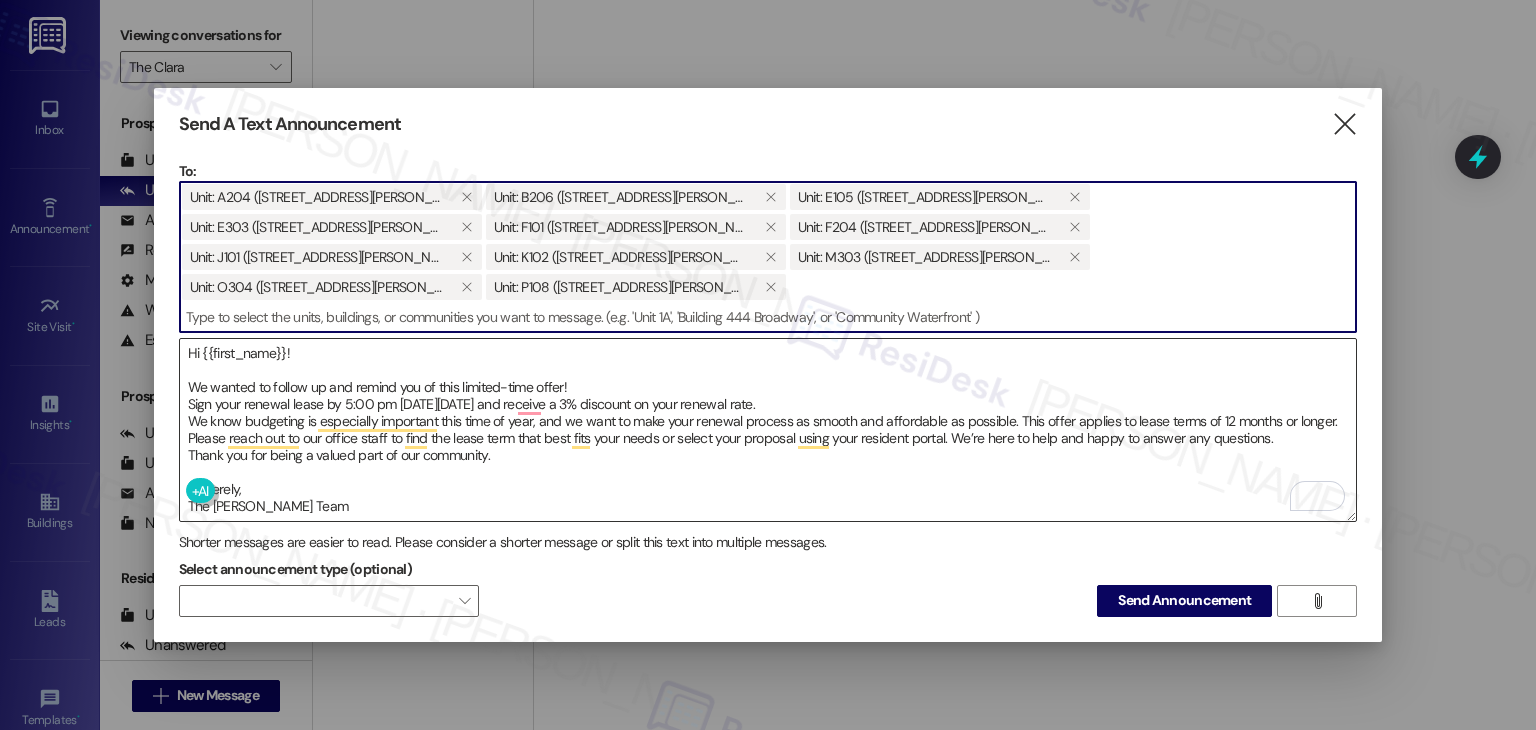 paste on "Q205" 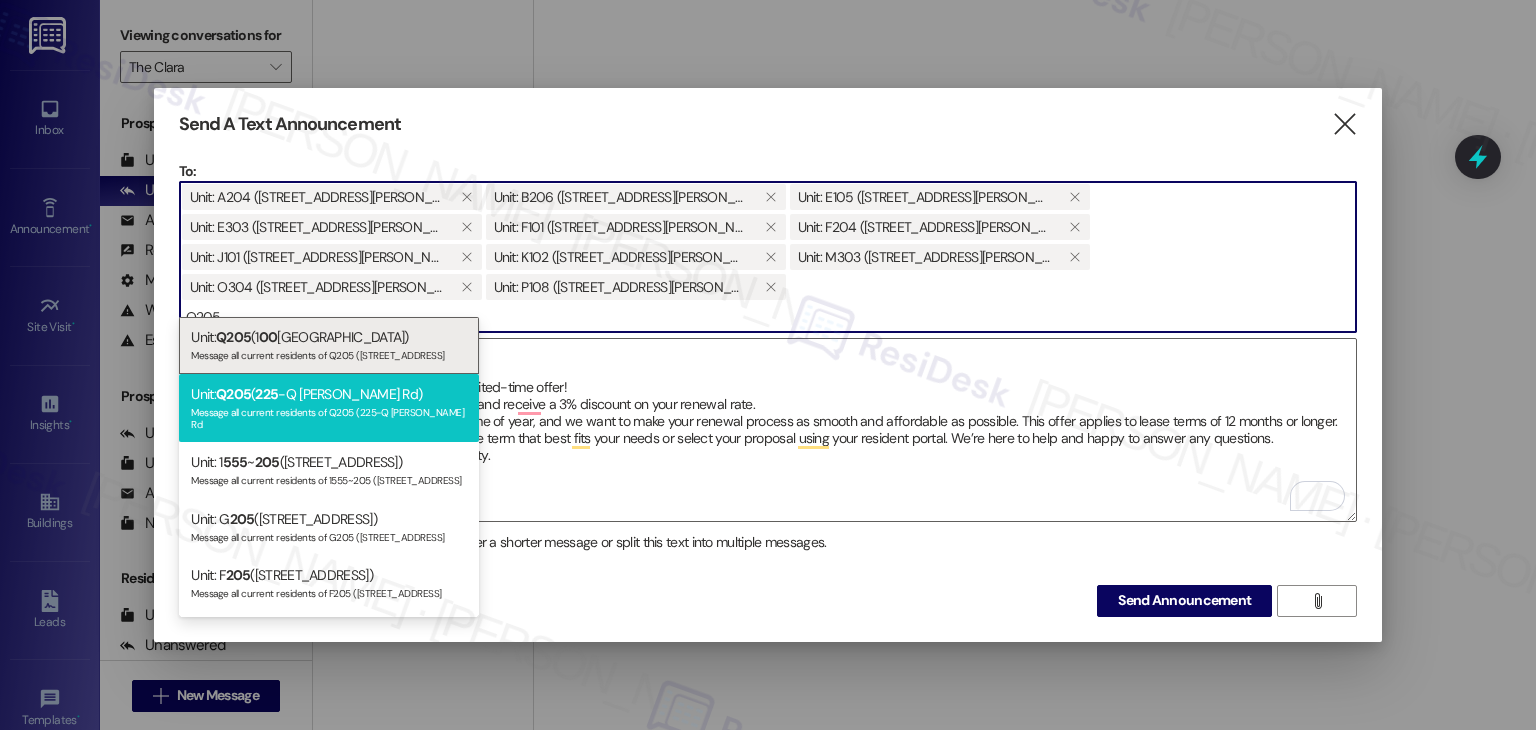 type on "Q205" 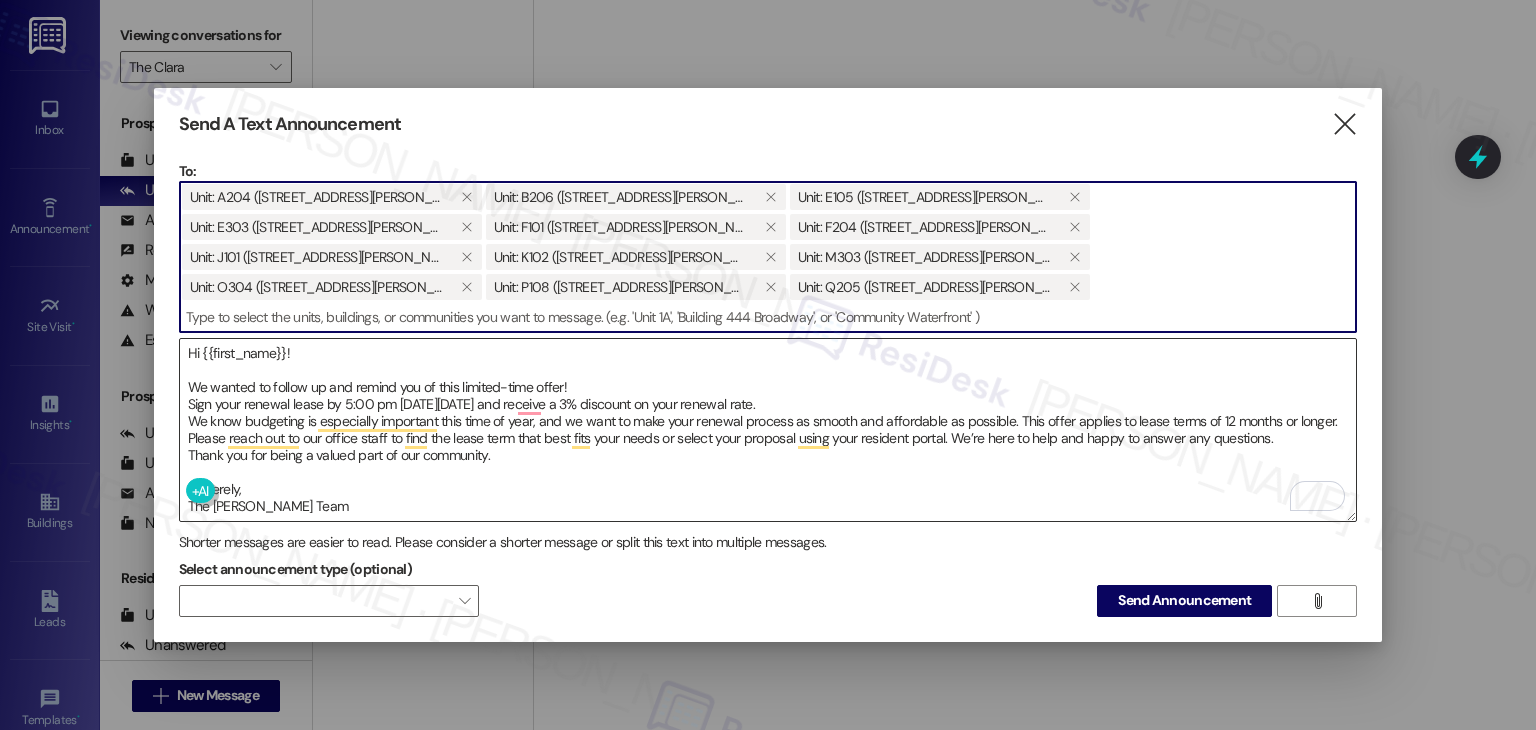 paste on "R101" 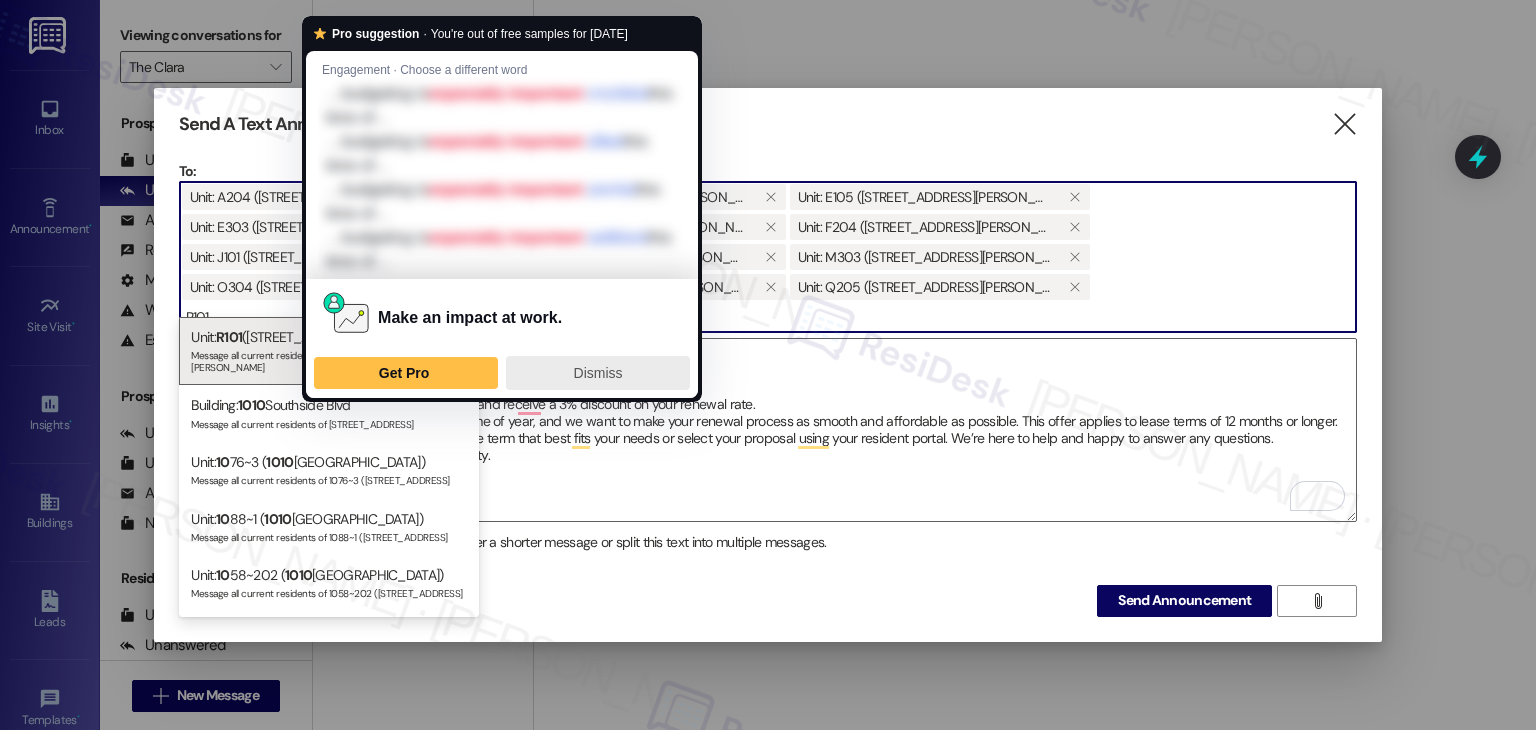 click on "Dismiss" at bounding box center (598, 373) 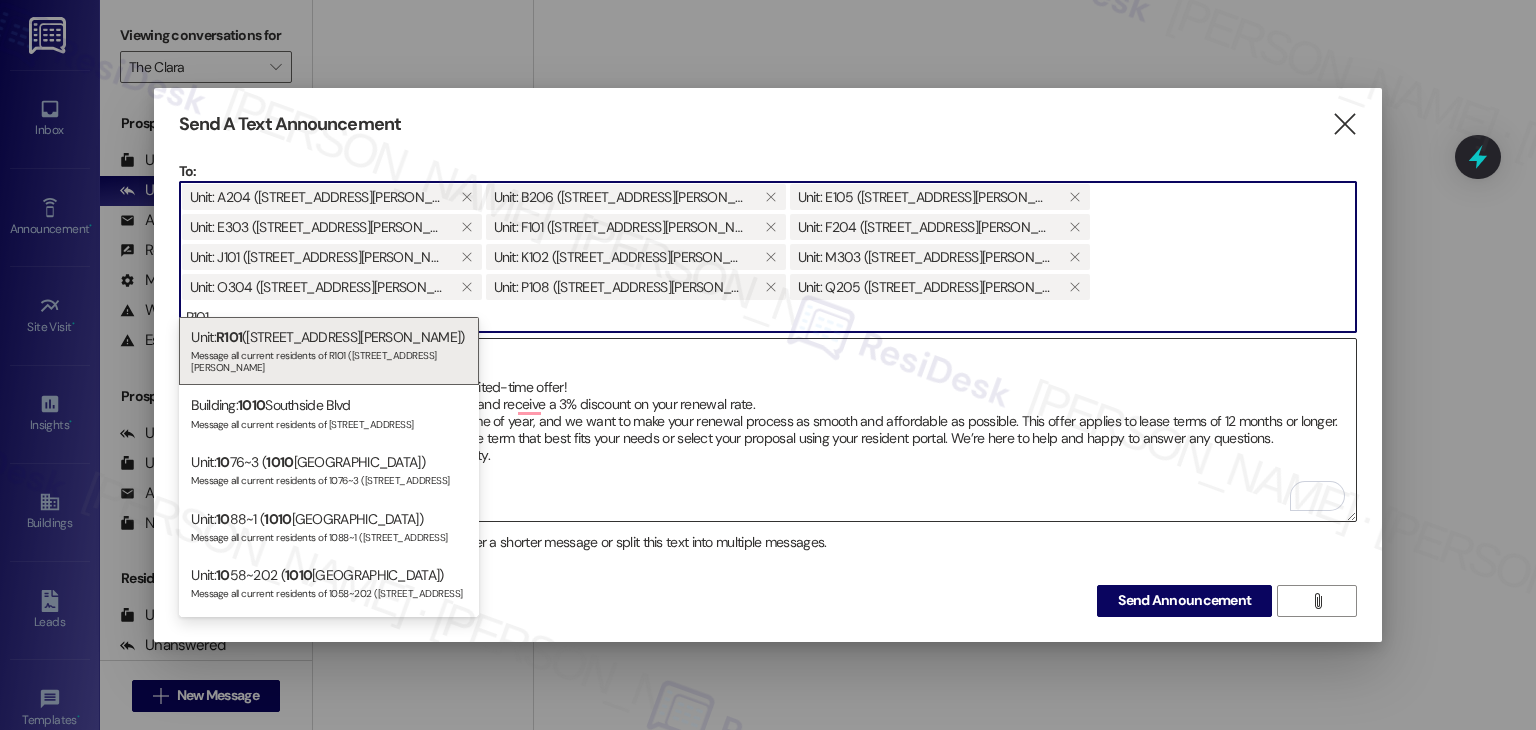 type on "R101" 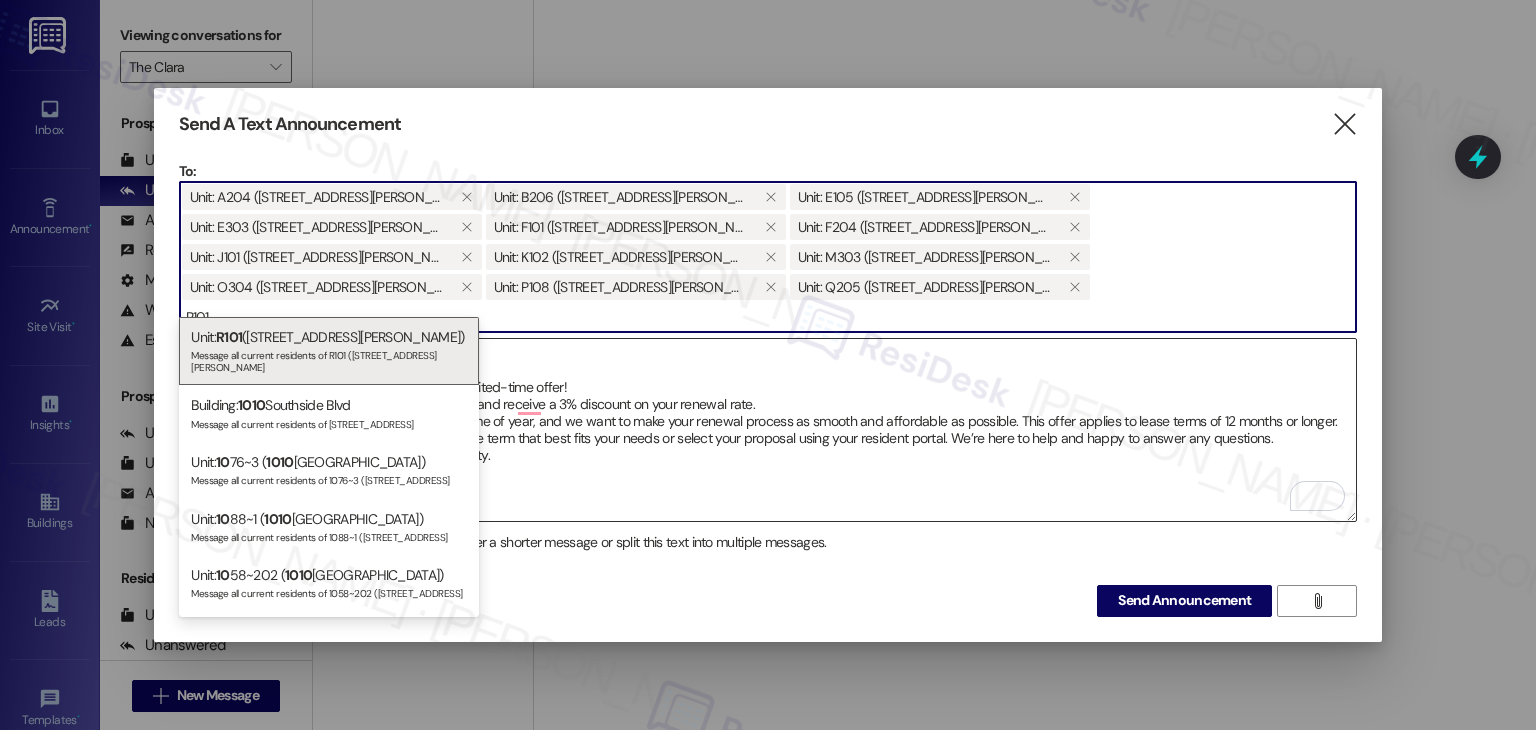 click on "Message all current residents of R101 (225-R S. Linder Rd" at bounding box center [329, 359] 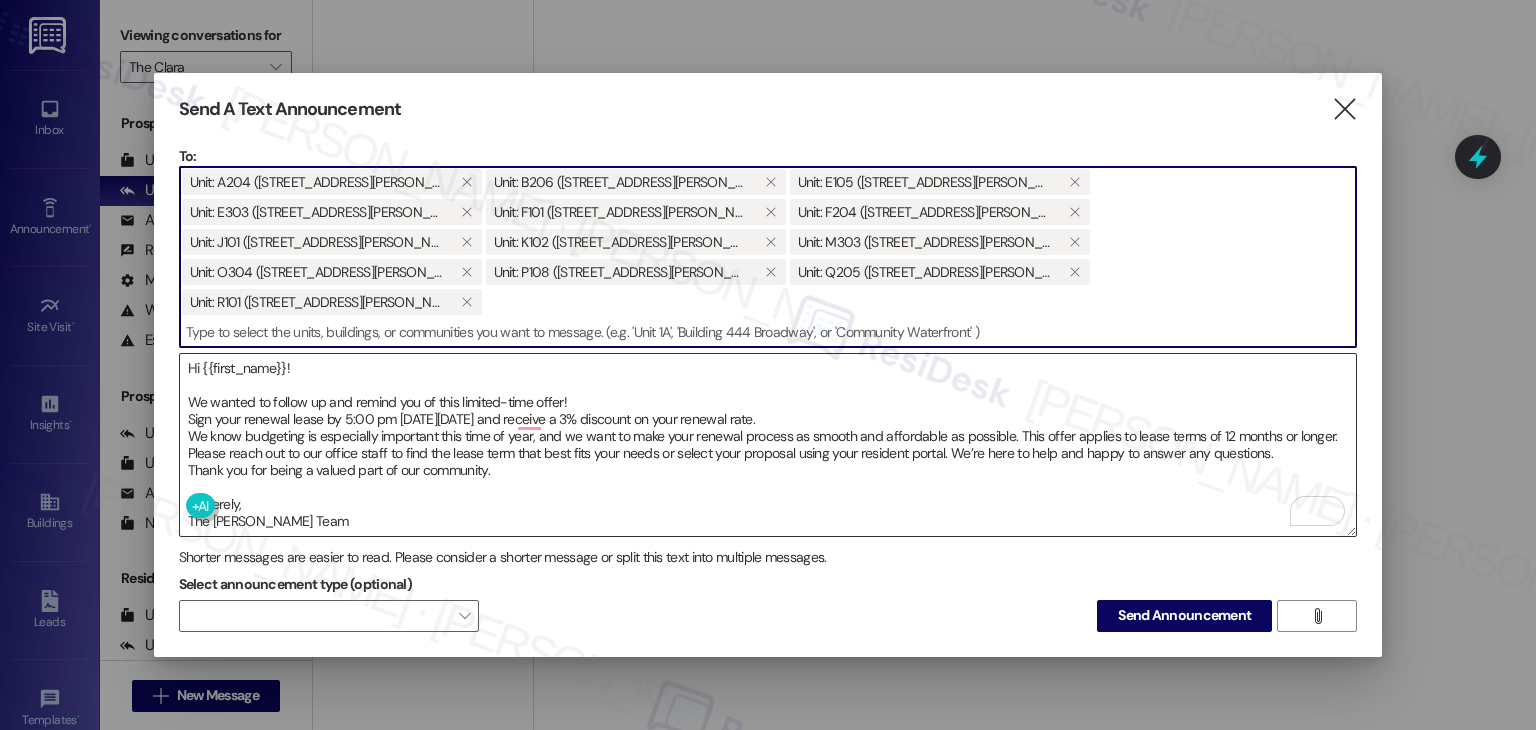 paste on "R102" 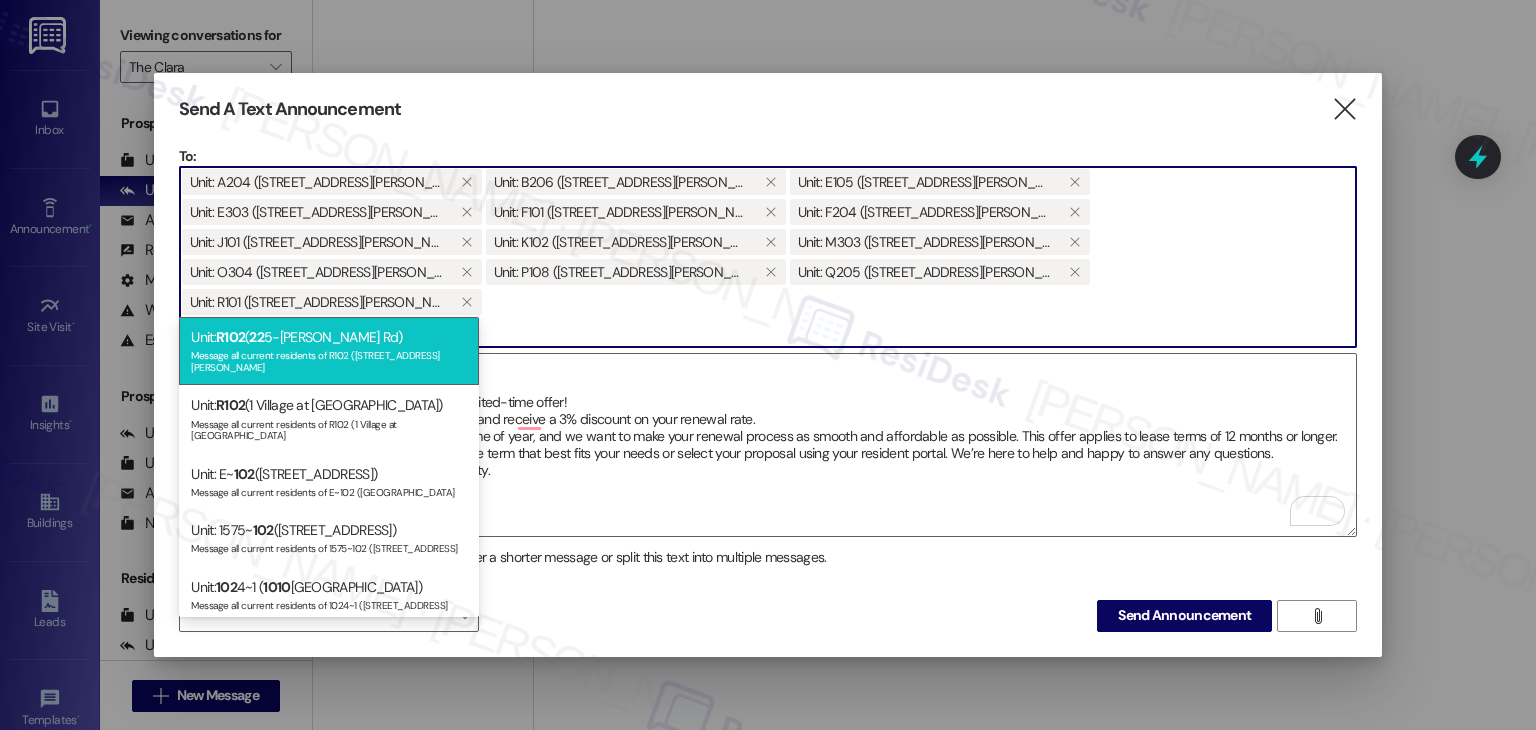 type on "R102" 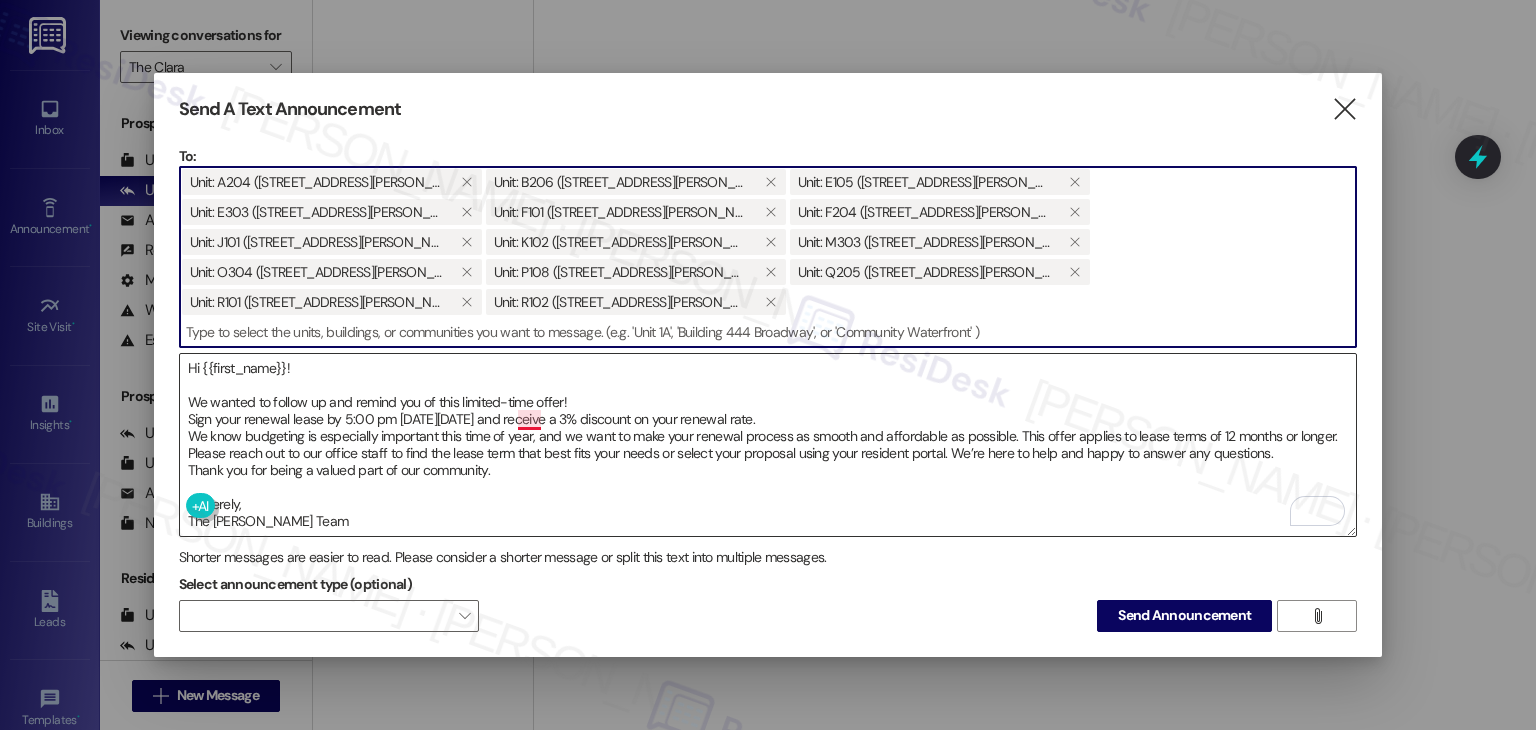 paste on "R104" 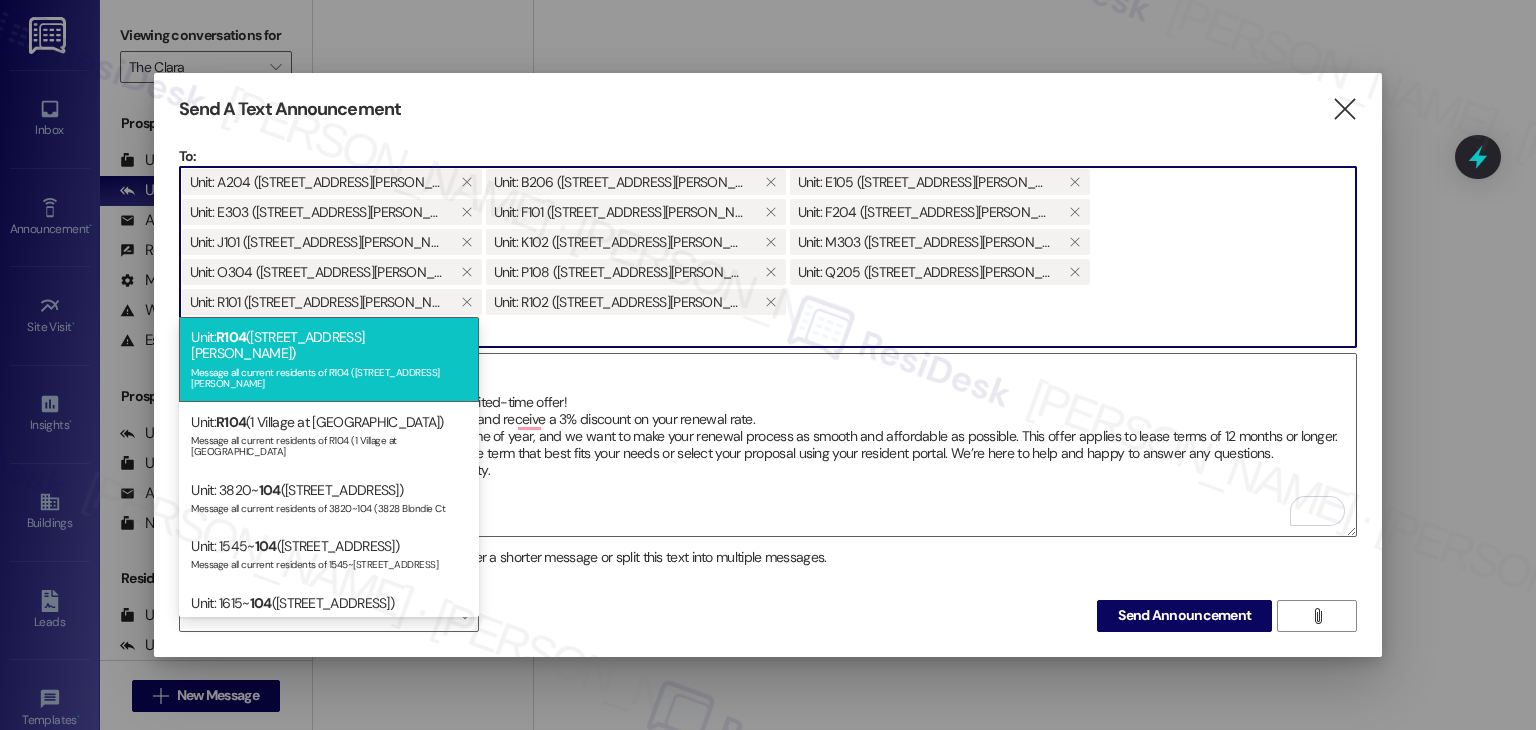 type on "R104" 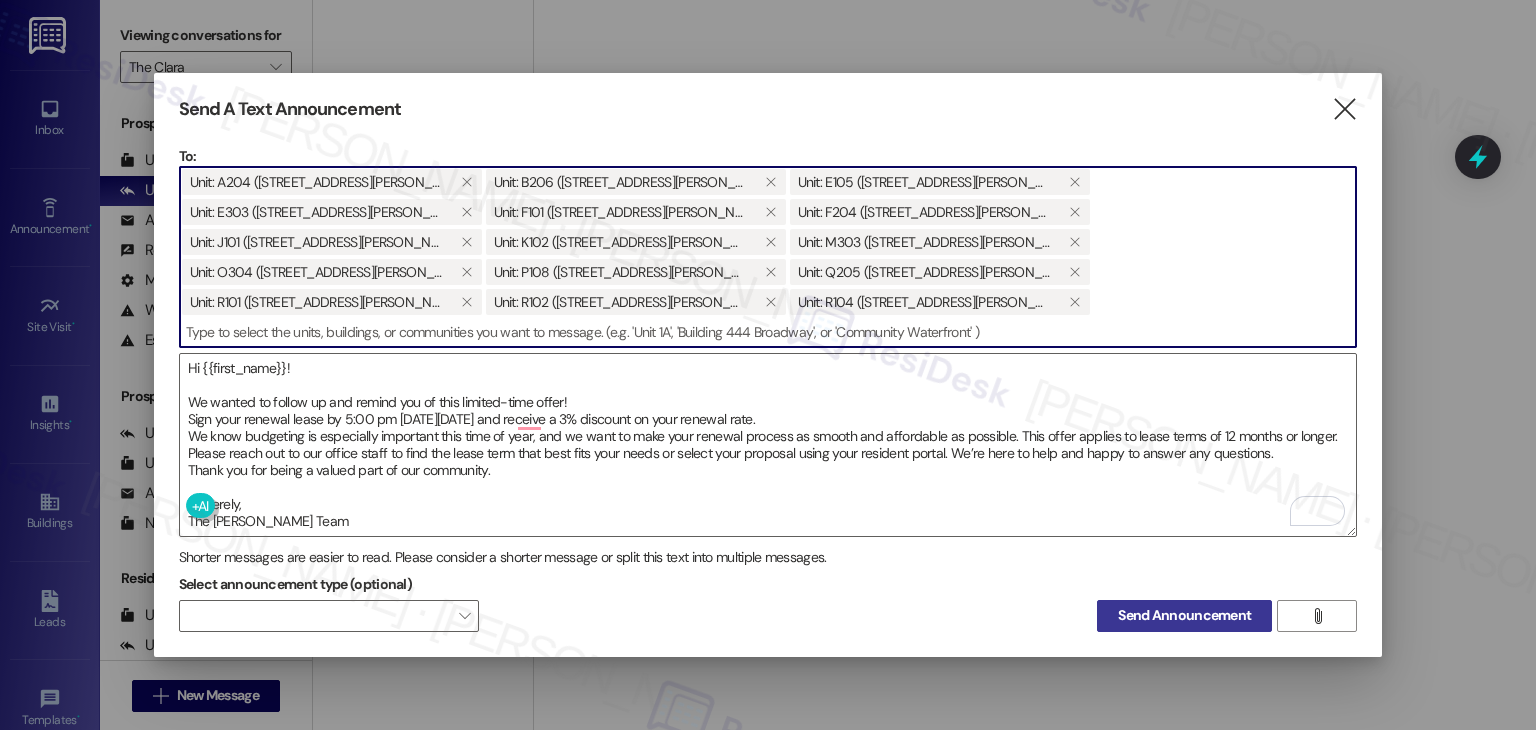 click on "Send Announcement" at bounding box center (1184, 615) 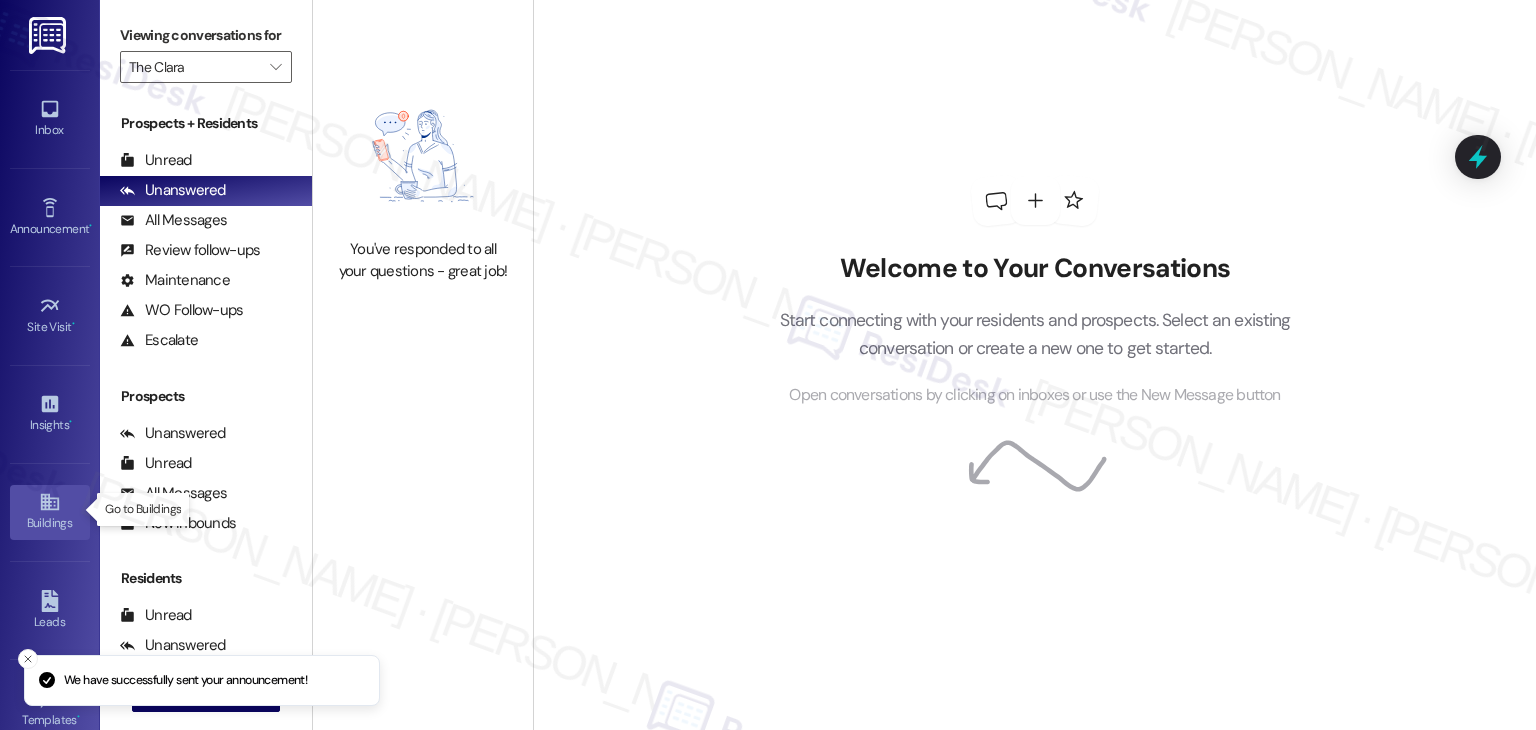 click on "Buildings" at bounding box center (50, 523) 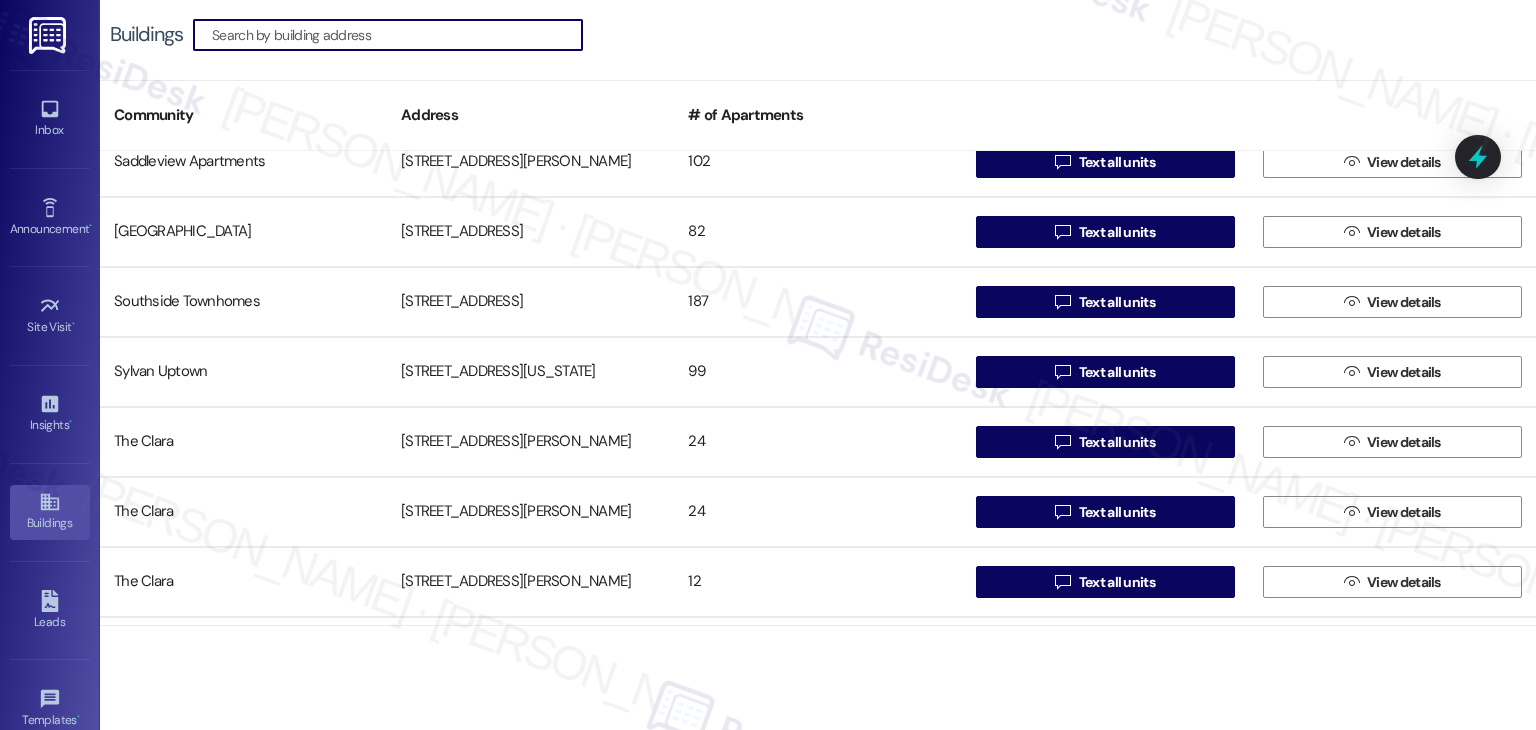 scroll, scrollTop: 2101, scrollLeft: 0, axis: vertical 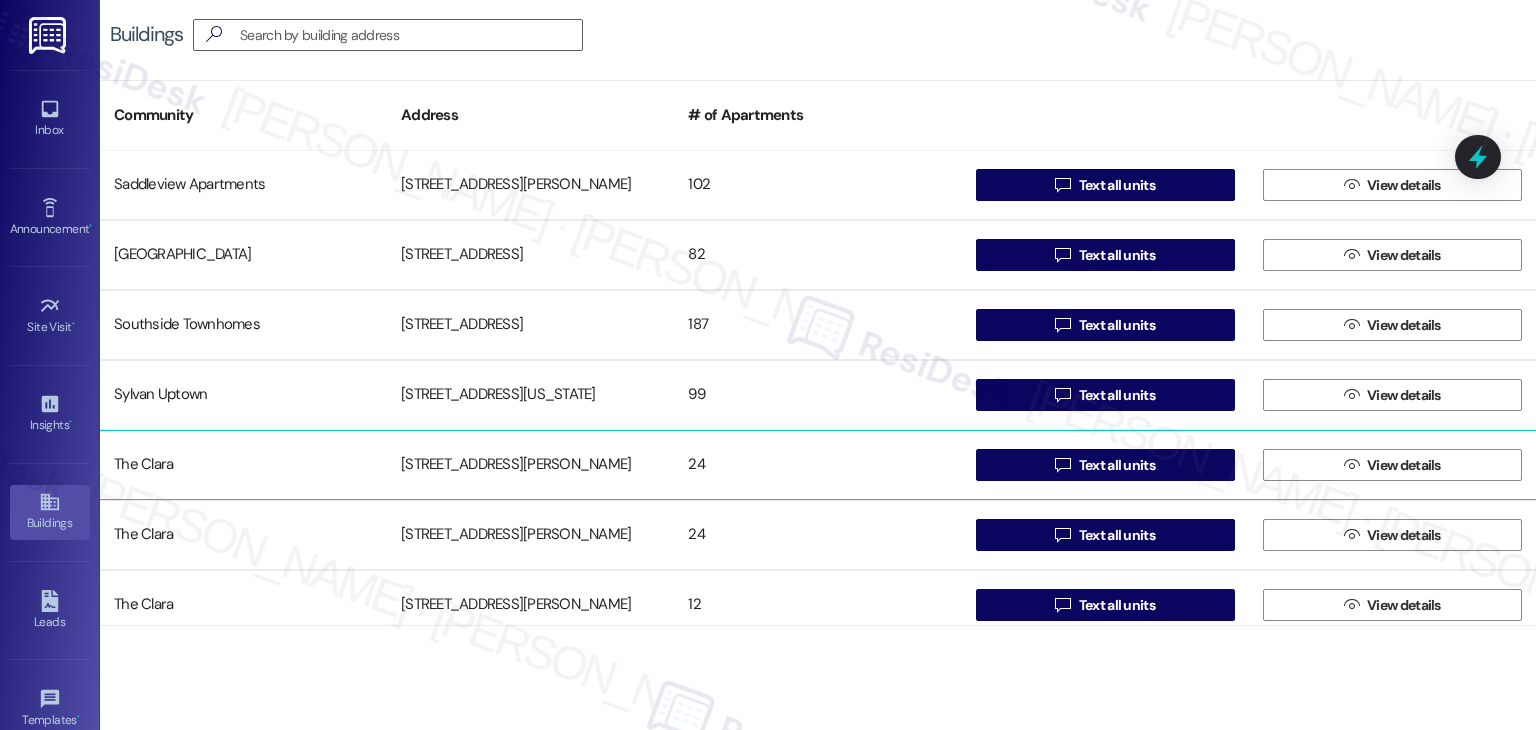 click on "24" at bounding box center [817, 465] 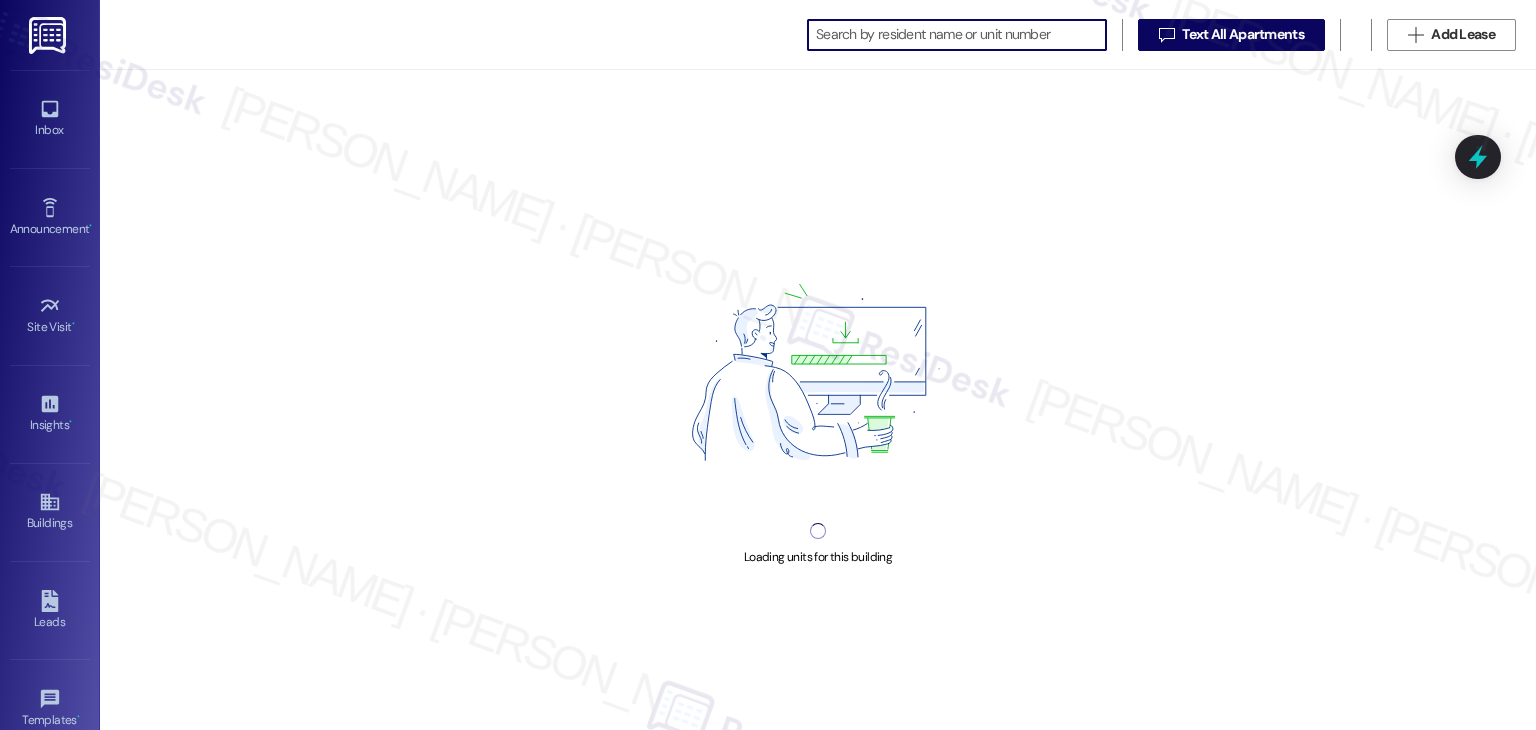 scroll, scrollTop: 0, scrollLeft: 0, axis: both 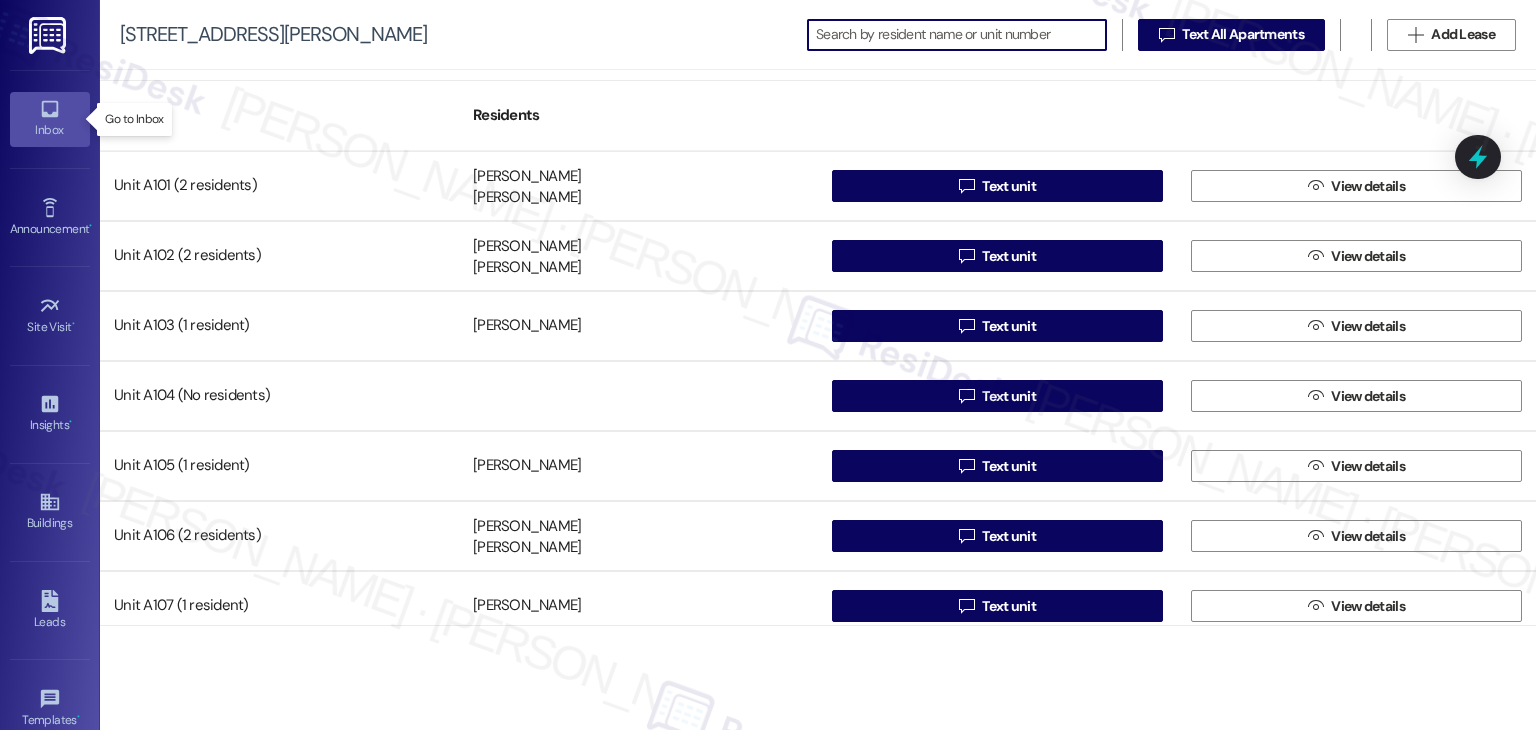 click on "Inbox" at bounding box center (50, 130) 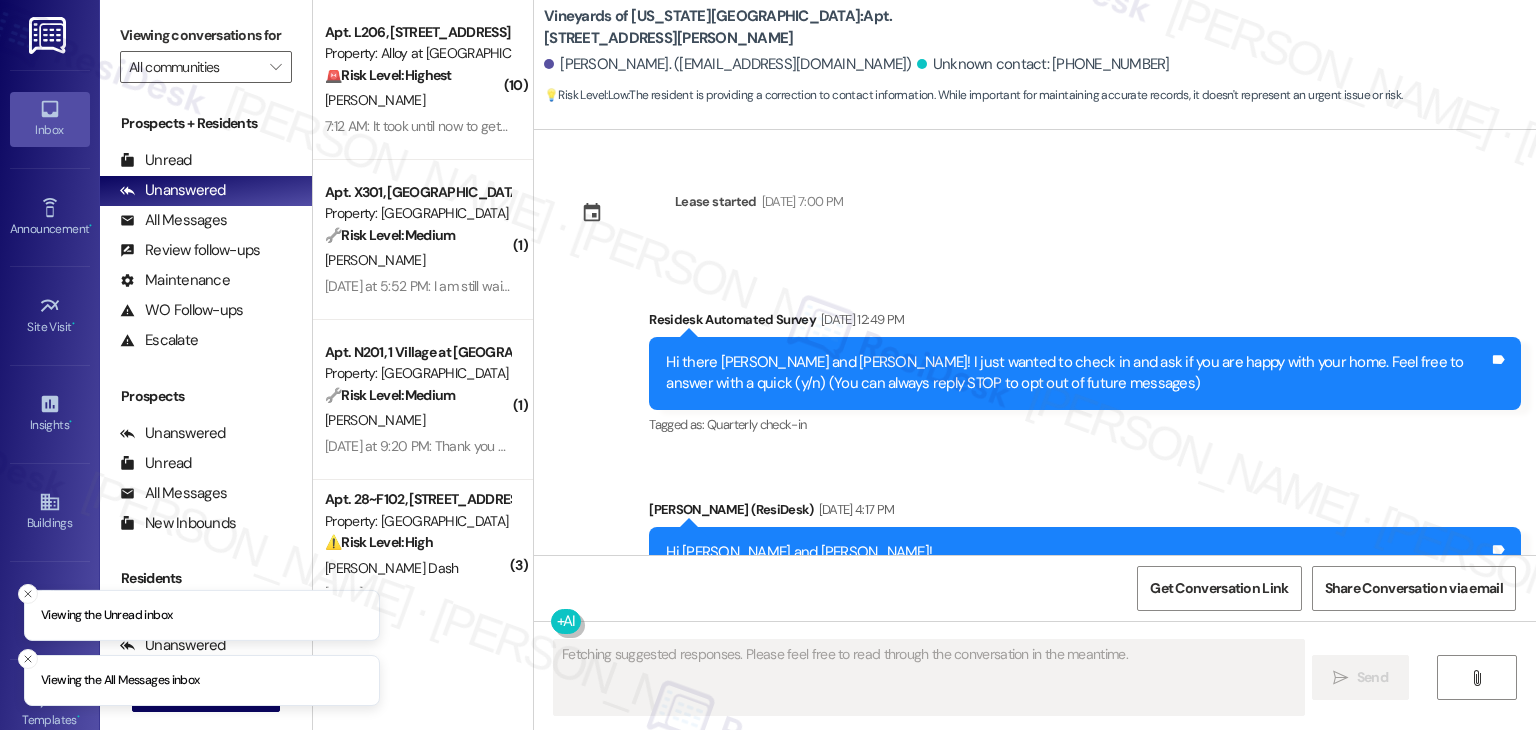scroll, scrollTop: 0, scrollLeft: 0, axis: both 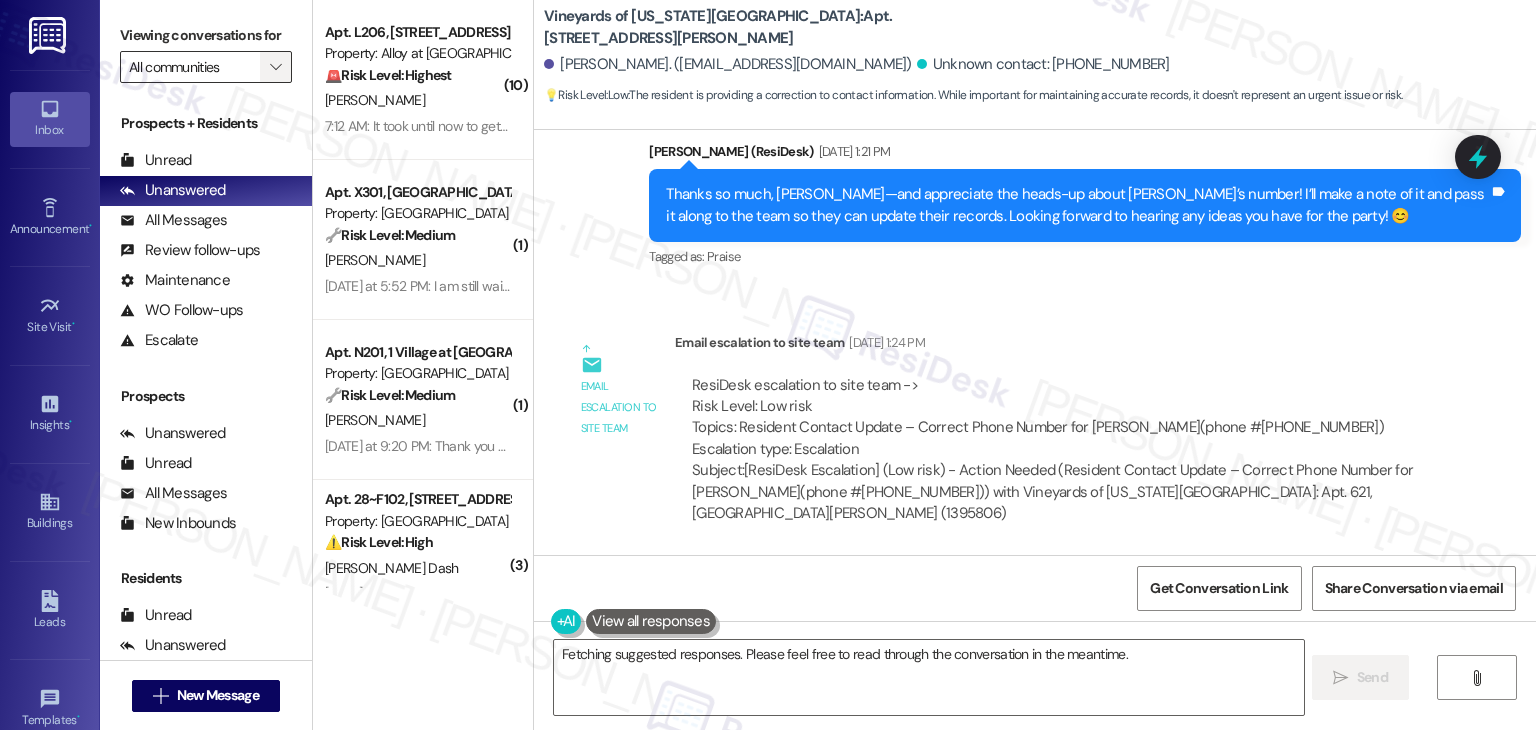 click on "" at bounding box center (275, 67) 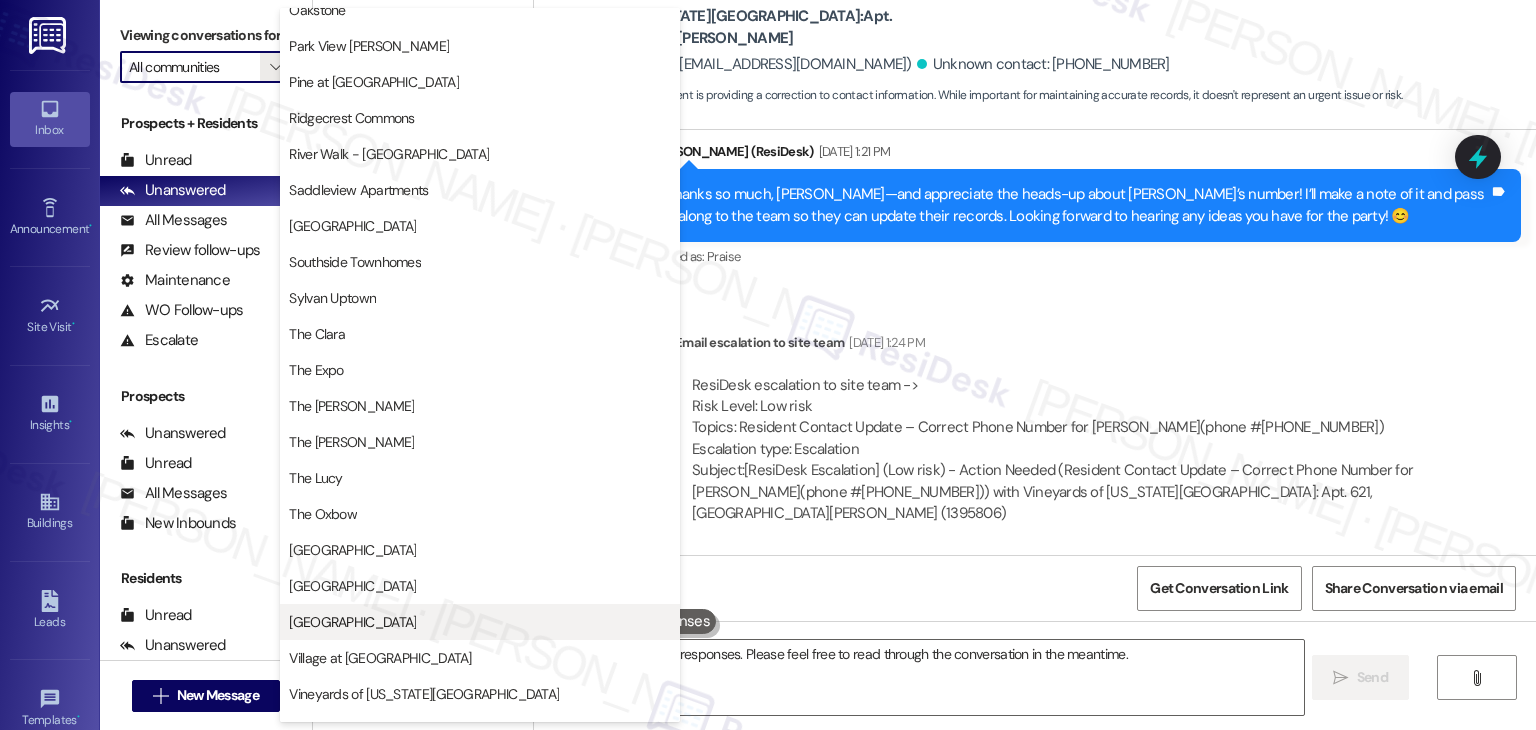 scroll, scrollTop: 978, scrollLeft: 0, axis: vertical 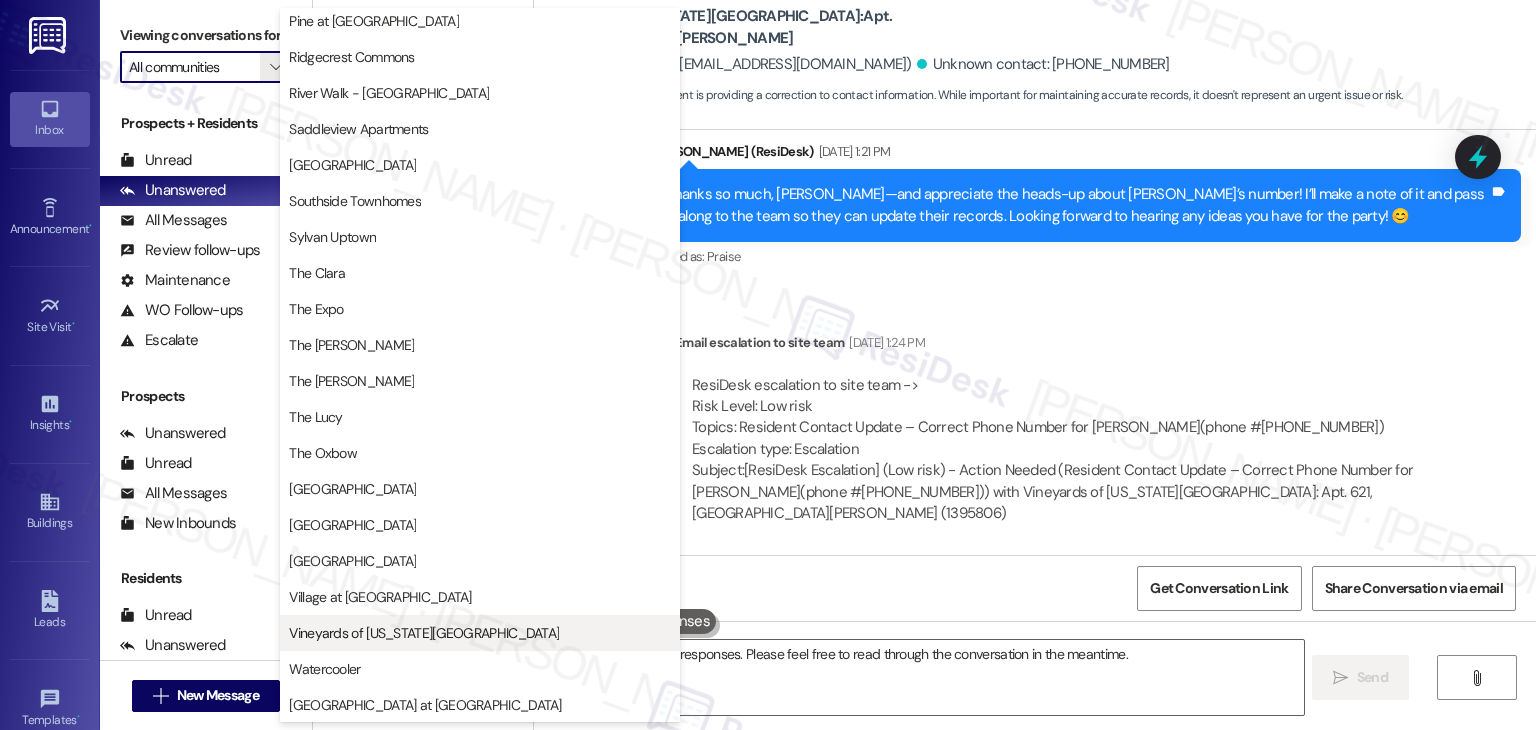 click on "Vineyards of Colorado Springs" at bounding box center (424, 633) 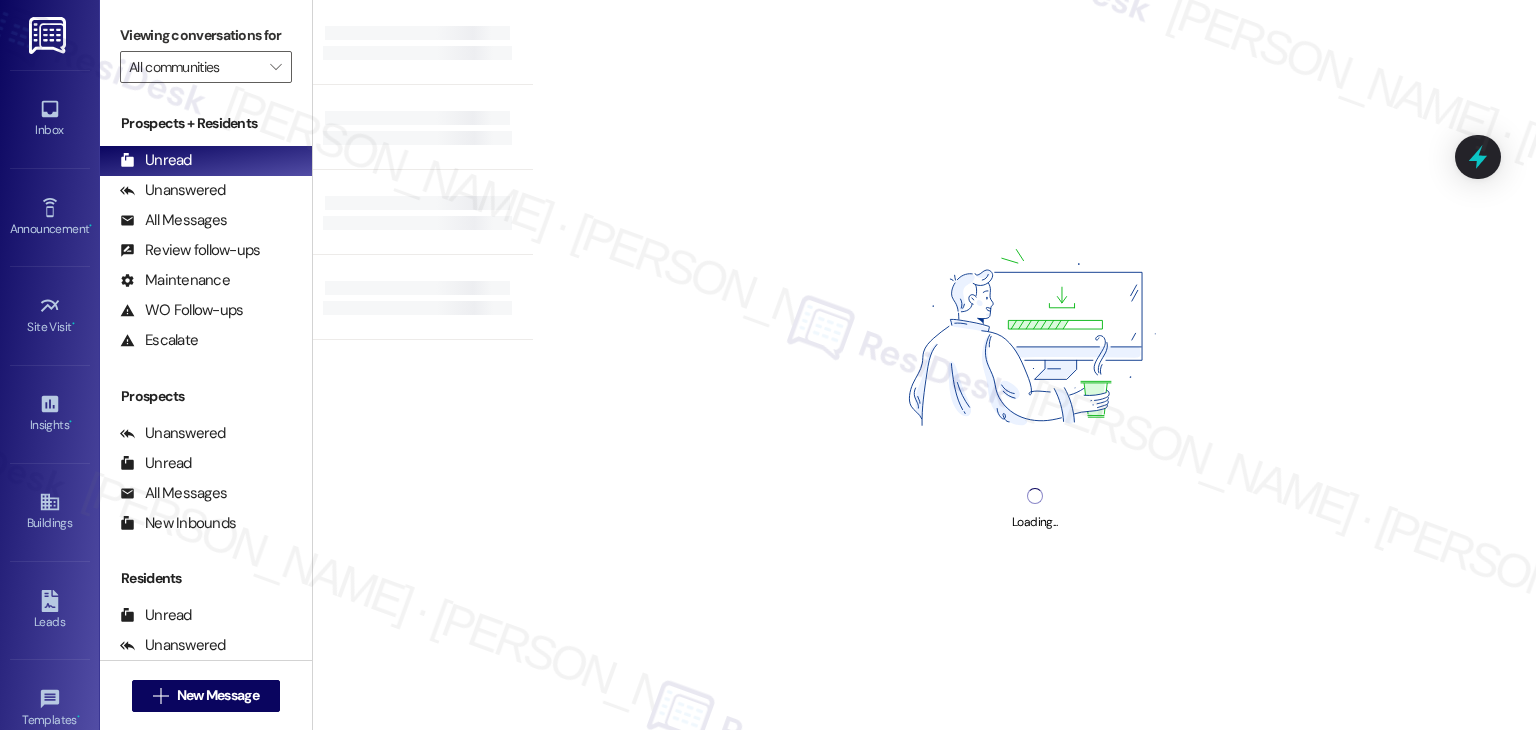 type on "Vineyards of Colorado Springs" 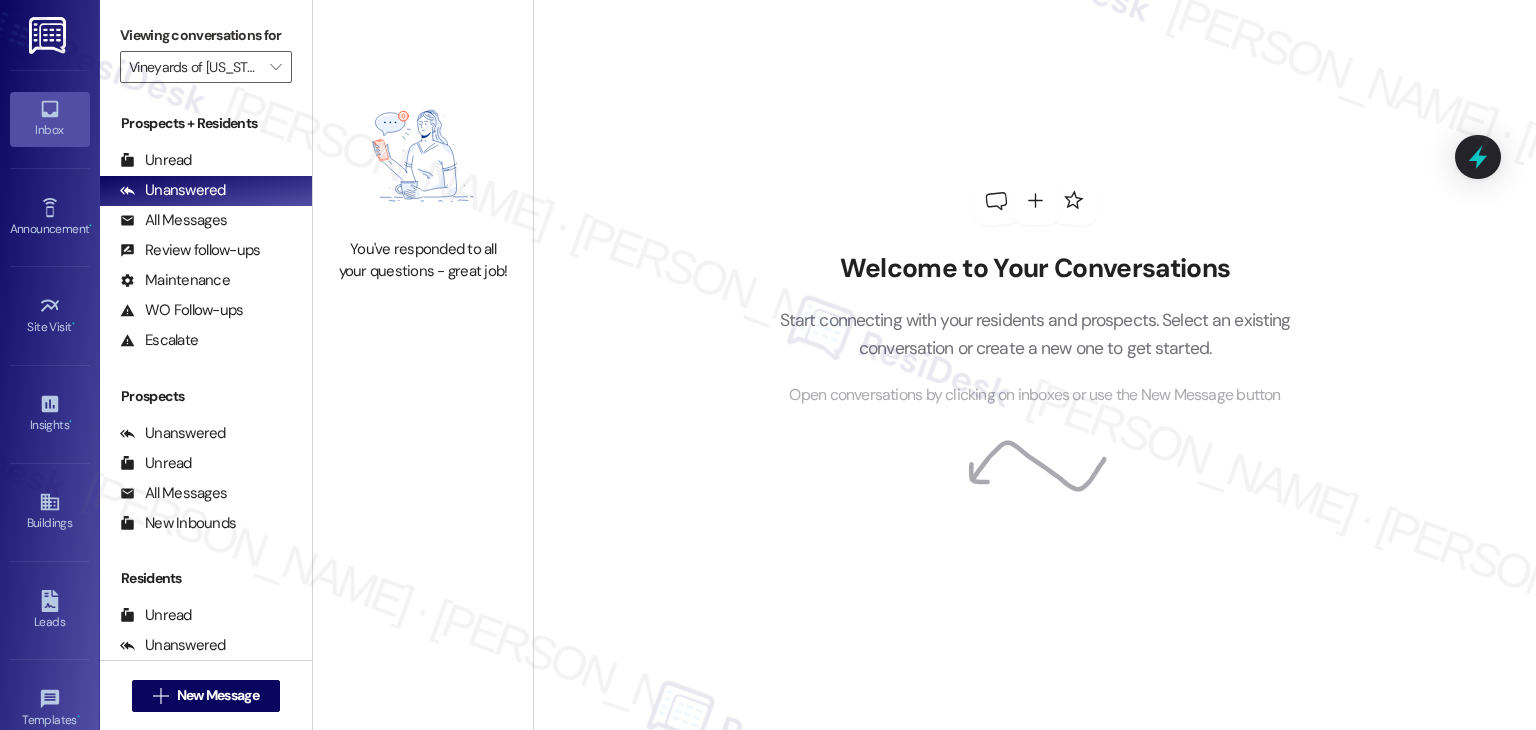 click on "Inbox" at bounding box center [50, 130] 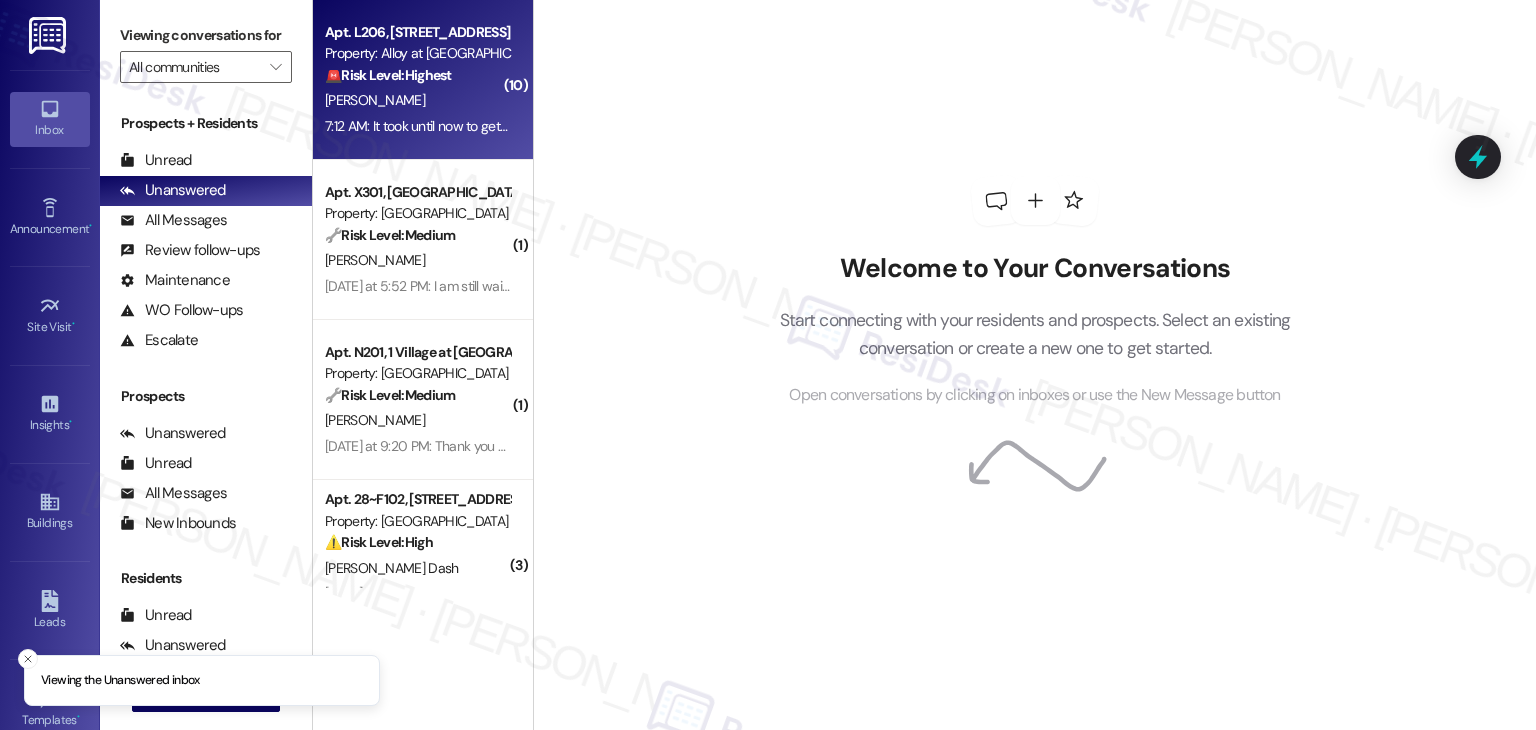 click on "7:12 AM: It took until now to get it to 74 degrees. This is unacceptable. 7:12 AM: It took until now to get it to 74 degrees. This is unacceptable." at bounding box center (523, 126) 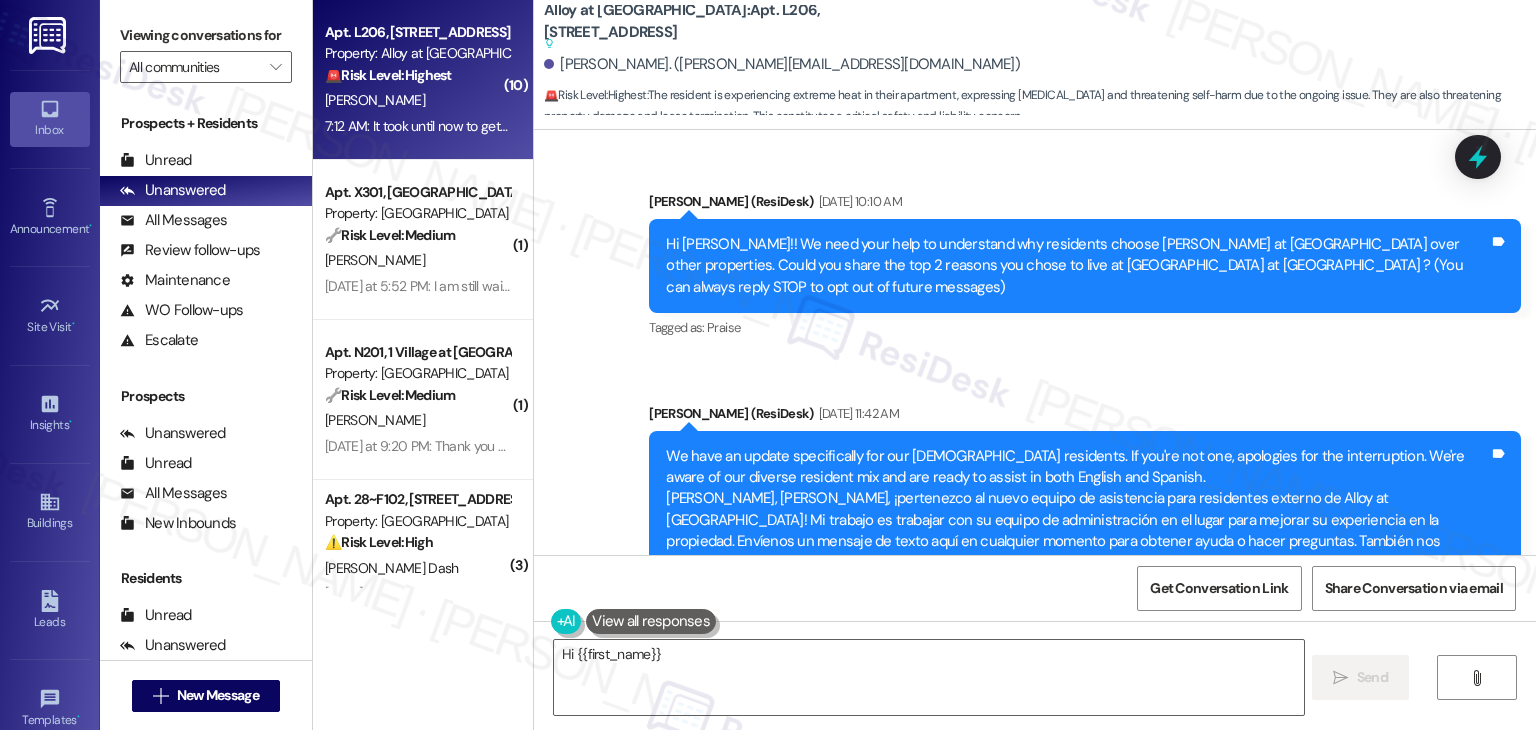 scroll, scrollTop: 27673, scrollLeft: 0, axis: vertical 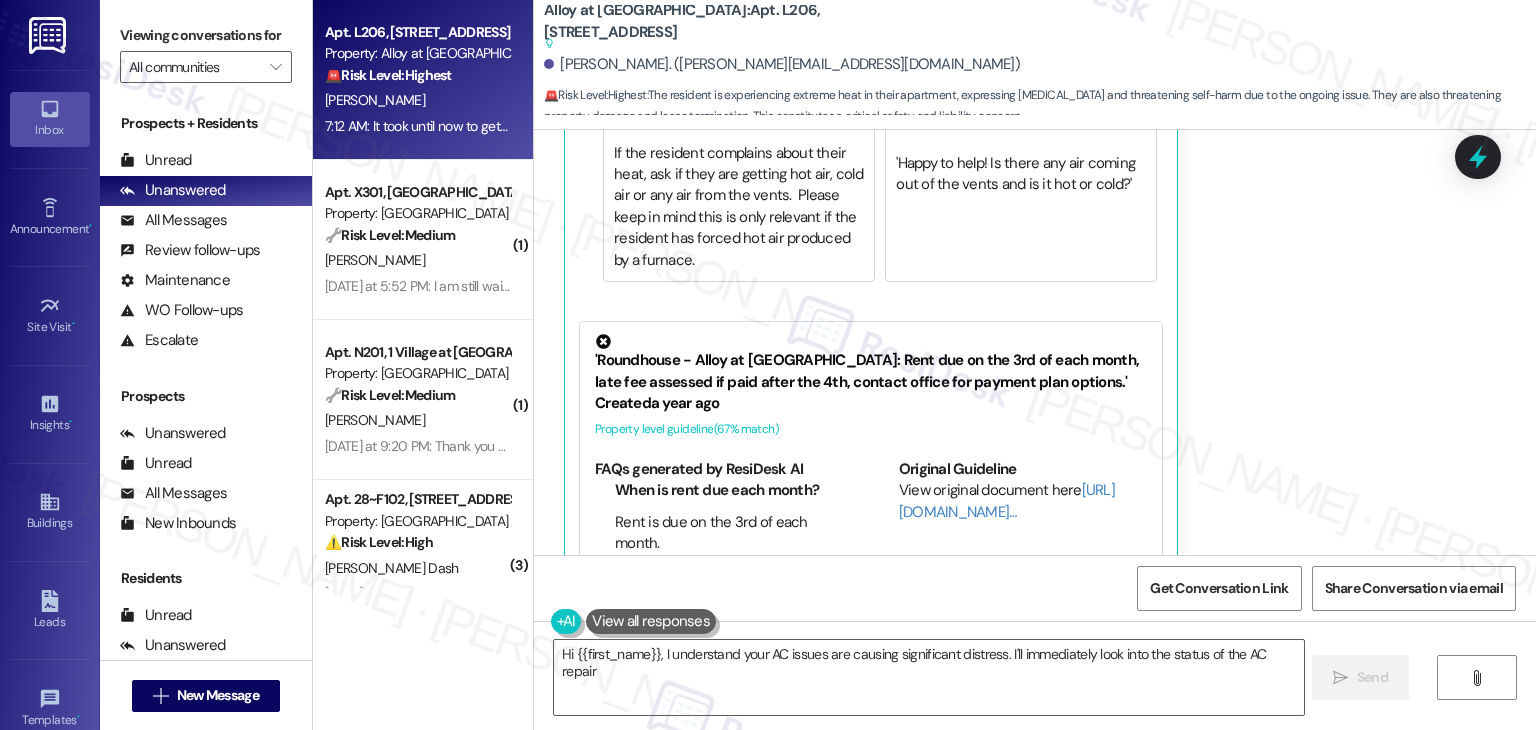 click on "Received via SMS Brandon Sorenson Question   Neutral 4:10 AM Hey, if you guys cant get my AC working today. I MUST demand that you let me borrow a second portable AC system because every single night I am spending trying to make this weak AC system keep even a room in my apartment cool.
I can't go another day of yhis. I am seriously having major health issues. If you can not help me then I must look for a rental solution that is able to. I cant go another day like this. I am losing my mind and my work performance is non existent because I am spending every minute from 5pm to 3am trying desperately to get the temperature in my apartment under 80 degrees.
I understand that you can't do anything about the part. But I need you to provide me with some kind of a solution. Tags and notes Tagged as:   Heat or a/c ,  Click to highlight conversations about Heat or a/c High risk ,  Click to highlight conversations about High risk Maintenance request ,  Click to highlight conversations about Maintenance request" at bounding box center [1035, -726] 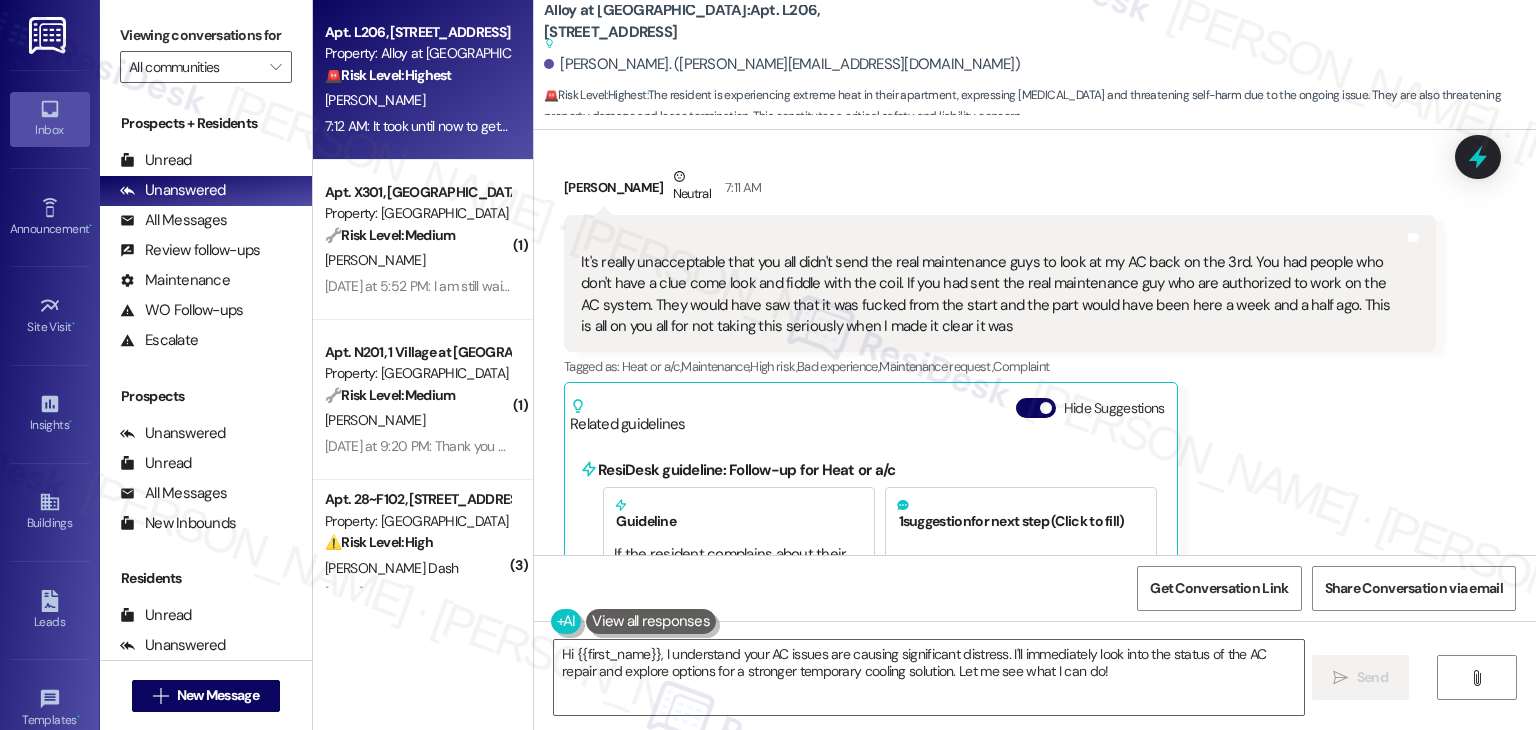 scroll, scrollTop: 27173, scrollLeft: 0, axis: vertical 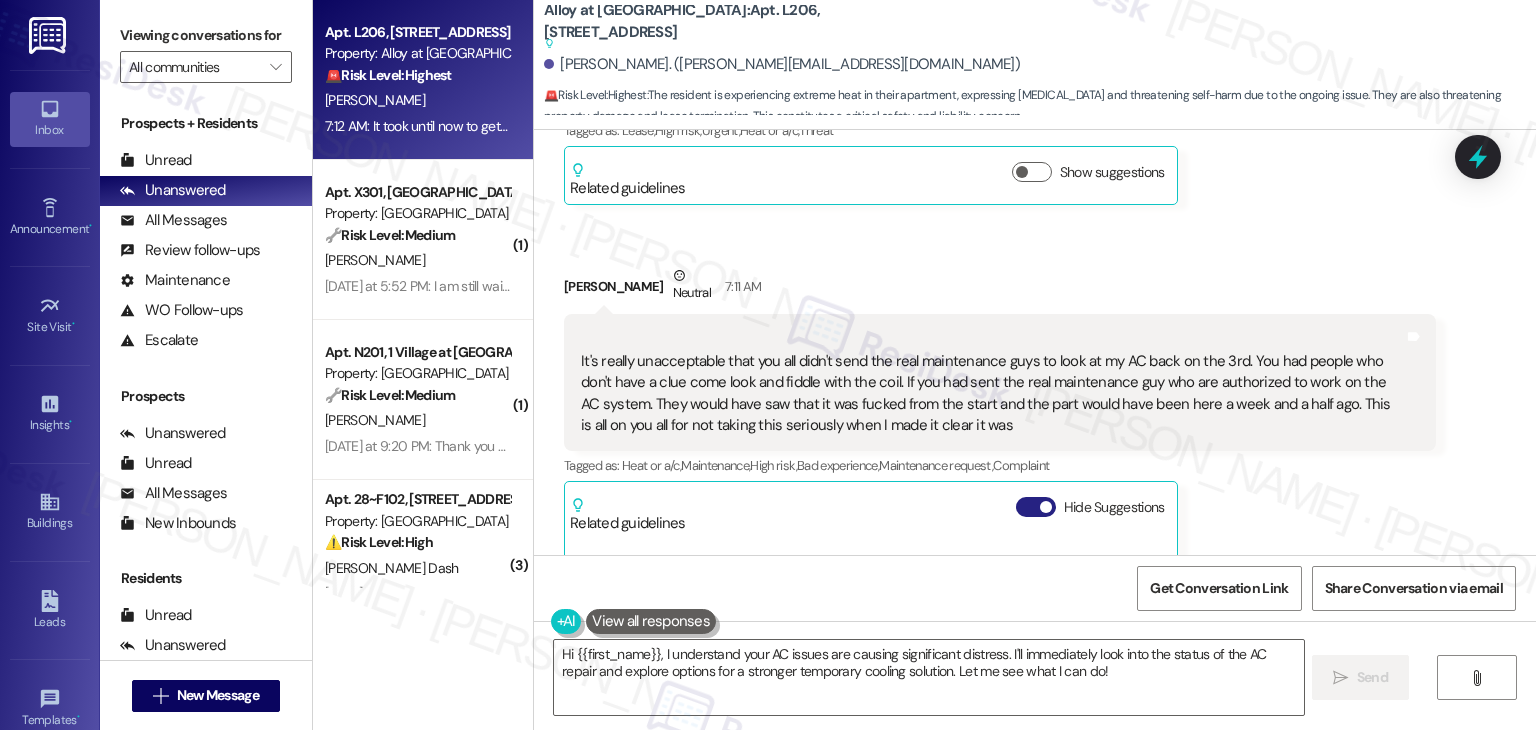 click on "Hide Suggestions" at bounding box center (1036, 507) 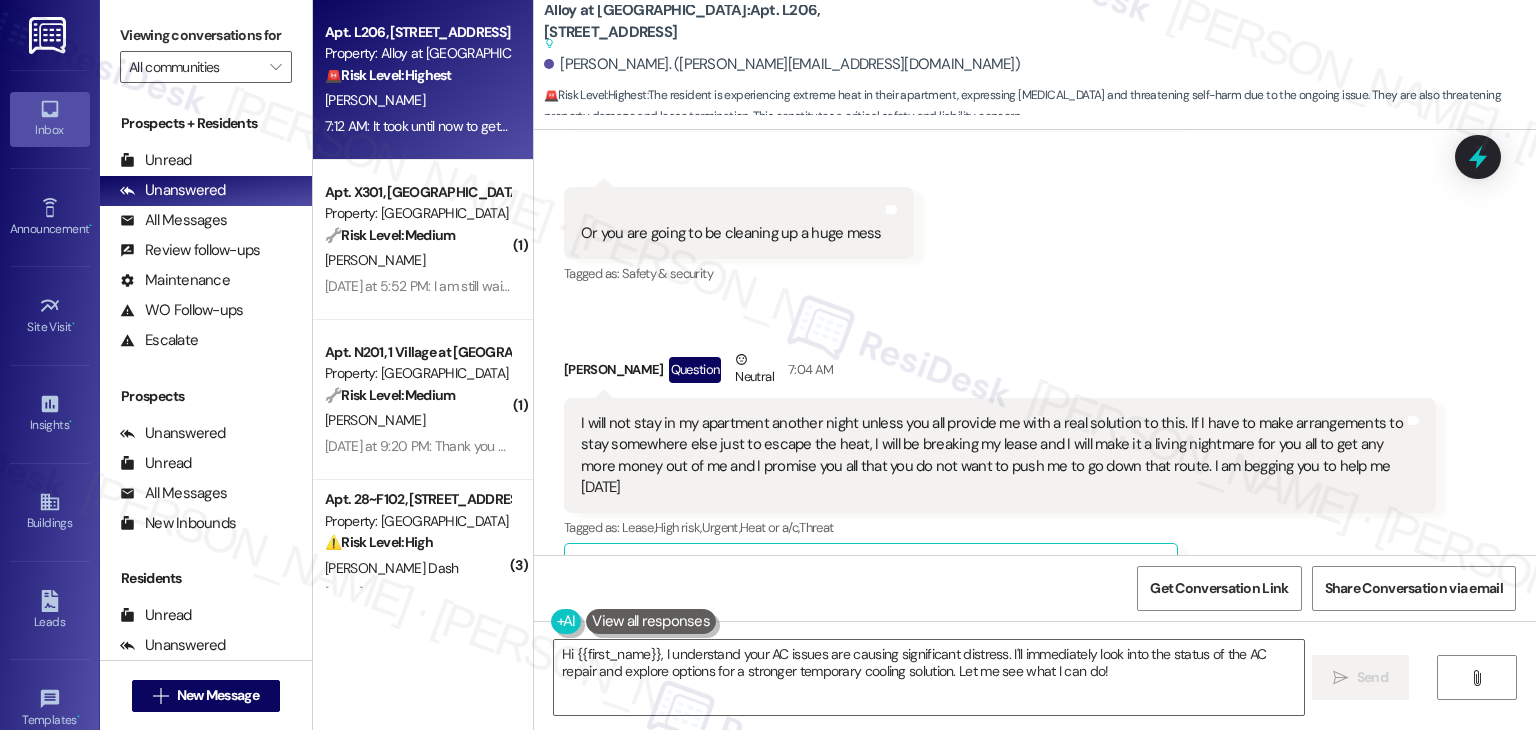 scroll, scrollTop: 26804, scrollLeft: 0, axis: vertical 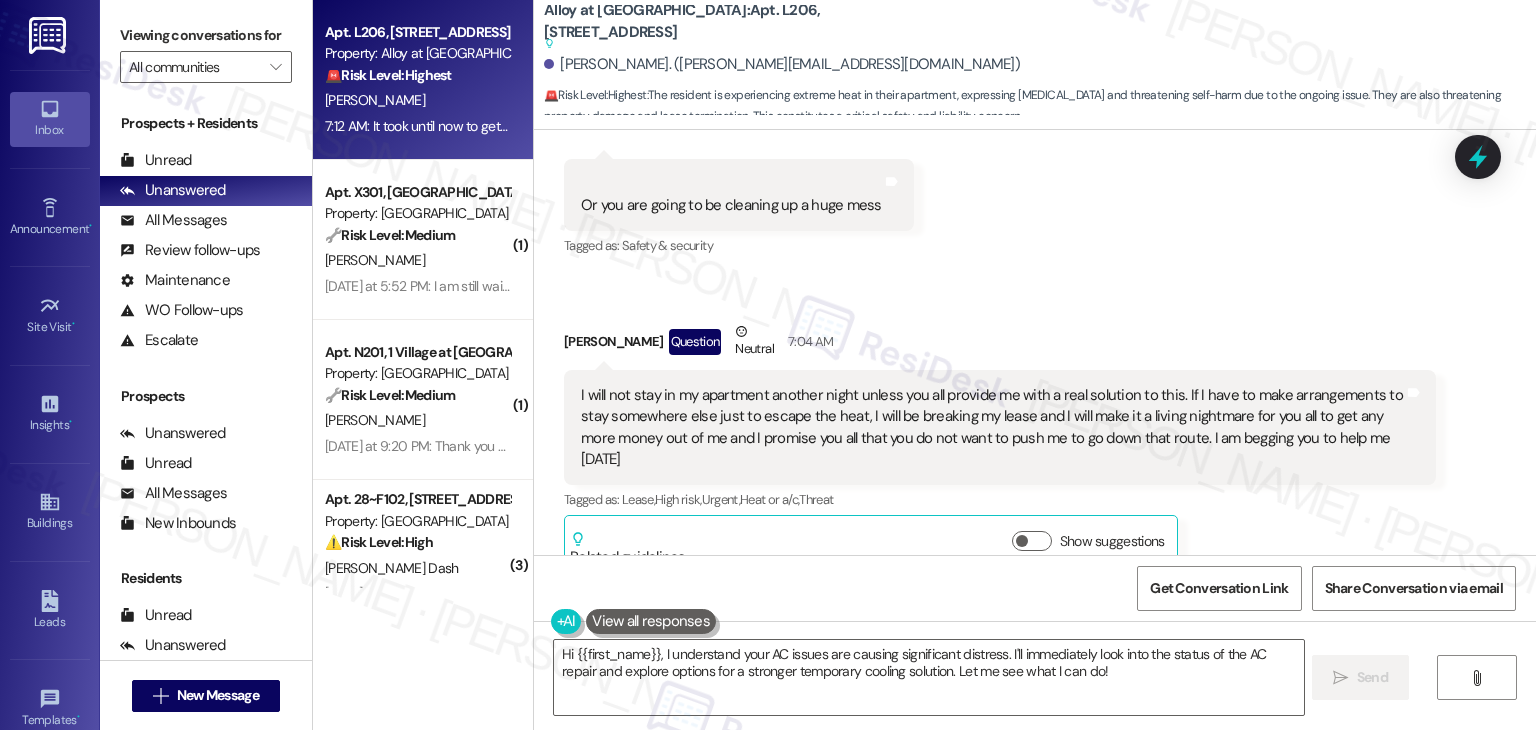 click on "Received via SMS Brandon Sorenson Question   Neutral 4:10 AM Hey, if you guys cant get my AC working today. I MUST demand that you let me borrow a second portable AC system because every single night I am spending trying to make this weak AC system keep even a room in my apartment cool.
I can't go another day of yhis. I am seriously having major health issues. If you can not help me then I must look for a rental solution that is able to. I cant go another day like this. I am losing my mind and my work performance is non existent because I am spending every minute from 5pm to 3am trying desperately to get the temperature in my apartment under 80 degrees.
I understand that you can't do anything about the part. But I need you to provide me with some kind of a solution. Tags and notes Tagged as:   Heat or a/c ,  Click to highlight conversations about Heat or a/c High risk ,  Click to highlight conversations about High risk Maintenance request ,  Click to highlight conversations about Maintenance request" at bounding box center [1035, -142] 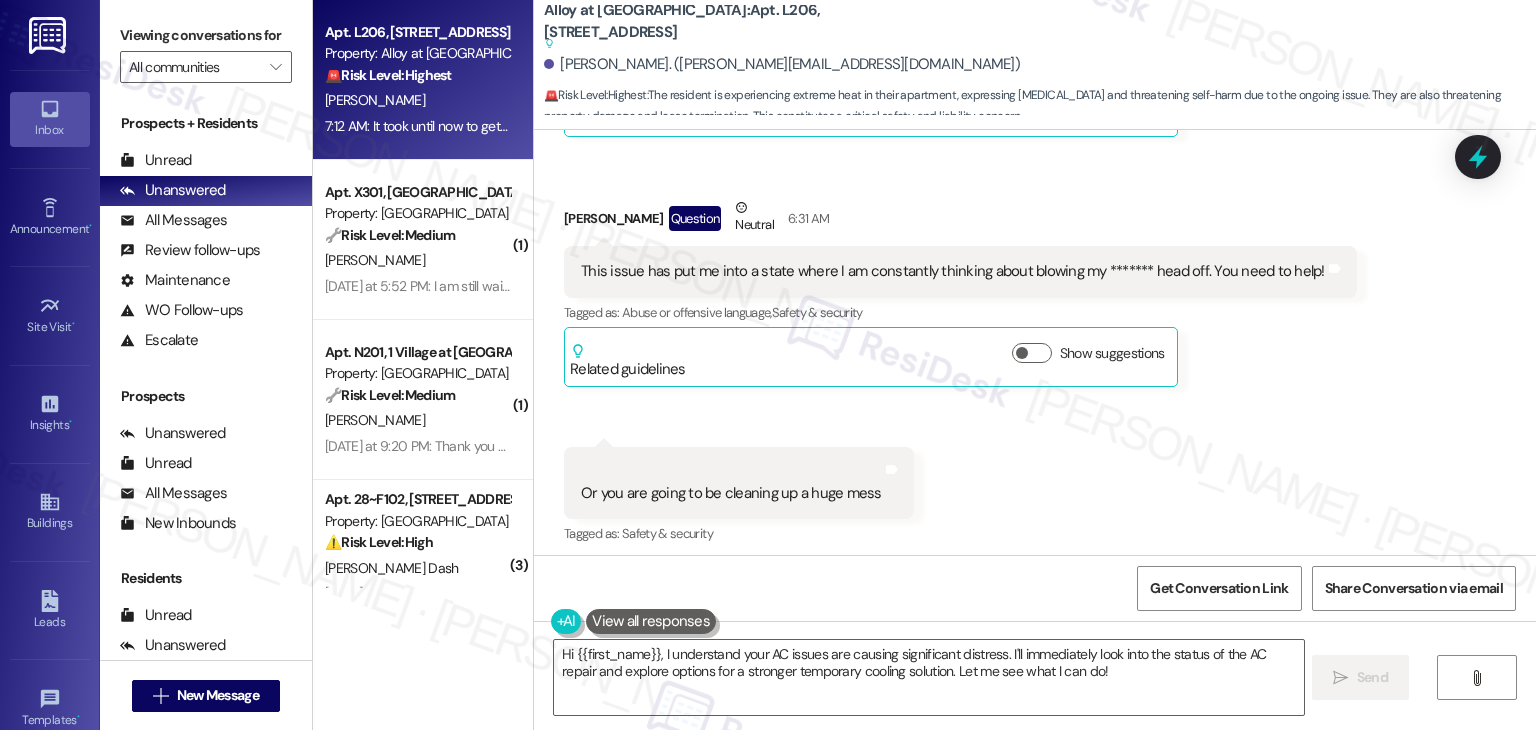 scroll, scrollTop: 26504, scrollLeft: 0, axis: vertical 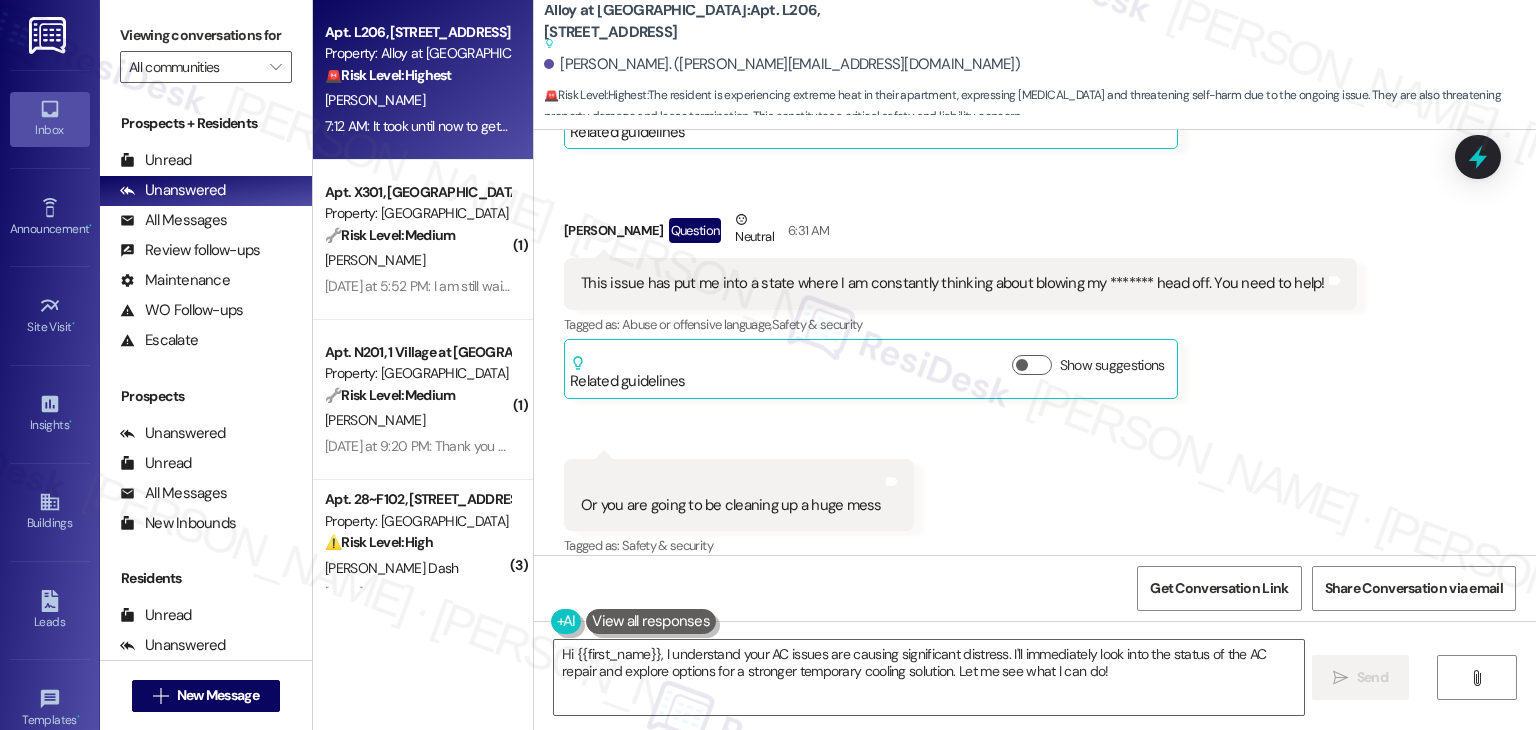 click on "Received via SMS Brandon Sorenson Question   Neutral 4:10 AM Hey, if you guys cant get my AC working today. I MUST demand that you let me borrow a second portable AC system because every single night I am spending trying to make this weak AC system keep even a room in my apartment cool.
I can't go another day of yhis. I am seriously having major health issues. If you can not help me then I must look for a rental solution that is able to. I cant go another day like this. I am losing my mind and my work performance is non existent because I am spending every minute from 5pm to 3am trying desperately to get the temperature in my apartment under 80 degrees.
I understand that you can't do anything about the part. But I need you to provide me with some kind of a solution. Tags and notes Tagged as:   Heat or a/c ,  Click to highlight conversations about Heat or a/c High risk ,  Click to highlight conversations about High risk Maintenance request ,  Click to highlight conversations about Maintenance request" at bounding box center (1035, 158) 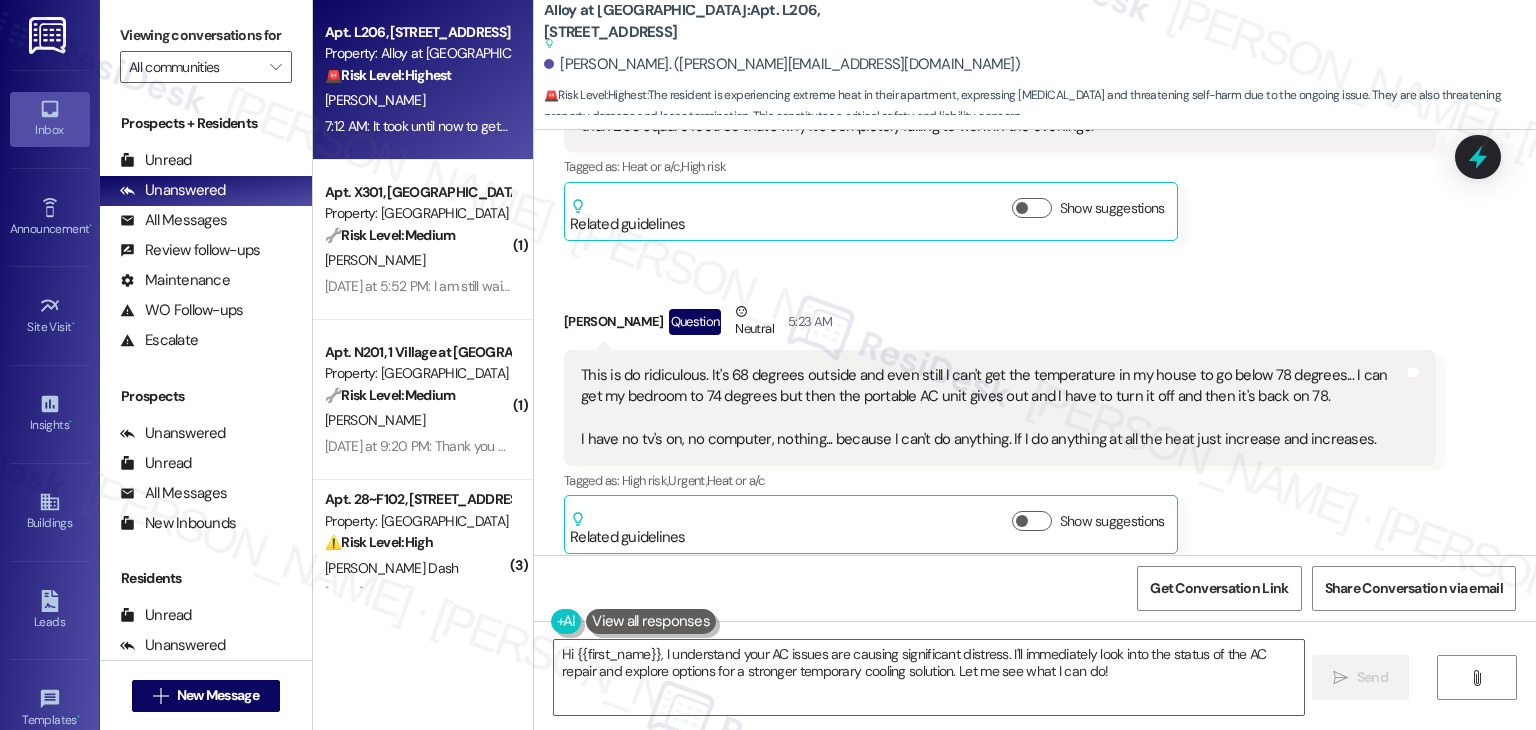 scroll, scrollTop: 26004, scrollLeft: 0, axis: vertical 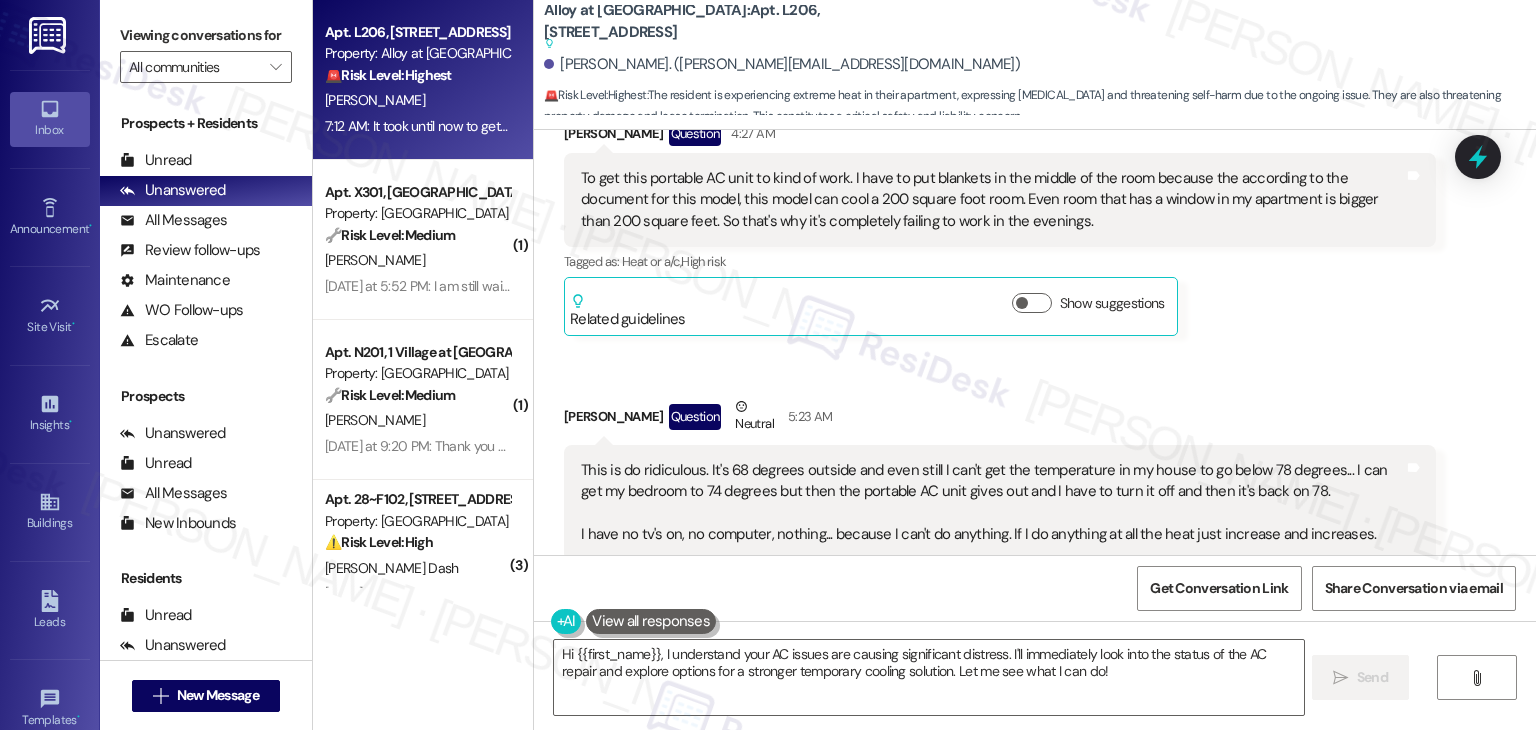 click on "Received via SMS Brandon Sorenson Question   Neutral 4:10 AM Hey, if you guys cant get my AC working today. I MUST demand that you let me borrow a second portable AC system because every single night I am spending trying to make this weak AC system keep even a room in my apartment cool.
I can't go another day of yhis. I am seriously having major health issues. If you can not help me then I must look for a rental solution that is able to. I cant go another day like this. I am losing my mind and my work performance is non existent because I am spending every minute from 5pm to 3am trying desperately to get the temperature in my apartment under 80 degrees.
I understand that you can't do anything about the part. But I need you to provide me with some kind of a solution. Tags and notes Tagged as:   Heat or a/c ,  Click to highlight conversations about Heat or a/c High risk ,  Click to highlight conversations about High risk Maintenance request ,  Click to highlight conversations about Maintenance request" at bounding box center (1035, 658) 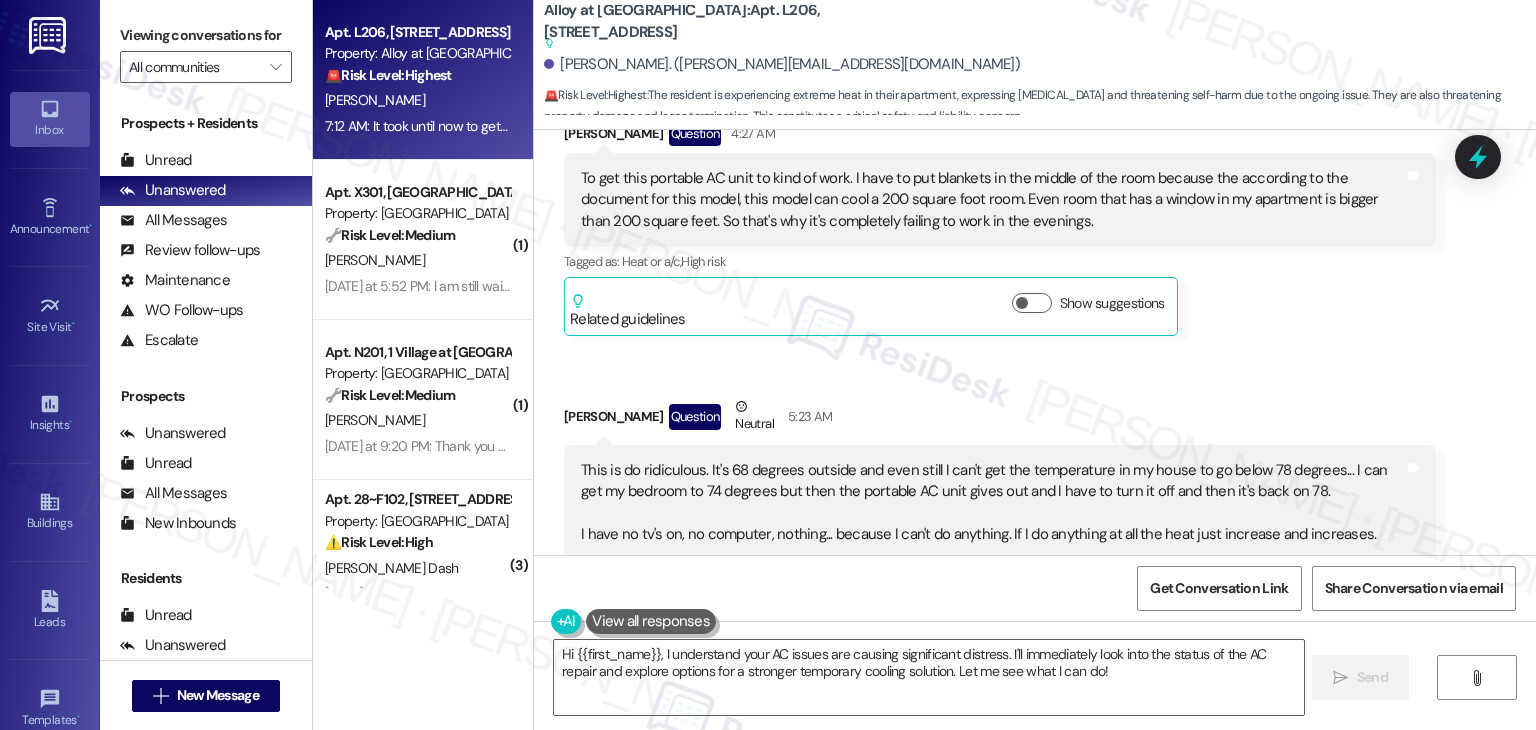 click on "Received via SMS Brandon Sorenson Question   Neutral 4:10 AM Hey, if you guys cant get my AC working today. I MUST demand that you let me borrow a second portable AC system because every single night I am spending trying to make this weak AC system keep even a room in my apartment cool.
I can't go another day of yhis. I am seriously having major health issues. If you can not help me then I must look for a rental solution that is able to. I cant go another day like this. I am losing my mind and my work performance is non existent because I am spending every minute from 5pm to 3am trying desperately to get the temperature in my apartment under 80 degrees.
I understand that you can't do anything about the part. But I need you to provide me with some kind of a solution. Tags and notes Tagged as:   Heat or a/c ,  Click to highlight conversations about Heat or a/c High risk ,  Click to highlight conversations about High risk Maintenance request ,  Click to highlight conversations about Maintenance request" at bounding box center (1035, 658) 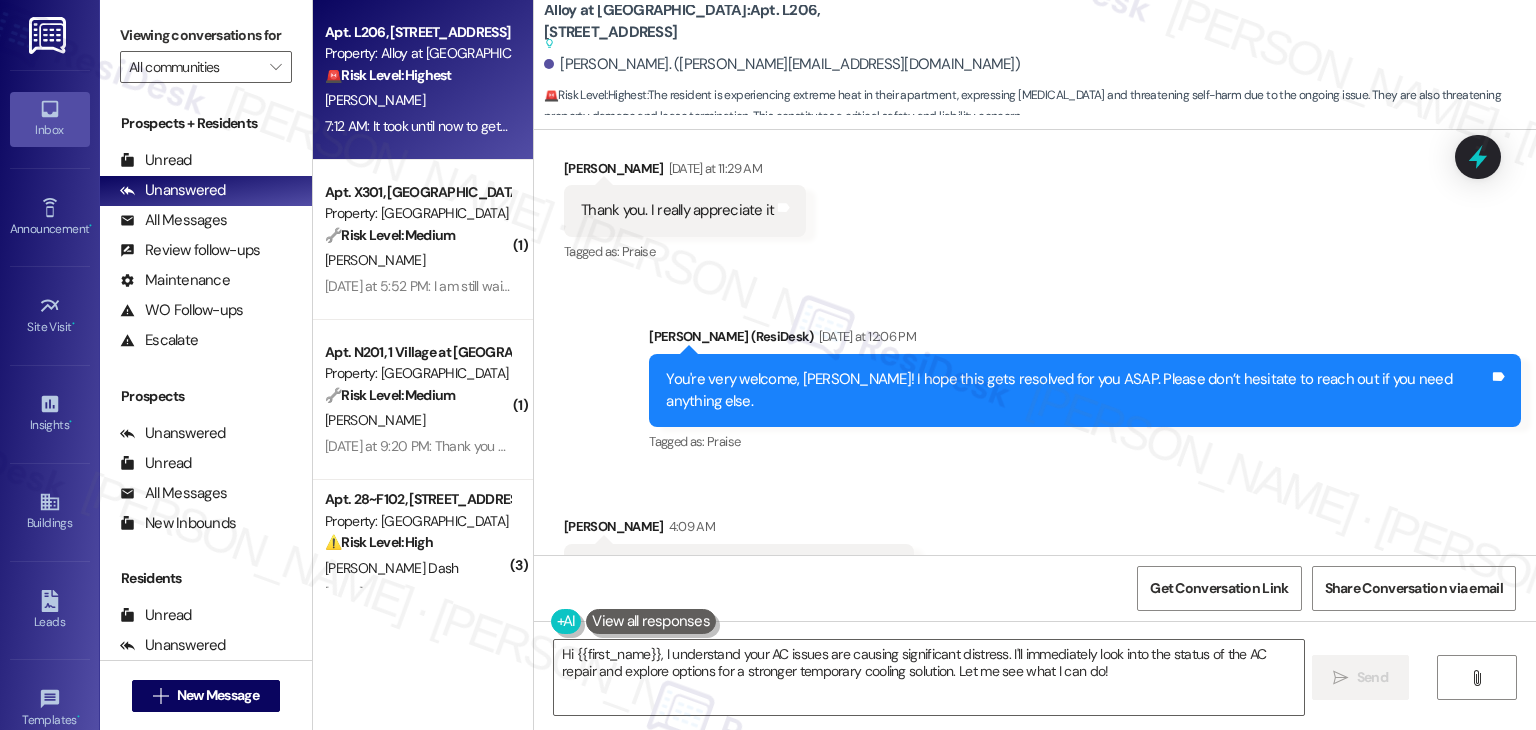 scroll, scrollTop: 24504, scrollLeft: 0, axis: vertical 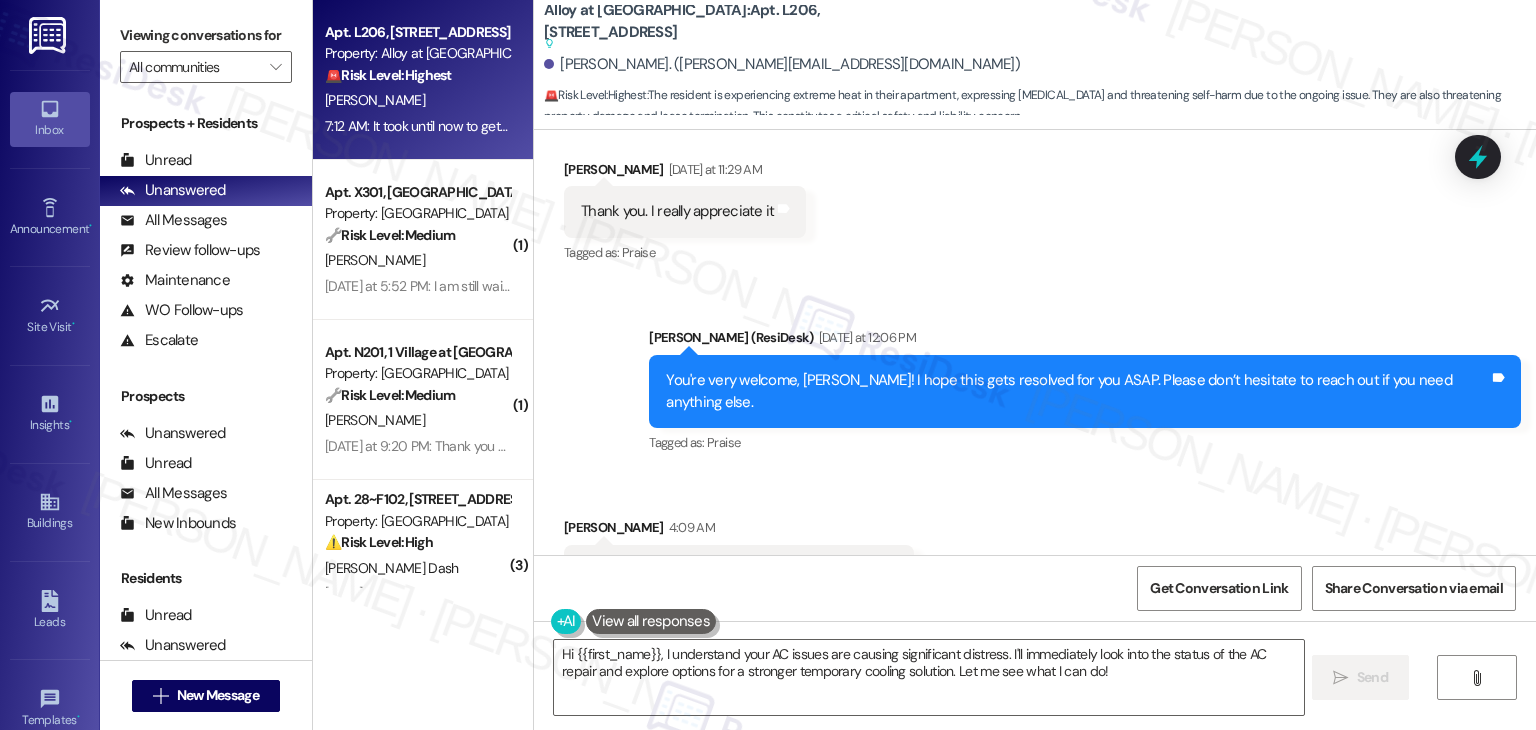 click on "Received via SMS Brandon Sorenson 4:09 AM Otherwise I will most likely be breaking my lease  Tags and notes Tagged as:   Lease ,  Click to highlight conversations about Lease Lease renewal Click to highlight conversations about Lease renewal  Related guidelines Show suggestions" at bounding box center [1035, 586] 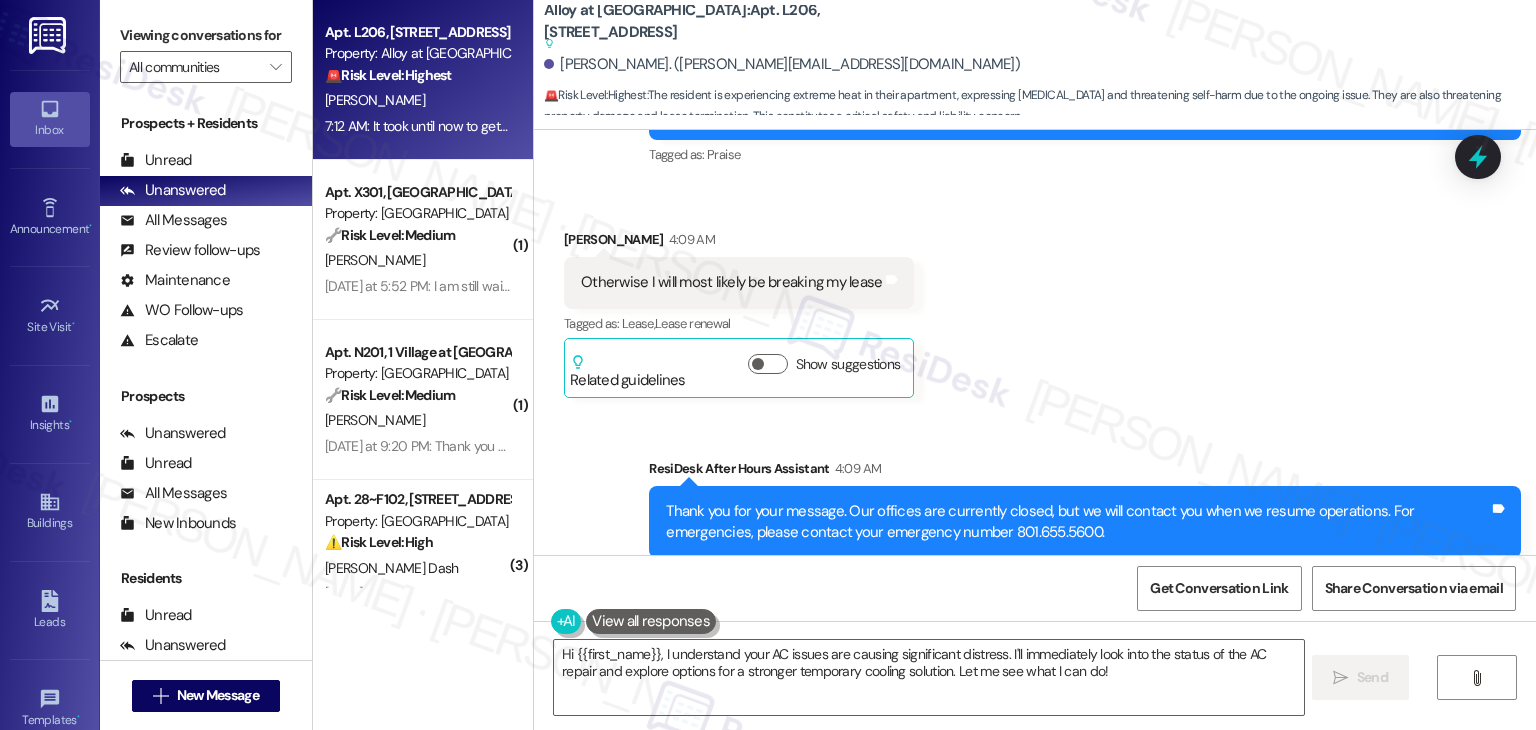 scroll, scrollTop: 24804, scrollLeft: 0, axis: vertical 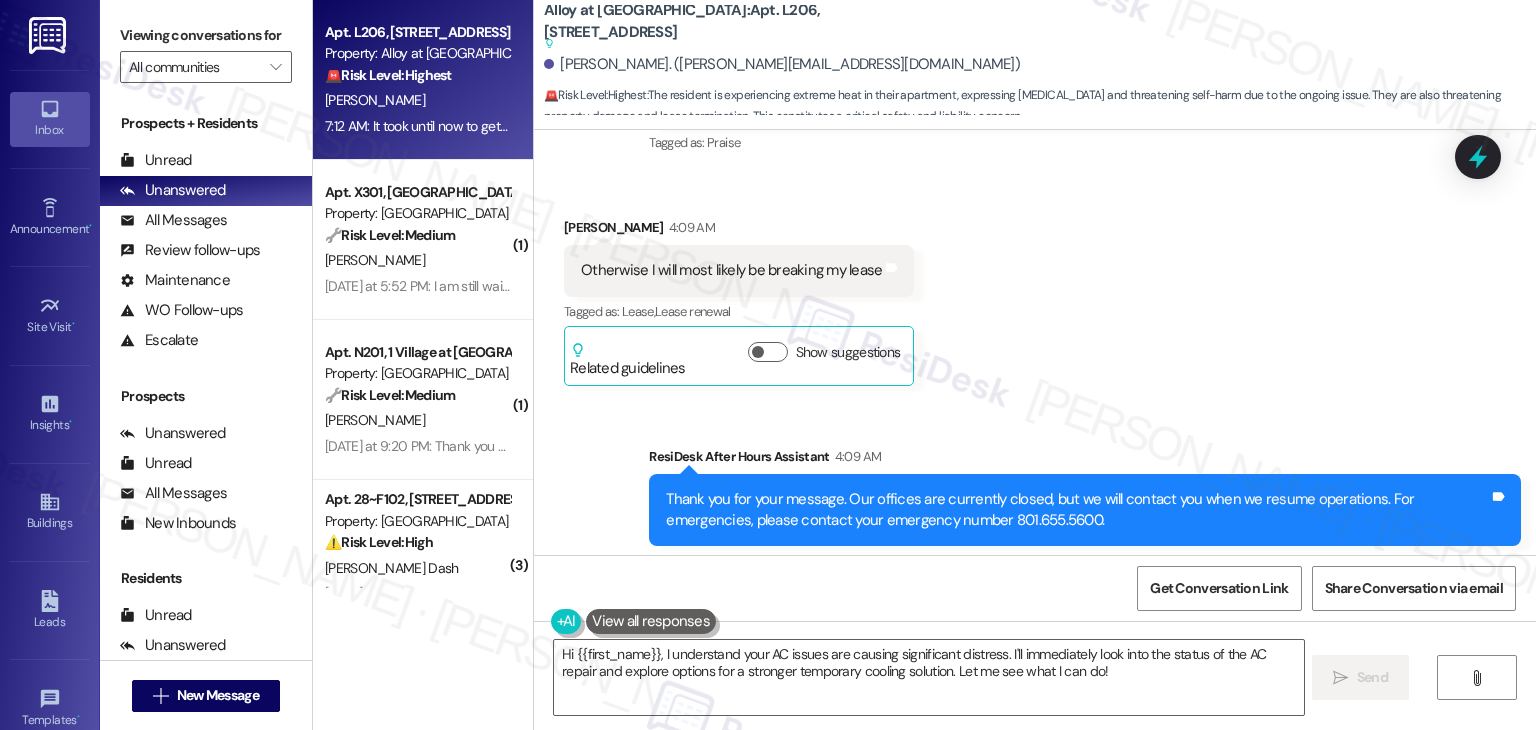 click on "Received via SMS Brandon Sorenson Question   Neutral 4:10 AM Hey, if you guys cant get my AC working today. I MUST demand that you let me borrow a second portable AC system because every single night I am spending trying to make this weak AC system keep even a room in my apartment cool.
I can't go another day of yhis. I am seriously having major health issues. If you can not help me then I must look for a rental solution that is able to. I cant go another day like this. I am losing my mind and my work performance is non existent because I am spending every minute from 5pm to 3am trying desperately to get the temperature in my apartment under 80 degrees.
I understand that you can't do anything about the part. But I need you to provide me with some kind of a solution. Tags and notes Tagged as:   Heat or a/c ,  Click to highlight conversations about Heat or a/c High risk ,  Click to highlight conversations about High risk Maintenance request ,  Click to highlight conversations about Maintenance request" at bounding box center [1035, 1858] 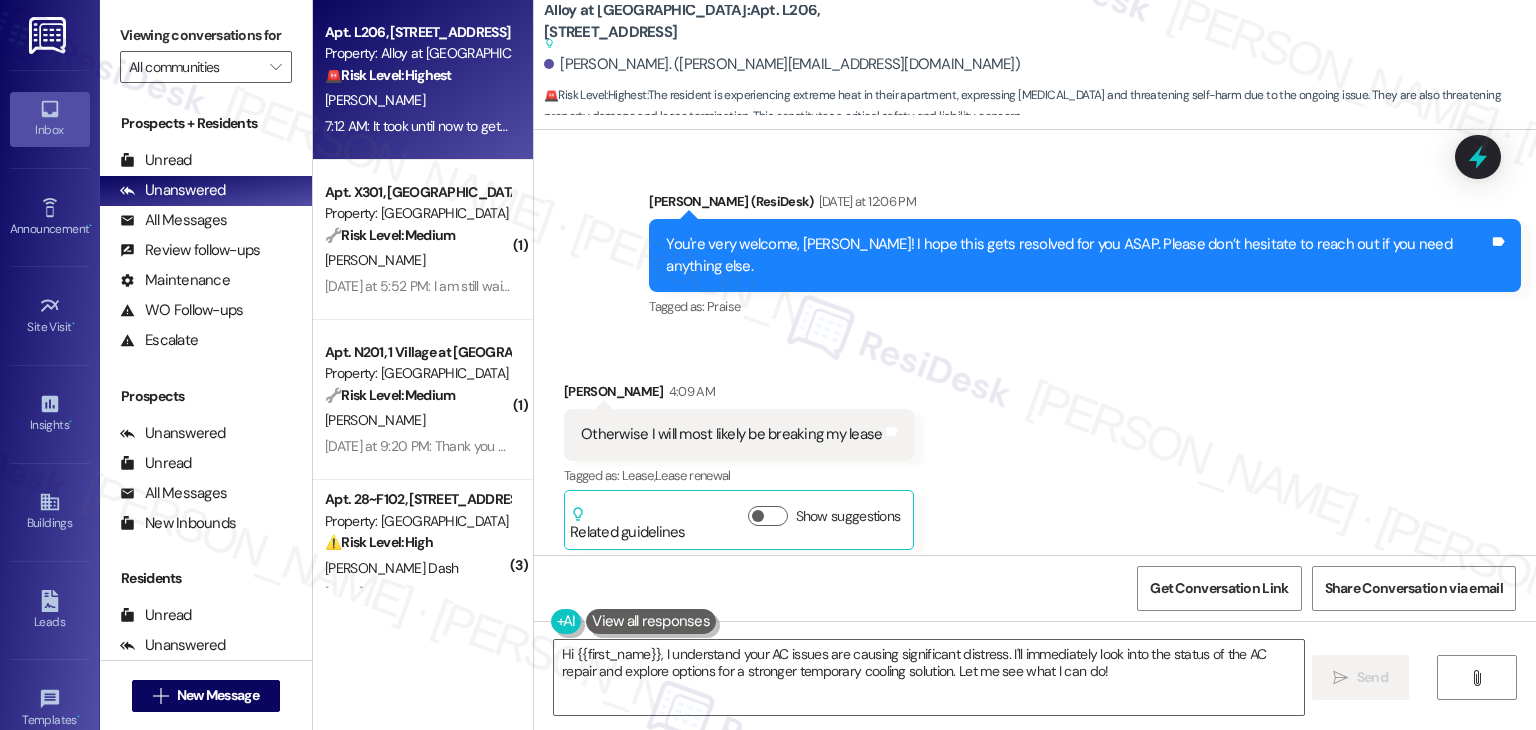 scroll, scrollTop: 24604, scrollLeft: 0, axis: vertical 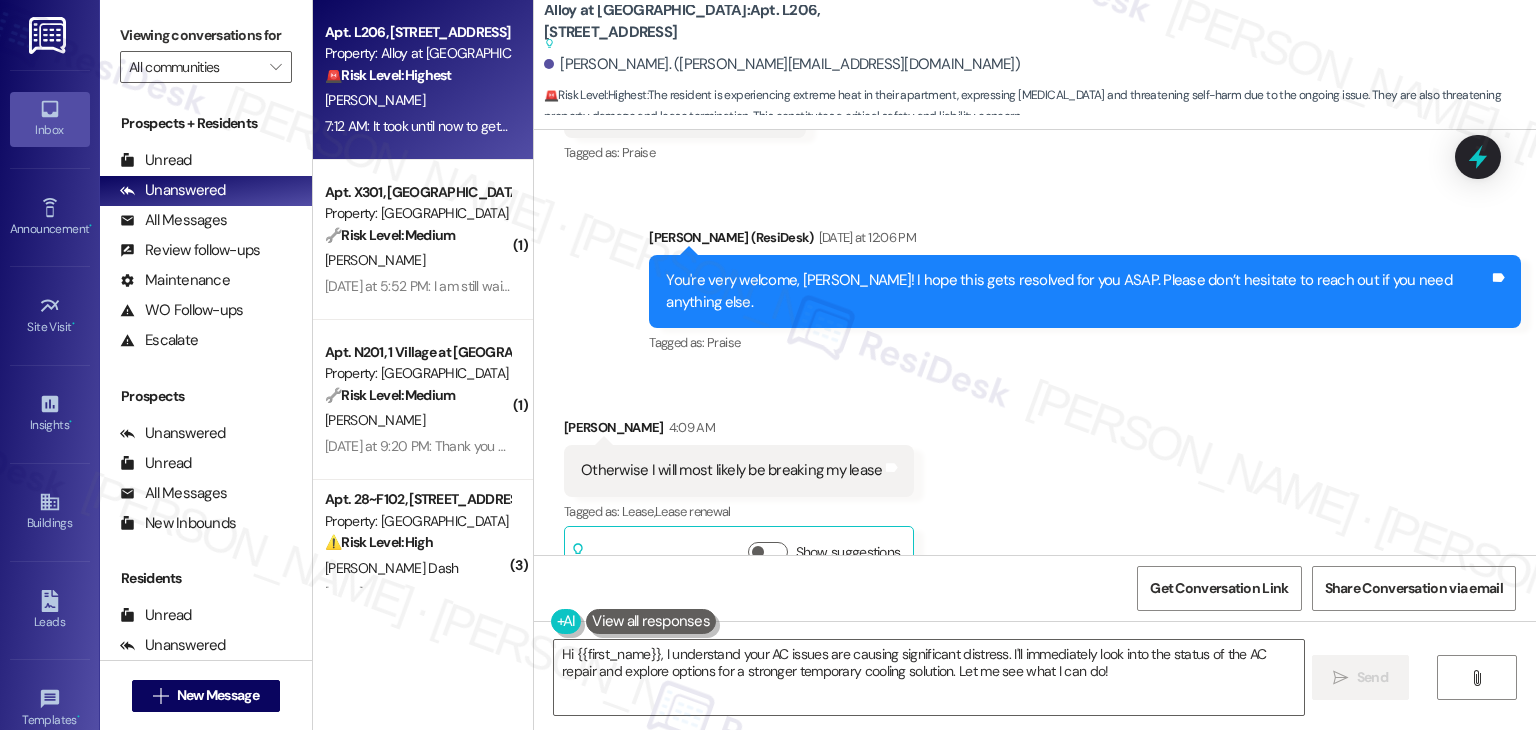 click on "Sent via SMS ResiDesk After Hours Assistant 4:09 AM Thank you for your message. Our offices are currently closed, but we will contact you when we resume operations. For emergencies, please contact your emergency number 801.655.5600. Tags and notes Tagged as:   Call request Click to highlight conversations about Call request" at bounding box center (1035, 696) 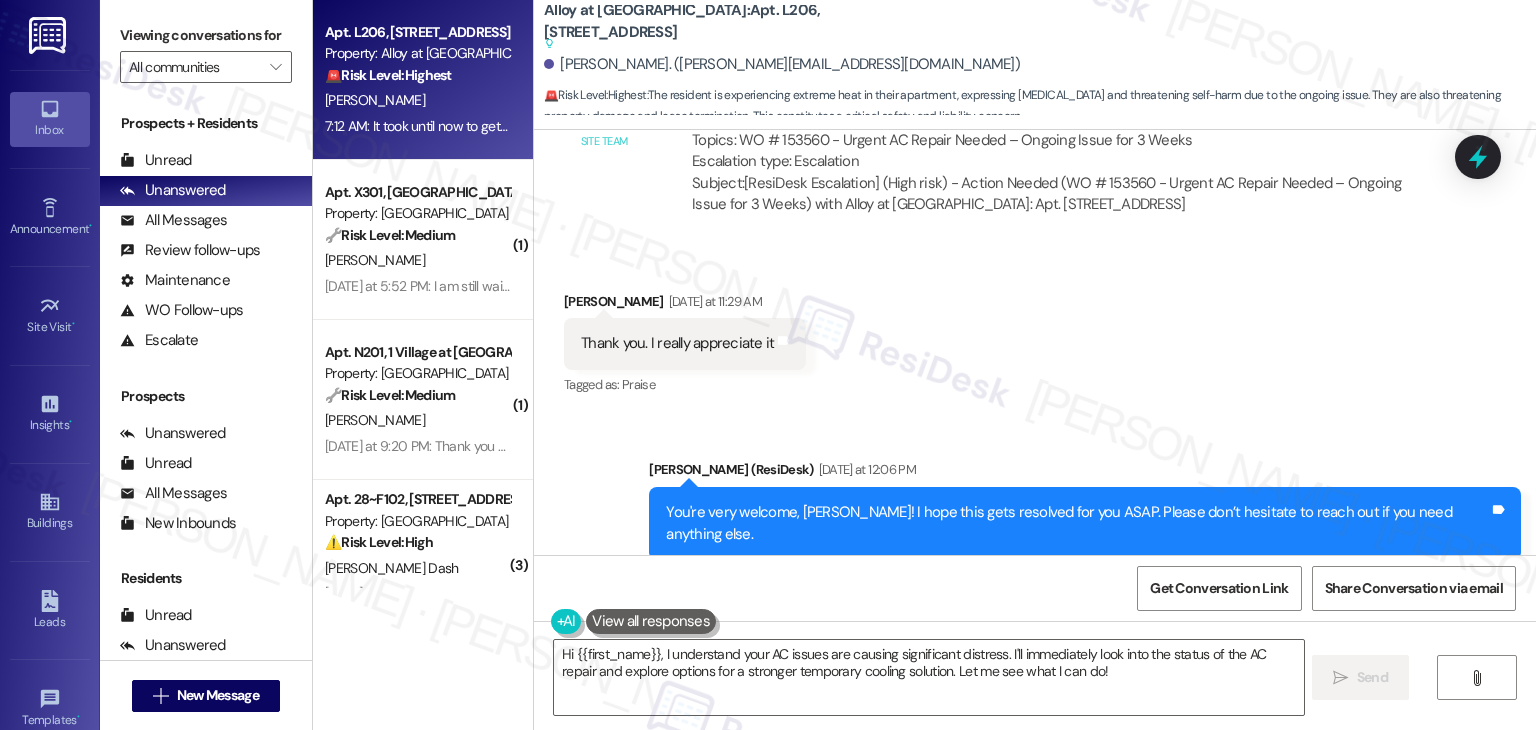 scroll, scrollTop: 24404, scrollLeft: 0, axis: vertical 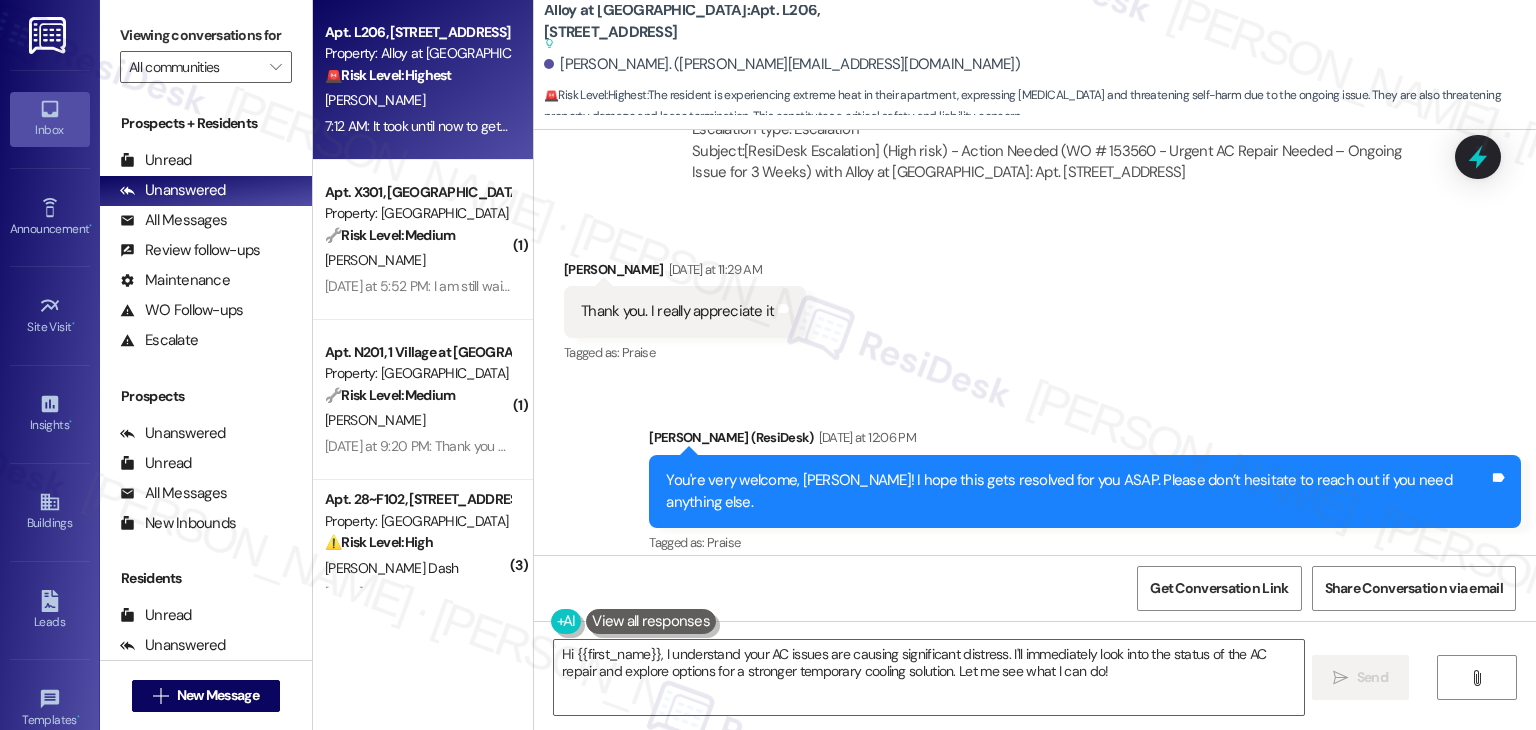 click on "Received via SMS Brandon Sorenson 4:09 AM Otherwise I will most likely be breaking my lease  Tags and notes Tagged as:   Lease ,  Click to highlight conversations about Lease Lease renewal Click to highlight conversations about Lease renewal  Related guidelines Show suggestions" at bounding box center (1035, 686) 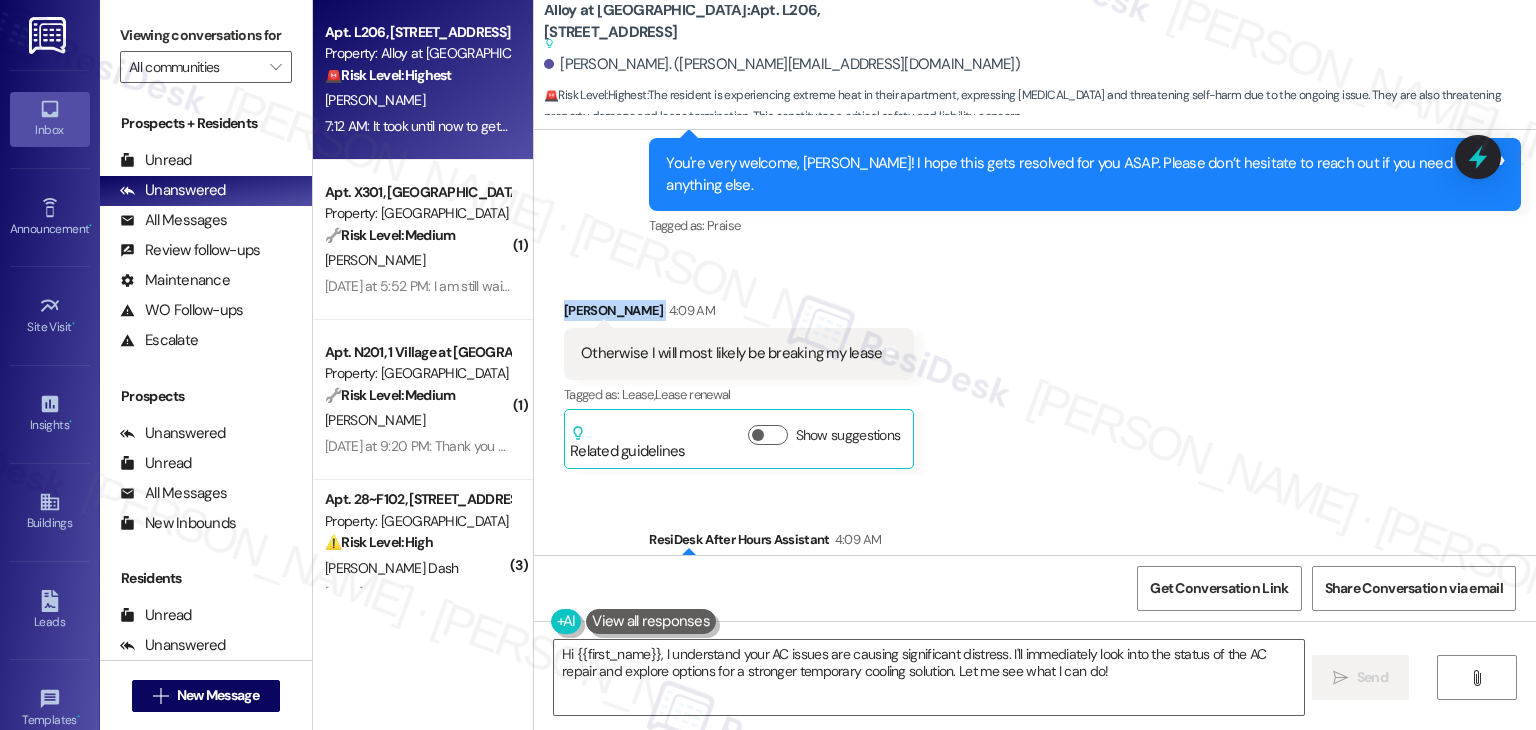 scroll, scrollTop: 24904, scrollLeft: 0, axis: vertical 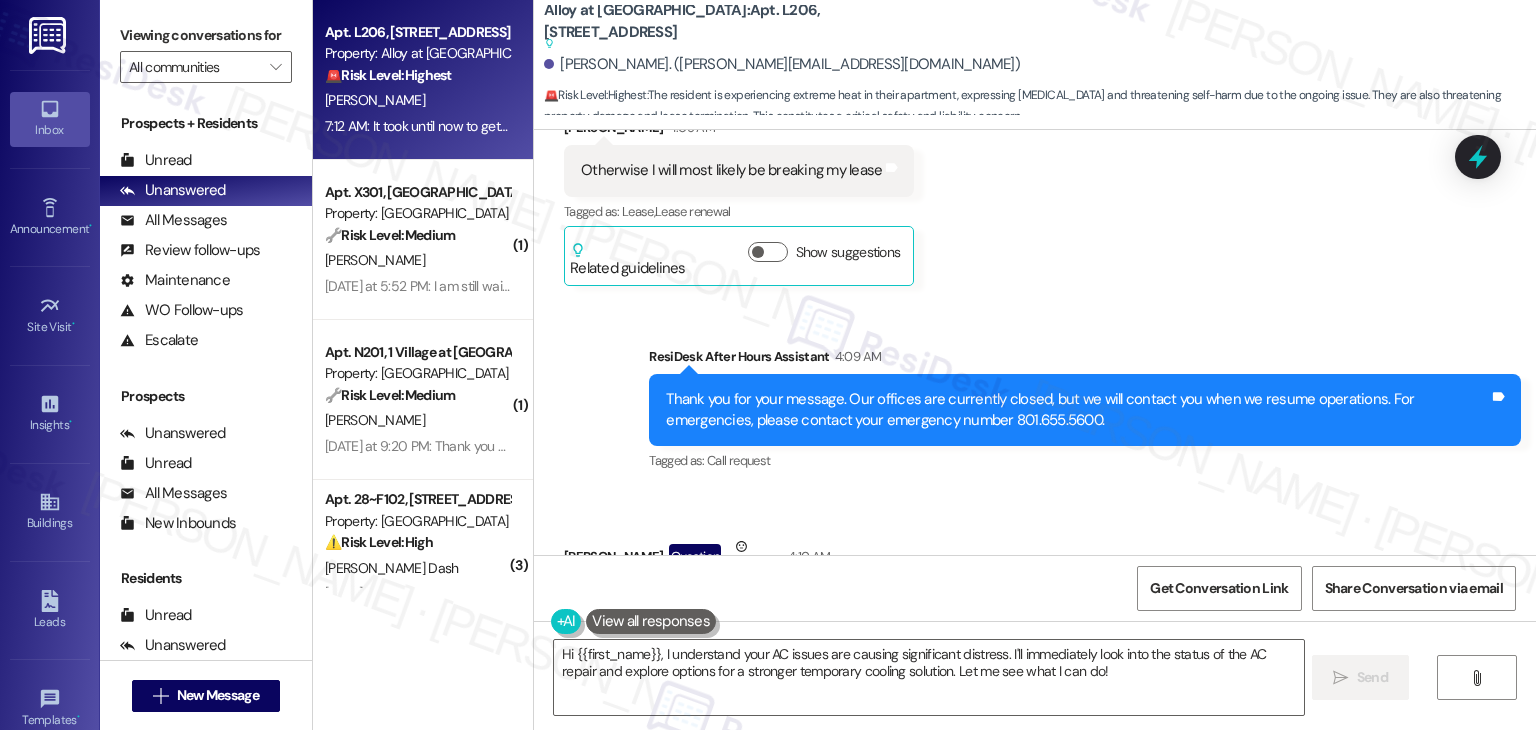 click on "Received via SMS Brandon Sorenson Question   Neutral 4:10 AM Hey, if you guys cant get my AC working today. I MUST demand that you let me borrow a second portable AC system because every single night I am spending trying to make this weak AC system keep even a room in my apartment cool.
I can't go another day of yhis. I am seriously having major health issues. If you can not help me then I must look for a rental solution that is able to. I cant go another day like this. I am losing my mind and my work performance is non existent because I am spending every minute from 5pm to 3am trying desperately to get the temperature in my apartment under 80 degrees.
I understand that you can't do anything about the part. But I need you to provide me with some kind of a solution. Tags and notes Tagged as:   Heat or a/c ,  Click to highlight conversations about Heat or a/c High risk ,  Click to highlight conversations about High risk Maintenance request ,  Click to highlight conversations about Maintenance request" at bounding box center (1000, 705) 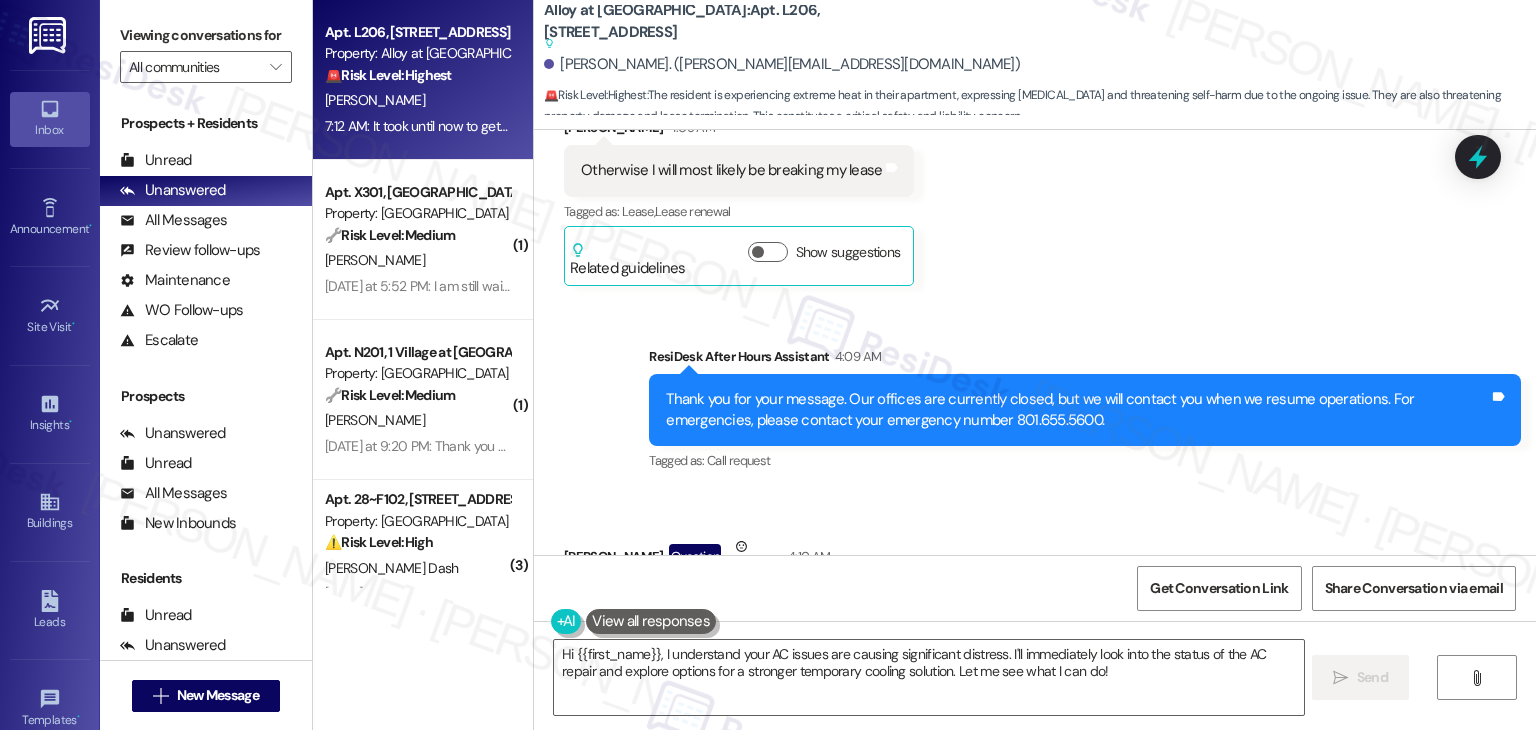 click on "Received via SMS Brandon Sorenson Question   Neutral 4:10 AM Hey, if you guys cant get my AC working today. I MUST demand that you let me borrow a second portable AC system because every single night I am spending trying to make this weak AC system keep even a room in my apartment cool.
I can't go another day of yhis. I am seriously having major health issues. If you can not help me then I must look for a rental solution that is able to. I cant go another day like this. I am losing my mind and my work performance is non existent because I am spending every minute from 5pm to 3am trying desperately to get the temperature in my apartment under 80 degrees.
I understand that you can't do anything about the part. But I need you to provide me with some kind of a solution. Tags and notes Tagged as:   Heat or a/c ,  Click to highlight conversations about Heat or a/c High risk ,  Click to highlight conversations about High risk Maintenance request ,  Click to highlight conversations about Maintenance request" at bounding box center (1000, 705) 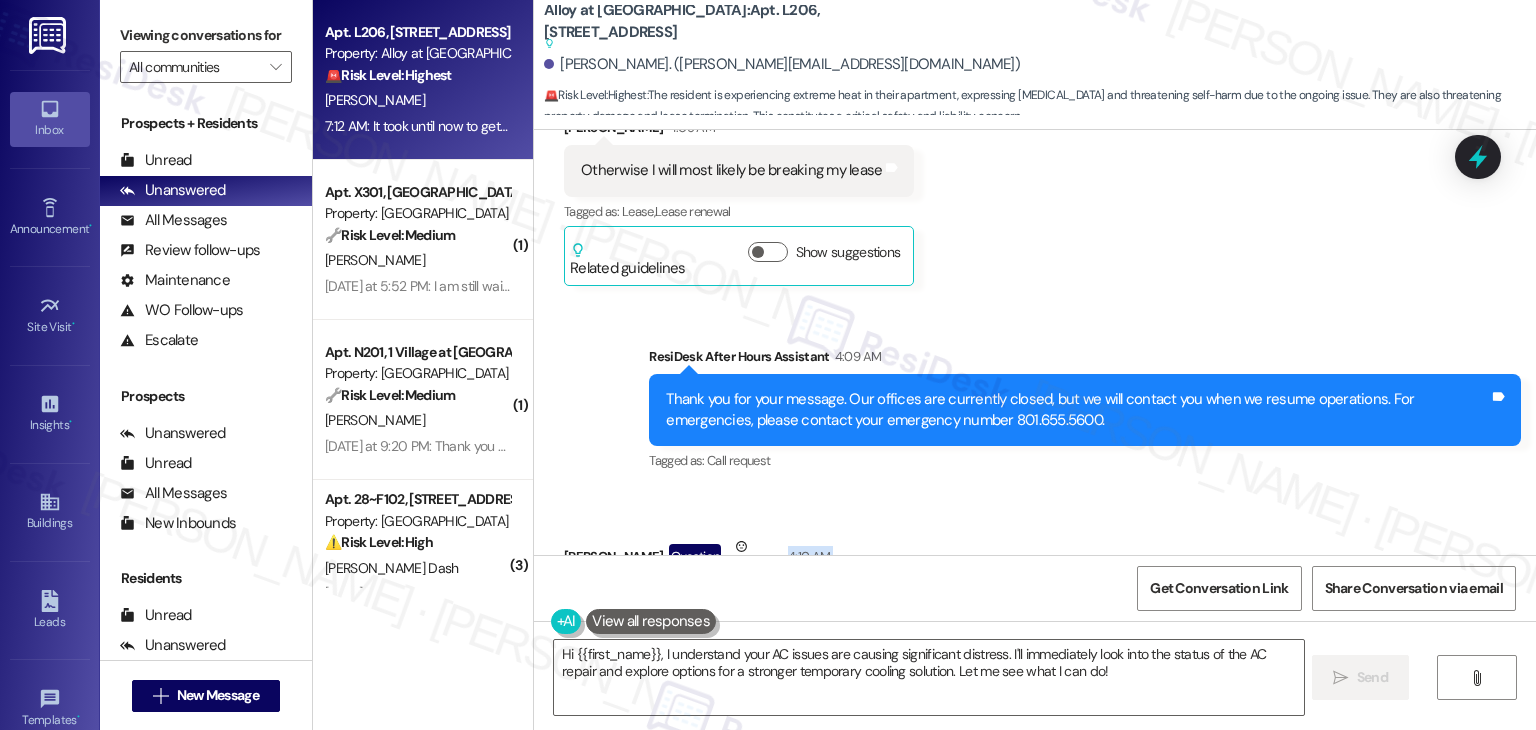 click on "Received via SMS Brandon Sorenson Question   Neutral 4:10 AM Hey, if you guys cant get my AC working today. I MUST demand that you let me borrow a second portable AC system because every single night I am spending trying to make this weak AC system keep even a room in my apartment cool.
I can't go another day of yhis. I am seriously having major health issues. If you can not help me then I must look for a rental solution that is able to. I cant go another day like this. I am losing my mind and my work performance is non existent because I am spending every minute from 5pm to 3am trying desperately to get the temperature in my apartment under 80 degrees.
I understand that you can't do anything about the part. But I need you to provide me with some kind of a solution. Tags and notes Tagged as:   Heat or a/c ,  Click to highlight conversations about Heat or a/c High risk ,  Click to highlight conversations about High risk Maintenance request ,  Click to highlight conversations about Maintenance request" at bounding box center (1000, 705) 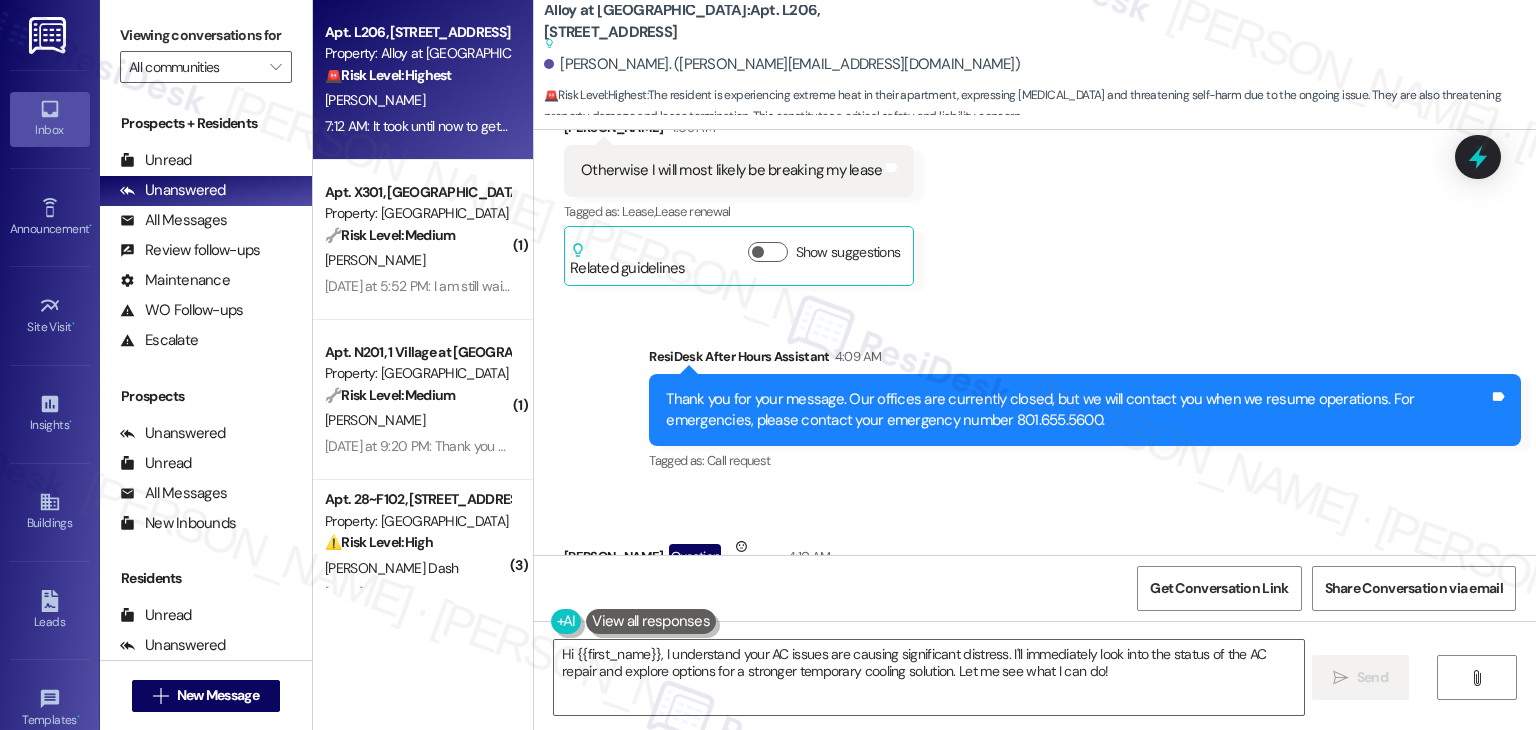 click on "Received via SMS Brandon Sorenson Question   Neutral 4:10 AM Hey, if you guys cant get my AC working today. I MUST demand that you let me borrow a second portable AC system because every single night I am spending trying to make this weak AC system keep even a room in my apartment cool.
I can't go another day of yhis. I am seriously having major health issues. If you can not help me then I must look for a rental solution that is able to. I cant go another day like this. I am losing my mind and my work performance is non existent because I am spending every minute from 5pm to 3am trying desperately to get the temperature in my apartment under 80 degrees.
I understand that you can't do anything about the part. But I need you to provide me with some kind of a solution. Tags and notes Tagged as:   Heat or a/c ,  Click to highlight conversations about Heat or a/c High risk ,  Click to highlight conversations about High risk Maintenance request ,  Click to highlight conversations about Maintenance request" at bounding box center (1000, 705) 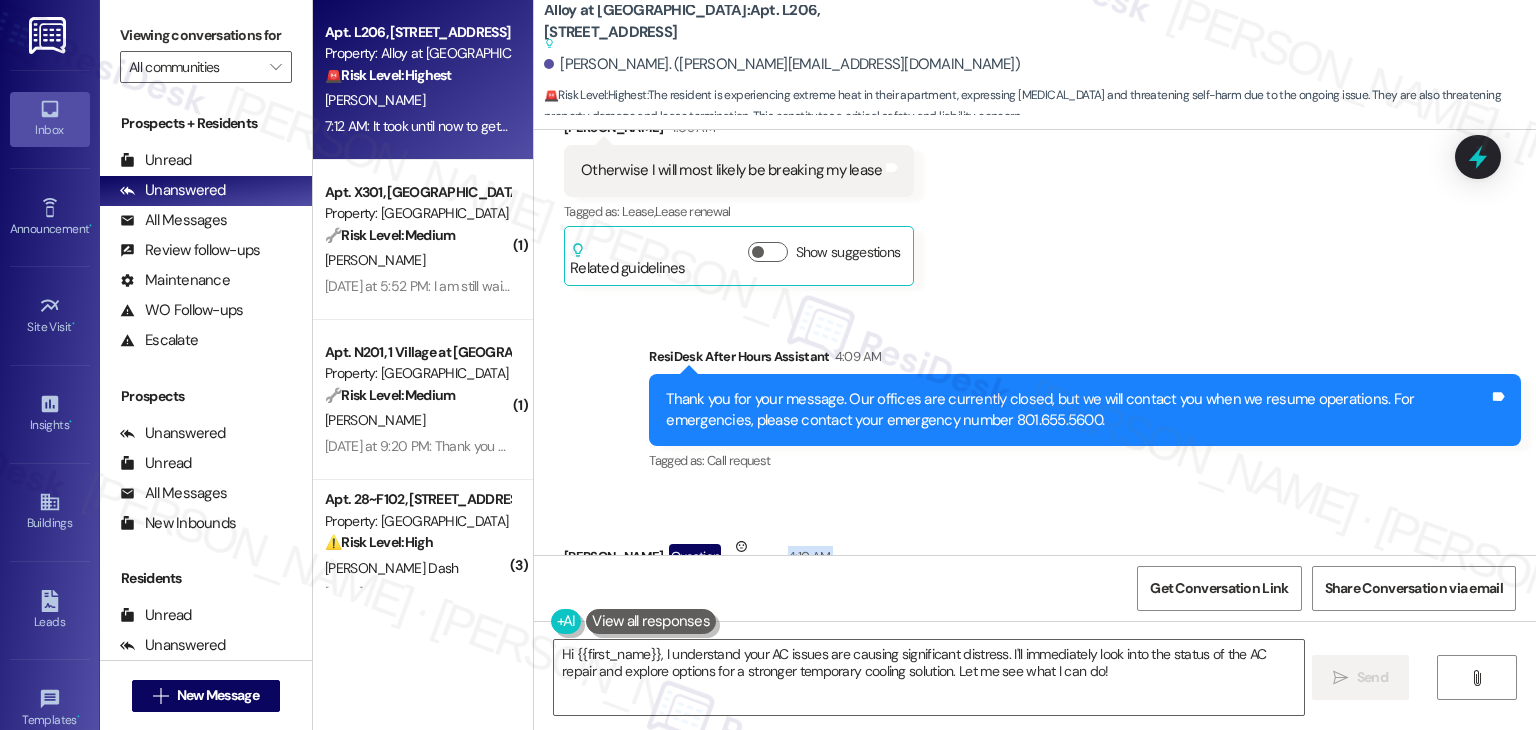 click on "Received via SMS Brandon Sorenson Question   Neutral 4:10 AM Hey, if you guys cant get my AC working today. I MUST demand that you let me borrow a second portable AC system because every single night I am spending trying to make this weak AC system keep even a room in my apartment cool.
I can't go another day of yhis. I am seriously having major health issues. If you can not help me then I must look for a rental solution that is able to. I cant go another day like this. I am losing my mind and my work performance is non existent because I am spending every minute from 5pm to 3am trying desperately to get the temperature in my apartment under 80 degrees.
I understand that you can't do anything about the part. But I need you to provide me with some kind of a solution. Tags and notes Tagged as:   Heat or a/c ,  Click to highlight conversations about Heat or a/c High risk ,  Click to highlight conversations about High risk Maintenance request ,  Click to highlight conversations about Maintenance request" at bounding box center (1000, 705) 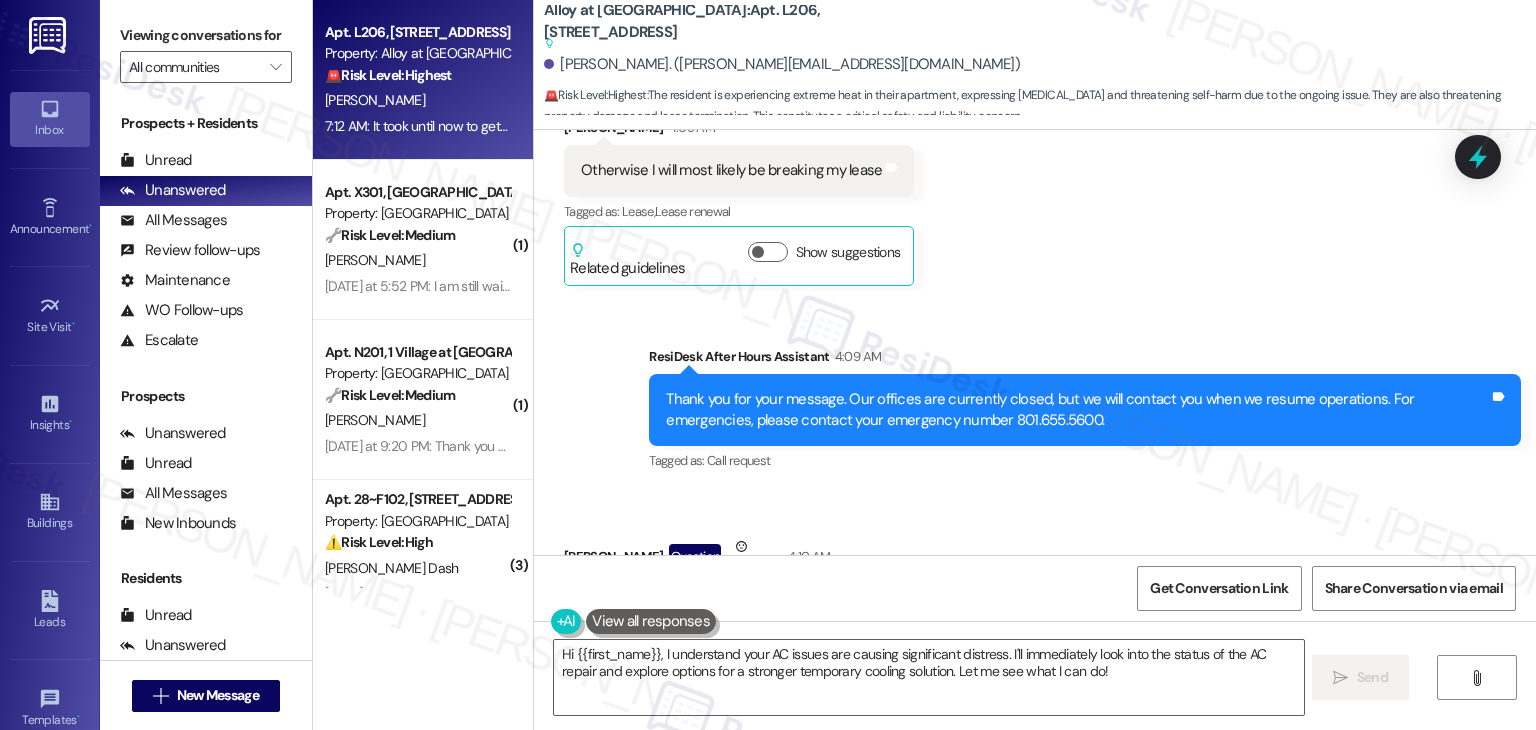 click on "Received via SMS Brandon Sorenson Question   Neutral 4:10 AM Hey, if you guys cant get my AC working today. I MUST demand that you let me borrow a second portable AC system because every single night I am spending trying to make this weak AC system keep even a room in my apartment cool.
I can't go another day of yhis. I am seriously having major health issues. If you can not help me then I must look for a rental solution that is able to. I cant go another day like this. I am losing my mind and my work performance is non existent because I am spending every minute from 5pm to 3am trying desperately to get the temperature in my apartment under 80 degrees.
I understand that you can't do anything about the part. But I need you to provide me with some kind of a solution. Tags and notes Tagged as:   Heat or a/c ,  Click to highlight conversations about Heat or a/c High risk ,  Click to highlight conversations about High risk Maintenance request ,  Click to highlight conversations about Maintenance request" at bounding box center [1000, 705] 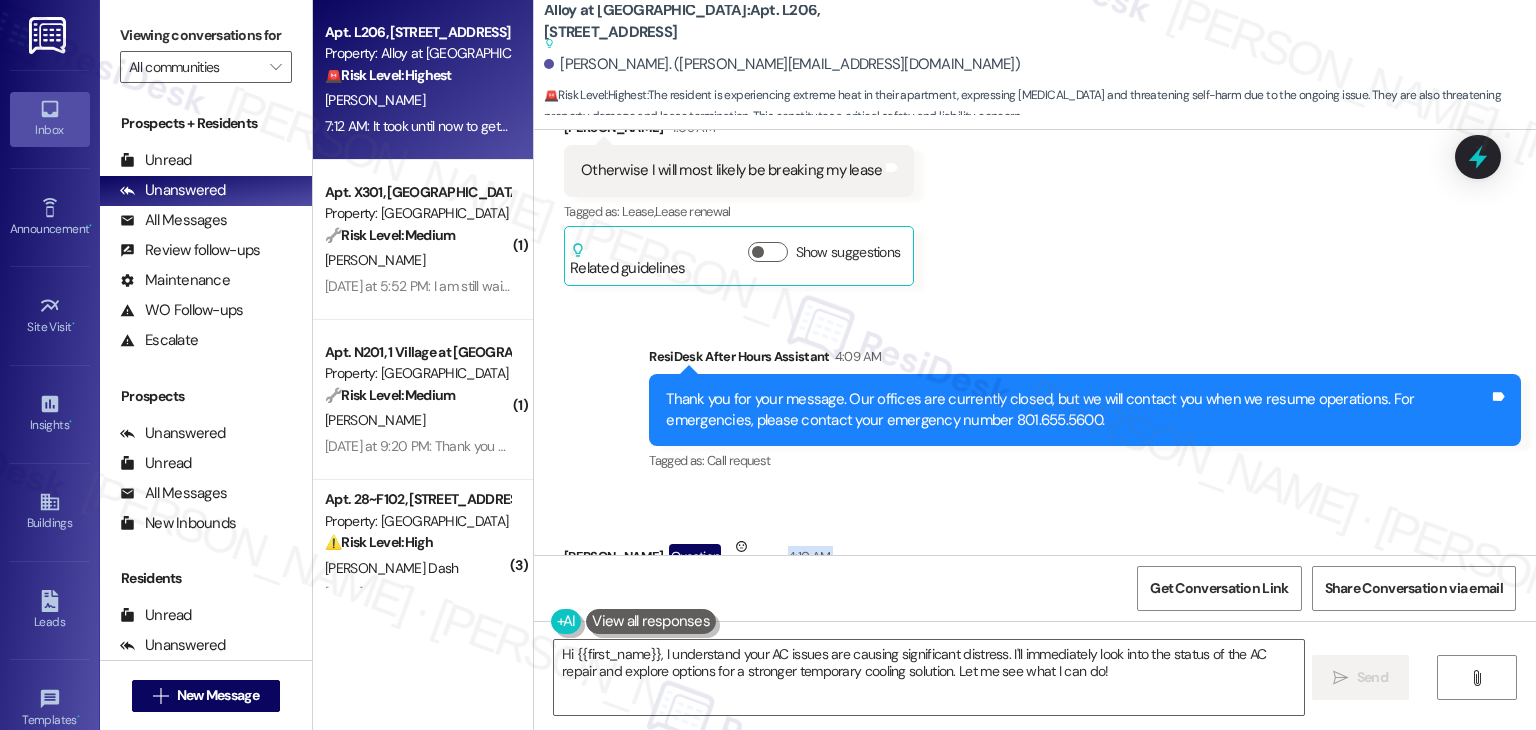click on "Received via SMS Brandon Sorenson Question   Neutral 4:10 AM Hey, if you guys cant get my AC working today. I MUST demand that you let me borrow a second portable AC system because every single night I am spending trying to make this weak AC system keep even a room in my apartment cool.
I can't go another day of yhis. I am seriously having major health issues. If you can not help me then I must look for a rental solution that is able to. I cant go another day like this. I am losing my mind and my work performance is non existent because I am spending every minute from 5pm to 3am trying desperately to get the temperature in my apartment under 80 degrees.
I understand that you can't do anything about the part. But I need you to provide me with some kind of a solution. Tags and notes Tagged as:   Heat or a/c ,  Click to highlight conversations about Heat or a/c High risk ,  Click to highlight conversations about High risk Maintenance request ,  Click to highlight conversations about Maintenance request" at bounding box center (1000, 705) 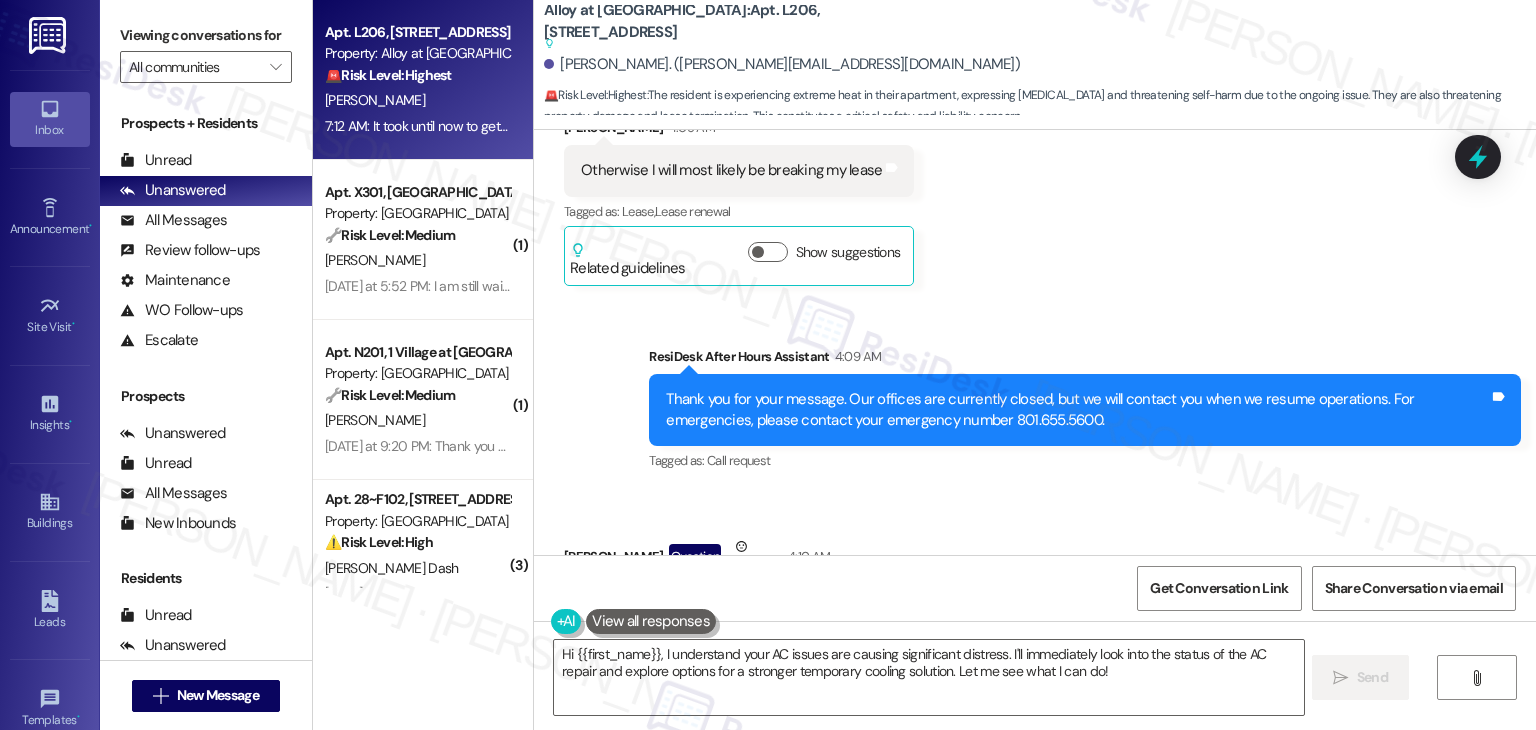 click on "Received via SMS Brandon Sorenson Question   Neutral 4:10 AM Hey, if you guys cant get my AC working today. I MUST demand that you let me borrow a second portable AC system because every single night I am spending trying to make this weak AC system keep even a room in my apartment cool.
I can't go another day of yhis. I am seriously having major health issues. If you can not help me then I must look for a rental solution that is able to. I cant go another day like this. I am losing my mind and my work performance is non existent because I am spending every minute from 5pm to 3am trying desperately to get the temperature in my apartment under 80 degrees.
I understand that you can't do anything about the part. But I need you to provide me with some kind of a solution. Tags and notes Tagged as:   Heat or a/c ,  Click to highlight conversations about Heat or a/c High risk ,  Click to highlight conversations about High risk Maintenance request ,  Click to highlight conversations about Maintenance request" at bounding box center (1000, 705) 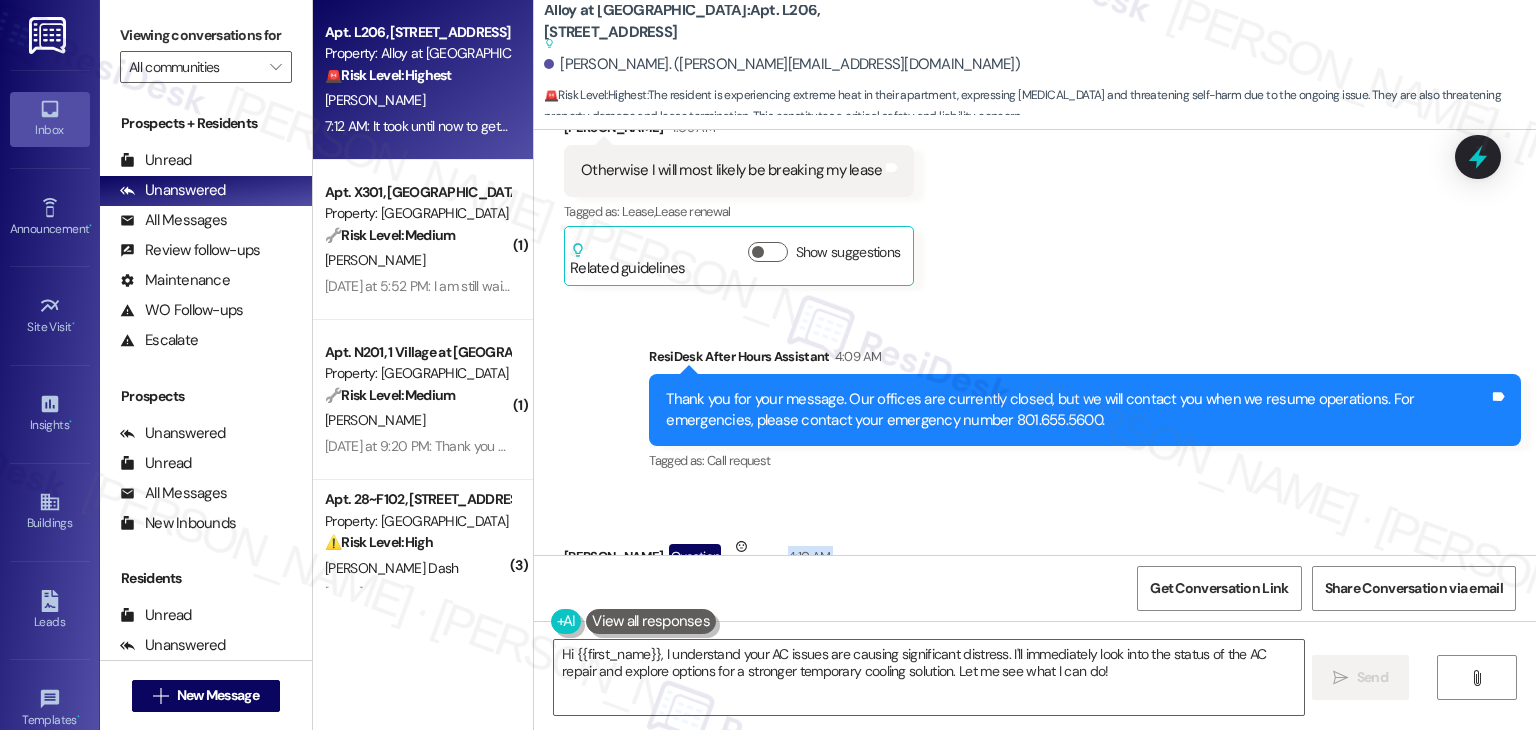 click on "Received via SMS Brandon Sorenson Question   Neutral 4:10 AM Hey, if you guys cant get my AC working today. I MUST demand that you let me borrow a second portable AC system because every single night I am spending trying to make this weak AC system keep even a room in my apartment cool.
I can't go another day of yhis. I am seriously having major health issues. If you can not help me then I must look for a rental solution that is able to. I cant go another day like this. I am losing my mind and my work performance is non existent because I am spending every minute from 5pm to 3am trying desperately to get the temperature in my apartment under 80 degrees.
I understand that you can't do anything about the part. But I need you to provide me with some kind of a solution. Tags and notes Tagged as:   Heat or a/c ,  Click to highlight conversations about Heat or a/c High risk ,  Click to highlight conversations about High risk Maintenance request ,  Click to highlight conversations about Maintenance request" at bounding box center [1000, 705] 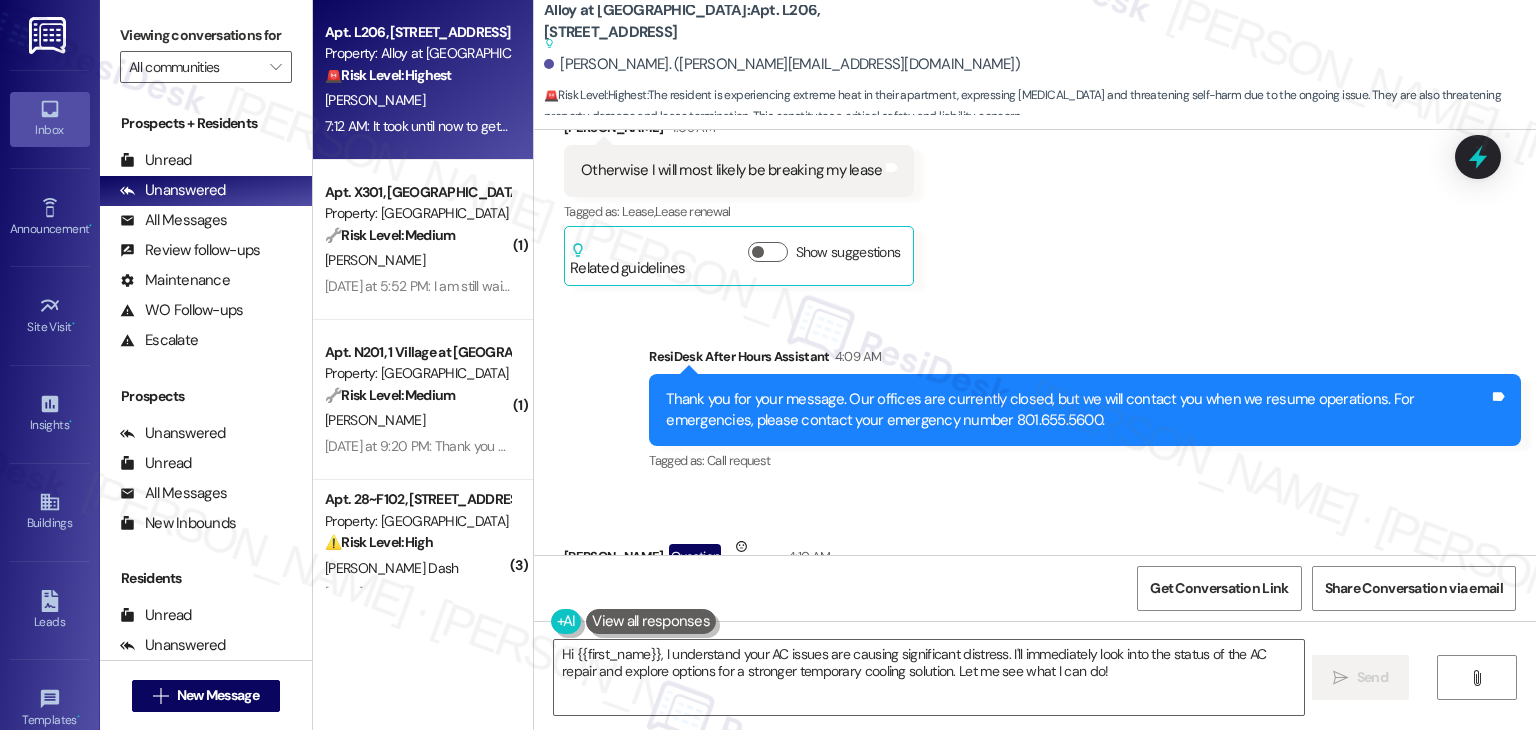 click on "Received via SMS Brandon Sorenson Question   Neutral 4:10 AM Hey, if you guys cant get my AC working today. I MUST demand that you let me borrow a second portable AC system because every single night I am spending trying to make this weak AC system keep even a room in my apartment cool.
I can't go another day of yhis. I am seriously having major health issues. If you can not help me then I must look for a rental solution that is able to. I cant go another day like this. I am losing my mind and my work performance is non existent because I am spending every minute from 5pm to 3am trying desperately to get the temperature in my apartment under 80 degrees.
I understand that you can't do anything about the part. But I need you to provide me with some kind of a solution. Tags and notes Tagged as:   Heat or a/c ,  Click to highlight conversations about Heat or a/c High risk ,  Click to highlight conversations about High risk Maintenance request ,  Click to highlight conversations about Maintenance request" at bounding box center [1000, 705] 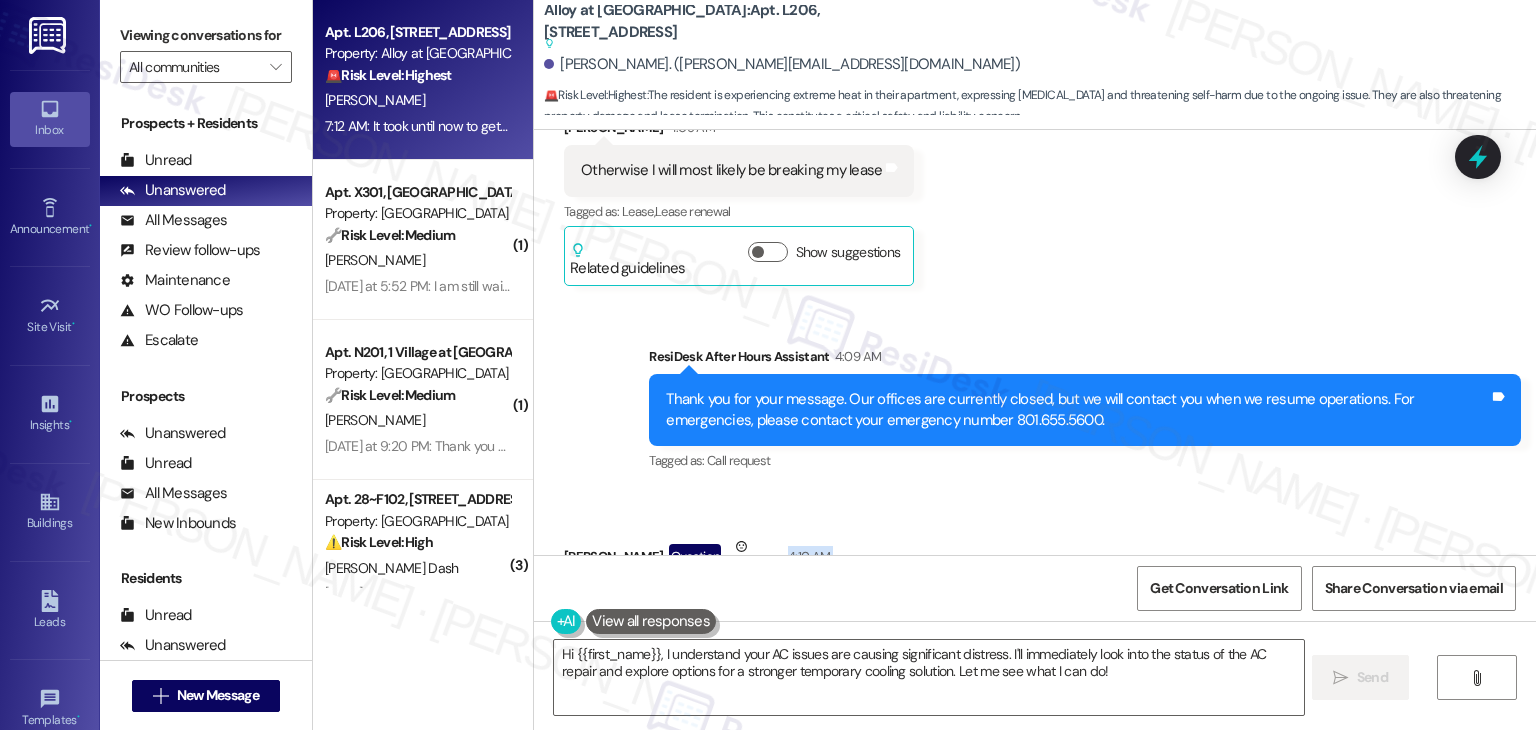 click on "Received via SMS Brandon Sorenson Question   Neutral 4:10 AM Hey, if you guys cant get my AC working today. I MUST demand that you let me borrow a second portable AC system because every single night I am spending trying to make this weak AC system keep even a room in my apartment cool.
I can't go another day of yhis. I am seriously having major health issues. If you can not help me then I must look for a rental solution that is able to. I cant go another day like this. I am losing my mind and my work performance is non existent because I am spending every minute from 5pm to 3am trying desperately to get the temperature in my apartment under 80 degrees.
I understand that you can't do anything about the part. But I need you to provide me with some kind of a solution. Tags and notes Tagged as:   Heat or a/c ,  Click to highlight conversations about Heat or a/c High risk ,  Click to highlight conversations about High risk Maintenance request ,  Click to highlight conversations about Maintenance request" at bounding box center [1000, 705] 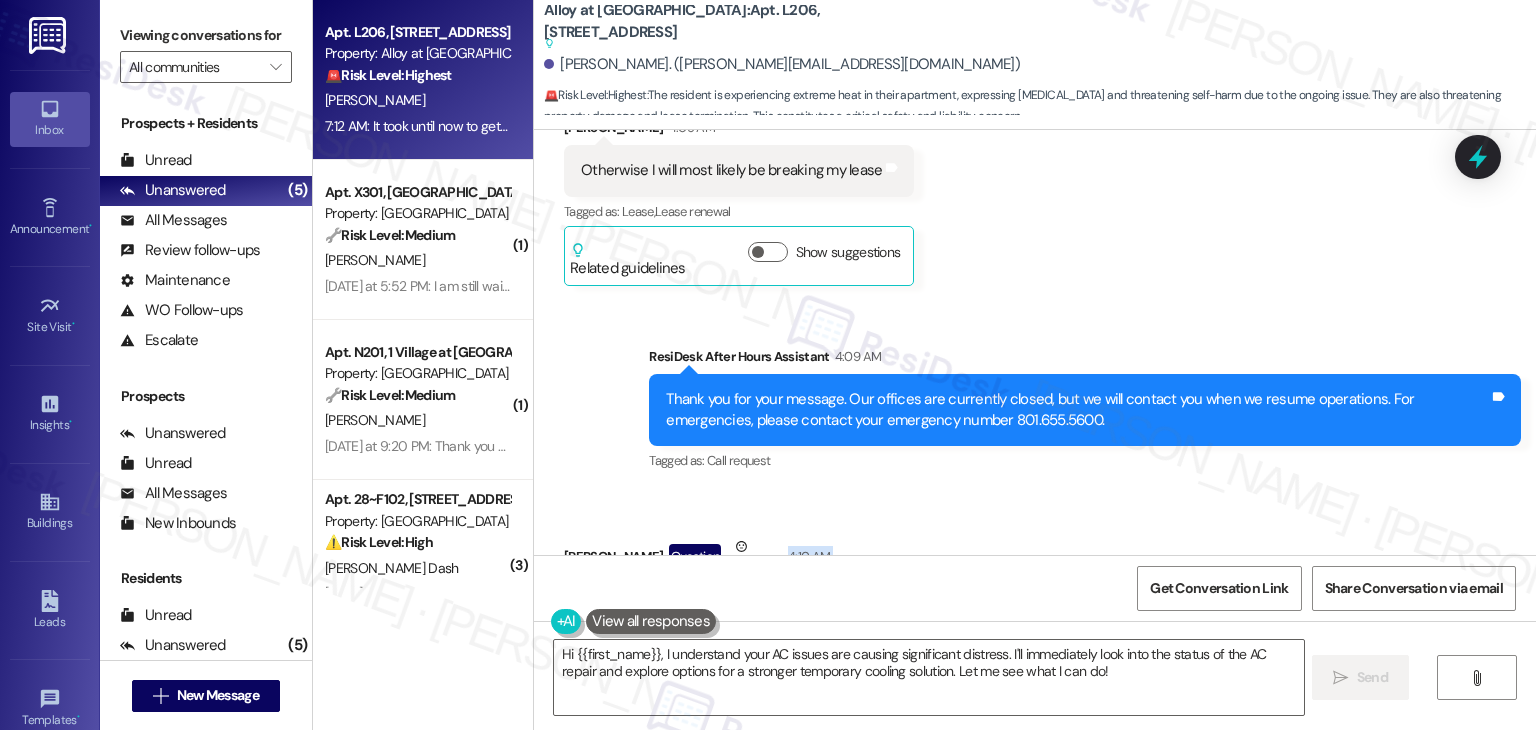 click on "Received via SMS Brandon Sorenson Question   Neutral 4:10 AM Hey, if you guys cant get my AC working today. I MUST demand that you let me borrow a second portable AC system because every single night I am spending trying to make this weak AC system keep even a room in my apartment cool.
I can't go another day of yhis. I am seriously having major health issues. If you can not help me then I must look for a rental solution that is able to. I cant go another day like this. I am losing my mind and my work performance is non existent because I am spending every minute from 5pm to 3am trying desperately to get the temperature in my apartment under 80 degrees.
I understand that you can't do anything about the part. But I need you to provide me with some kind of a solution. Tags and notes Tagged as:   Heat or a/c ,  Click to highlight conversations about Heat or a/c High risk ,  Click to highlight conversations about High risk Maintenance request ,  Click to highlight conversations about Maintenance request" at bounding box center (1000, 705) 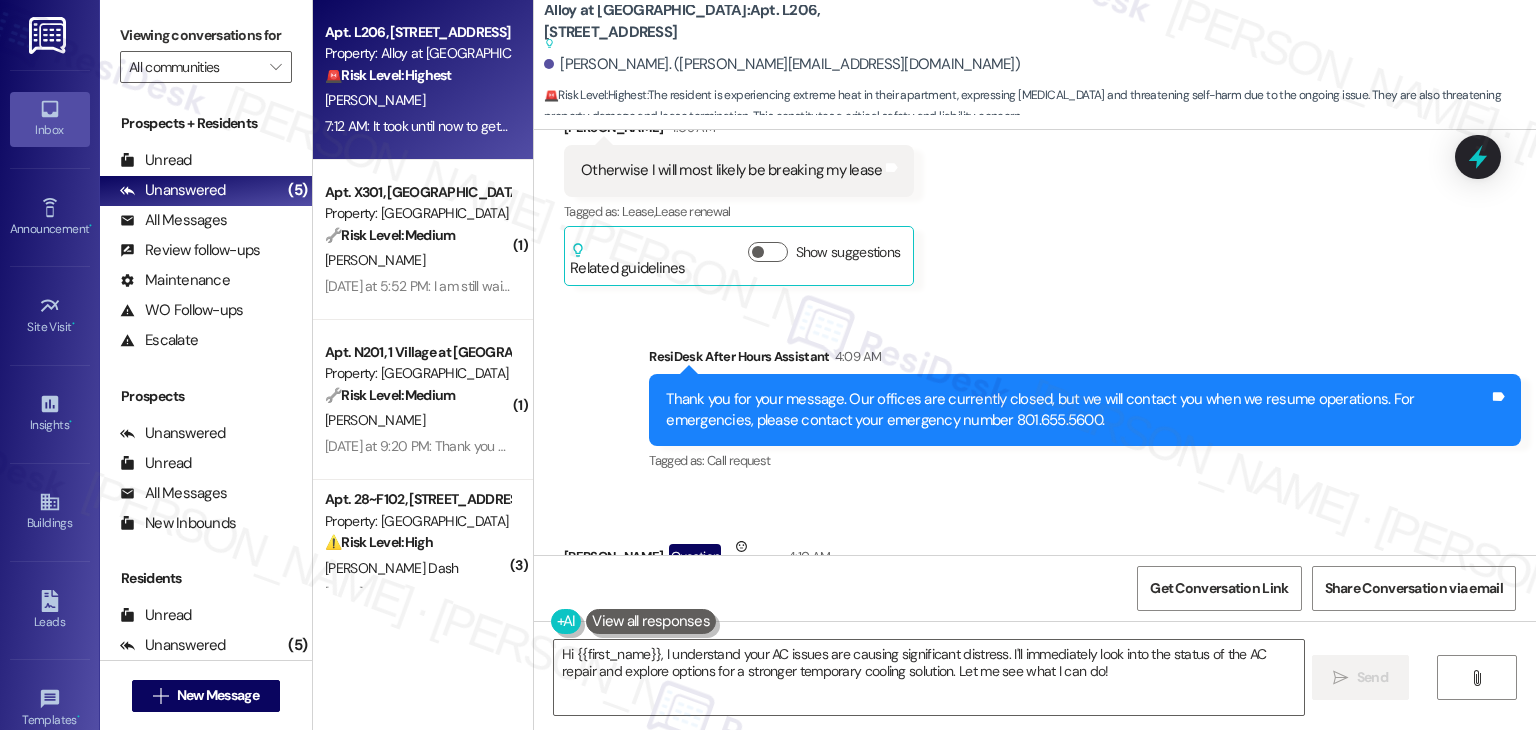 click on "Brandon Sorenson Question   Neutral 4:10 AM" at bounding box center (1000, 560) 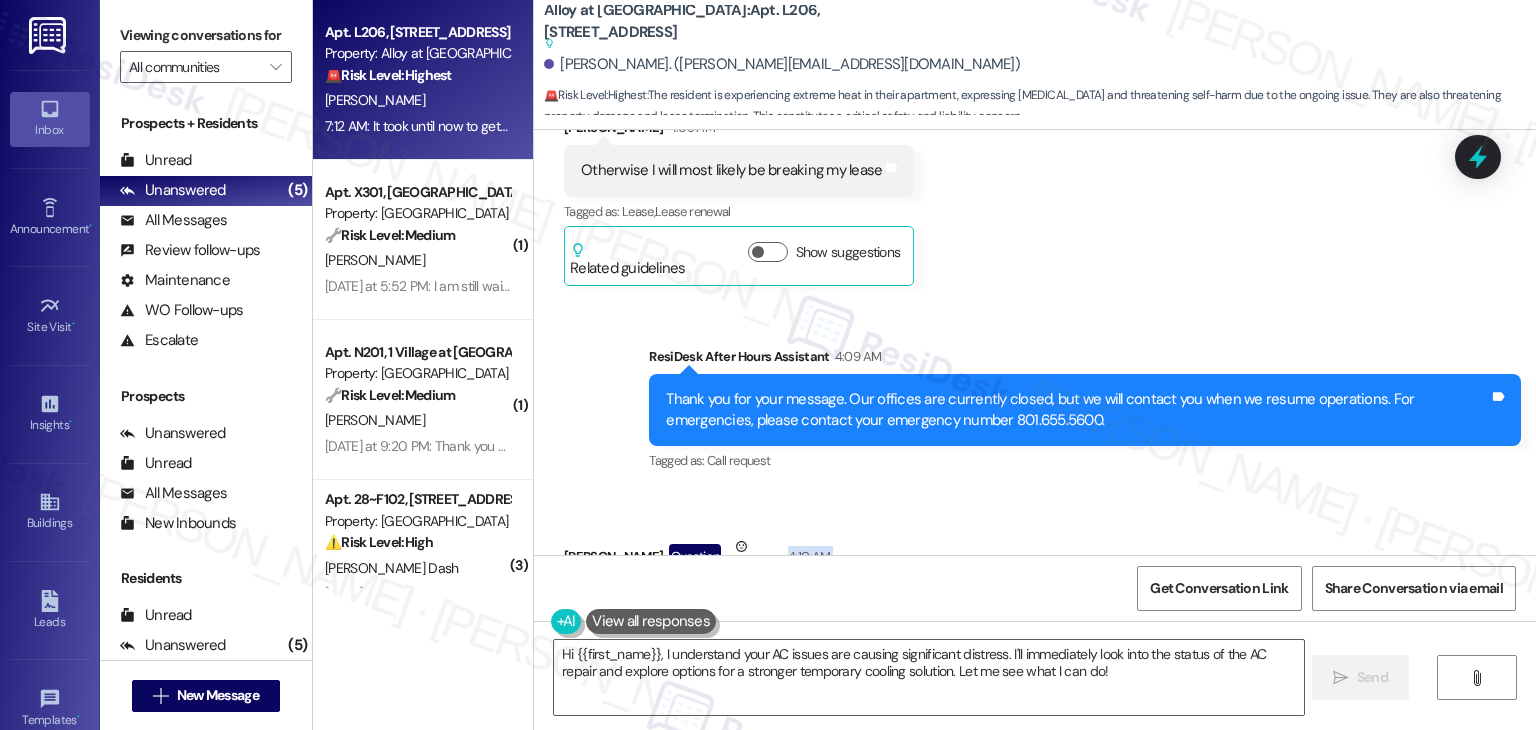 click on "Brandon Sorenson Question   Neutral 4:10 AM" at bounding box center (1000, 560) 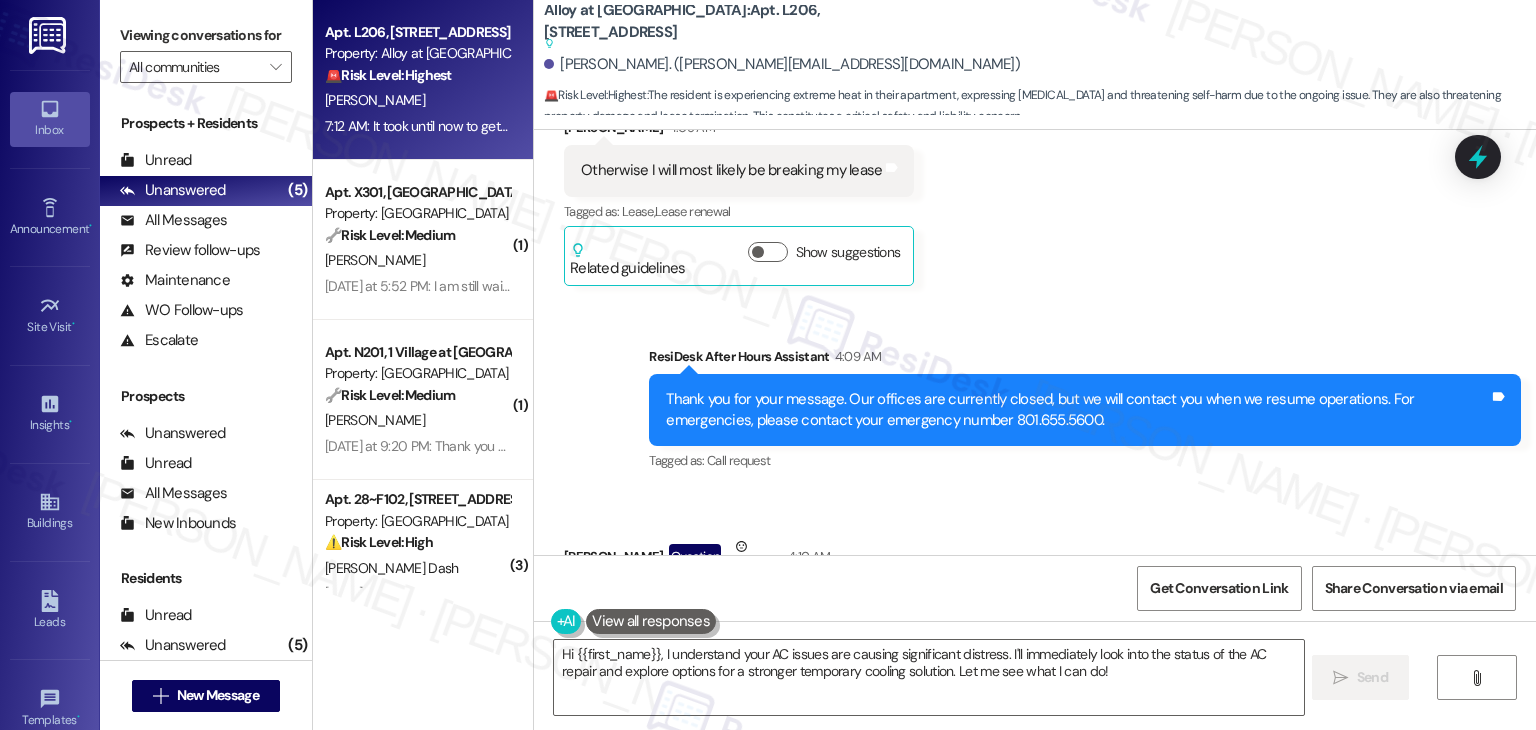 click on "Brandon Sorenson Question   Neutral 4:10 AM" at bounding box center (1000, 560) 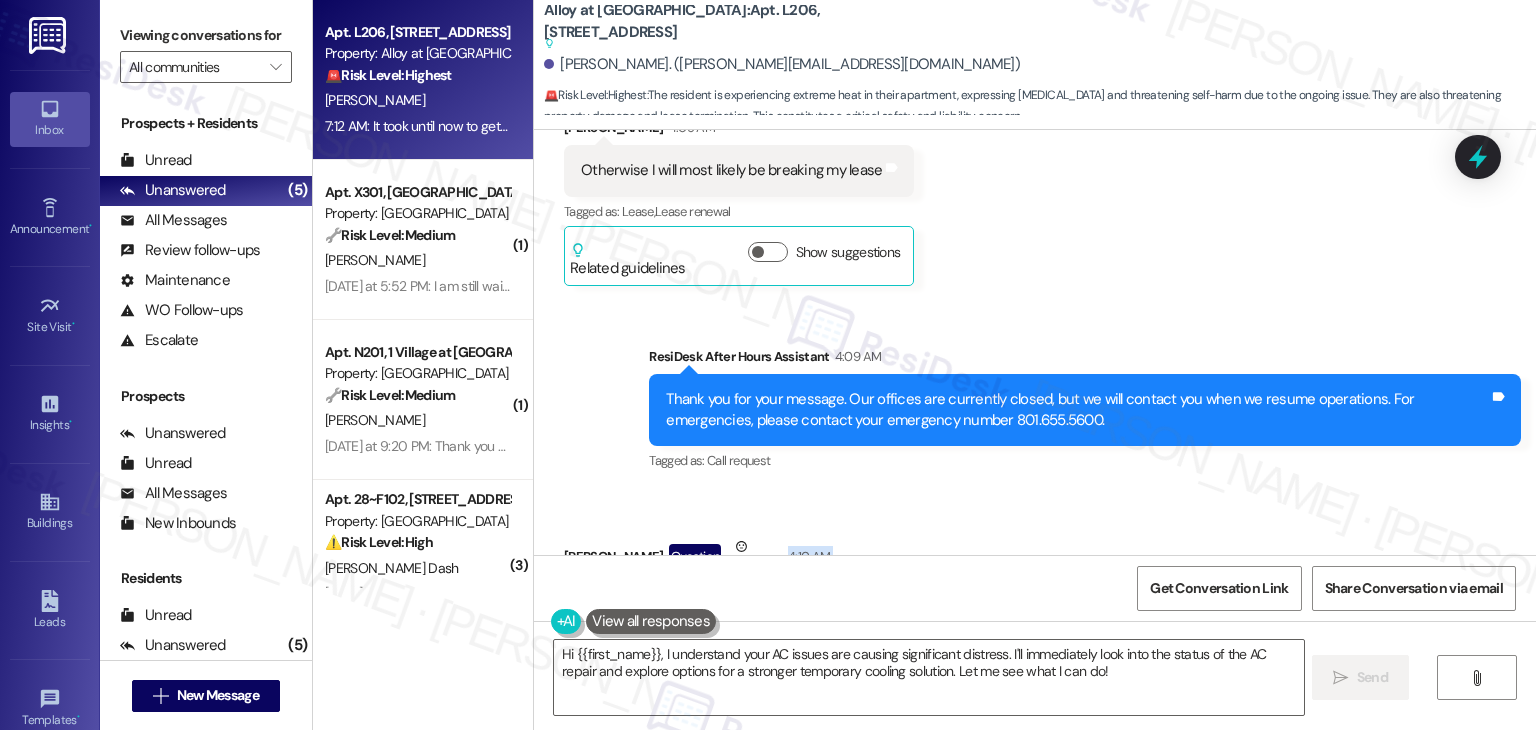 click on "Brandon Sorenson Question   Neutral 4:10 AM" at bounding box center (1000, 560) 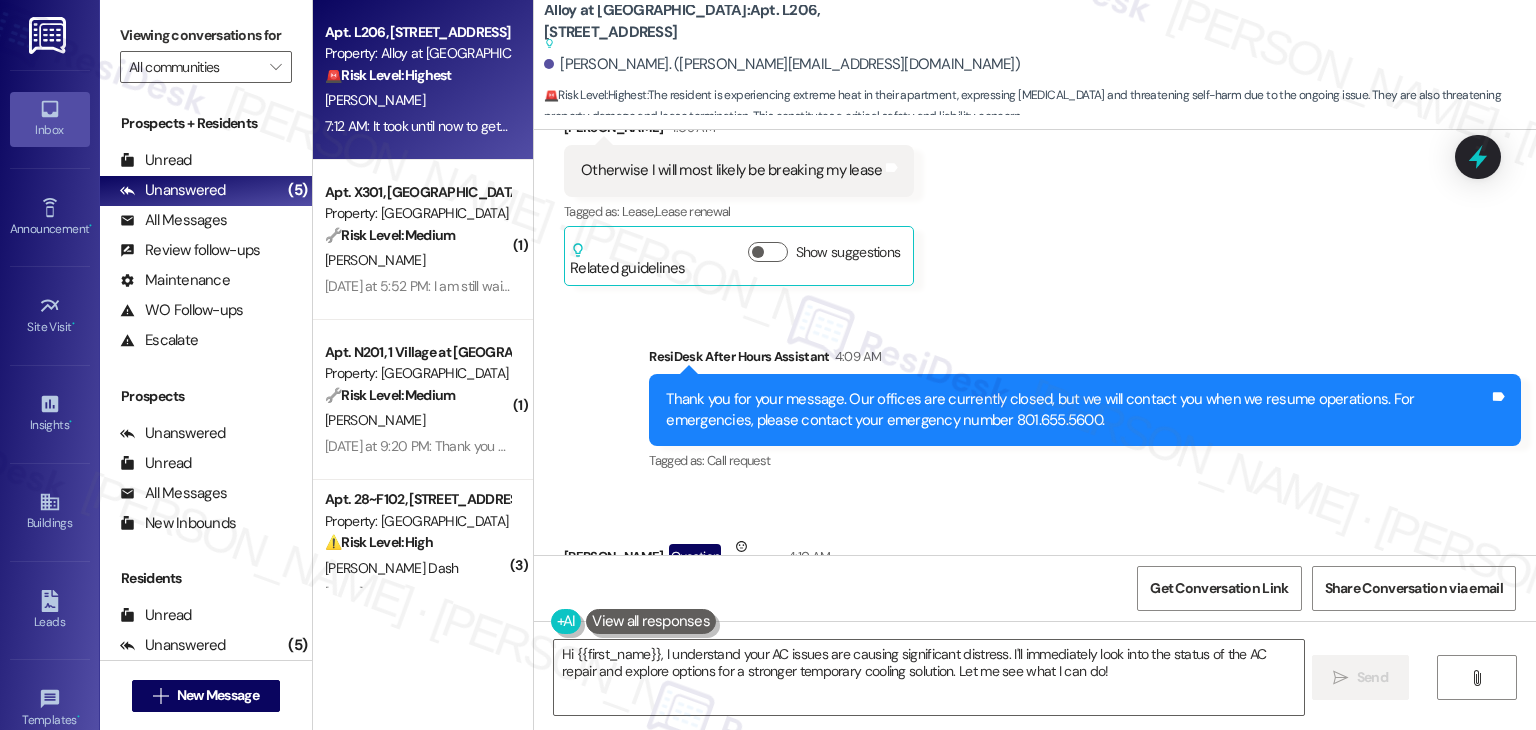 click on "Brandon Sorenson Question   Neutral 4:10 AM" at bounding box center [1000, 560] 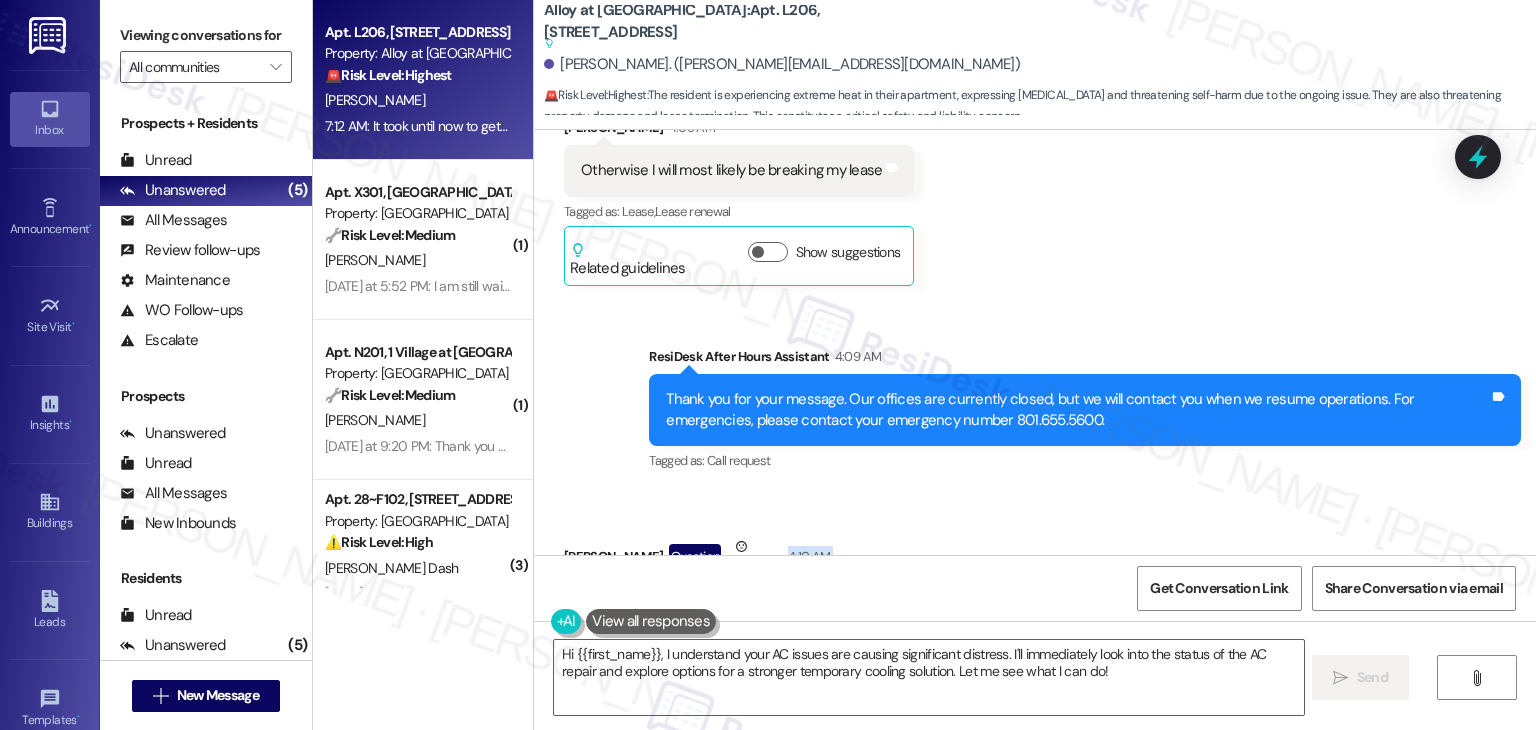 click on "Brandon Sorenson Question   Neutral 4:10 AM" at bounding box center (1000, 560) 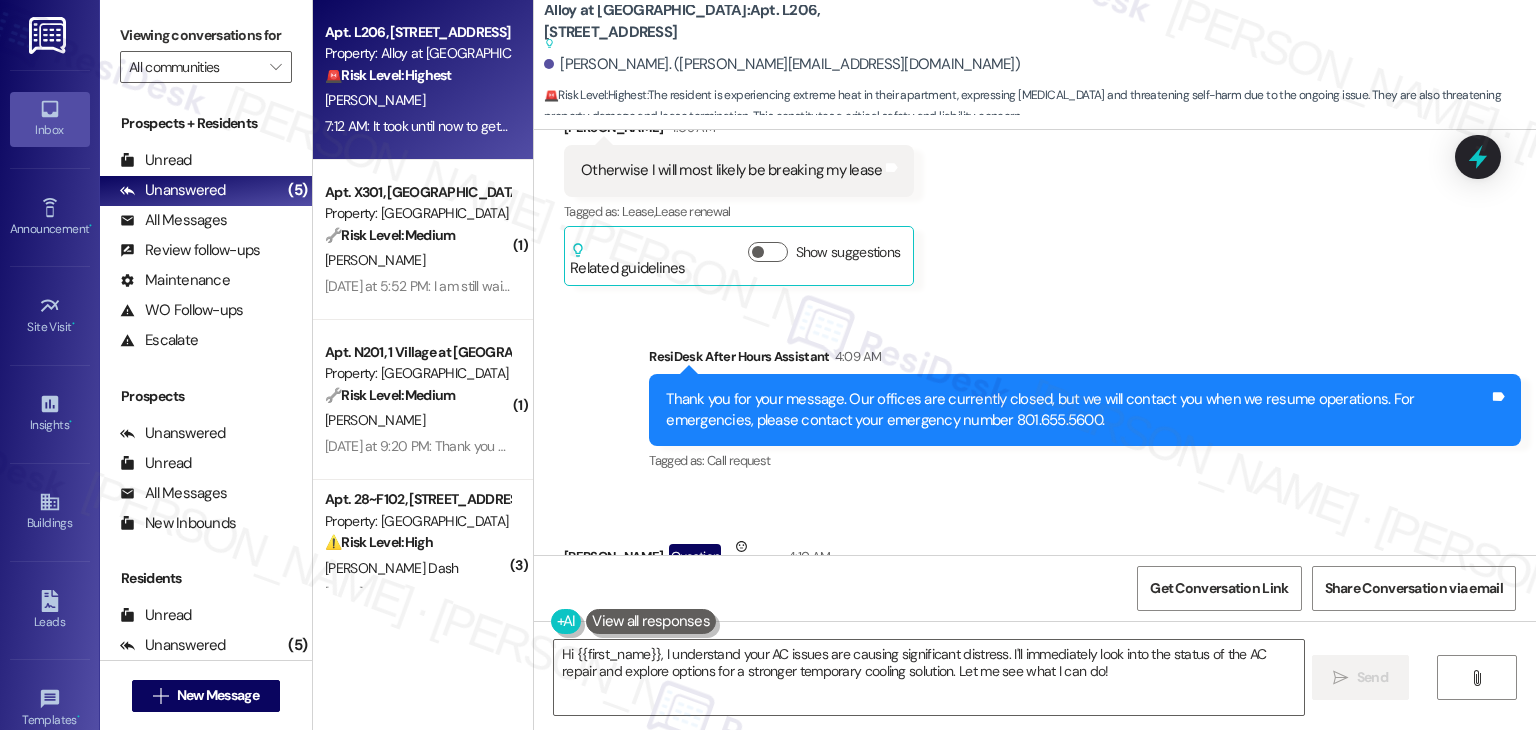 click on "Brandon Sorenson Question   Neutral 4:10 AM" at bounding box center (1000, 560) 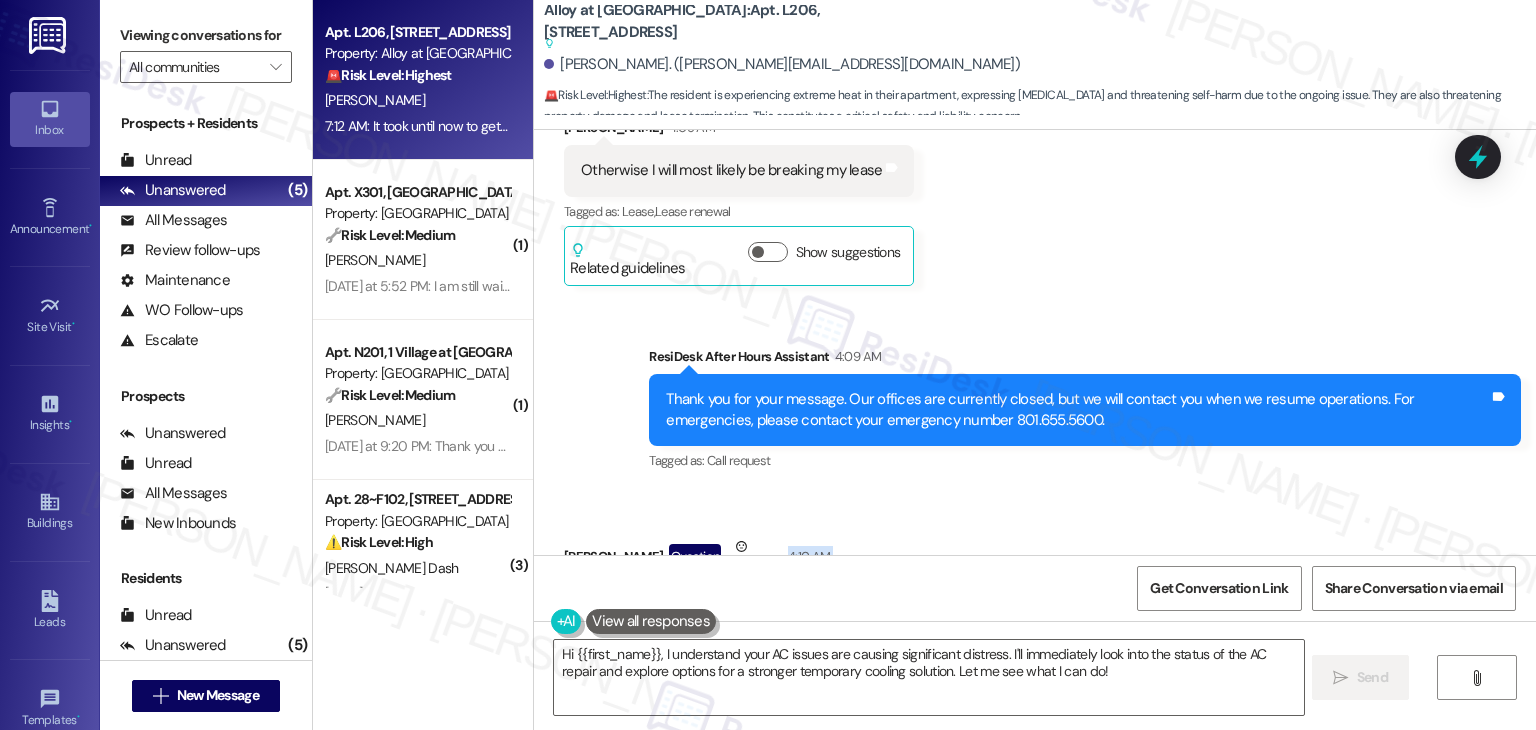 click on "Brandon Sorenson Question   Neutral 4:10 AM" at bounding box center (1000, 560) 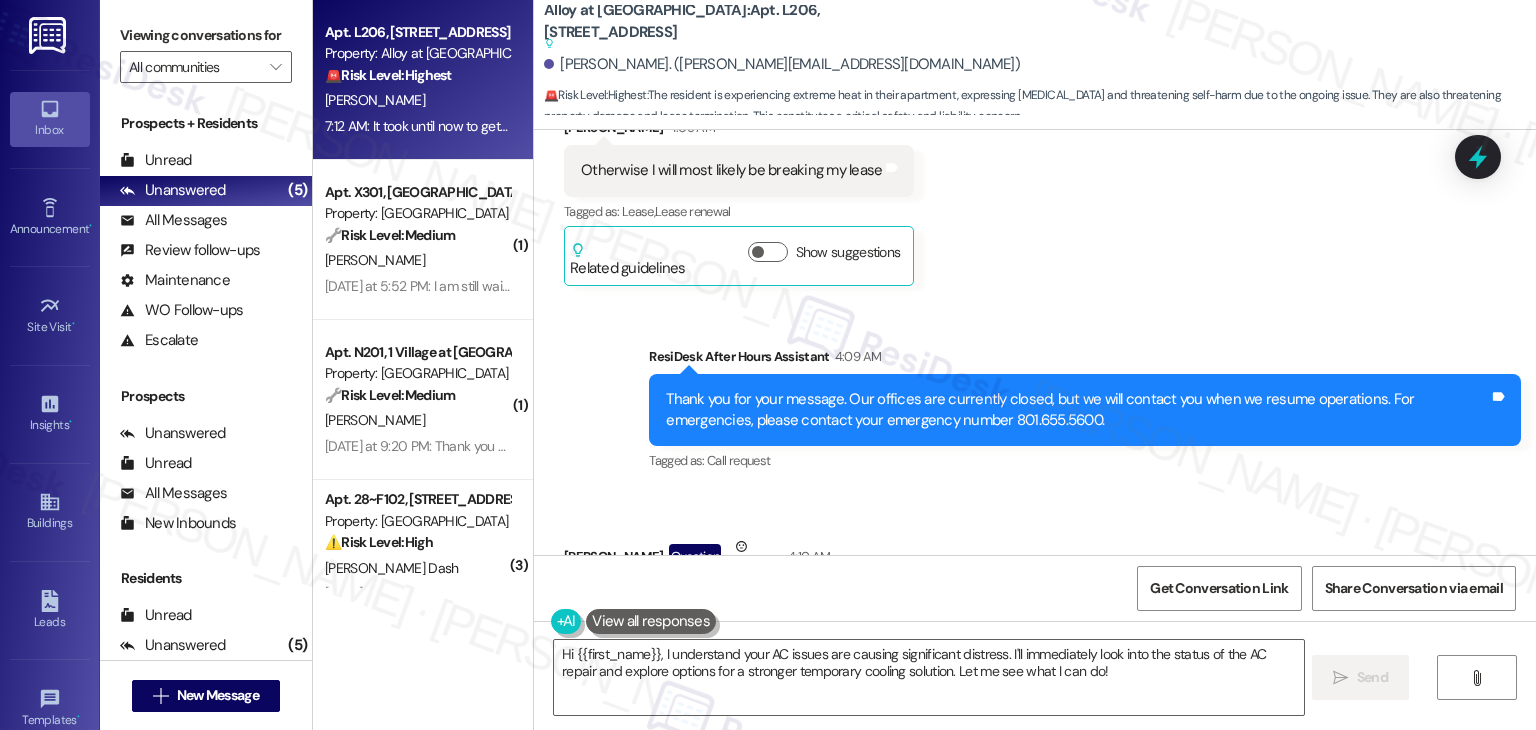click on "Brandon Sorenson Question   Neutral 4:10 AM" at bounding box center (1000, 560) 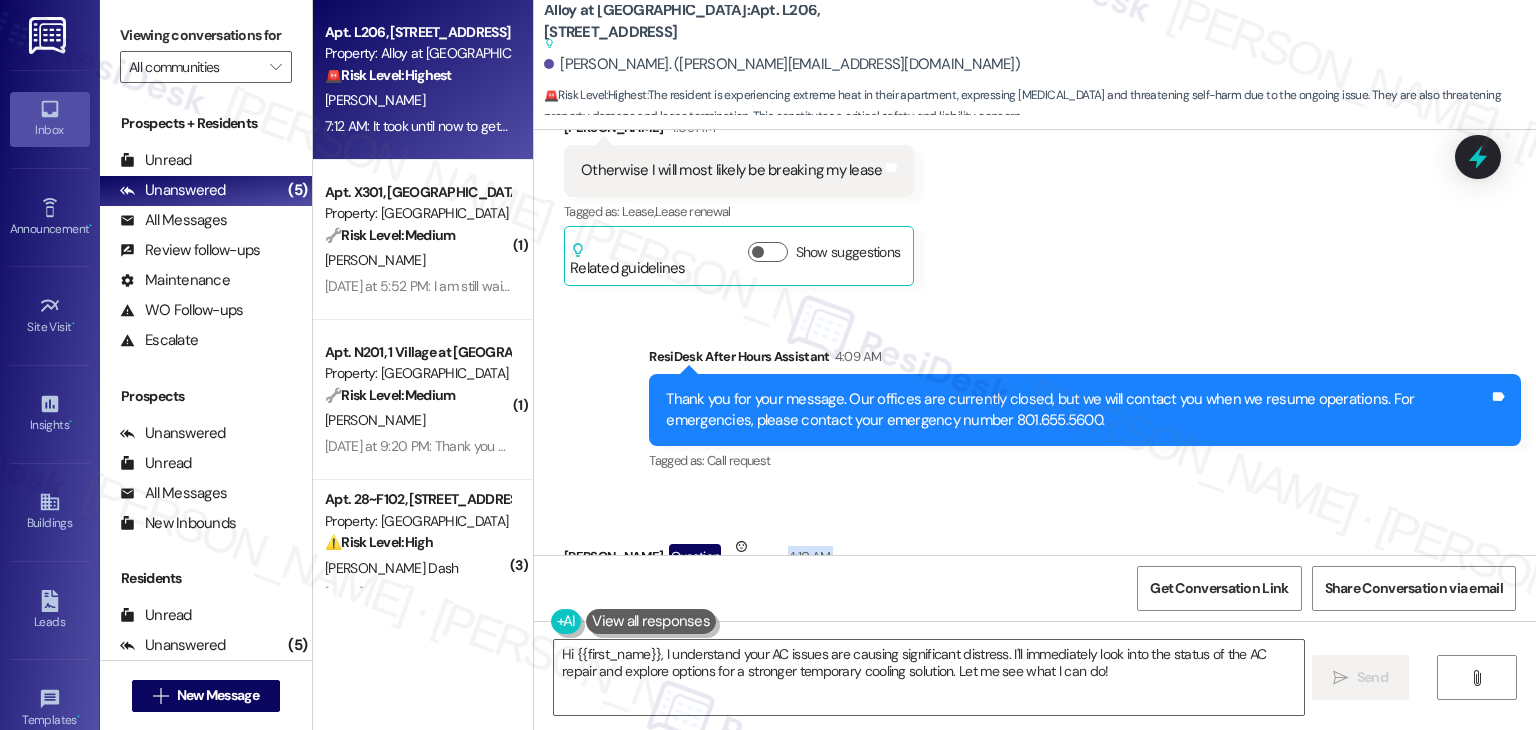 click on "Brandon Sorenson Question   Neutral 4:10 AM" at bounding box center (1000, 560) 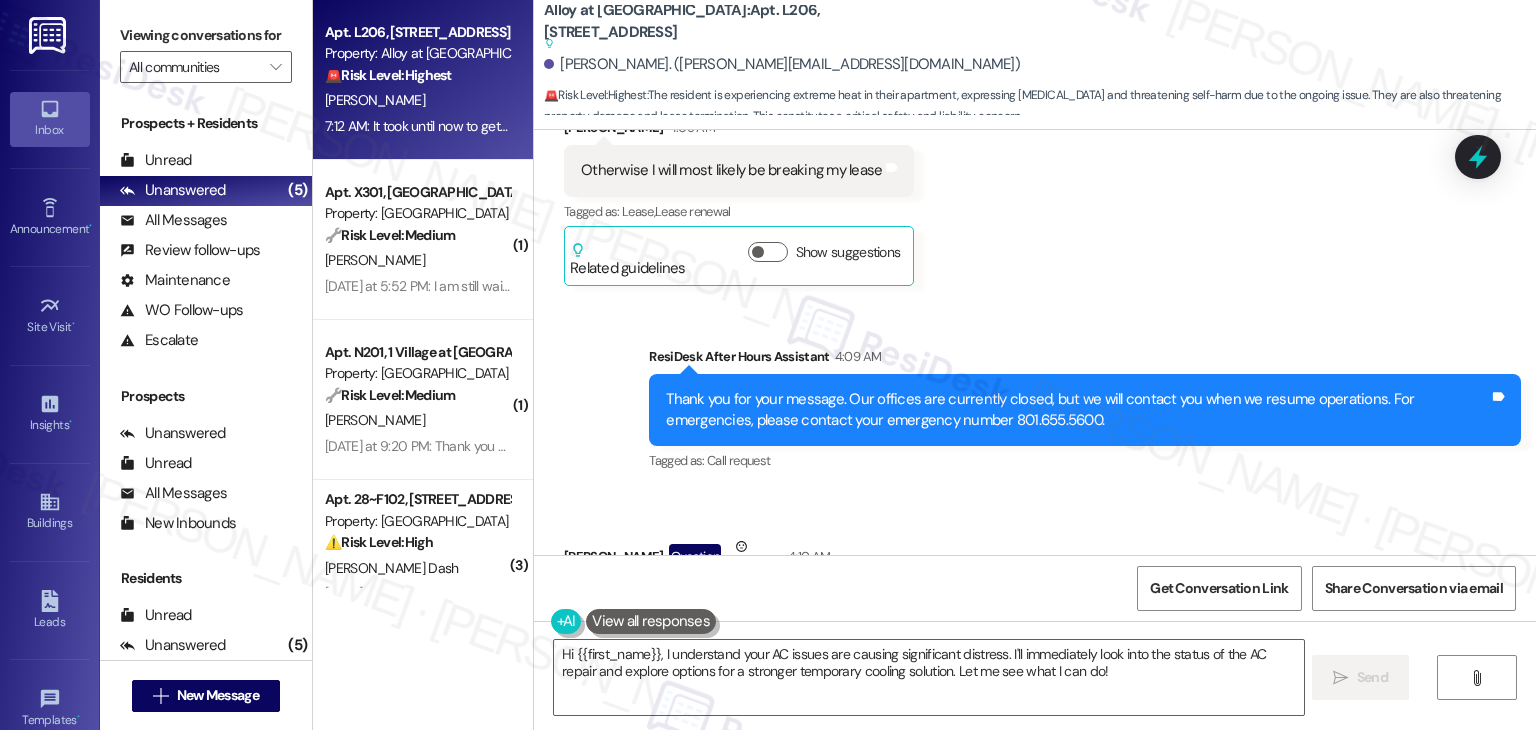 click on "Brandon Sorenson Question   Neutral 4:10 AM" at bounding box center (1000, 560) 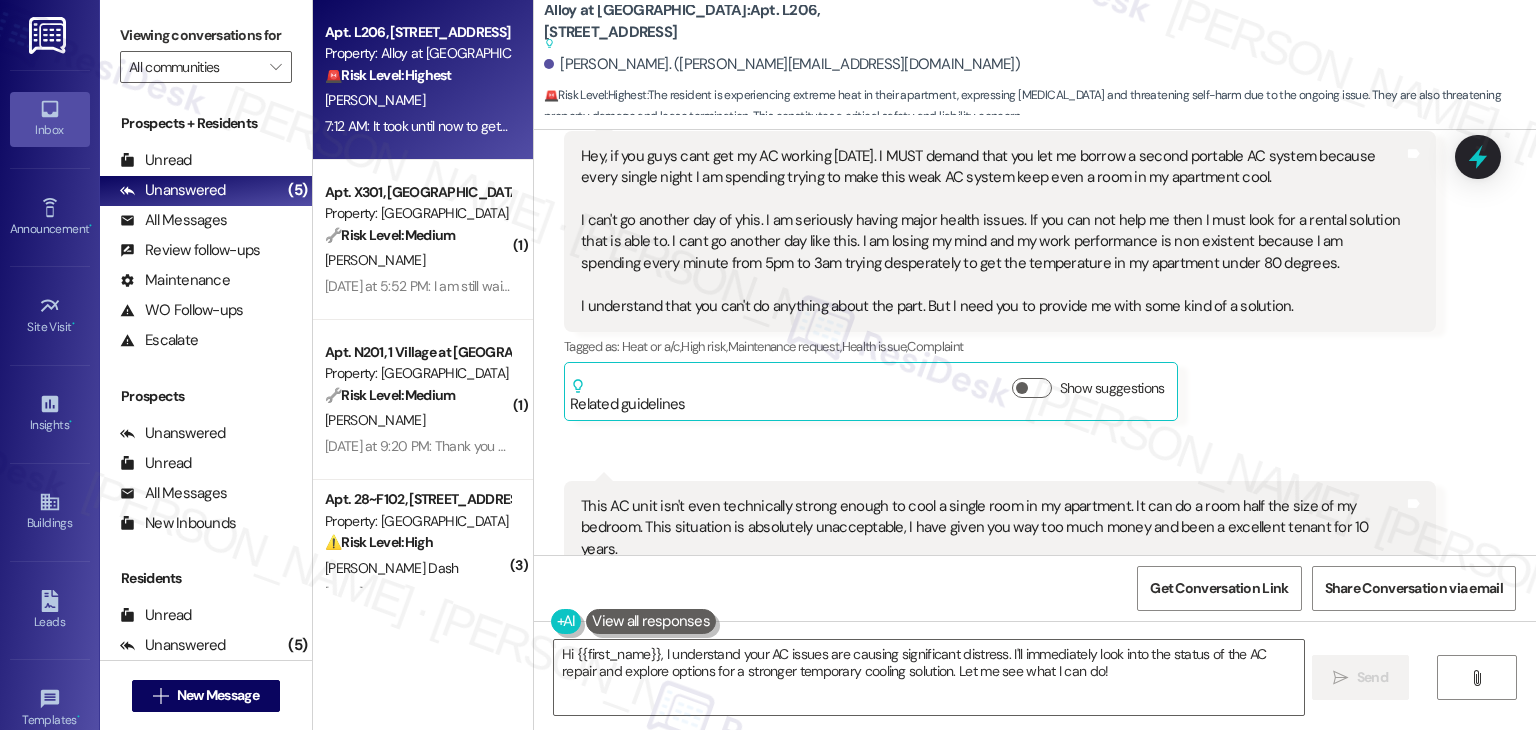 scroll, scrollTop: 25404, scrollLeft: 0, axis: vertical 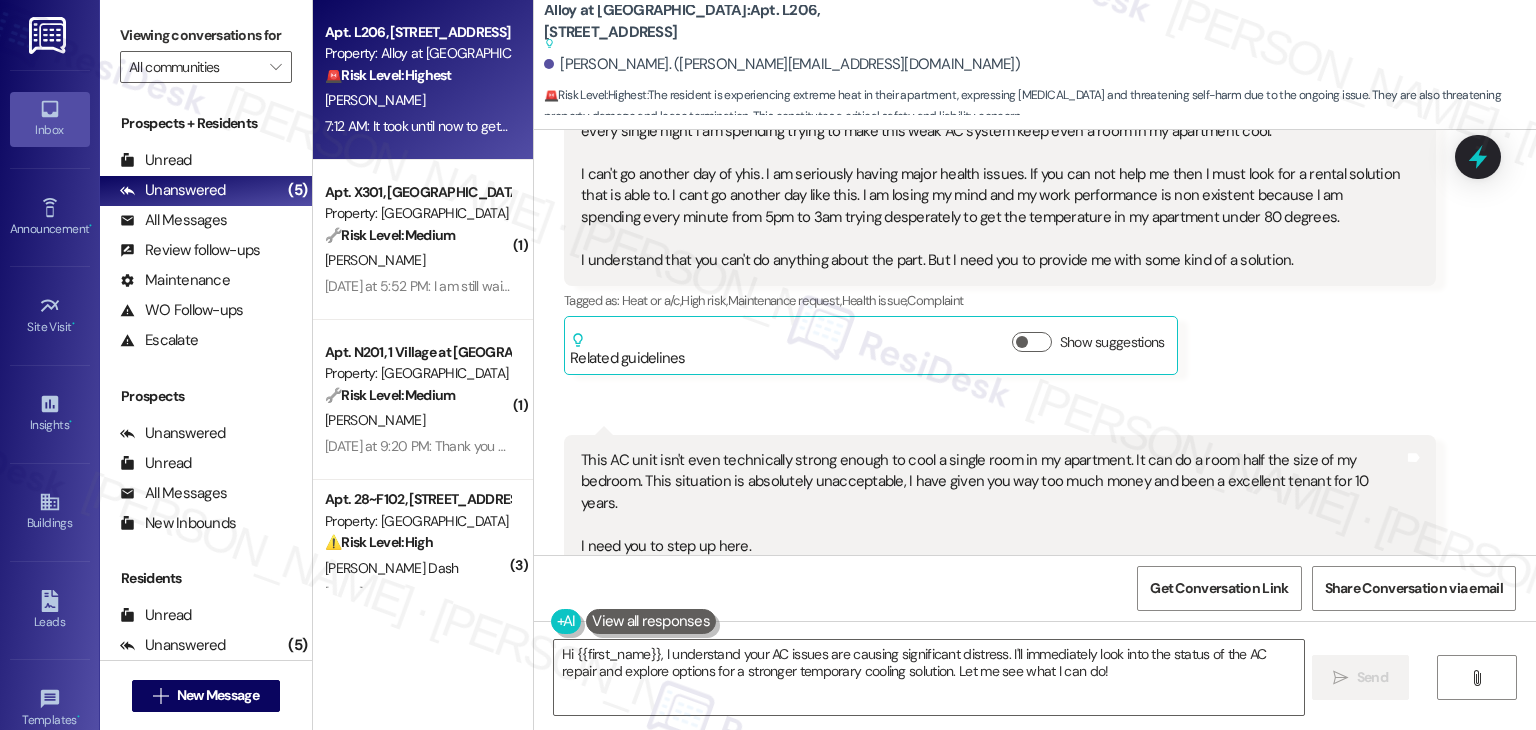 click on "Received via SMS Brandon Sorenson Question   Neutral 4:10 AM Hey, if you guys cant get my AC working today. I MUST demand that you let me borrow a second portable AC system because every single night I am spending trying to make this weak AC system keep even a room in my apartment cool.
I can't go another day of yhis. I am seriously having major health issues. If you can not help me then I must look for a rental solution that is able to. I cant go another day like this. I am losing my mind and my work performance is non existent because I am spending every minute from 5pm to 3am trying desperately to get the temperature in my apartment under 80 degrees.
I understand that you can't do anything about the part. But I need you to provide me with some kind of a solution. Tags and notes Tagged as:   Heat or a/c ,  Click to highlight conversations about Heat or a/c High risk ,  Click to highlight conversations about High risk Maintenance request ,  Click to highlight conversations about Maintenance request" at bounding box center [1035, 1258] 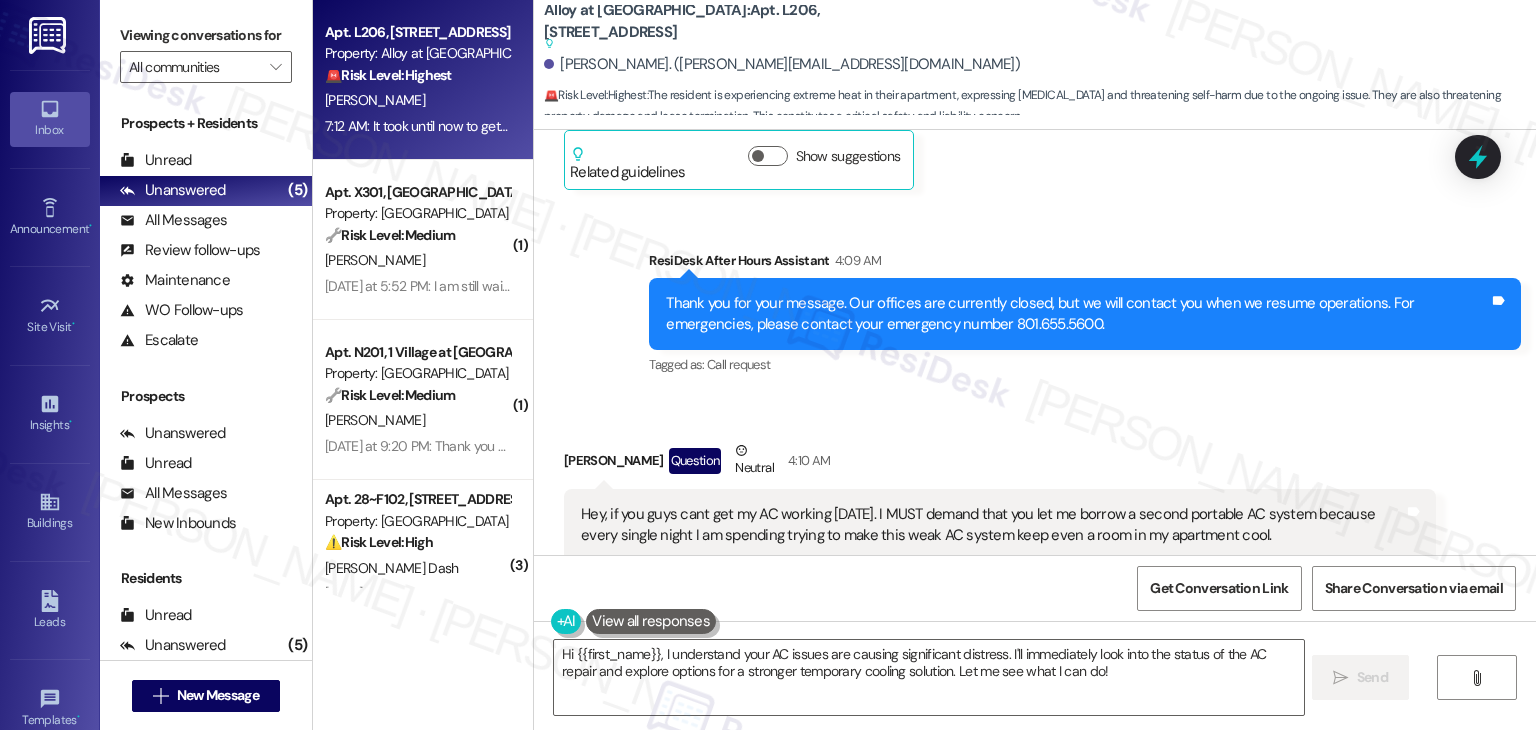 scroll, scrollTop: 24904, scrollLeft: 0, axis: vertical 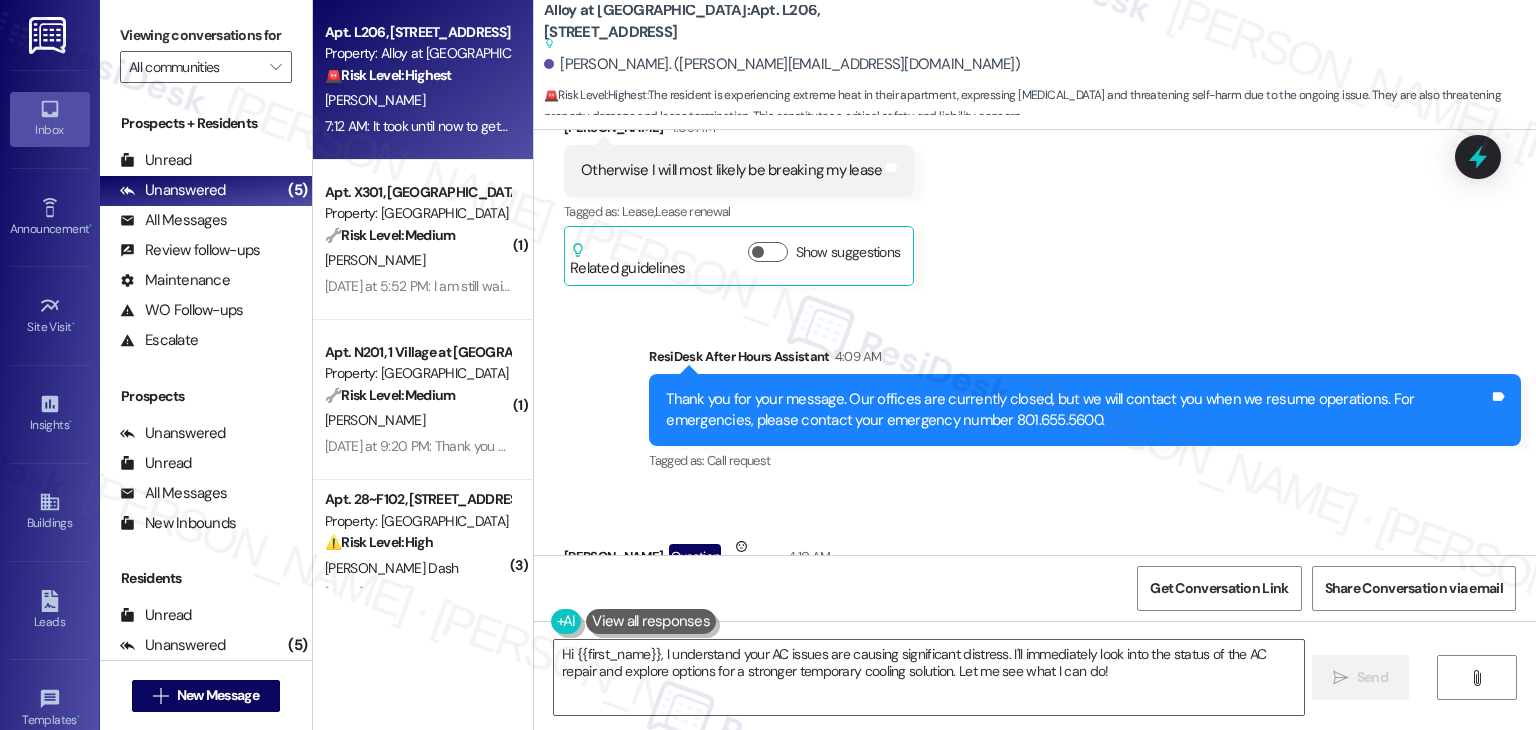 click on "Received via SMS Brandon Sorenson Question   Neutral 4:10 AM Hey, if you guys cant get my AC working today. I MUST demand that you let me borrow a second portable AC system because every single night I am spending trying to make this weak AC system keep even a room in my apartment cool.
I can't go another day of yhis. I am seriously having major health issues. If you can not help me then I must look for a rental solution that is able to. I cant go another day like this. I am losing my mind and my work performance is non existent because I am spending every minute from 5pm to 3am trying desperately to get the temperature in my apartment under 80 degrees.
I understand that you can't do anything about the part. But I need you to provide me with some kind of a solution. Tags and notes Tagged as:   Heat or a/c ,  Click to highlight conversations about Heat or a/c High risk ,  Click to highlight conversations about High risk Maintenance request ,  Click to highlight conversations about Maintenance request" at bounding box center [1000, 705] 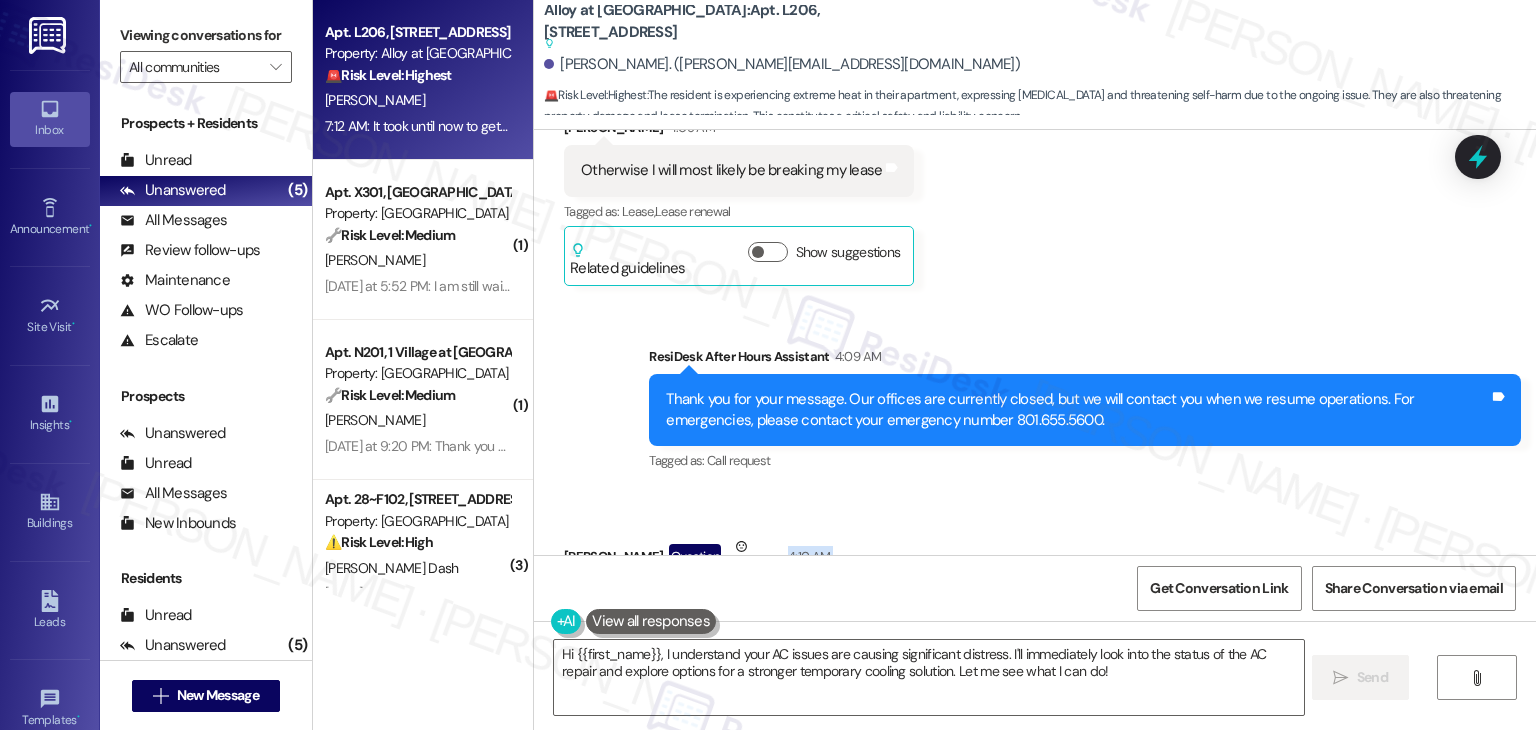 click on "Received via SMS Brandon Sorenson Question   Neutral 4:10 AM Hey, if you guys cant get my AC working today. I MUST demand that you let me borrow a second portable AC system because every single night I am spending trying to make this weak AC system keep even a room in my apartment cool.
I can't go another day of yhis. I am seriously having major health issues. If you can not help me then I must look for a rental solution that is able to. I cant go another day like this. I am losing my mind and my work performance is non existent because I am spending every minute from 5pm to 3am trying desperately to get the temperature in my apartment under 80 degrees.
I understand that you can't do anything about the part. But I need you to provide me with some kind of a solution. Tags and notes Tagged as:   Heat or a/c ,  Click to highlight conversations about Heat or a/c High risk ,  Click to highlight conversations about High risk Maintenance request ,  Click to highlight conversations about Maintenance request" at bounding box center (1000, 705) 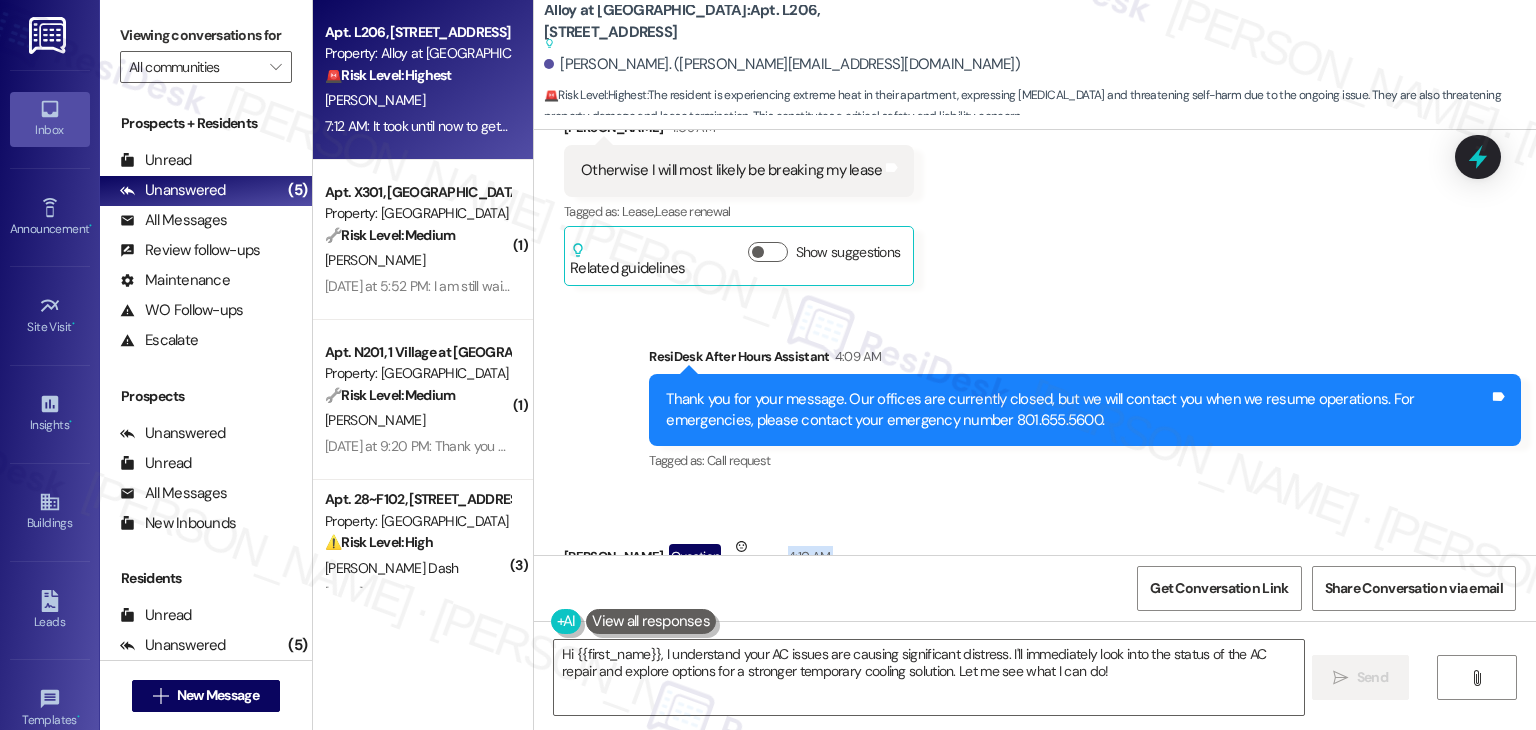 scroll, scrollTop: 25004, scrollLeft: 0, axis: vertical 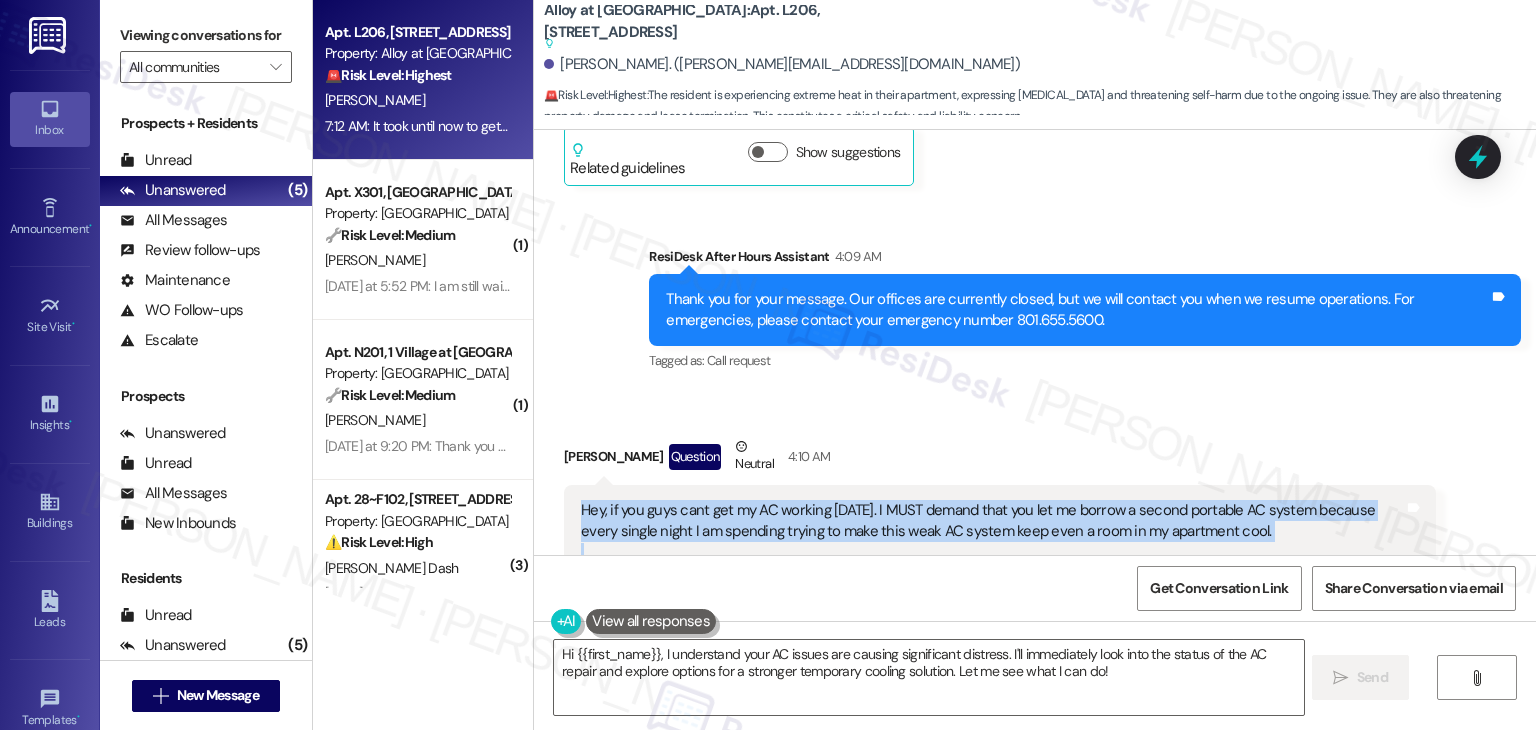 drag, startPoint x: 1257, startPoint y: 437, endPoint x: 552, endPoint y: 284, distance: 721.41113 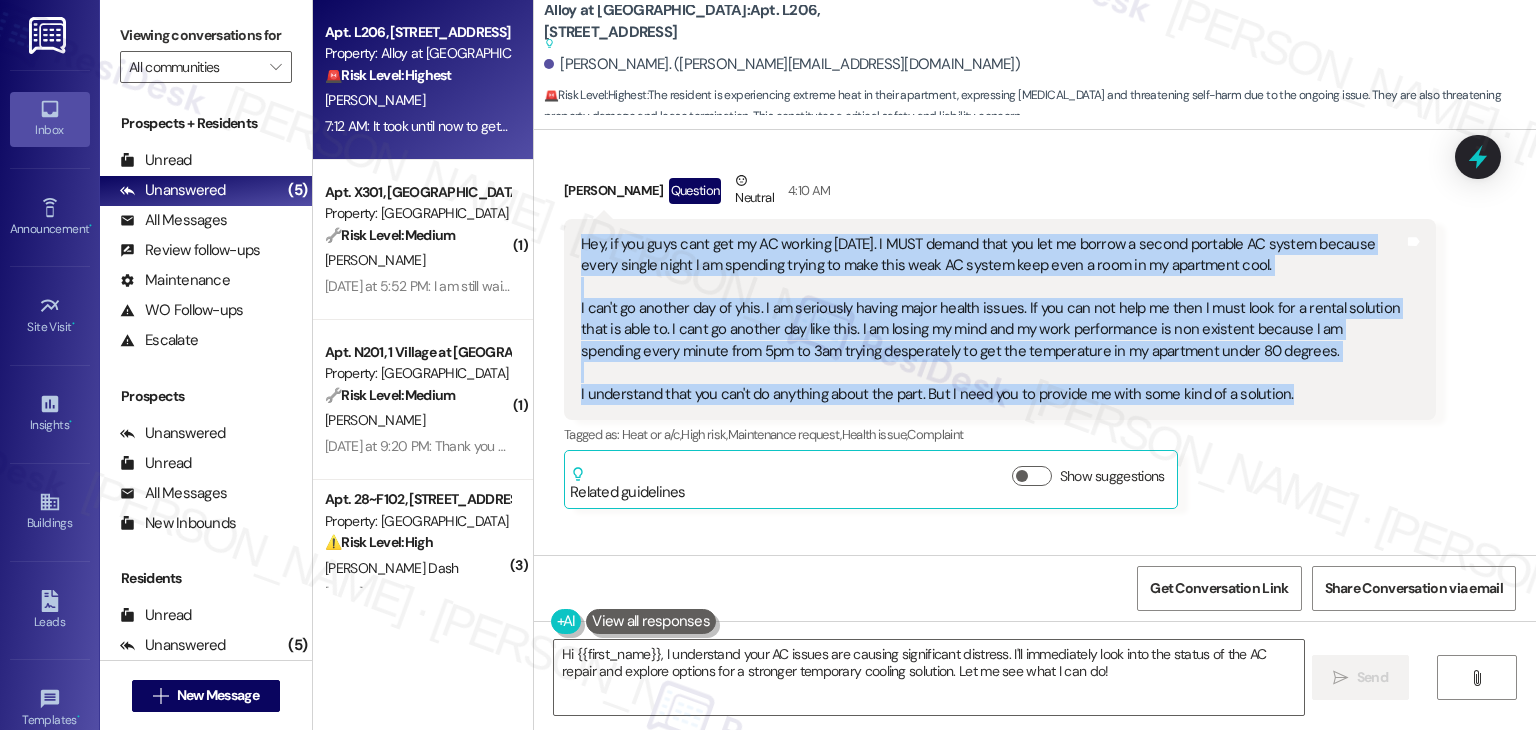 scroll, scrollTop: 25304, scrollLeft: 0, axis: vertical 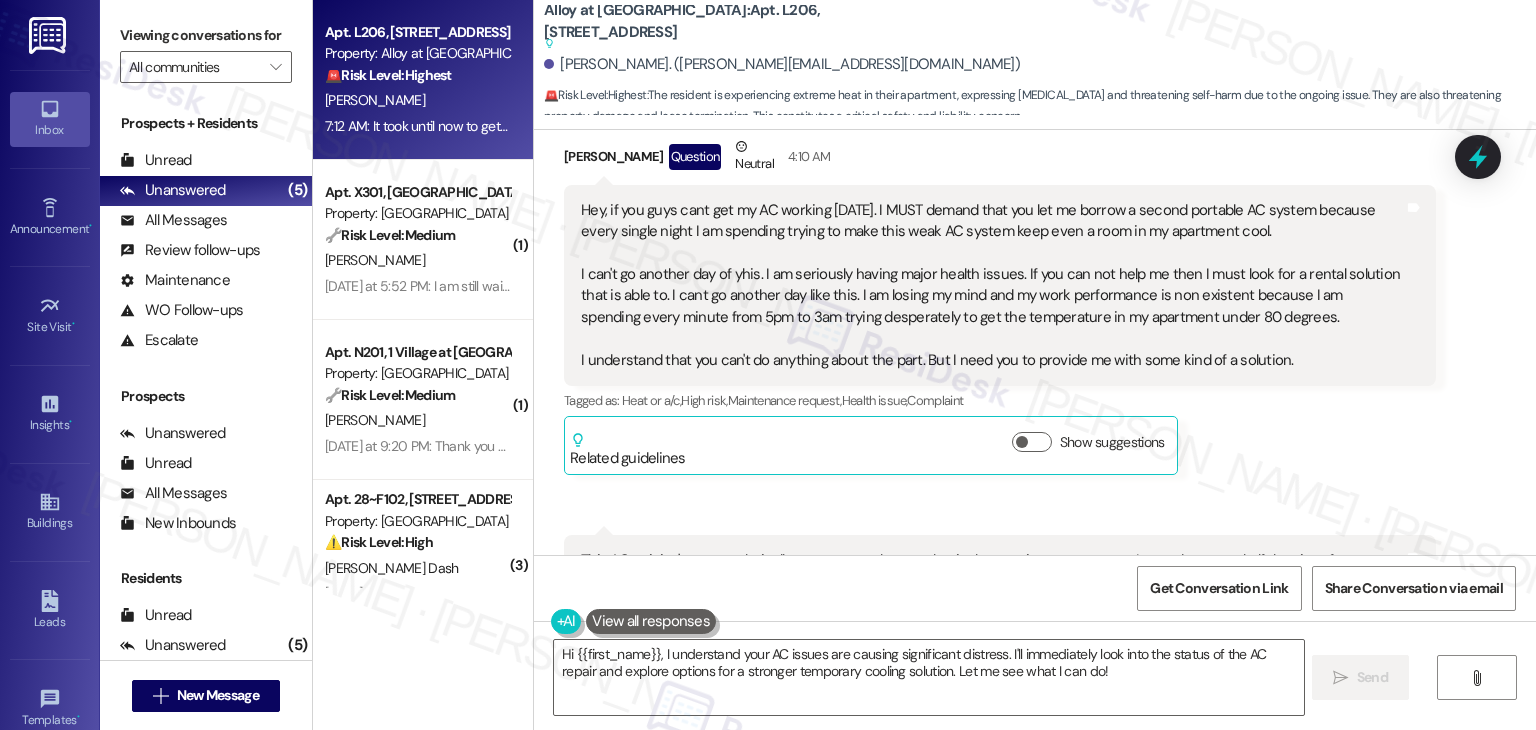 click on "Brandon Sorenson   Neutral 4:13 AM This AC unit isn't even technically strong enough to cool a single room in my apartment. It can do a room half the size of my bedroom. This situation is absolutely unacceptable, I have given you way too much money and been a excellent tenant for 10 years.
I need you to step up here. Tags and notes Tagged as:   Heat or a/c ,  Click to highlight conversations about Heat or a/c Complaint ,  Click to highlight conversations about Complaint Rent/payments ,  Click to highlight conversations about Rent/payments Praise Click to highlight conversations about Praise  Related guidelines Show suggestions" at bounding box center (1000, 648) 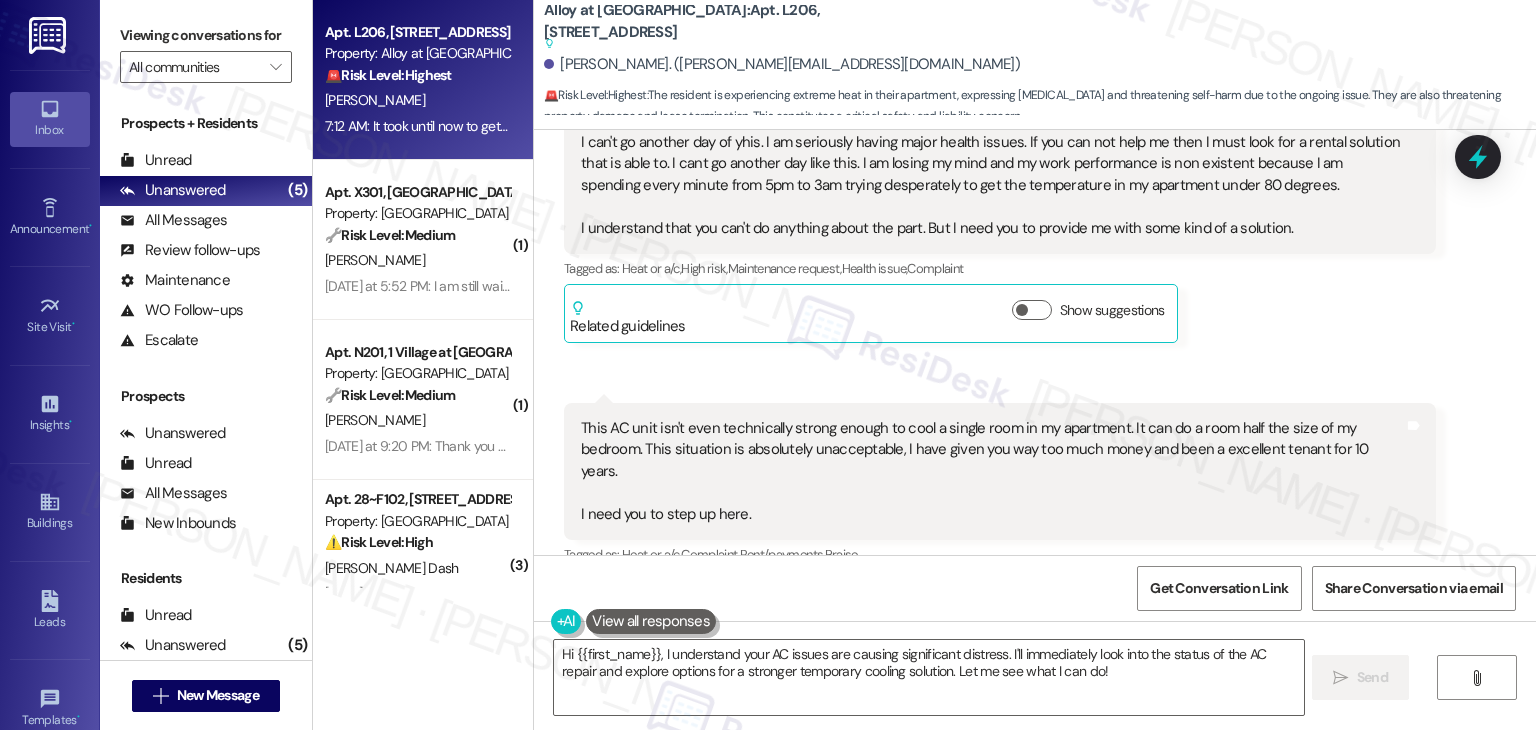 scroll, scrollTop: 25404, scrollLeft: 0, axis: vertical 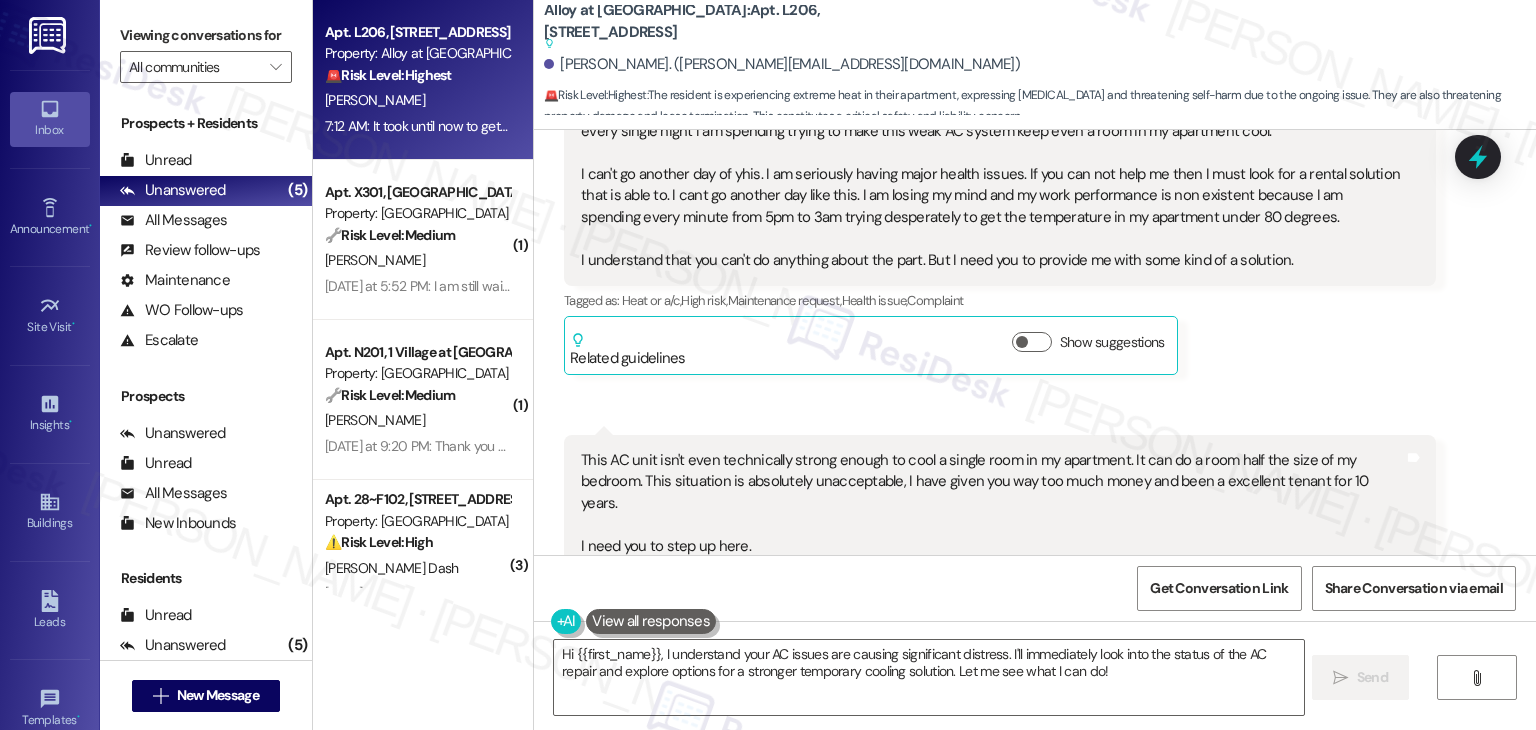 click on "Brandon Sorenson   Neutral 4:13 AM This AC unit isn't even technically strong enough to cool a single room in my apartment. It can do a room half the size of my bedroom. This situation is absolutely unacceptable, I have given you way too much money and been a excellent tenant for 10 years.
I need you to step up here. Tags and notes Tagged as:   Heat or a/c ,  Click to highlight conversations about Heat or a/c Complaint ,  Click to highlight conversations about Complaint Rent/payments ,  Click to highlight conversations about Rent/payments Praise Click to highlight conversations about Praise  Related guidelines Show suggestions" at bounding box center [1000, 548] 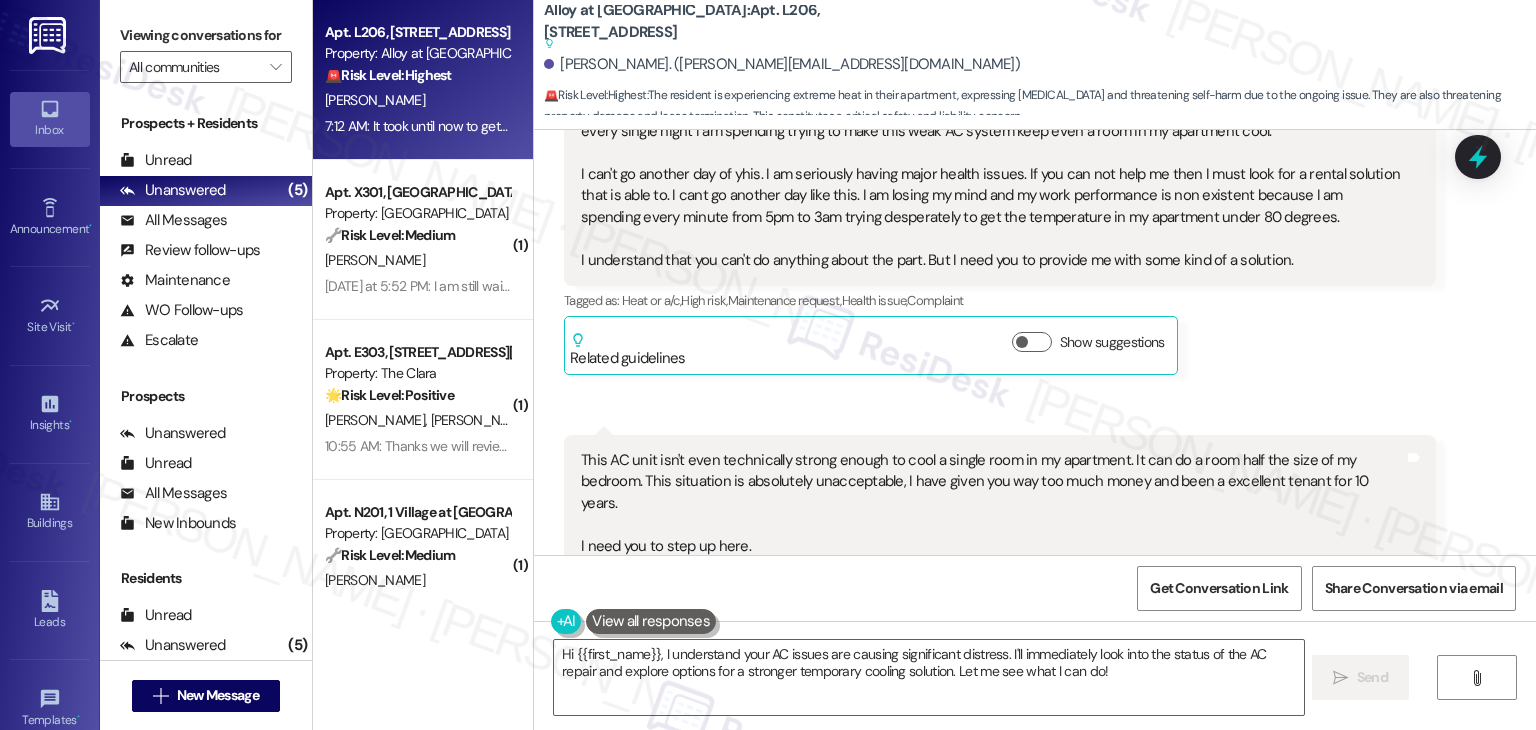 click on "Brandon Sorenson   Neutral 4:13 AM This AC unit isn't even technically strong enough to cool a single room in my apartment. It can do a room half the size of my bedroom. This situation is absolutely unacceptable, I have given you way too much money and been a excellent tenant for 10 years.
I need you to step up here. Tags and notes Tagged as:   Heat or a/c ,  Click to highlight conversations about Heat or a/c Complaint ,  Click to highlight conversations about Complaint Rent/payments ,  Click to highlight conversations about Rent/payments Praise Click to highlight conversations about Praise  Related guidelines Show suggestions" at bounding box center (1000, 548) 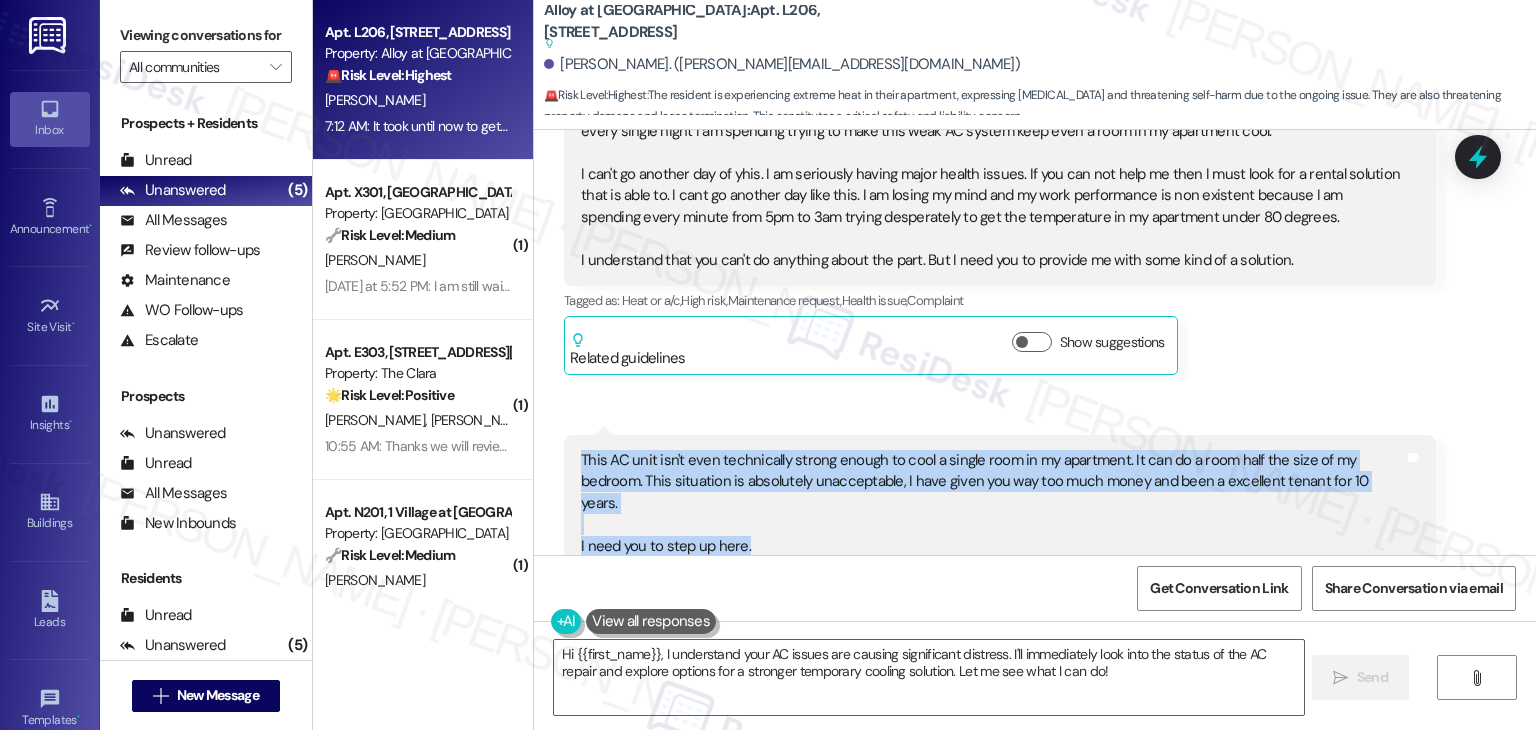 drag, startPoint x: 747, startPoint y: 309, endPoint x: 532, endPoint y: 226, distance: 230.46475 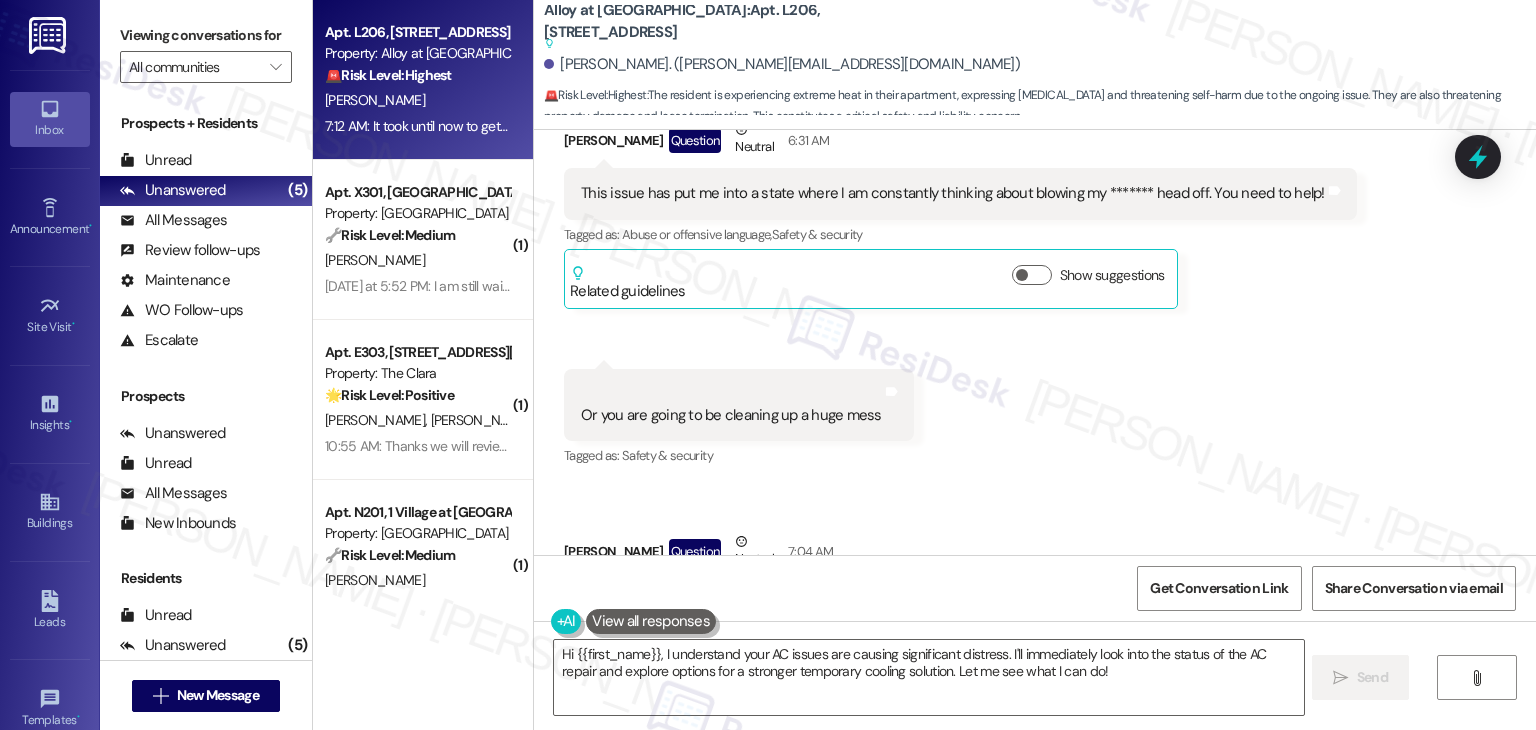 scroll, scrollTop: 26604, scrollLeft: 0, axis: vertical 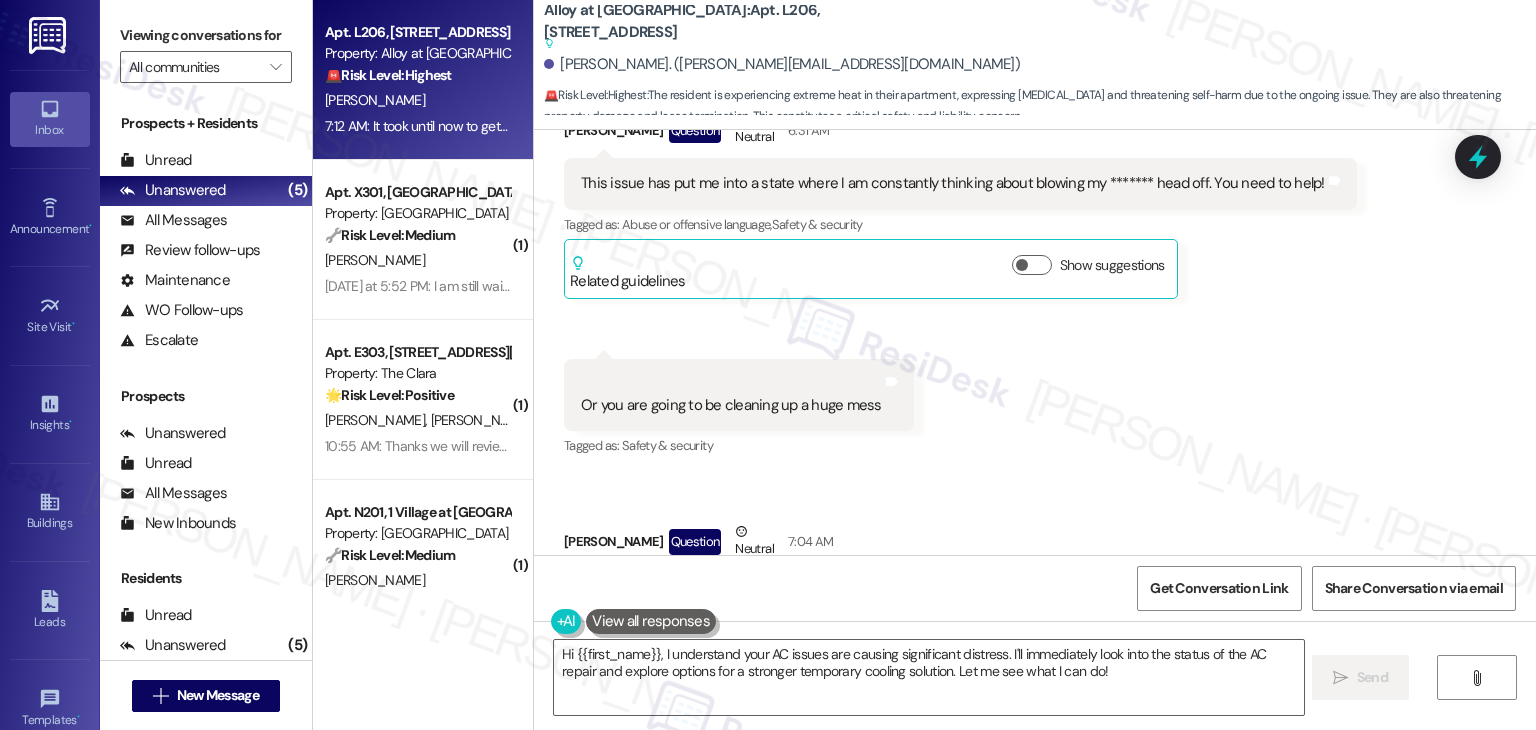 click on "Brandon Sorenson Question   Neutral 7:04 AM" at bounding box center [1000, 545] 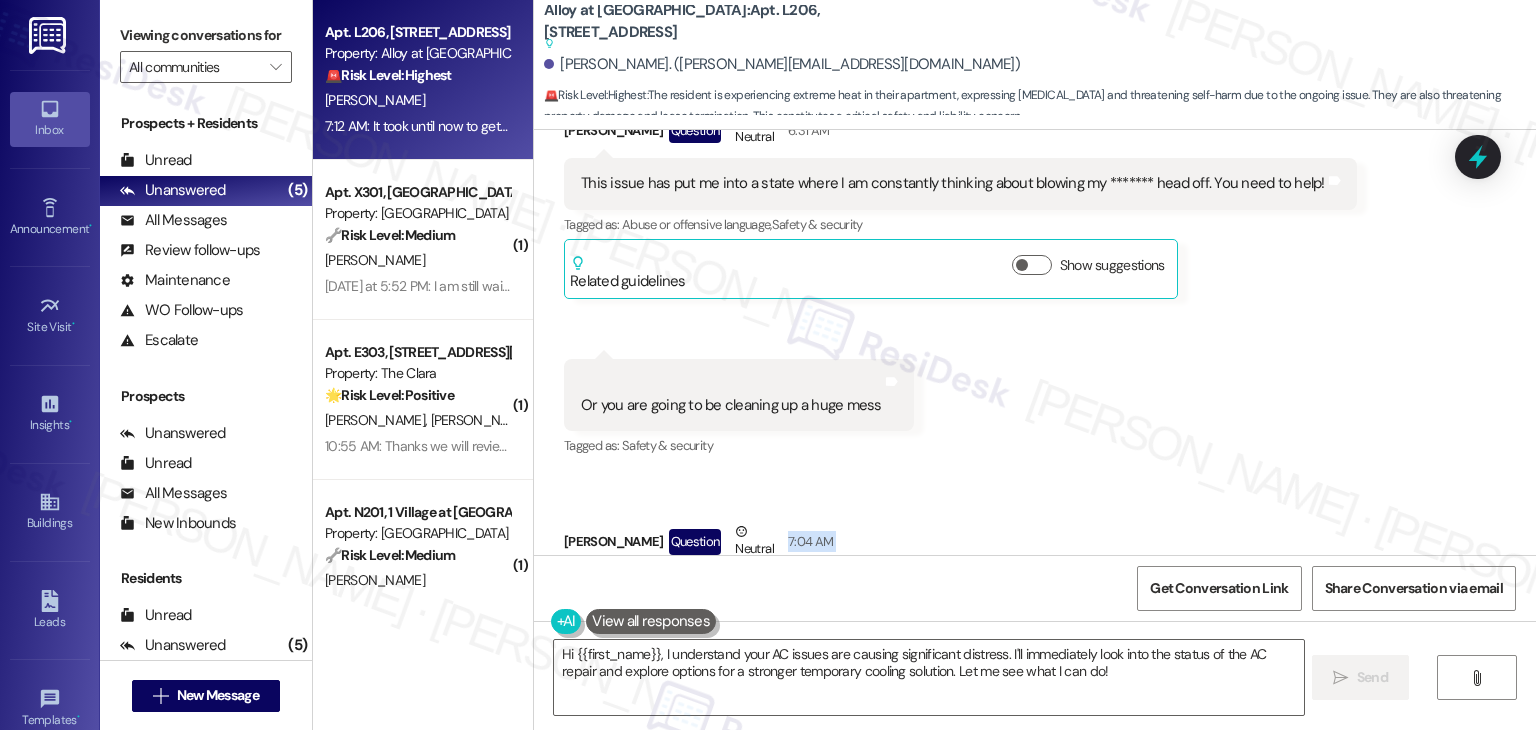 click on "Brandon Sorenson Question   Neutral 7:04 AM" at bounding box center [1000, 545] 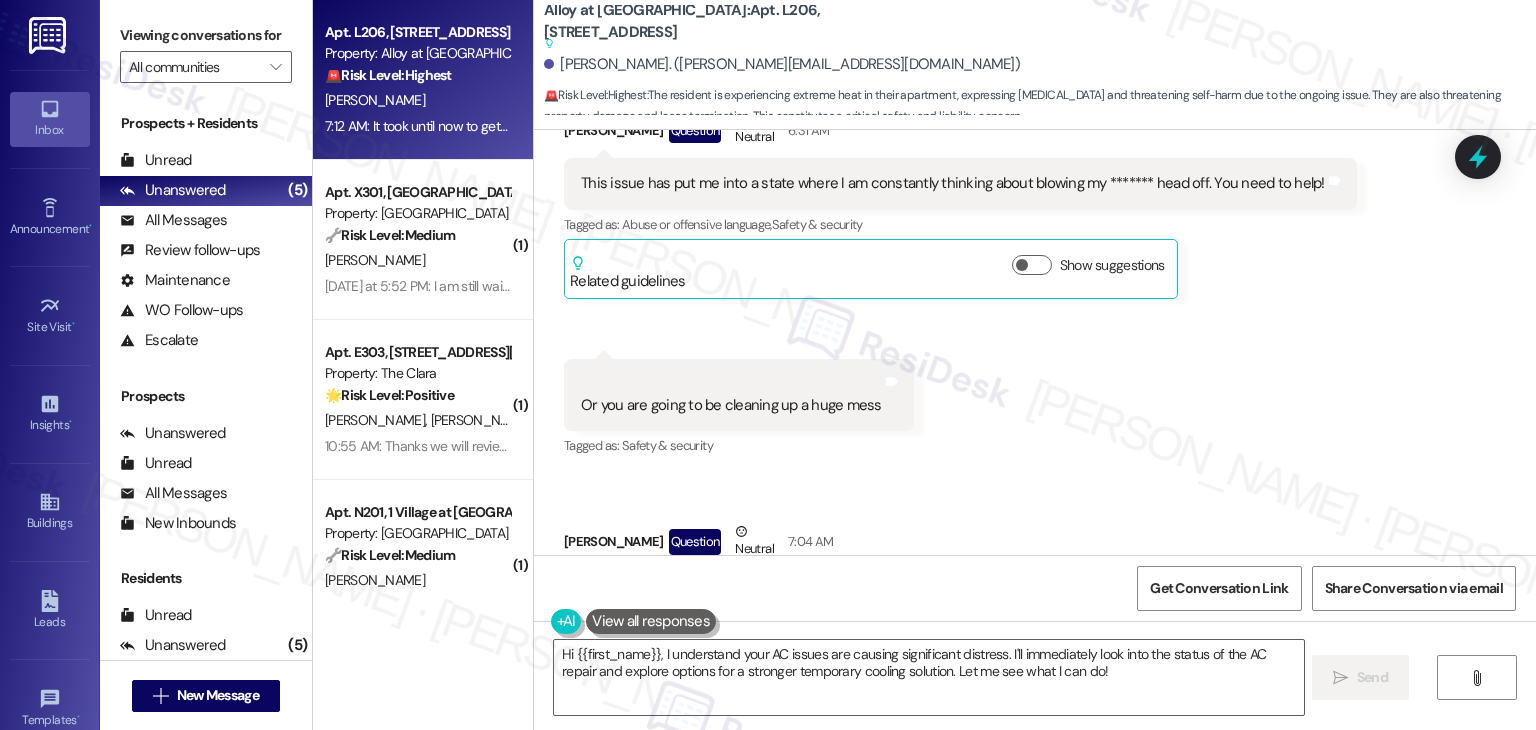 click on "I will not stay in my apartment another night unless you all provide me with a real solution to this. If I have to make arrangements to stay somewhere else just to escape the heat, I will be breaking my lease and I will make it a living nightmare for you all to get any more money out of me and I promise you all that you do not want to push me to go down that route. I am begging you to help me [DATE]" at bounding box center [992, 628] 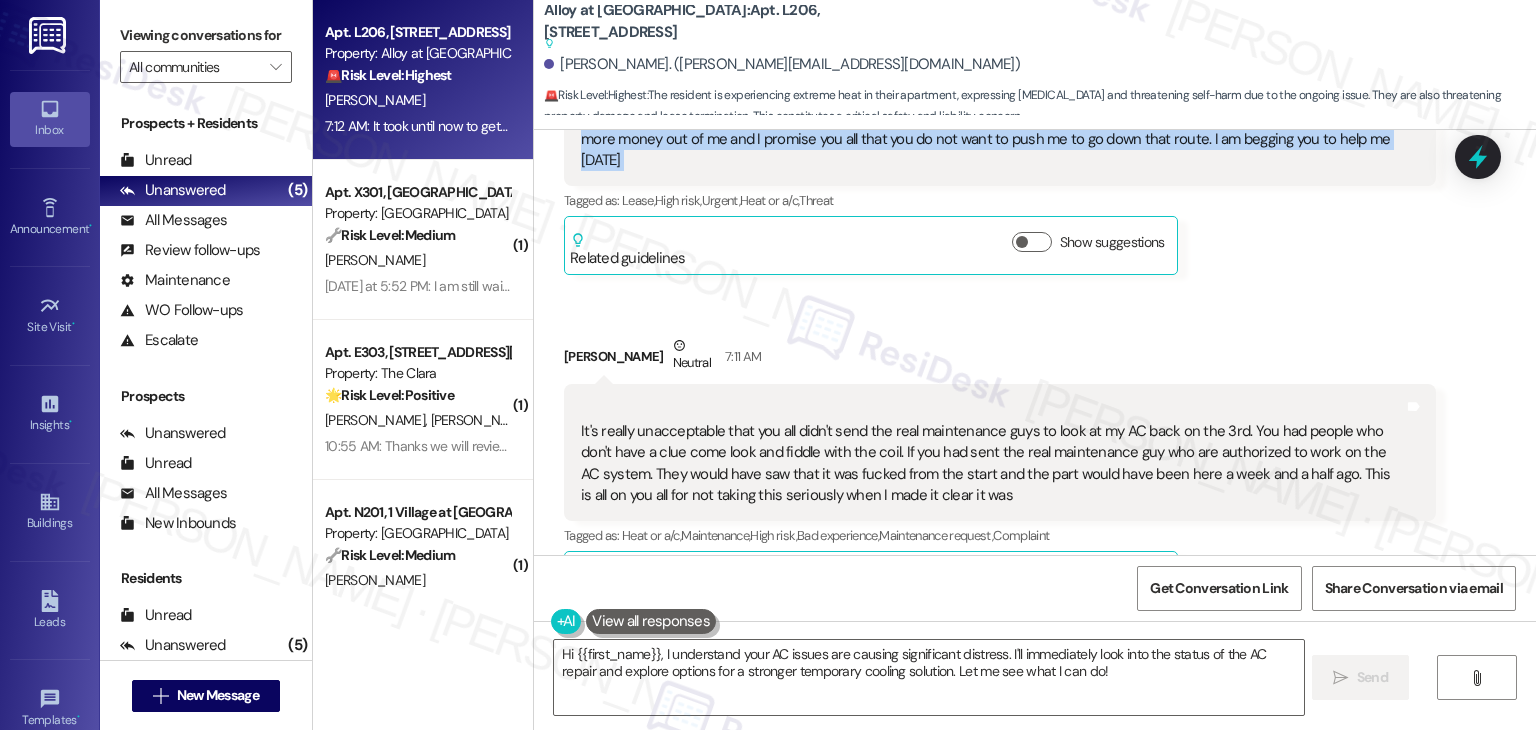 scroll, scrollTop: 27104, scrollLeft: 0, axis: vertical 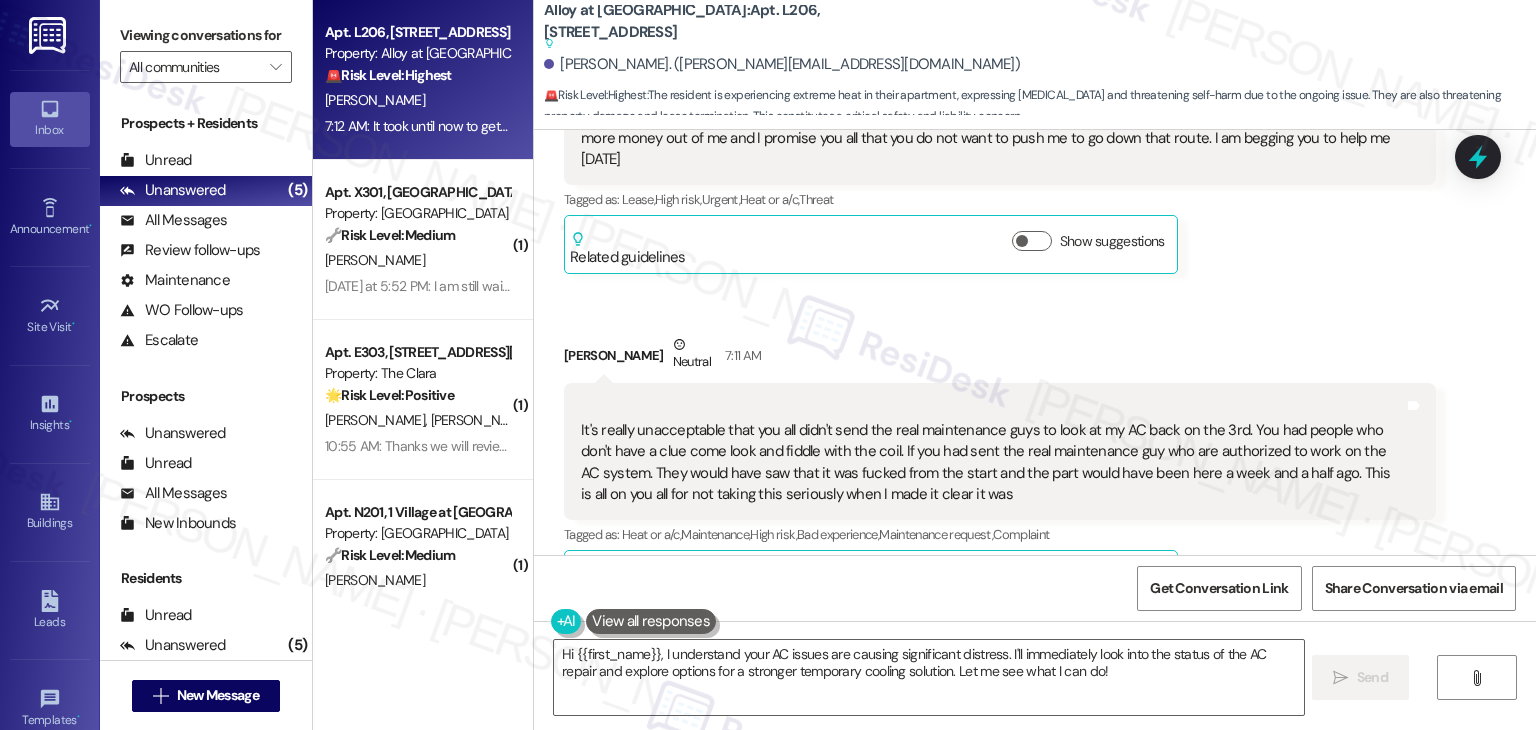 click on "Received via SMS Brandon Sorenson Question   Neutral 4:10 AM Hey, if you guys cant get my AC working today. I MUST demand that you let me borrow a second portable AC system because every single night I am spending trying to make this weak AC system keep even a room in my apartment cool.
I can't go another day of yhis. I am seriously having major health issues. If you can not help me then I must look for a rental solution that is able to. I cant go another day like this. I am losing my mind and my work performance is non existent because I am spending every minute from 5pm to 3am trying desperately to get the temperature in my apartment under 80 degrees.
I understand that you can't do anything about the part. But I need you to provide me with some kind of a solution. Tags and notes Tagged as:   Heat or a/c ,  Click to highlight conversations about Heat or a/c High risk ,  Click to highlight conversations about High risk Maintenance request ,  Click to highlight conversations about Maintenance request" at bounding box center [1035, -442] 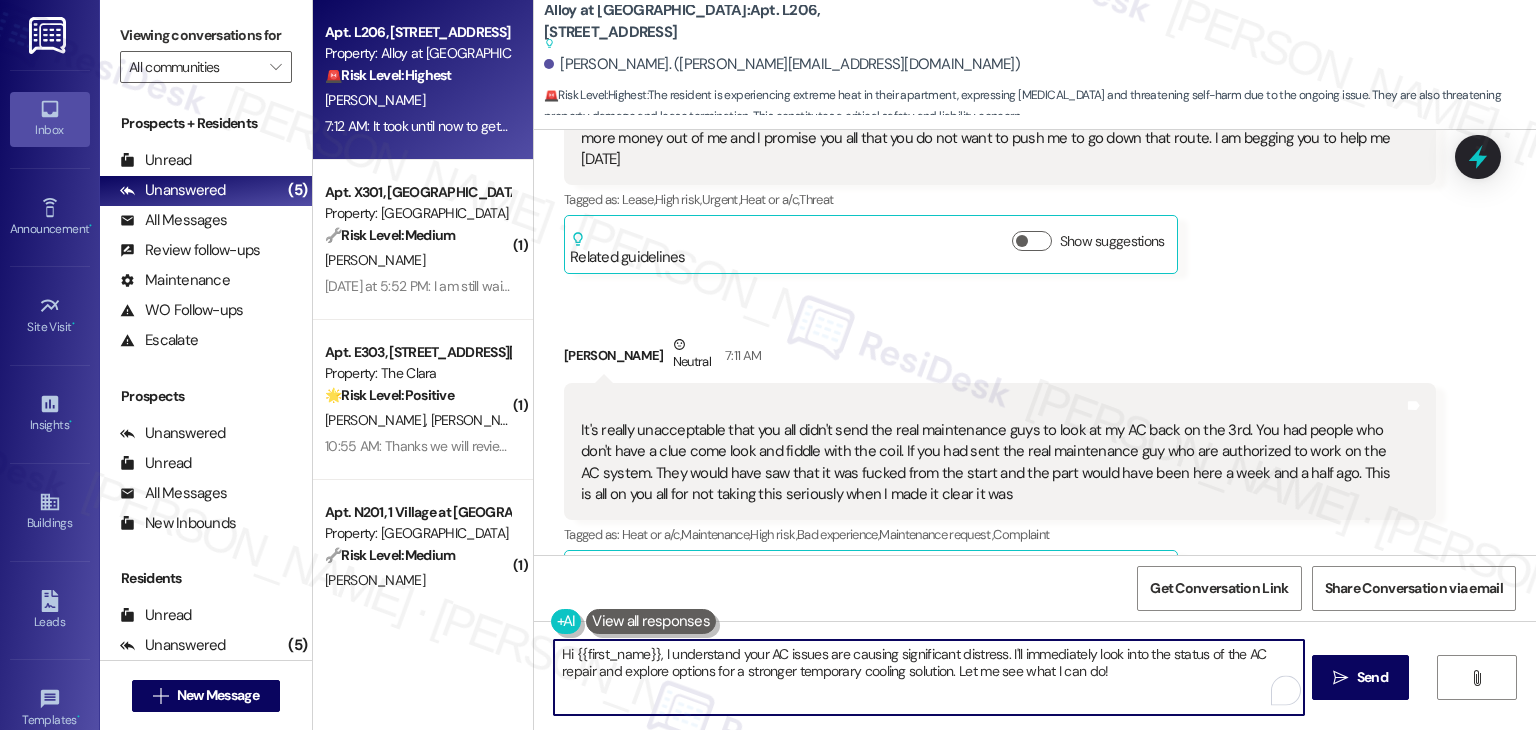 drag, startPoint x: 654, startPoint y: 655, endPoint x: 945, endPoint y: 670, distance: 291.38635 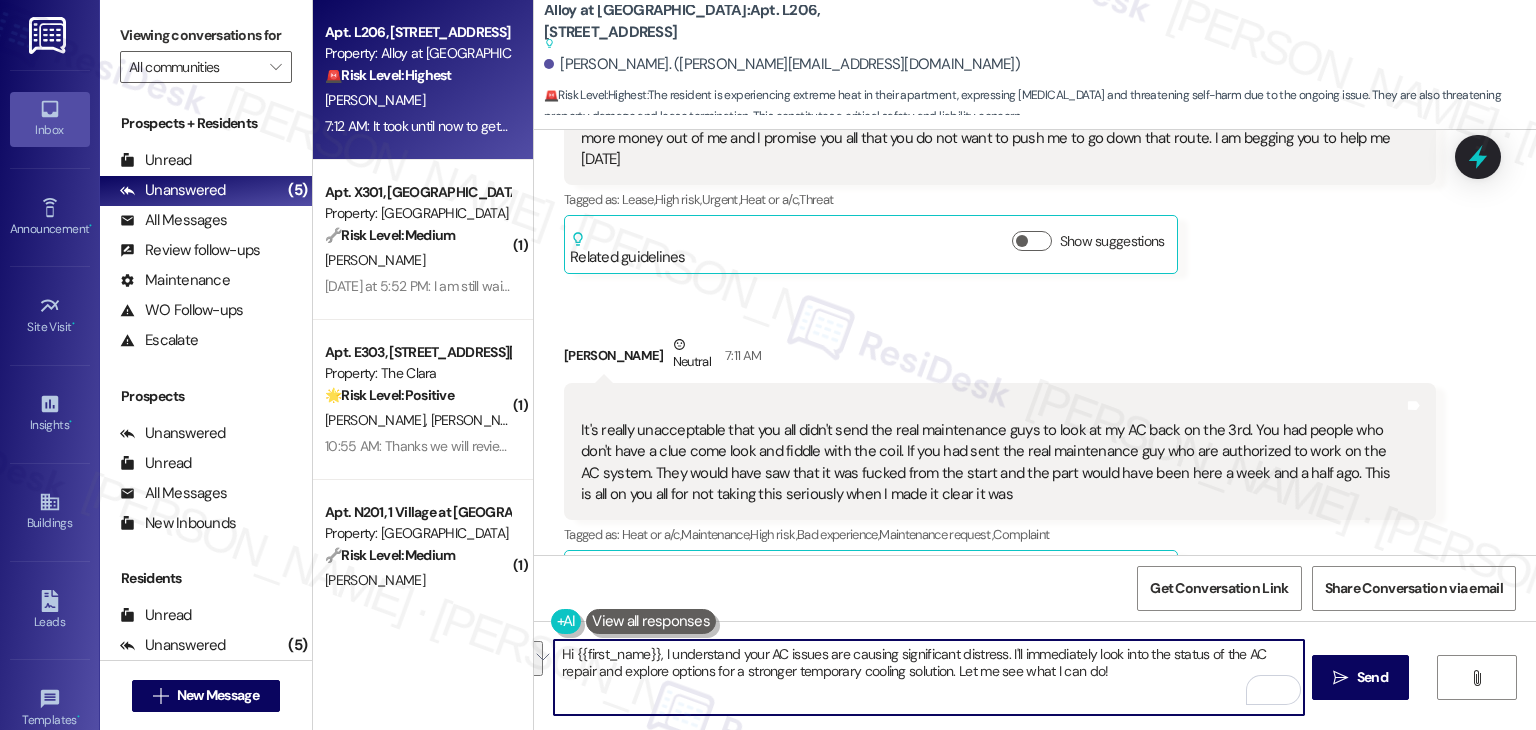 click on "Hi {{first_name}}, I understand your AC issues are causing significant distress. I'll immediately look into the status of the AC repair and explore options for a stronger temporary cooling solution. Let me see what I can do!" at bounding box center [928, 677] 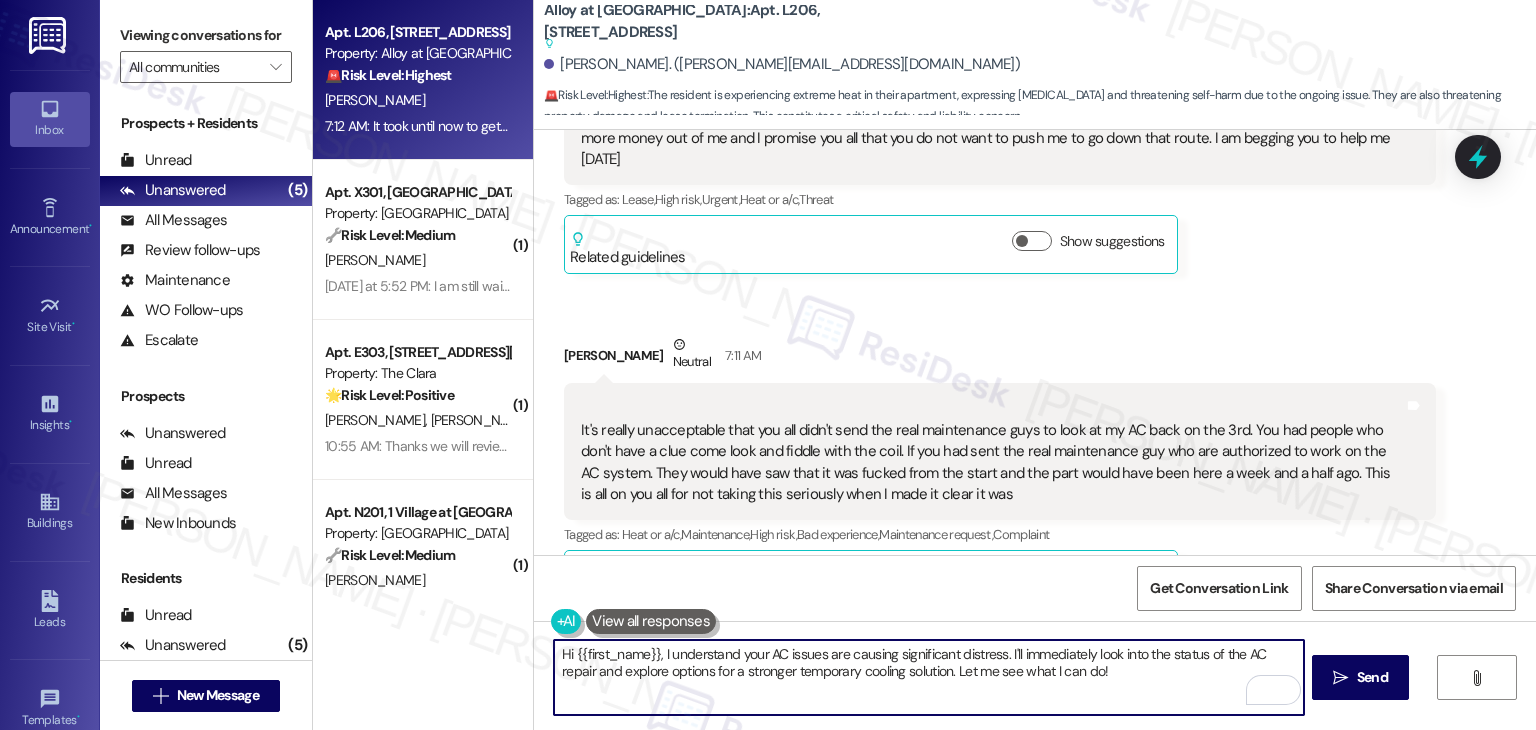 drag, startPoint x: 1124, startPoint y: 672, endPoint x: 746, endPoint y: 636, distance: 379.71042 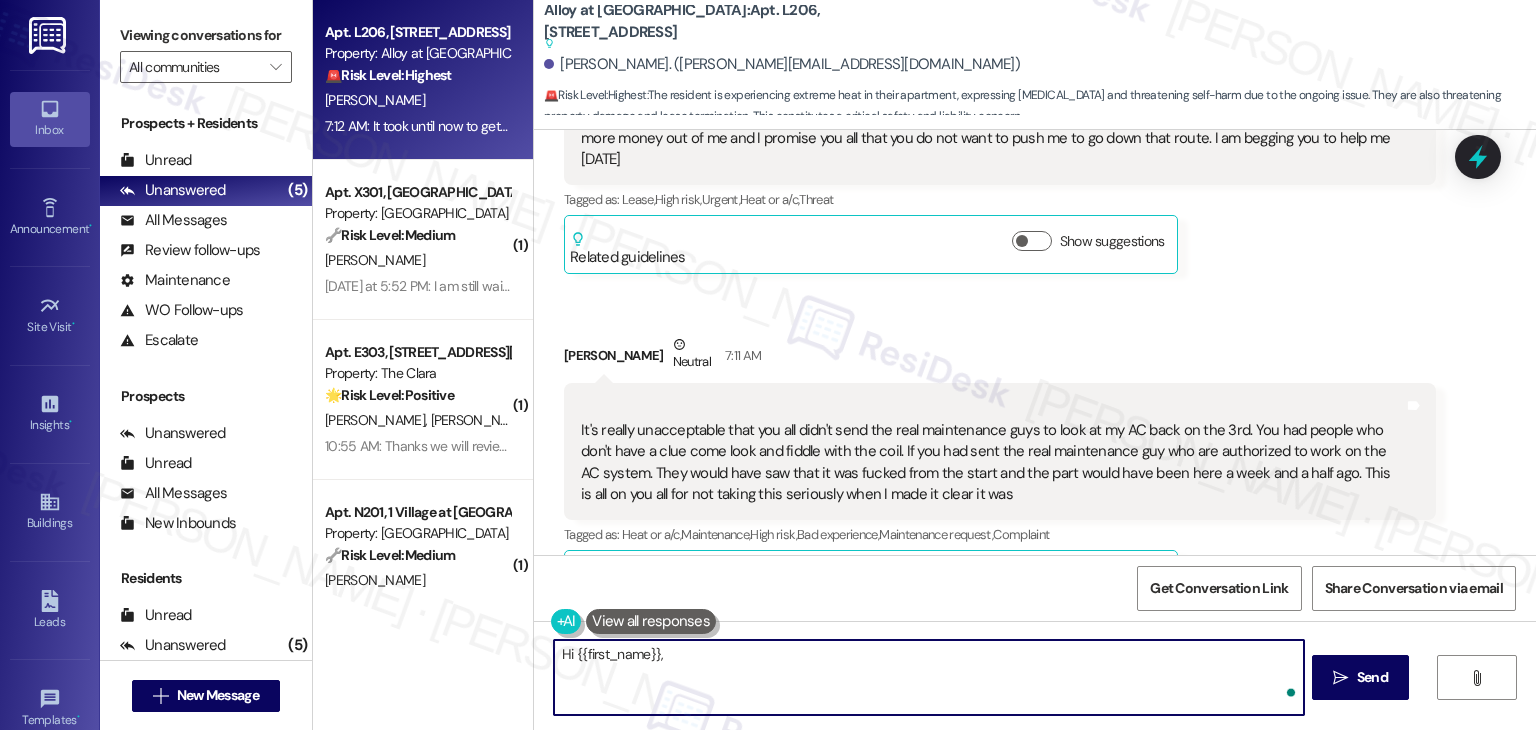paste on "I understand how upsetting and exhausting this has been, and I’m truly sorry you’re going through this. I’ve already followed up with the site team and escalated your concern again, including your request for a second portable AC. I’ll continue to push for an update on both the repair status and possible temporary cooling options. You’ve been incredibly patient, and I know this situation is beyond frustrating. If you’re able, I’d also suggest stopping by or calling the office directly—they may be able to assist more urgently onsite. I’ll stay on top of this and update you as soon as I hear more." 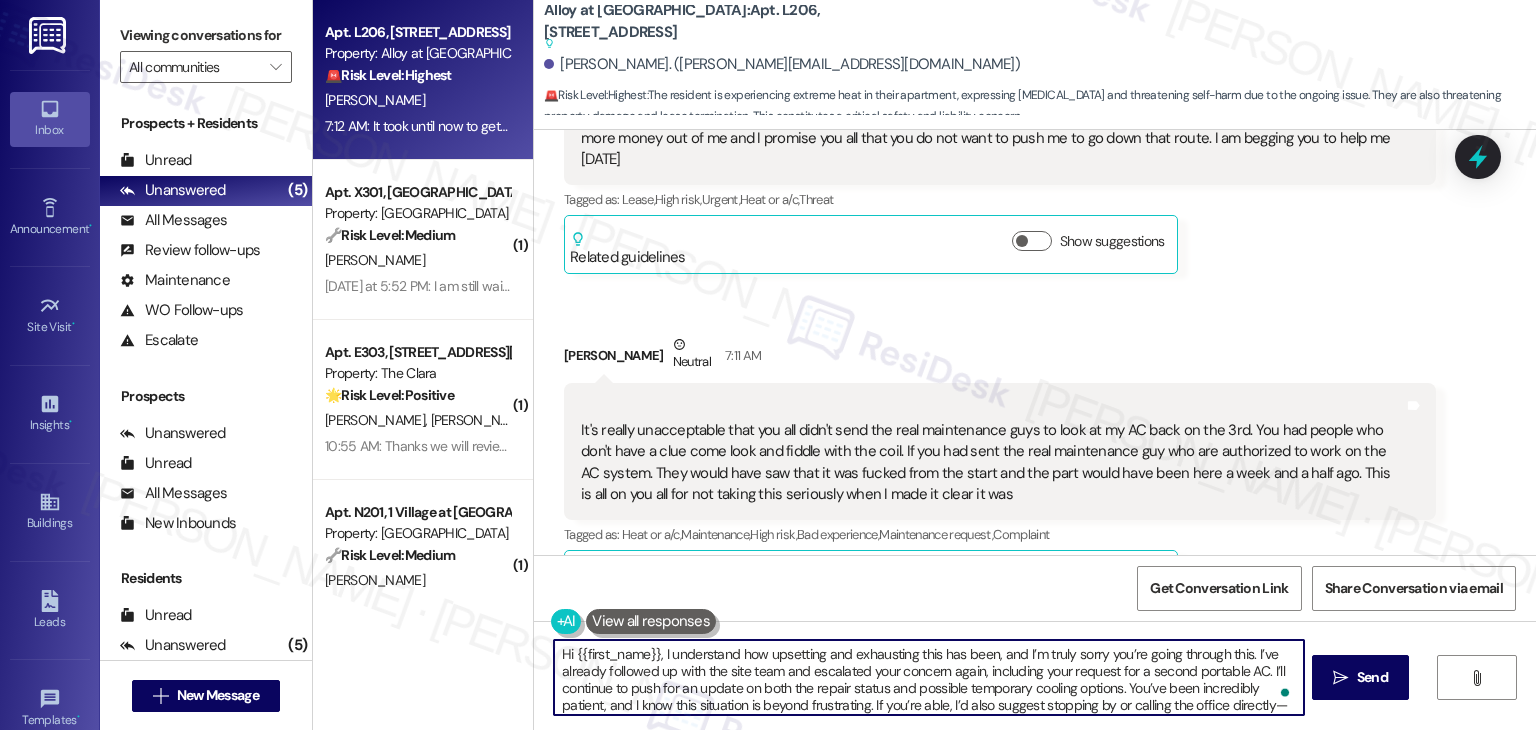 scroll, scrollTop: 16, scrollLeft: 0, axis: vertical 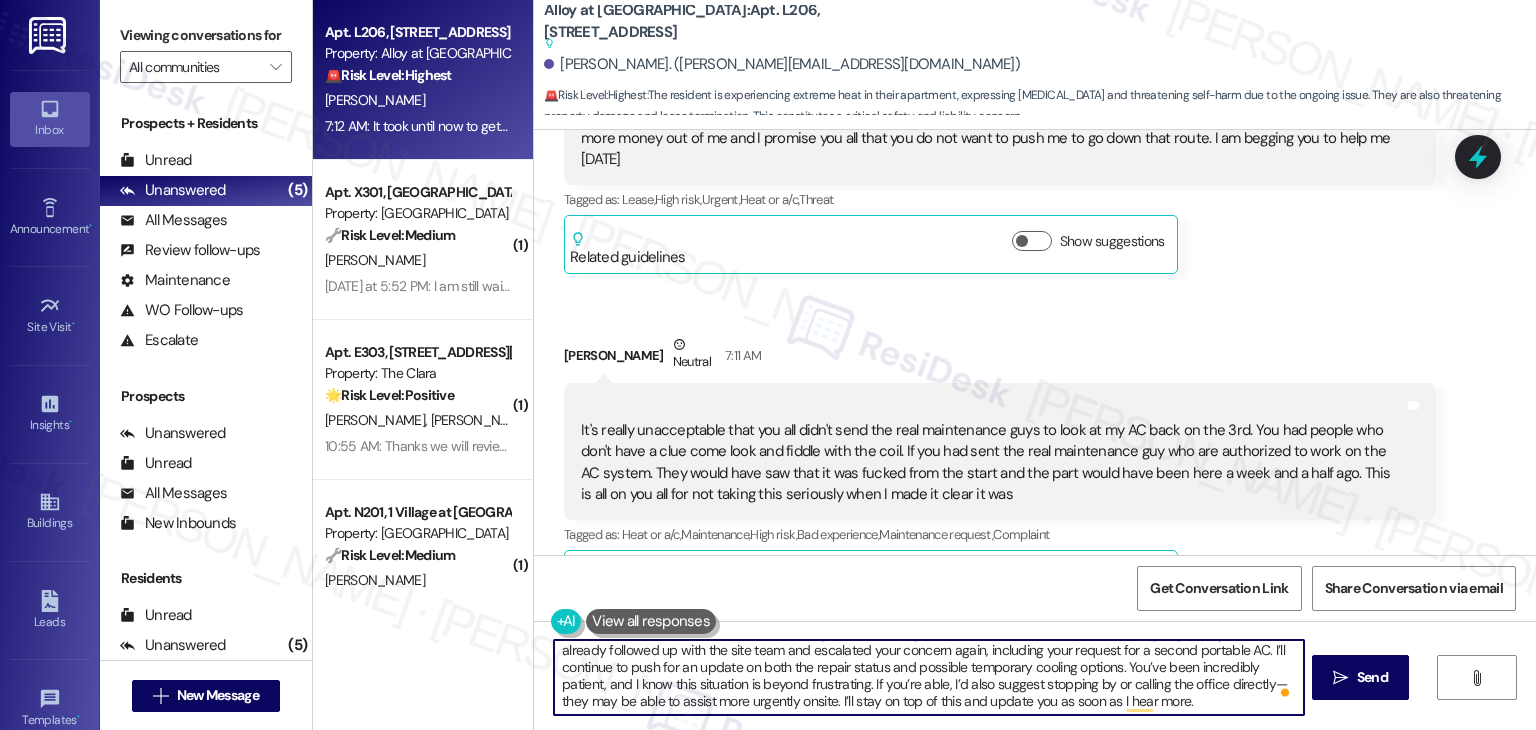 type on "Hi {{first_name}}, I understand how upsetting and exhausting this has been, and I’m truly sorry you’re going through this. I’ve already followed up with the site team and escalated your concern again, including your request for a second portable AC. I’ll continue to push for an update on both the repair status and possible temporary cooling options. You’ve been incredibly patient, and I know this situation is beyond frustrating. If you’re able, I’d also suggest stopping by or calling the office directly—they may be able to assist more urgently onsite. I’ll stay on top of this and update you as soon as I hear more." 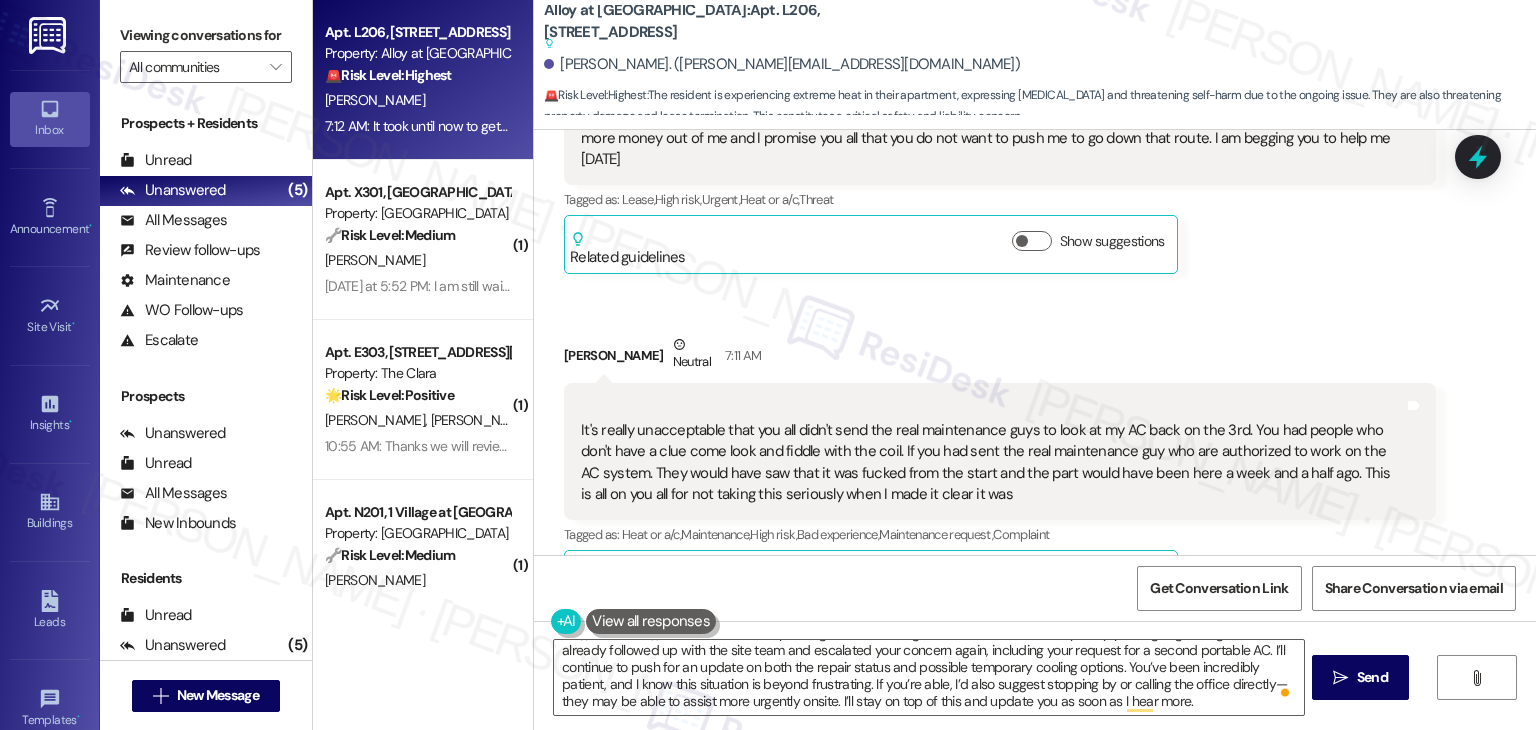 click on "Get Conversation Link Share Conversation via email" at bounding box center (1035, 588) 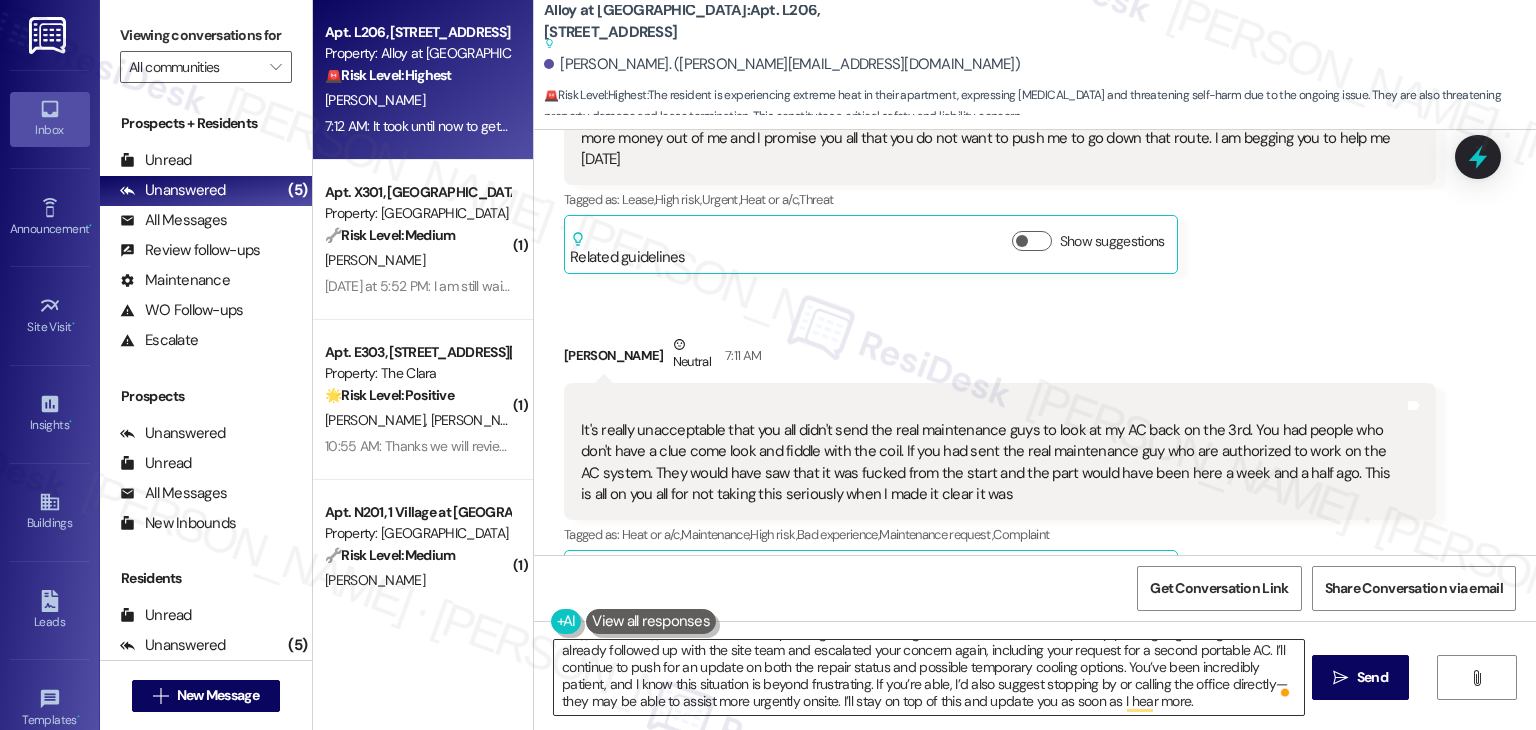 scroll, scrollTop: 0, scrollLeft: 0, axis: both 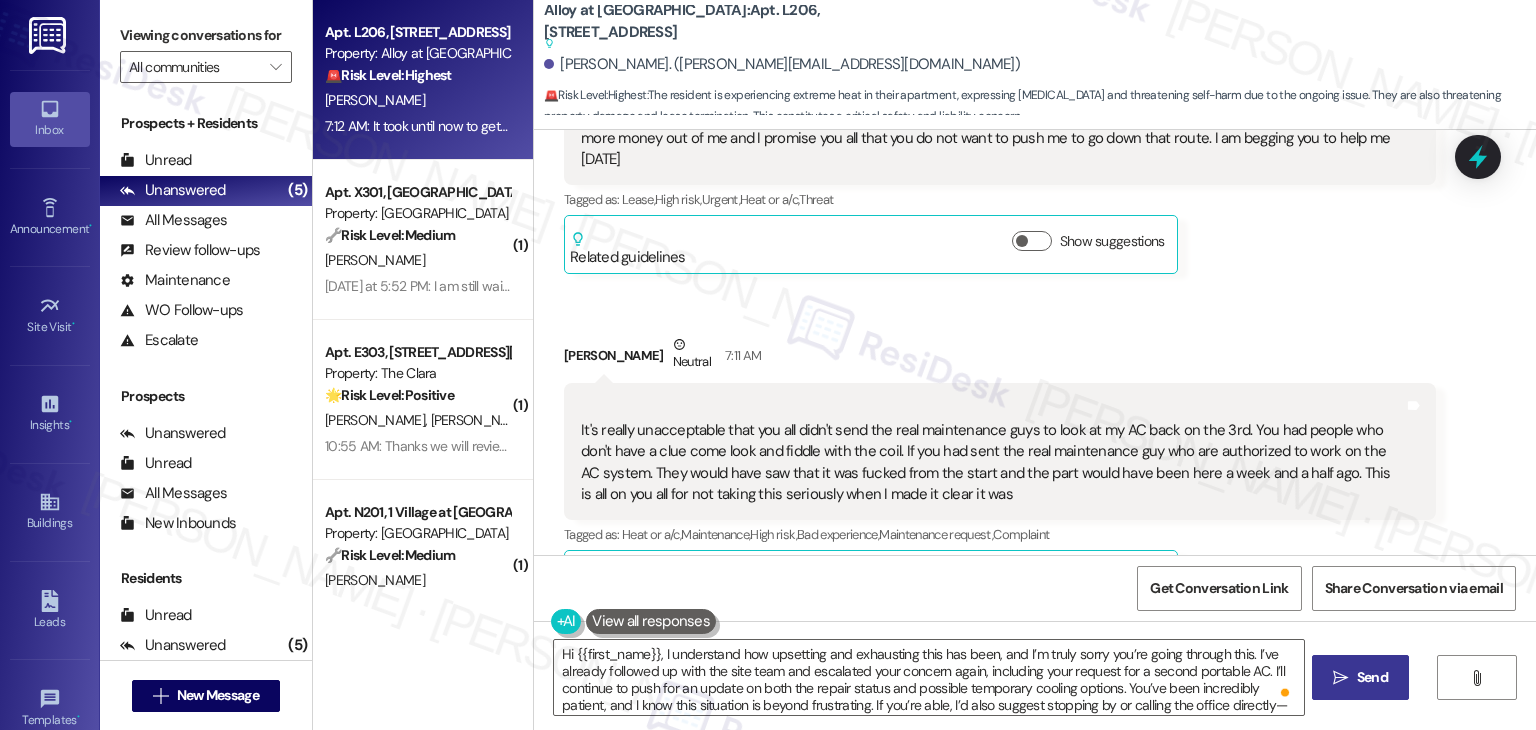 click on "Send" at bounding box center [1372, 677] 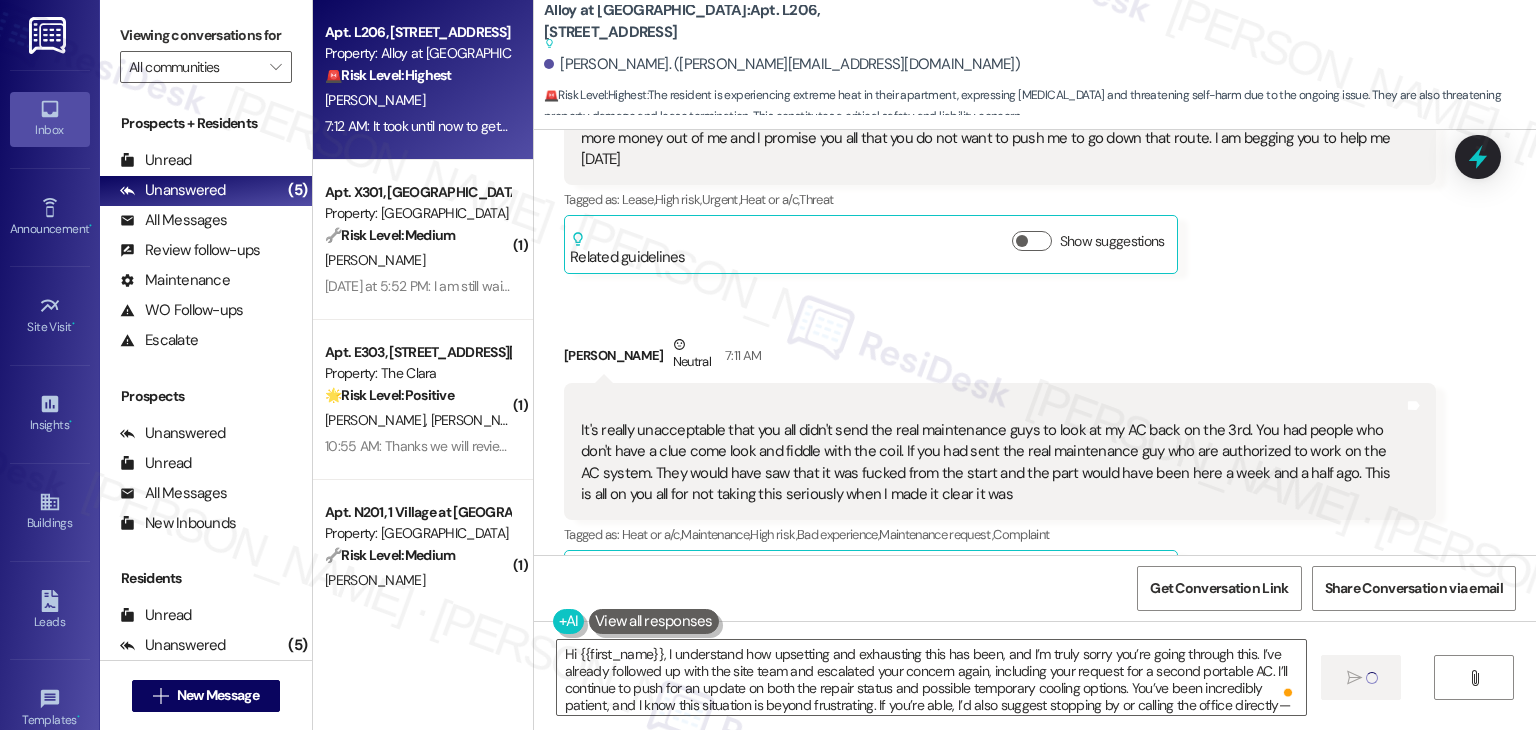 type 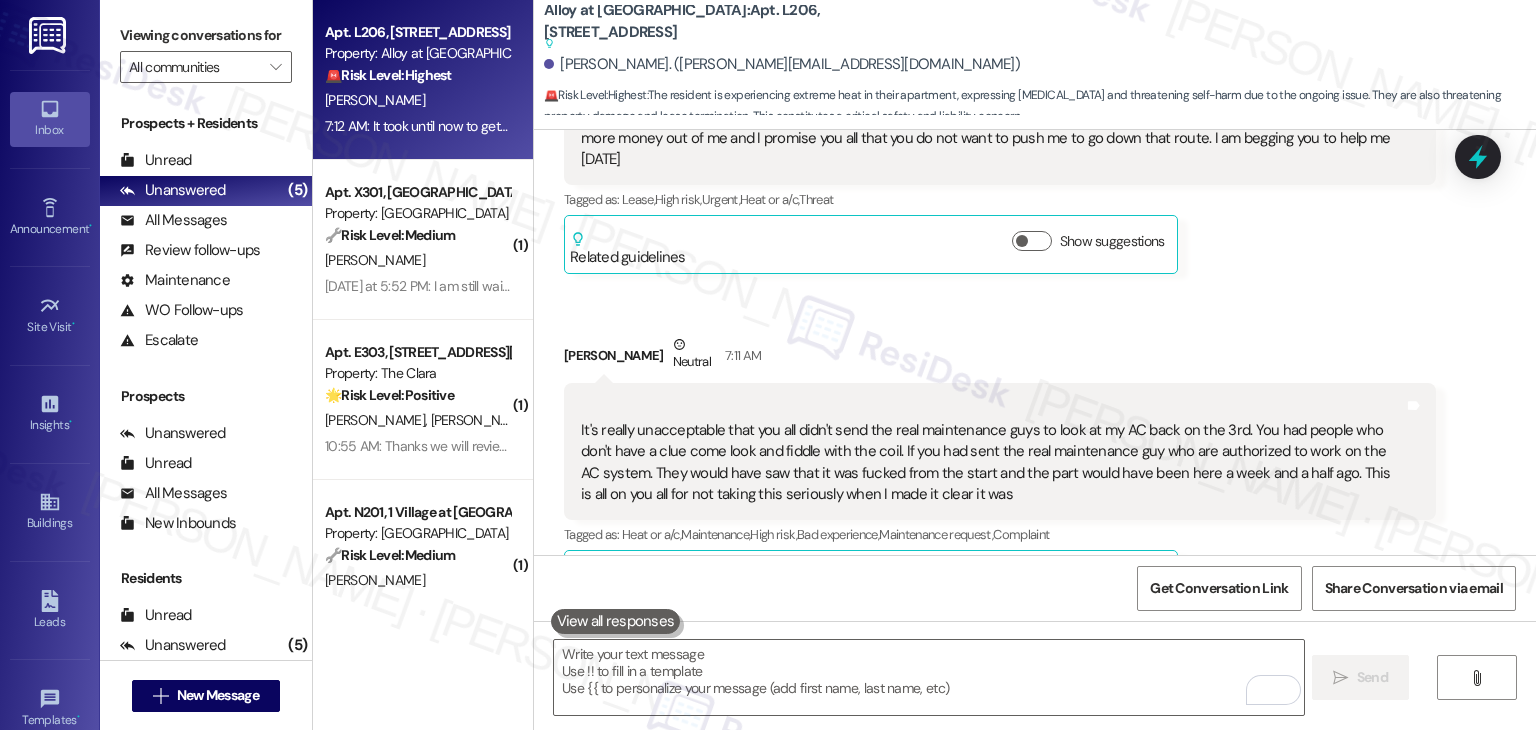 click on "Received via SMS Brandon Sorenson Question   Neutral 4:10 AM Hey, if you guys cant get my AC working today. I MUST demand that you let me borrow a second portable AC system because every single night I am spending trying to make this weak AC system keep even a room in my apartment cool.
I can't go another day of yhis. I am seriously having major health issues. If you can not help me then I must look for a rental solution that is able to. I cant go another day like this. I am losing my mind and my work performance is non existent because I am spending every minute from 5pm to 3am trying desperately to get the temperature in my apartment under 80 degrees.
I understand that you can't do anything about the part. But I need you to provide me with some kind of a solution. Tags and notes Tagged as:   Heat or a/c ,  Click to highlight conversations about Heat or a/c High risk ,  Click to highlight conversations about High risk Maintenance request ,  Click to highlight conversations about Maintenance request" at bounding box center [1035, -442] 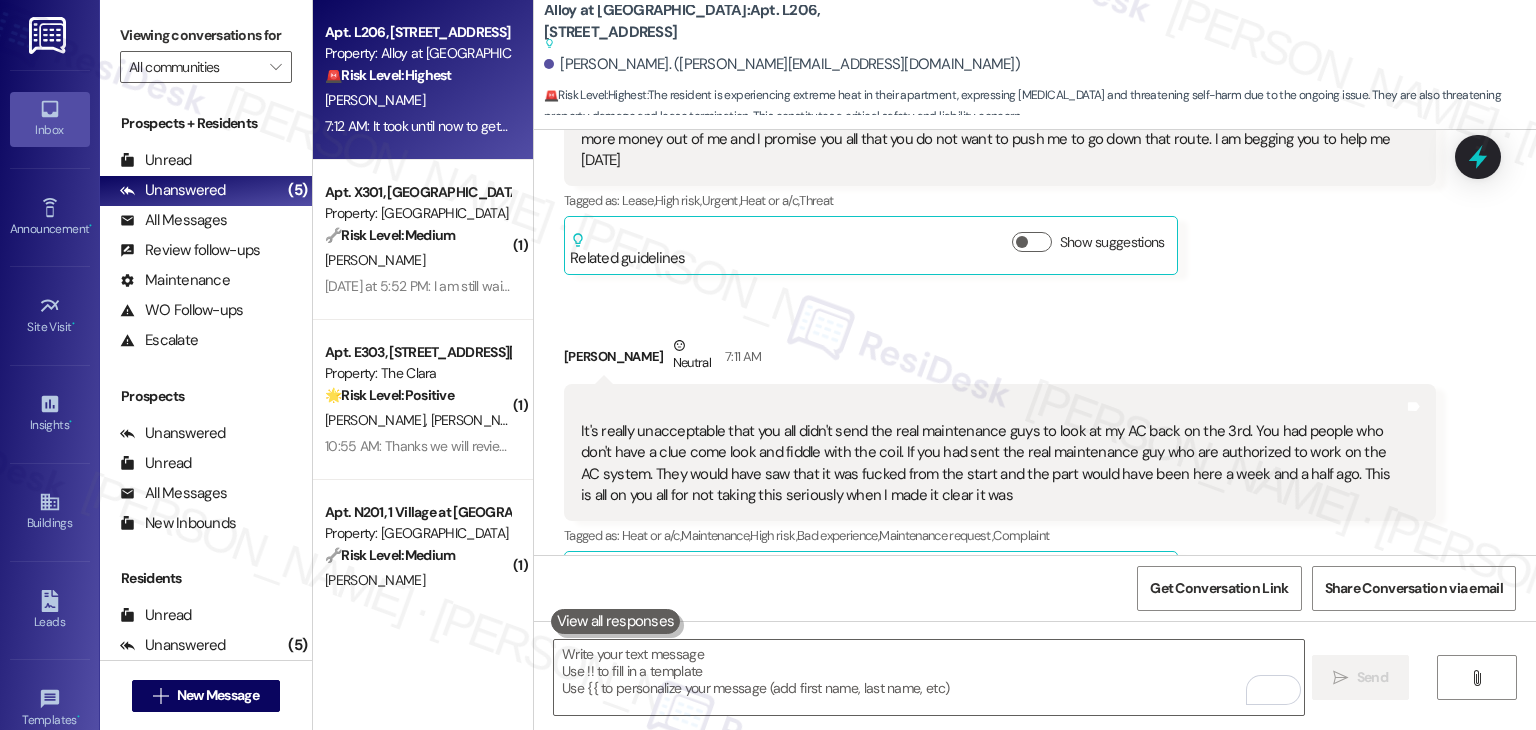 scroll, scrollTop: 27104, scrollLeft: 0, axis: vertical 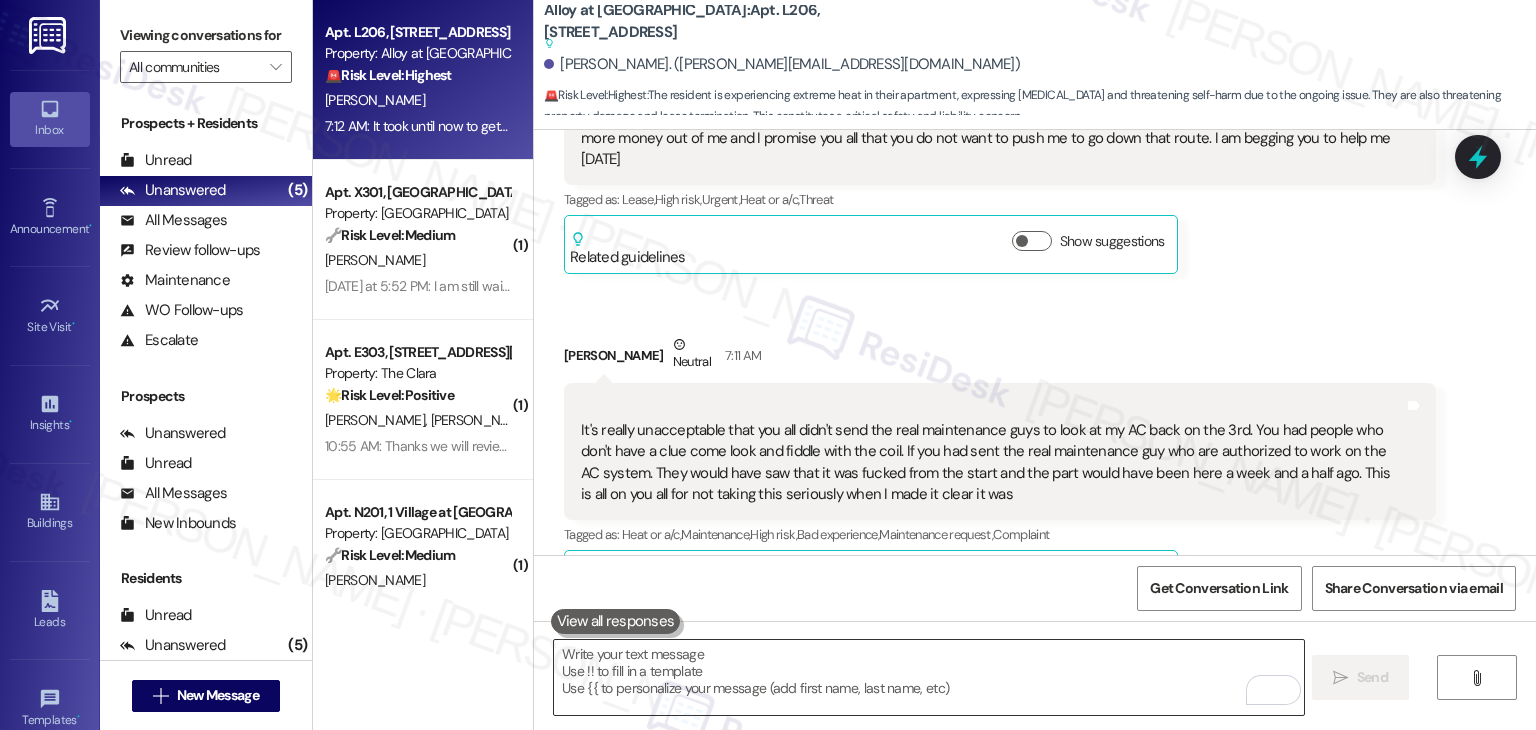 click at bounding box center [928, 677] 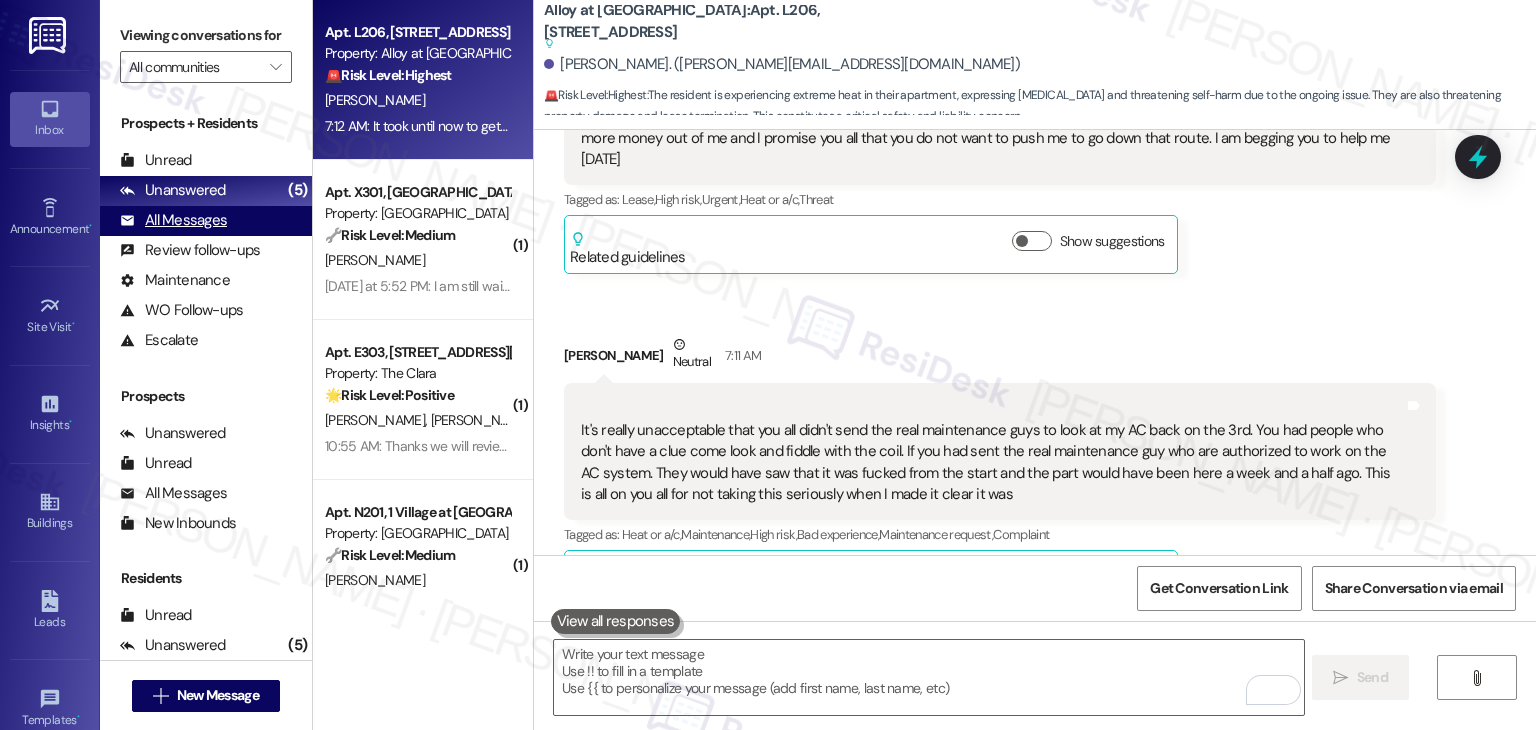 click on "All Messages" at bounding box center [173, 220] 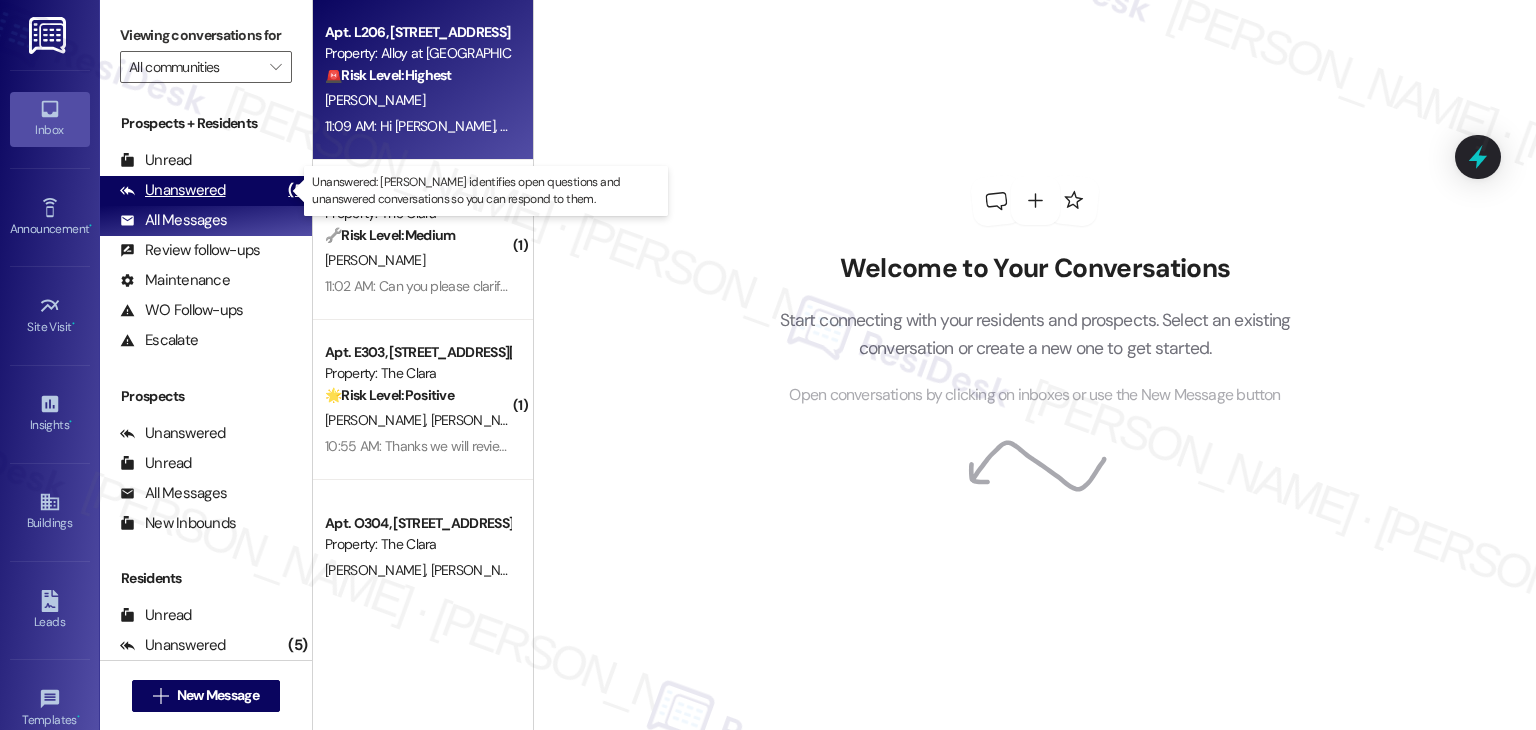click on "Unanswered" at bounding box center (173, 190) 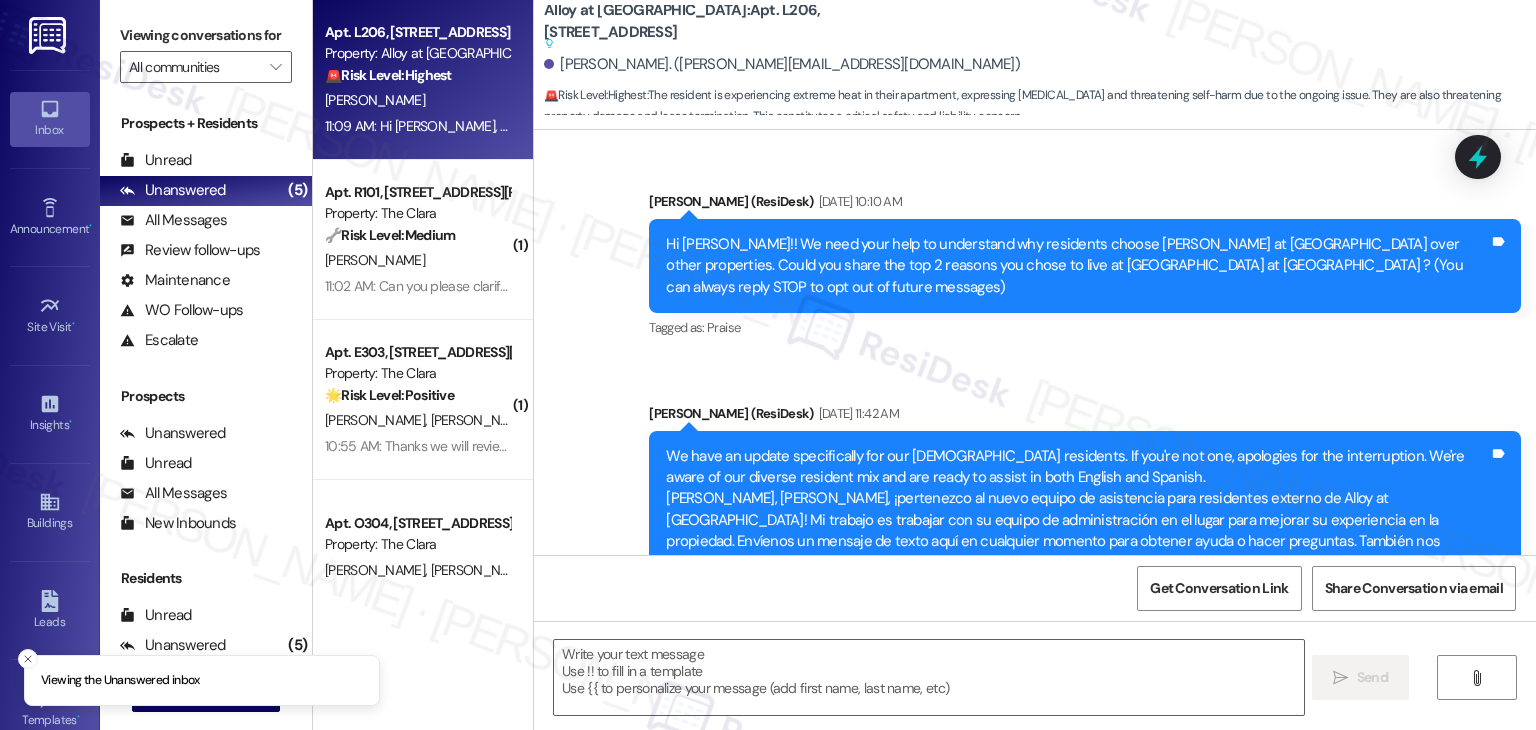 scroll, scrollTop: 0, scrollLeft: 0, axis: both 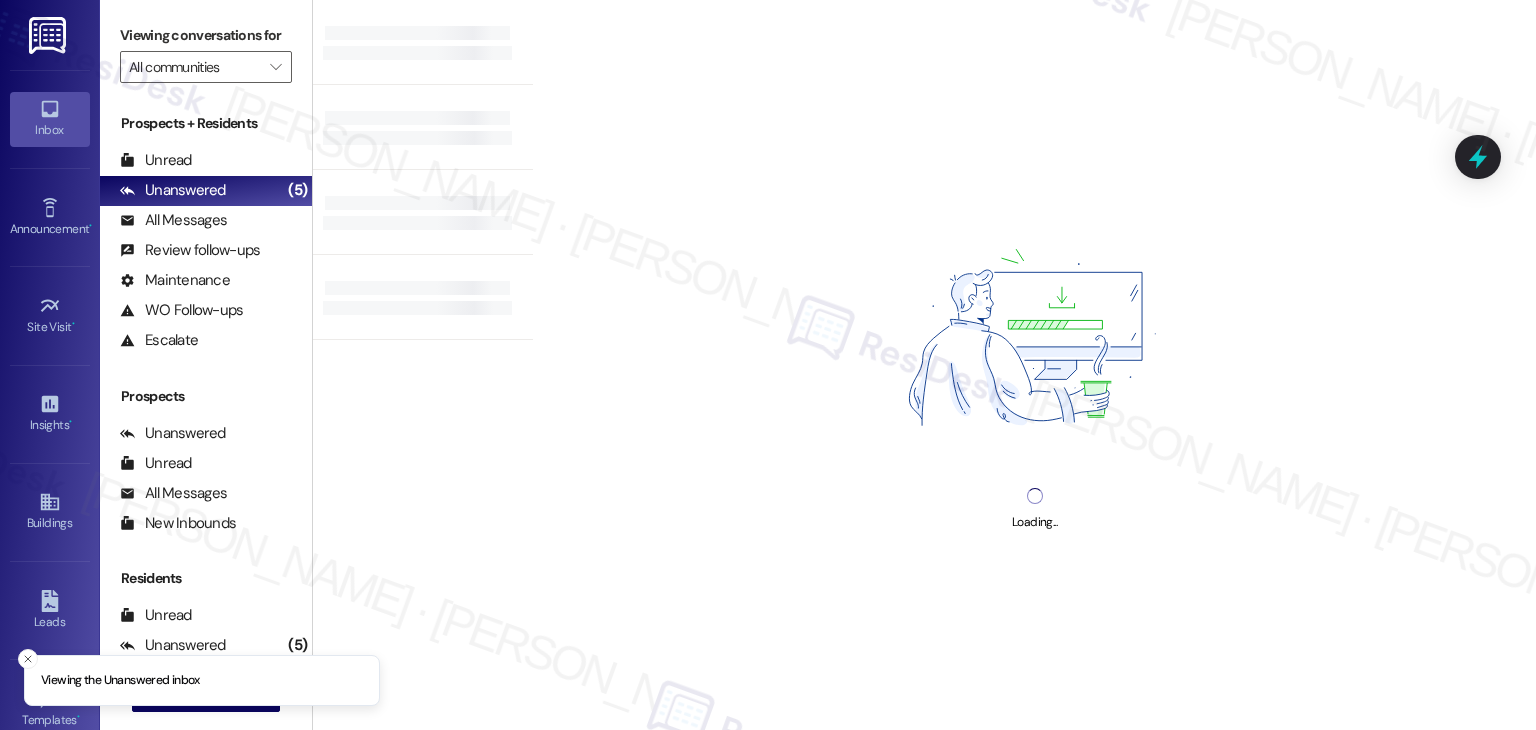 click at bounding box center [417, 118] 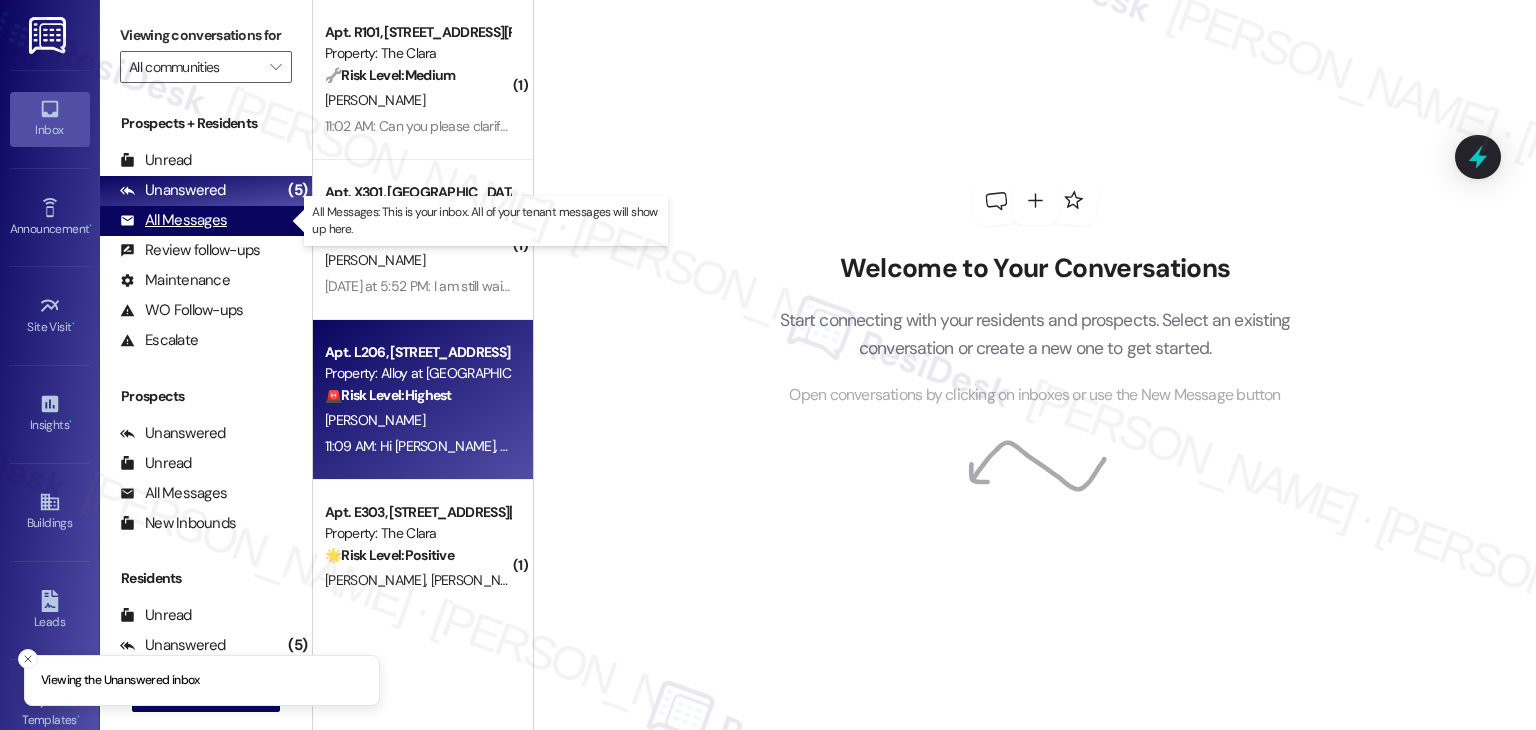 click on "All Messages" at bounding box center [173, 220] 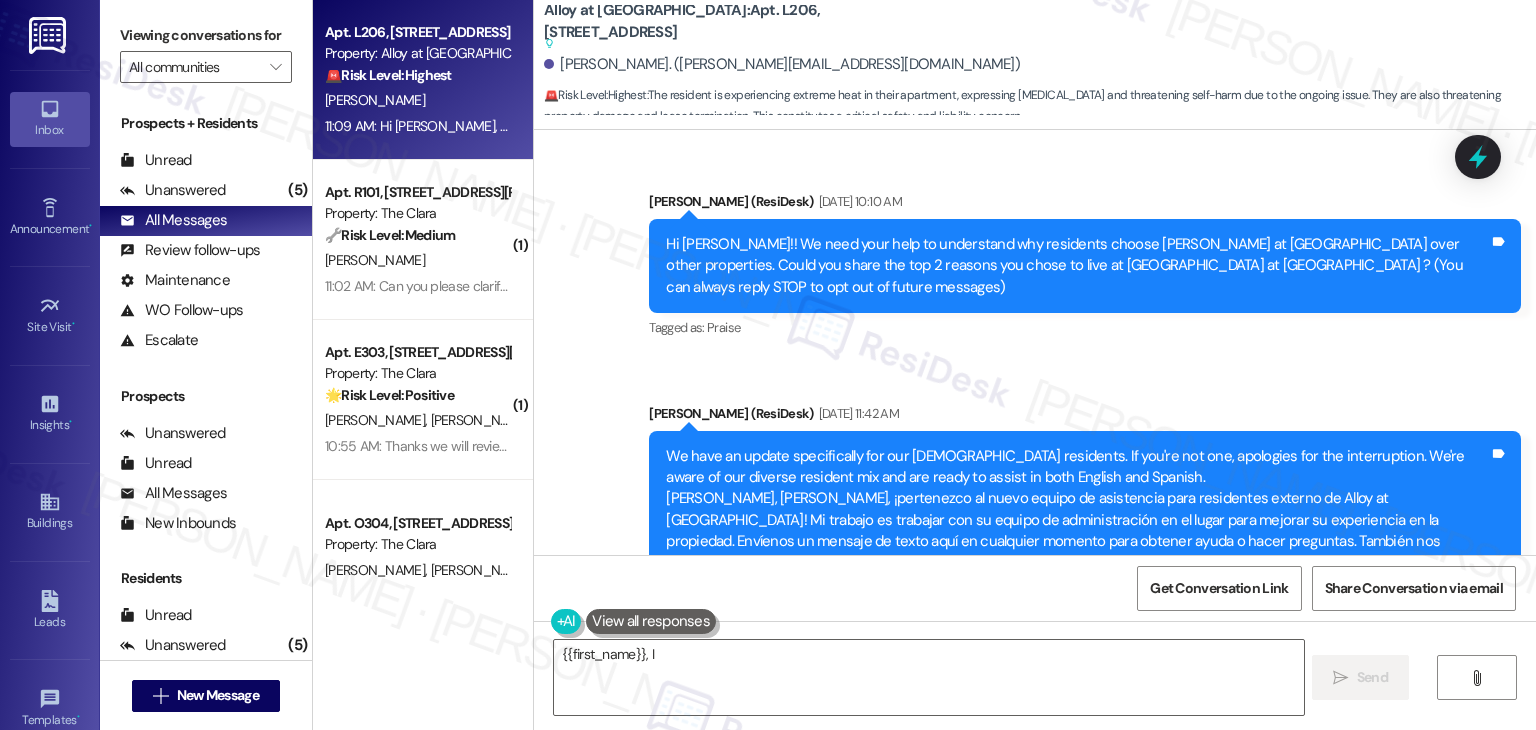 scroll, scrollTop: 27672, scrollLeft: 0, axis: vertical 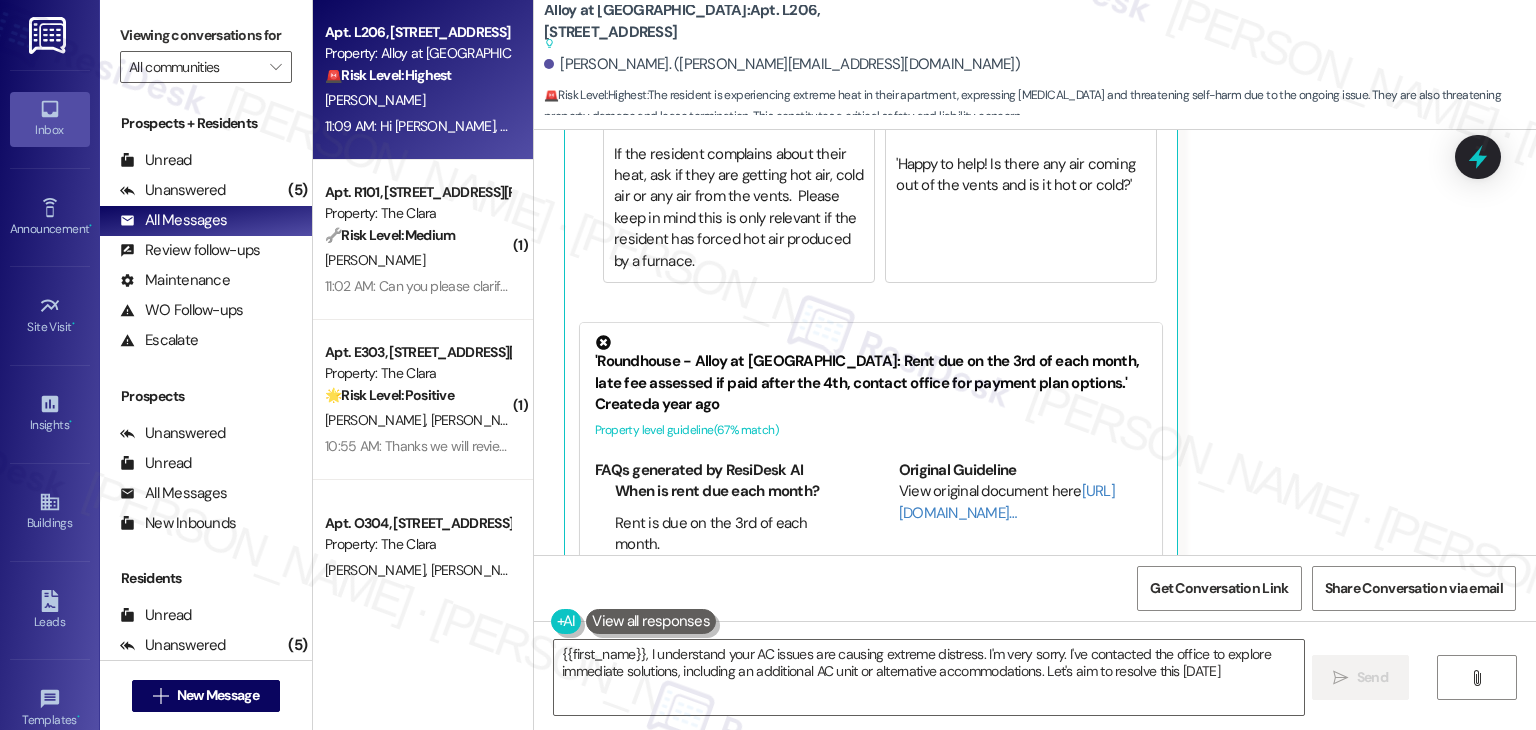 type on "{{first_name}}, I understand your AC issues are causing extreme distress. I'm very sorry. I've contacted the office to explore immediate solutions, including an additional AC unit or alternative accommodations. Let's aim to resolve this today." 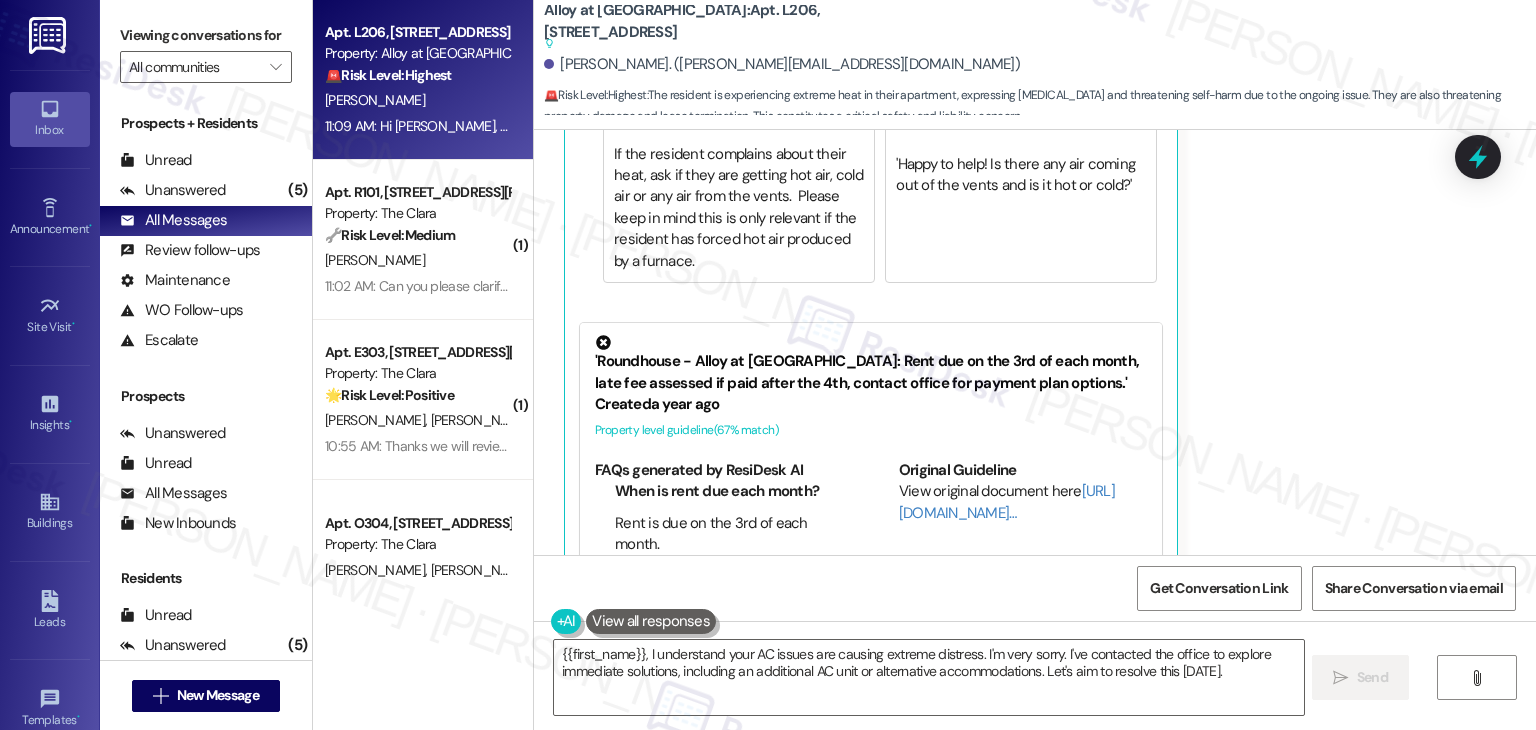 click on "Received via SMS Brandon Sorenson Question   Neutral 4:10 AM Hey, if you guys cant get my AC working today. I MUST demand that you let me borrow a second portable AC system because every single night I am spending trying to make this weak AC system keep even a room in my apartment cool.
I can't go another day of yhis. I am seriously having major health issues. If you can not help me then I must look for a rental solution that is able to. I cant go another day like this. I am losing my mind and my work performance is non existent because I am spending every minute from 5pm to 3am trying desperately to get the temperature in my apartment under 80 degrees.
I understand that you can't do anything about the part. But I need you to provide me with some kind of a solution. Tags and notes Tagged as:   Heat or a/c ,  Click to highlight conversations about Heat or a/c High risk ,  Click to highlight conversations about High risk Maintenance request ,  Click to highlight conversations about Maintenance request" at bounding box center (1035, -725) 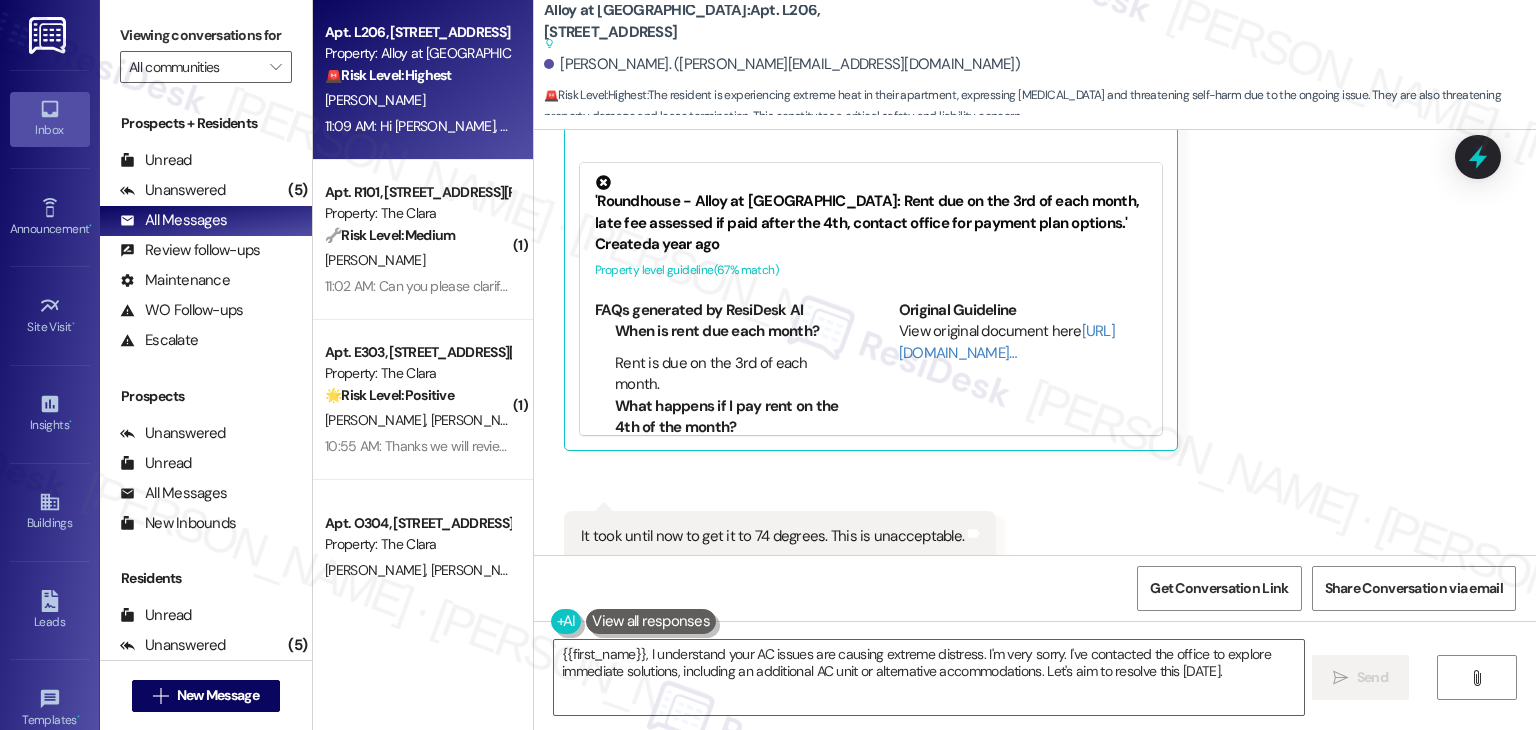 scroll, scrollTop: 27928, scrollLeft: 0, axis: vertical 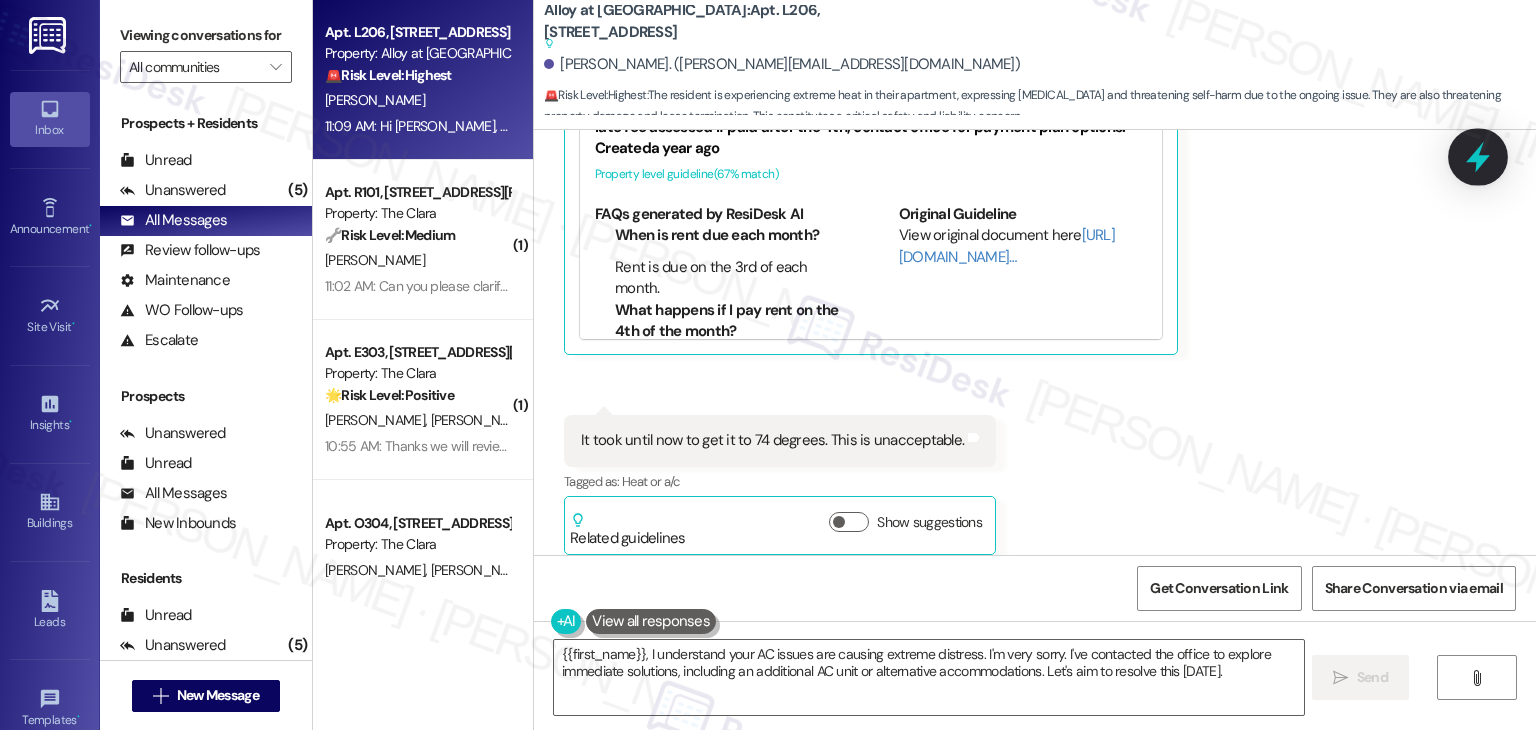 click 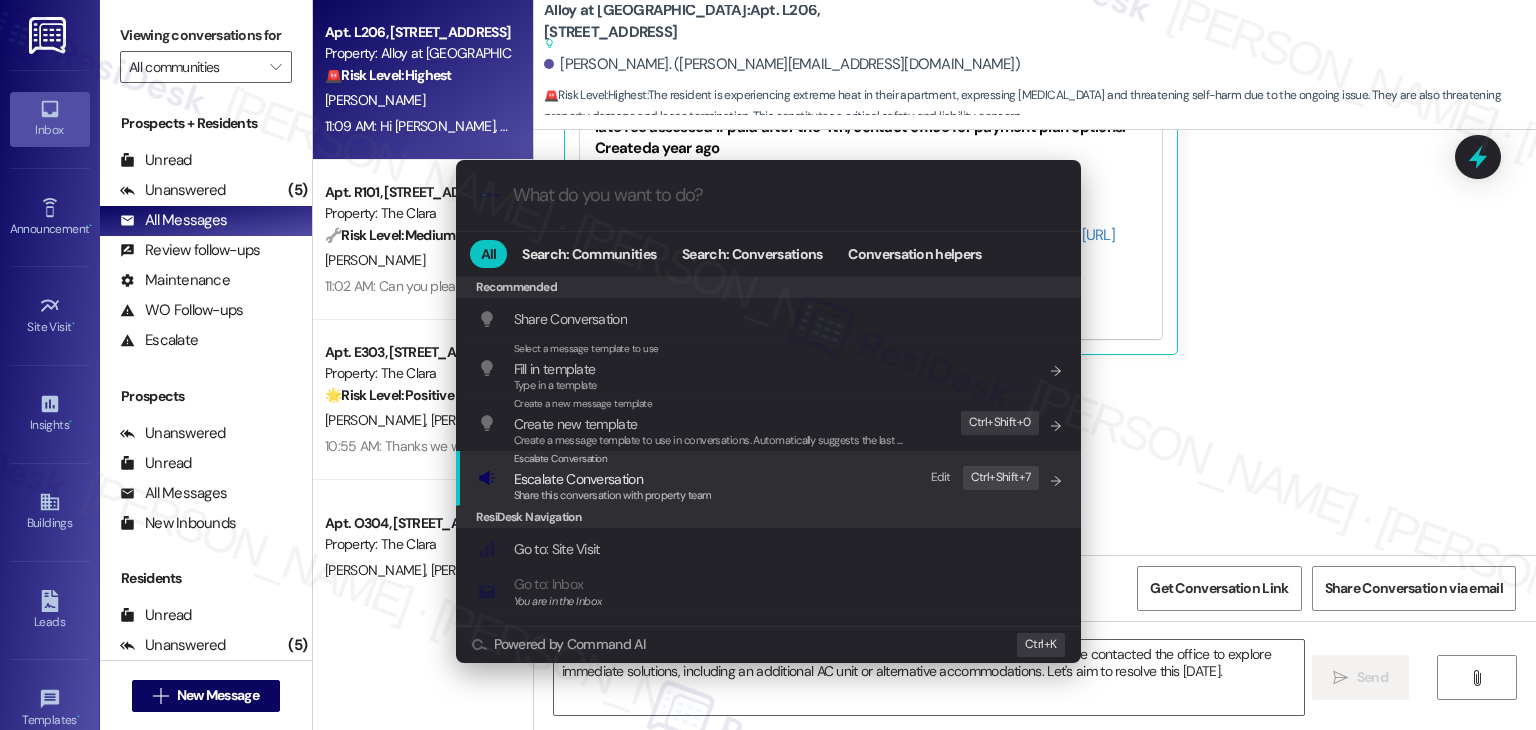 click on "Share this conversation with property team" at bounding box center (613, 495) 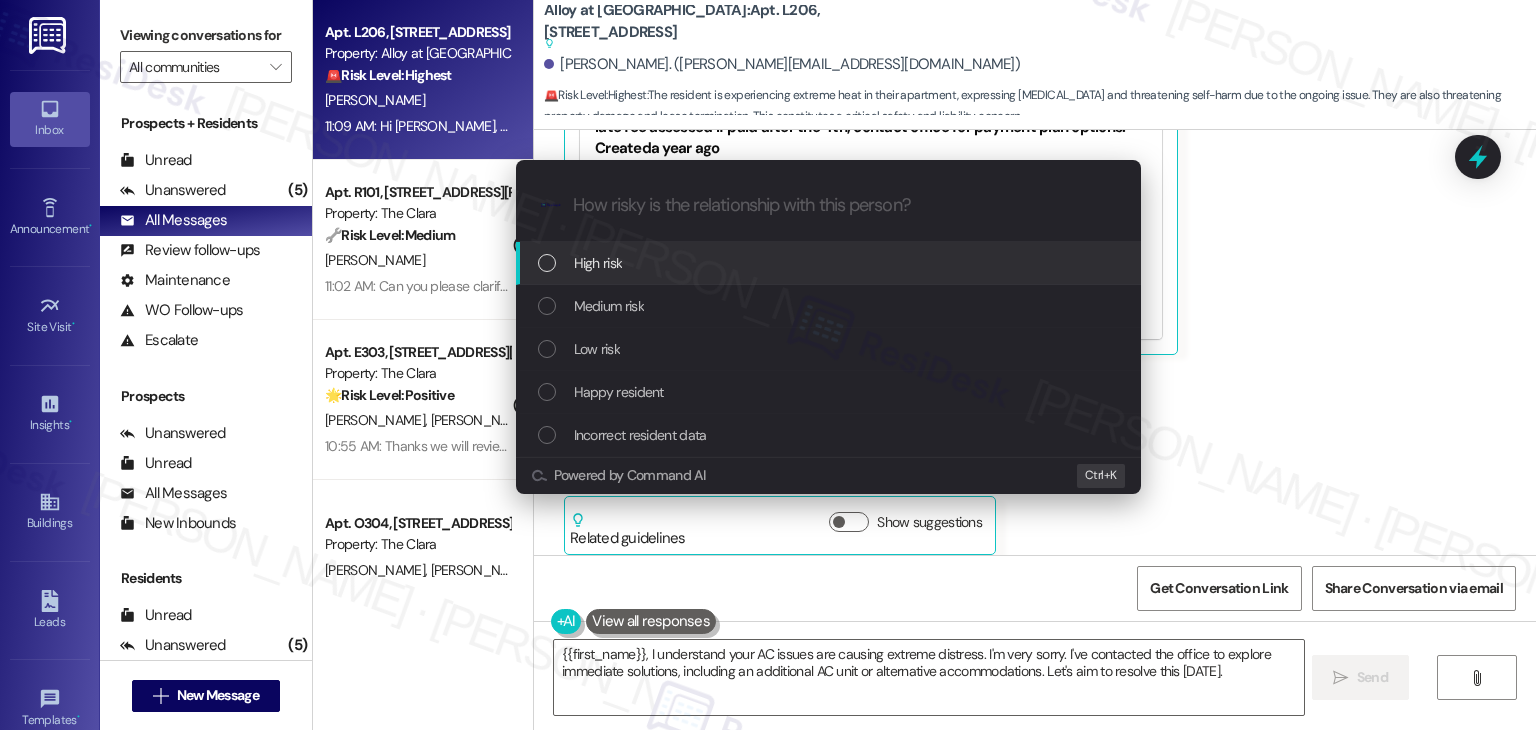click at bounding box center [547, 263] 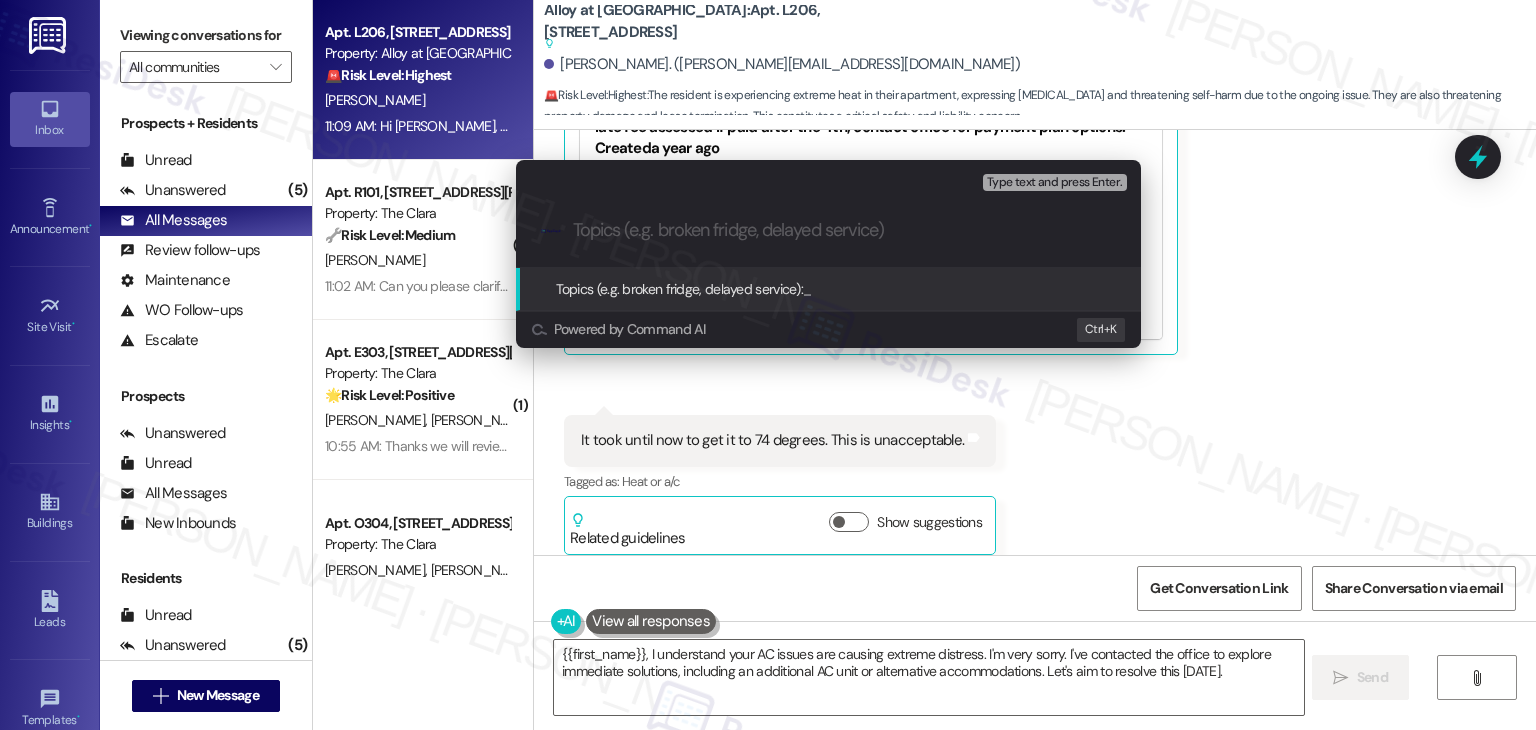 paste on "Urgent: Ongoing AC Issue – Request for Additional Portable Unit" 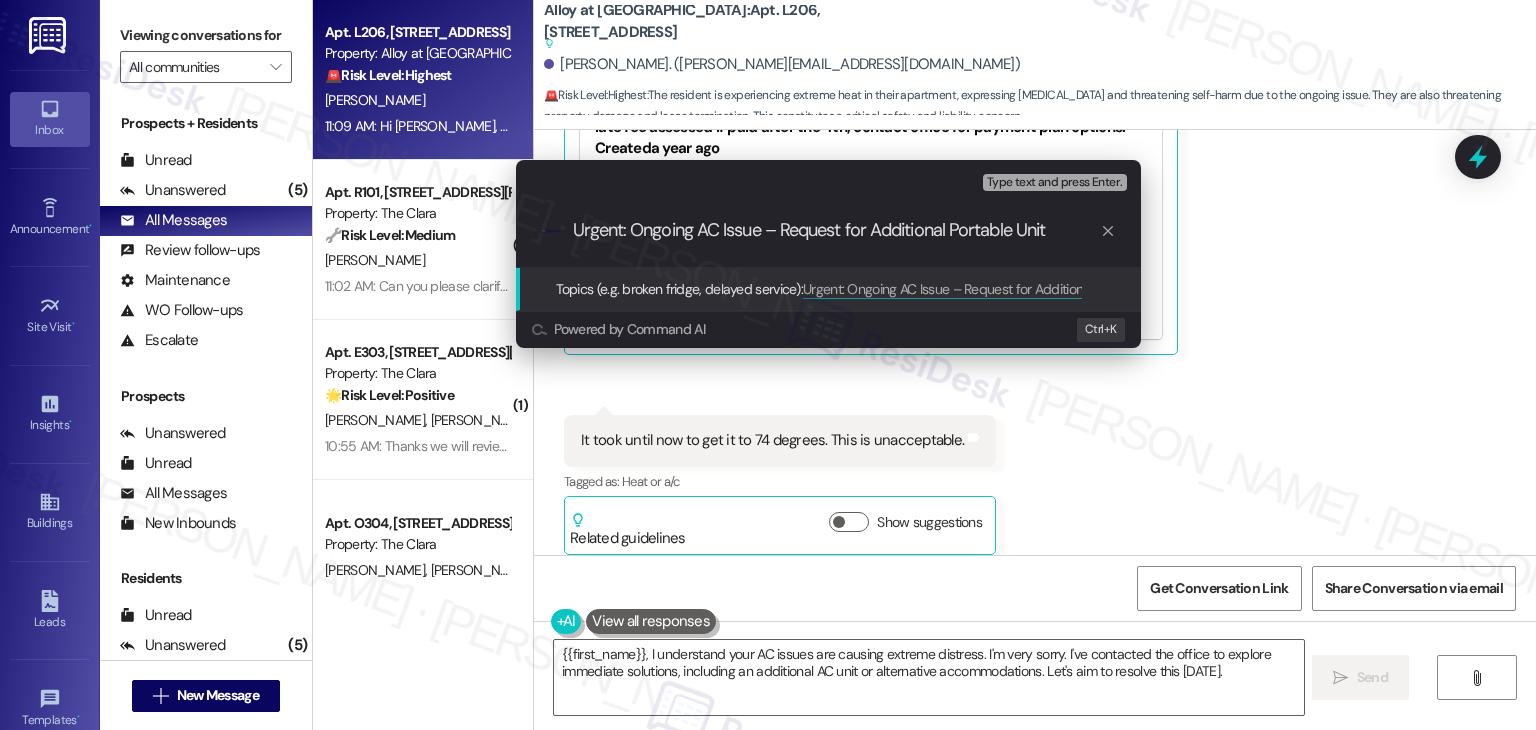 type 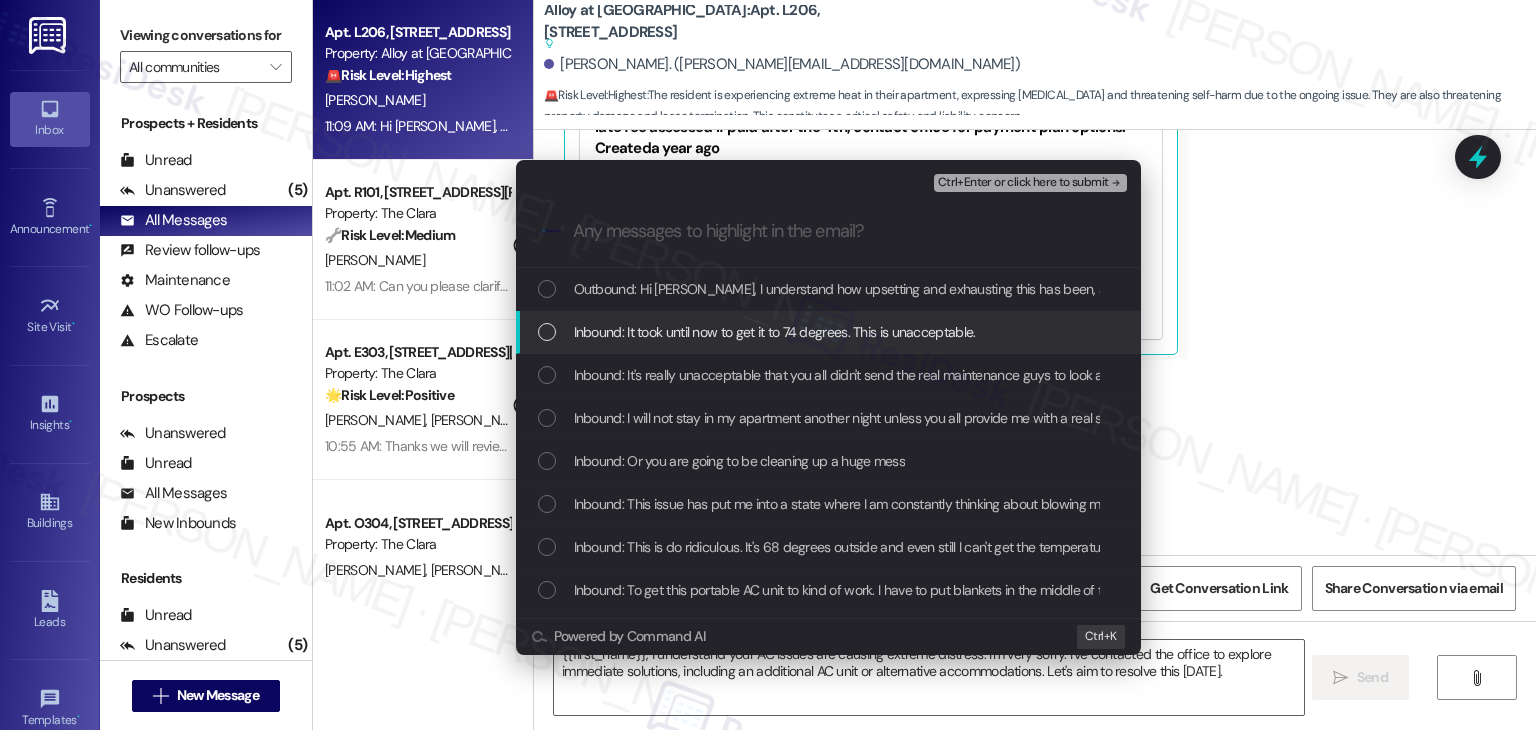 click at bounding box center (547, 332) 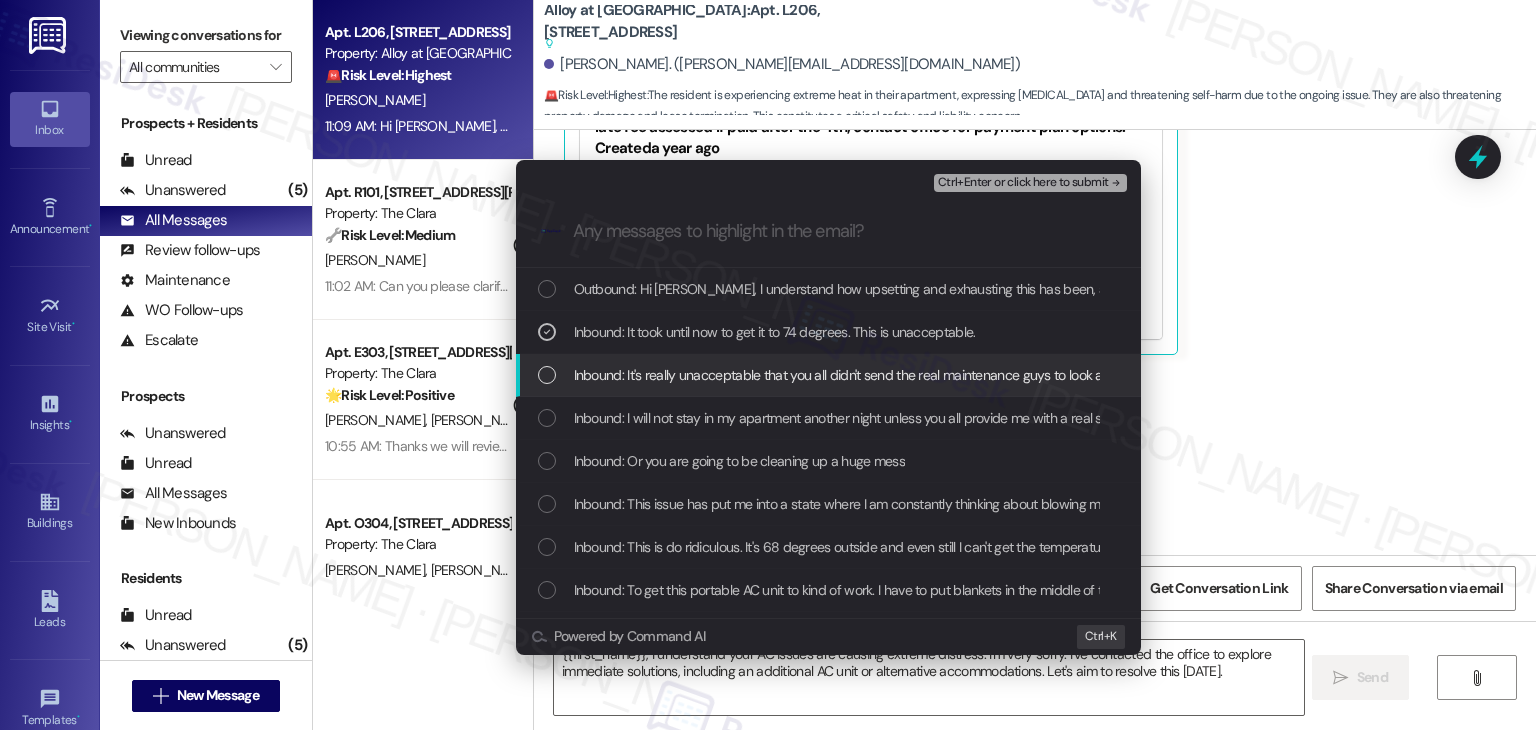 click at bounding box center [547, 375] 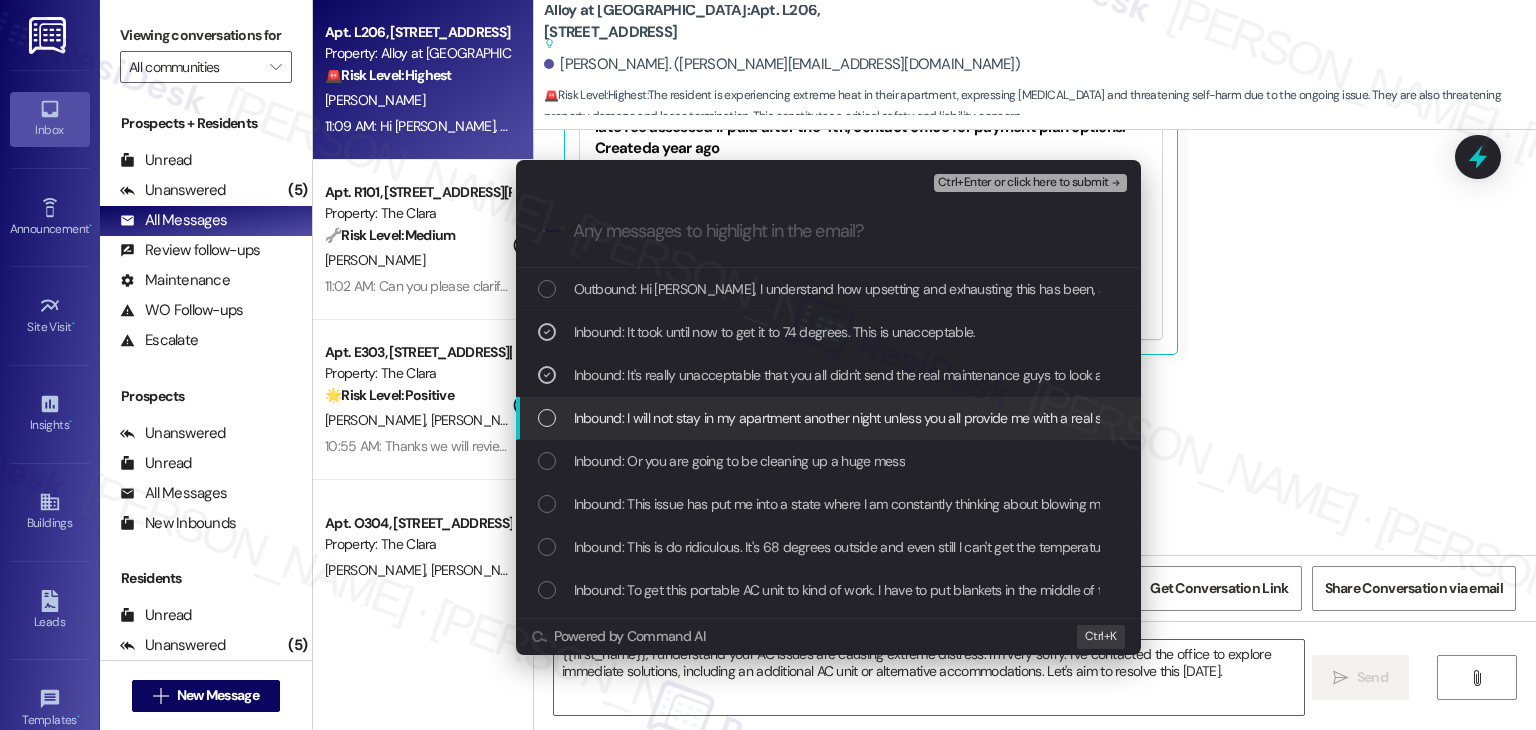 click at bounding box center (547, 418) 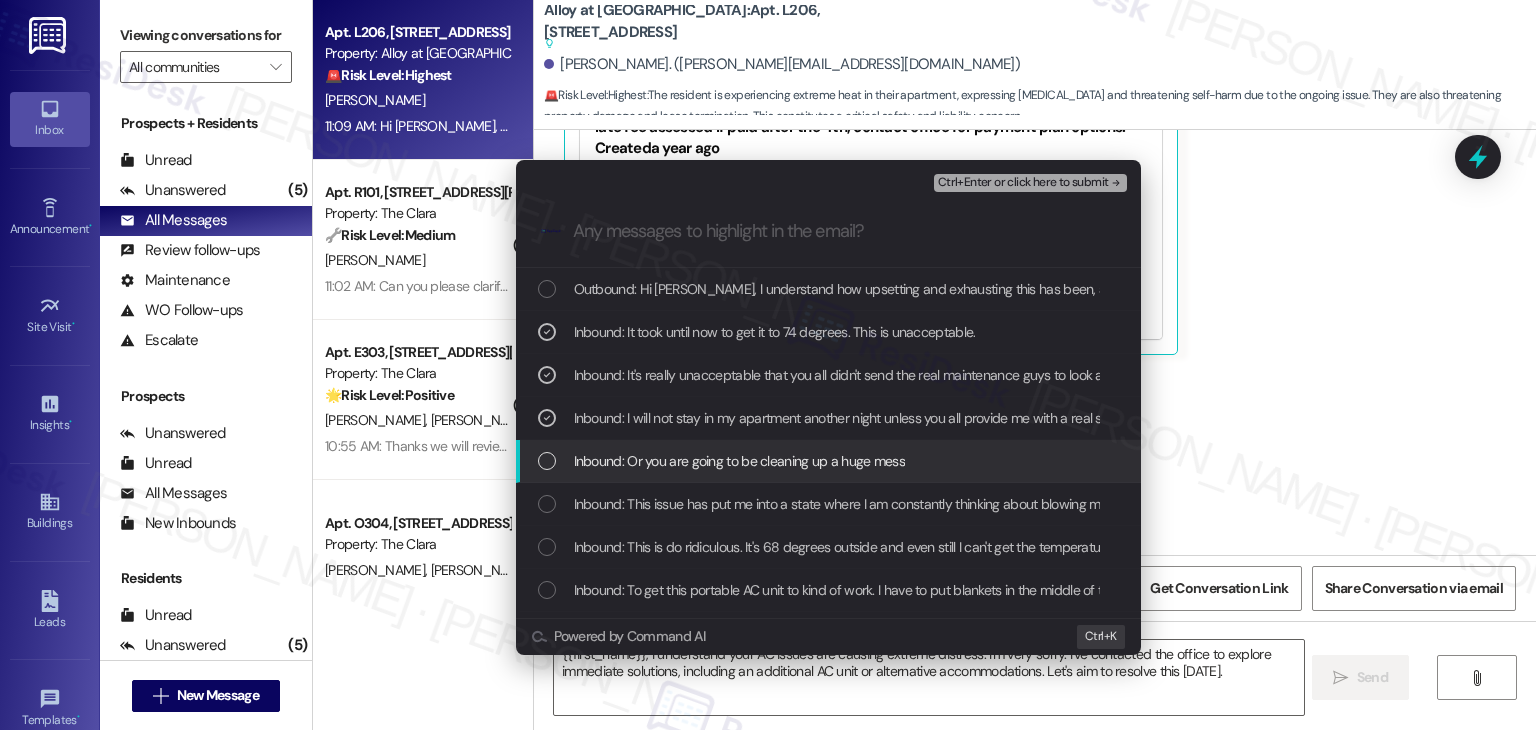 click at bounding box center [547, 461] 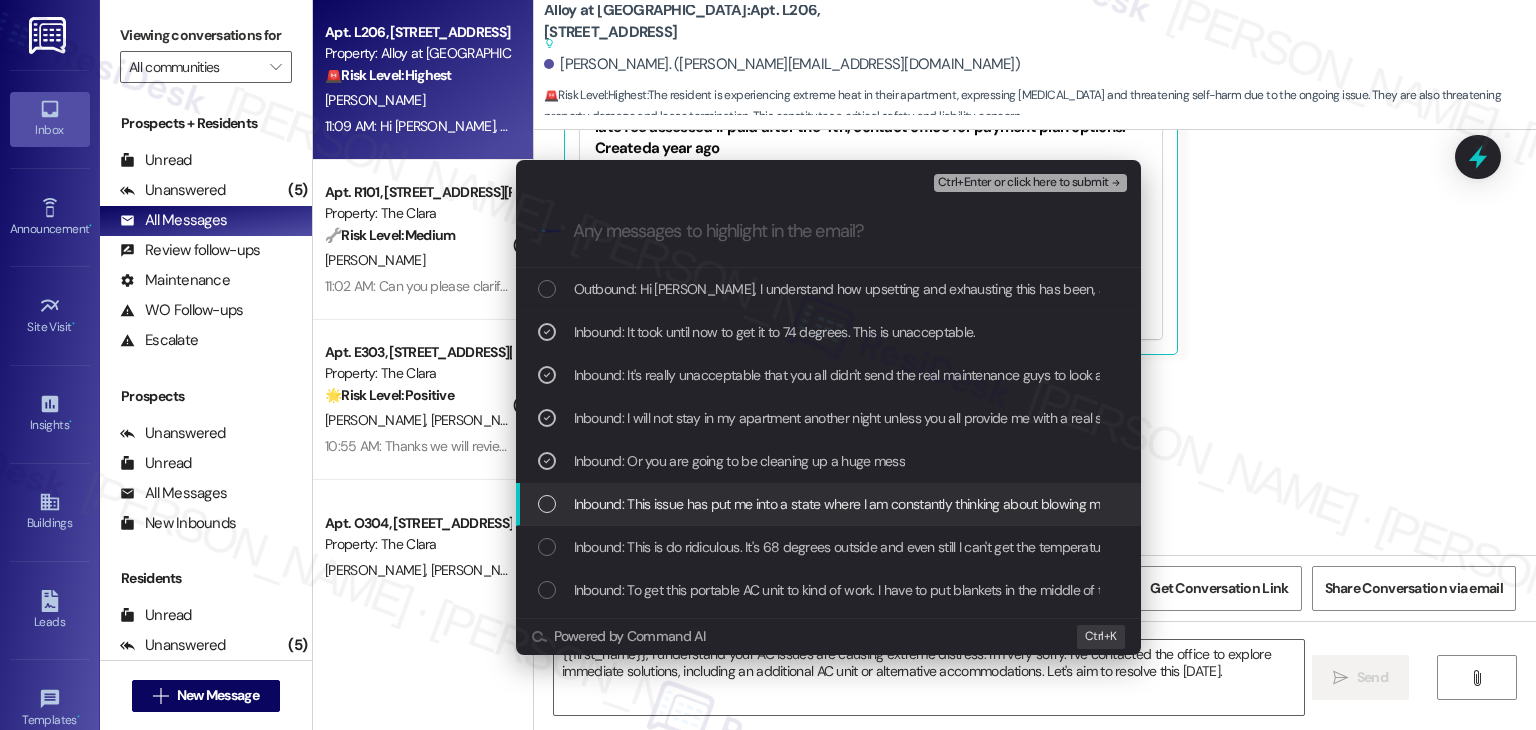 click at bounding box center (547, 504) 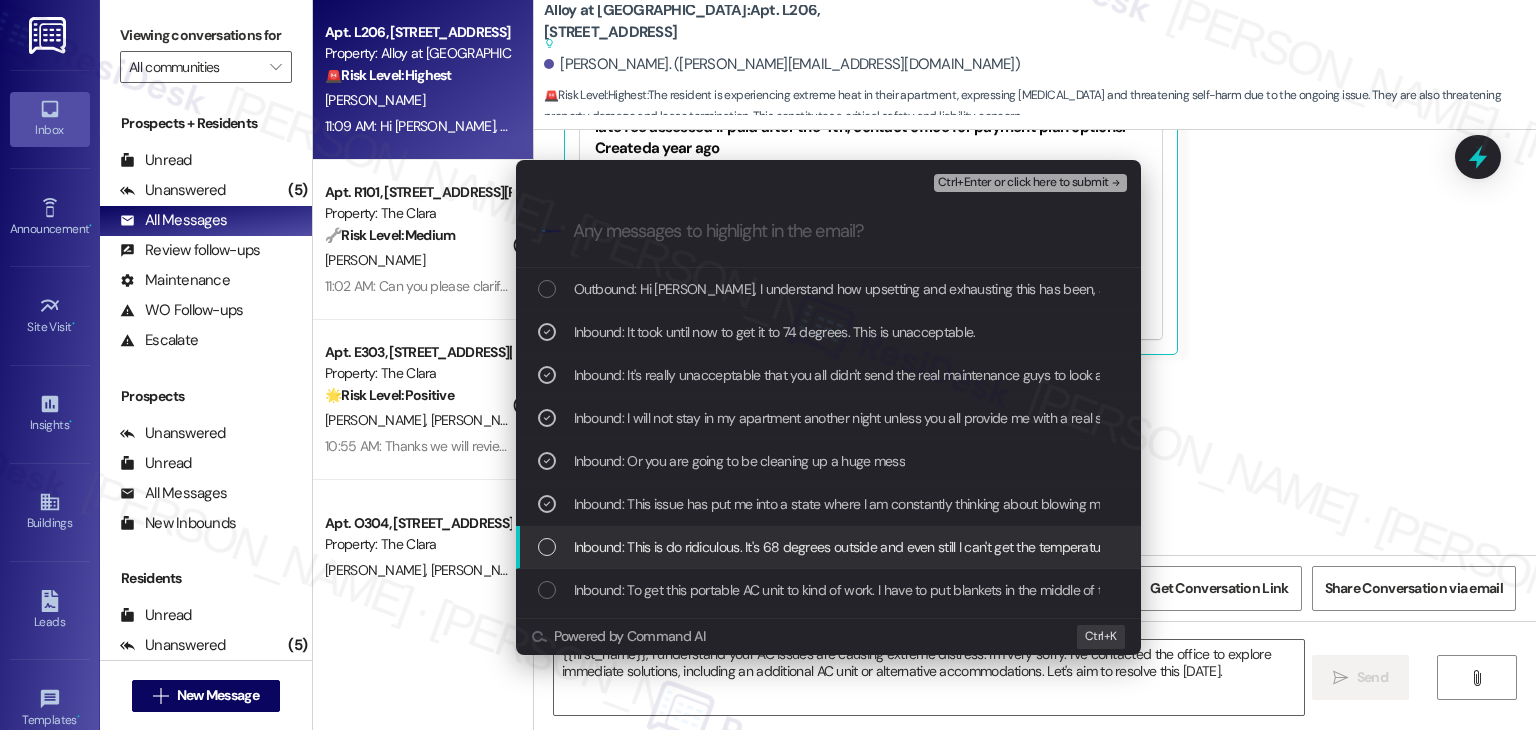 click at bounding box center (547, 547) 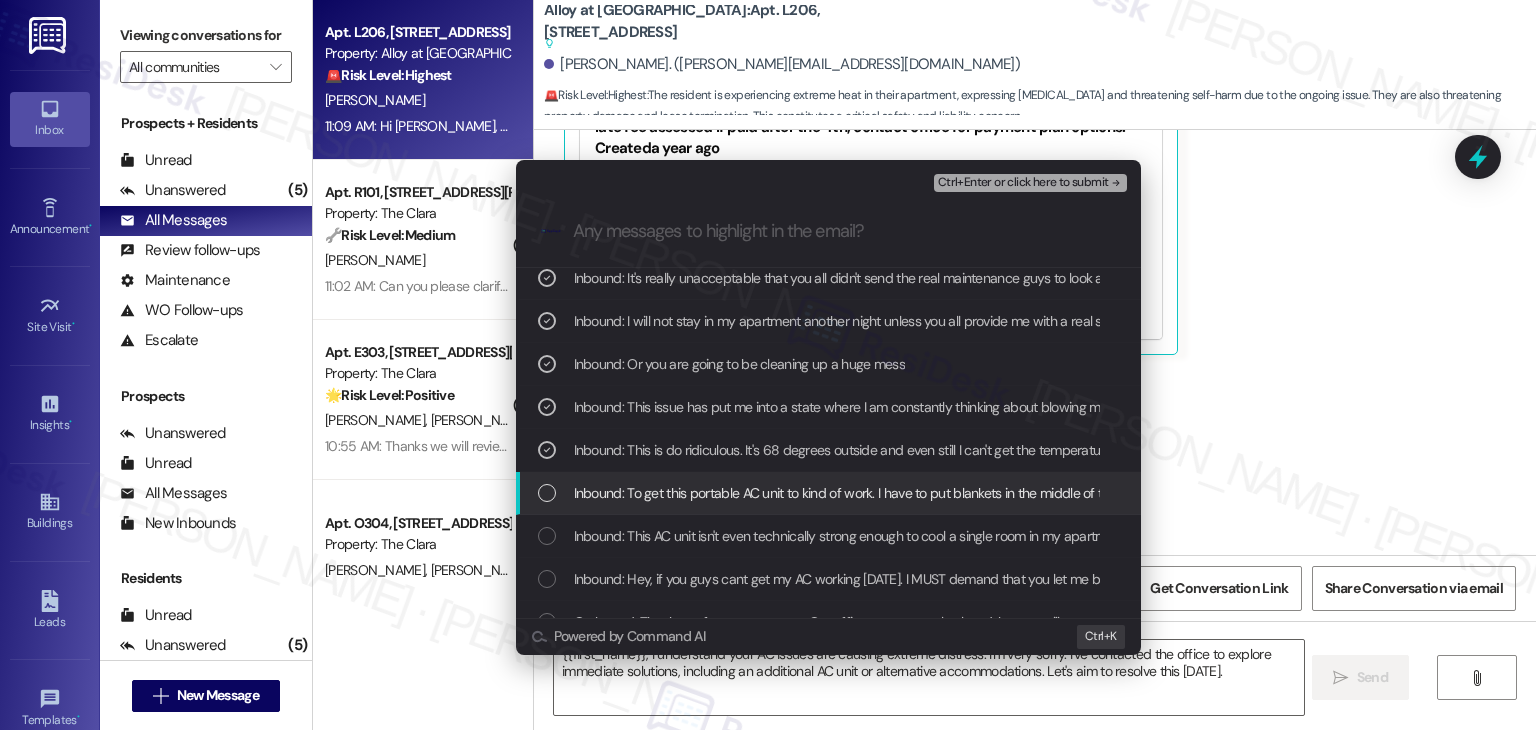 scroll, scrollTop: 100, scrollLeft: 0, axis: vertical 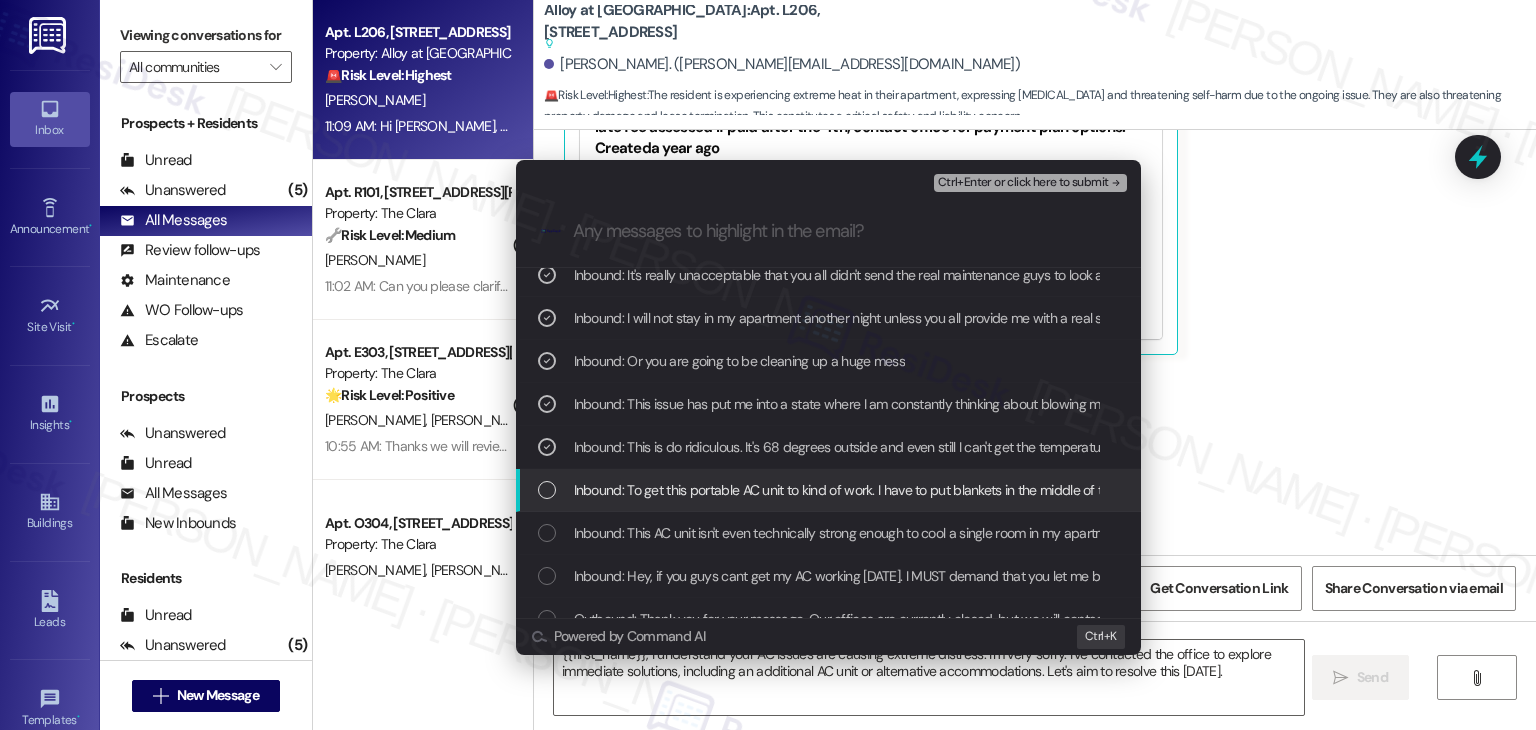 click at bounding box center (547, 490) 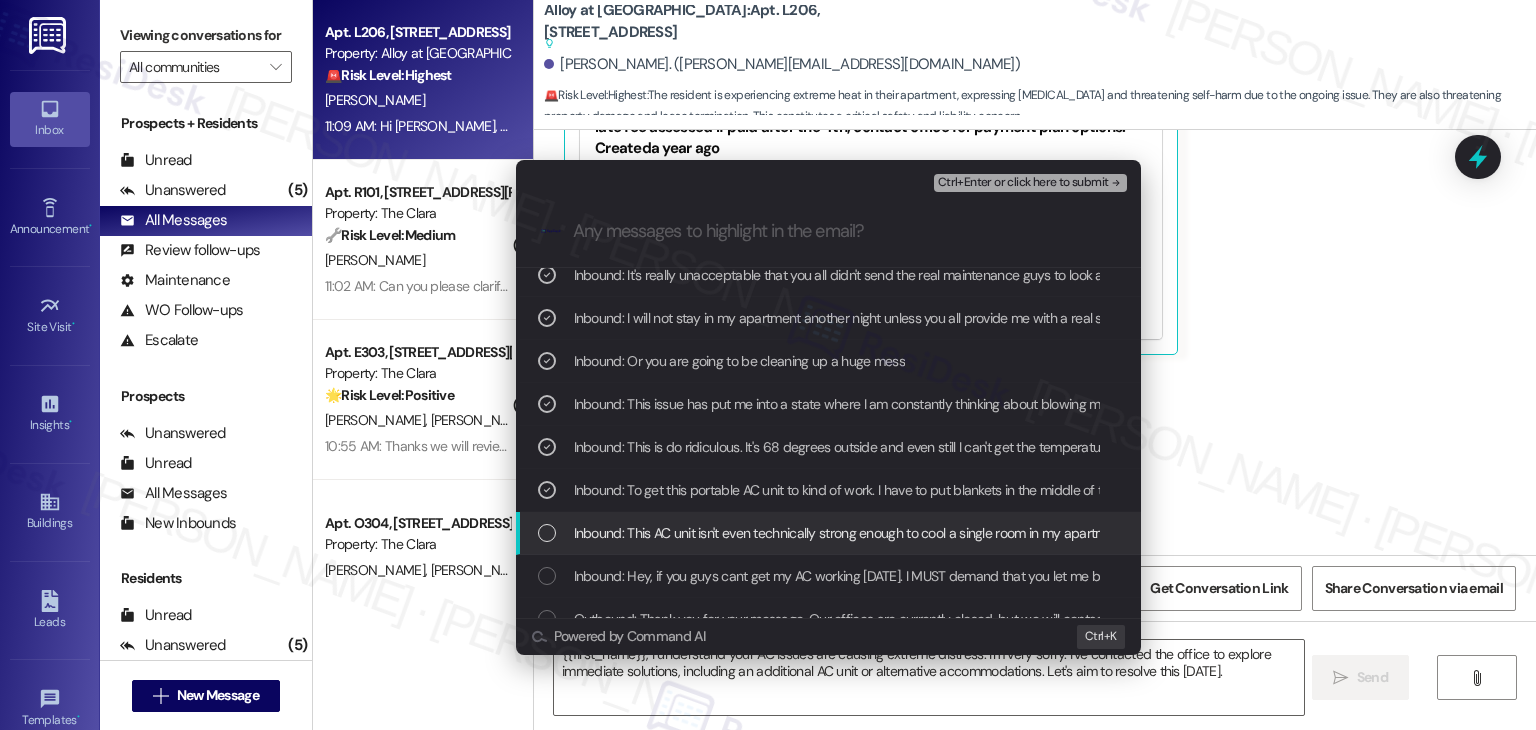 click at bounding box center (547, 533) 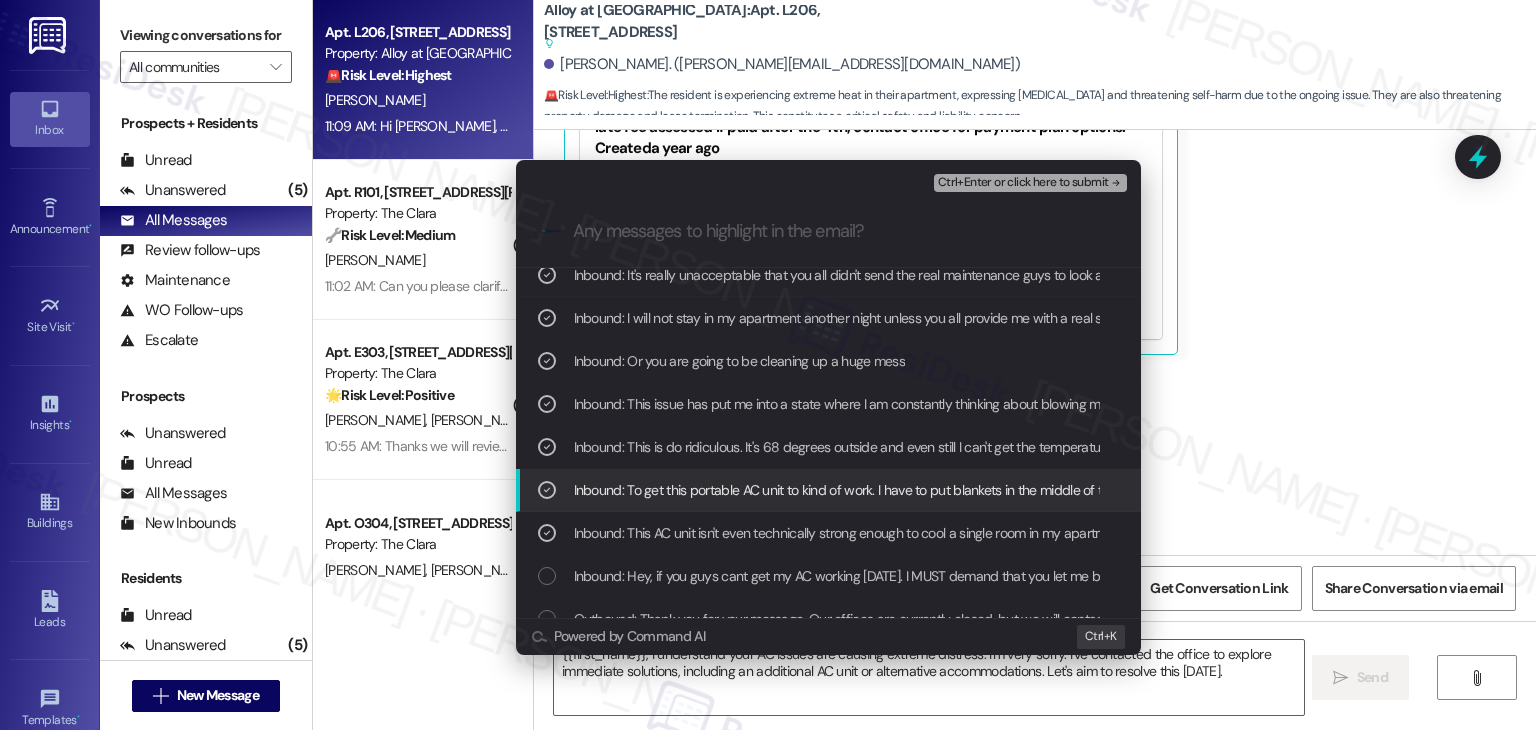 scroll, scrollTop: 200, scrollLeft: 0, axis: vertical 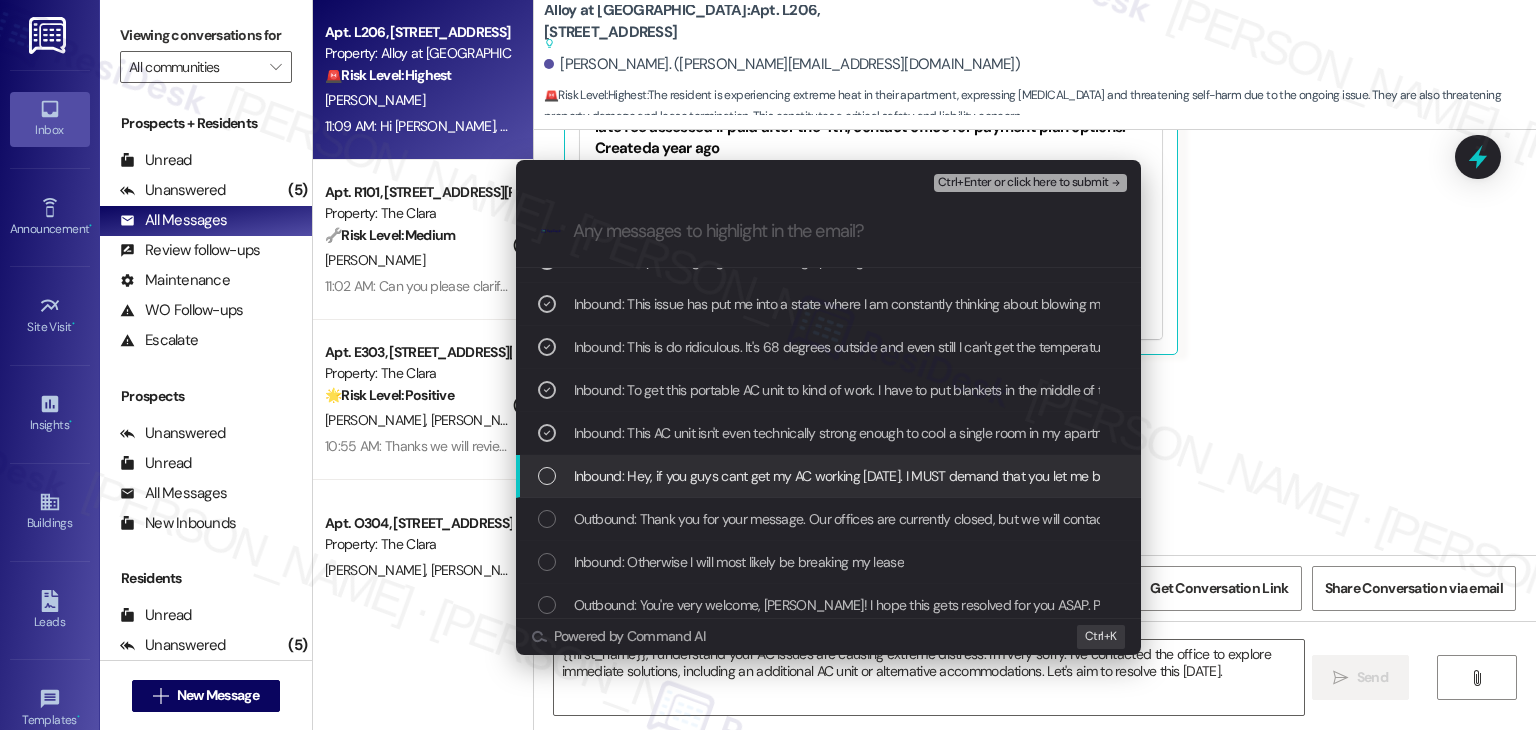 click at bounding box center [547, 476] 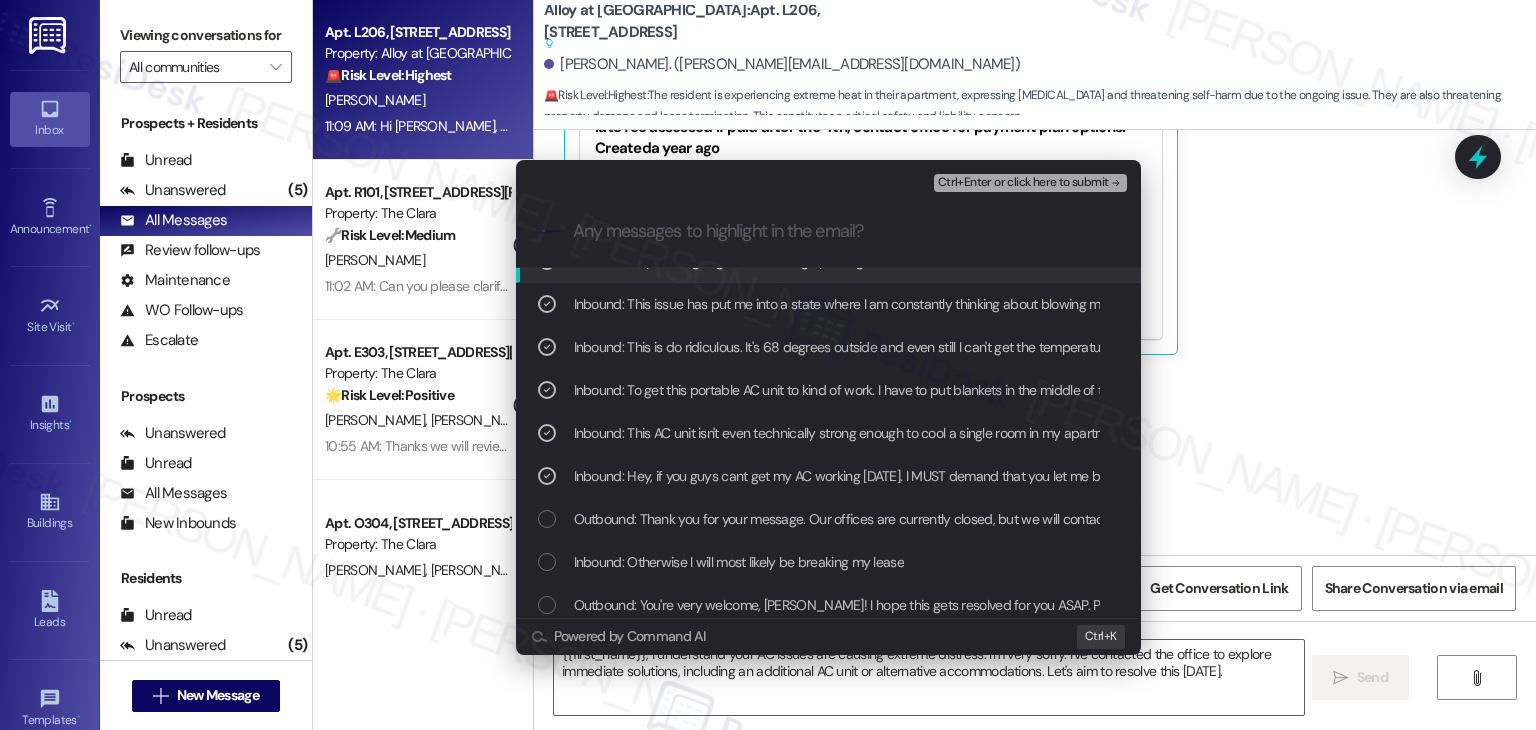 click on "Ctrl+Enter or click here to submit" at bounding box center [1023, 183] 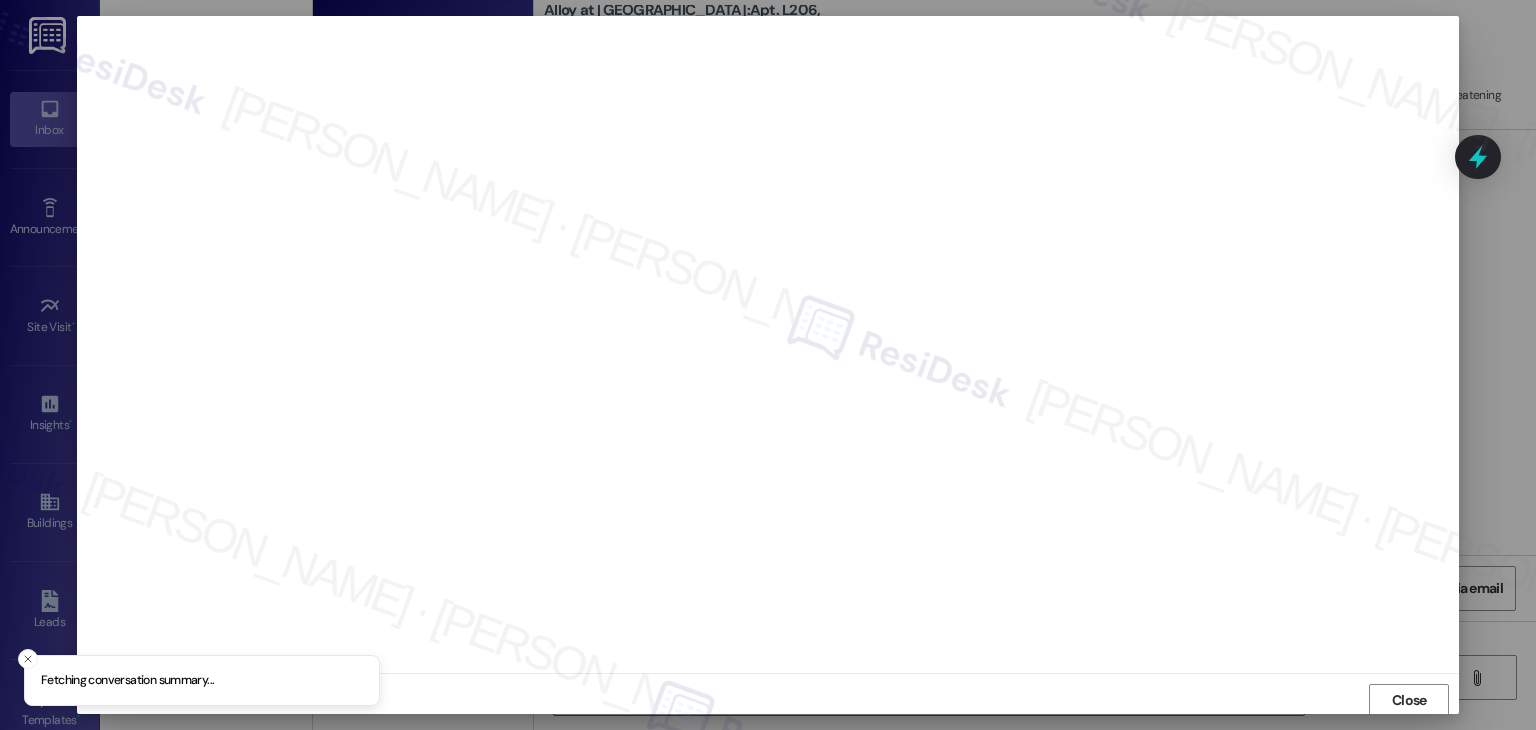 scroll, scrollTop: 1, scrollLeft: 0, axis: vertical 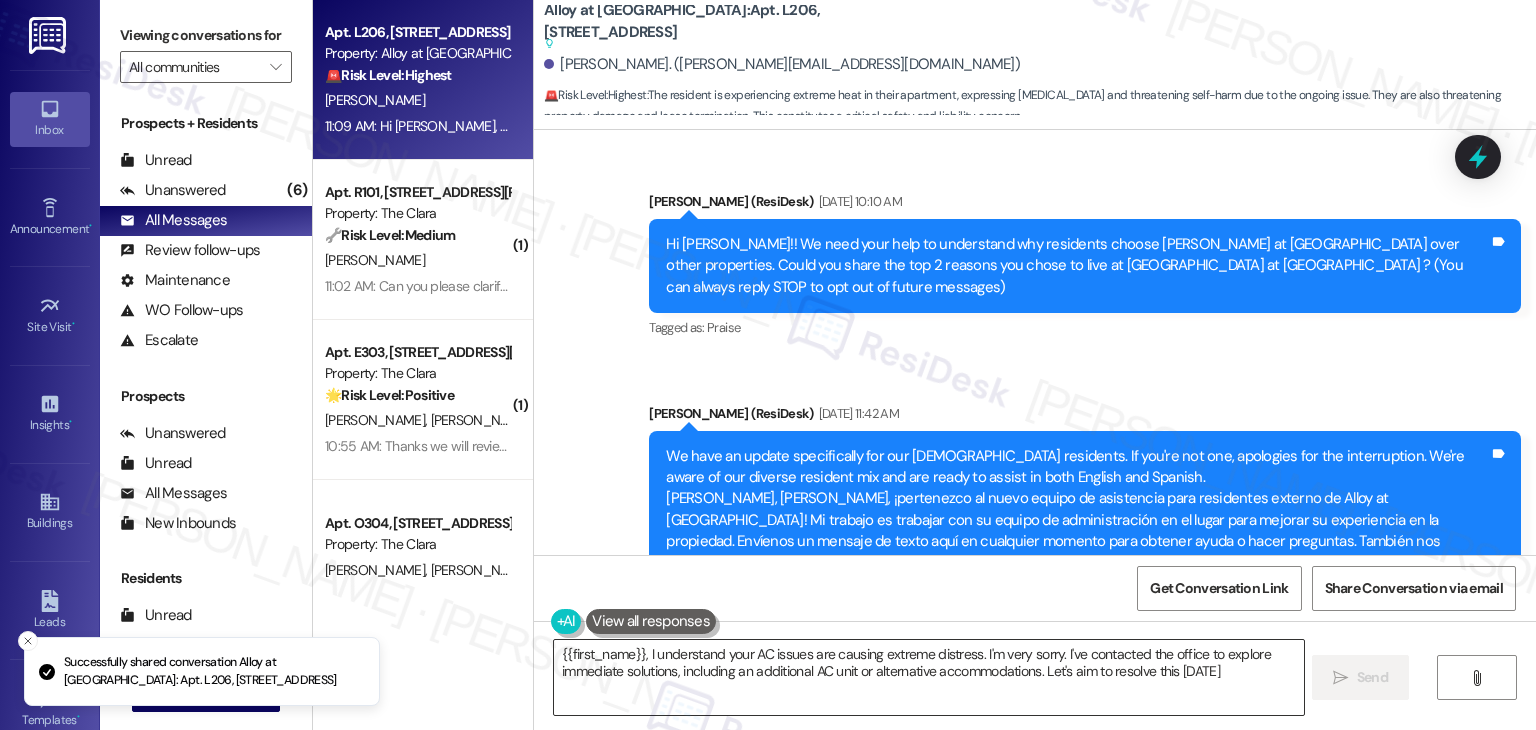 type on "{{first_name}}, I understand your AC issues are causing extreme distress. I'm very sorry. I've contacted the office to explore immediate solutions, including an additional AC unit or alternative accommodations. Let's aim to resolve this today." 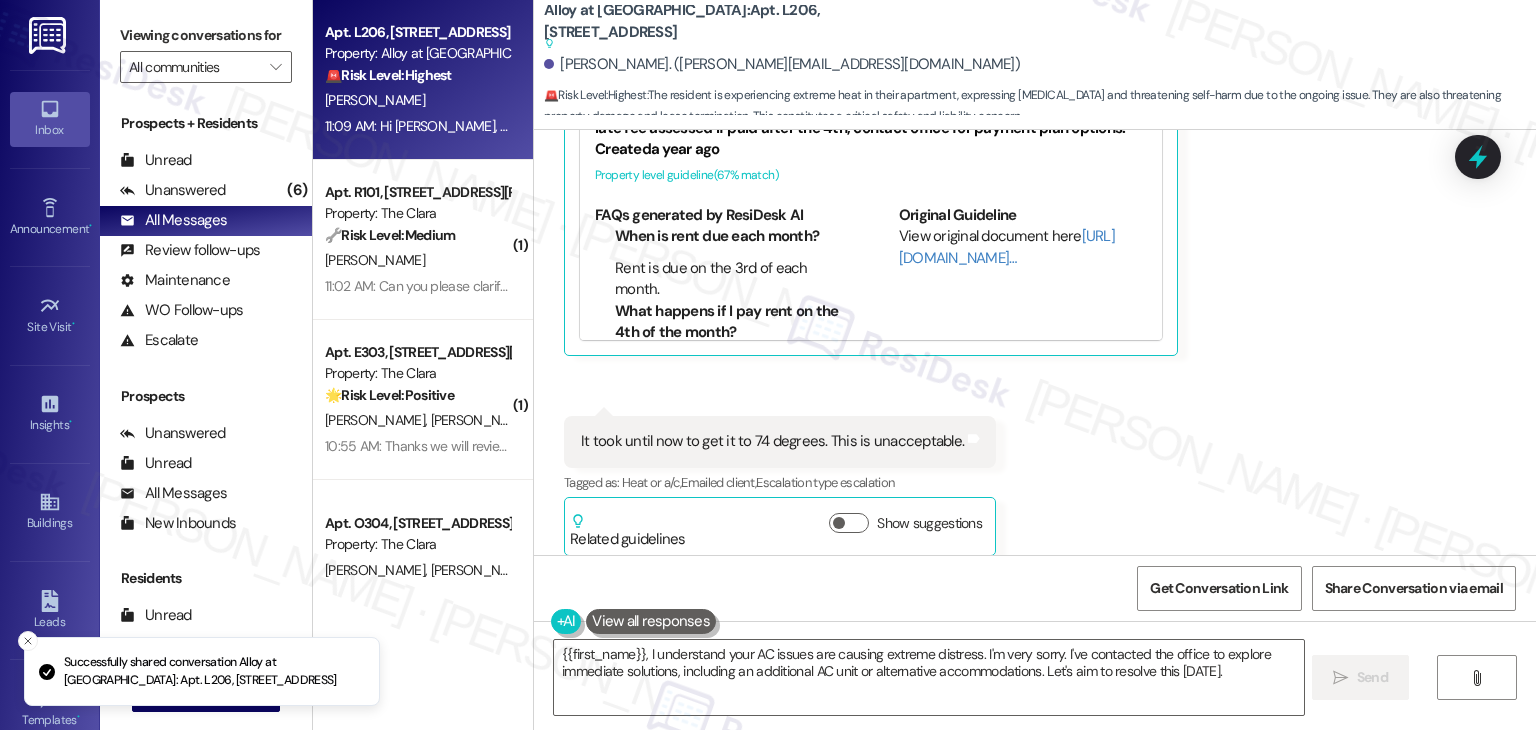scroll, scrollTop: 27928, scrollLeft: 0, axis: vertical 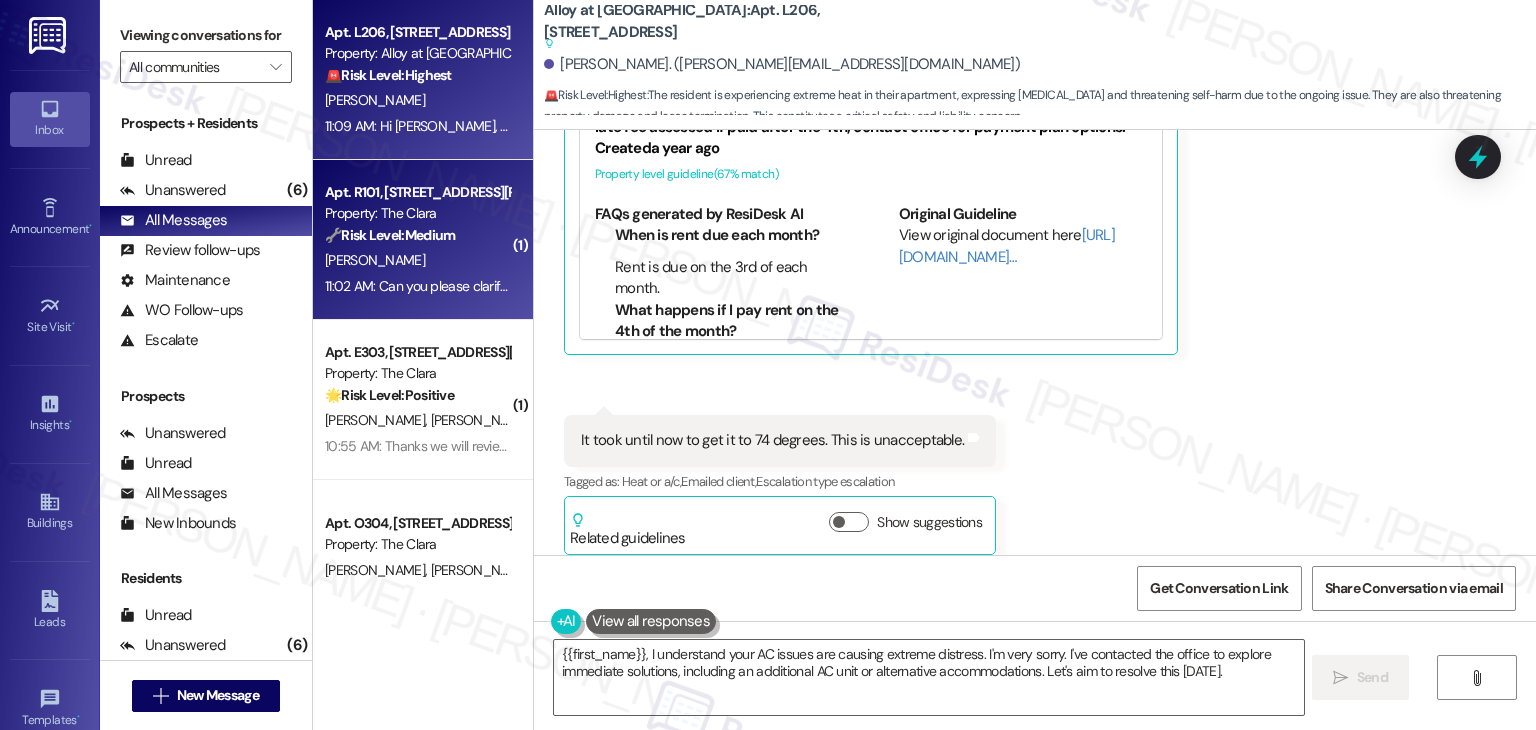 click on "[PERSON_NAME]" at bounding box center [417, 260] 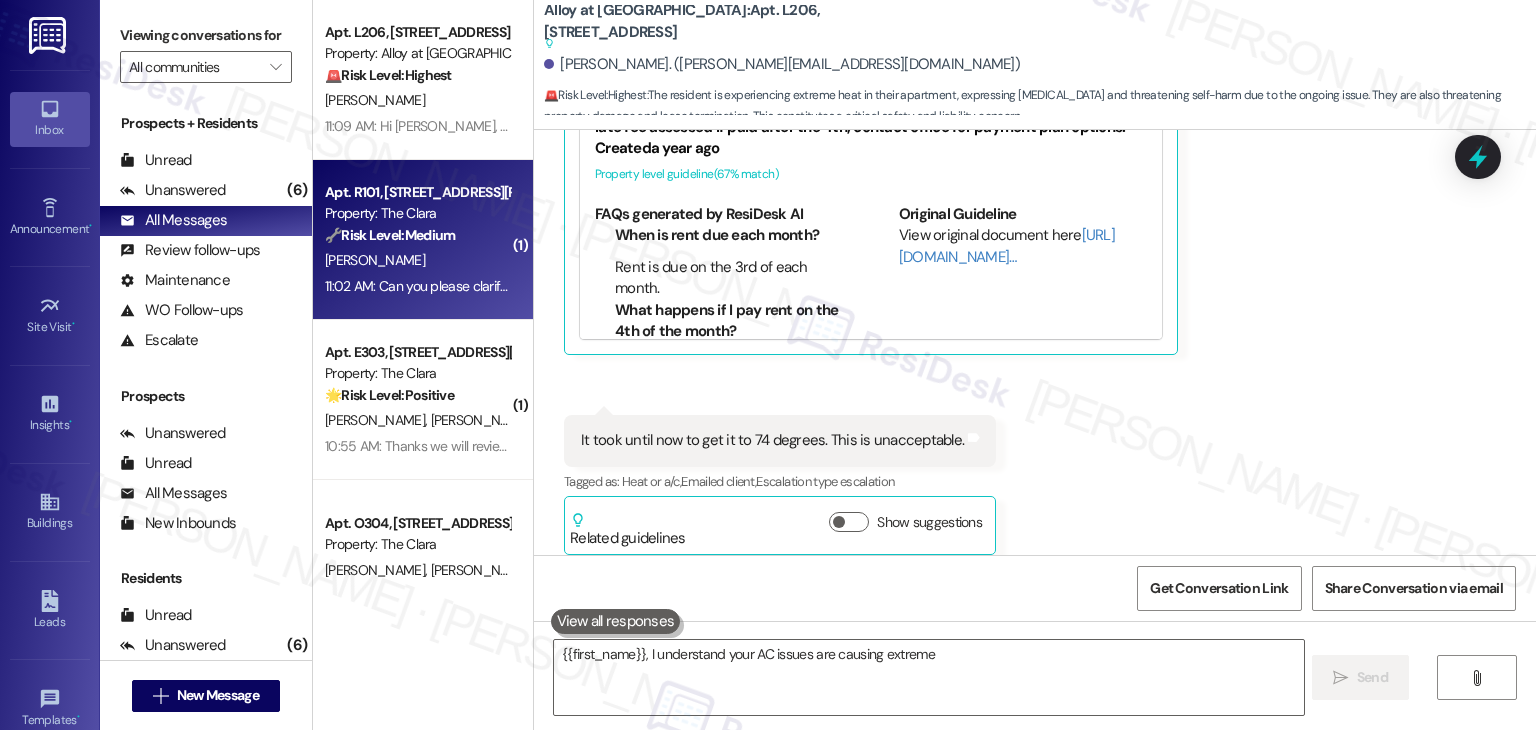 type on "{{first_name}}, I understand your AC issues are causing extreme" 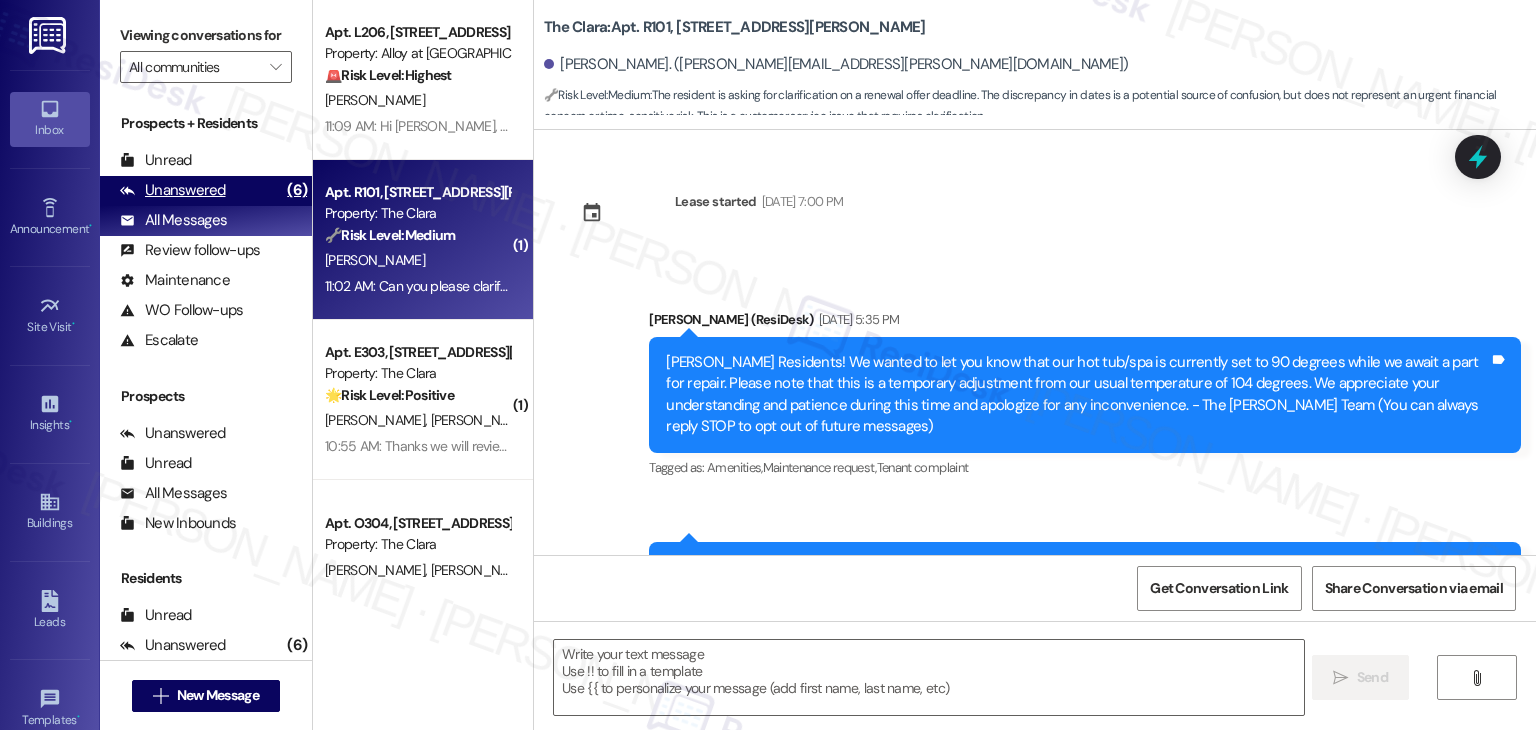 click on "Unanswered" at bounding box center [173, 190] 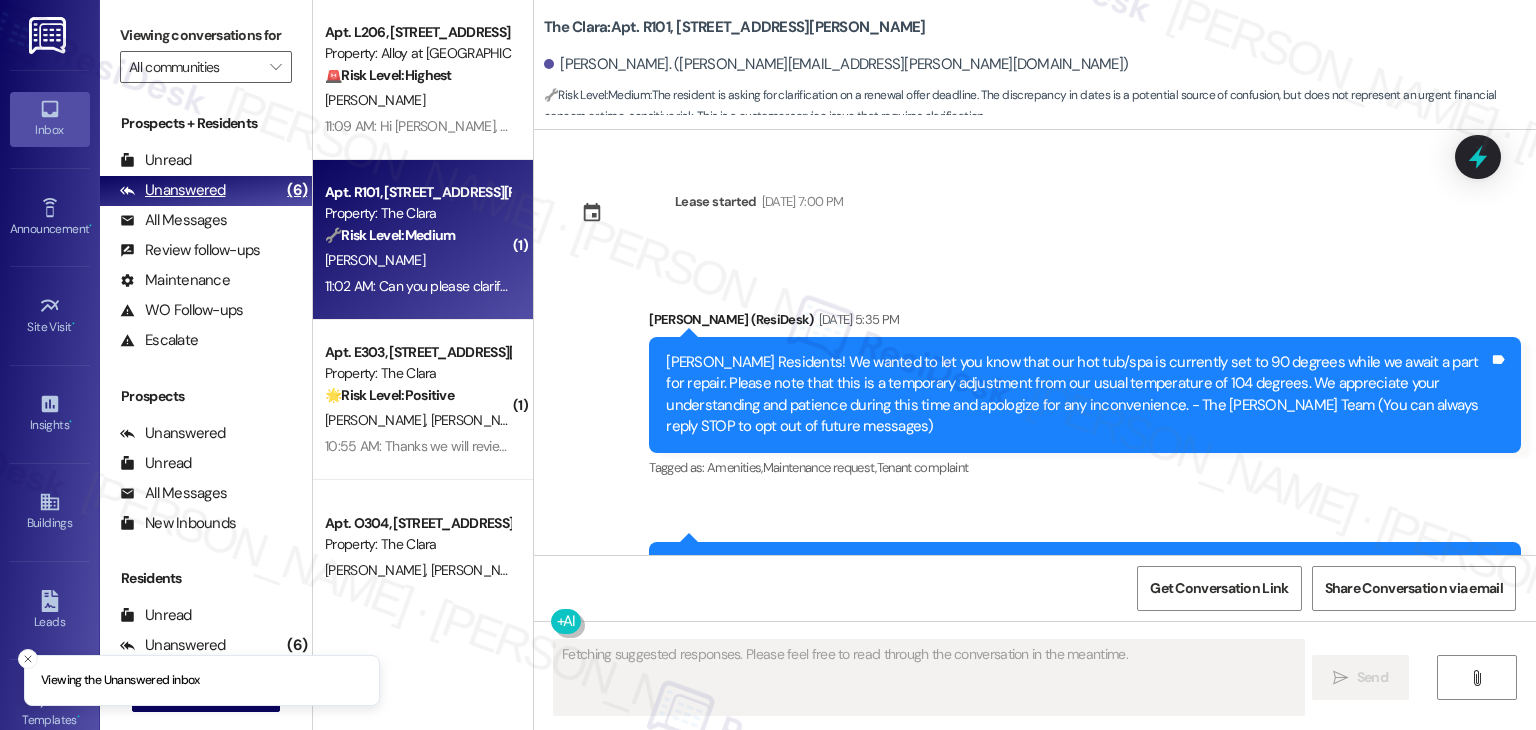 scroll, scrollTop: 0, scrollLeft: 0, axis: both 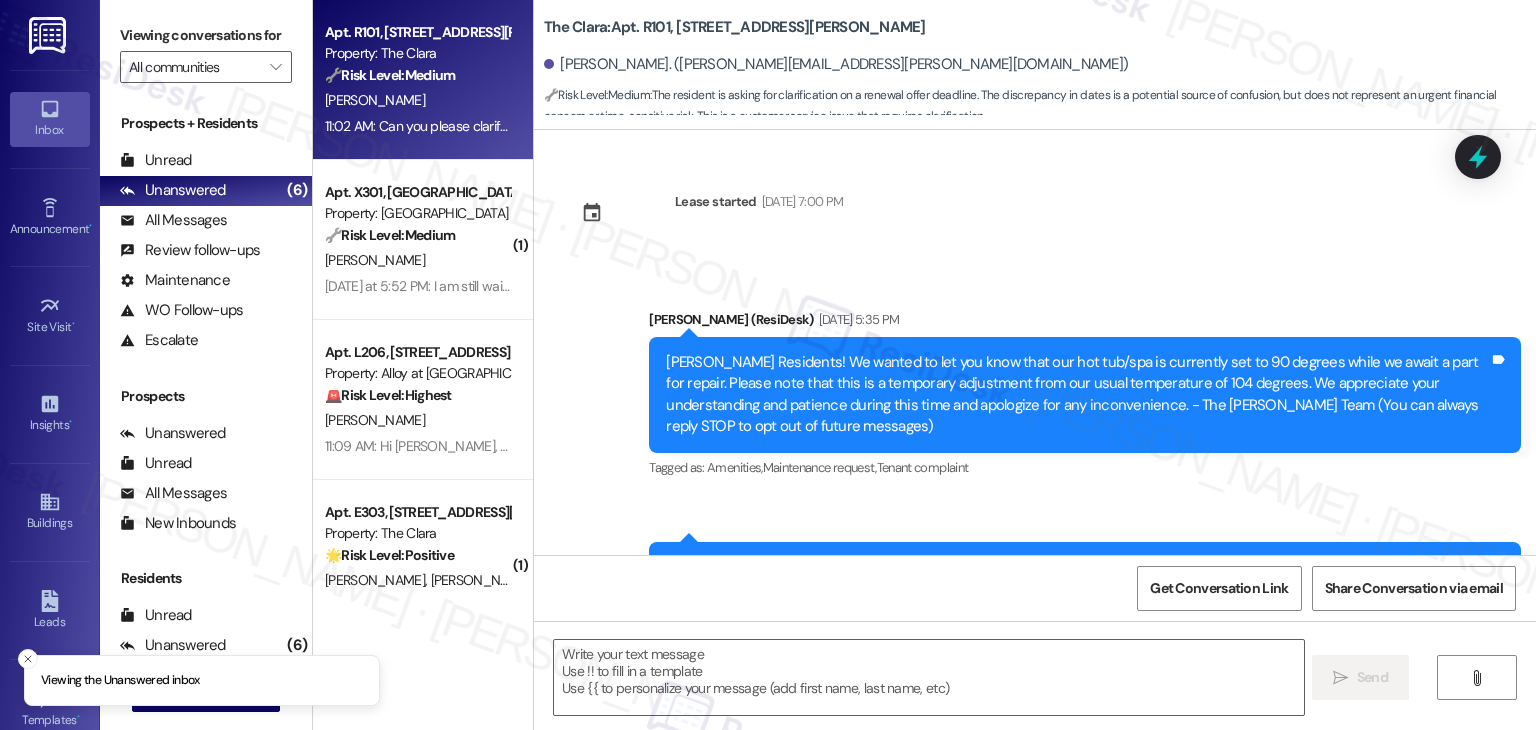 click on "11:02 AM: Can you please clarify the deadline date ?
[DATE] does not align with the calendar date for 2025 11:02 AM: Can you please clarify the deadline date ?
[DATE] does not align with the calendar date for 2025" at bounding box center [631, 126] 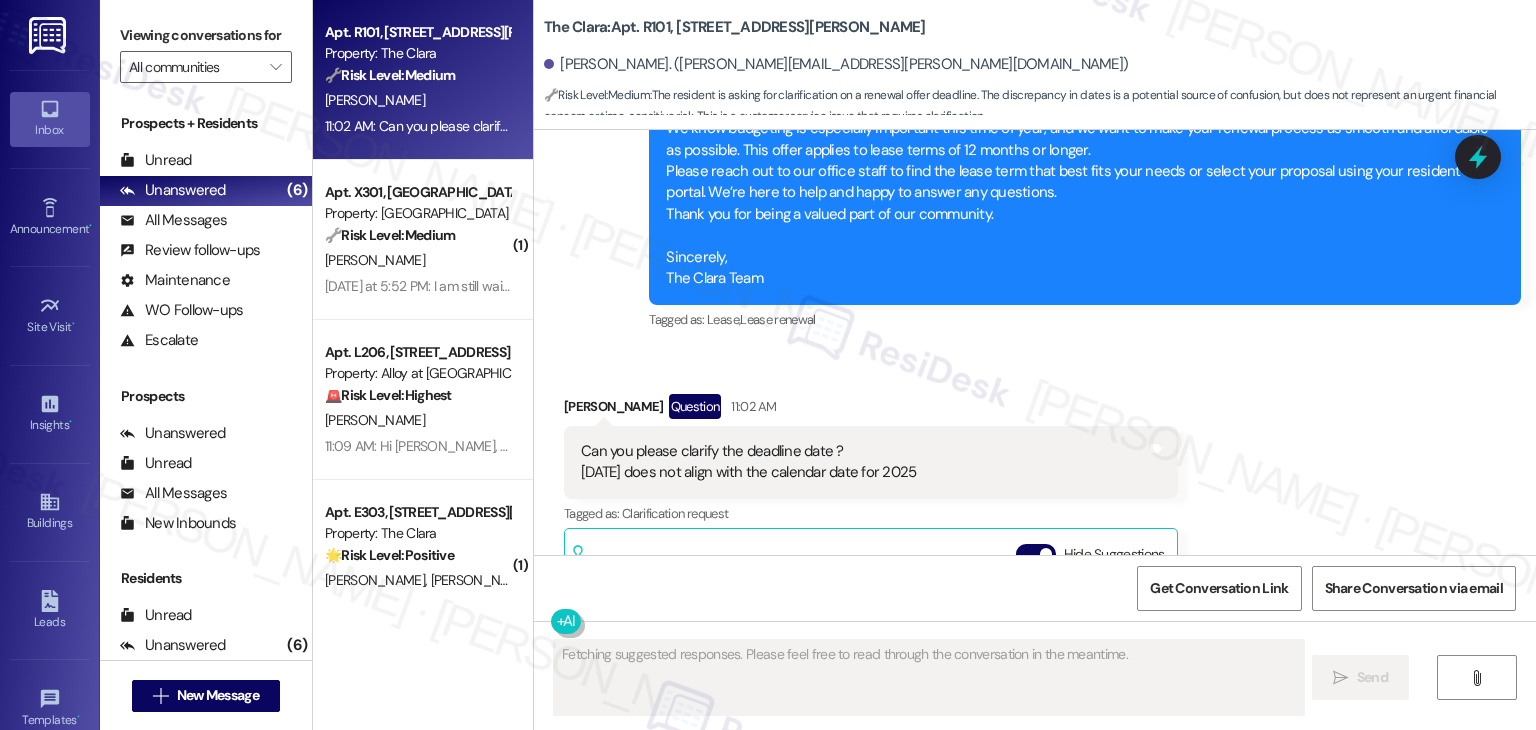 scroll, scrollTop: 33010, scrollLeft: 0, axis: vertical 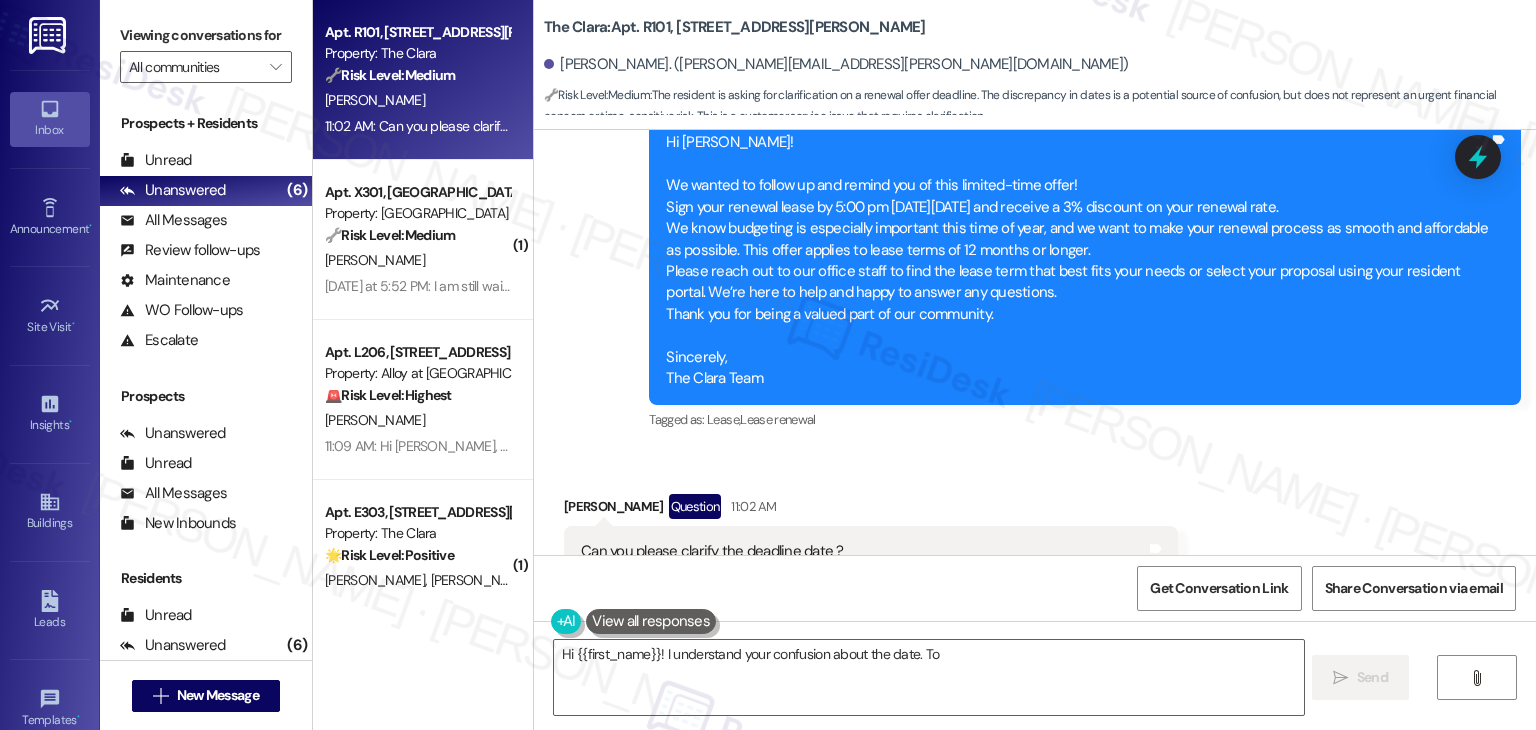 click on "Received via SMS Linh Gramata Question 11:02 AM Can you please clarify the deadline date ?
Sunday June 21 does not align with the calendar date for 2025 Tags and notes Tagged as:   Clarification request Click to highlight conversations about Clarification request  Related guidelines Hide Suggestions Roundhouse - All properties: New insurance policy requires residents to update policies with a new 3rd party; residents should email info@confirminsurance.com for questions about opting out of the damage waiver, not the leasing office. Created  a year ago Account level guideline  ( 66 % match) FAQs generated by ResiDesk AI How do I update my insurance policy with the new 3rd interested party? To update your insurance policy, you need to email info@confirminsurance.com. Do not refer back to the leasing office for this. Can I opt out of the new damage waiver policy? To opt out of the new damage waiver policy, you need to email info@confirminsurance.com. Do not refer back to the leasing office for this." at bounding box center (1035, 722) 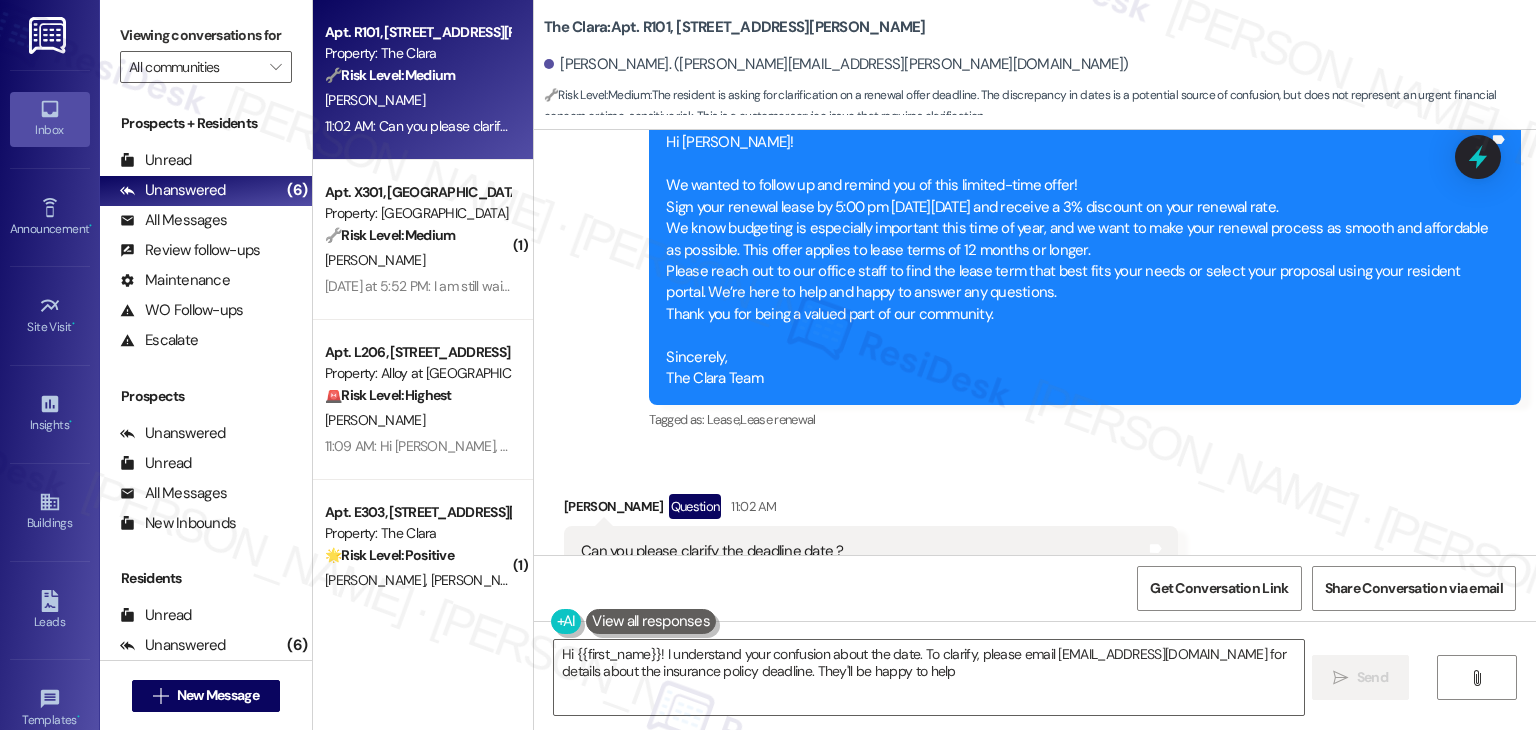 type on "Hi {{first_name}}! I understand your confusion about the date. To clarify, please email info@confirminsurance.com for details about the insurance policy deadline. They'll be happy to help!" 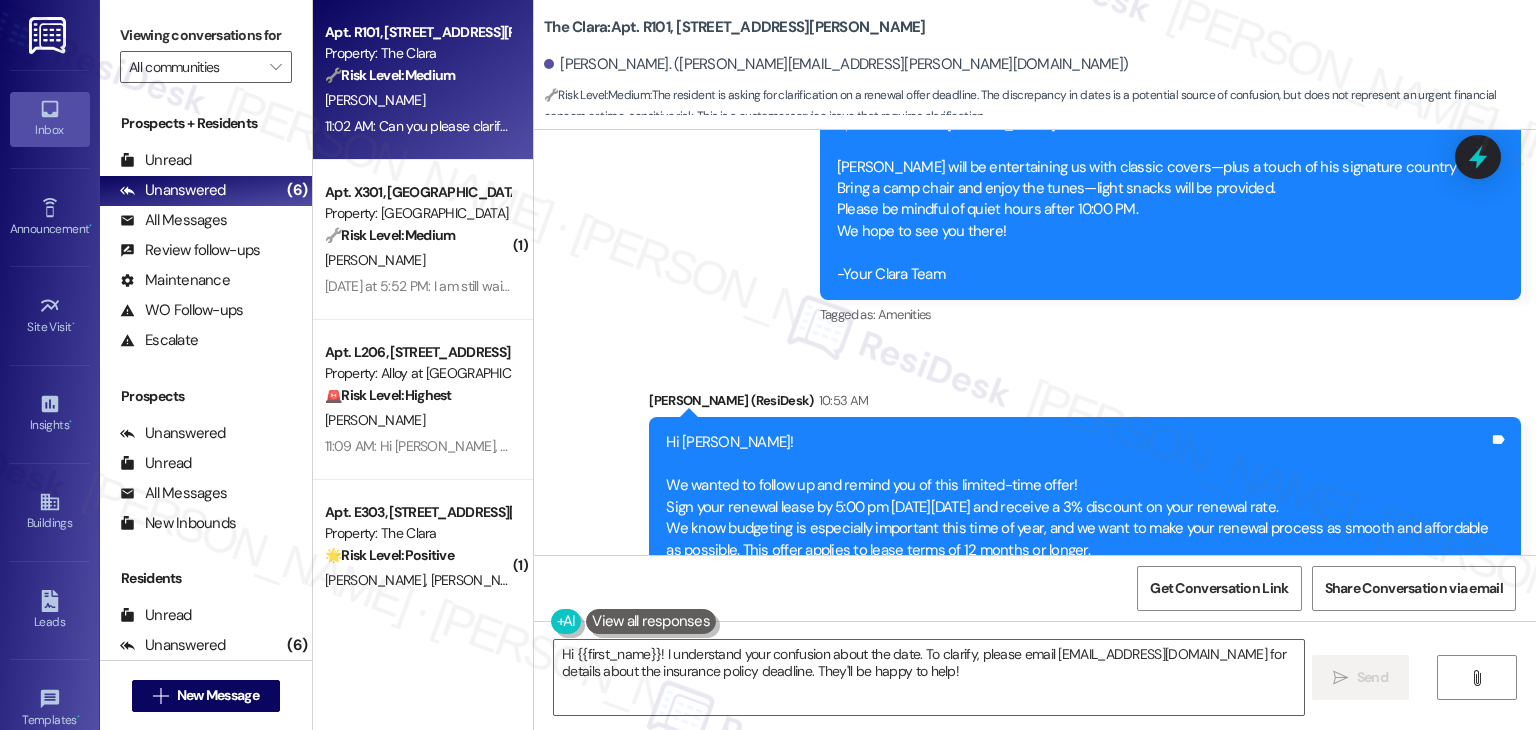 scroll, scrollTop: 32910, scrollLeft: 0, axis: vertical 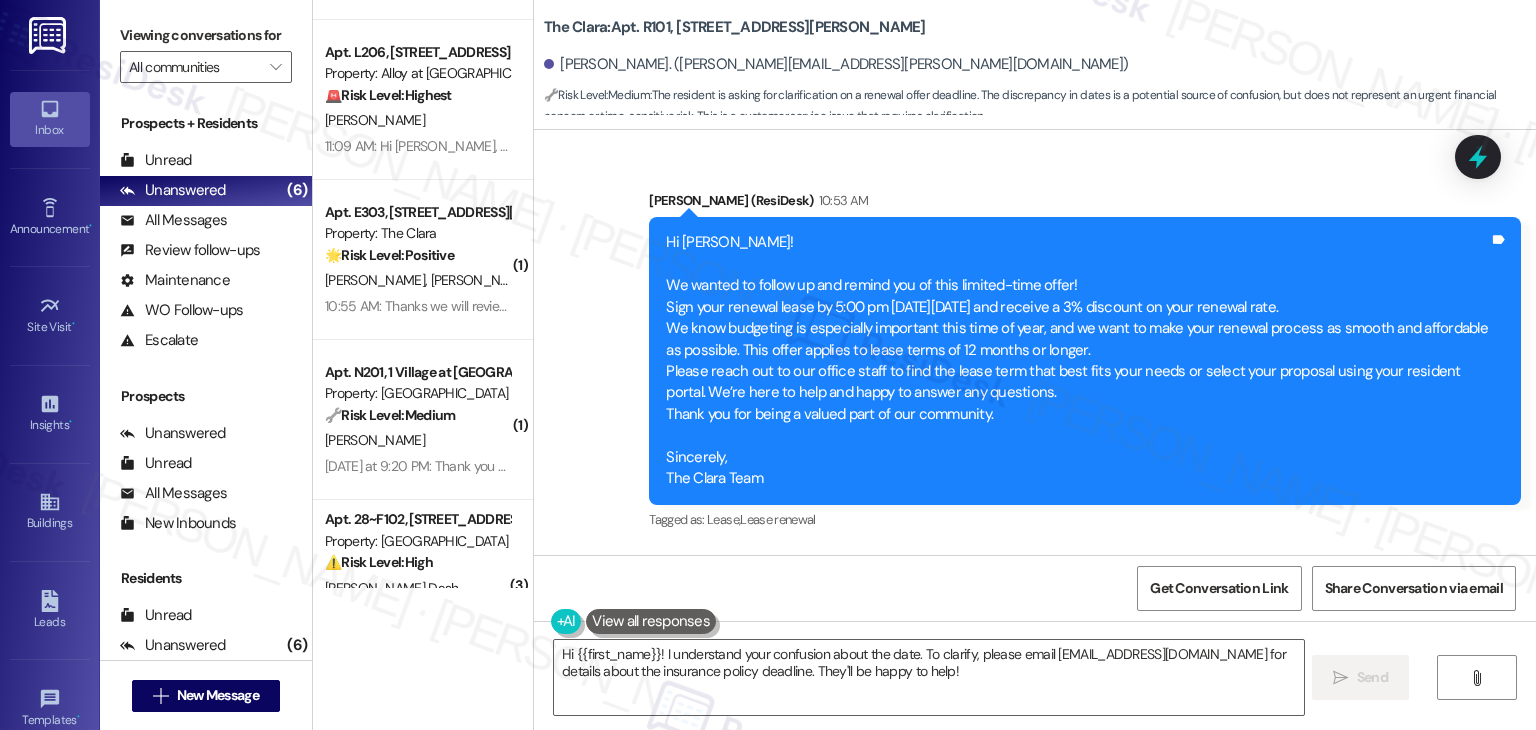 click on "Apt. R101, 225-R S. Linder Rd Property: The Clara 🔧  Risk Level:  Medium The resident is asking for clarification on a renewal offer deadline. The discrepancy in dates is a potential source of confusion, but does not represent an urgent financial concern or time-sensitive risk. This is a customer service issue that requires clarification. L. Gramata 11:02 AM: Can you please clarify the deadline date ?
Sunday June 21 does not align with the calendar date for 2025 11:02 AM: Can you please clarify the deadline date ?
Sunday June 21 does not align with the calendar date for 2025 ( 1 ) Apt. X301, 1 Village at Columbia Property: Columbia Village 🔧  Risk Level:  Medium The resident is following up on an unresolved issue and seeking an estimated resolution time. While the resident is expressing impatience, there is no indication of an emergency, safety hazard, or significant property damage. This falls under non-urgent maintenance or a community concern. P. Gurrala Apt. L206, 100 South Geneva Road 🚨 Highest" at bounding box center (423, 294) 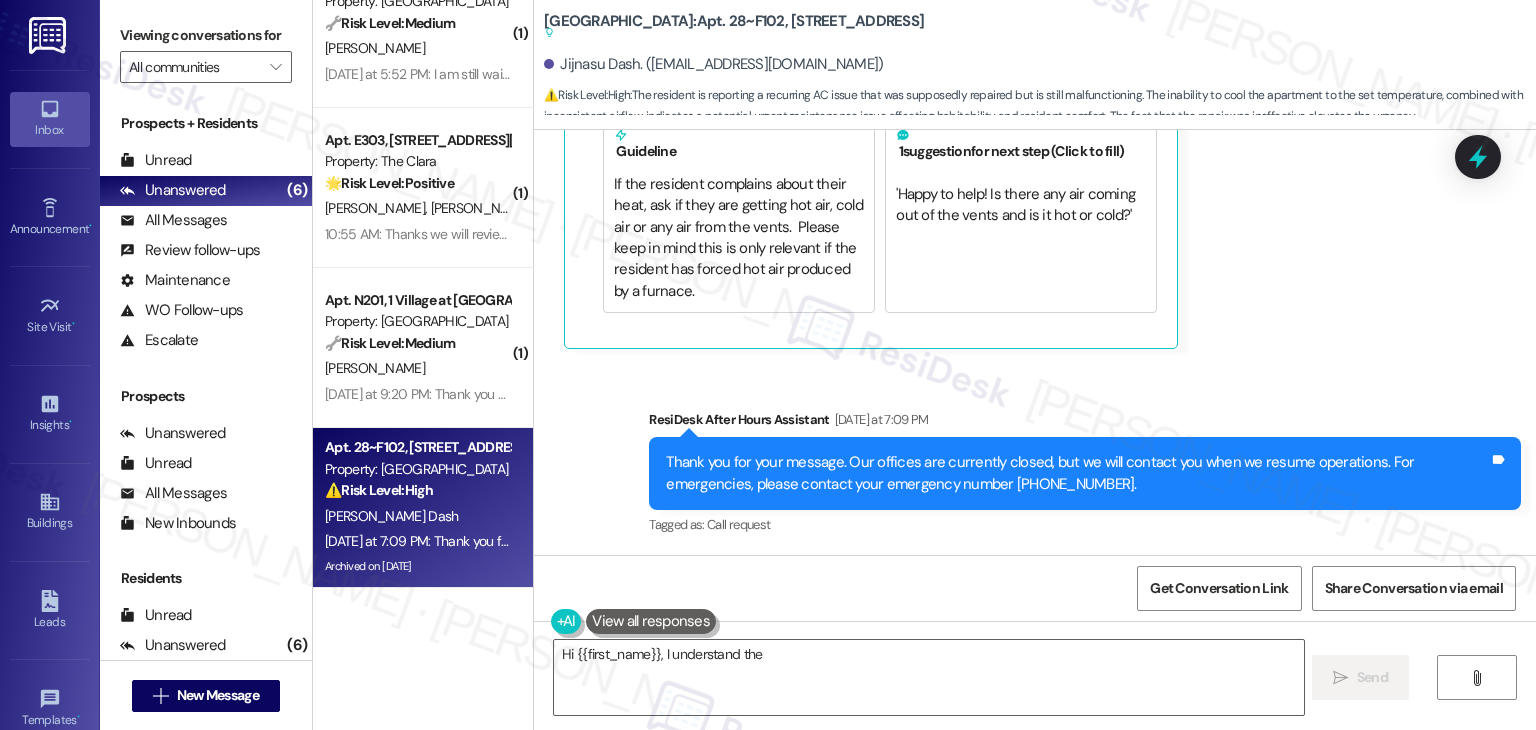 scroll, scrollTop: 10699, scrollLeft: 0, axis: vertical 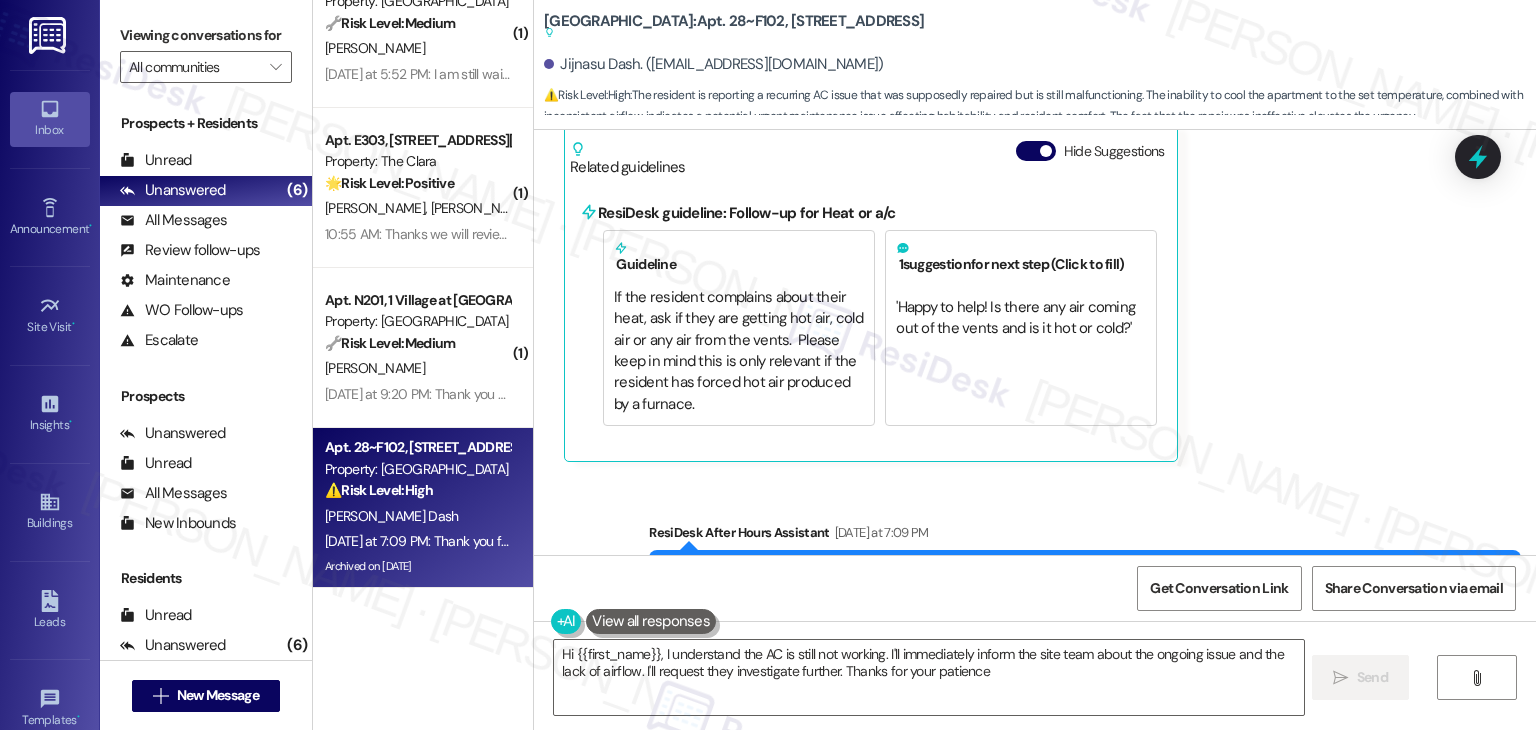 type on "Hi {{first_name}}, I understand the AC is still not working. I'll immediately inform the site team about the ongoing issue and the lack of airflow. I'll request they investigate further. Thanks for your patience." 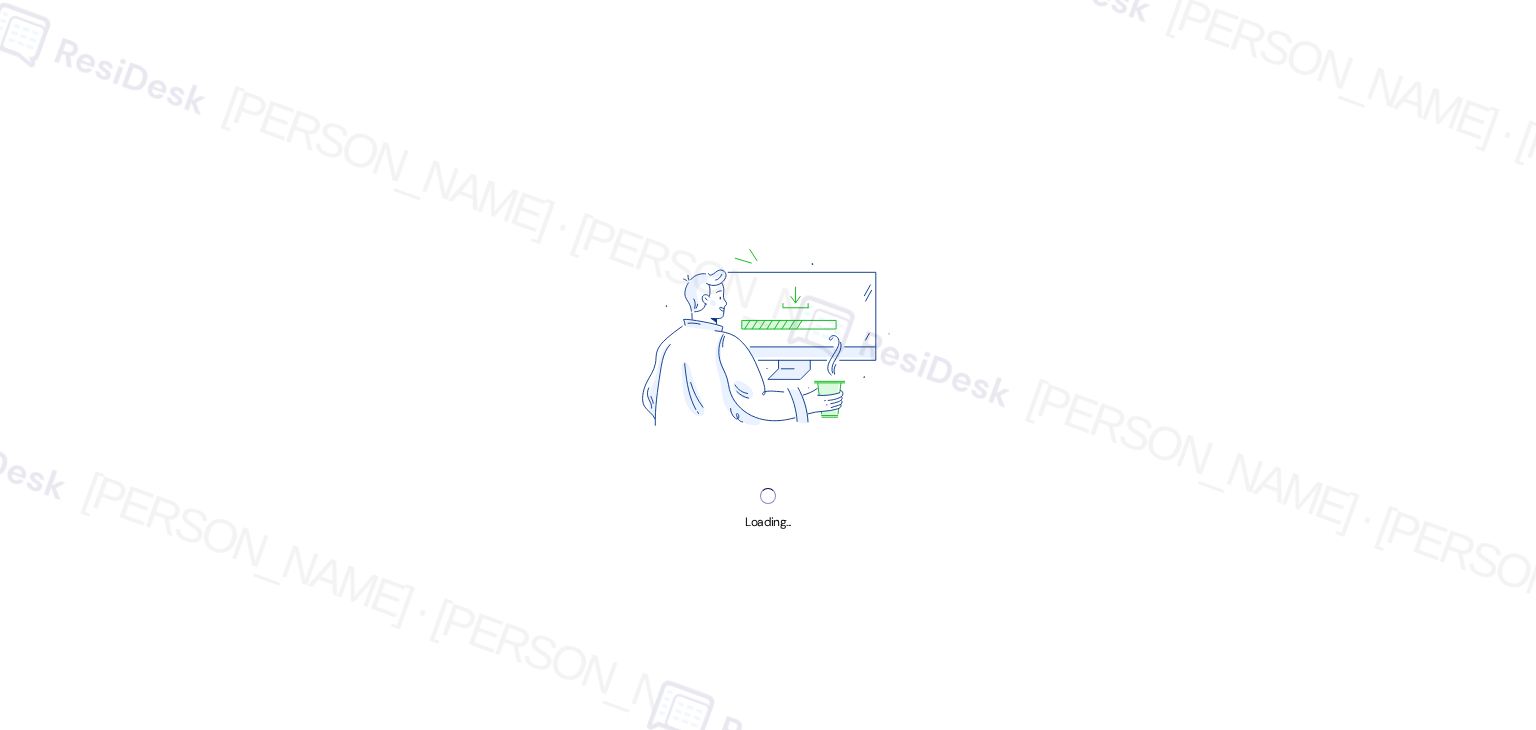 scroll, scrollTop: 0, scrollLeft: 0, axis: both 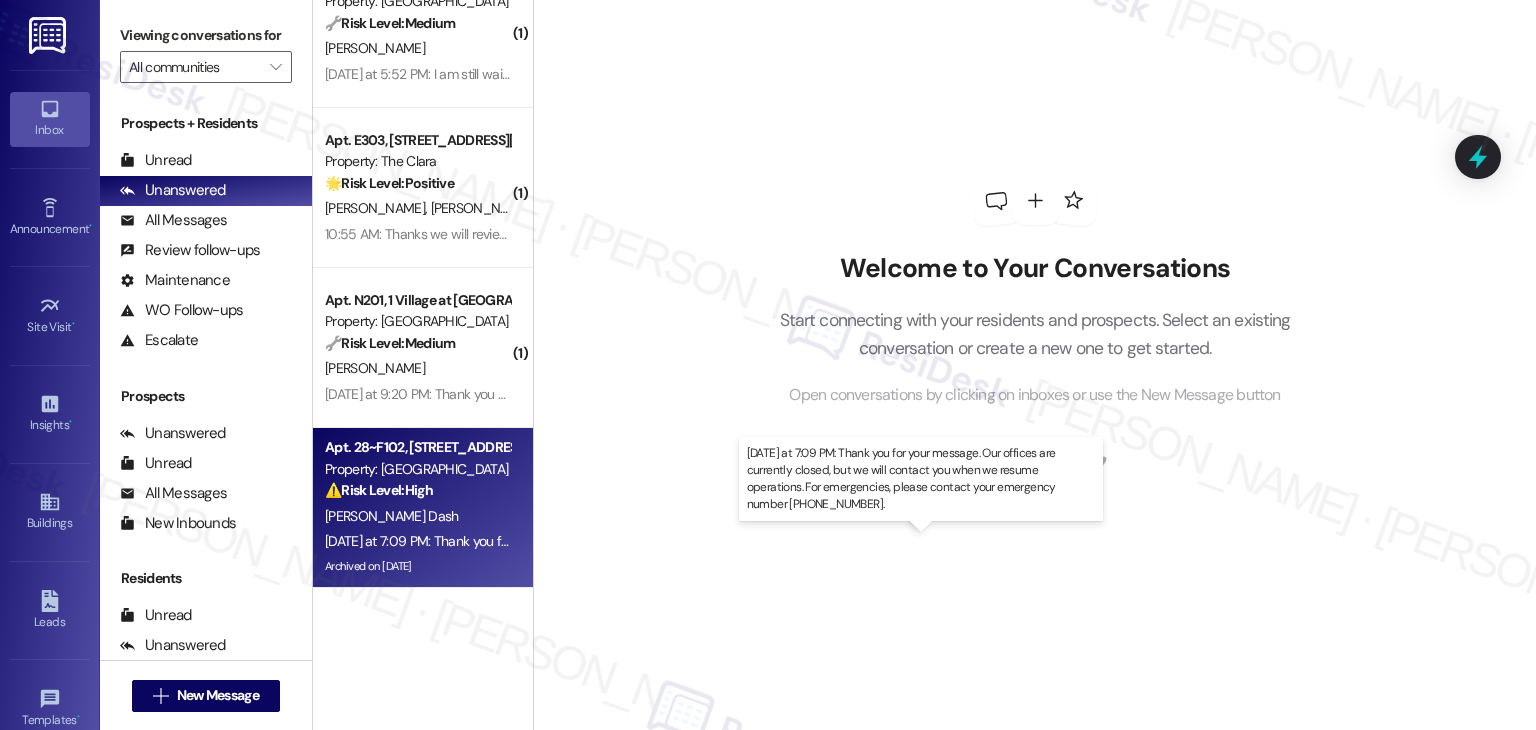 click on "[DATE] at 7:09 PM: Thank you for your message. Our offices are currently closed, but we will contact you when we resume operations. For emergencies, please contact your emergency number [PHONE_NUMBER]. [DATE] at 7:09 PM: Thank you for your message. Our offices are currently closed, but we will contact you when we resume operations. For emergencies, please contact your emergency number [PHONE_NUMBER]." at bounding box center [938, 541] 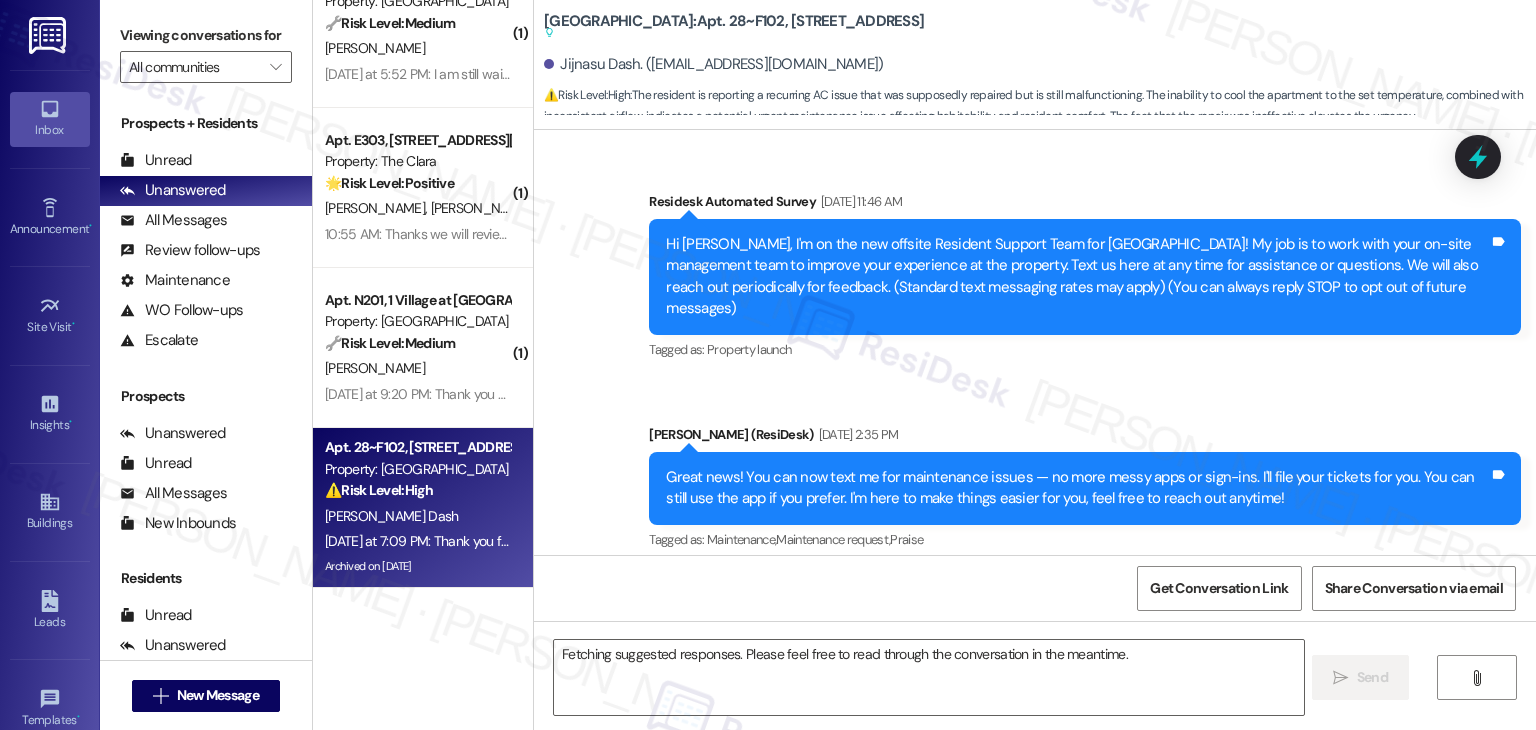 scroll, scrollTop: 10699, scrollLeft: 0, axis: vertical 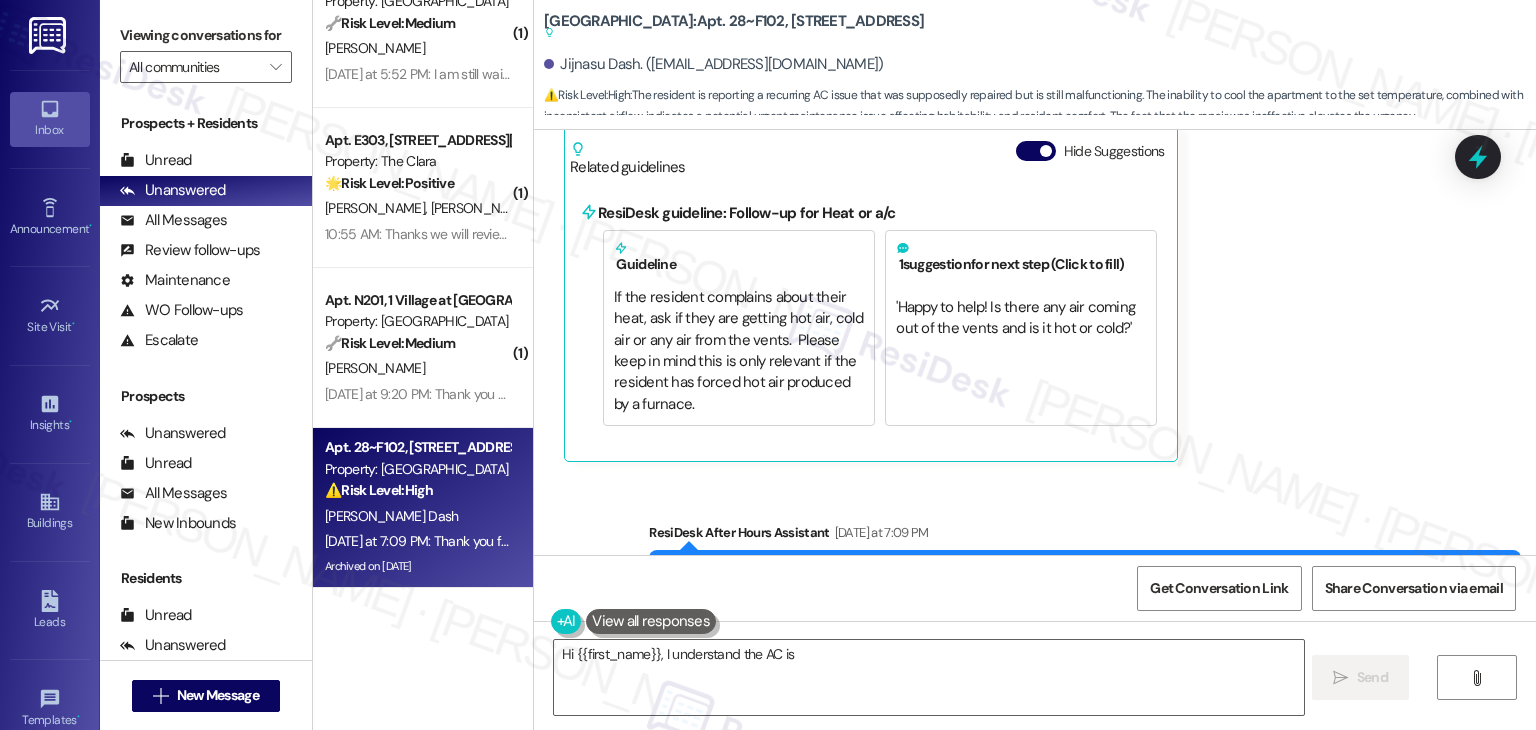 type on "Hi {{first_name}}, I understand the AC is still" 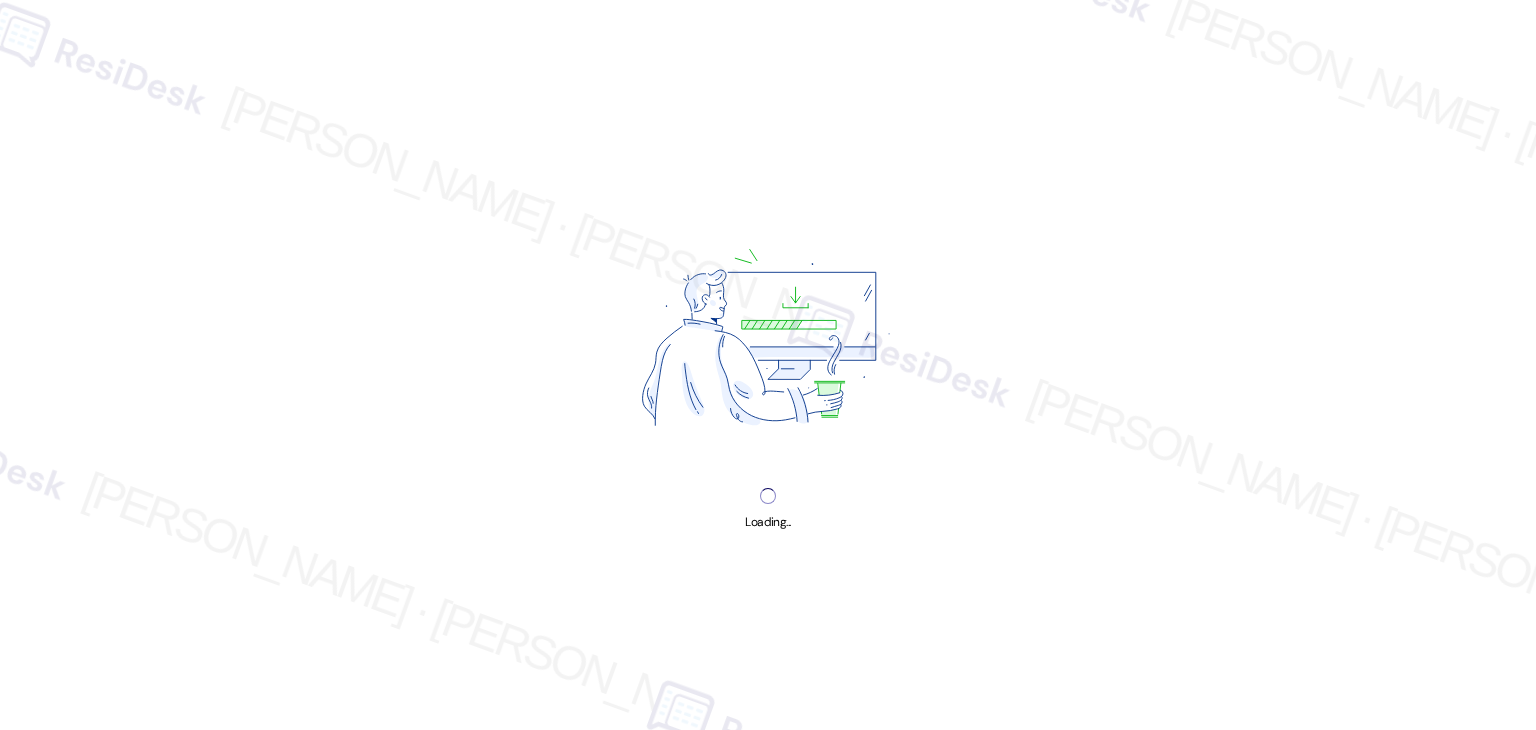 scroll, scrollTop: 0, scrollLeft: 0, axis: both 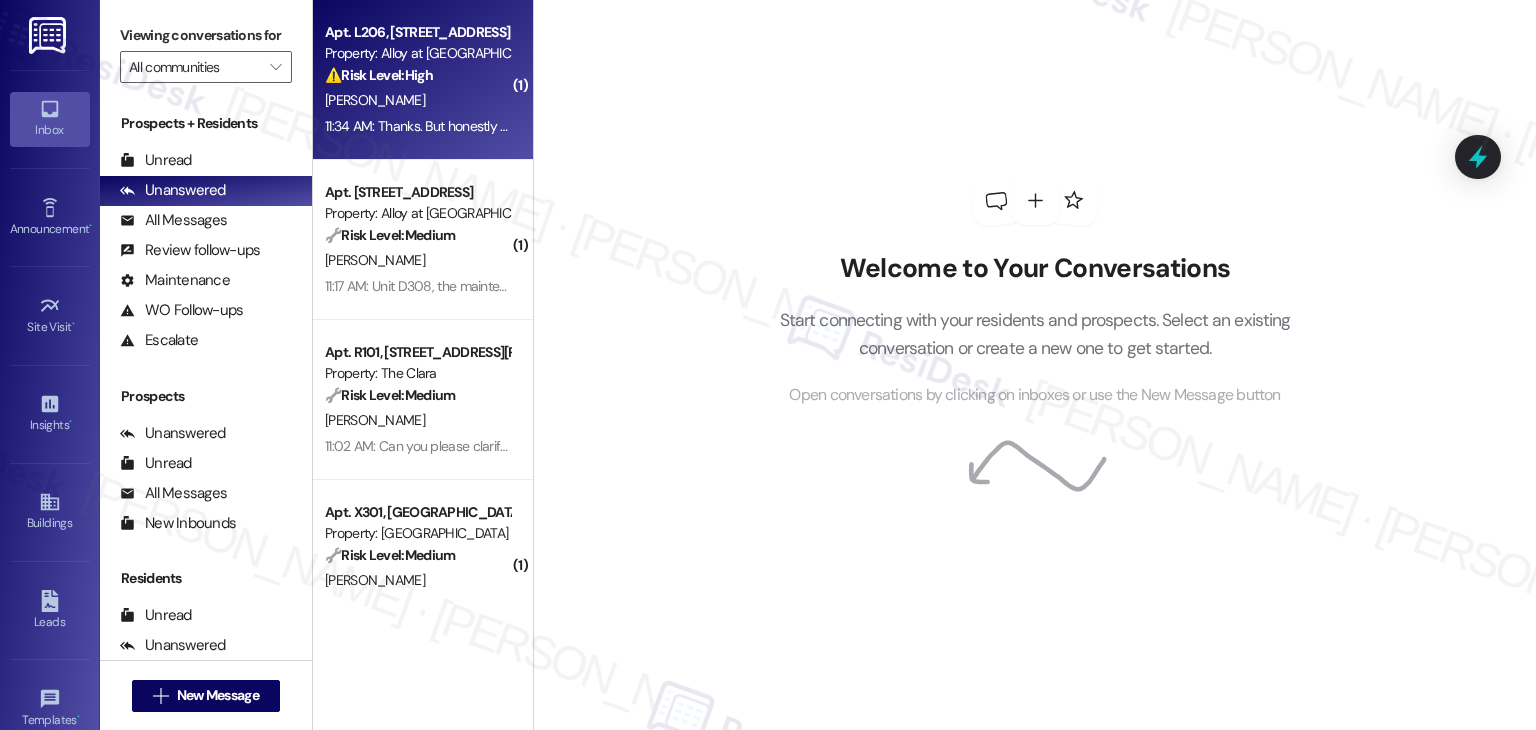 click on "11:34 AM: Thanks. But honestly I am not happy with you all. This situation was easily preventable. I know I can't rely on you all to help me so I will take care of it myself  11:34 AM: Thanks. But honestly I am not happy with you all. This situation was easily preventable. I know I can't rely on you all to help me so I will take care of it myself" at bounding box center [794, 126] 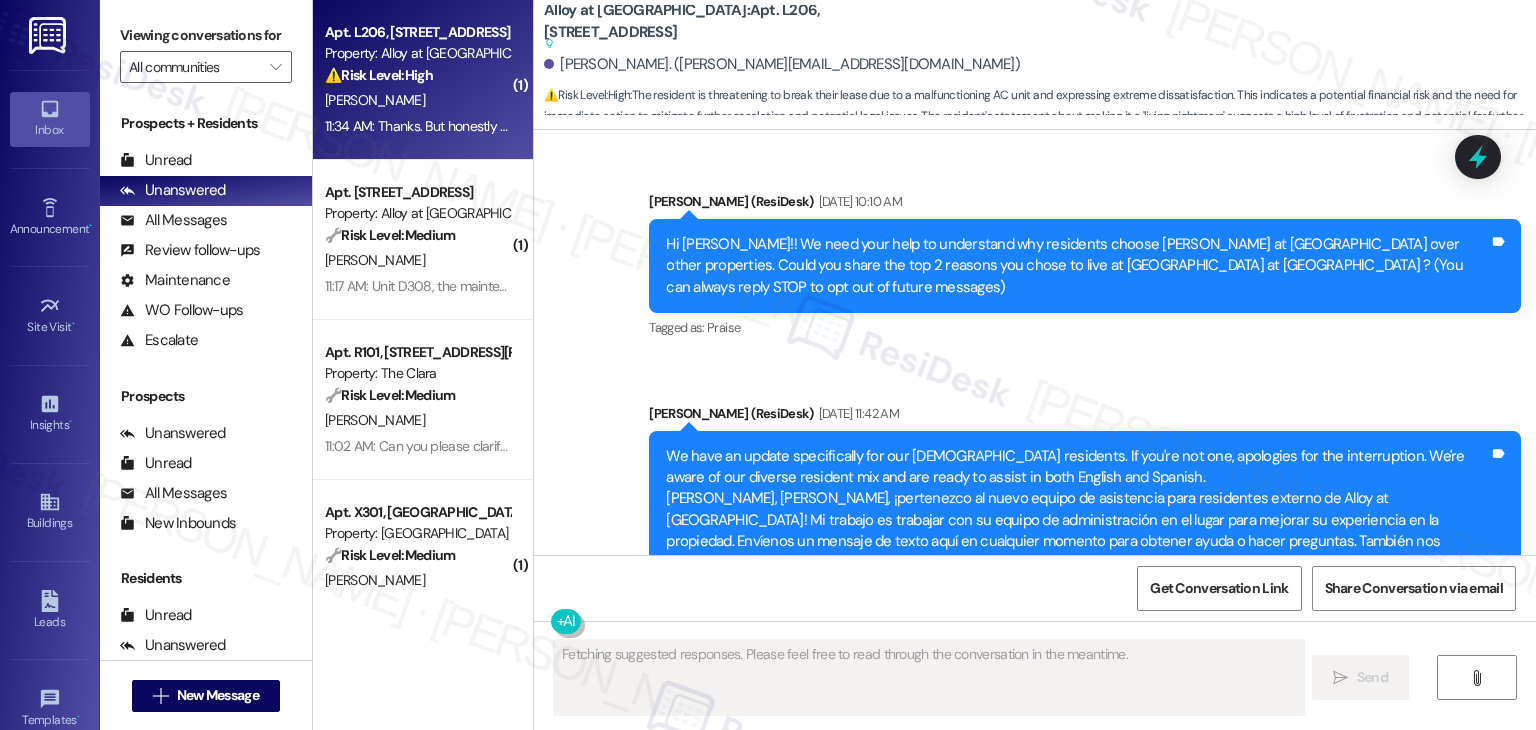 scroll, scrollTop: 28531, scrollLeft: 0, axis: vertical 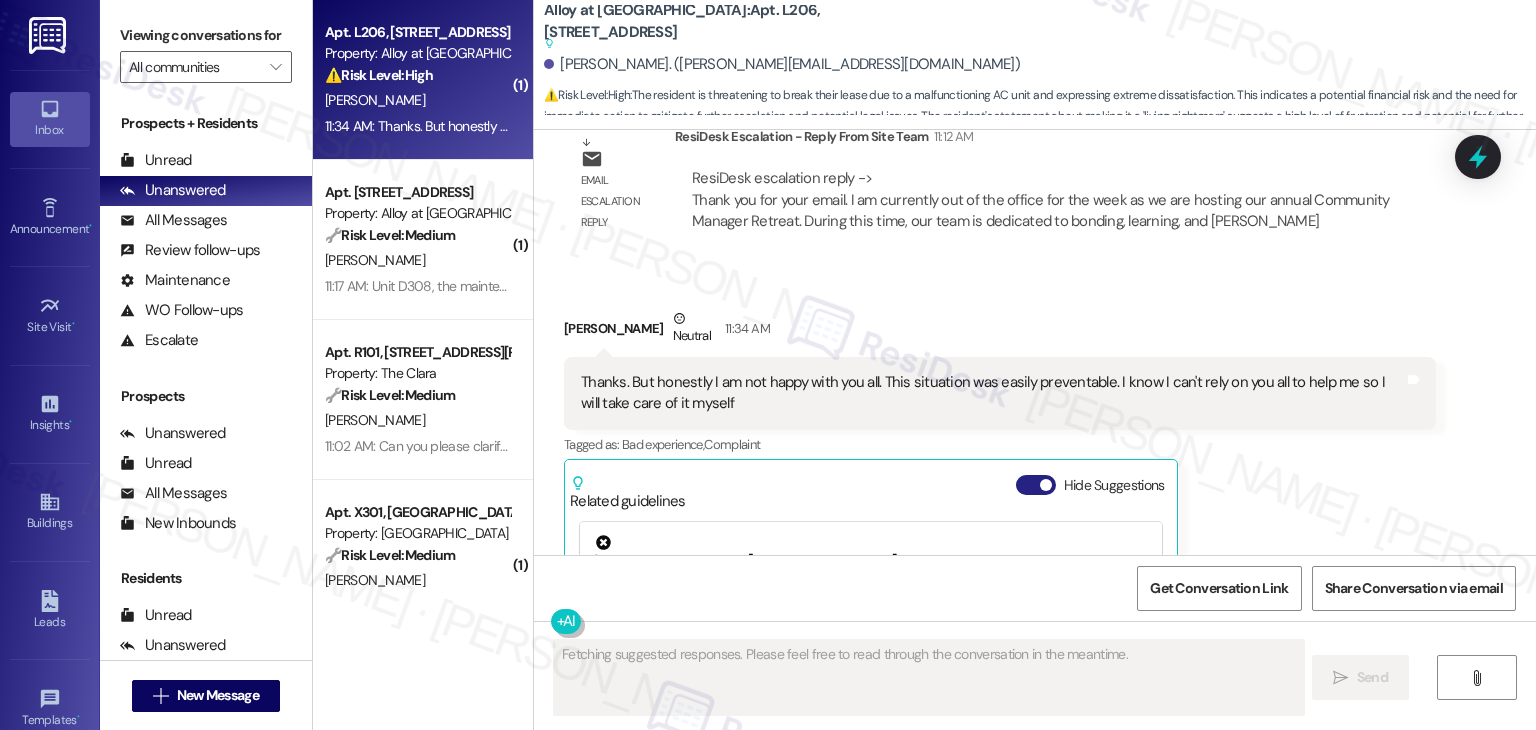click on "Hide Suggestions" at bounding box center [1036, 485] 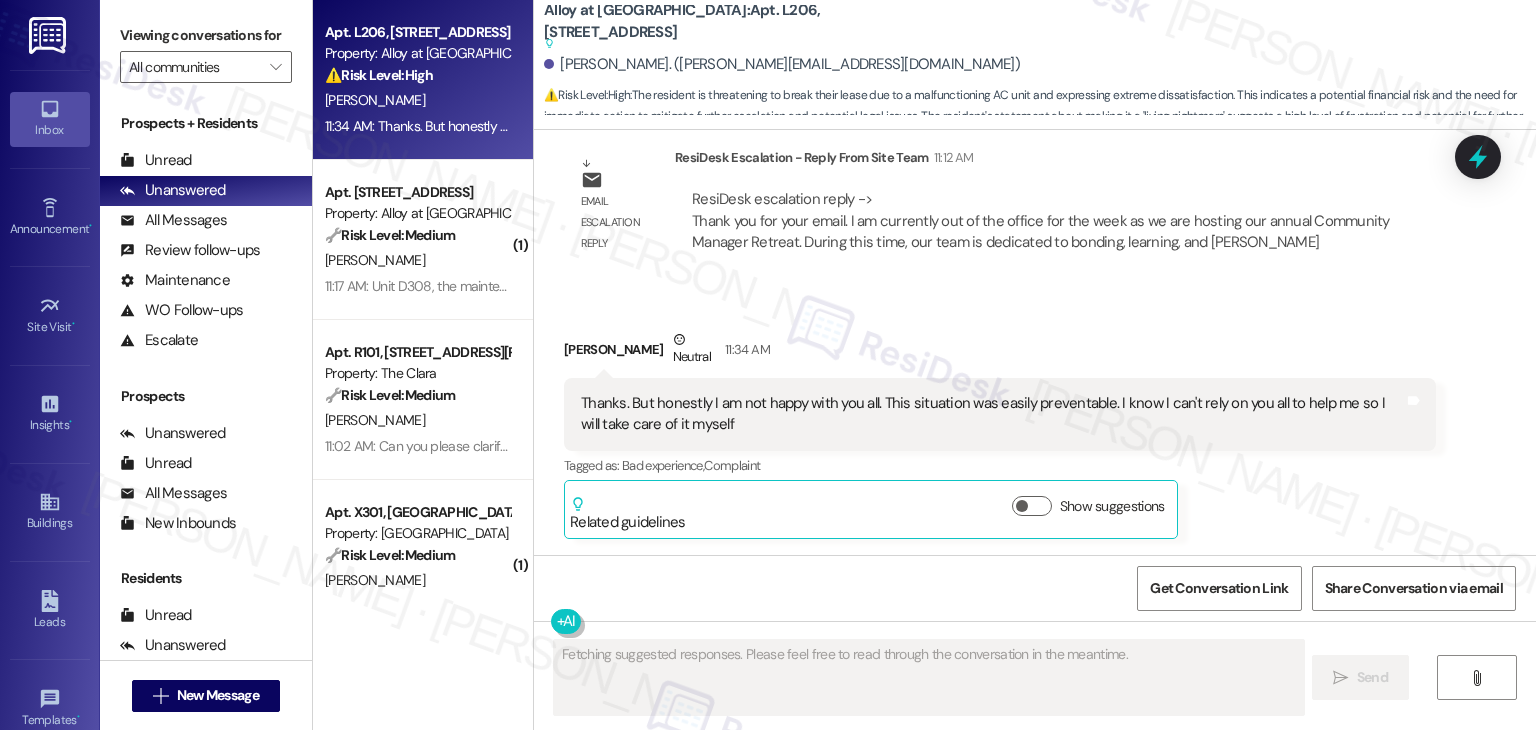 scroll, scrollTop: 28240, scrollLeft: 0, axis: vertical 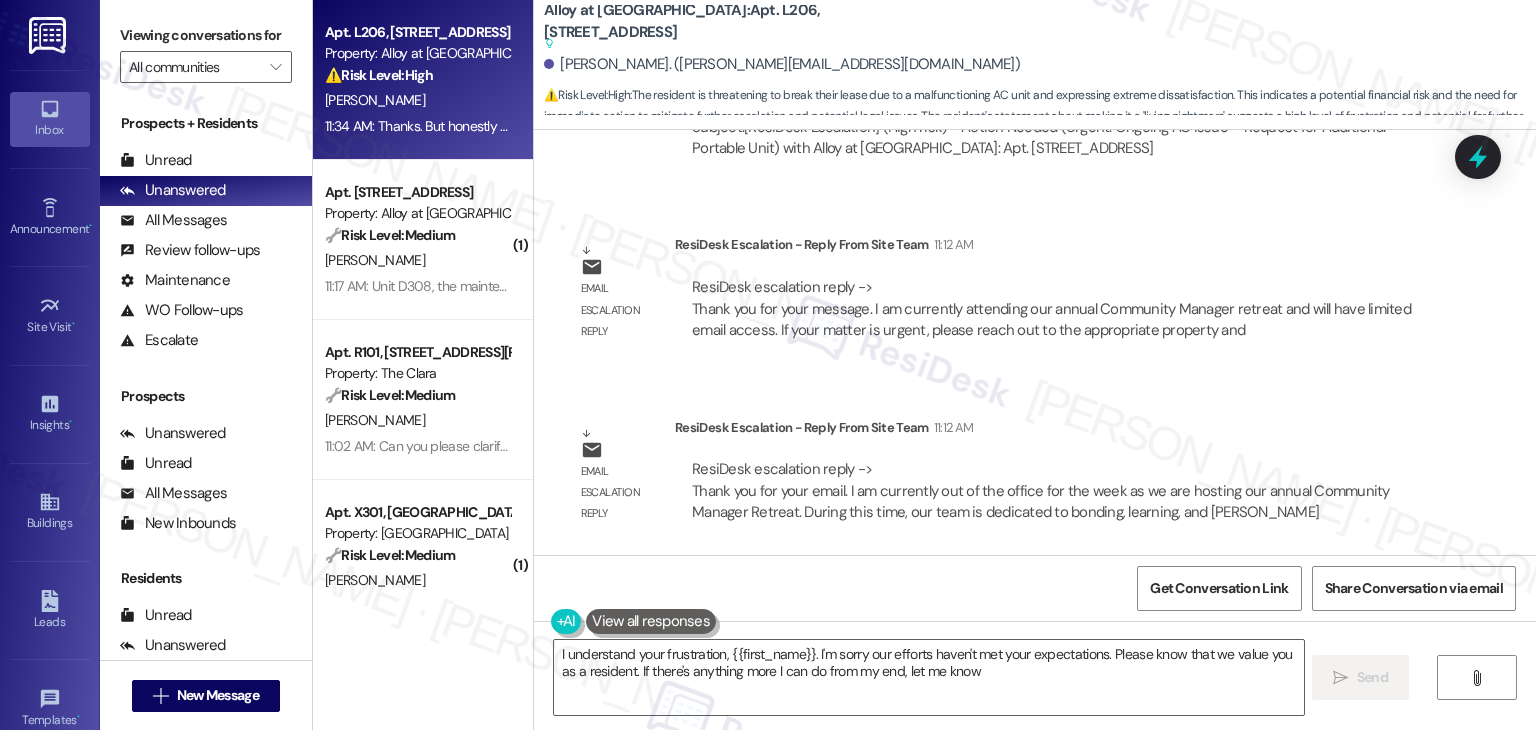 type on "I understand your frustration, {{first_name}}. I'm sorry our efforts haven't met your expectations. Please know that we value you as a resident. If there's anything more I can do from my end, let me know." 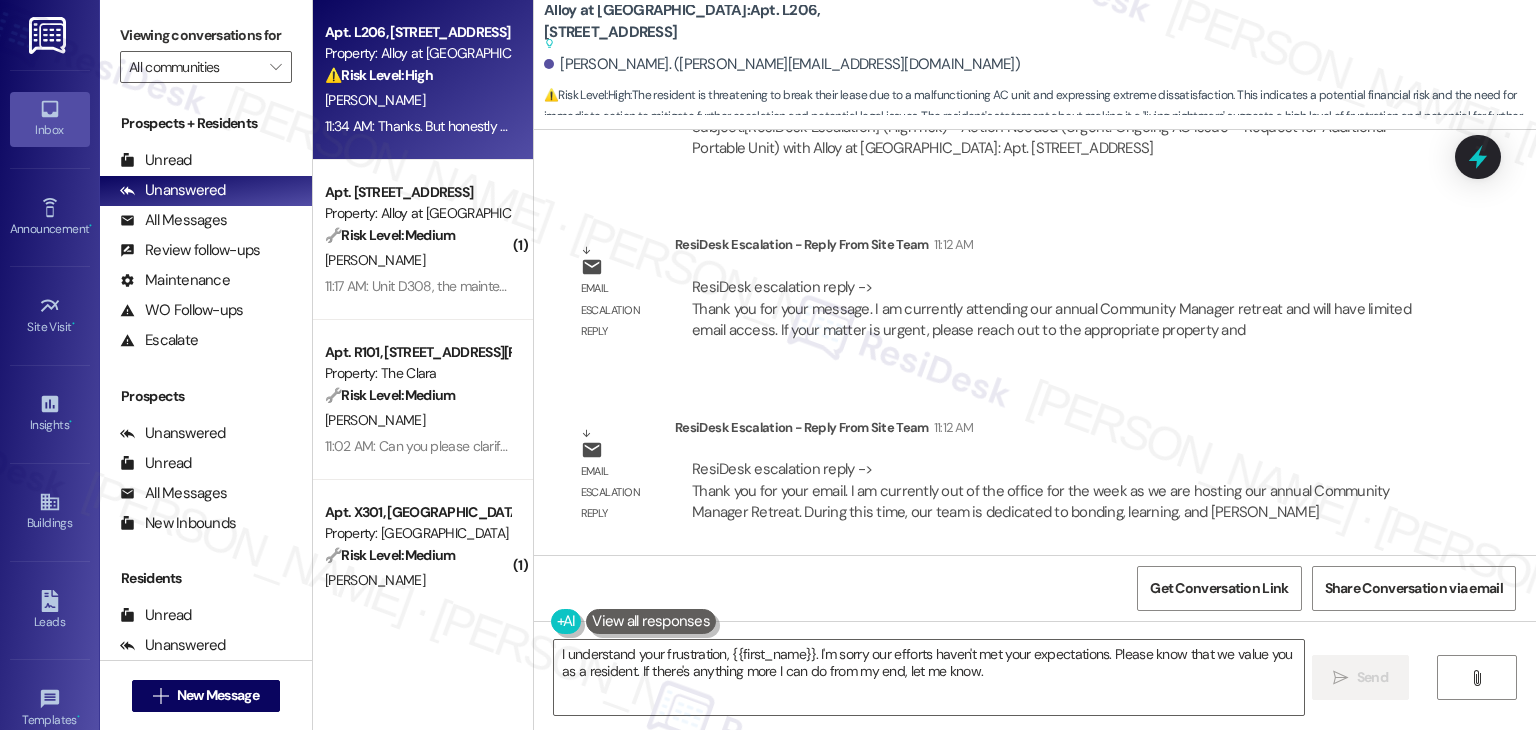 click on "[PERSON_NAME]   Neutral 11:34 AM" at bounding box center [1000, 623] 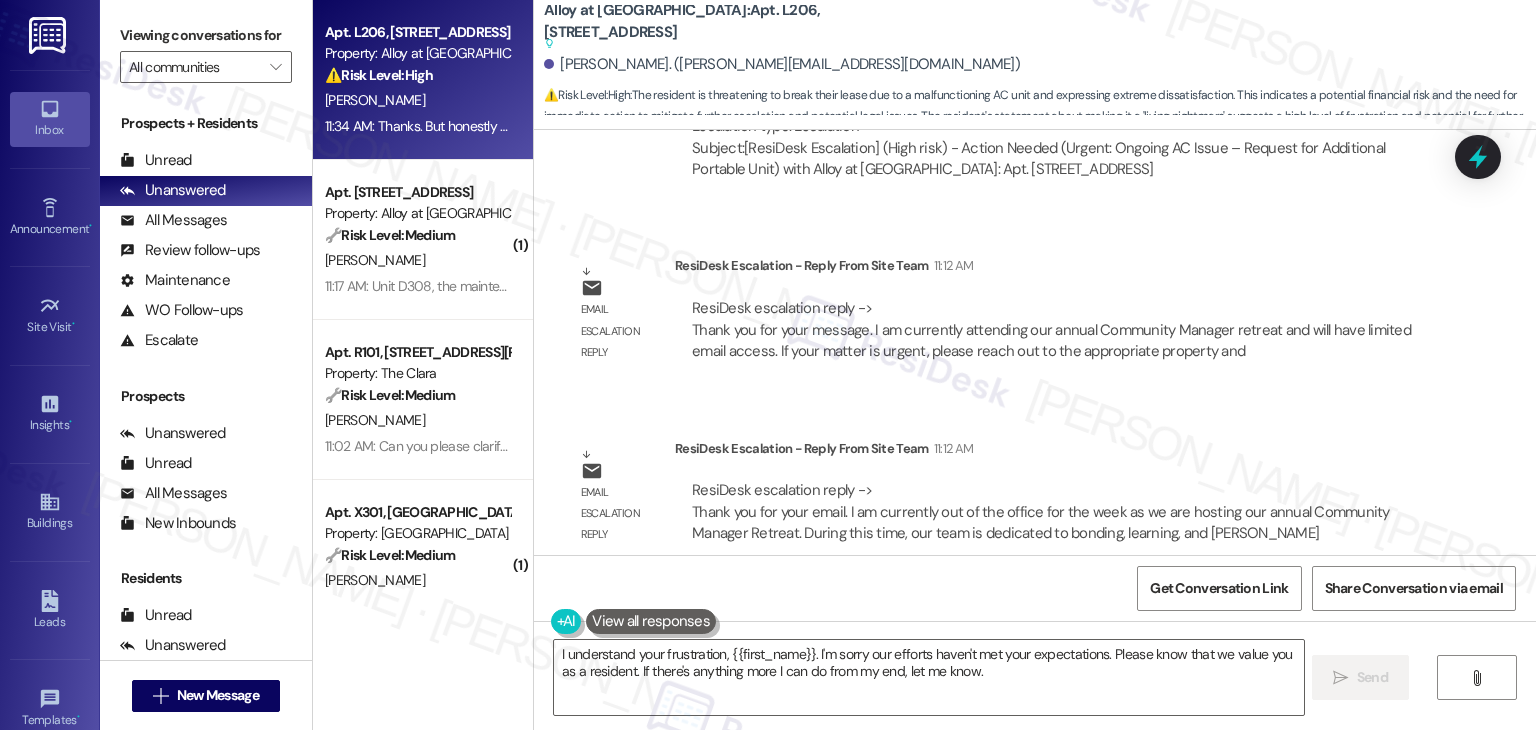scroll, scrollTop: 28240, scrollLeft: 0, axis: vertical 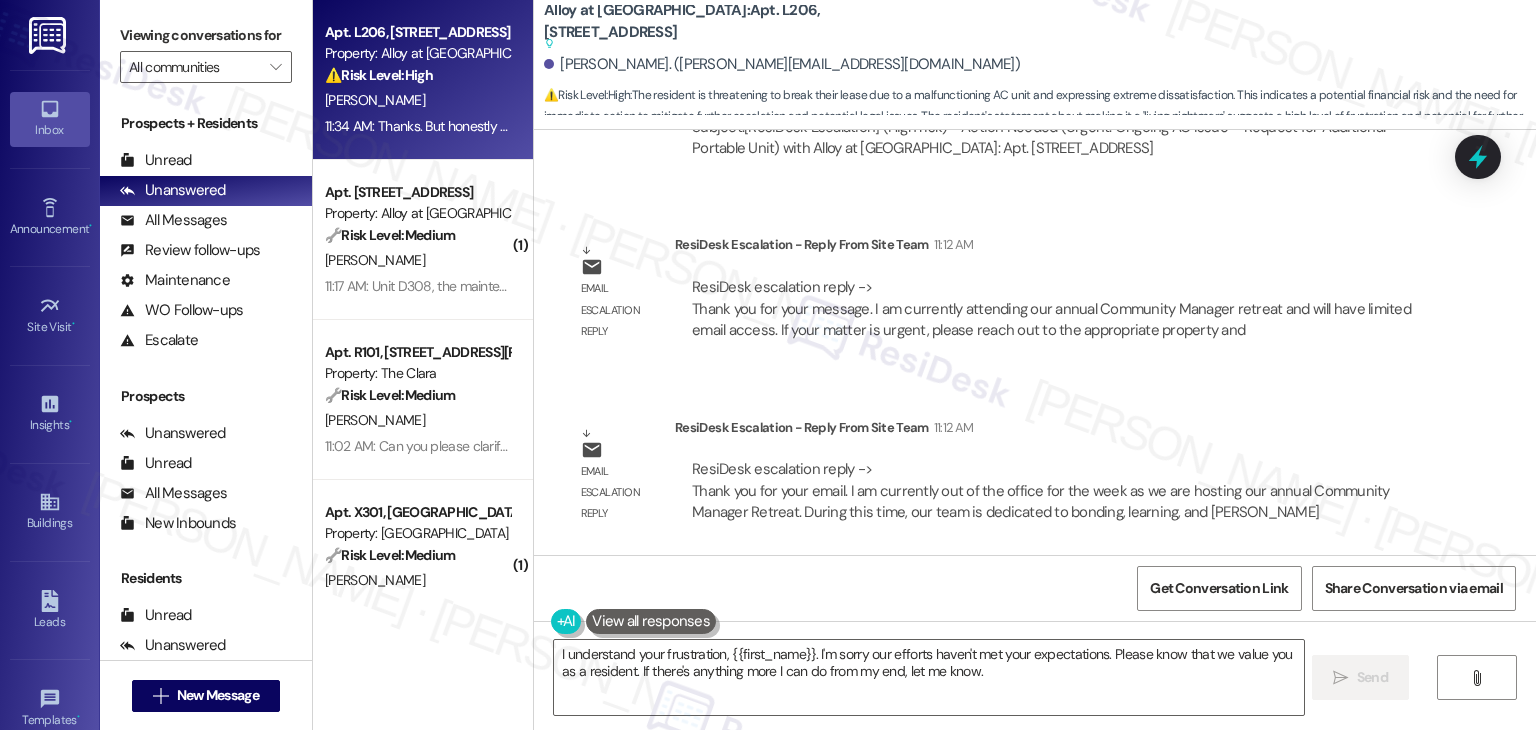 click on "[PERSON_NAME]   Neutral 11:34 AM" at bounding box center [1000, 623] 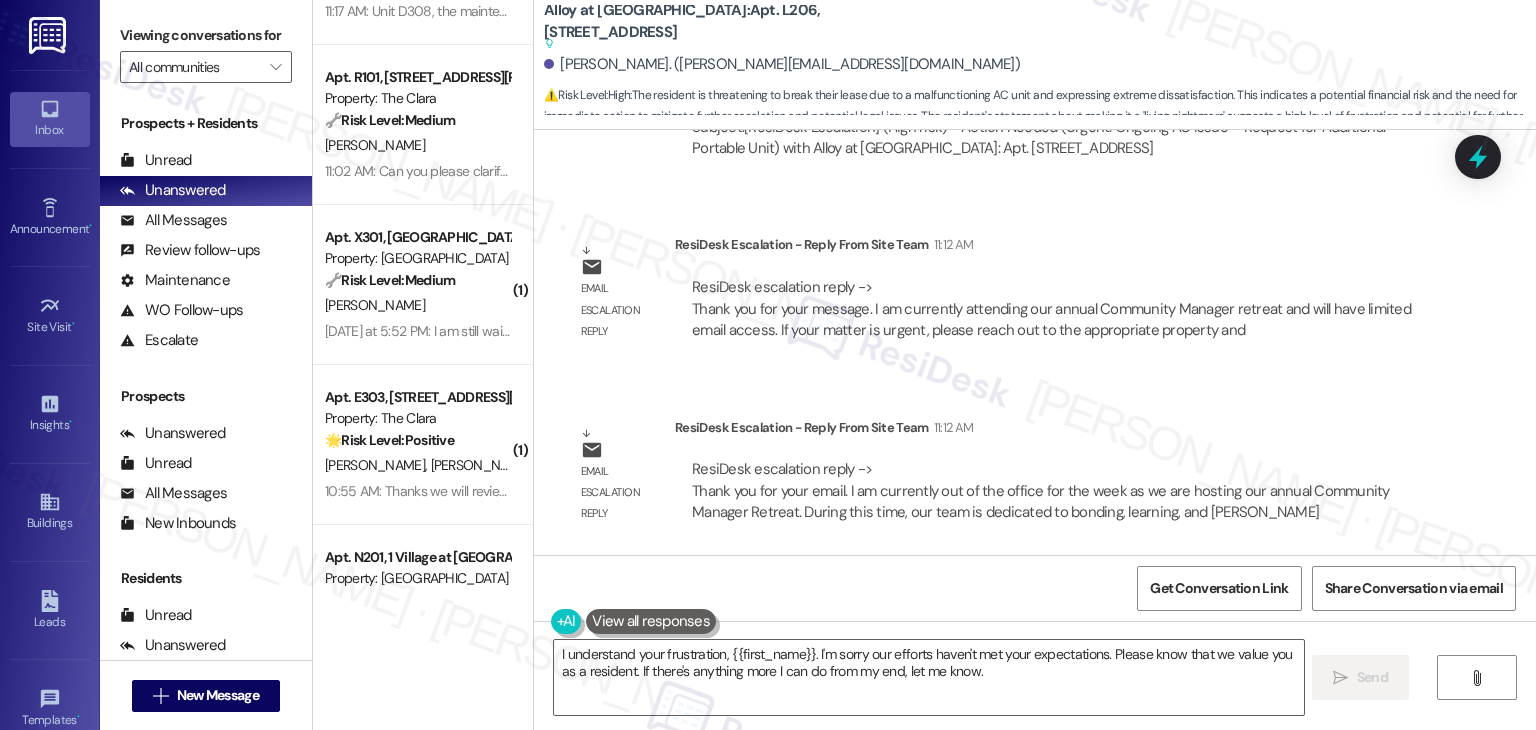 scroll, scrollTop: 532, scrollLeft: 0, axis: vertical 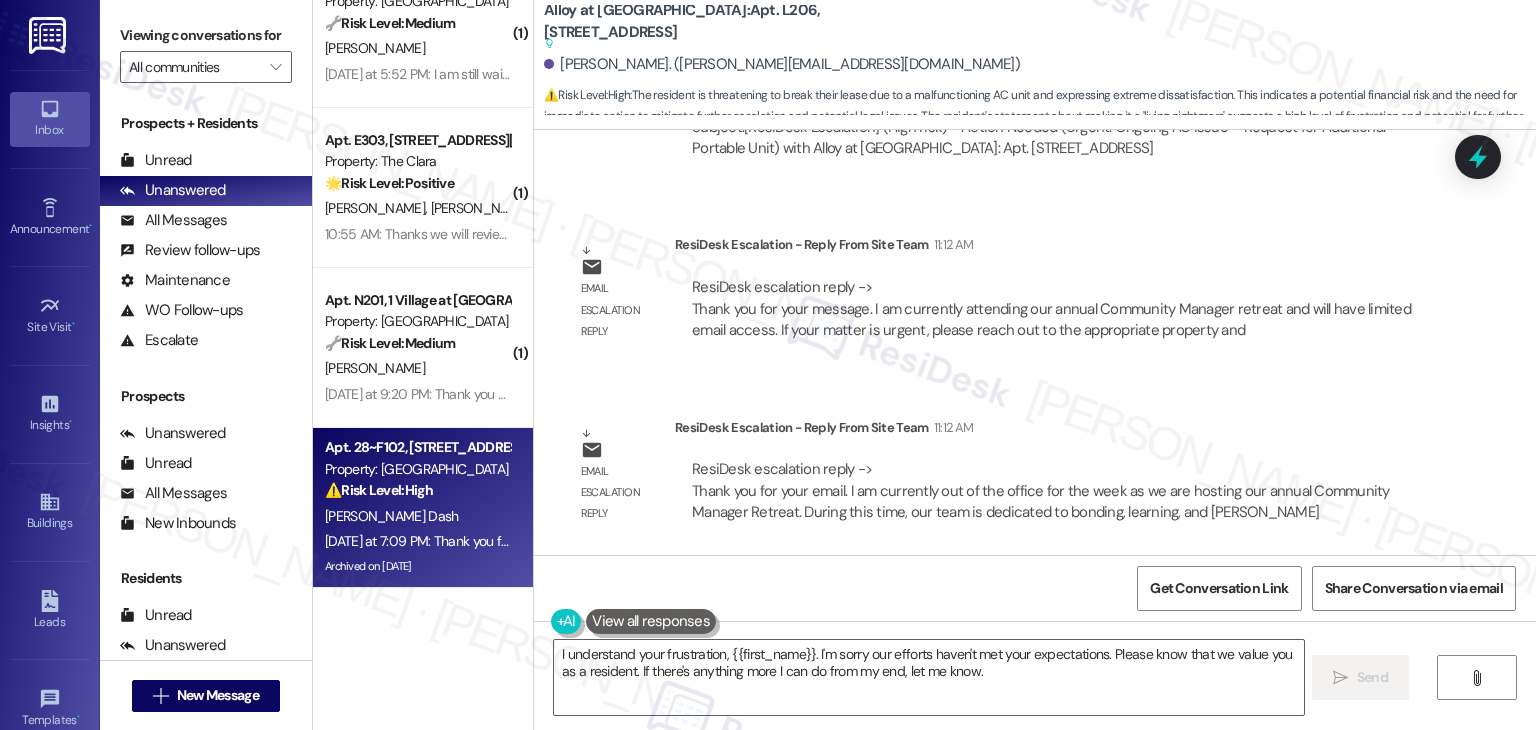 click on "⚠️  Risk Level:  High" at bounding box center [379, 490] 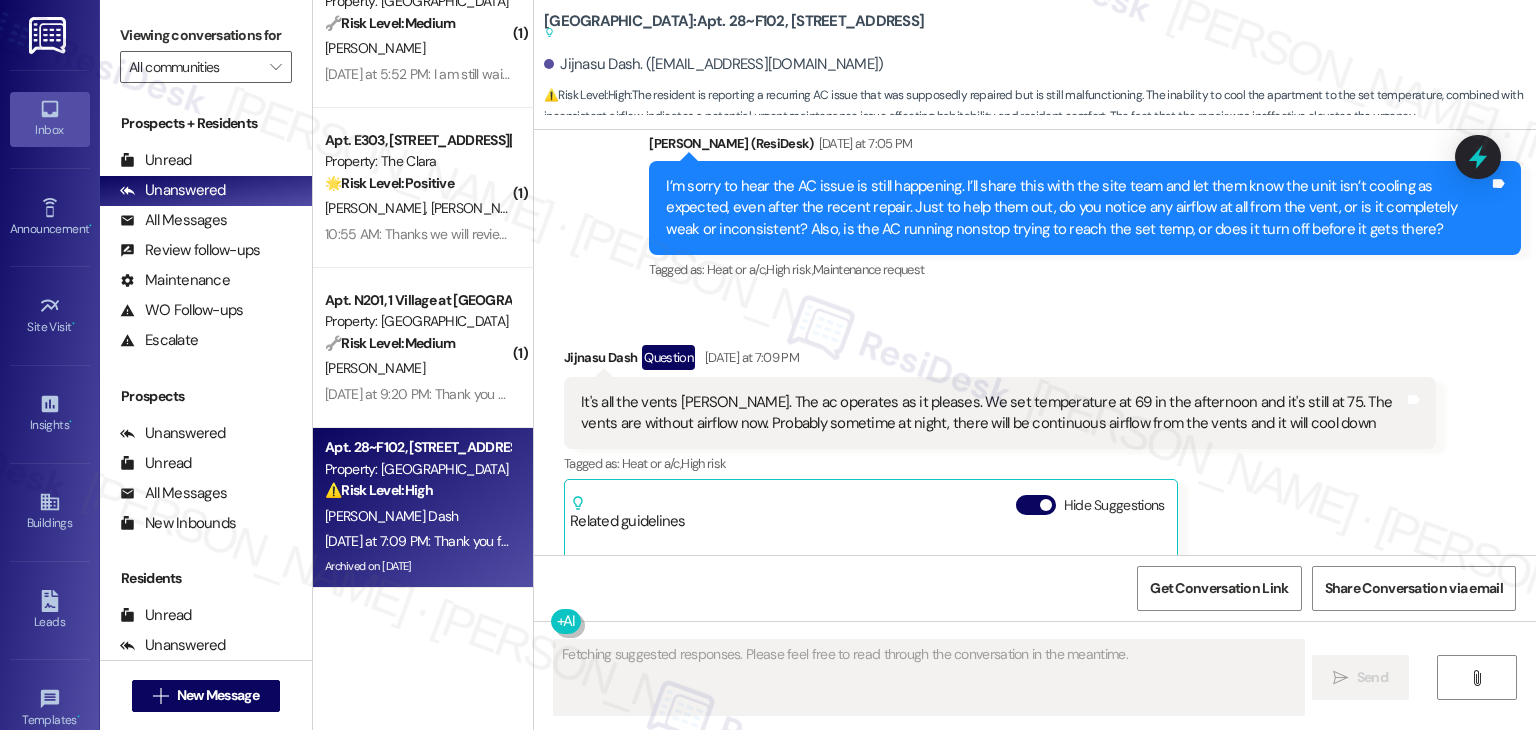 scroll, scrollTop: 10299, scrollLeft: 0, axis: vertical 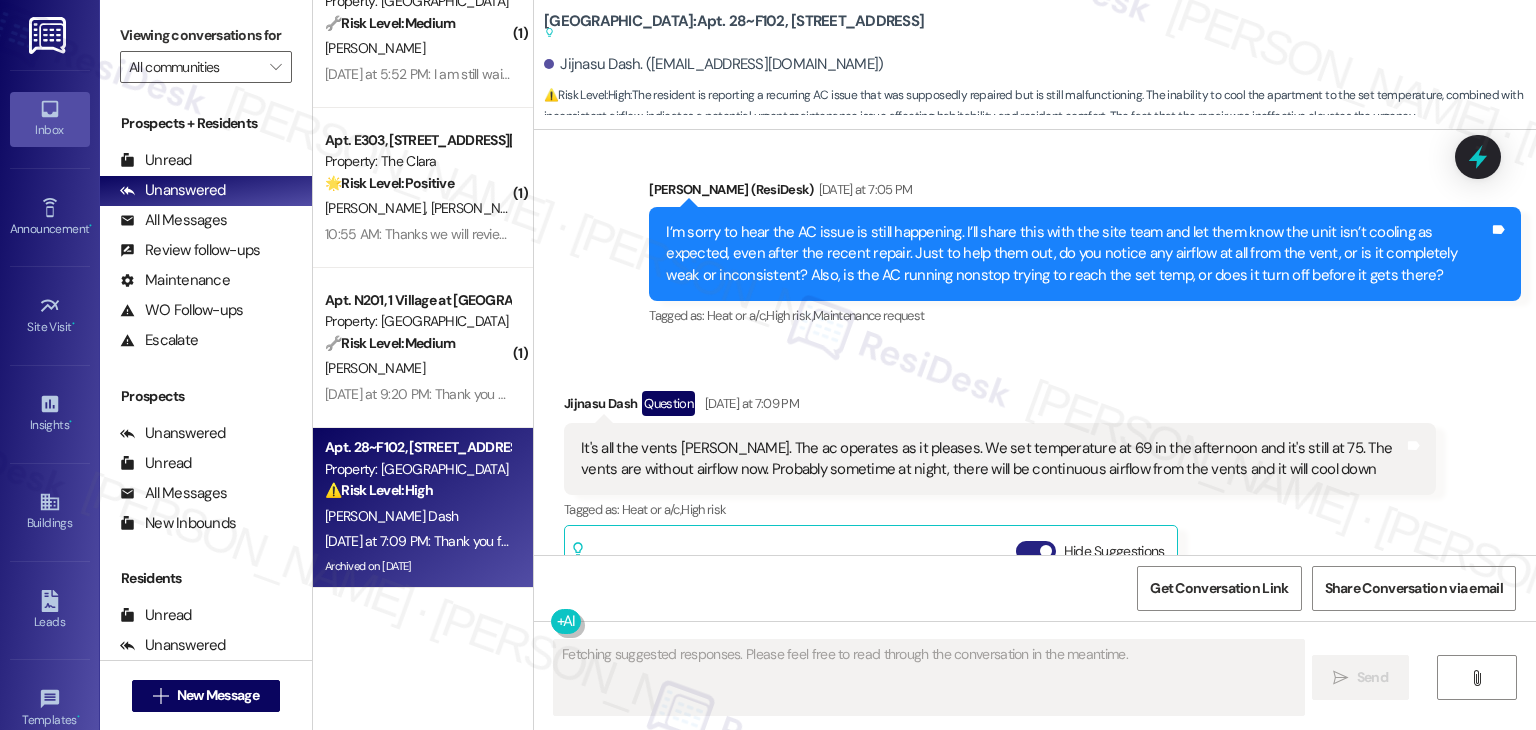 click on "Hide Suggestions" at bounding box center (1036, 551) 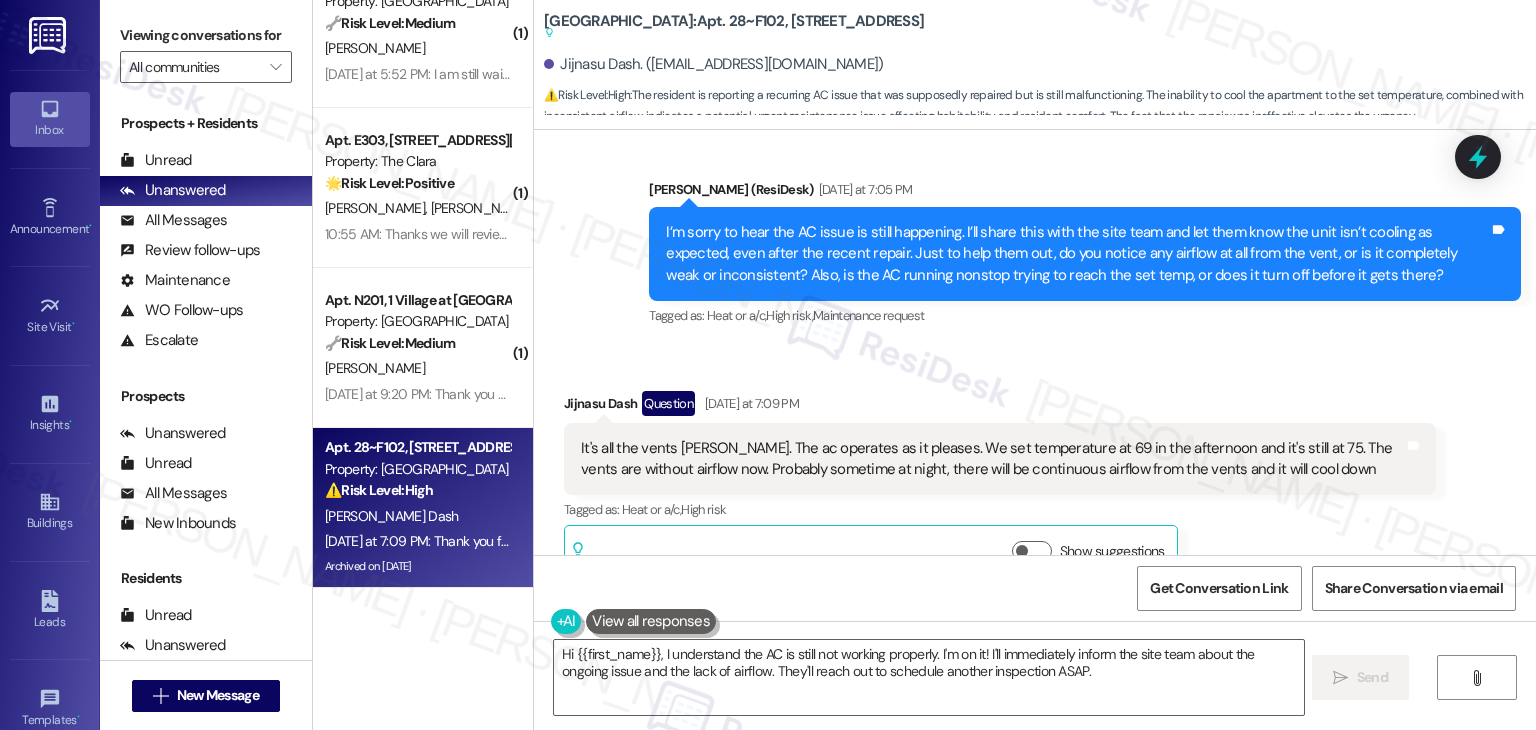 scroll, scrollTop: 10199, scrollLeft: 0, axis: vertical 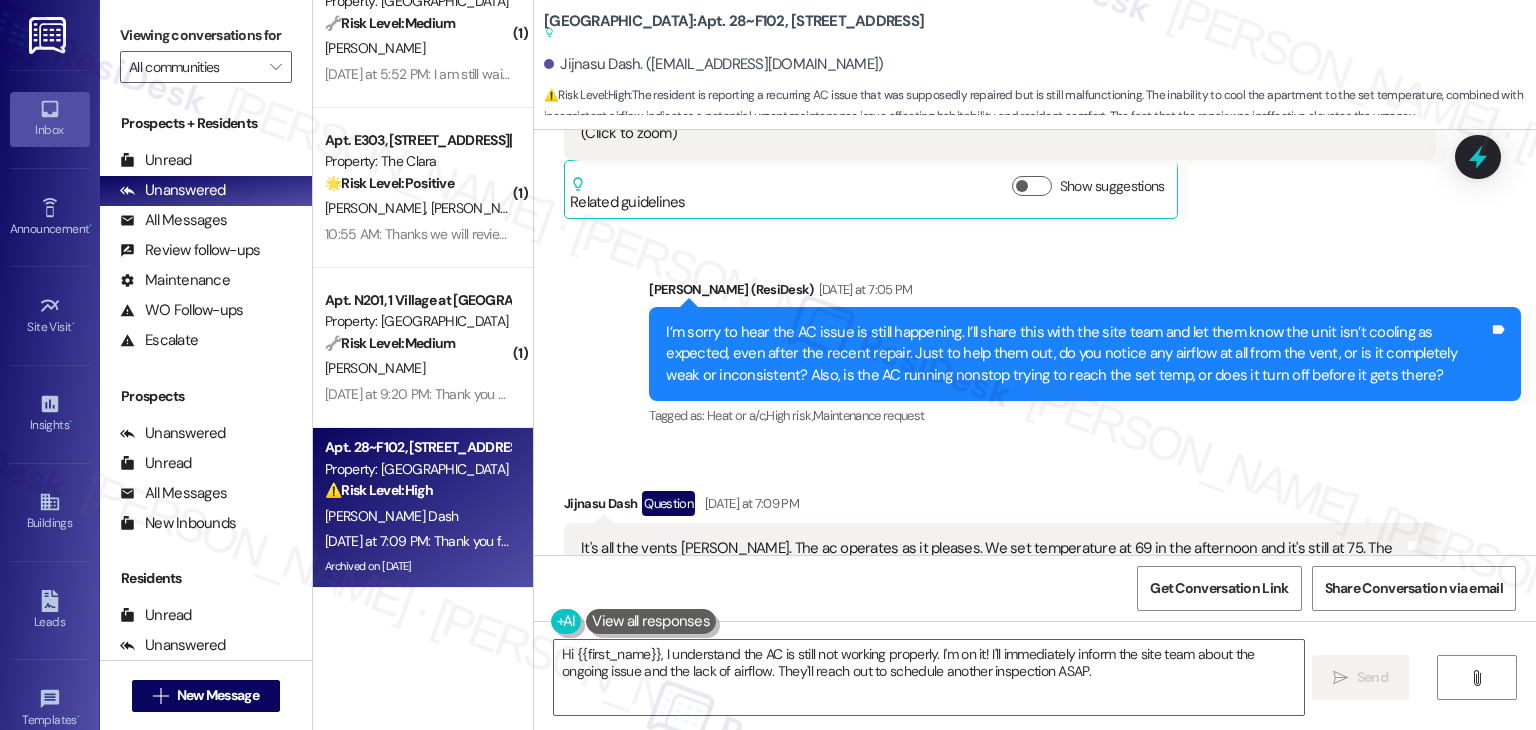 click on "I’m sorry to hear the AC issue is still happening. I’ll share this with the site team and let them know the unit isn’t cooling as expected, even after the recent repair. Just to help them out, do you notice any airflow at all from the vent, or is it completely weak or inconsistent? Also, is the AC running nonstop trying to reach the set temp, or does it turn off before it gets there?" at bounding box center (1077, 354) 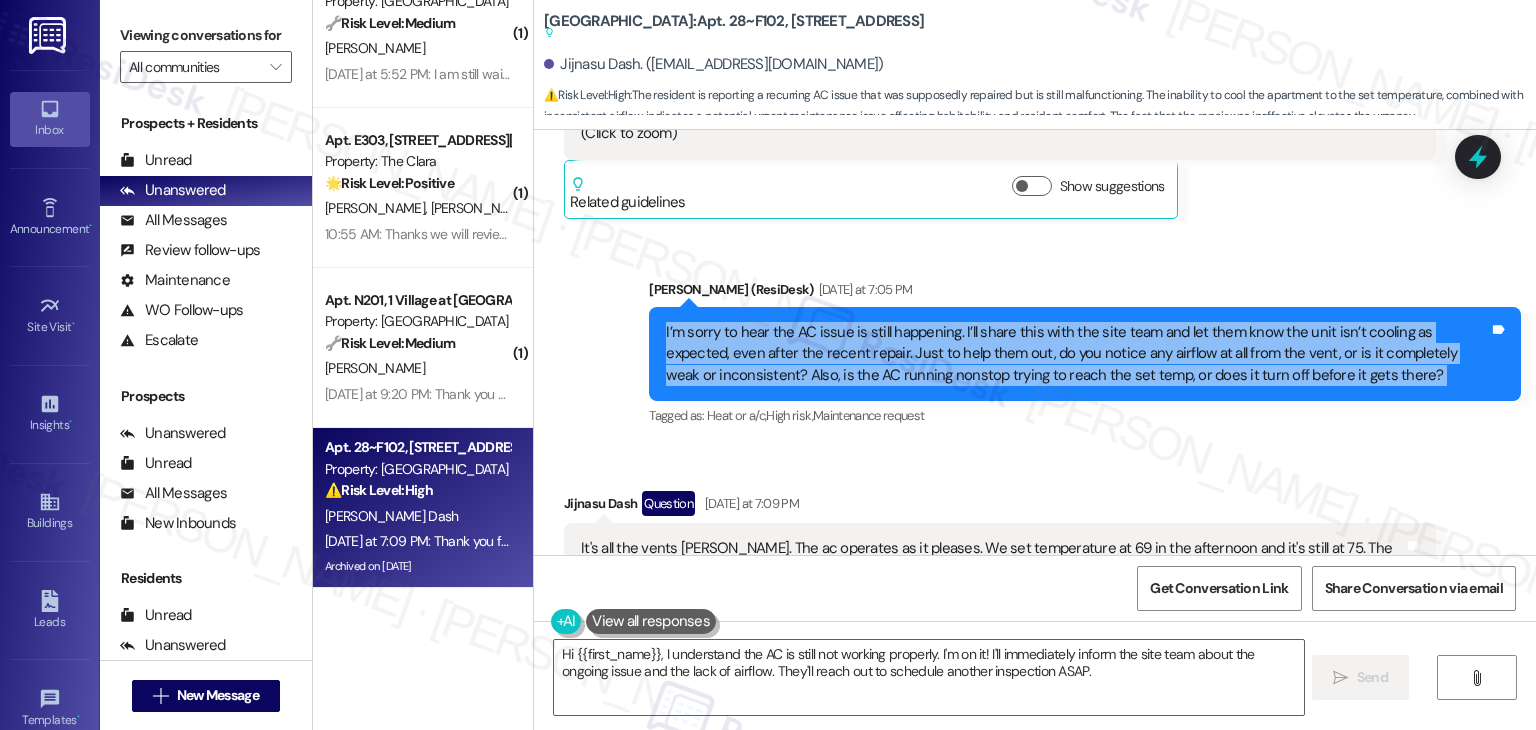 click on "I’m sorry to hear the AC issue is still happening. I’ll share this with the site team and let them know the unit isn’t cooling as expected, even after the recent repair. Just to help them out, do you notice any airflow at all from the vent, or is it completely weak or inconsistent? Also, is the AC running nonstop trying to reach the set temp, or does it turn off before it gets there?" at bounding box center (1077, 354) 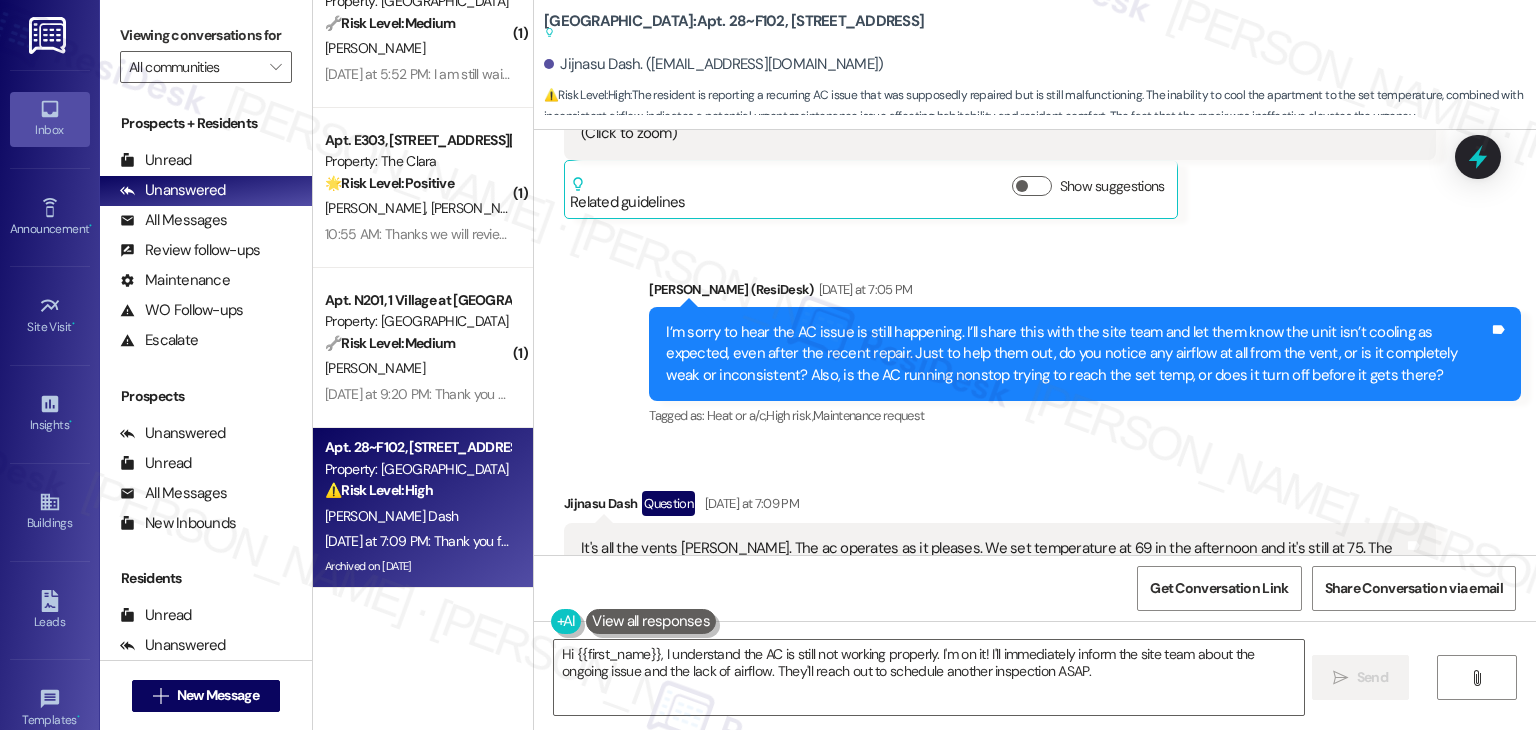 click on "It's all the vents [PERSON_NAME]. The ac operates as it pleases. We set temperature at 69 in the afternoon and it's still at 75. The vents are without airflow now. Probably sometime at night, there will be continuous airflow from the vents and it will cool down" at bounding box center (992, 559) 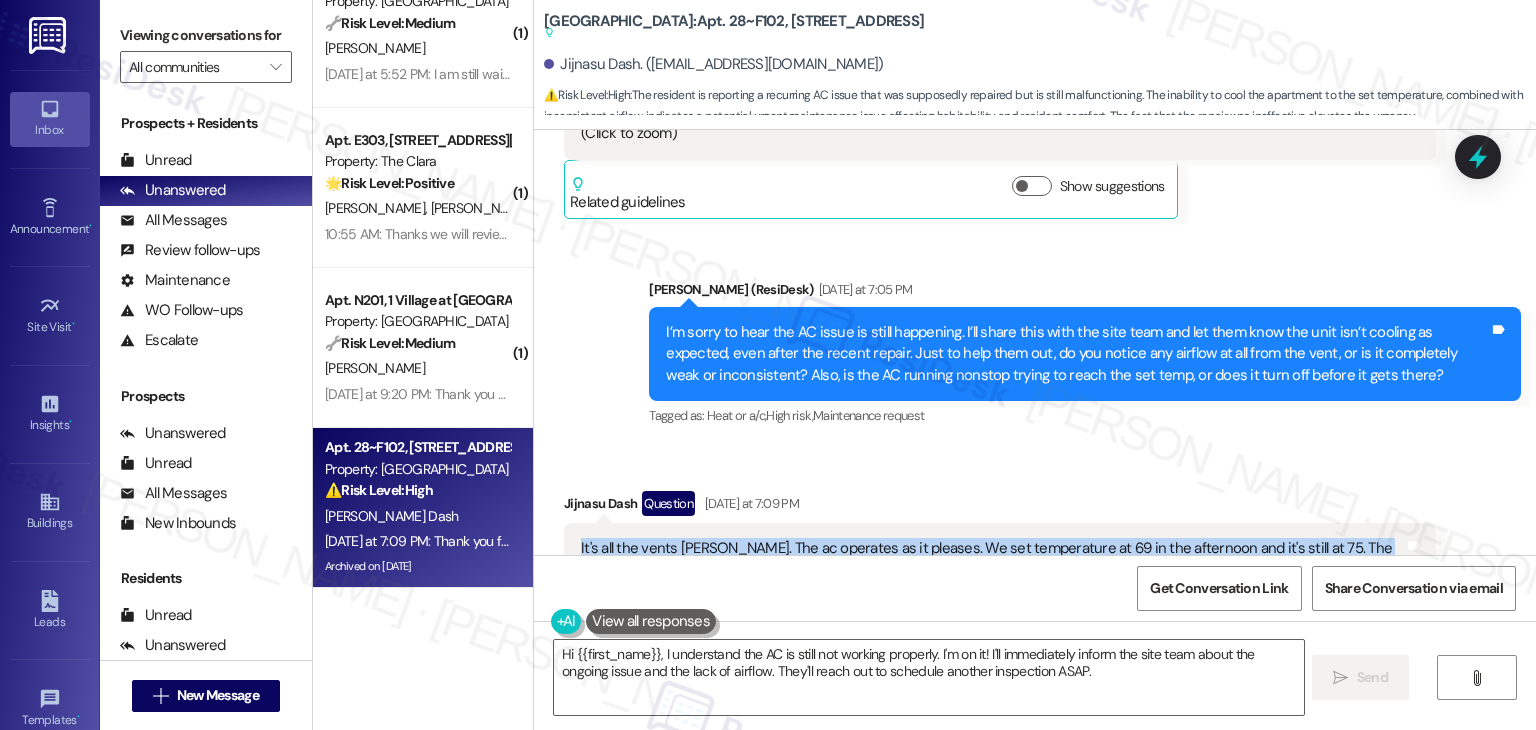 click on "It's all the vents [PERSON_NAME]. The ac operates as it pleases. We set temperature at 69 in the afternoon and it's still at 75. The vents are without airflow now. Probably sometime at night, there will be continuous airflow from the vents and it will cool down" at bounding box center (992, 559) 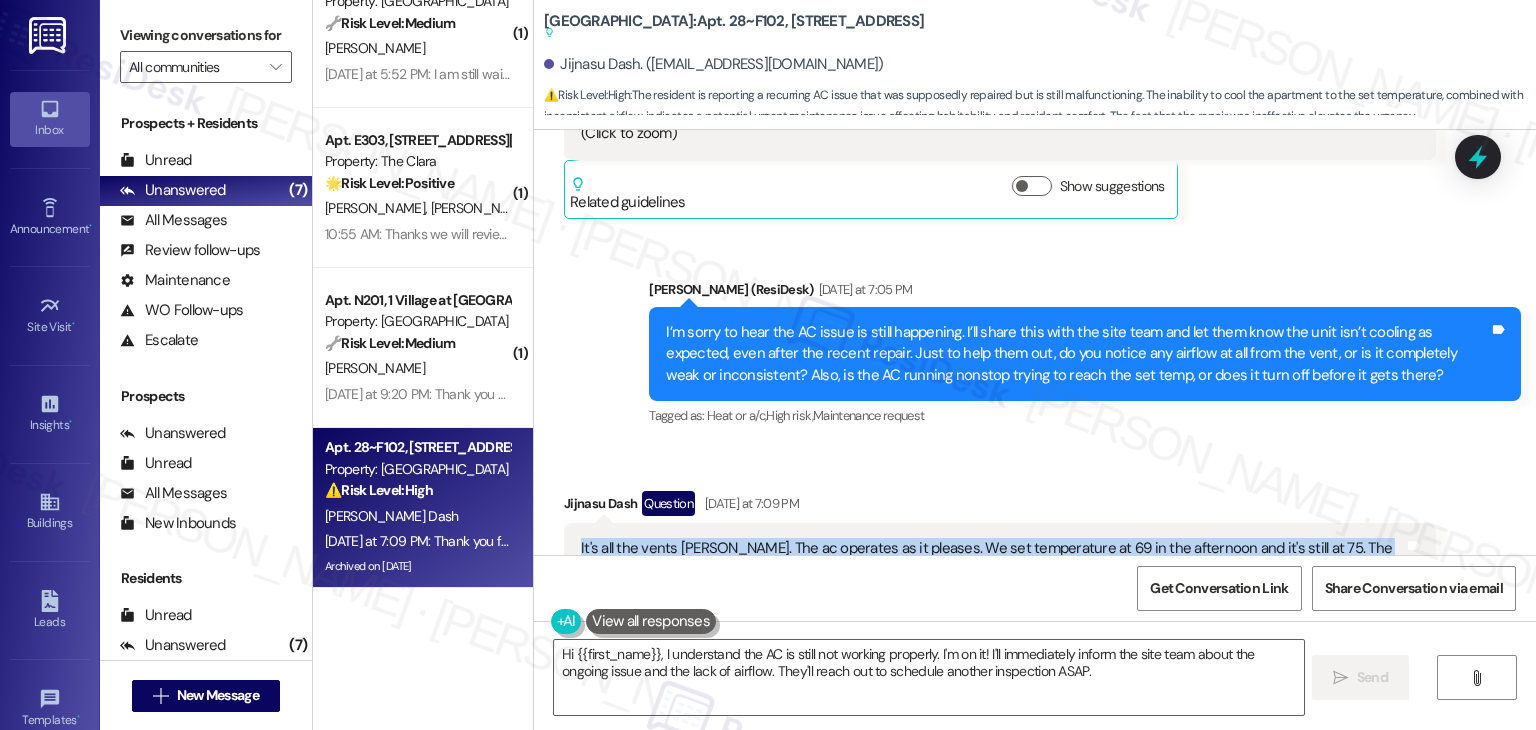 scroll, scrollTop: 10421, scrollLeft: 0, axis: vertical 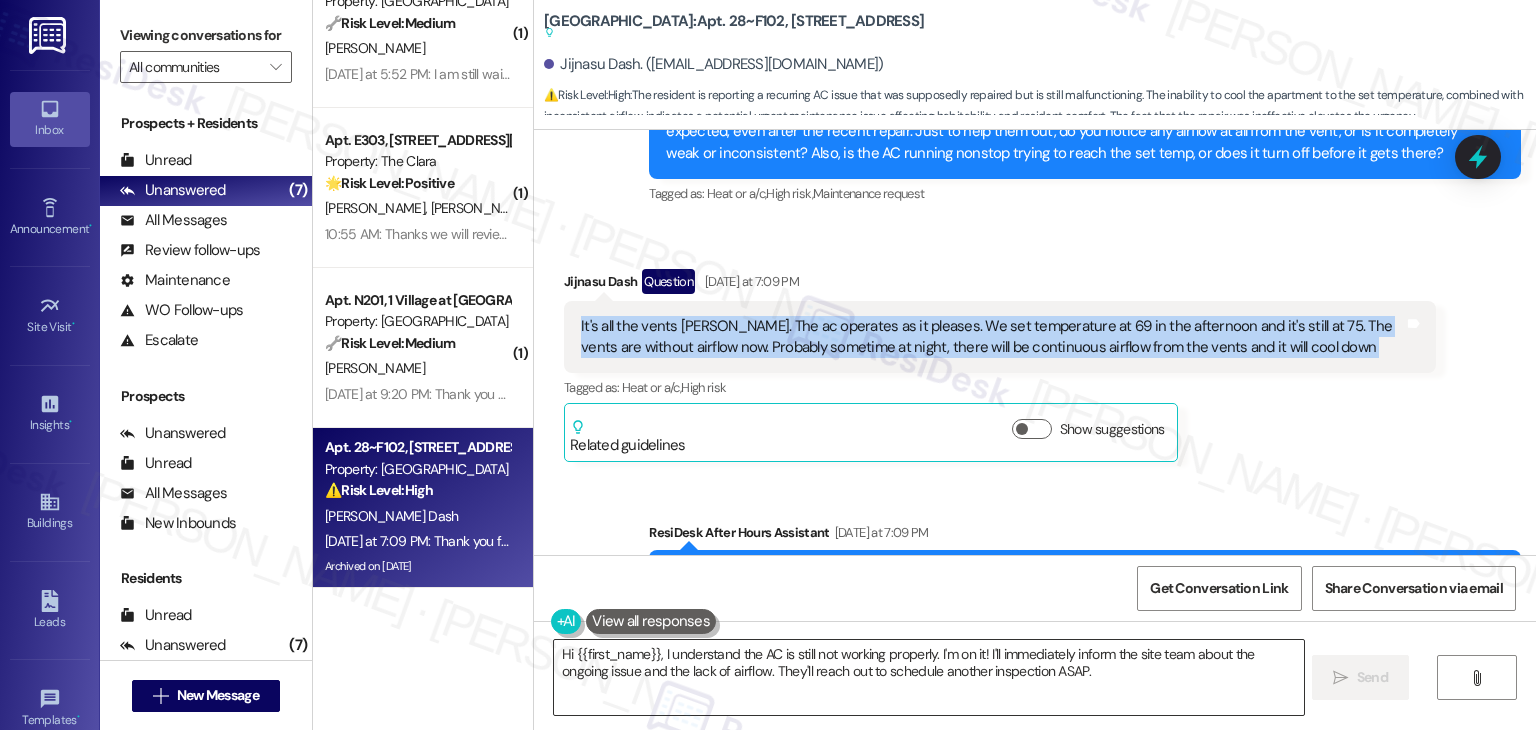 click on "Hi {{first_name}}, I understand the AC is still not working properly. I'm on it! I'll immediately inform the site team about the ongoing issue and the lack of airflow. They'll reach out to schedule another inspection ASAP." at bounding box center (928, 677) 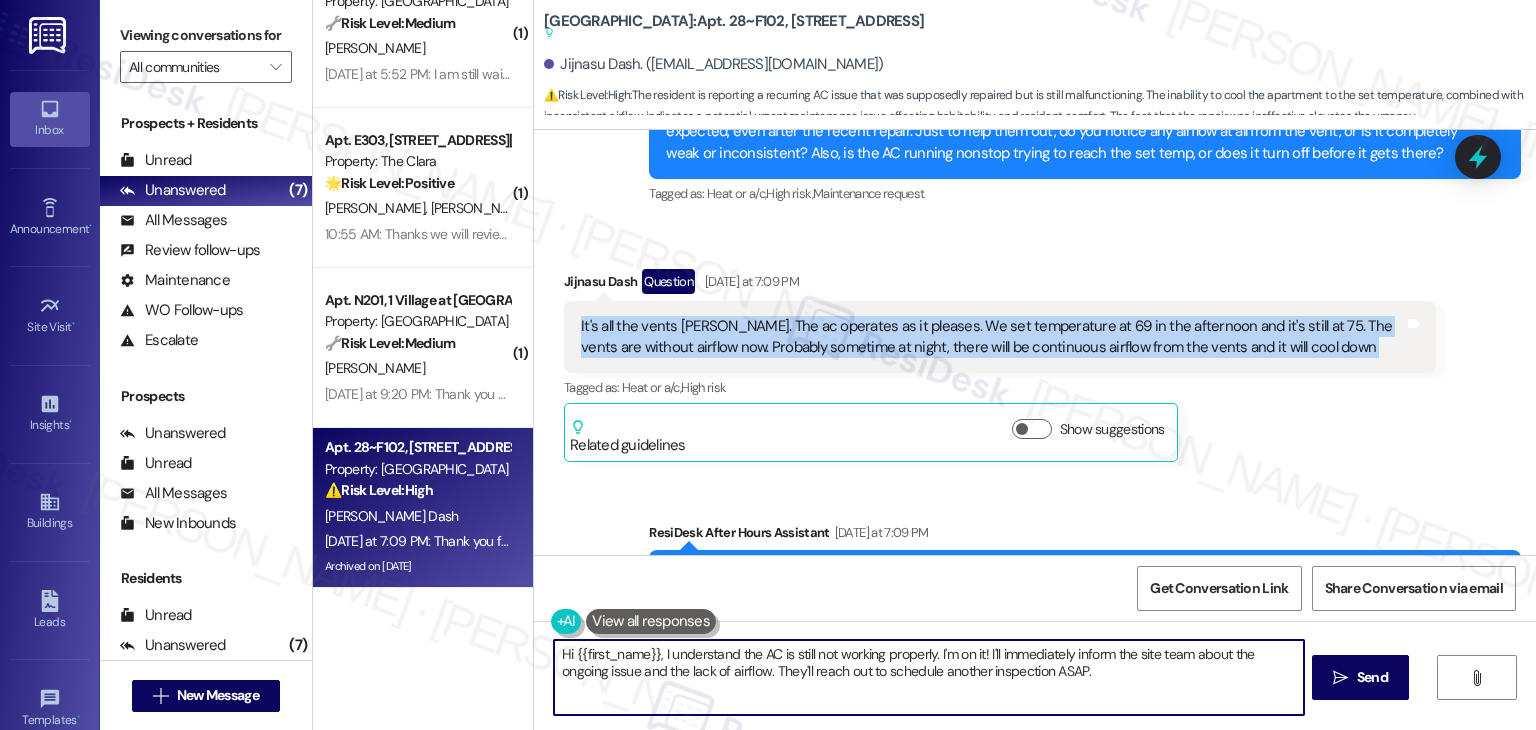 click on "Hi {{first_name}}, I understand the AC is still not working properly. I'm on it! I'll immediately inform the site team about the ongoing issue and the lack of airflow. They'll reach out to schedule another inspection ASAP." at bounding box center [928, 677] 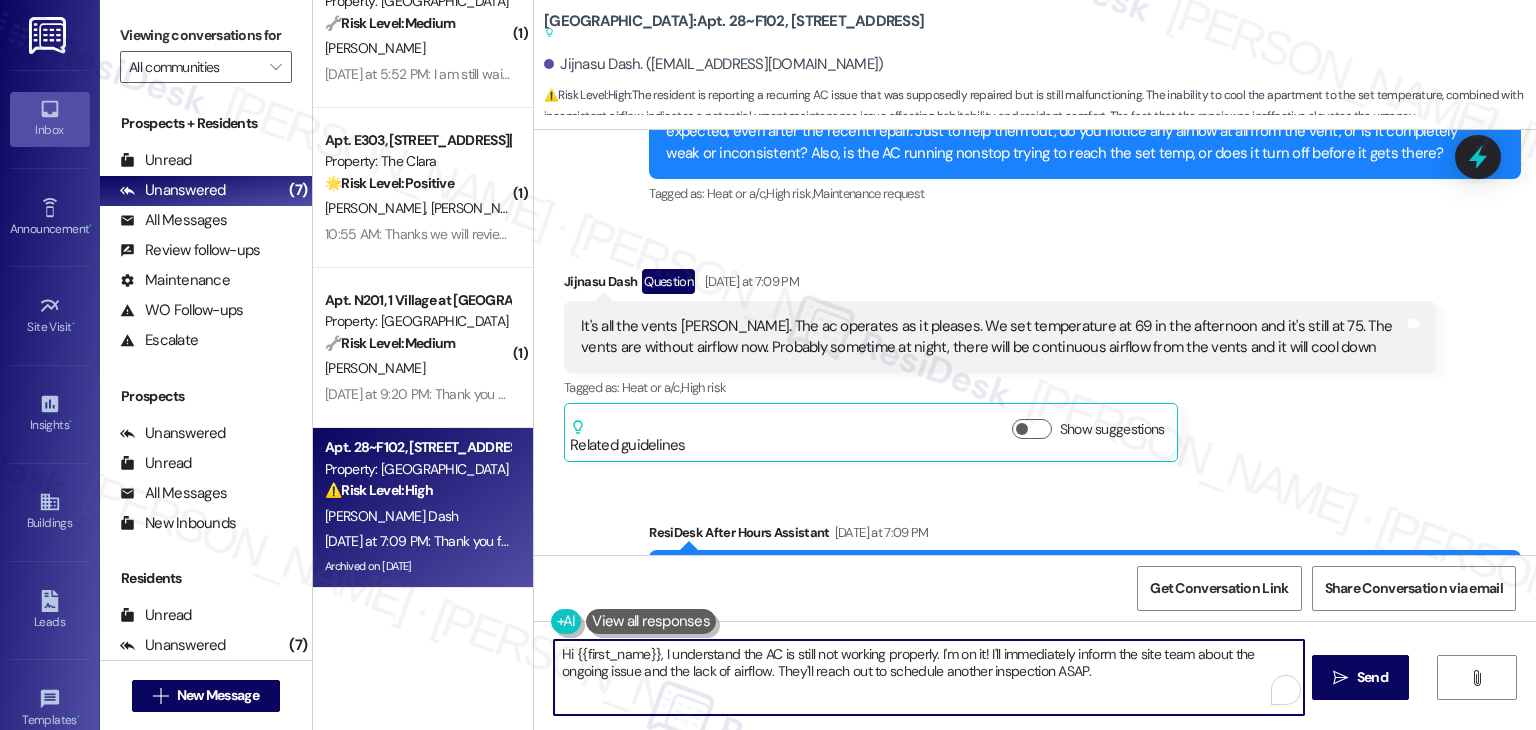 paste on "Thanks for the details, [PERSON_NAME]—I’ll make sure to include this in the report for the site team. Would you like me to submit another work order so maintenance can take a closer look at the vents? Also, does maintenance have your permission to enter when they're available? I appreciate your patience while we work to get this resolved" 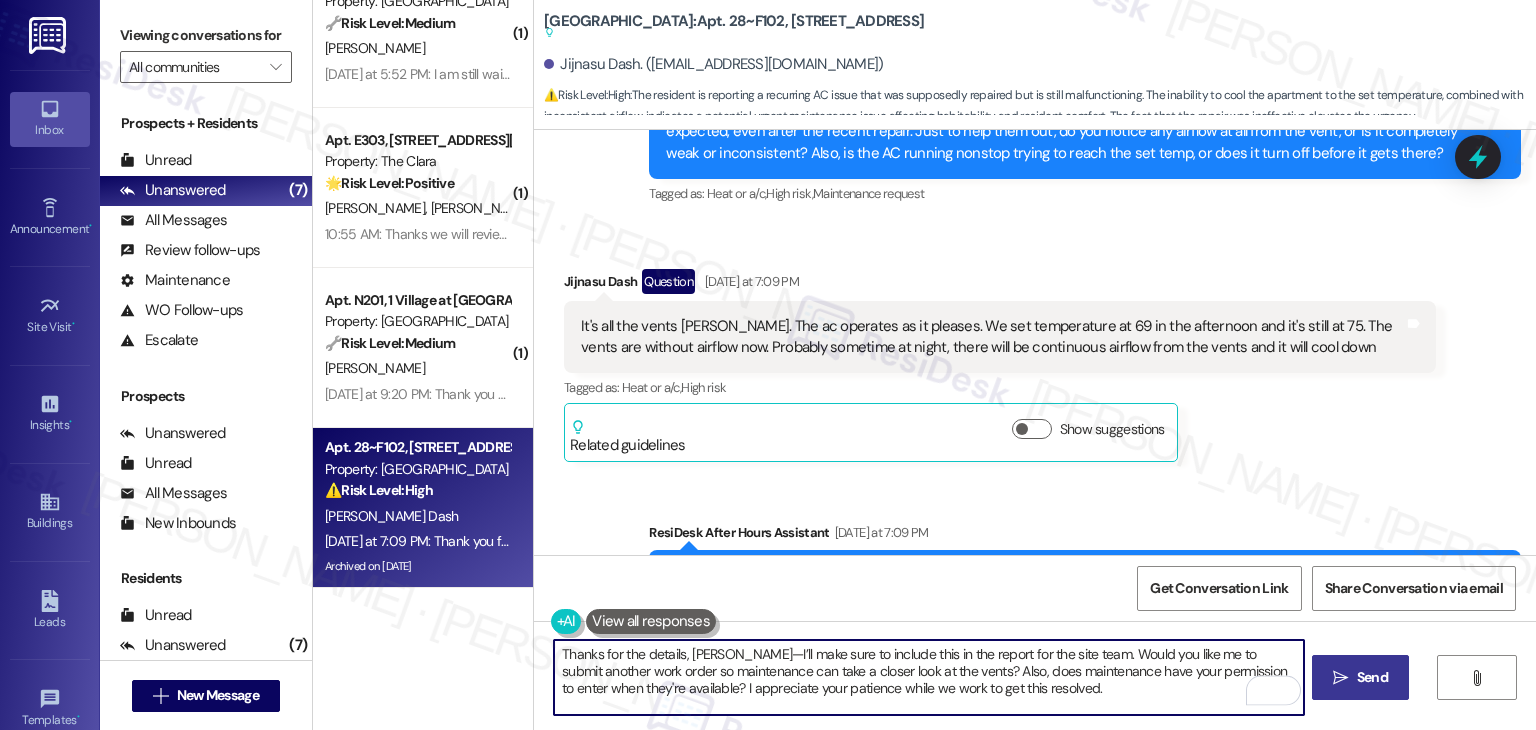 type on "Thanks for the details, [PERSON_NAME]—I’ll make sure to include this in the report for the site team. Would you like me to submit another work order so maintenance can take a closer look at the vents? Also, does maintenance have your permission to enter when they're available? I appreciate your patience while we work to get this resolved." 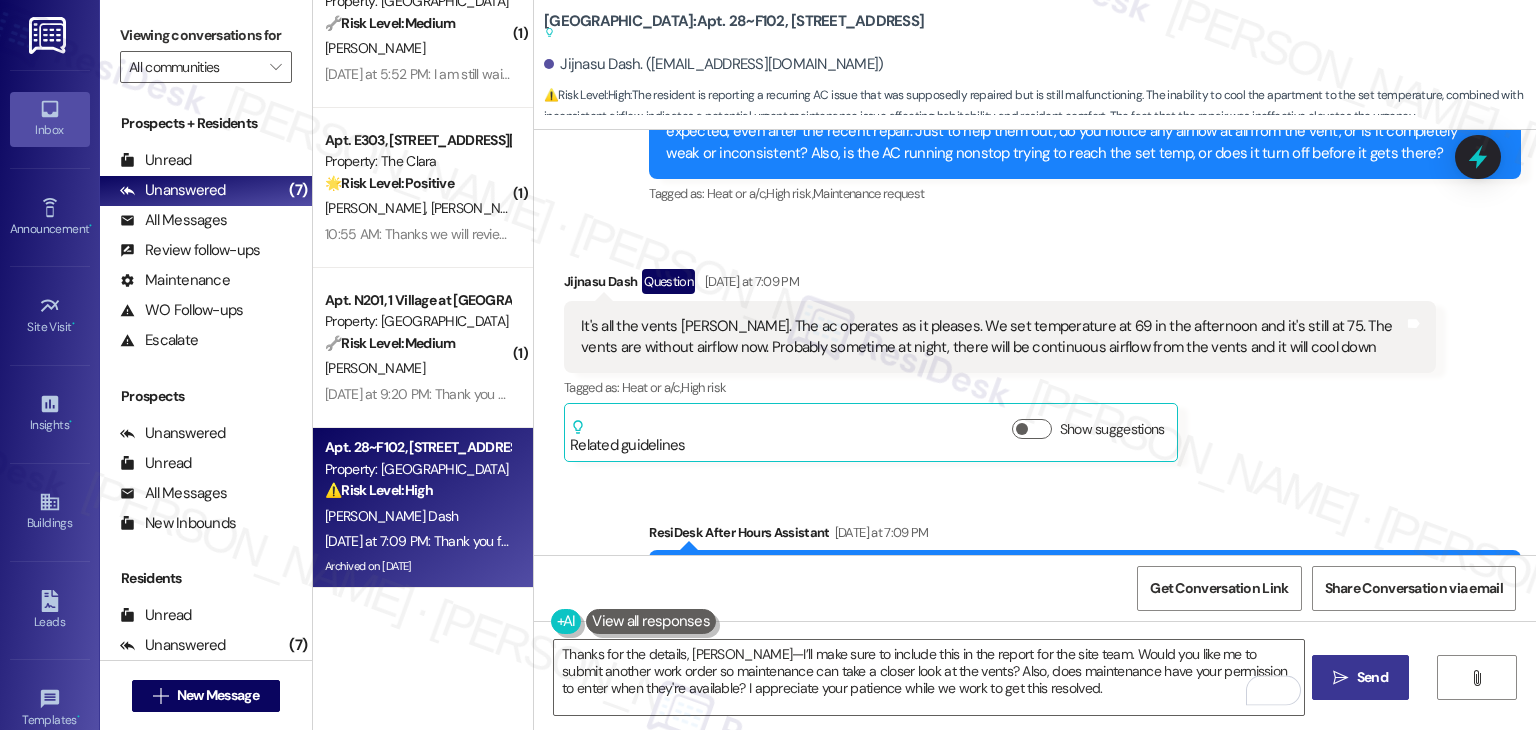 click on "Send" at bounding box center (1372, 677) 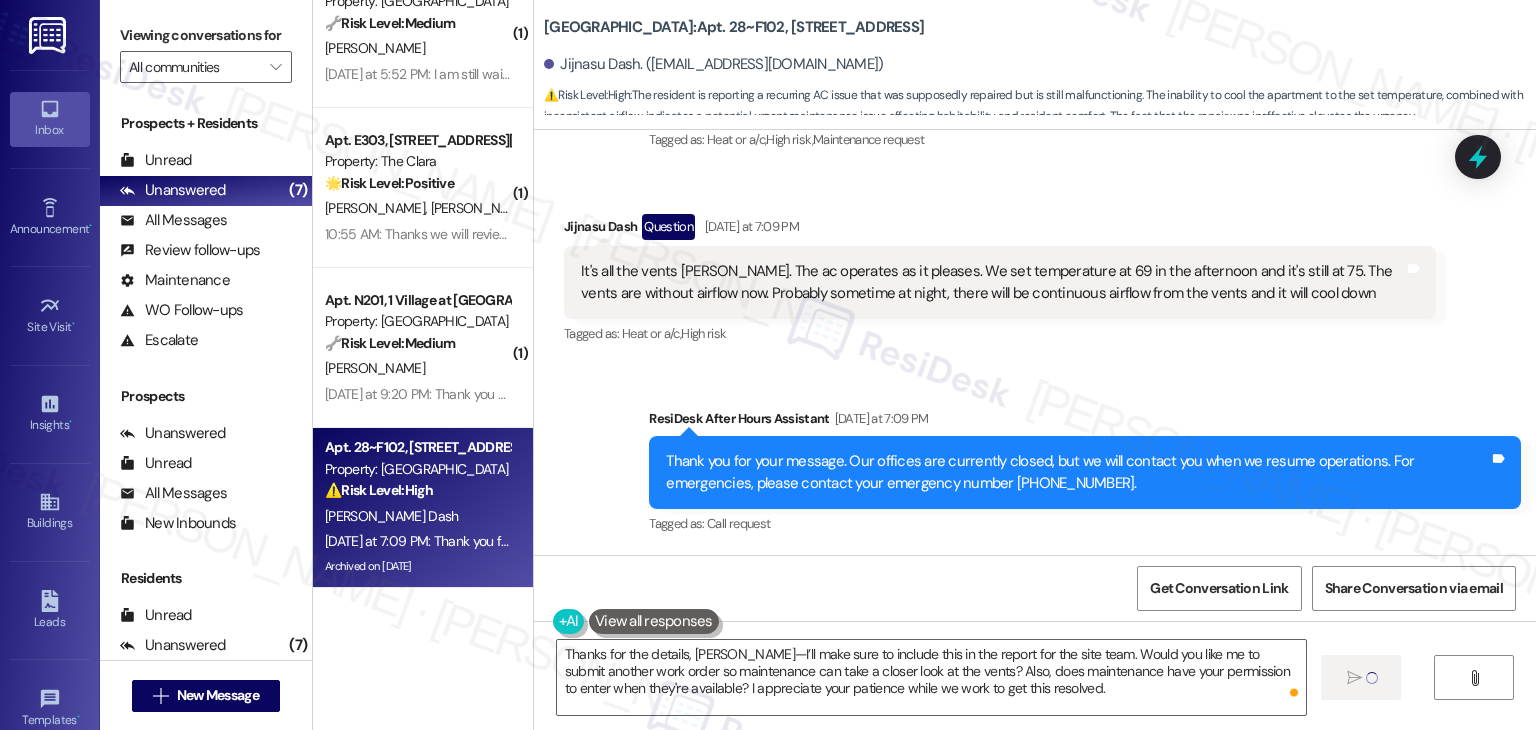 type 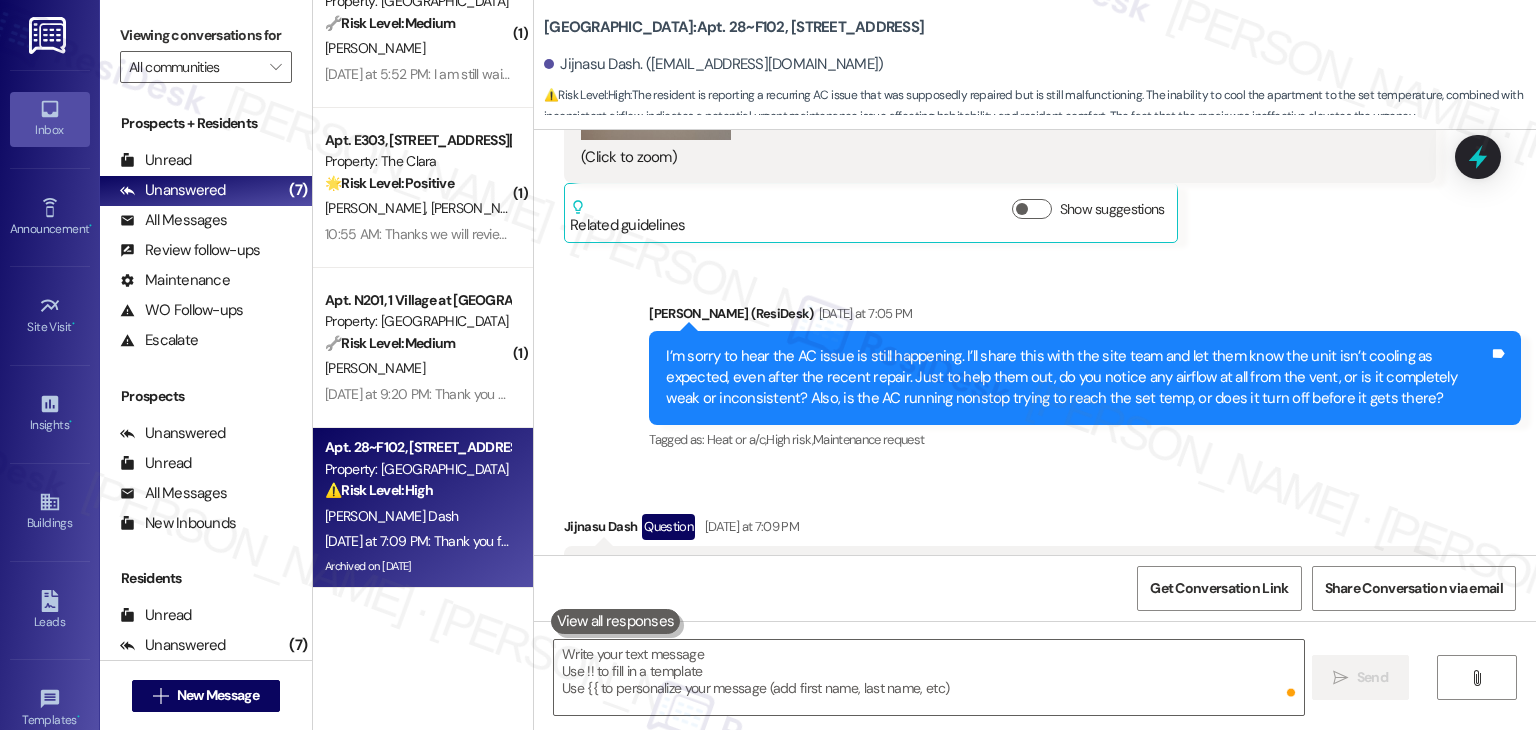 scroll, scrollTop: 10112, scrollLeft: 0, axis: vertical 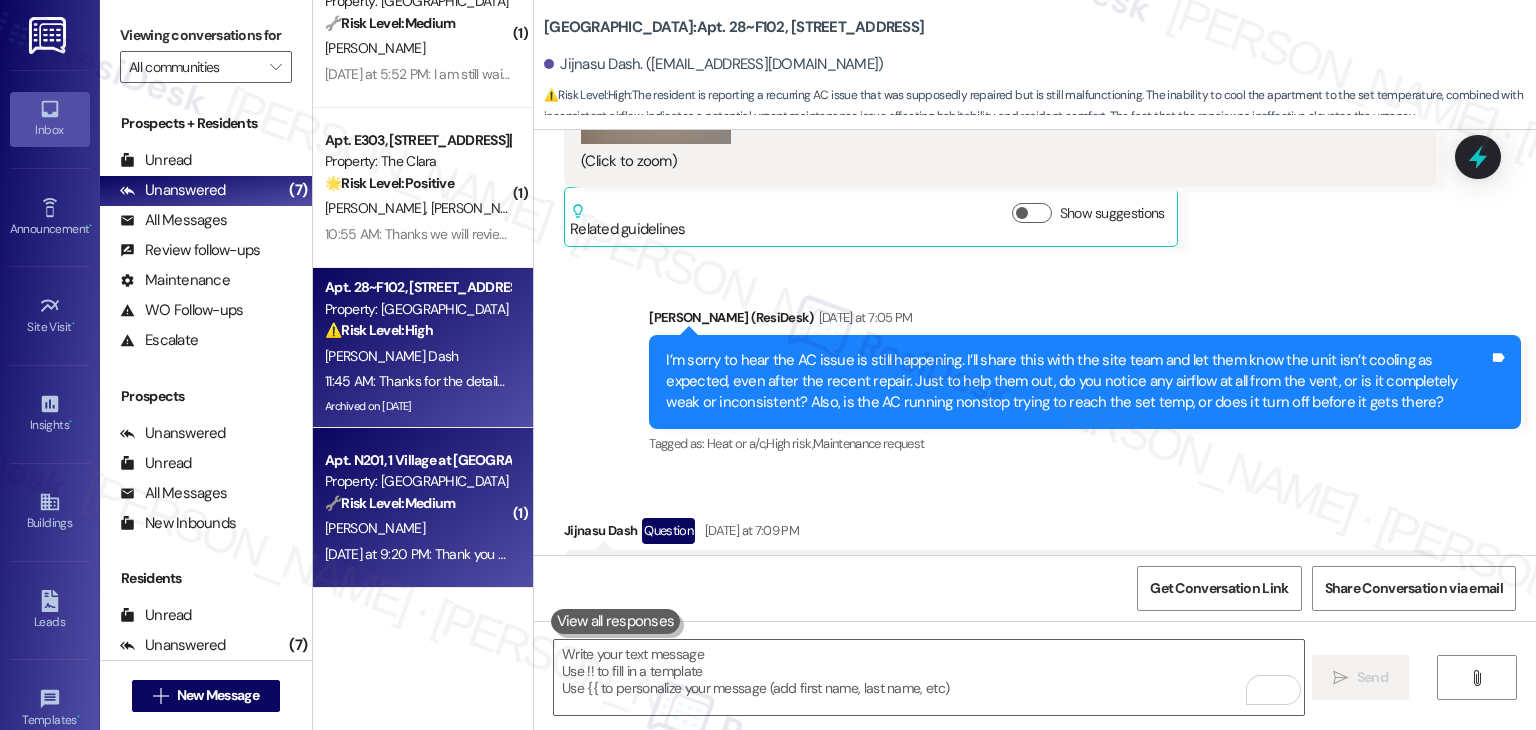 click on "[DATE] at 9:20 PM: Thank you for your message. Our offices are currently closed, but we will contact you when we resume operations. For emergencies, please contact your emergency number [PHONE_NUMBER]. [DATE] at 9:20 PM: Thank you for your message. Our offices are currently closed, but we will contact you when we resume operations. For emergencies, please contact your emergency number [PHONE_NUMBER]." at bounding box center (939, 554) 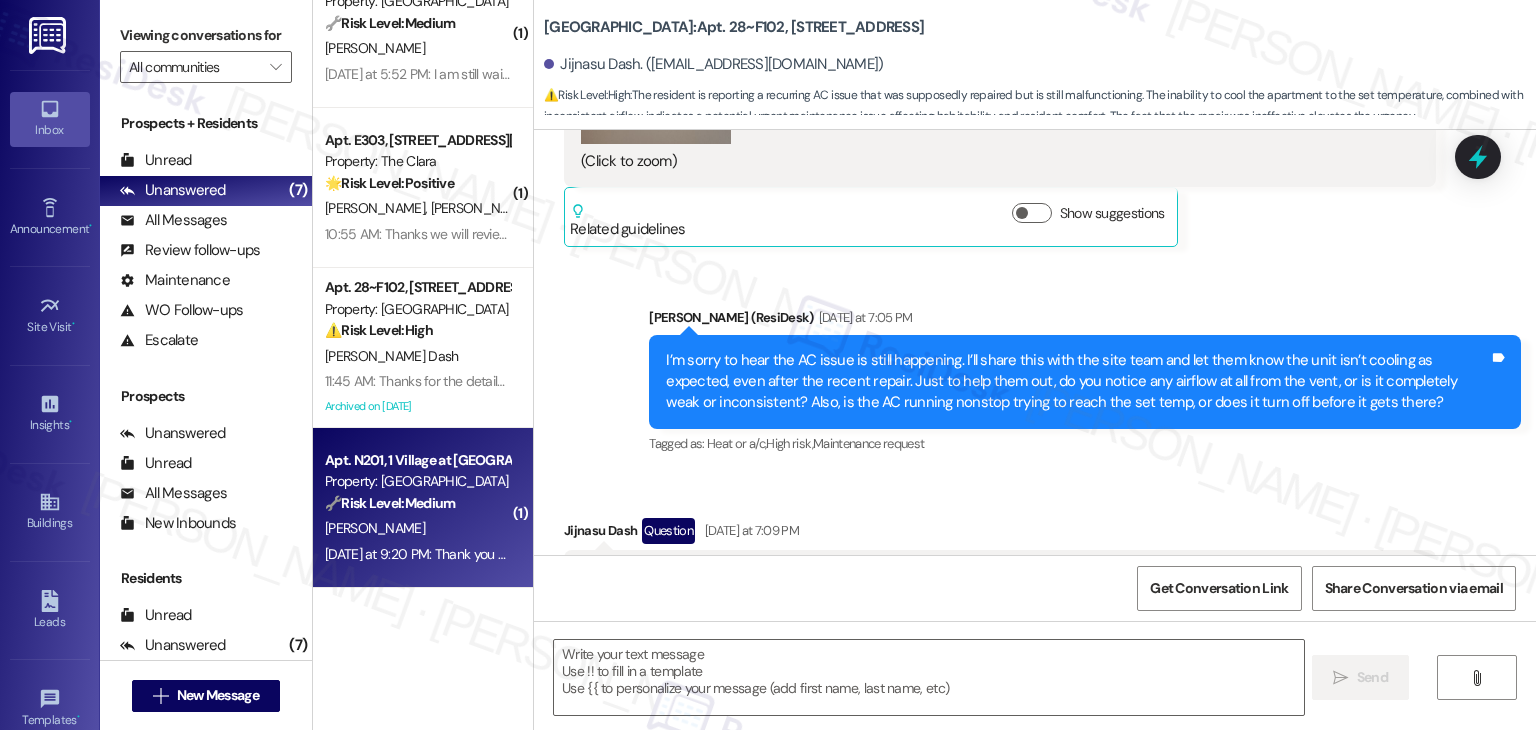 type on "Fetching suggested responses. Please feel free to read through the conversation in the meantime." 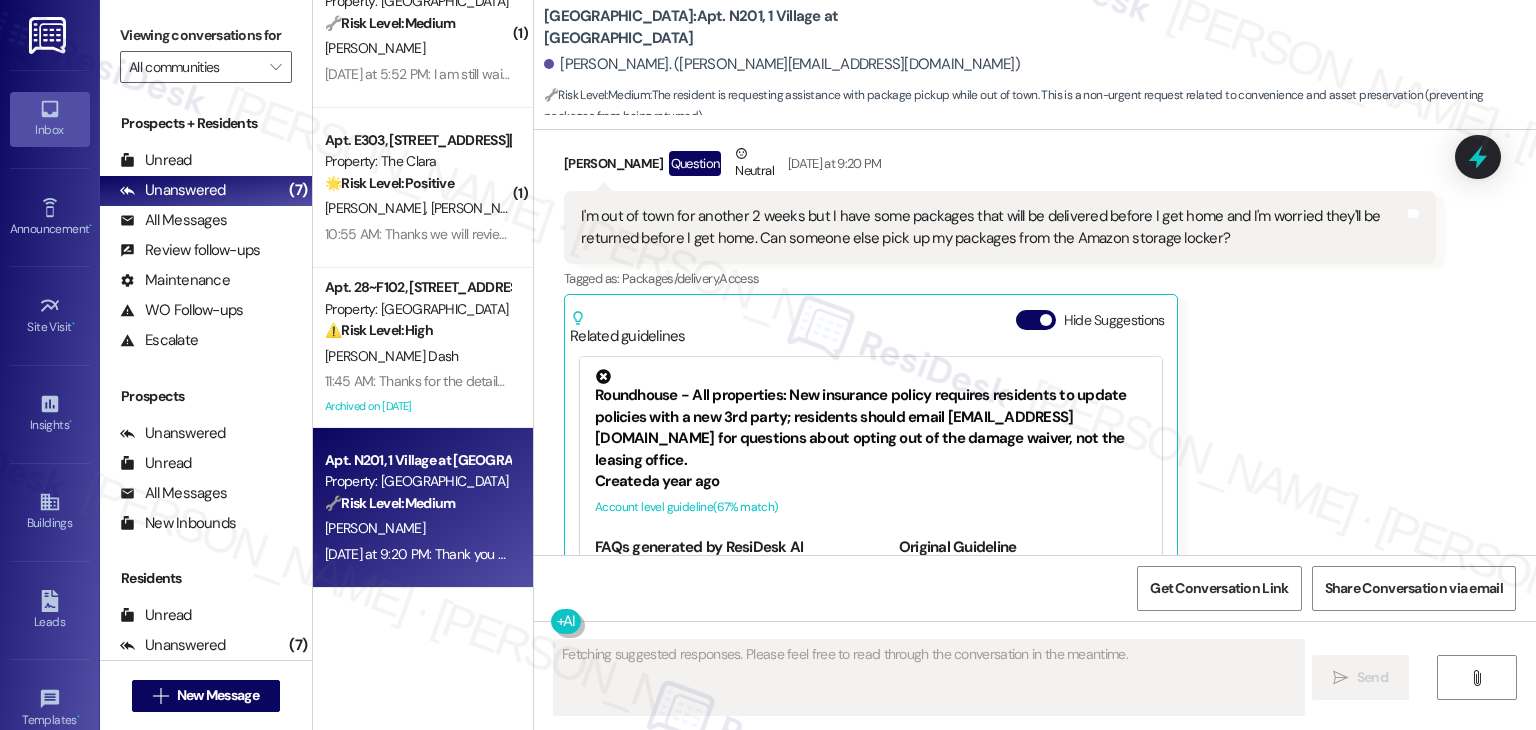 scroll, scrollTop: 5192, scrollLeft: 0, axis: vertical 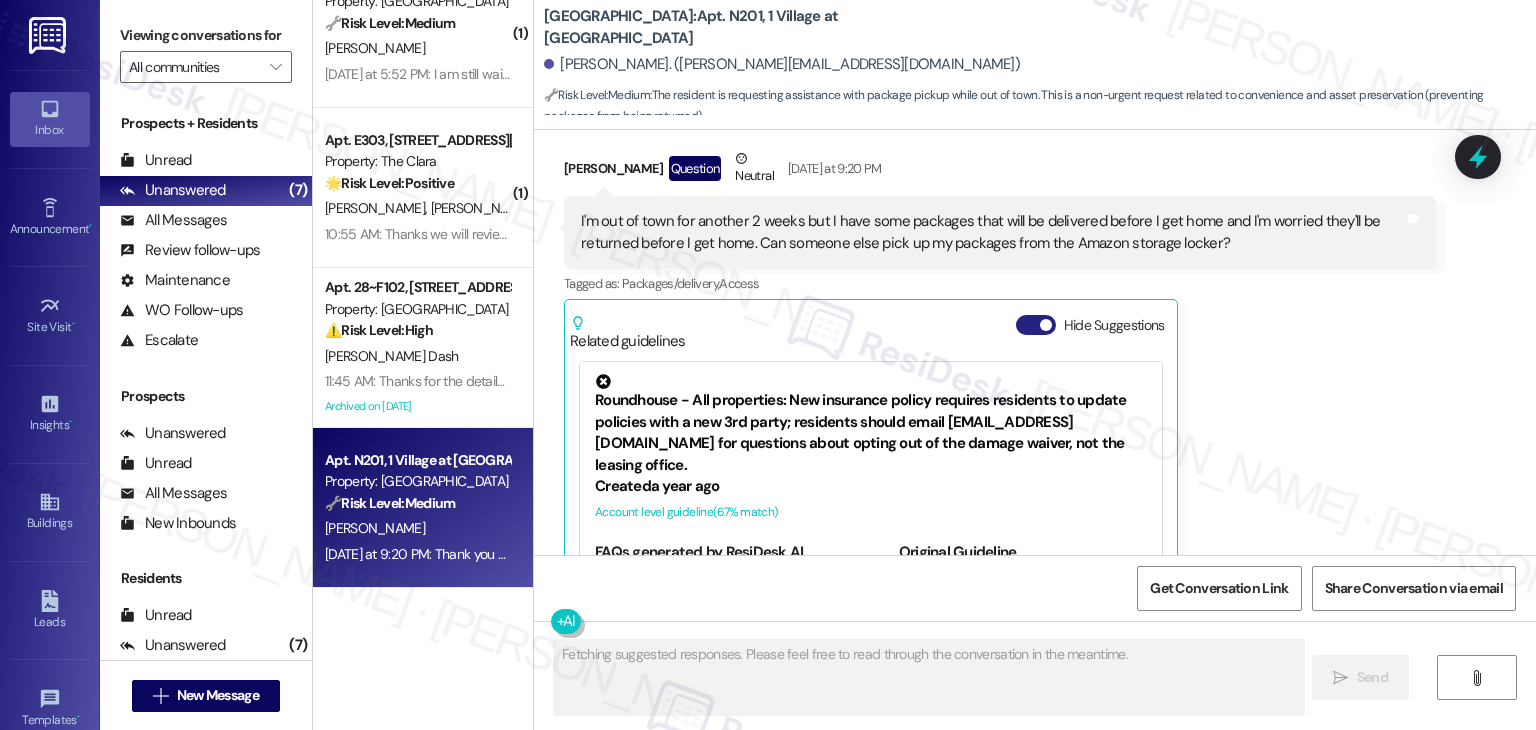 click on "Hide Suggestions" at bounding box center [1036, 325] 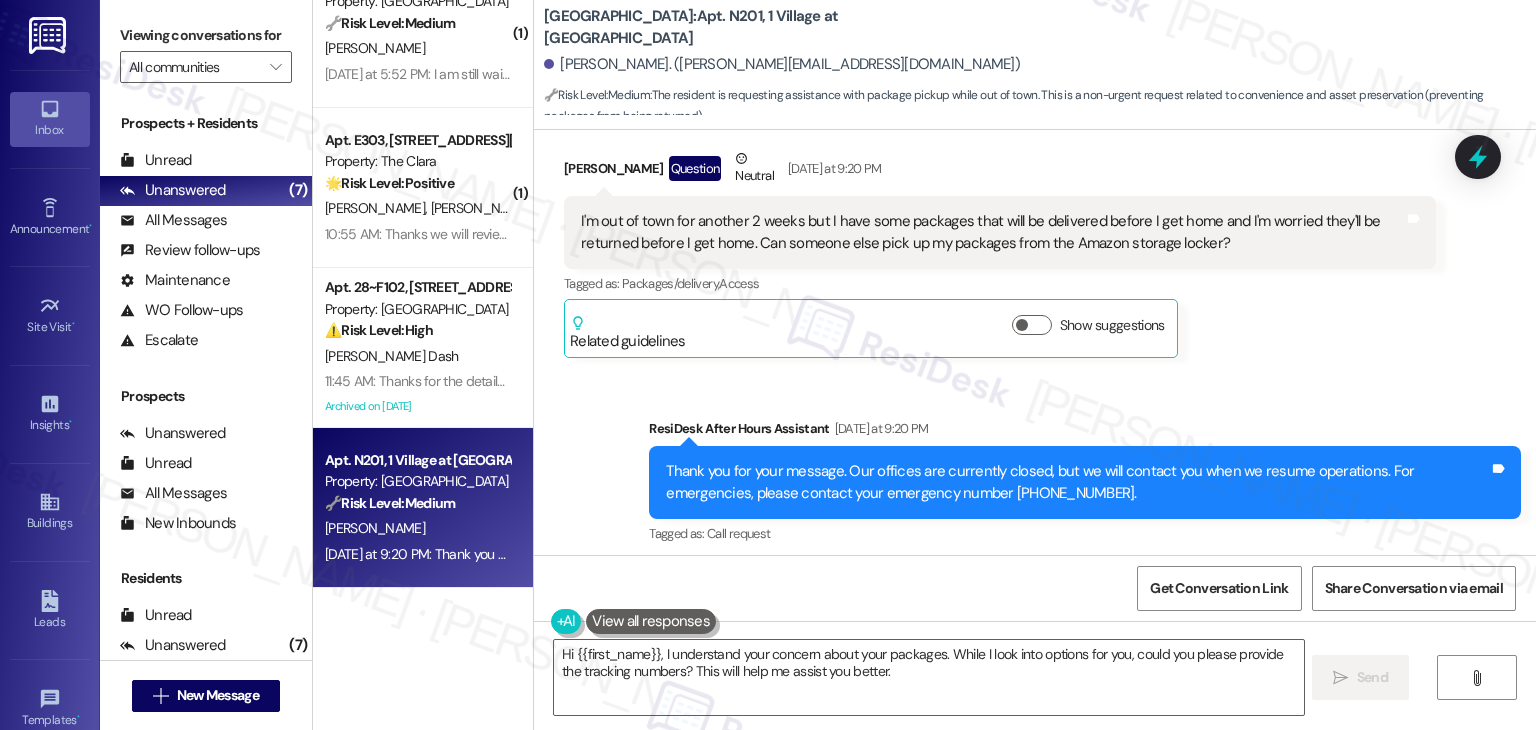click on "[PERSON_NAME] Question   Neutral [DATE] at 9:20 PM I'm out of town for another 2 weeks but I have some packages that will be delivered before I get home and I'm worried they'll be returned before I get home. Can someone else pick up my packages from the Amazon storage locker? Tags and notes Tagged as:   Packages/delivery ,  Click to highlight conversations about Packages/delivery Access Click to highlight conversations about Access  Related guidelines Show suggestions" at bounding box center [1000, 253] 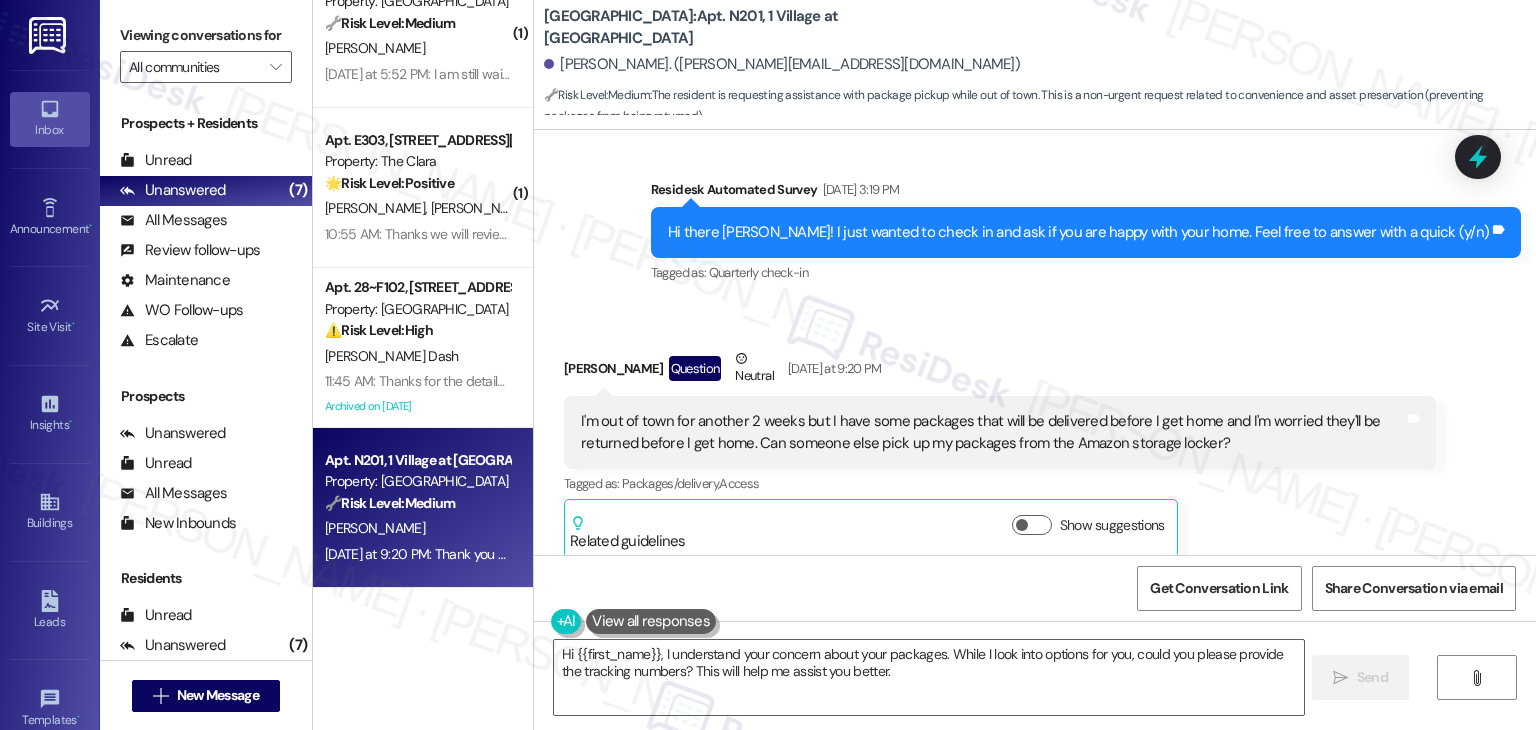 scroll, scrollTop: 4892, scrollLeft: 0, axis: vertical 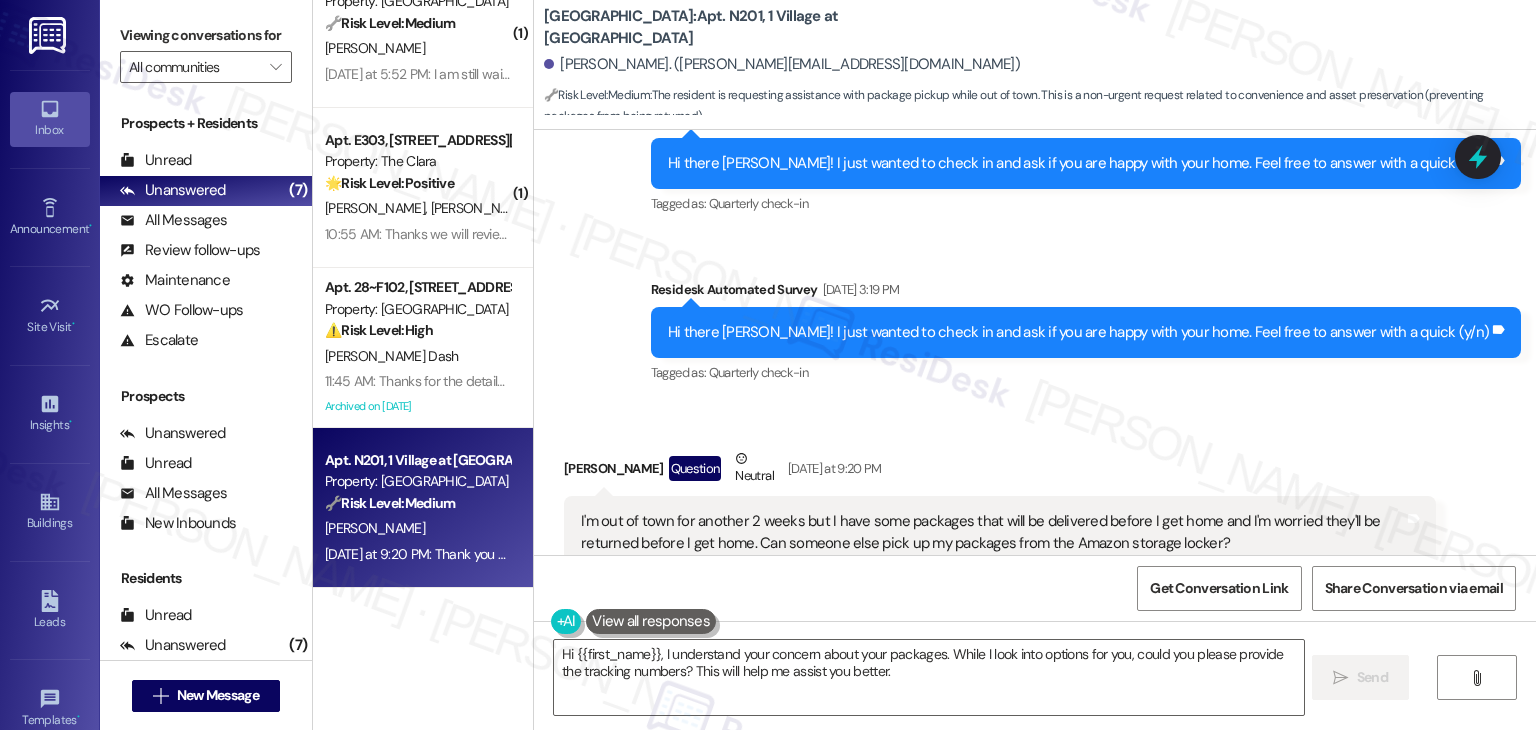 click on "Received via SMS [PERSON_NAME] Question   Neutral [DATE] at 9:20 PM I'm out of town for another 2 weeks but I have some packages that will be delivered before I get home and I'm worried they'll be returned before I get home. Can someone else pick up my packages from the Amazon storage locker? Tags and notes Tagged as:   Packages/delivery ,  Click to highlight conversations about Packages/delivery Access Click to highlight conversations about Access  Related guidelines Show suggestions" at bounding box center [1035, 538] 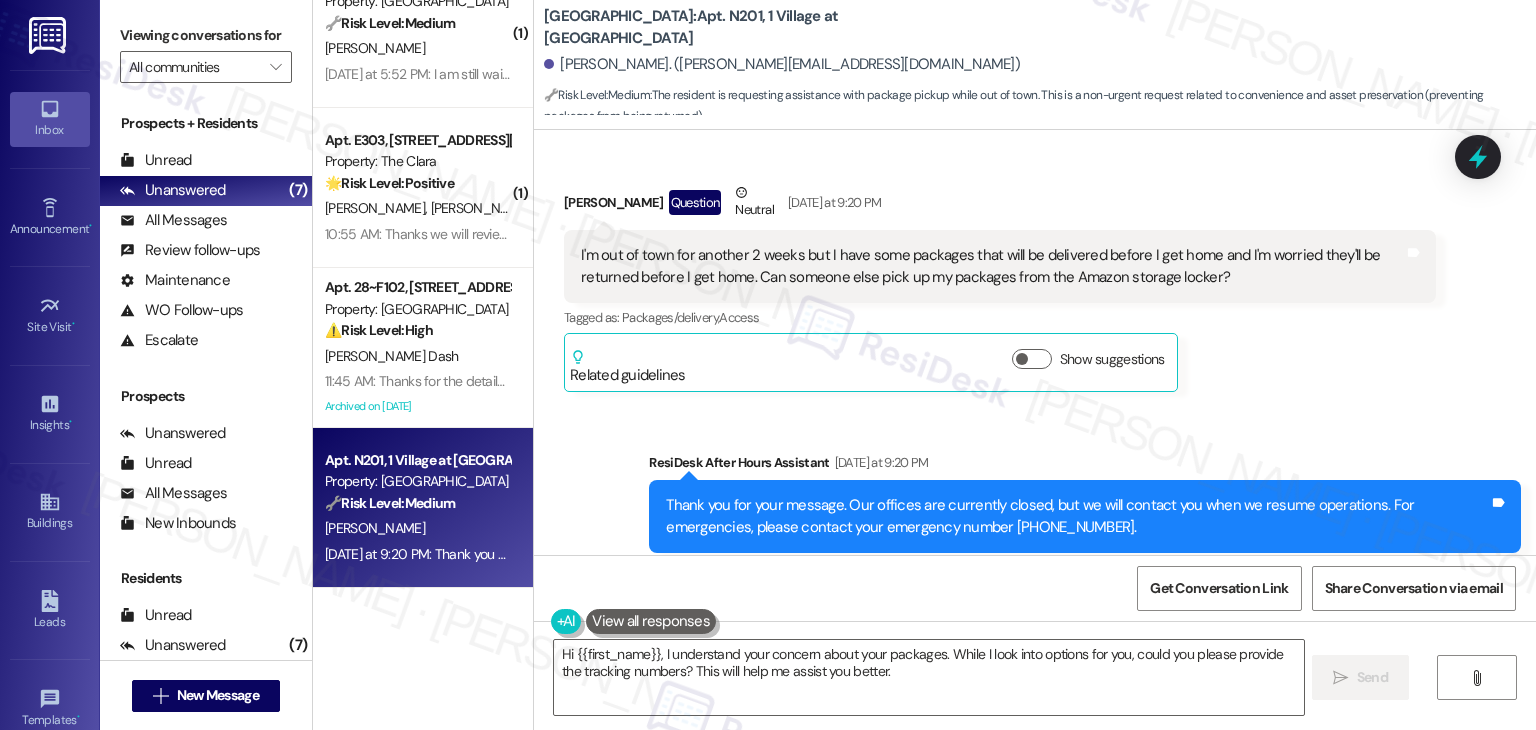 scroll, scrollTop: 5192, scrollLeft: 0, axis: vertical 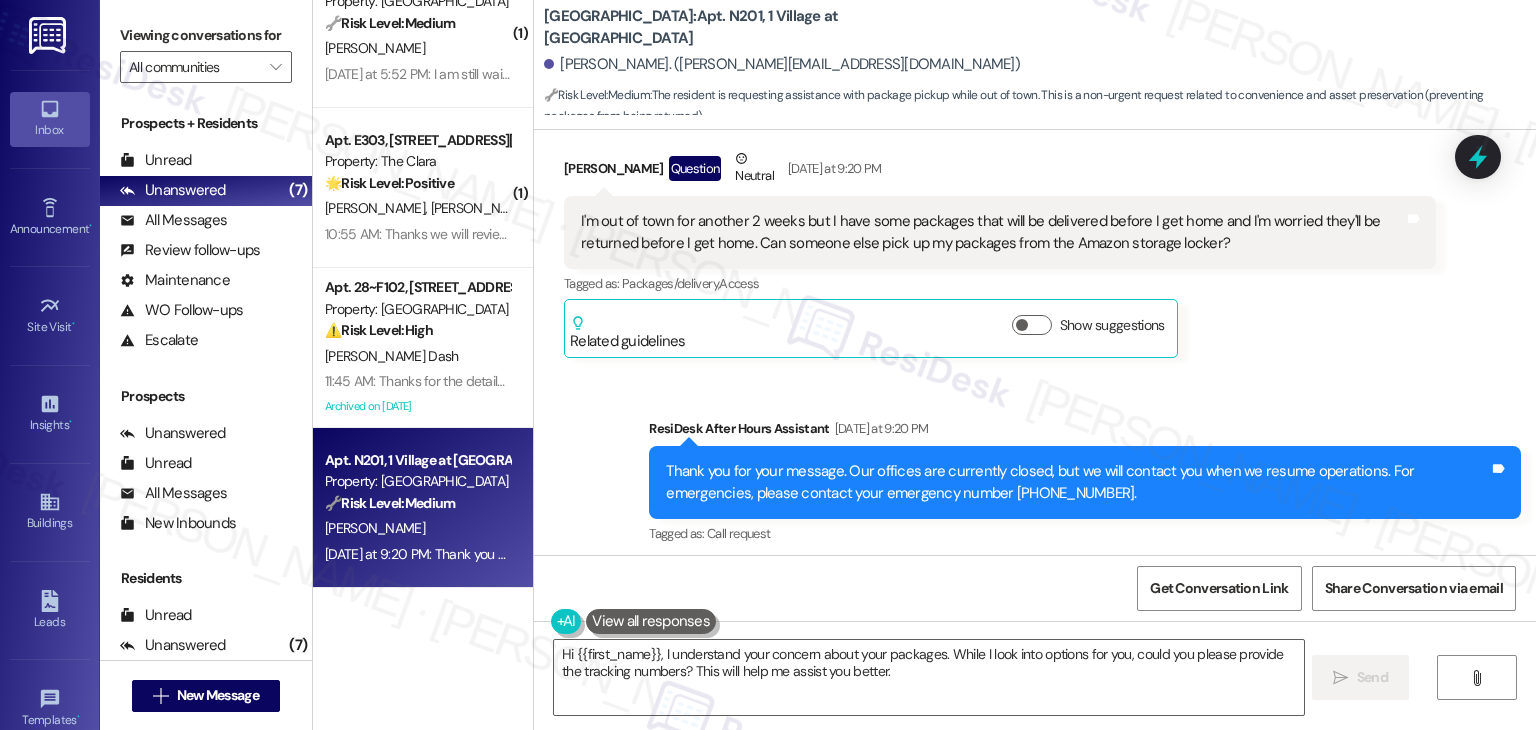 click on "I'm out of town for another 2 weeks but I have some packages that will be delivered before I get home and I'm worried they'll be returned before I get home. Can someone else pick up my packages from the Amazon storage locker?" at bounding box center (992, 232) 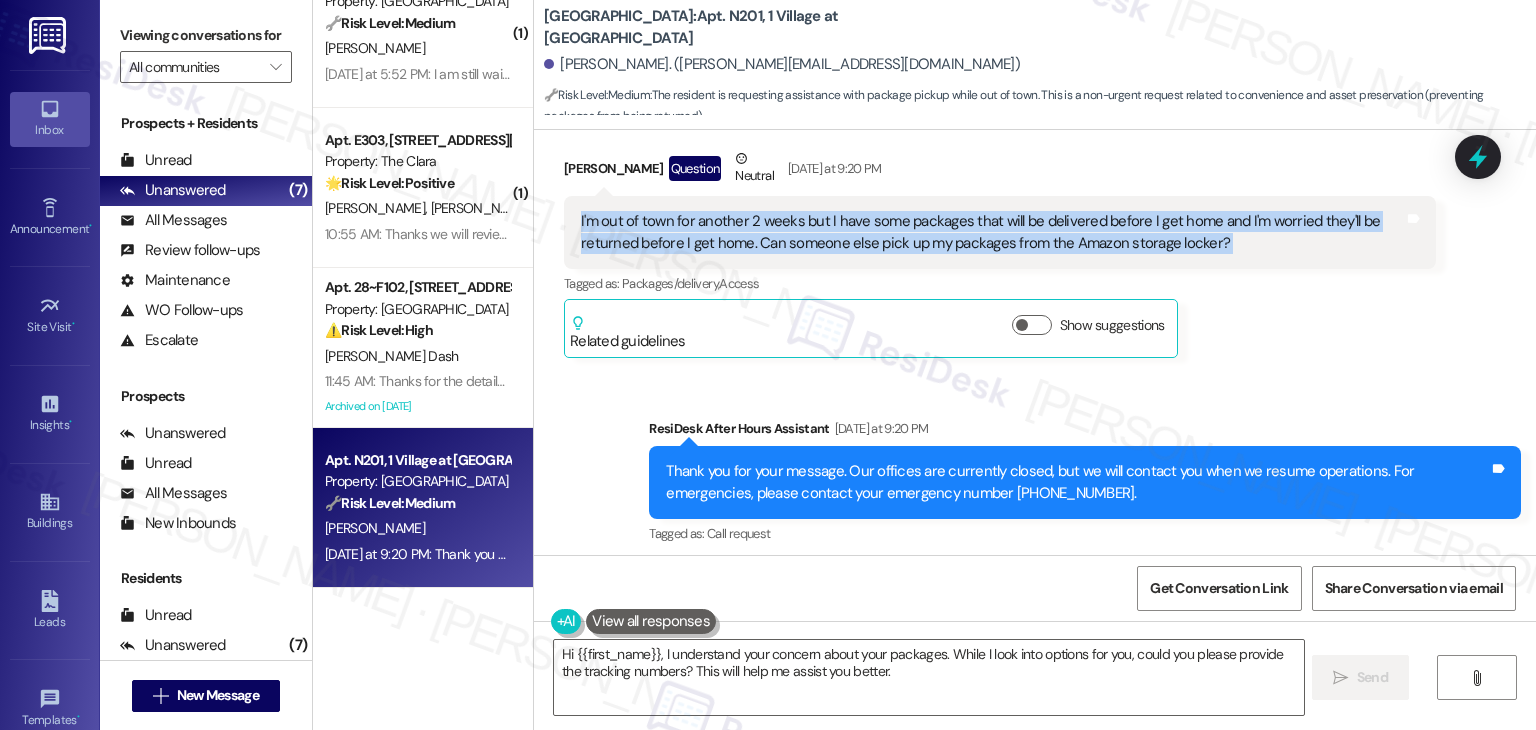 click on "I'm out of town for another 2 weeks but I have some packages that will be delivered before I get home and I'm worried they'll be returned before I get home. Can someone else pick up my packages from the Amazon storage locker?" at bounding box center (992, 232) 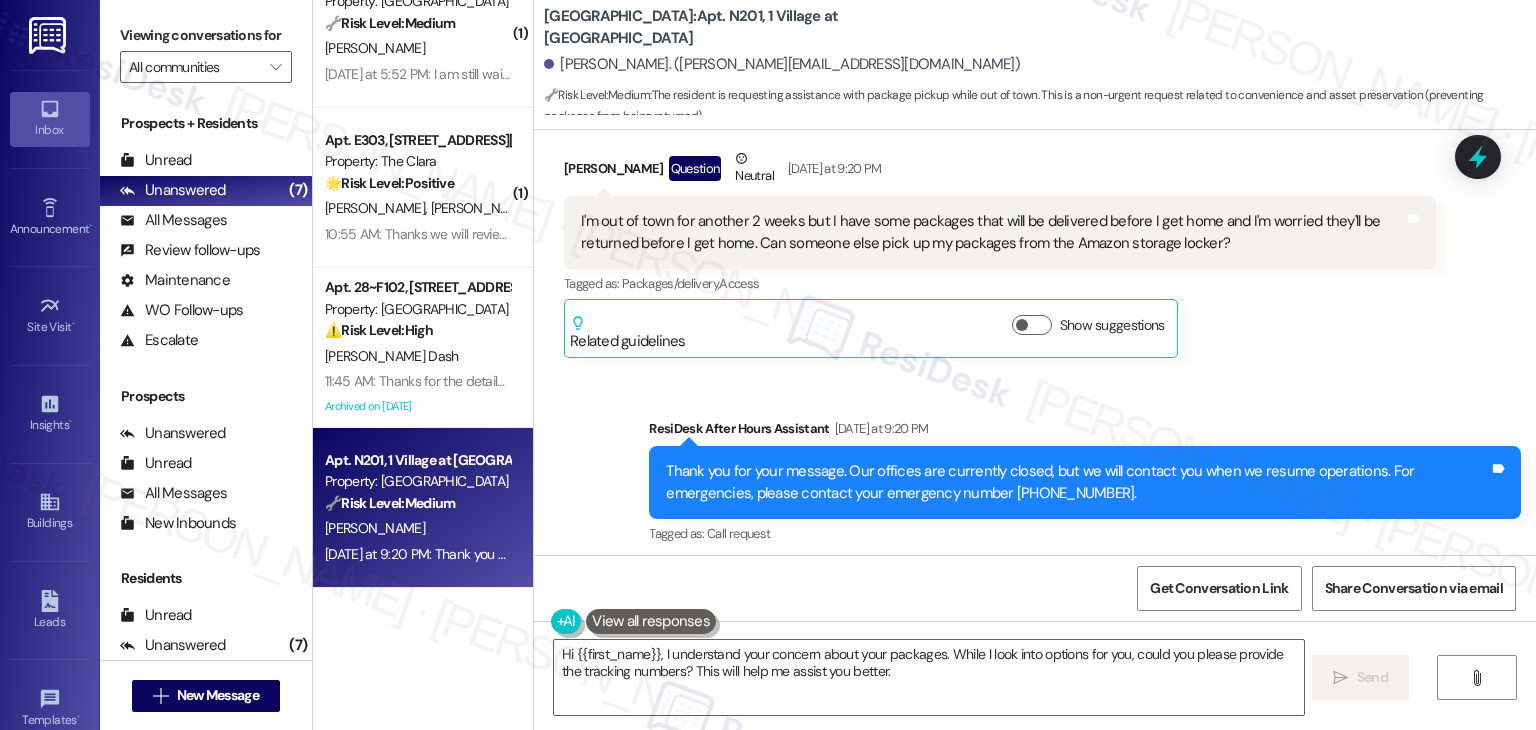 click on "[PERSON_NAME] Question   Neutral [DATE] at 9:20 PM" at bounding box center (1000, 172) 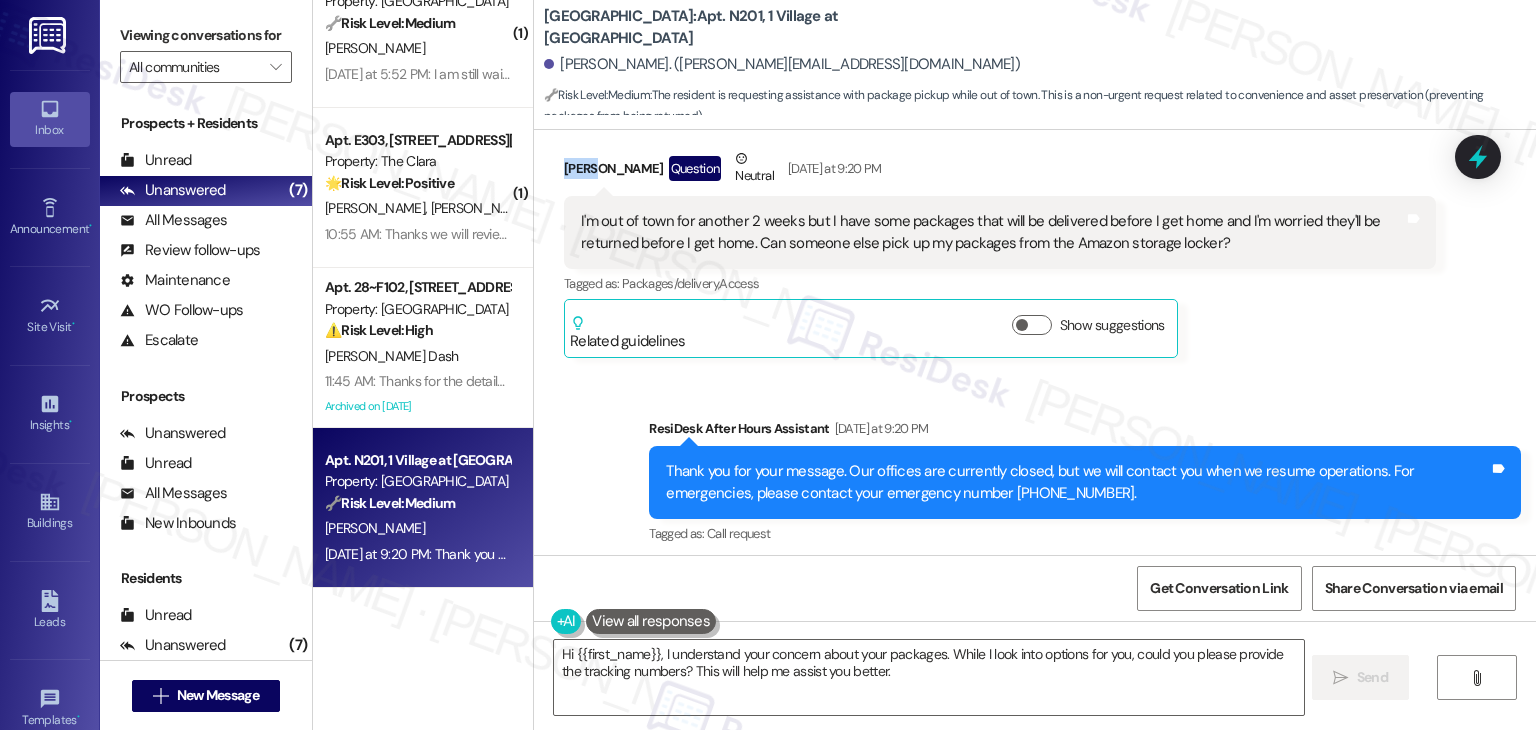 click on "[PERSON_NAME] Question   Neutral [DATE] at 9:20 PM" at bounding box center [1000, 172] 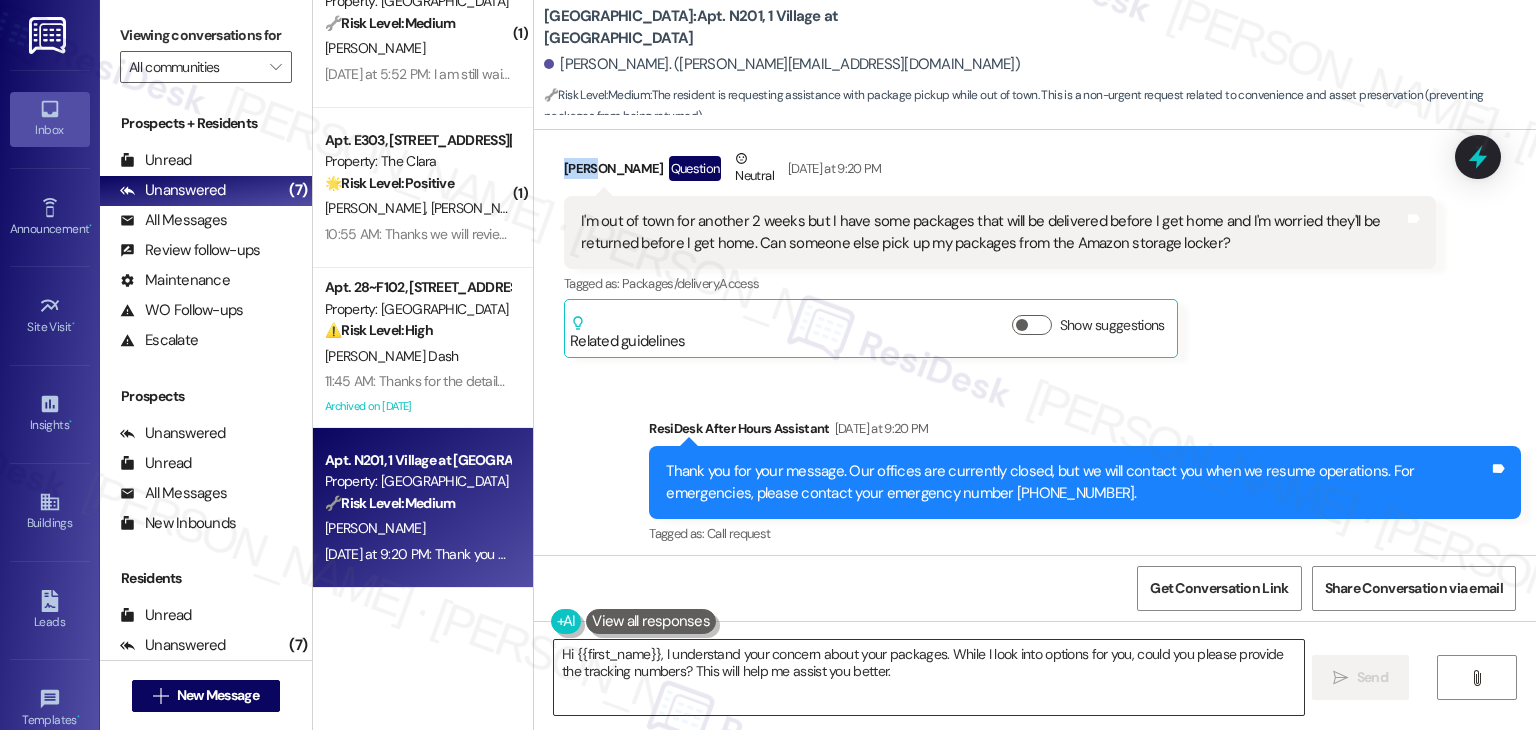 click on "Hi {{first_name}}, I understand your concern about your packages. While I look into options for you, could you please provide the tracking numbers? This will help me assist you better." at bounding box center [928, 677] 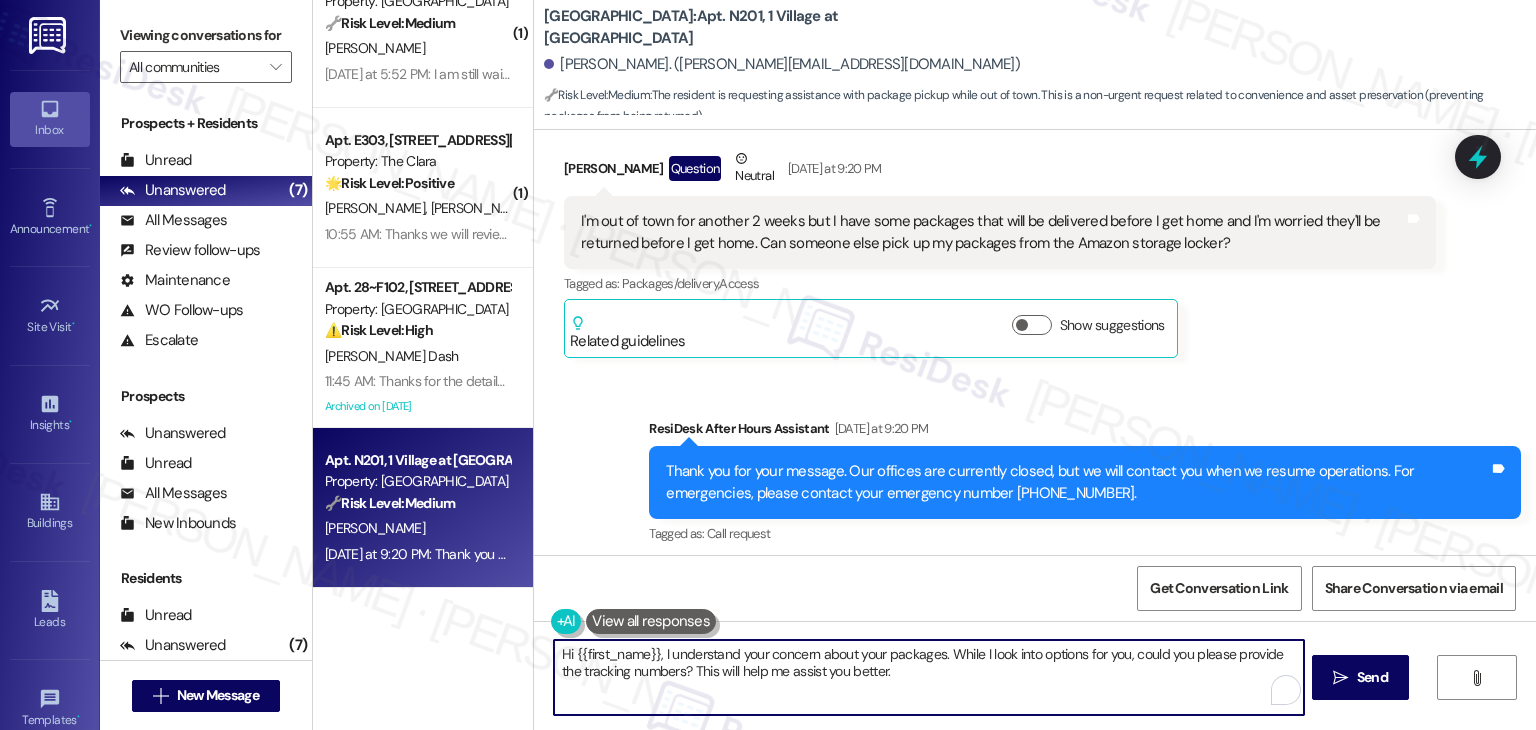 click on "Hi {{first_name}}, I understand your concern about your packages. While I look into options for you, could you please provide the tracking numbers? This will help me assist you better." at bounding box center [928, 677] 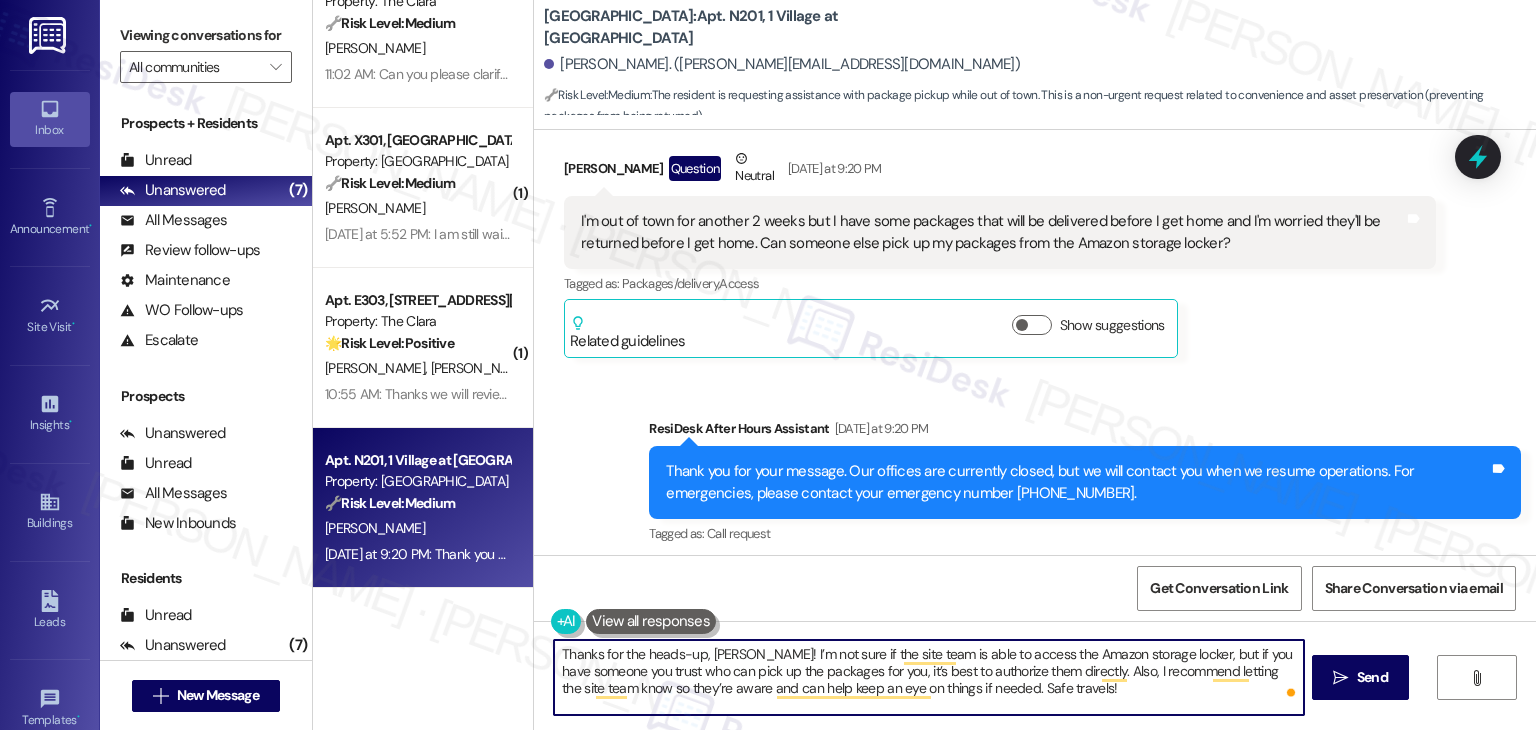 type on "Thanks for the heads-up, [PERSON_NAME]! I’m not sure if the site team is able to access the Amazon storage locker, but if you have someone you trust who can pick up the packages for you, it’s best to authorize them directly. Also, I recommend letting the site team know so they’re aware and can help keep an eye on things if needed. Safe travels!" 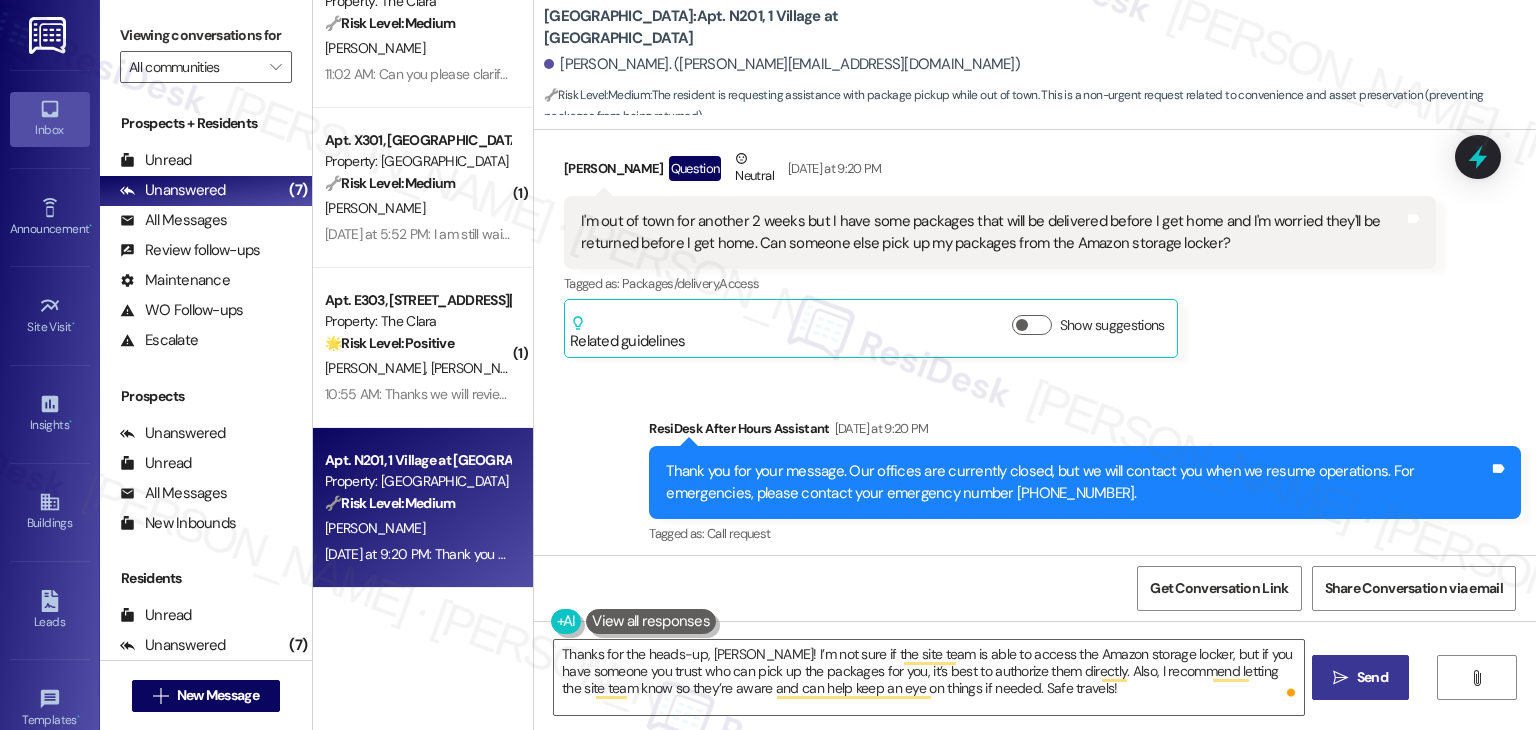 click on " Send" at bounding box center [1360, 677] 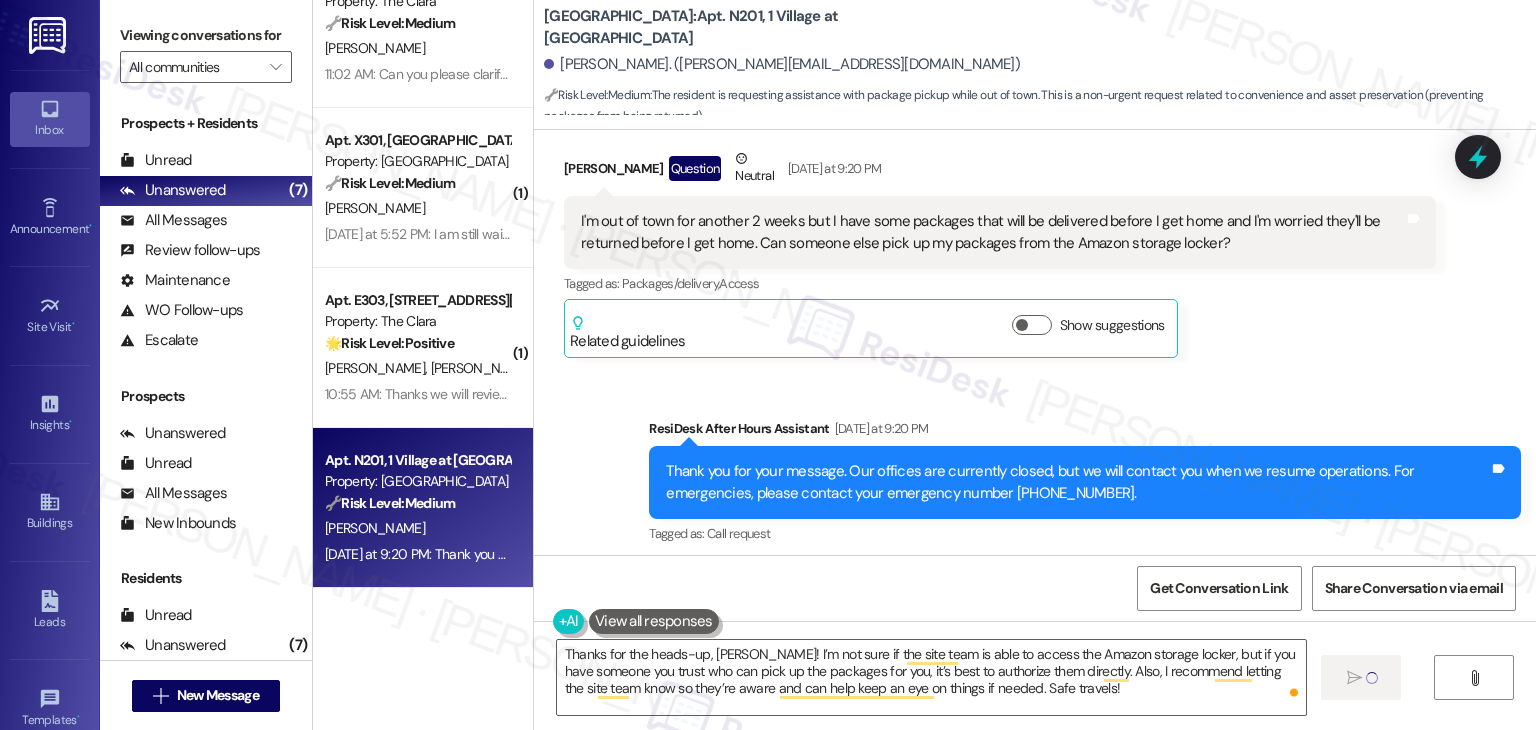 type 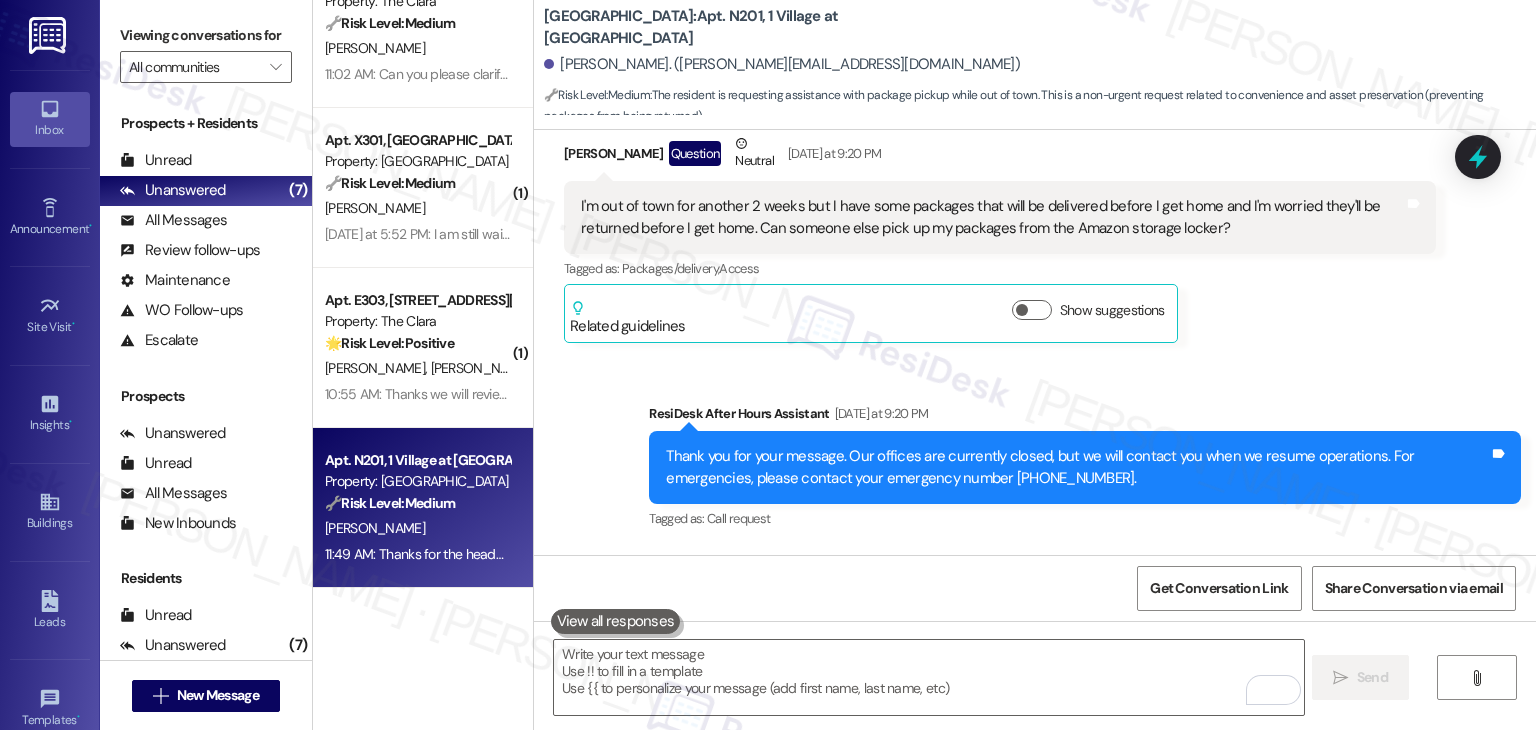 scroll, scrollTop: 5210, scrollLeft: 0, axis: vertical 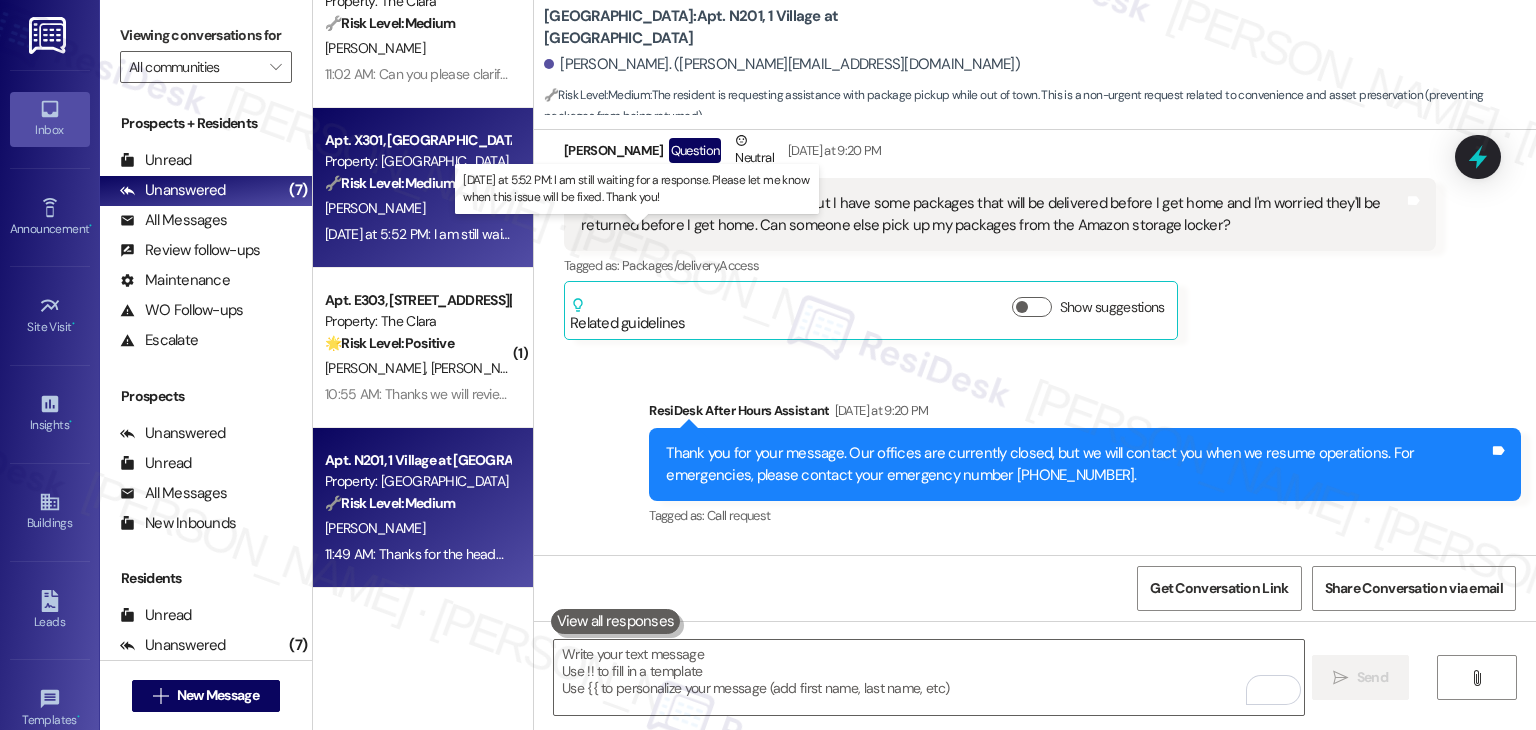 click on "[DATE] at 5:52 PM: I am still waiting for a response. Please let me know when this issue will be fixed. Thank you! [DATE] at 5:52 PM: I am still waiting for a response. Please let me know when this issue will be fixed. Thank you!" at bounding box center (642, 234) 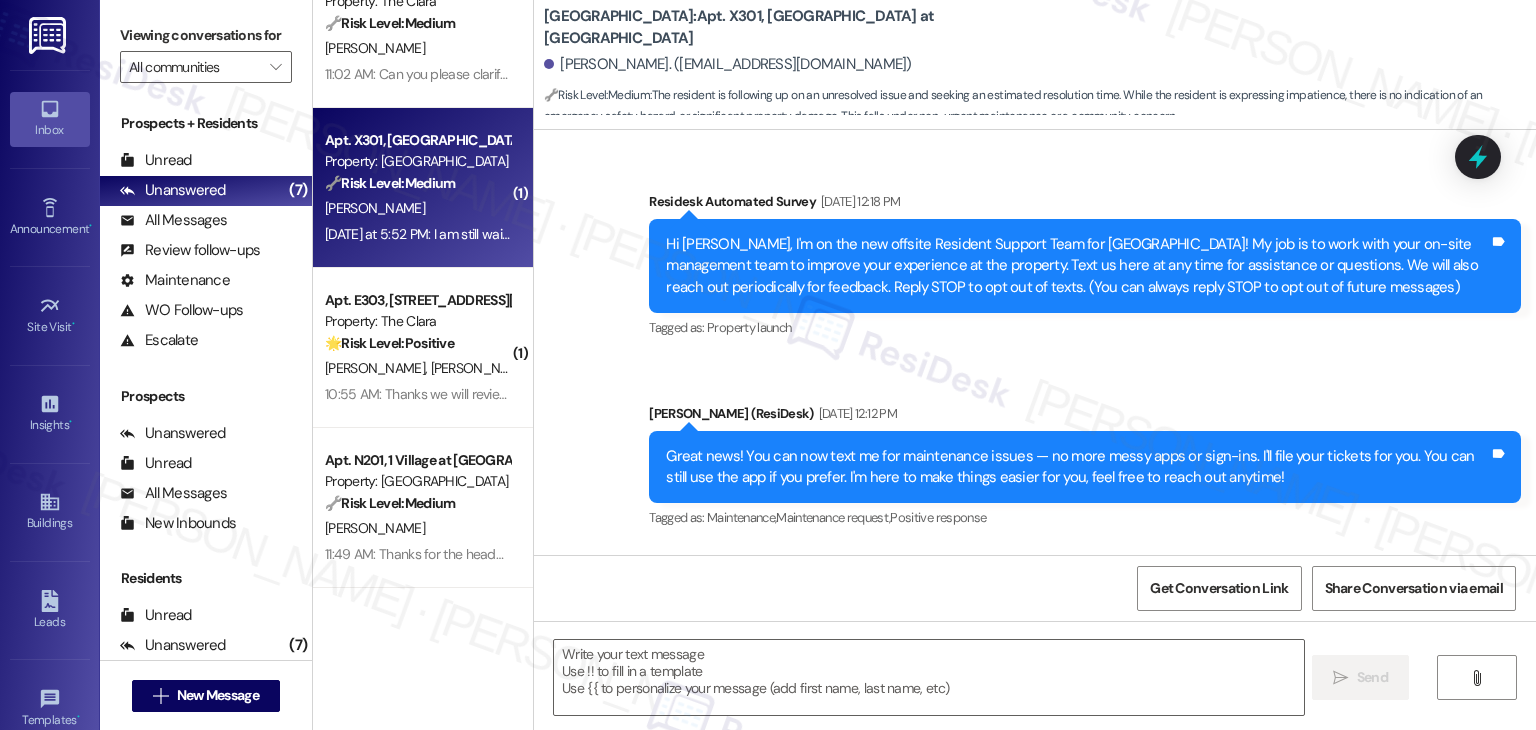 scroll, scrollTop: 5906, scrollLeft: 0, axis: vertical 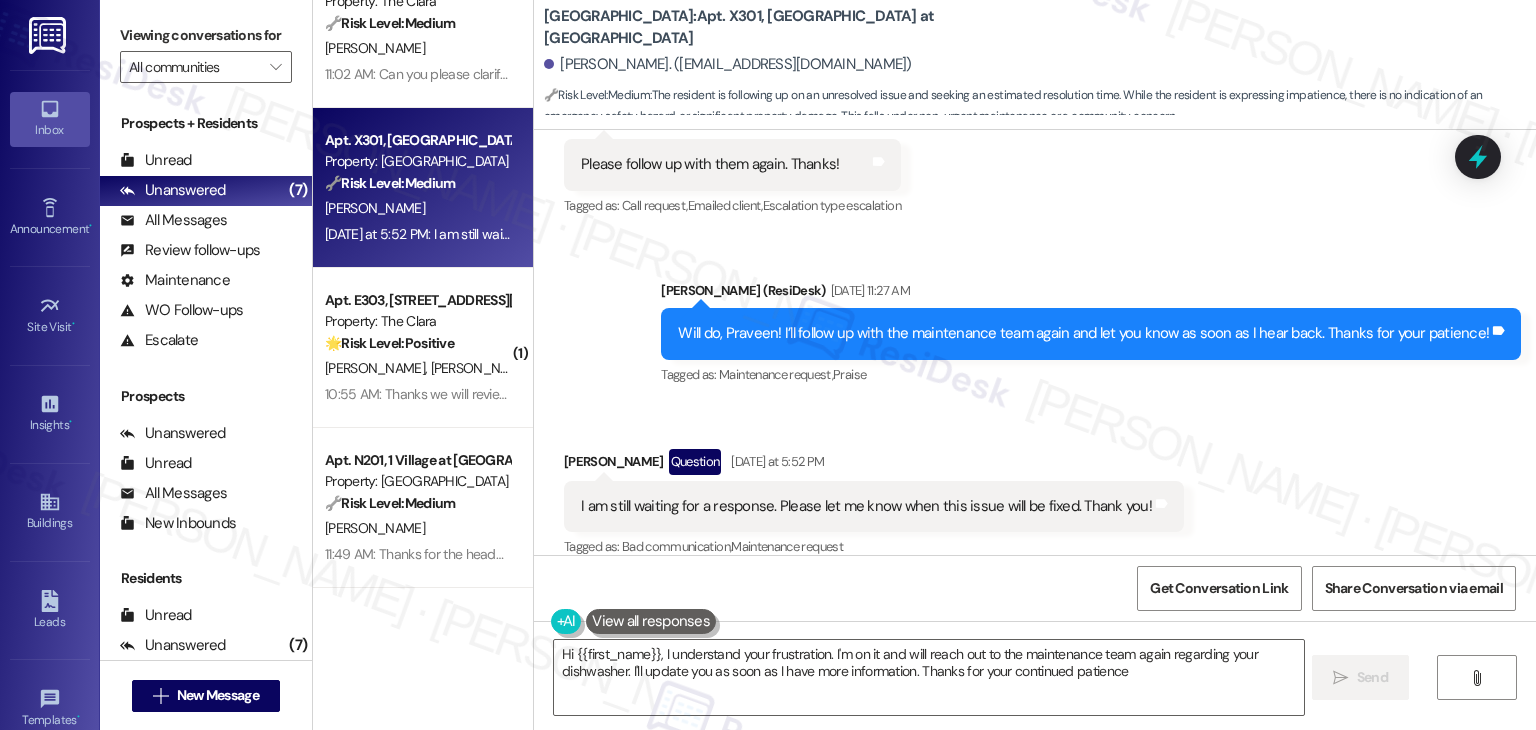type on "Hi {{first_name}}, I understand your frustration. I'm on it and will reach out to the maintenance team again regarding your dishwasher. I'll update you as soon as I have more information. Thanks for your continued patience!" 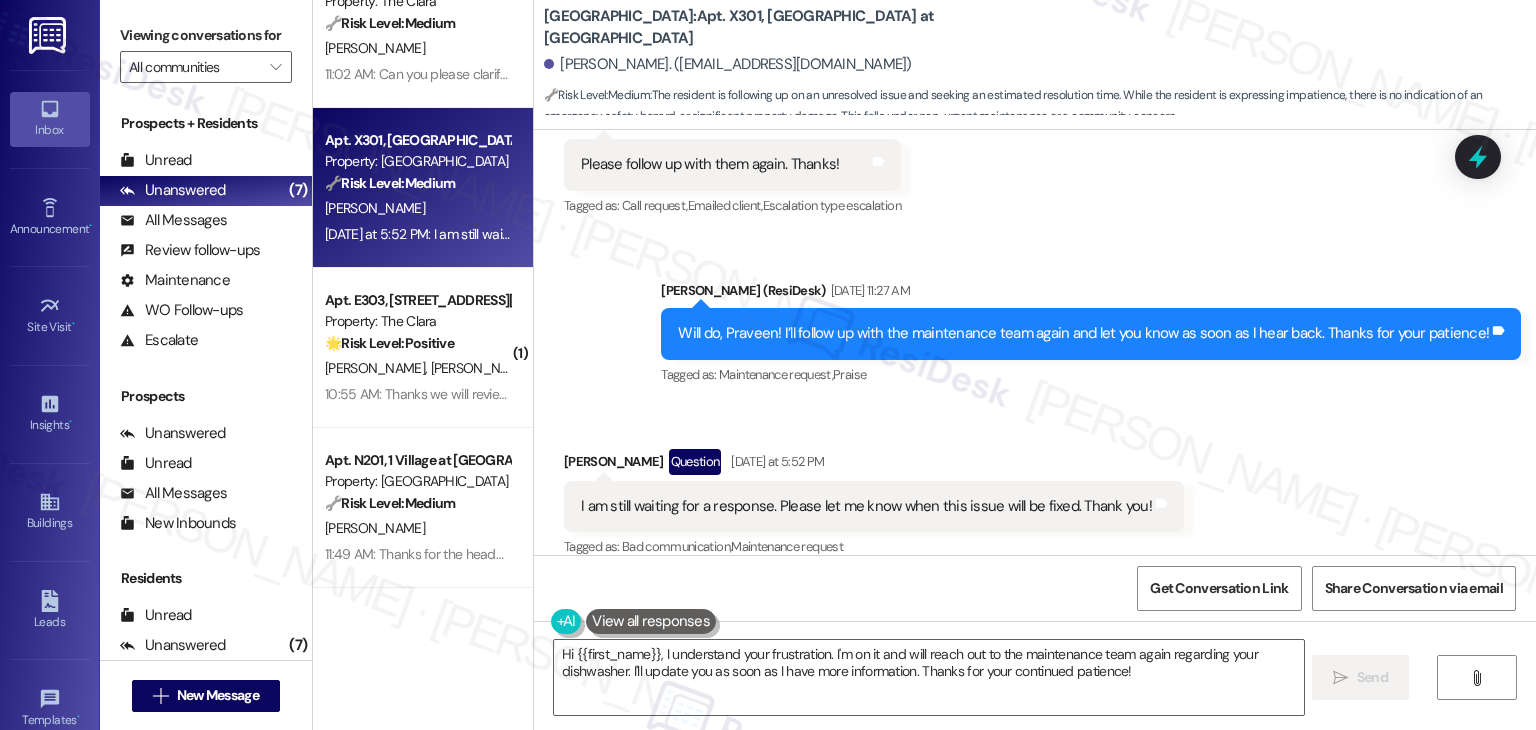 scroll, scrollTop: 5907, scrollLeft: 0, axis: vertical 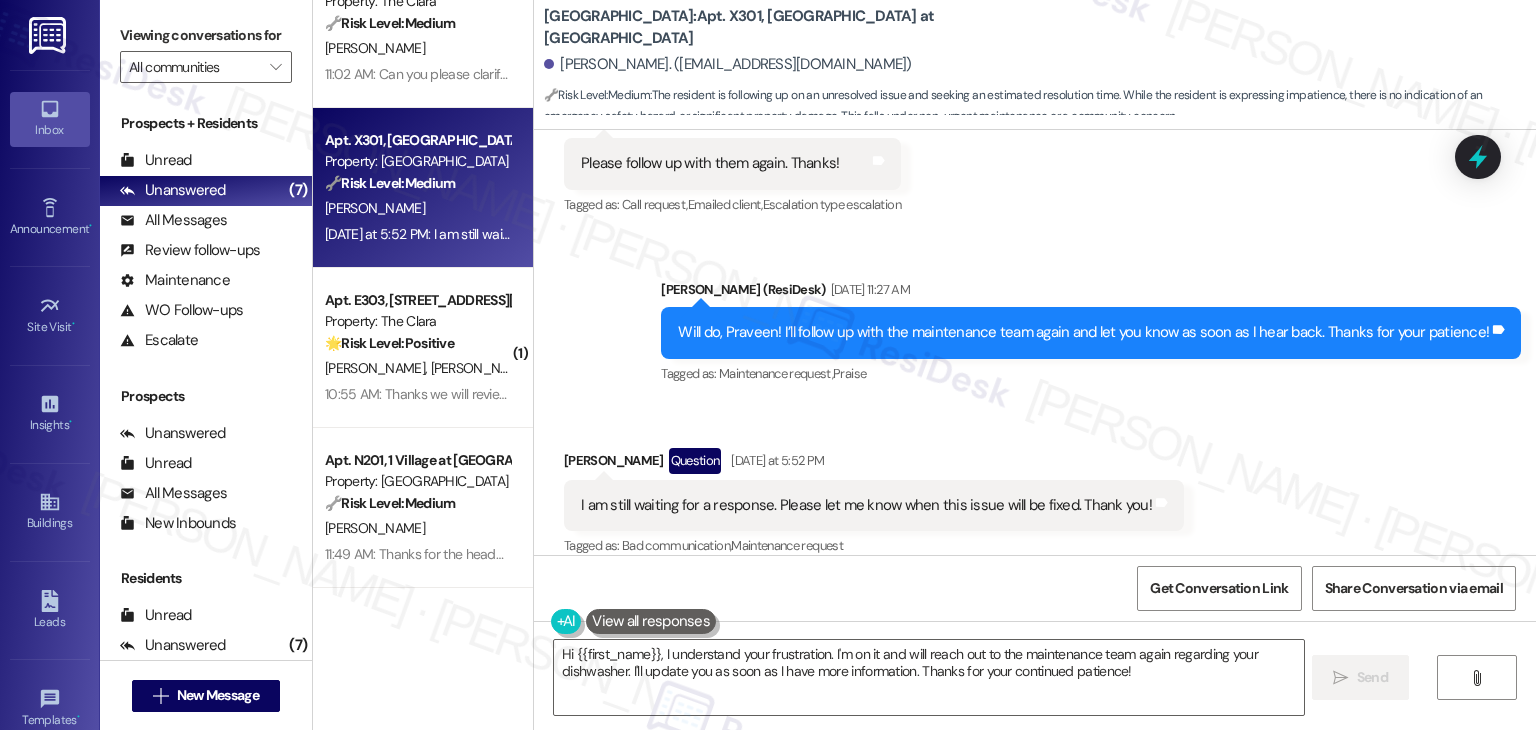 click on "Received via SMS [PERSON_NAME] Question [DATE] at 5:52 PM I am still waiting for a response. Please let me know when this issue will be fixed. Thank you! Tags and notes Tagged as:   Bad communication ,  Click to highlight conversations about Bad communication Maintenance request Click to highlight conversations about Maintenance request" at bounding box center (1035, 489) 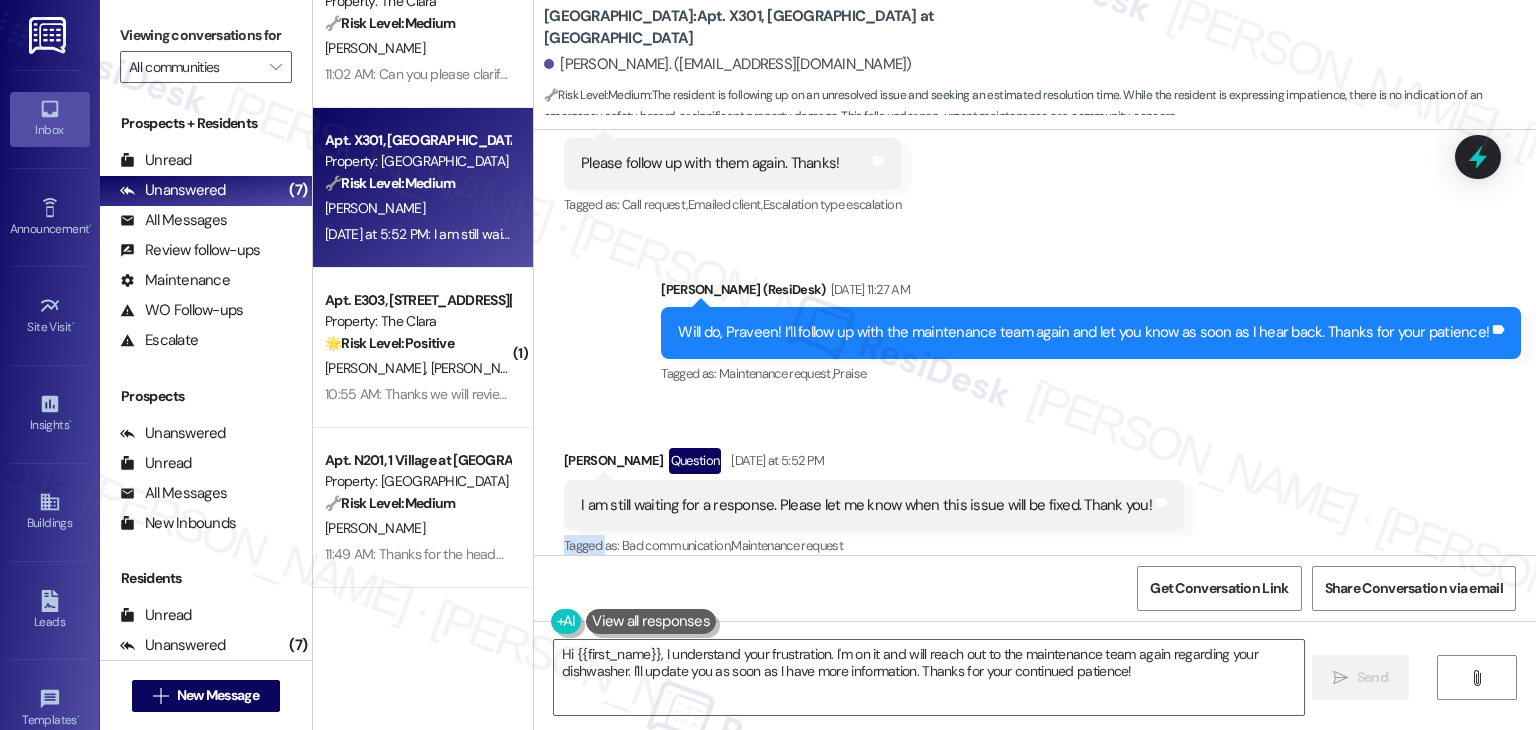 click on "Received via SMS [PERSON_NAME] Question [DATE] at 5:52 PM I am still waiting for a response. Please let me know when this issue will be fixed. Thank you! Tags and notes Tagged as:   Bad communication ,  Click to highlight conversations about Bad communication Maintenance request Click to highlight conversations about Maintenance request" at bounding box center [1035, 489] 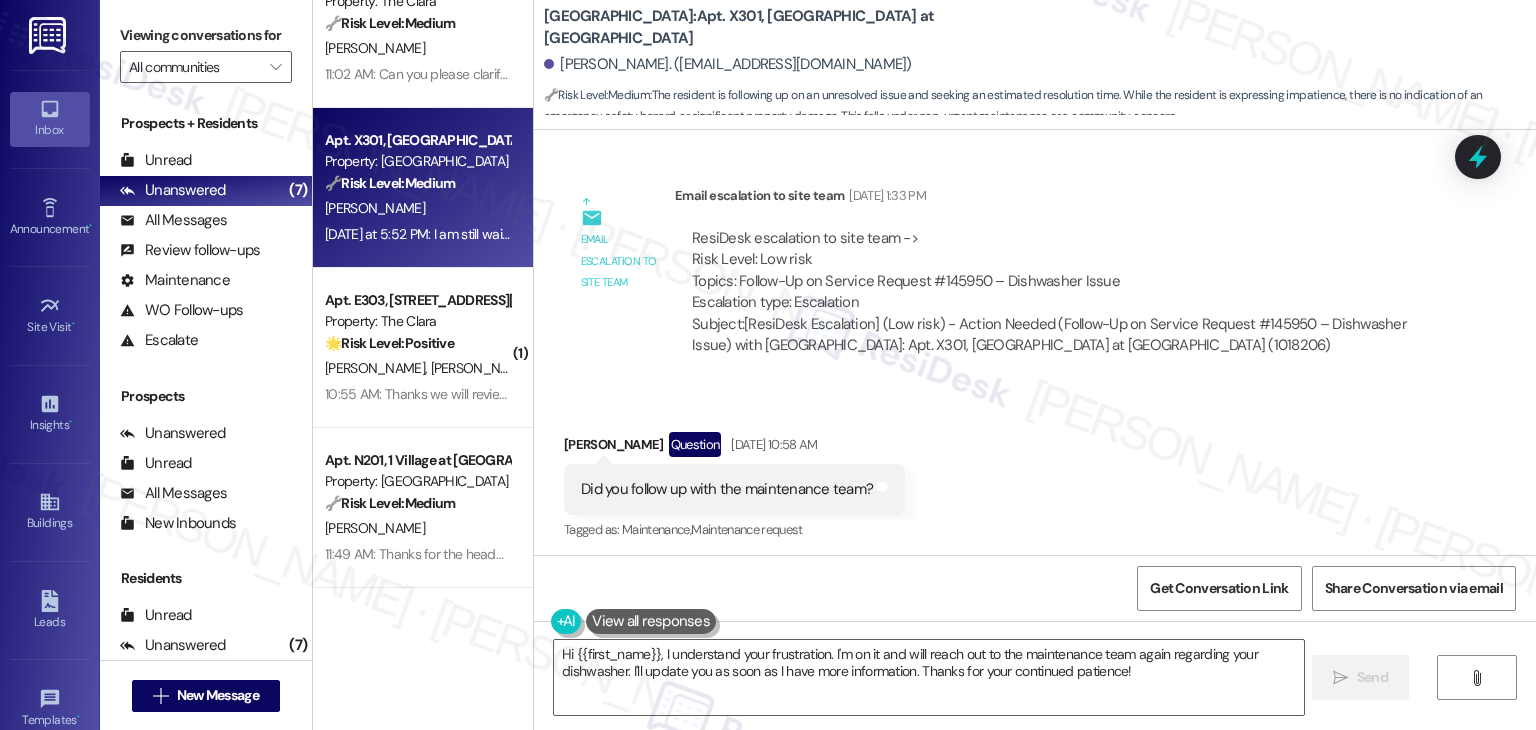 scroll, scrollTop: 5207, scrollLeft: 0, axis: vertical 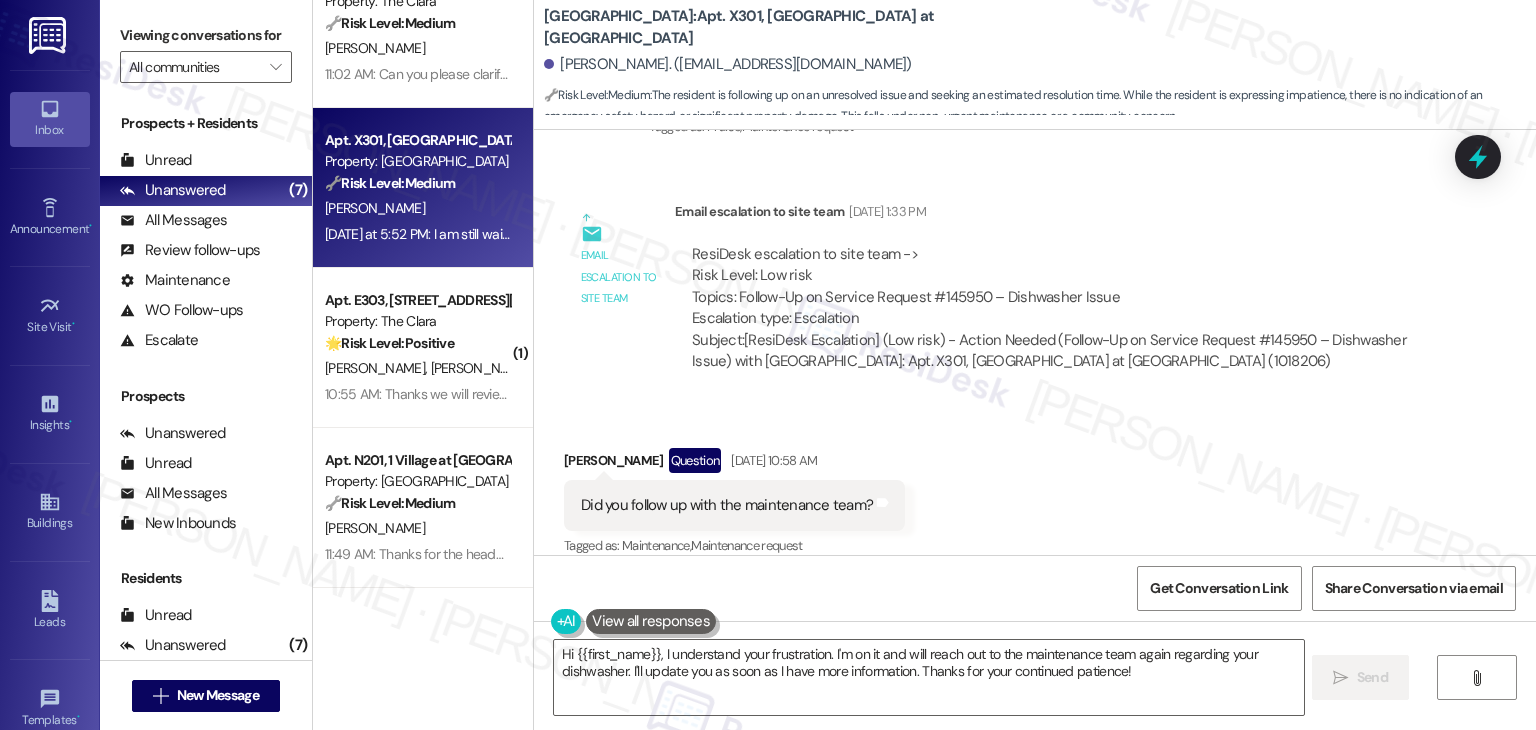 click on "Received via SMS [PERSON_NAME] Question [DATE] 10:58 AM Did you follow up with the maintenance team? Tags and notes Tagged as:   Maintenance ,  Click to highlight conversations about Maintenance Maintenance request Click to highlight conversations about Maintenance request" at bounding box center (1035, 489) 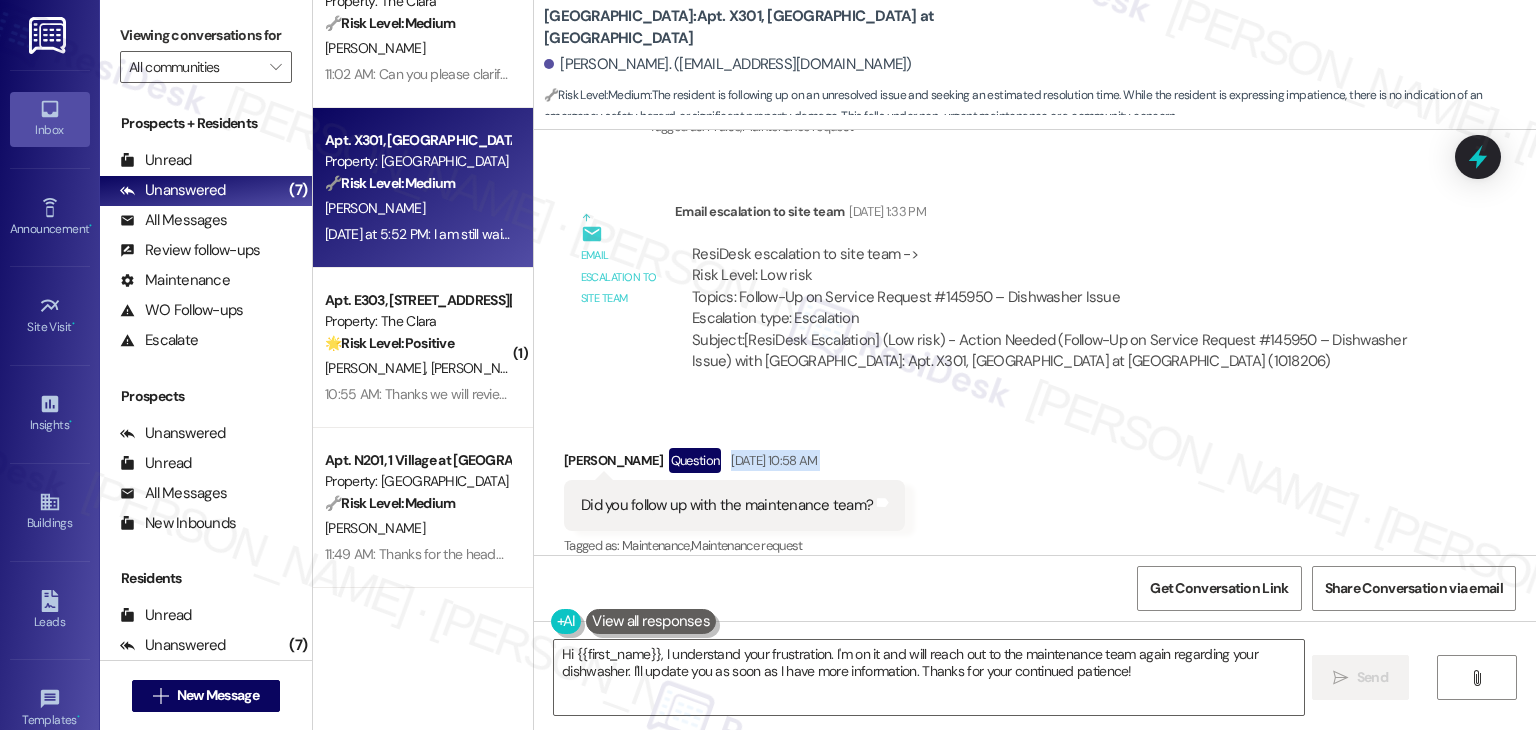 click on "Received via SMS [PERSON_NAME] Question [DATE] 10:58 AM Did you follow up with the maintenance team? Tags and notes Tagged as:   Maintenance ,  Click to highlight conversations about Maintenance Maintenance request Click to highlight conversations about Maintenance request" at bounding box center [1035, 489] 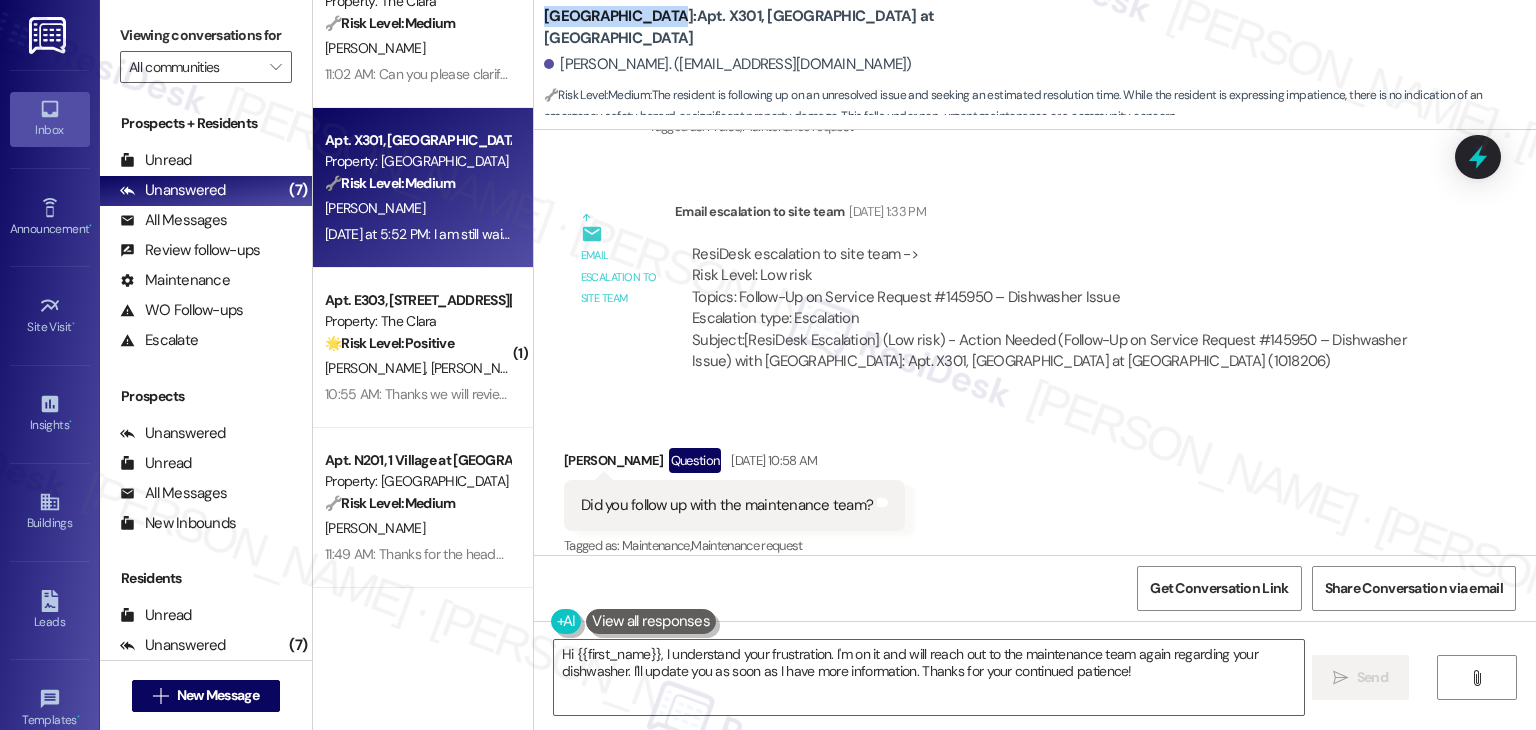 drag, startPoint x: 643, startPoint y: 33, endPoint x: 536, endPoint y: 17, distance: 108.18965 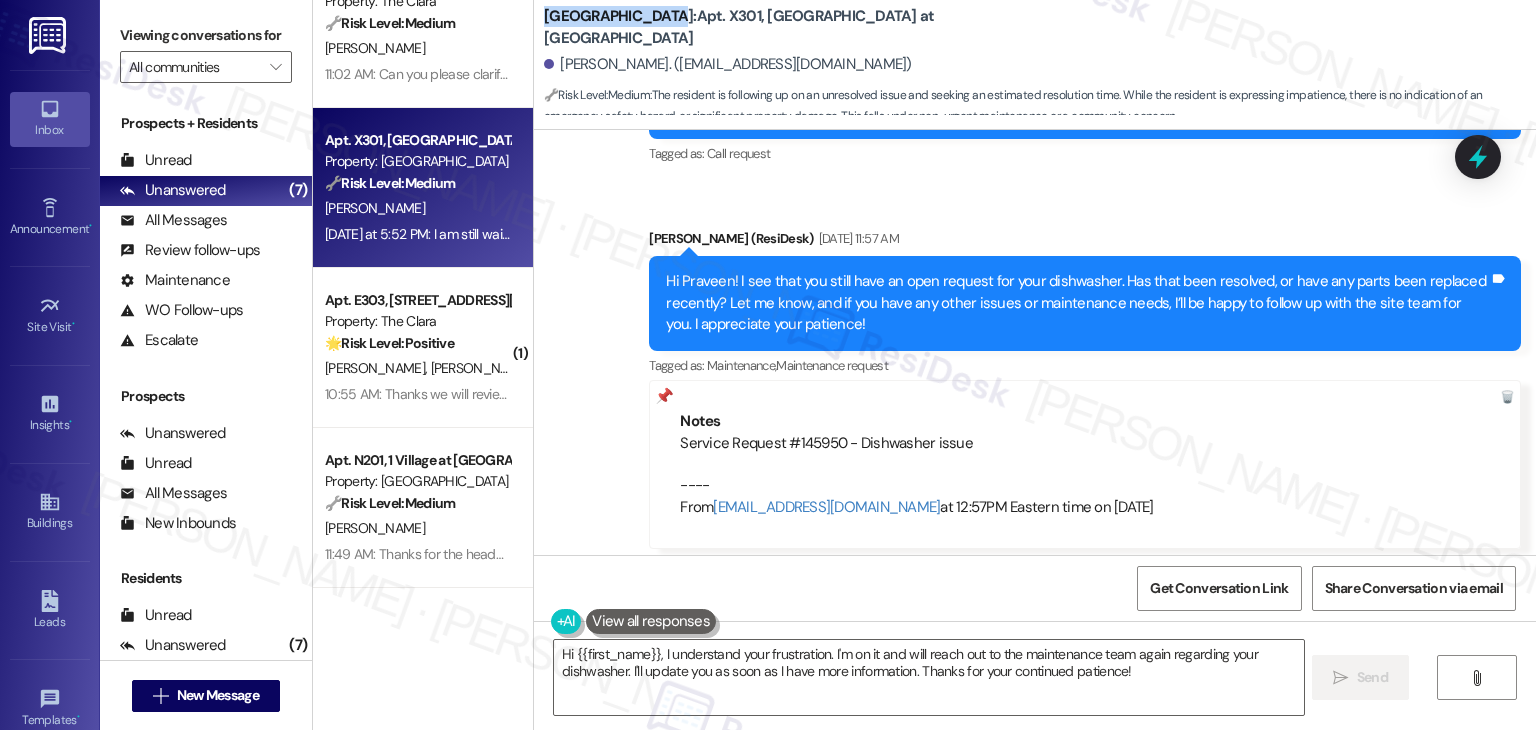 scroll, scrollTop: 4407, scrollLeft: 0, axis: vertical 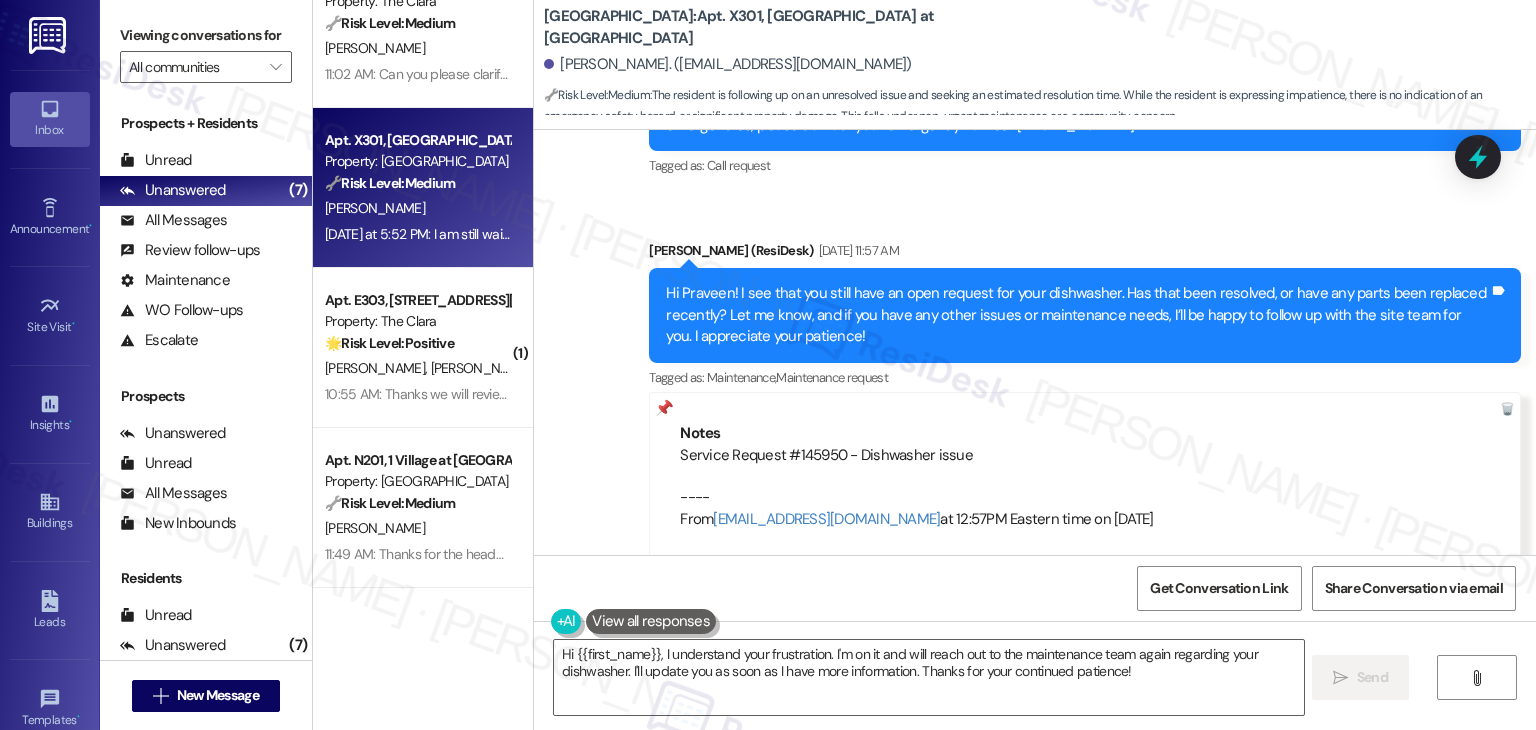 click on "Service Request #145950 -  Dishwasher issue
----
From  [EMAIL_ADDRESS][DOMAIN_NAME]  at 12:57PM Eastern time on [DATE]" at bounding box center (1085, 488) 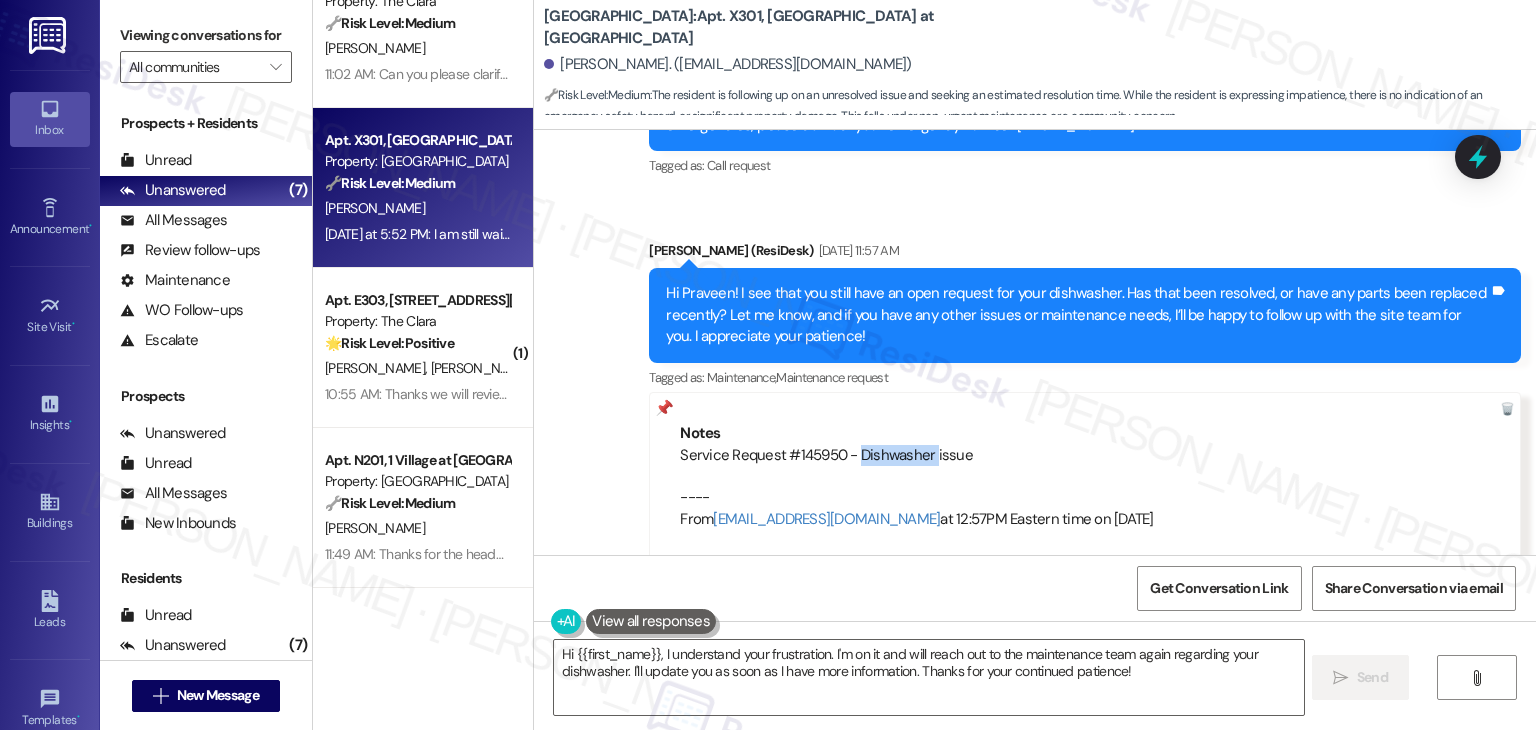 click on "Service Request #145950 -  Dishwasher issue
----
From  [EMAIL_ADDRESS][DOMAIN_NAME]  at 12:57PM Eastern time on [DATE]" at bounding box center (1085, 488) 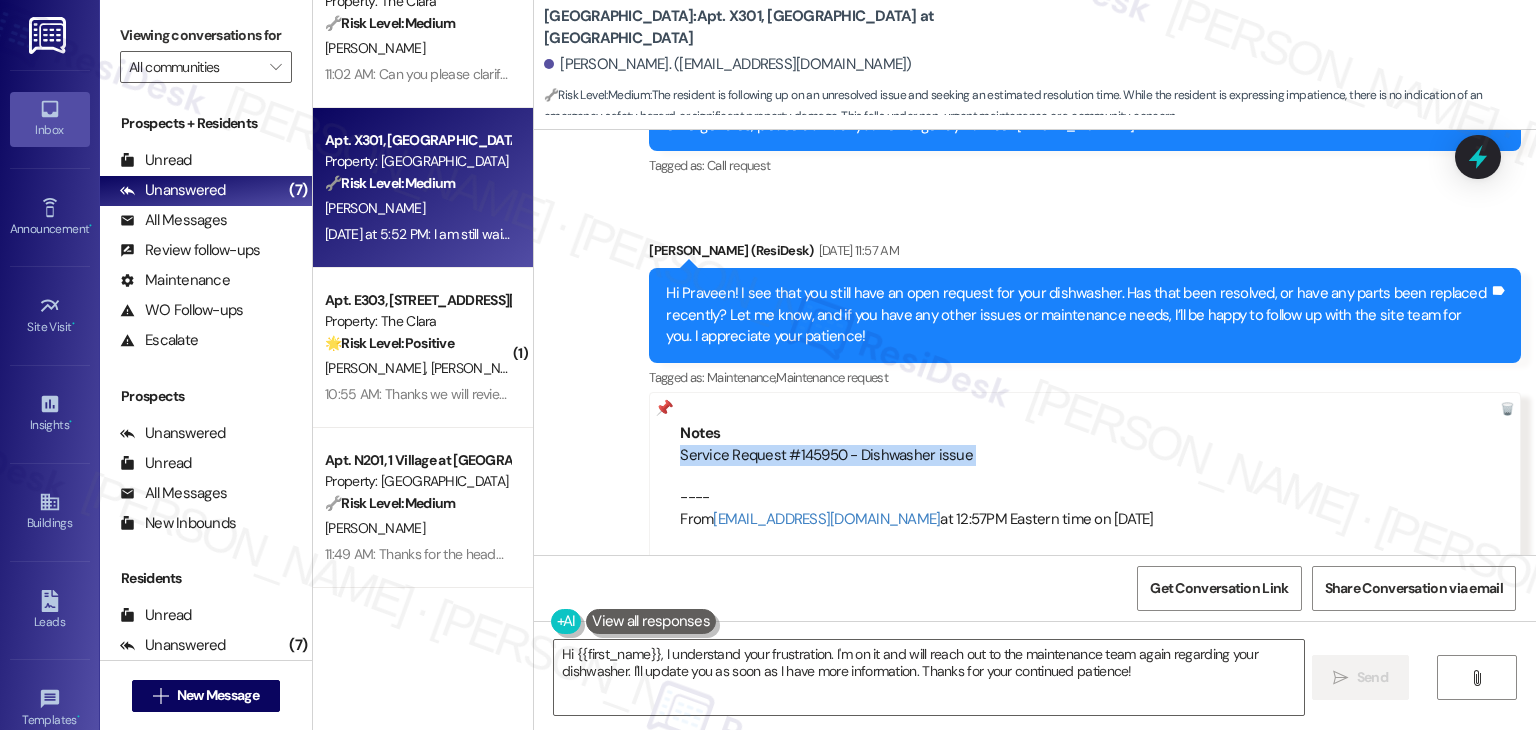 click on "Service Request #145950 -  Dishwasher issue
----
From  [EMAIL_ADDRESS][DOMAIN_NAME]  at 12:57PM Eastern time on [DATE]" at bounding box center (1085, 488) 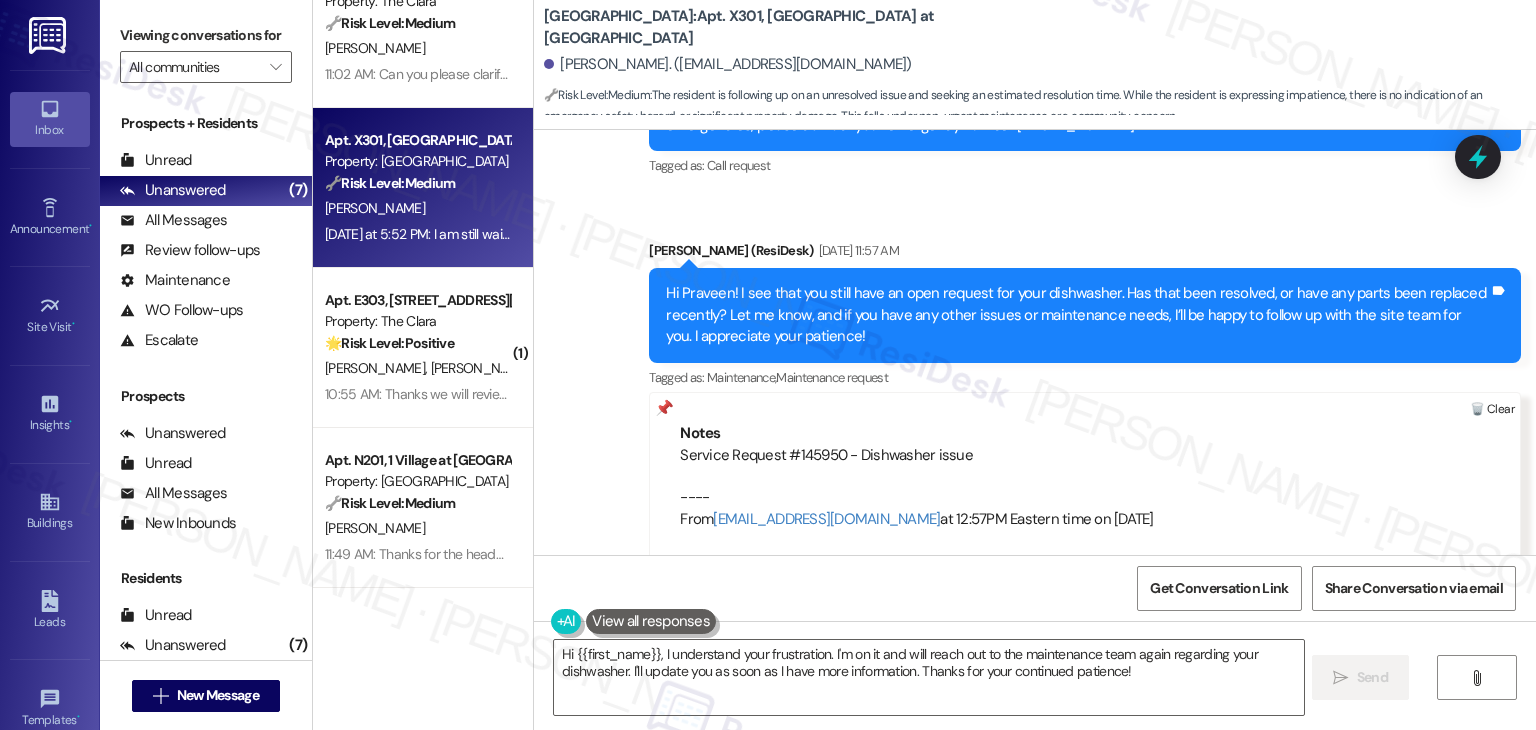 click at bounding box center [1492, 409] 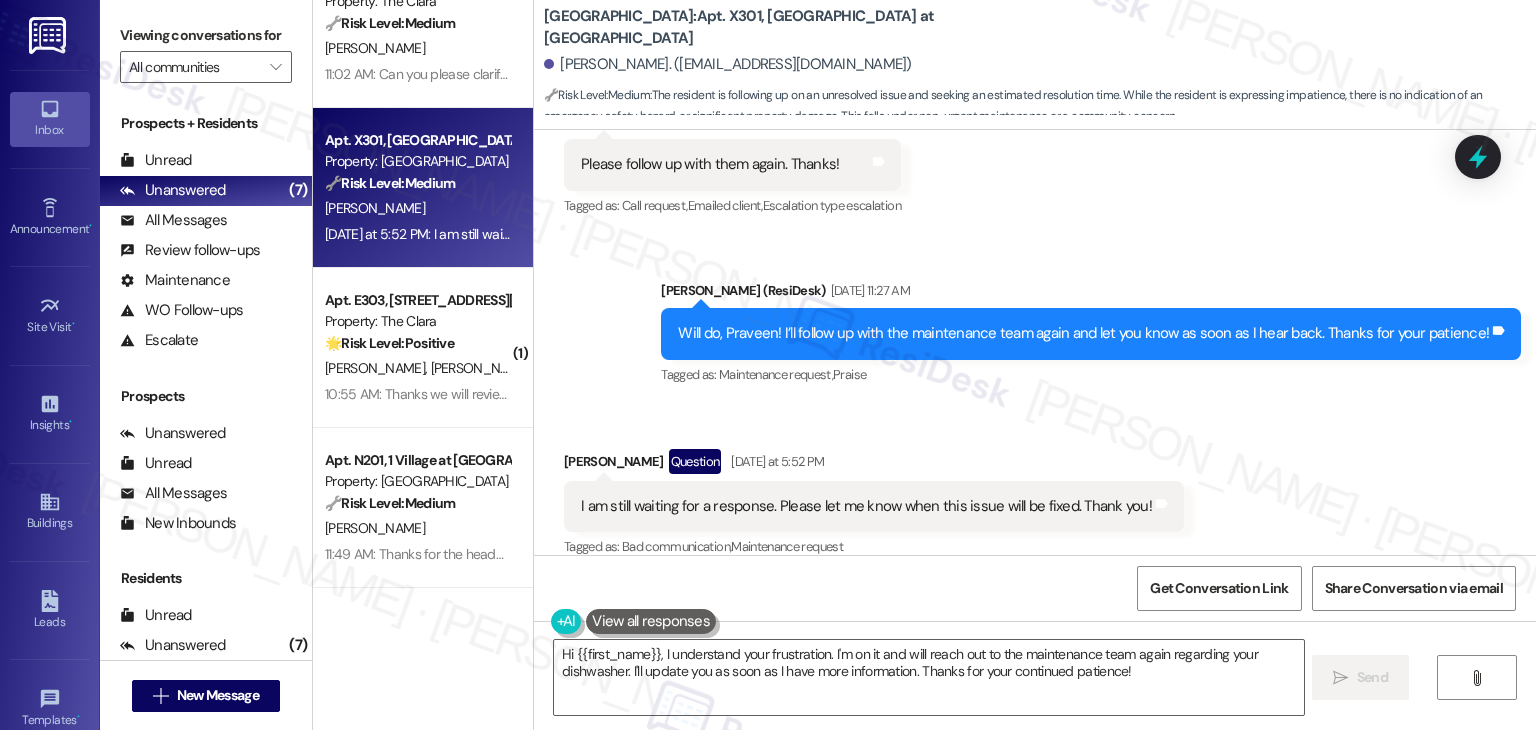 scroll, scrollTop: 5738, scrollLeft: 0, axis: vertical 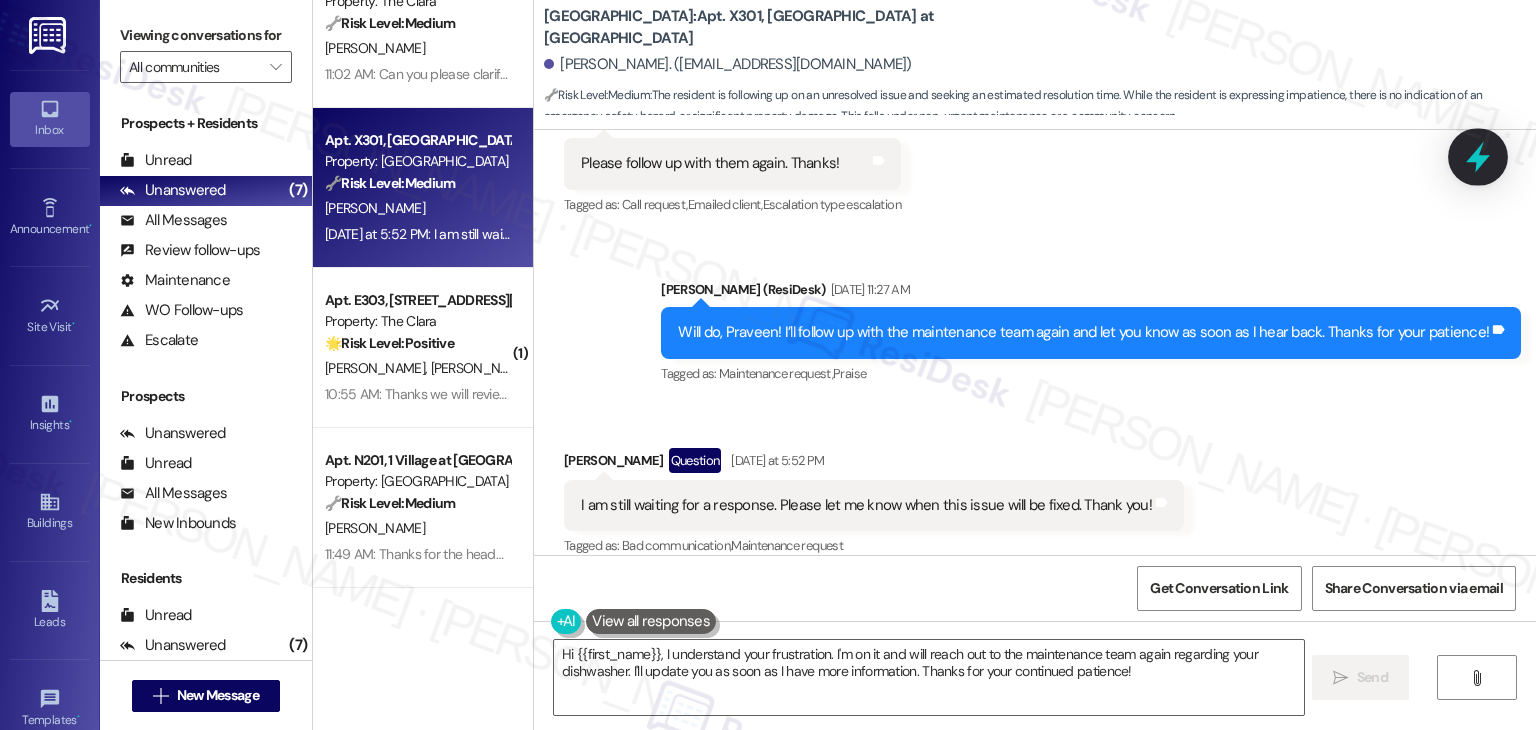 click 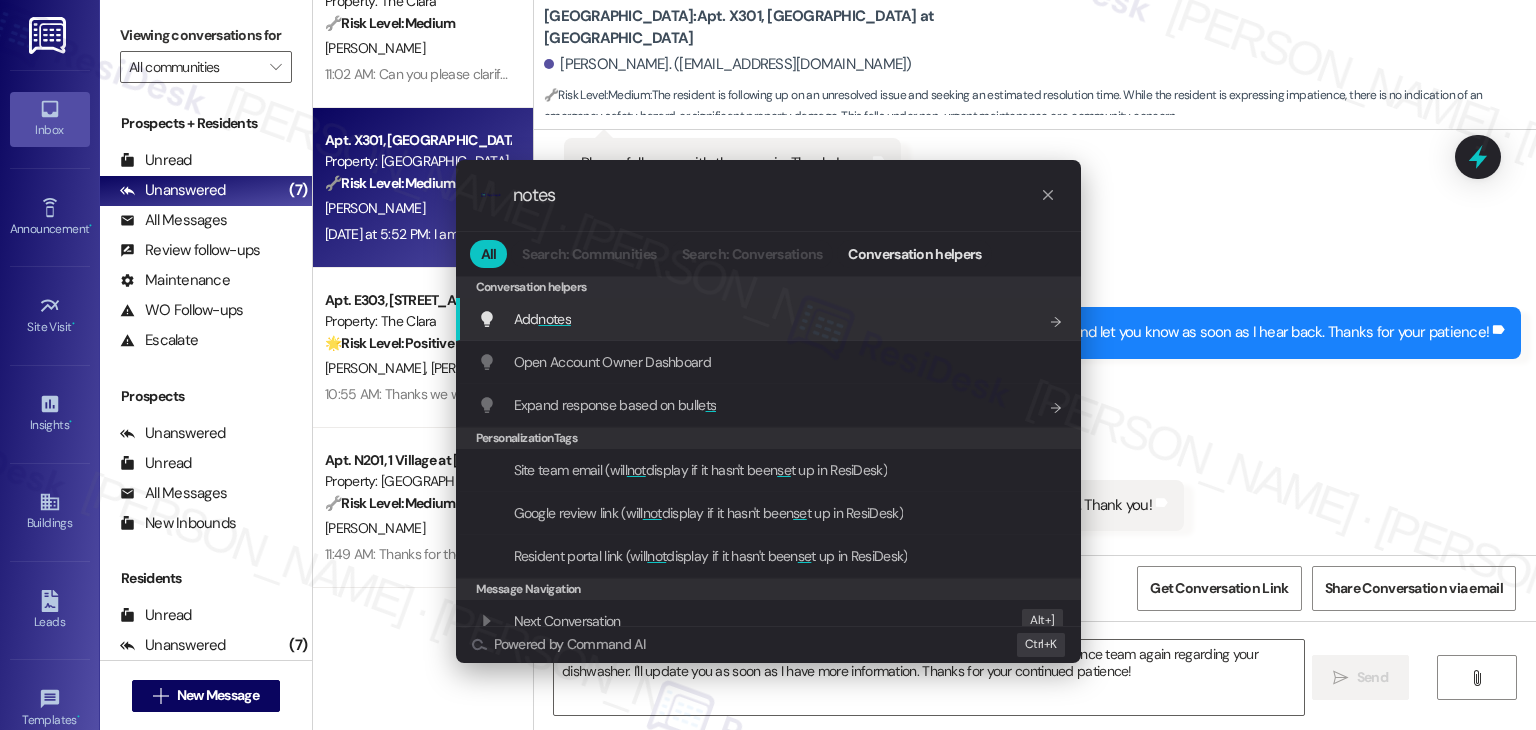 type on "notes" 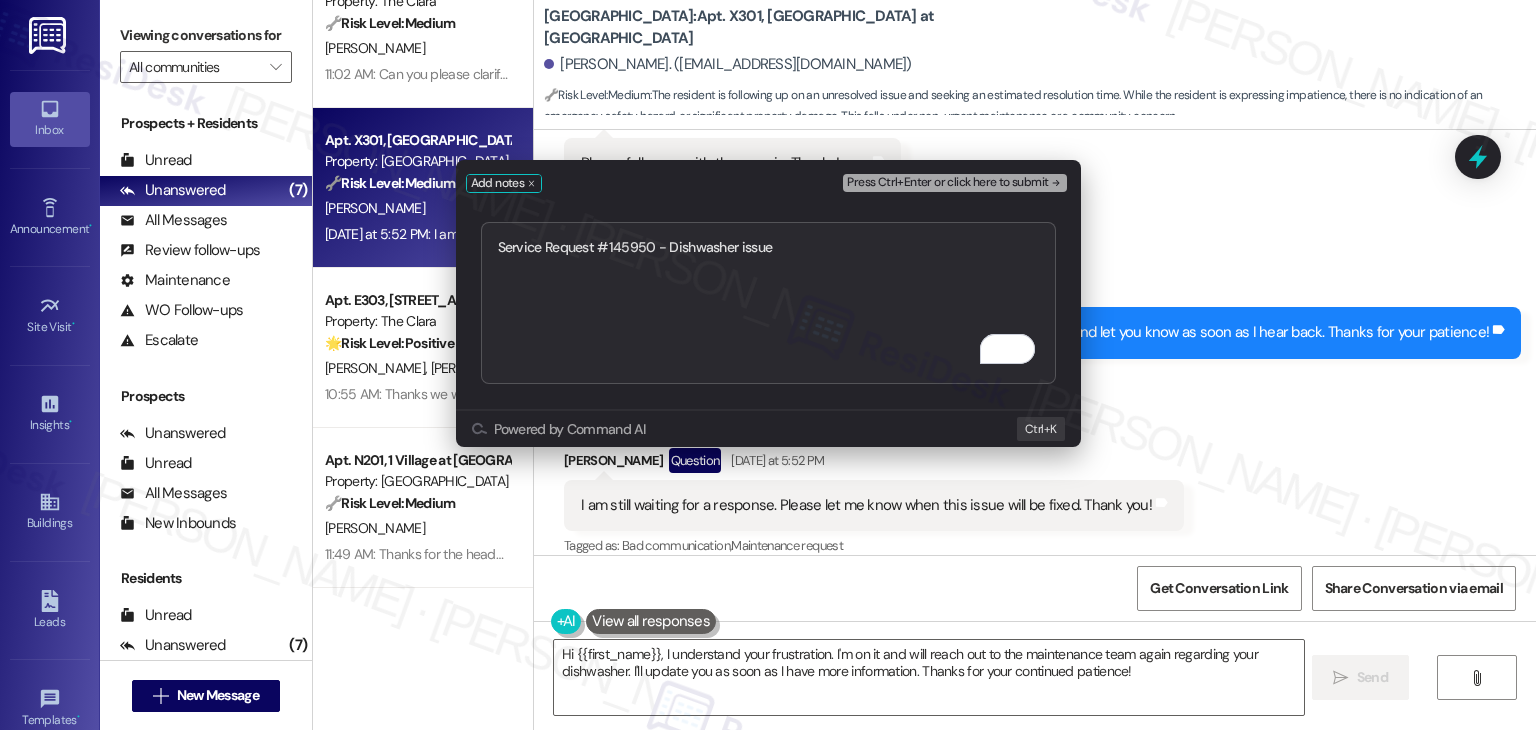 click on "Service Request #145950 - Dishwasher issue" at bounding box center (768, 303) 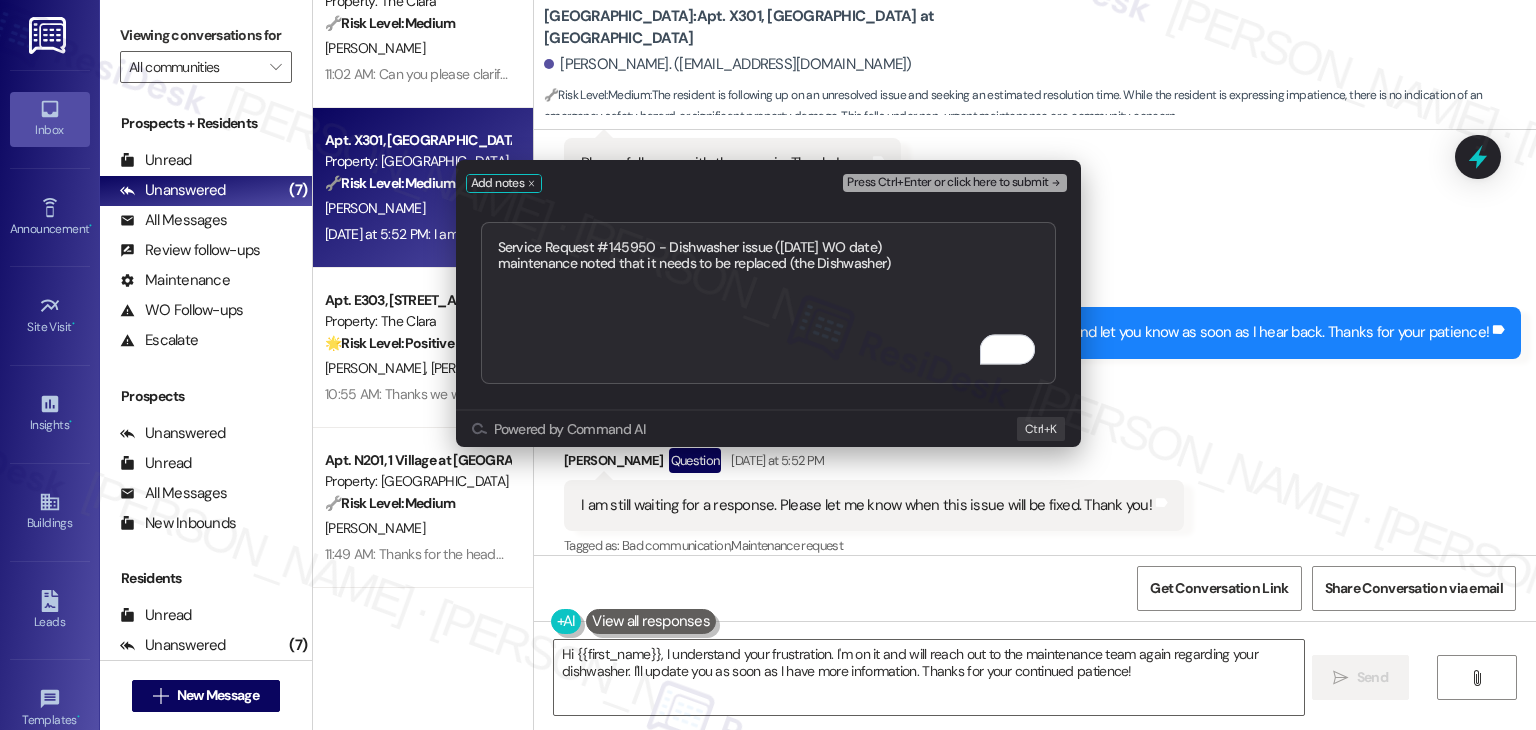 type on "Service Request #145950 - Dishwasher issue ([DATE] WO date)
maintenance noted that it needs to be replaced (the Dishwasher)" 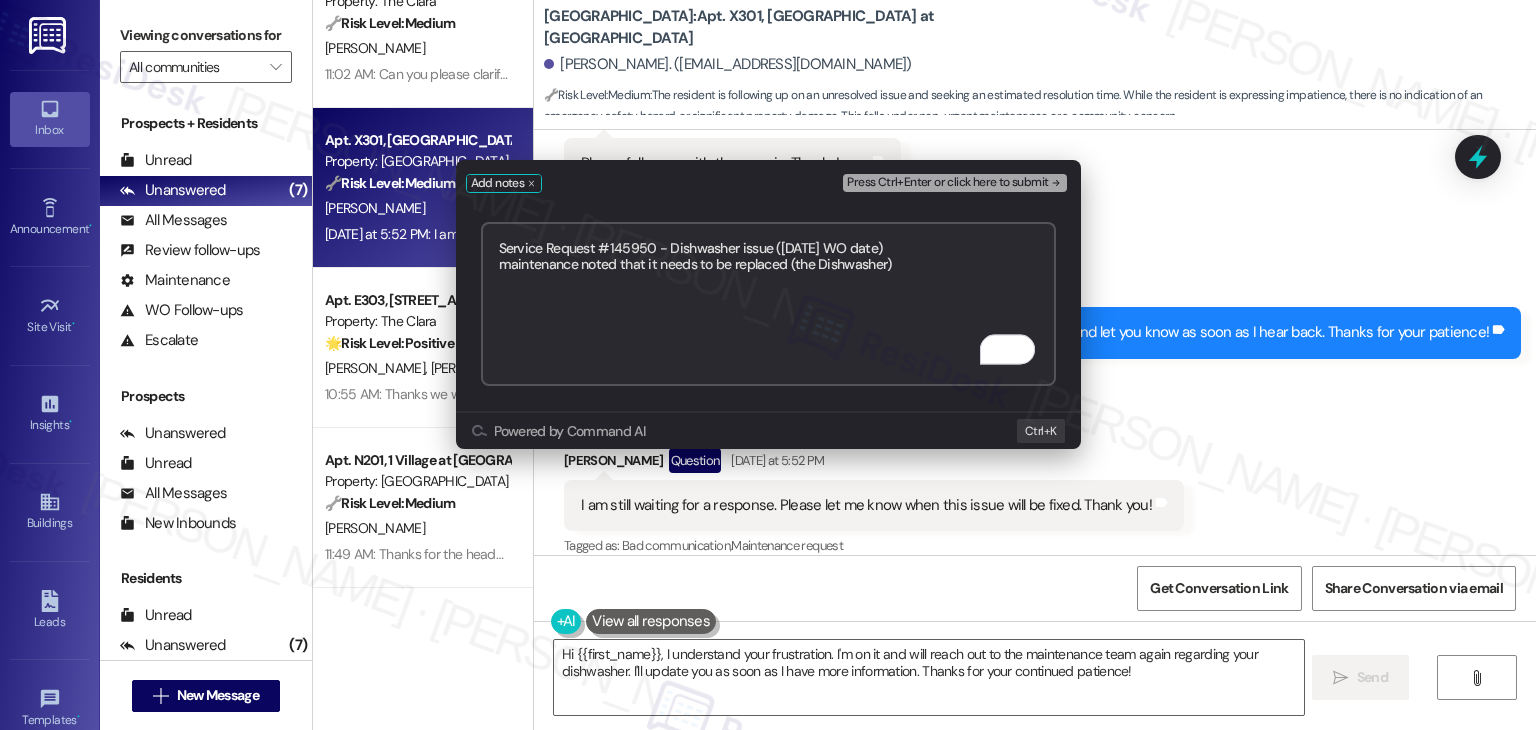 click on "Press Ctrl+Enter or click here to submit" at bounding box center (947, 183) 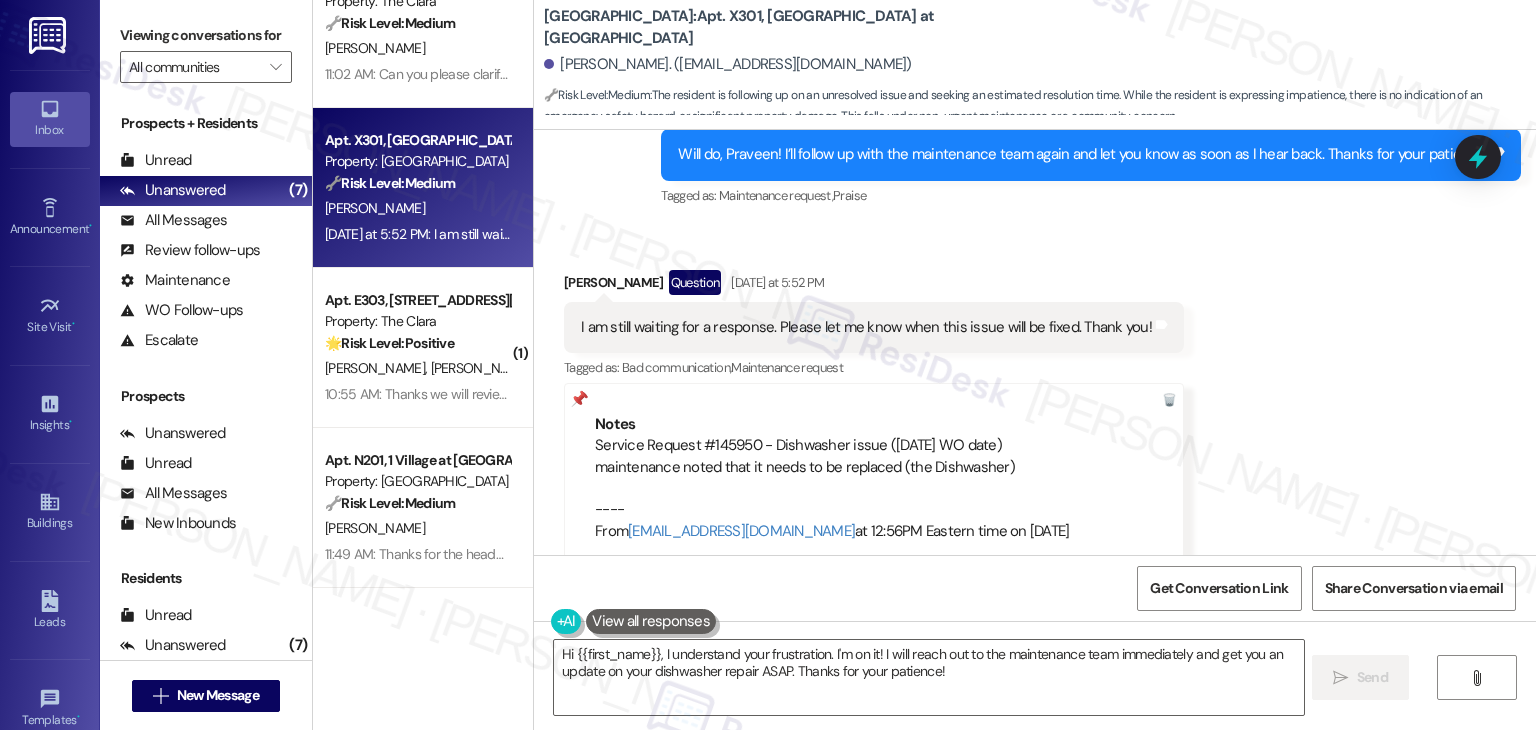scroll, scrollTop: 5928, scrollLeft: 0, axis: vertical 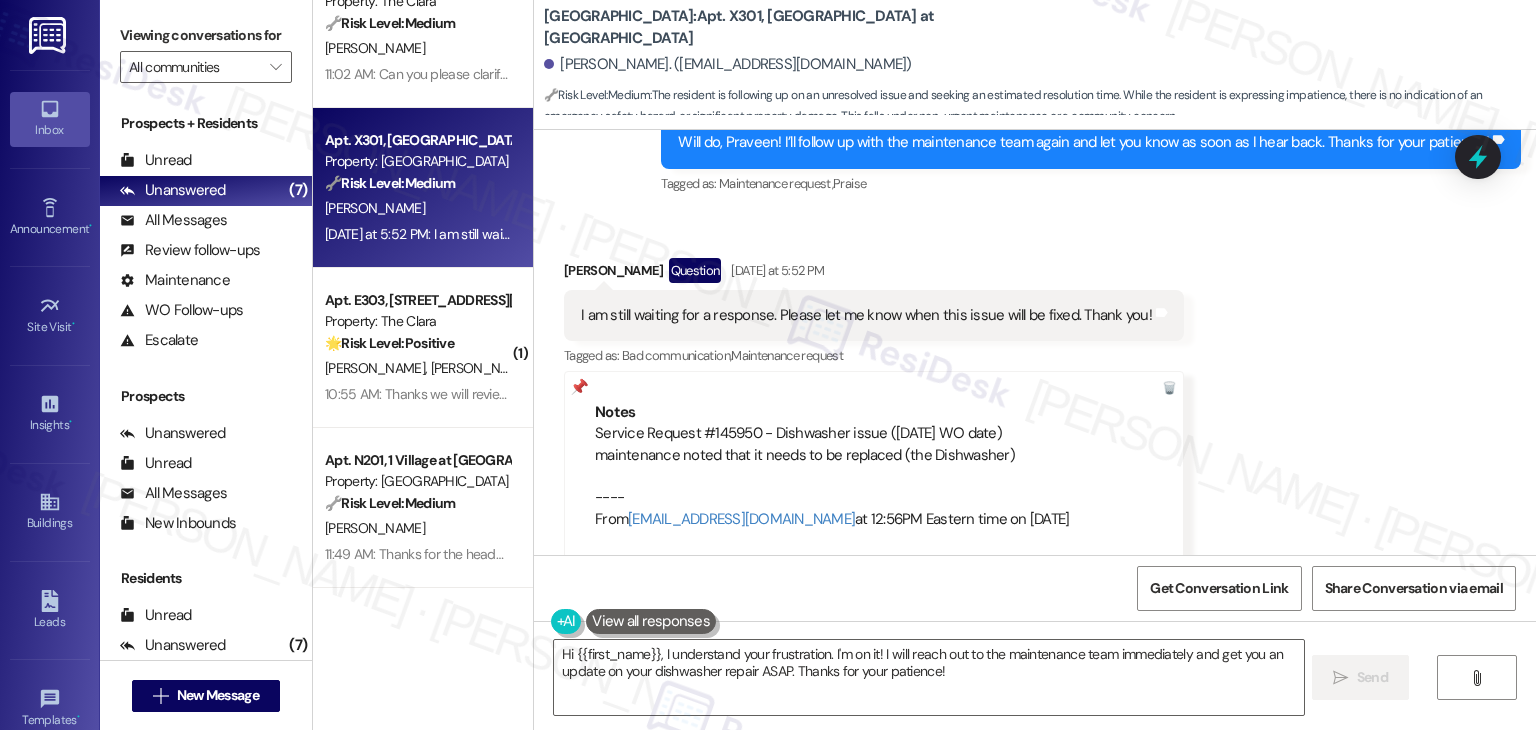 click on "Received via SMS [PERSON_NAME] Question [DATE] at 5:52 PM I am still waiting for a response. Please let me know when this issue will be fixed. Thank you! Tags and notes Tagged as:   Bad communication ,  Click to highlight conversations about Bad communication Maintenance request Click to highlight conversations about Maintenance request Notes Service Request #145950 - Dishwasher issue ([DATE] WO date)
maintenance noted that it needs to be replaced (the Dishwasher)
----
From  [EMAIL_ADDRESS][DOMAIN_NAME]  at 12:56PM Eastern time on [DATE]" at bounding box center [1035, 394] 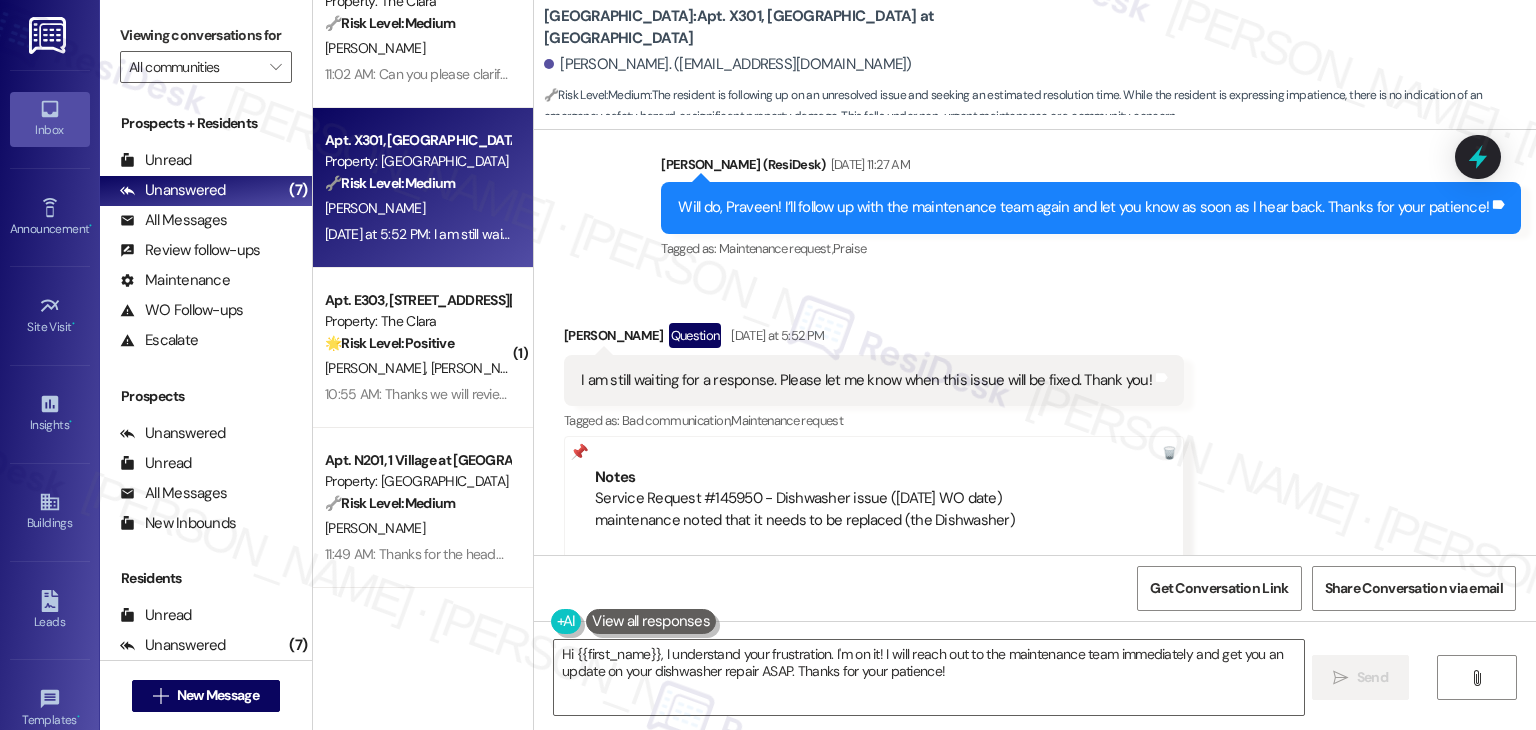 scroll, scrollTop: 5828, scrollLeft: 0, axis: vertical 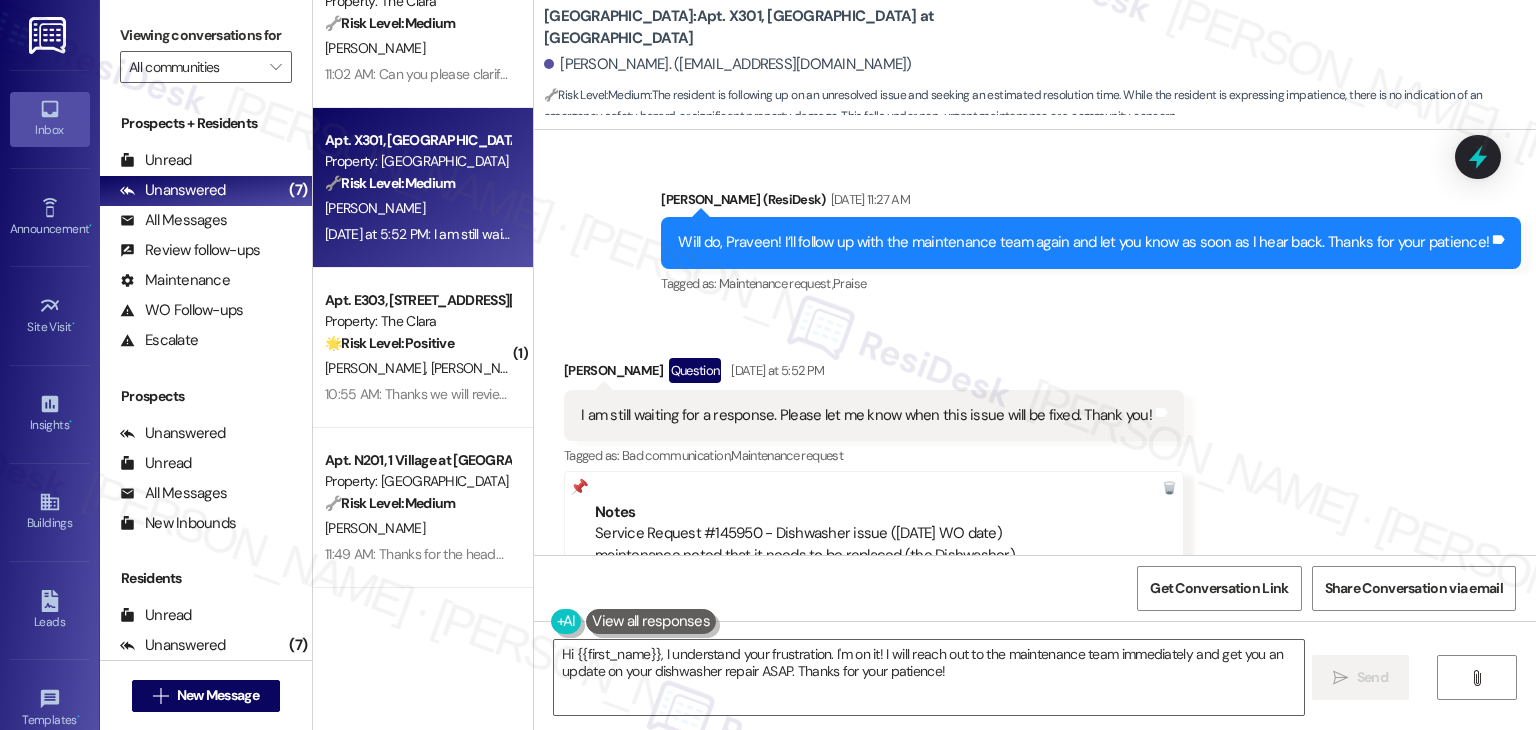 click on "[PERSON_NAME] Question [DATE] at 5:52 PM" at bounding box center [874, 374] 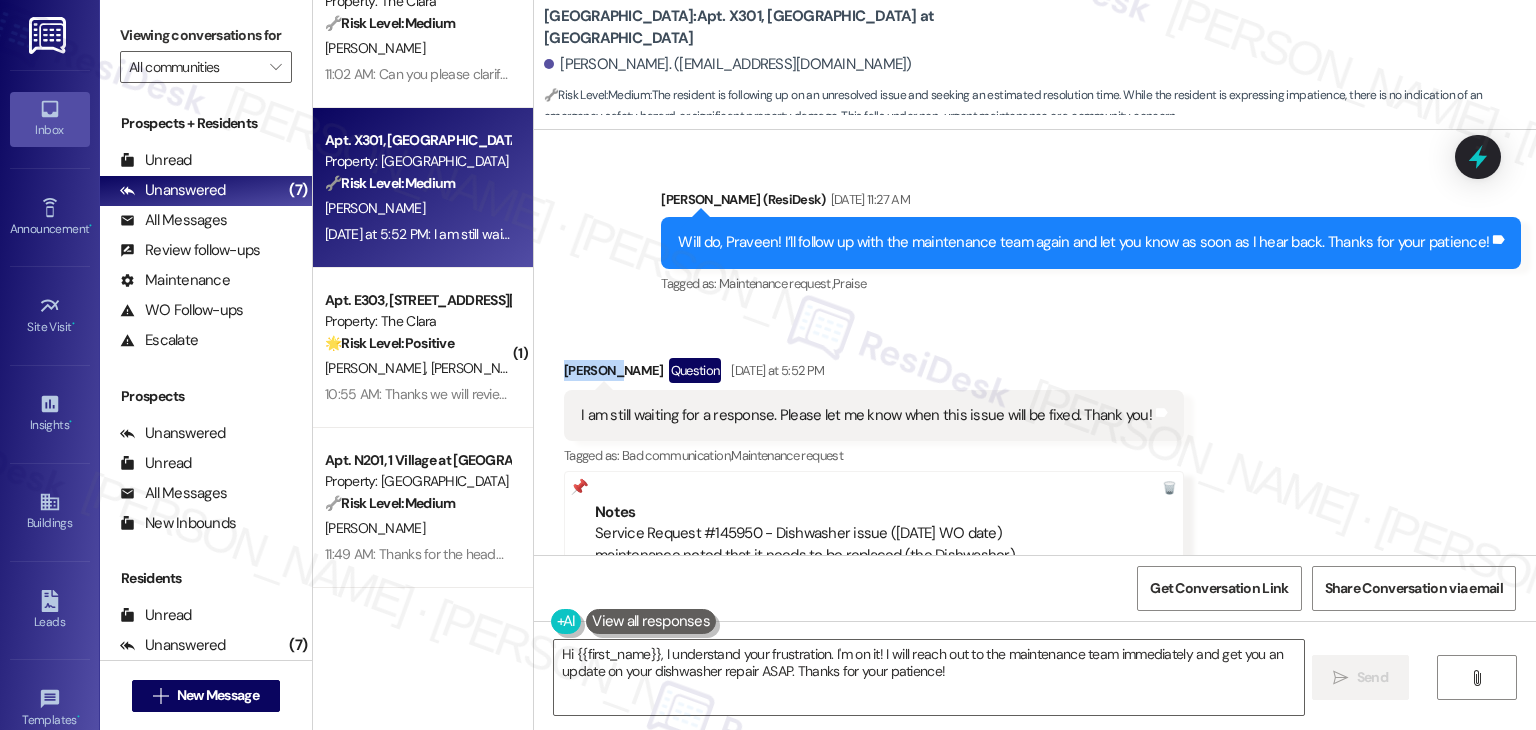 click on "[PERSON_NAME] Question [DATE] at 5:52 PM" at bounding box center [874, 374] 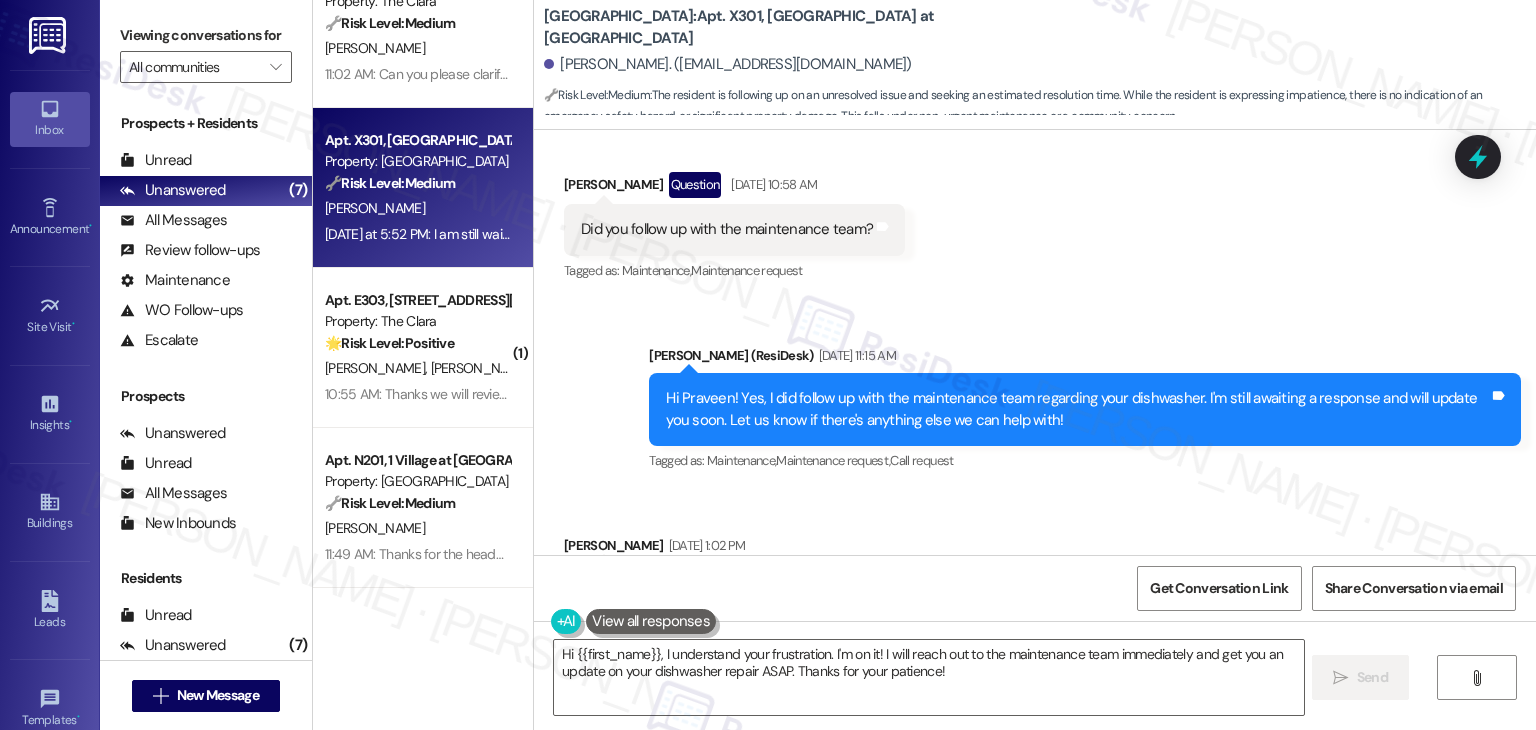 scroll, scrollTop: 5528, scrollLeft: 0, axis: vertical 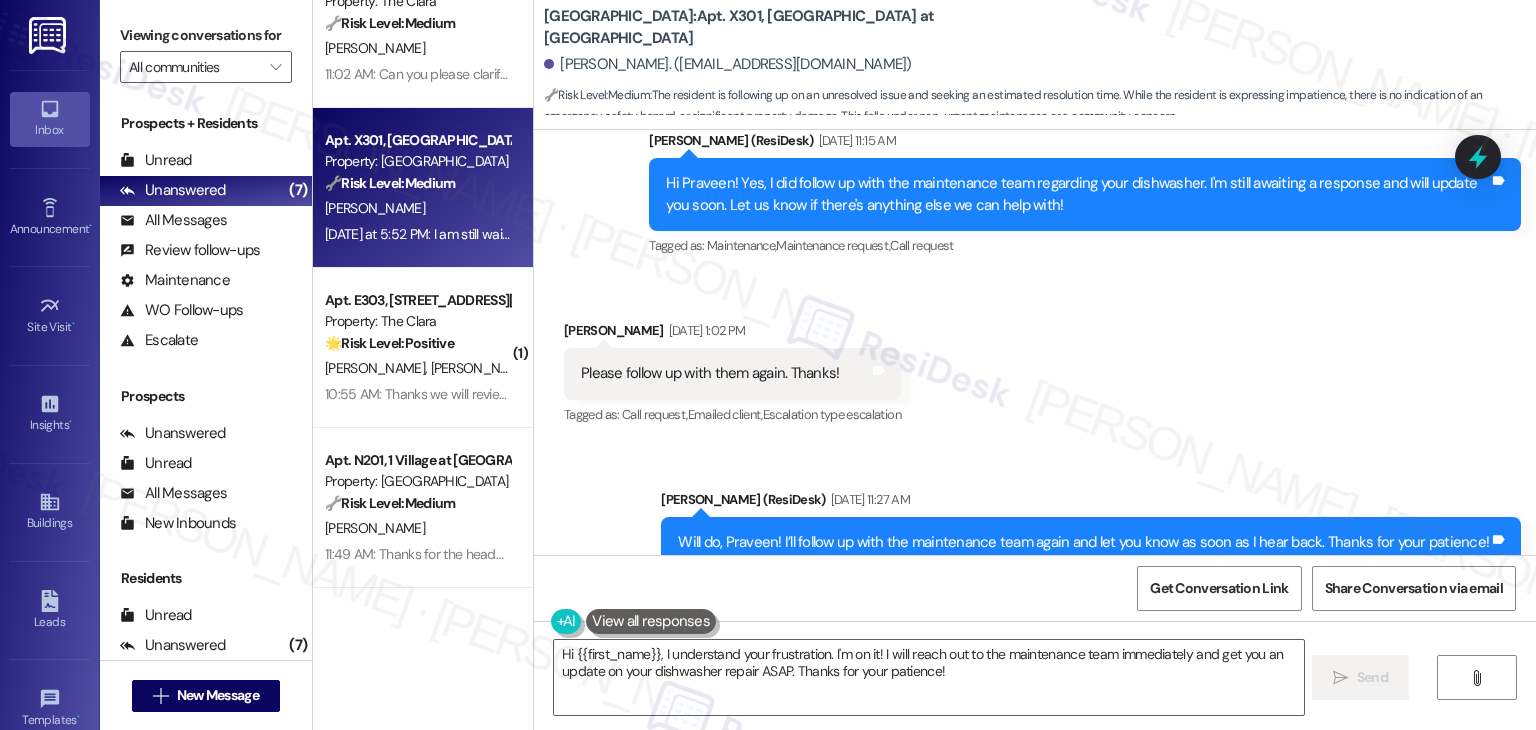 click on "Received via SMS [PERSON_NAME] [DATE] 1:02 PM Please follow up with them again. Thanks! Tags and notes Tagged as:   Call request ,  Click to highlight conversations about Call request Emailed client ,  Click to highlight conversations about Emailed client Escalation type escalation Click to highlight conversations about Escalation type escalation" at bounding box center [1035, 359] 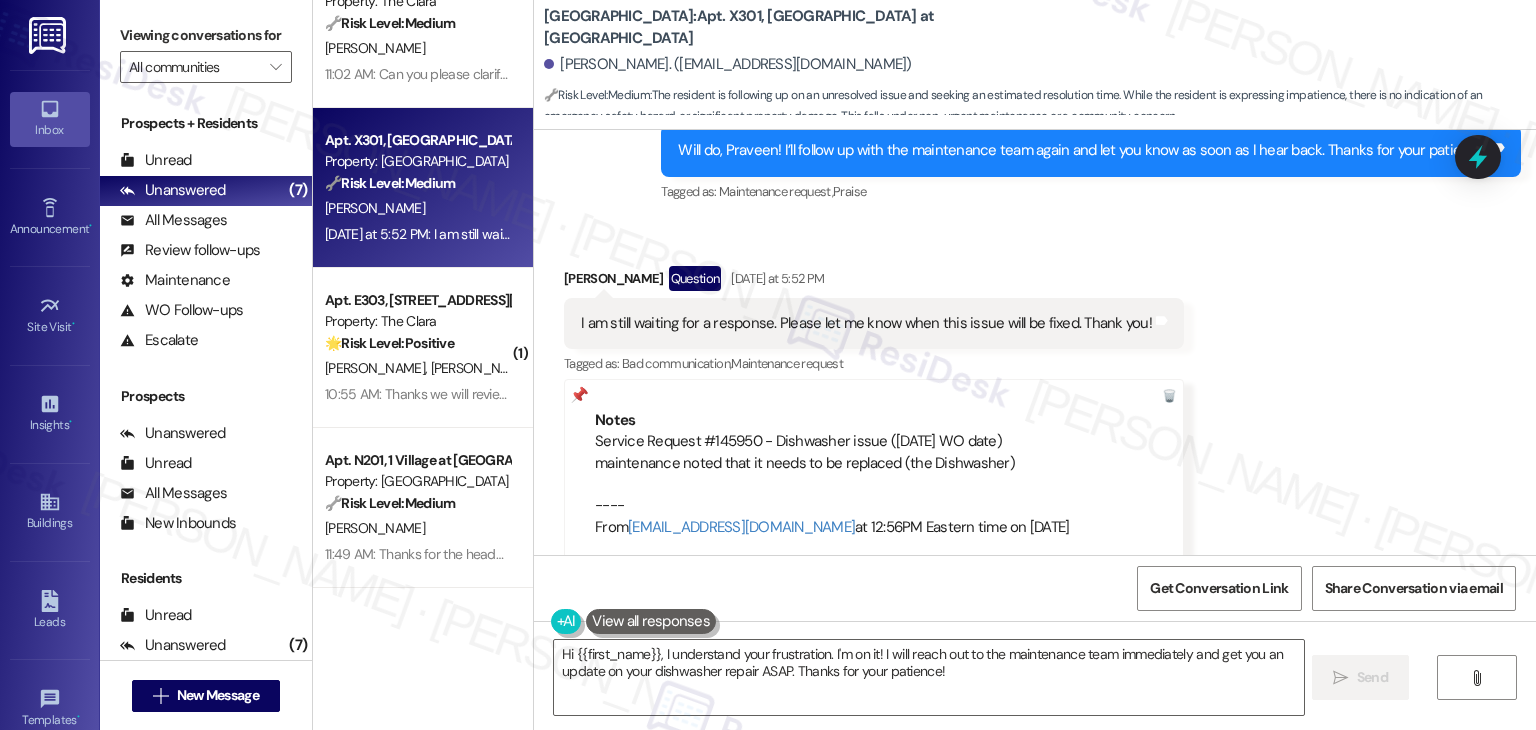 scroll, scrollTop: 5928, scrollLeft: 0, axis: vertical 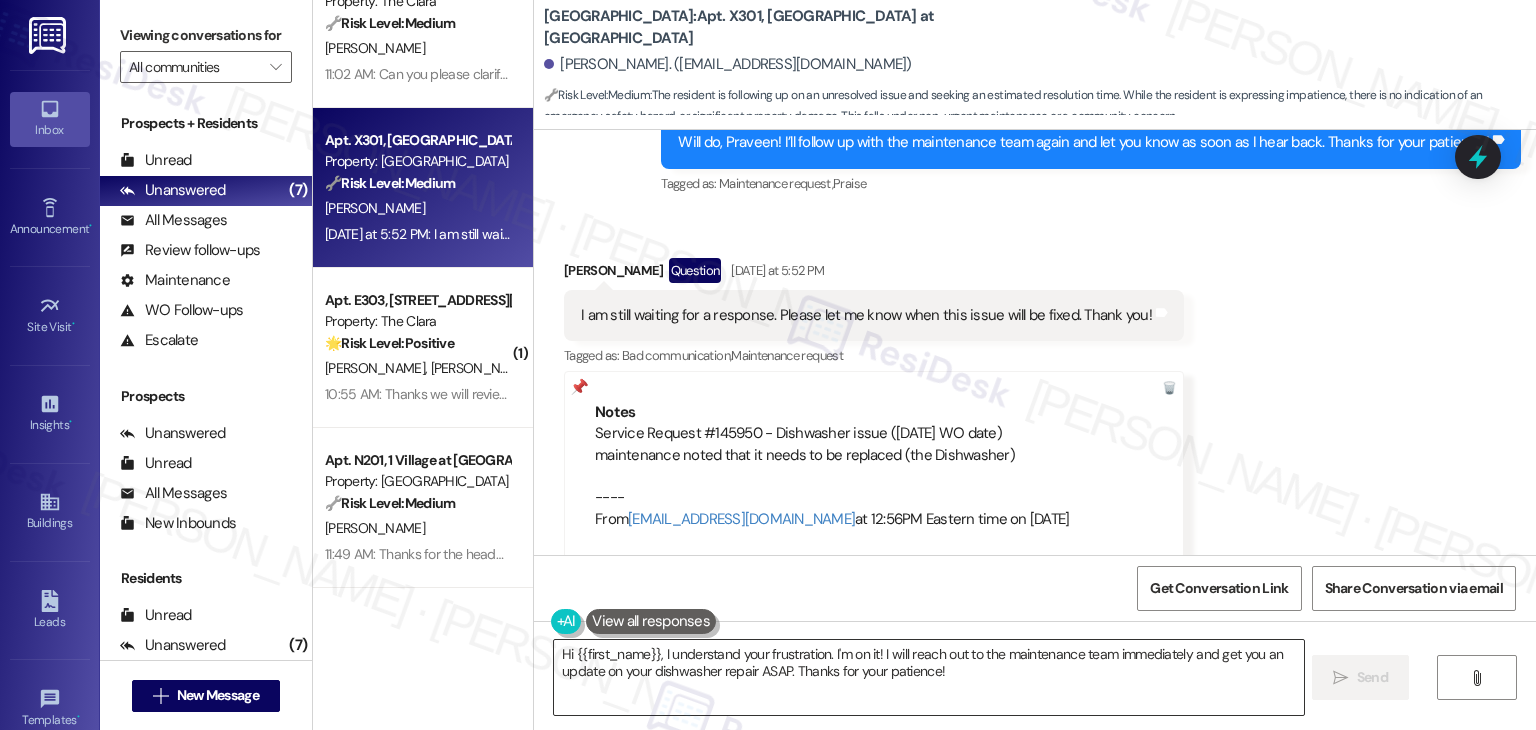 click on "Hi {{first_name}}, I understand your frustration. I'm on it! I will reach out to the maintenance team immediately and get you an update on your dishwasher repair ASAP. Thanks for your patience!" at bounding box center [928, 677] 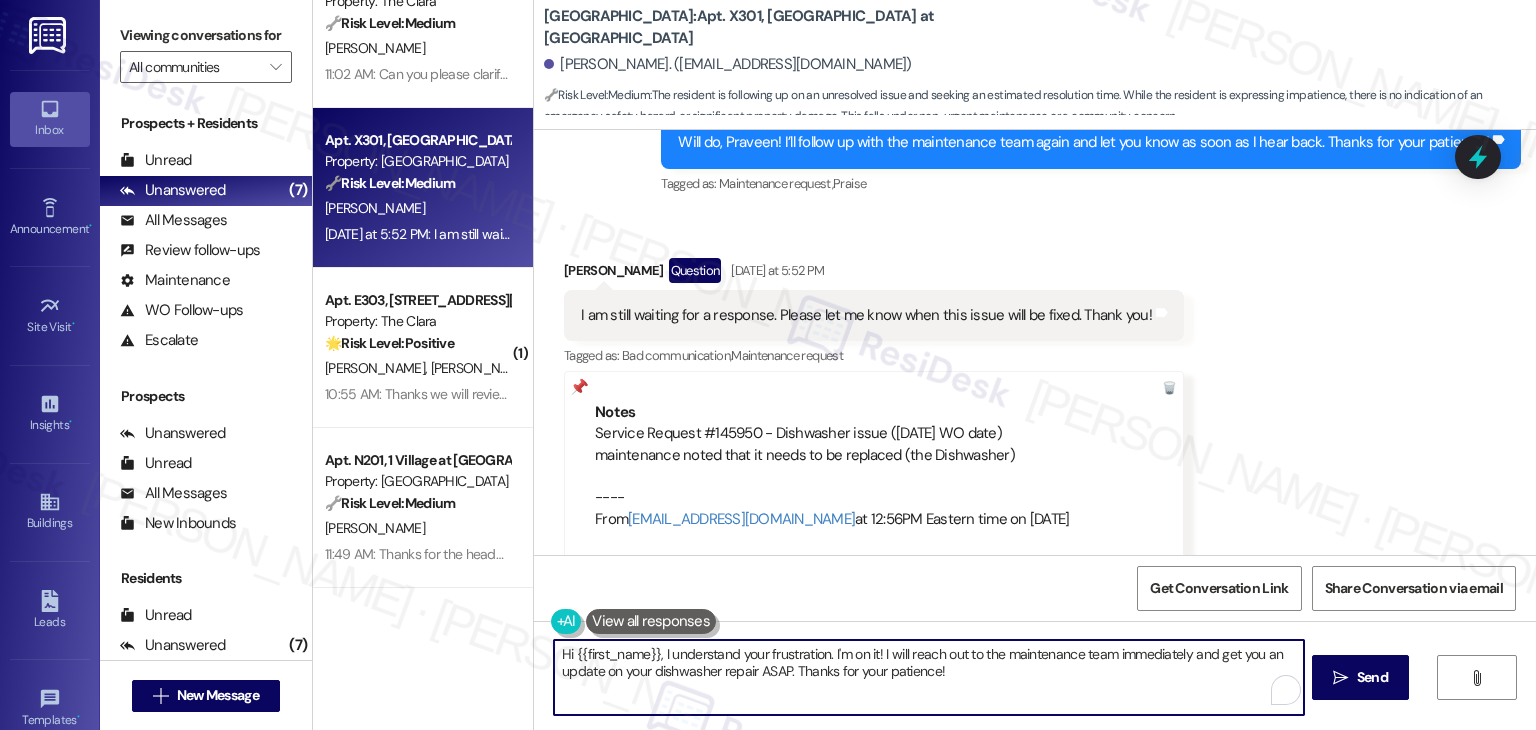click on "Hi {{first_name}}, I understand your frustration. I'm on it! I will reach out to the maintenance team immediately and get you an update on your dishwasher repair ASAP. Thanks for your patience!" at bounding box center [928, 677] 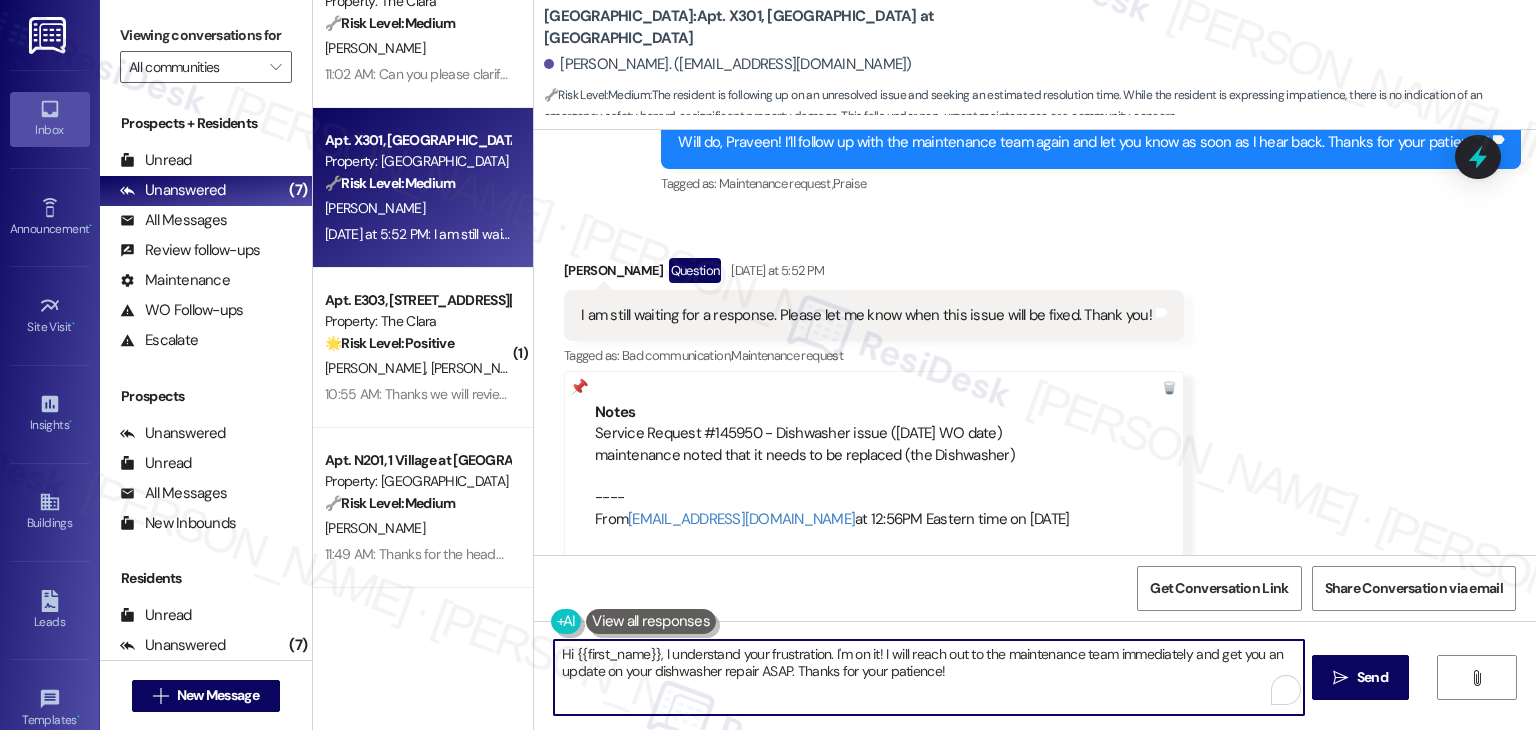 paste on "[PERSON_NAME], I’m sorry for the delay. I checked your work order again, and it notes that the dishwasher was inspected and you mentioned the control board had been replaced previously. Right now, the dishwasher isn’t responding to any button inputs, and a replacement has been recommended pending supervisor approval. I’ll follow up with the site team to confirm if it’s been approved, and once the new appliance arrives, it will be replaced. I appreciate your patience while we get this sorted." 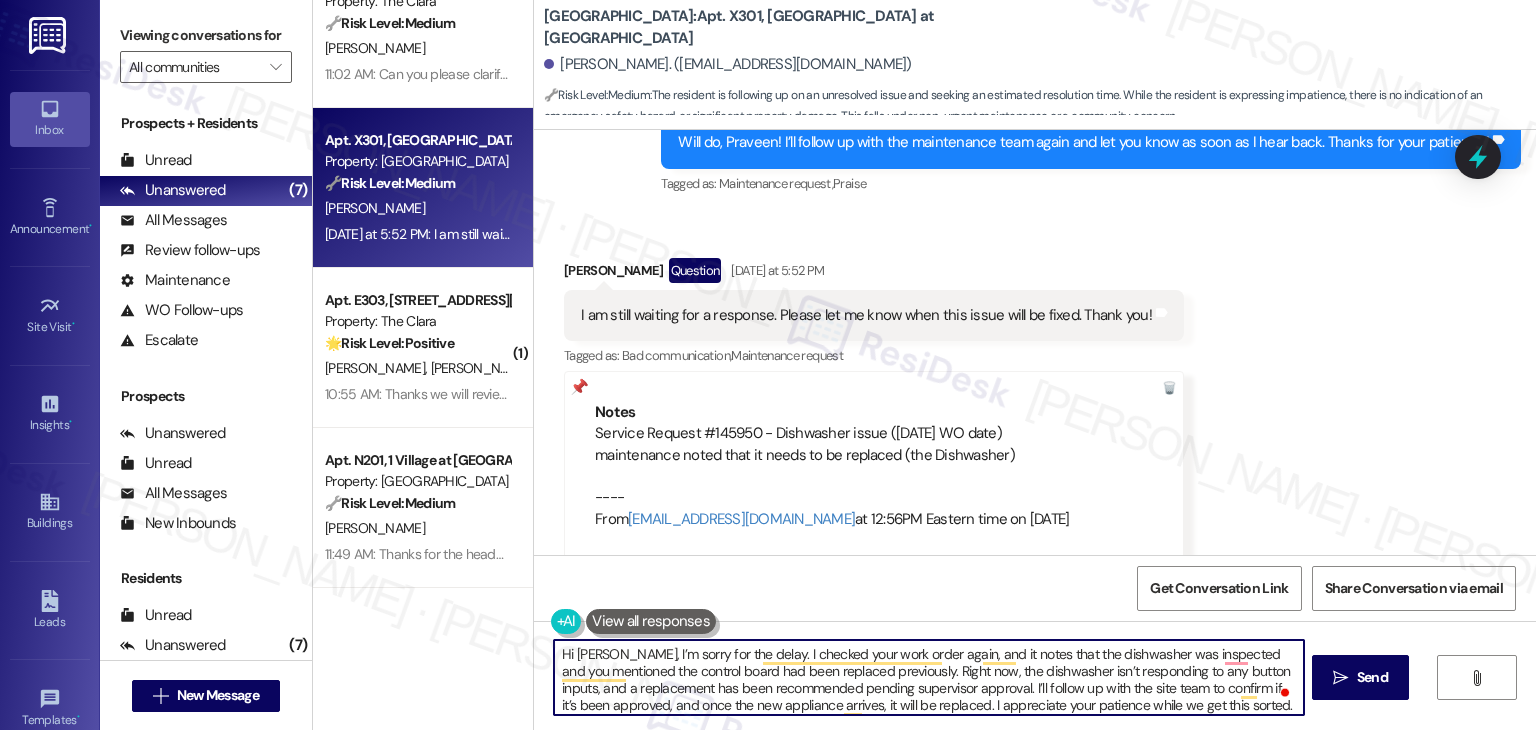 scroll, scrollTop: 4, scrollLeft: 0, axis: vertical 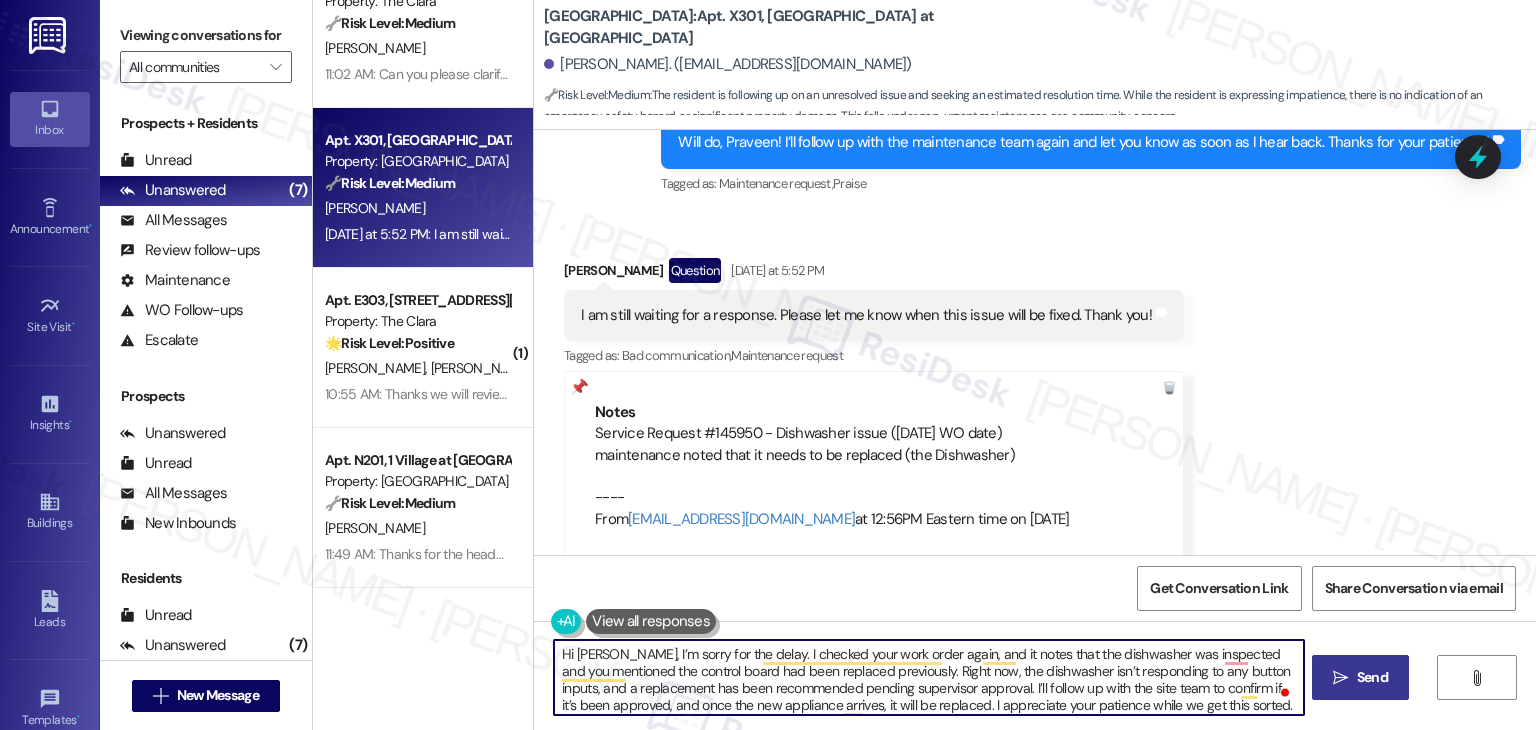 type on "Hi [PERSON_NAME], I’m sorry for the delay. I checked your work order again, and it notes that the dishwasher was inspected and you mentioned the control board had been replaced previously. Right now, the dishwasher isn’t responding to any button inputs, and a replacement has been recommended pending supervisor approval. I’ll follow up with the site team to confirm if it’s been approved, and once the new appliance arrives, it will be replaced. I appreciate your patience while we get this sorted." 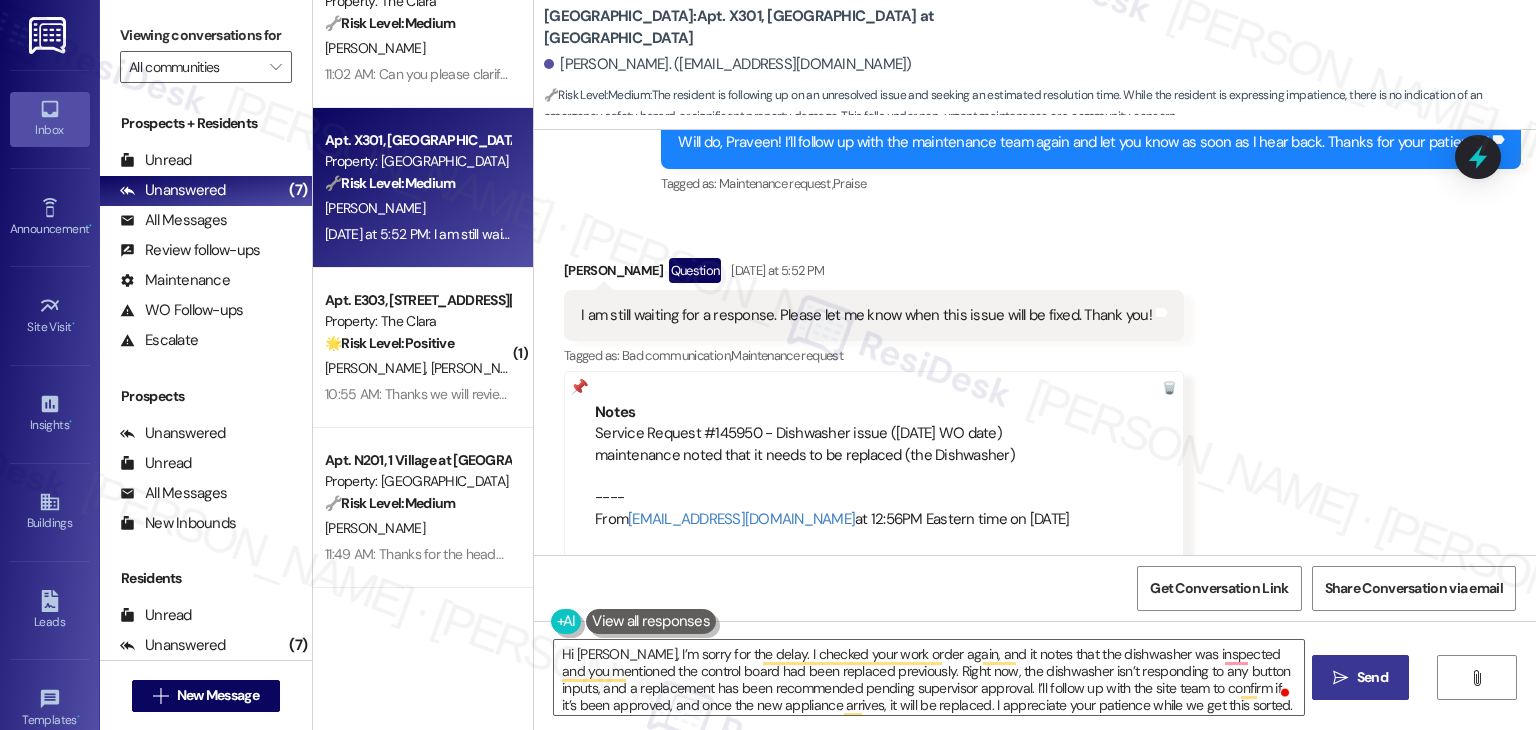 click on " Send" at bounding box center [1360, 677] 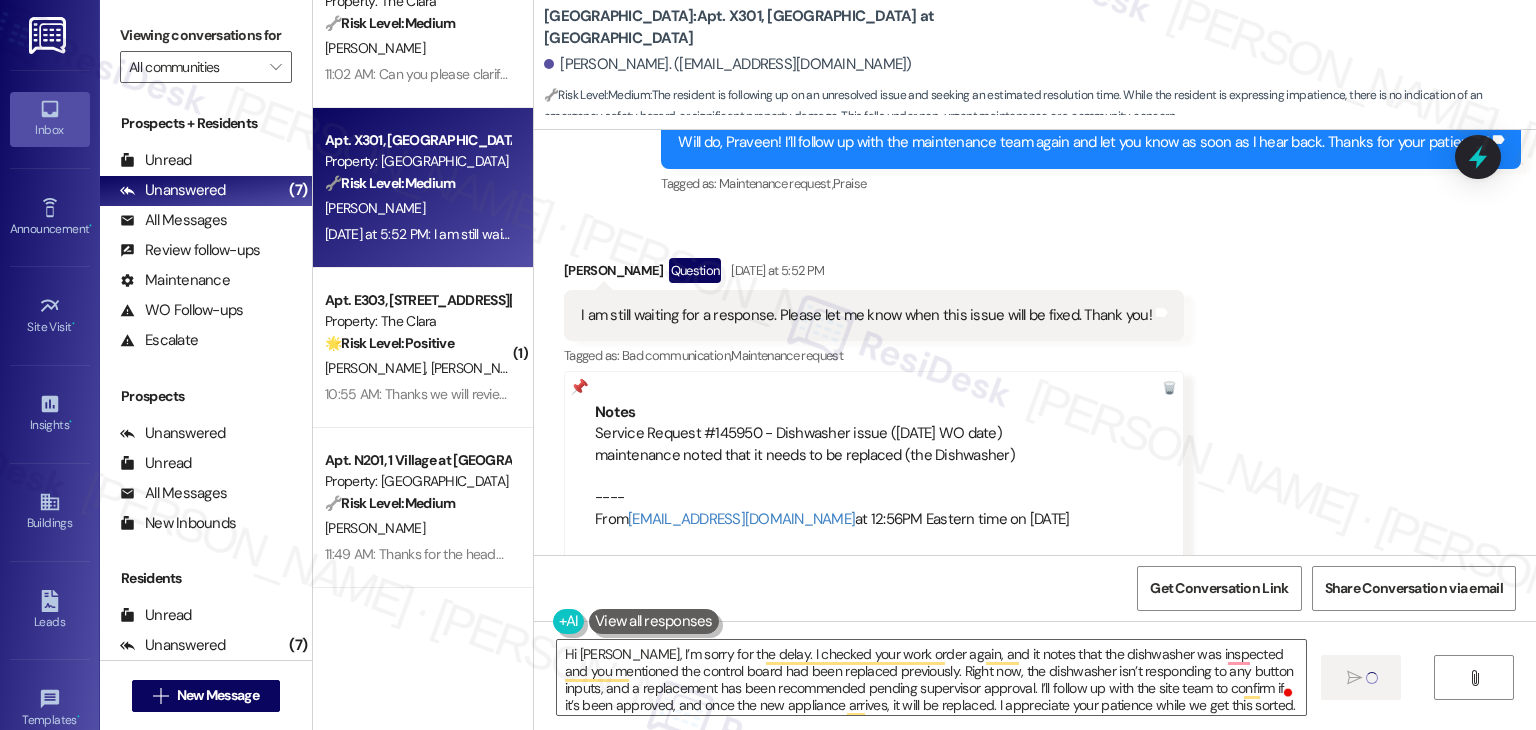 type 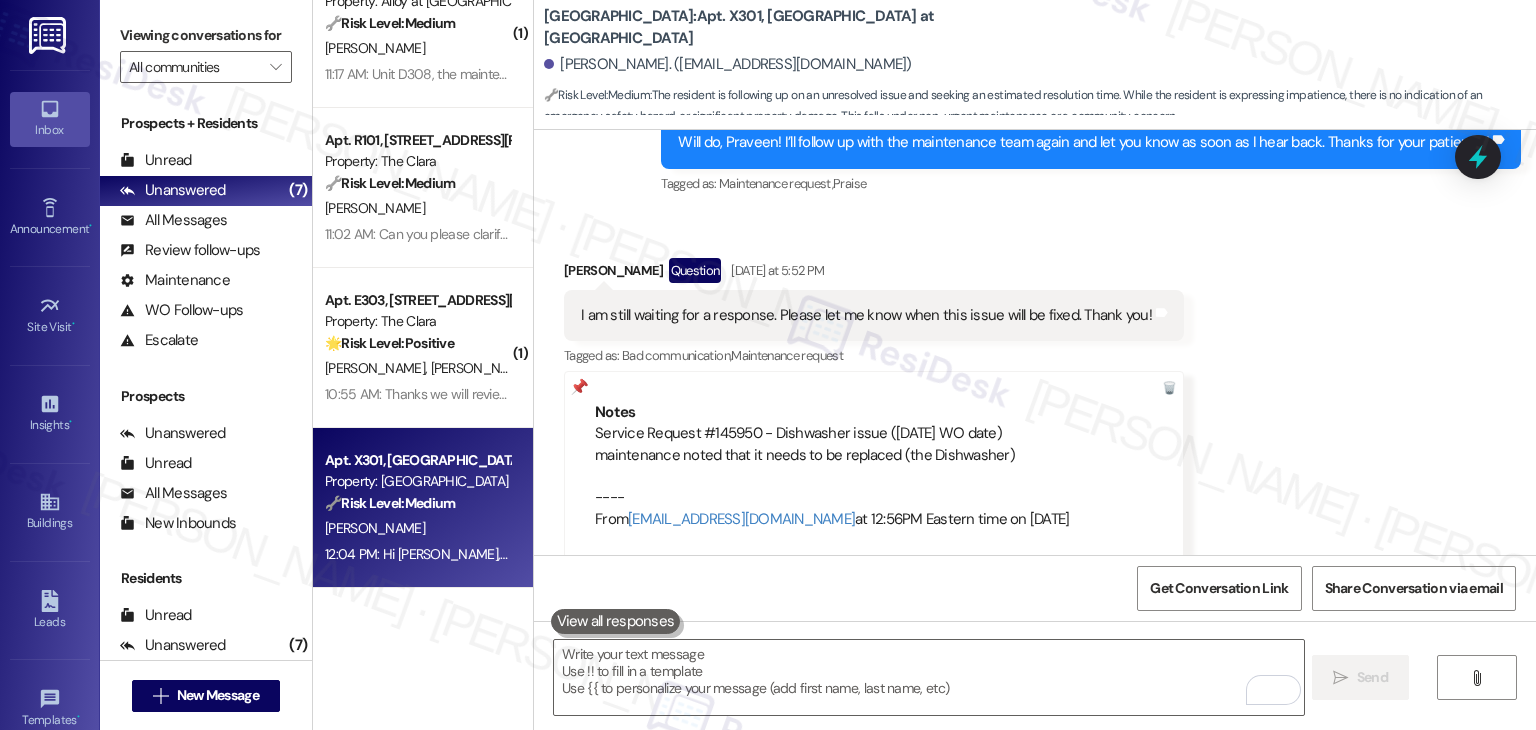 scroll, scrollTop: 372, scrollLeft: 0, axis: vertical 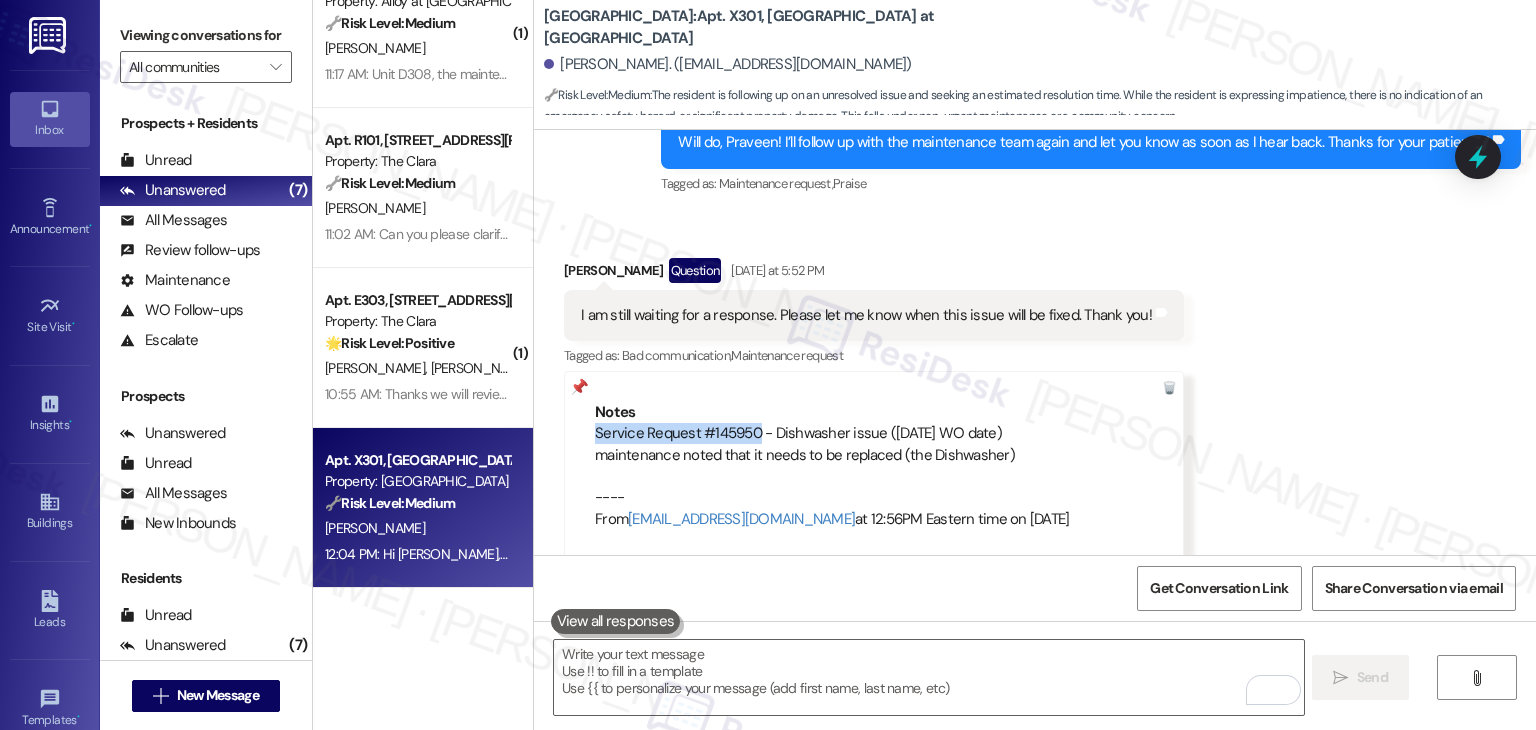 drag, startPoint x: 746, startPoint y: 414, endPoint x: 566, endPoint y: 412, distance: 180.01111 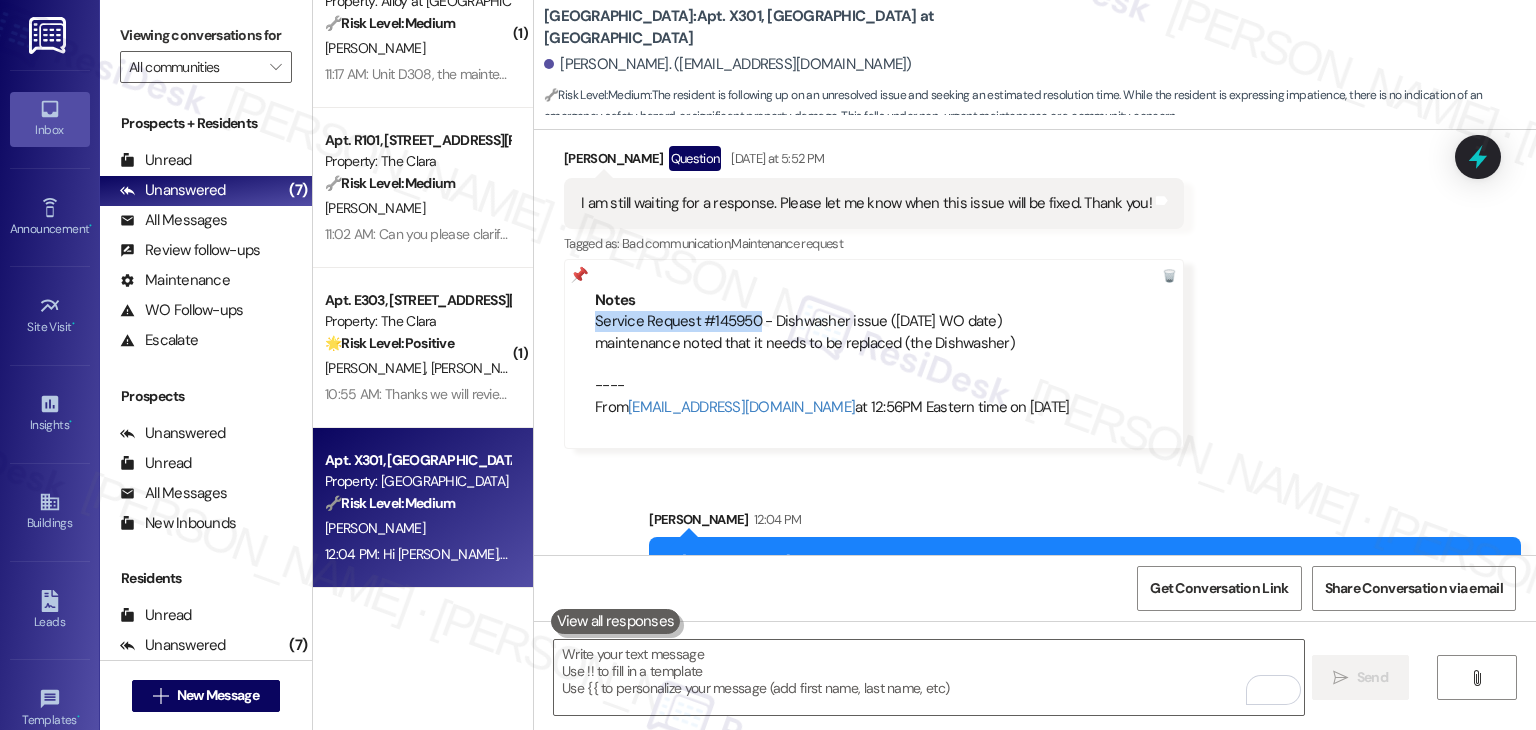 scroll, scrollTop: 6132, scrollLeft: 0, axis: vertical 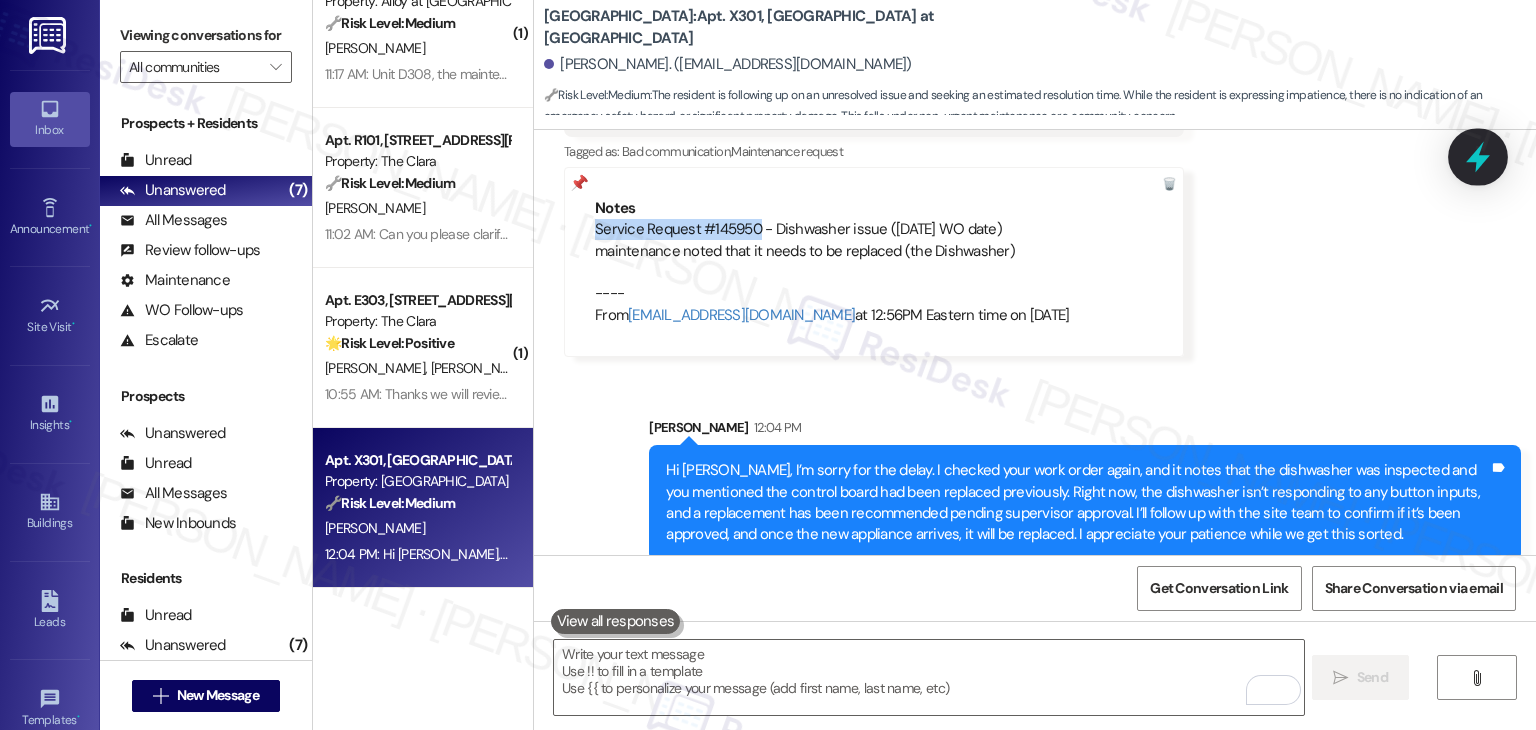 click 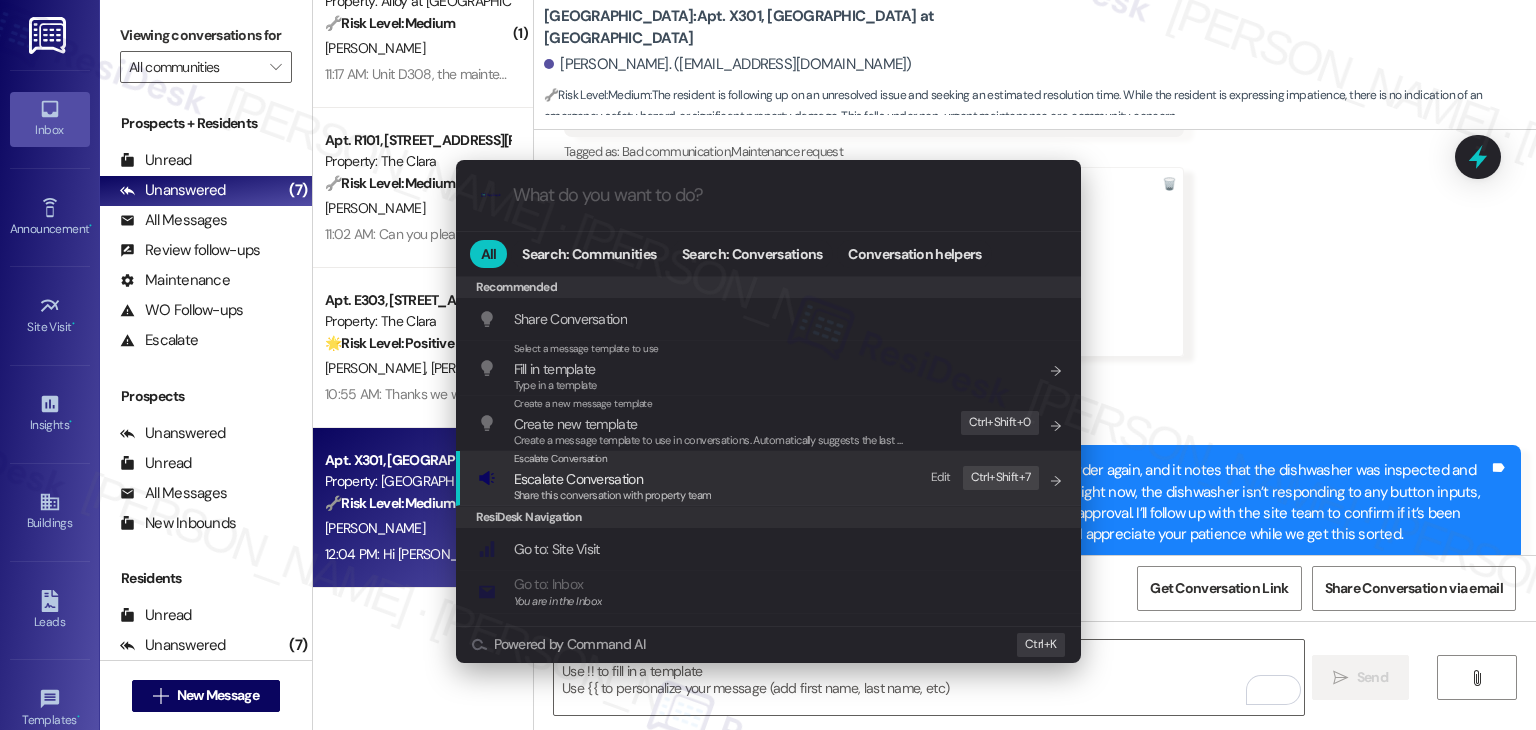 click on "Share this conversation with property team" at bounding box center [613, 495] 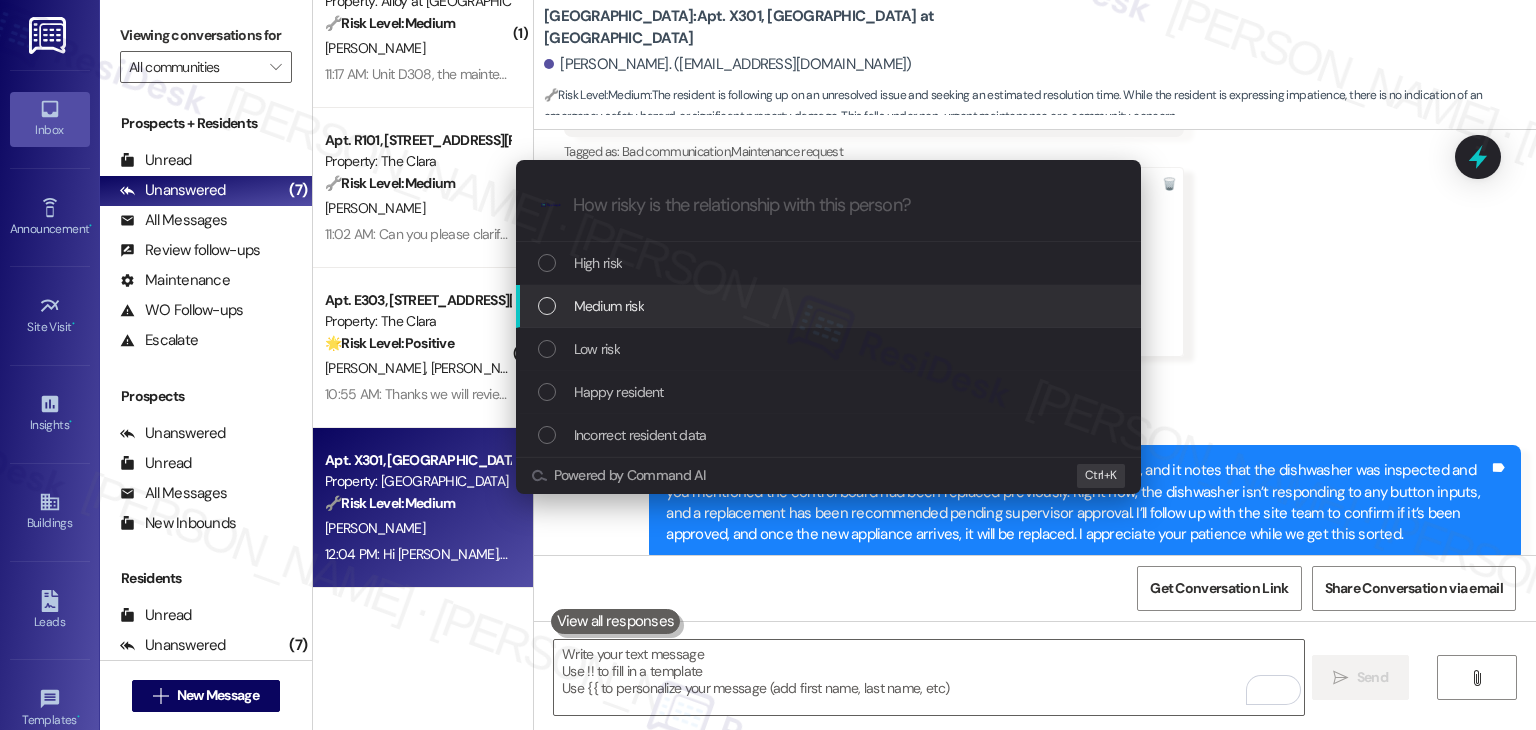 click at bounding box center [547, 306] 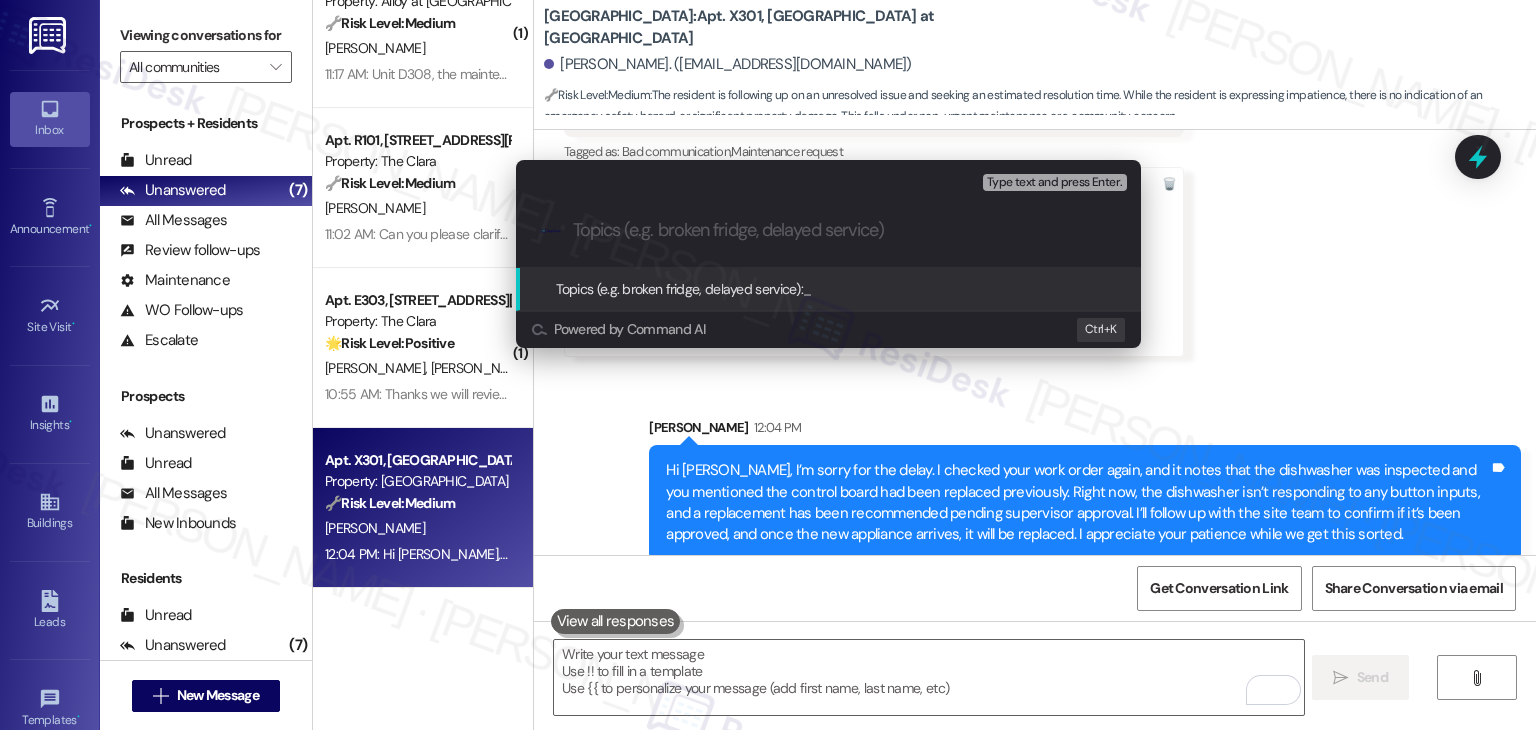 paste on "Follow-Up: Dishwasher Not Responding – Replacement Recommended |  Service Request #145950" 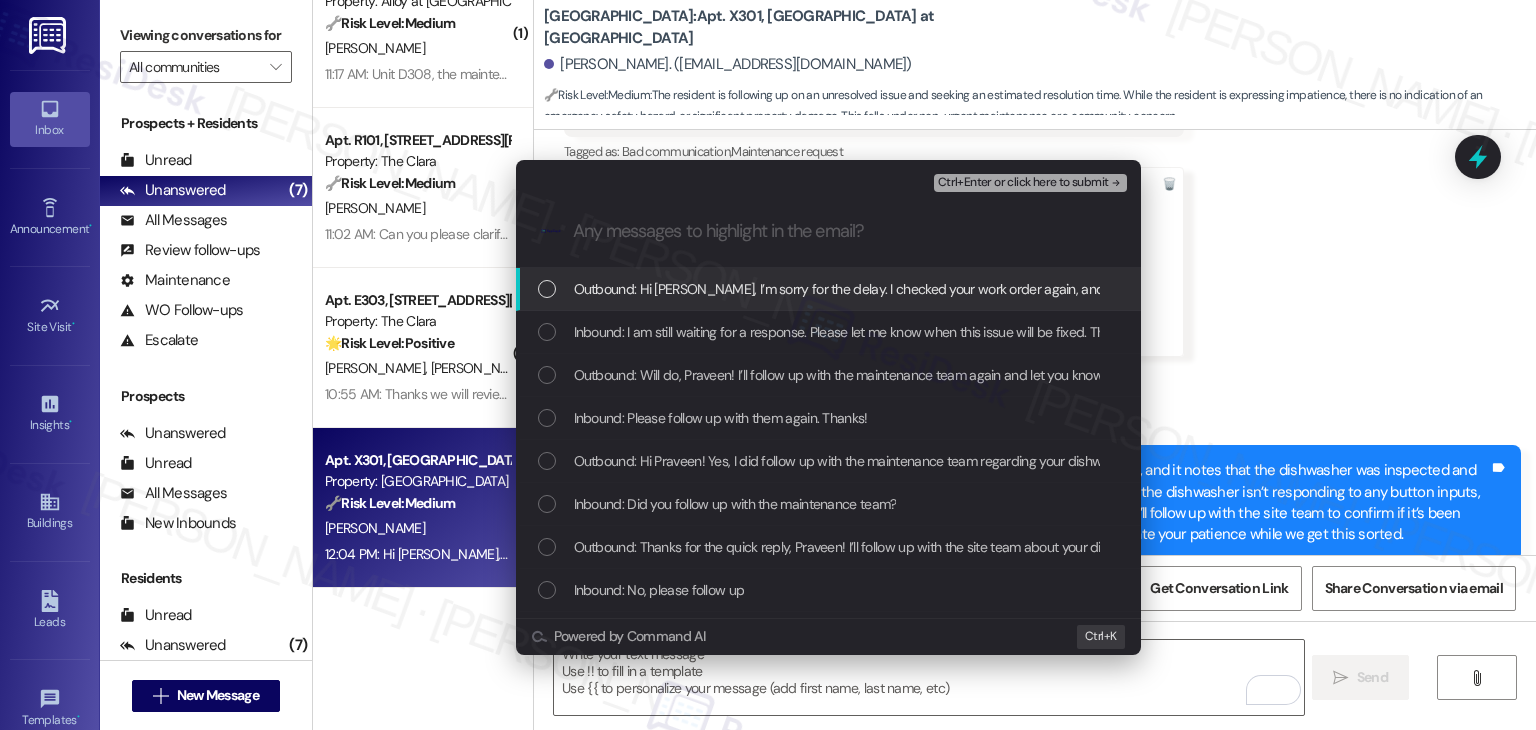 scroll, scrollTop: 0, scrollLeft: 0, axis: both 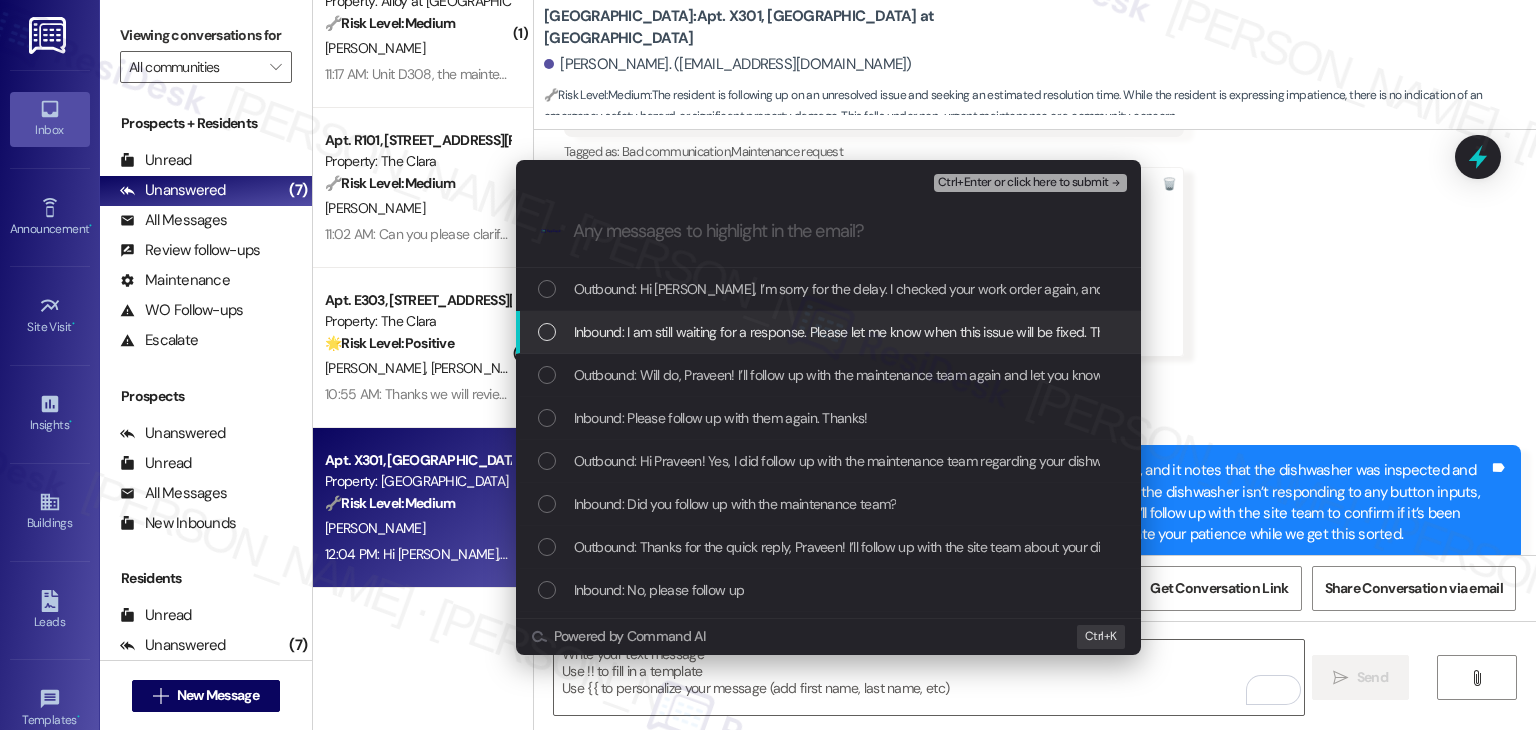click at bounding box center (547, 332) 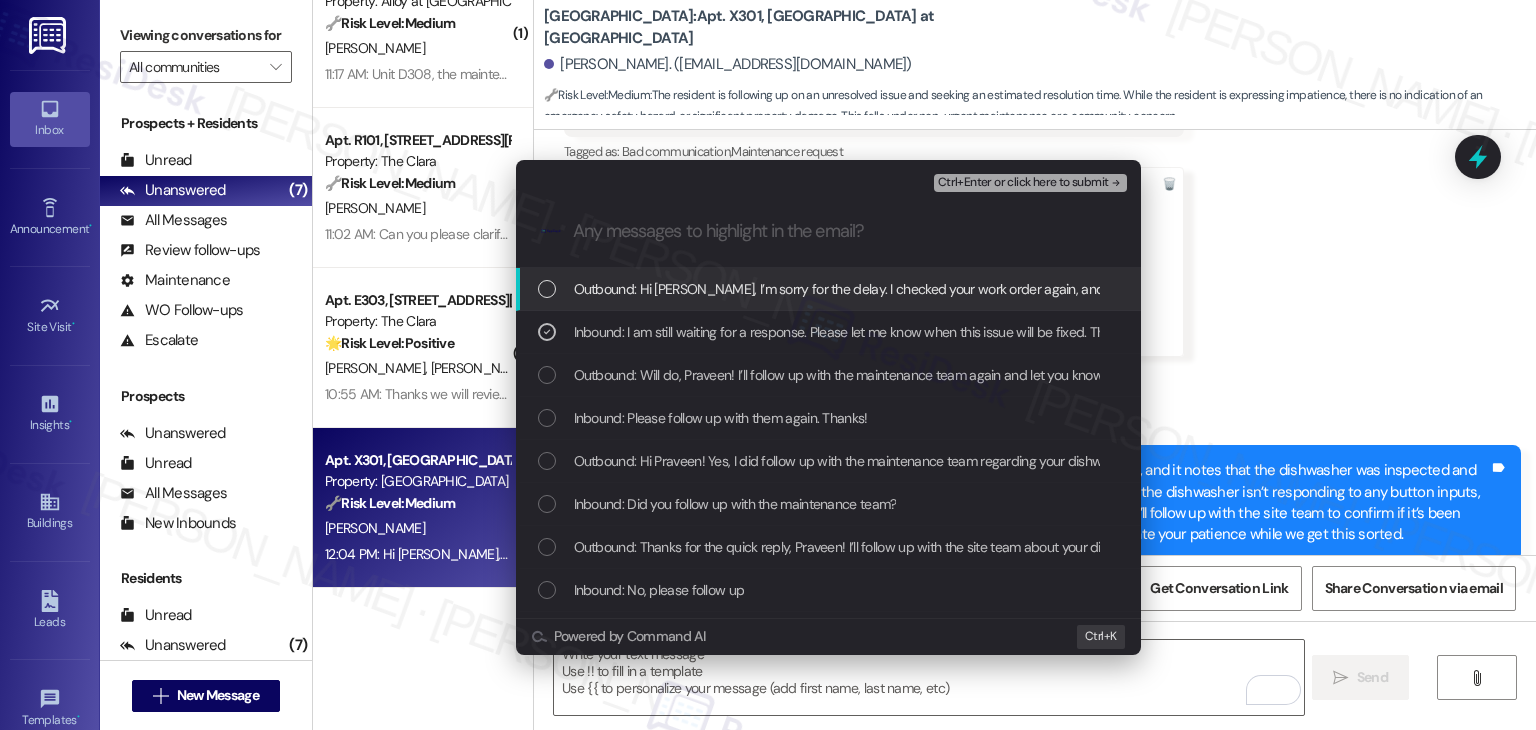 click on "Ctrl+Enter or click here to submit" at bounding box center [1023, 183] 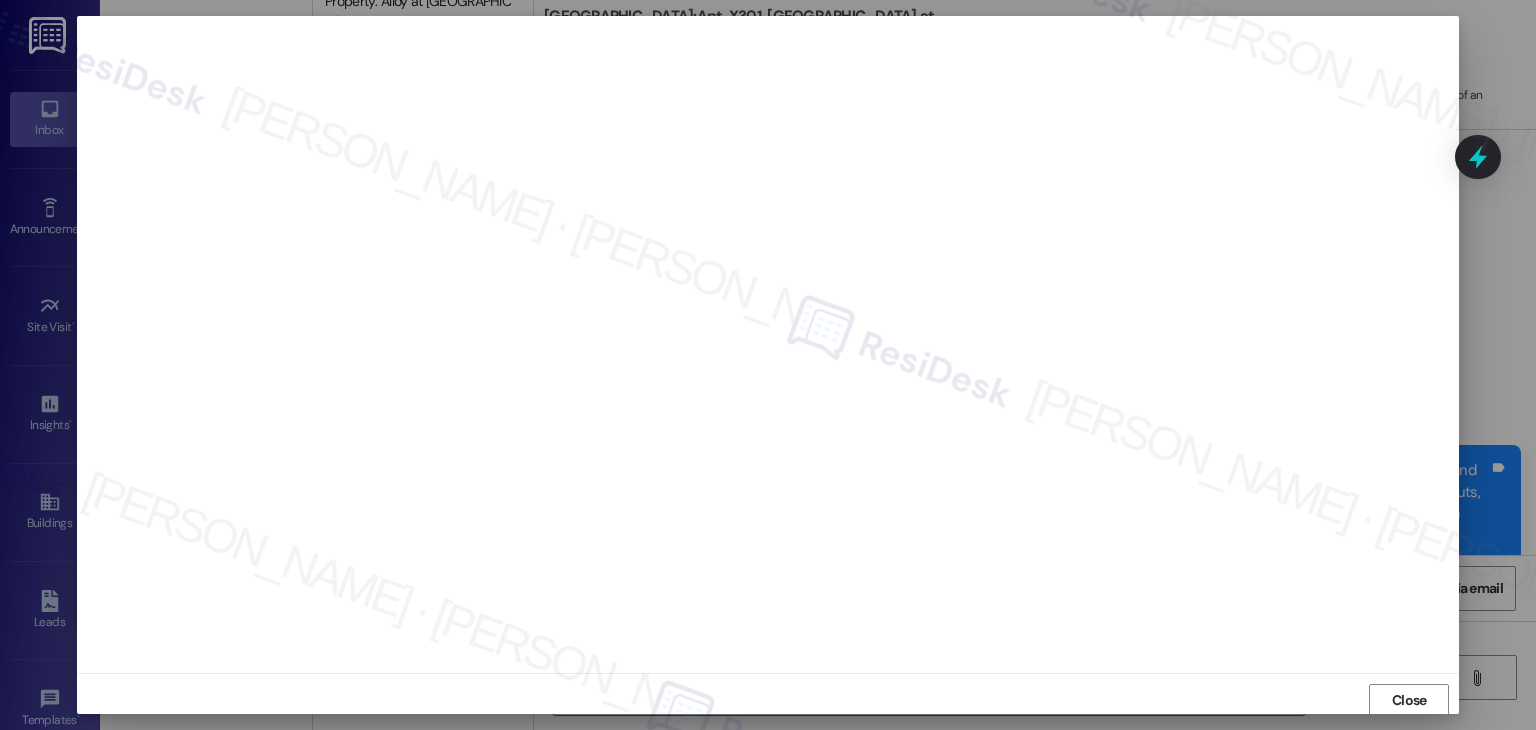 scroll, scrollTop: 1, scrollLeft: 0, axis: vertical 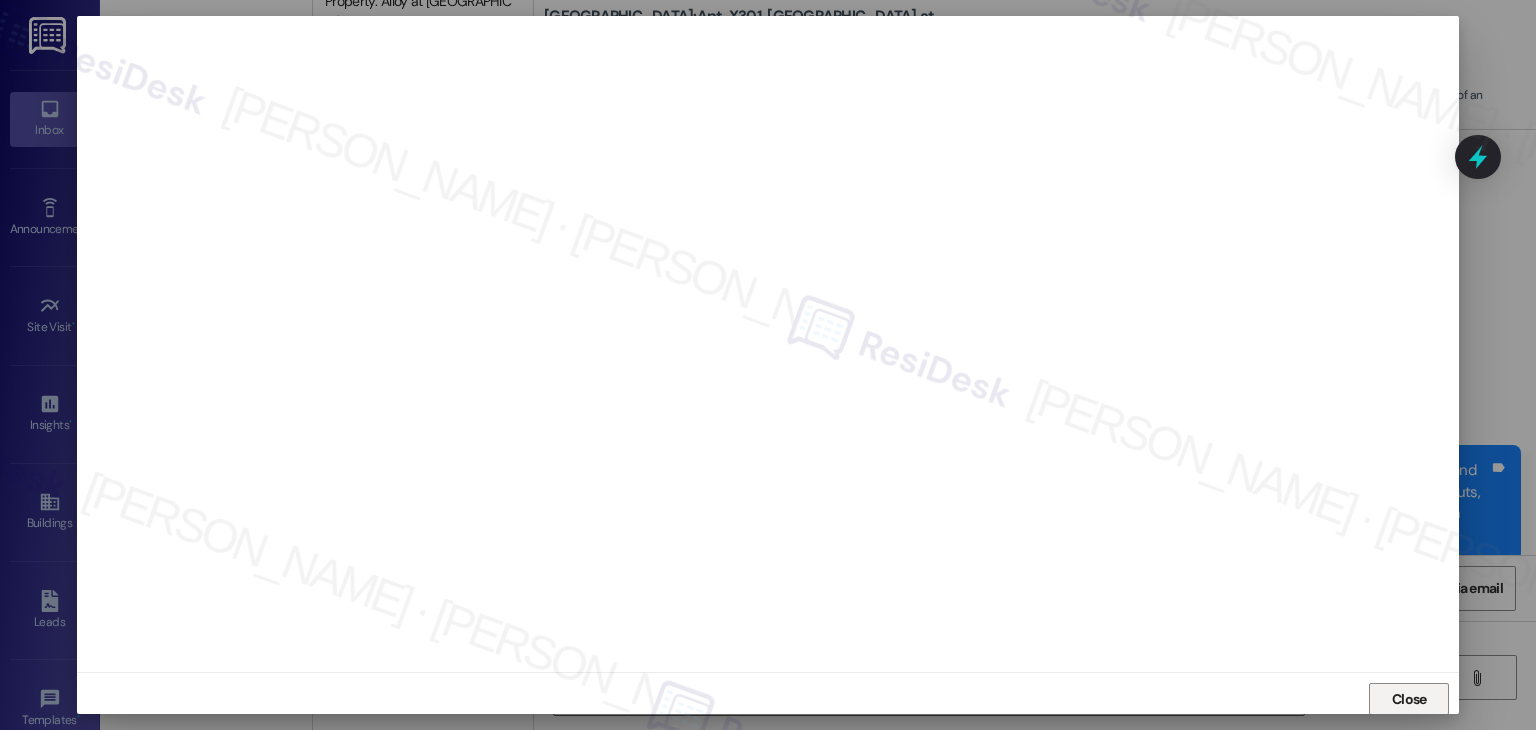 click on "Close" at bounding box center (1409, 699) 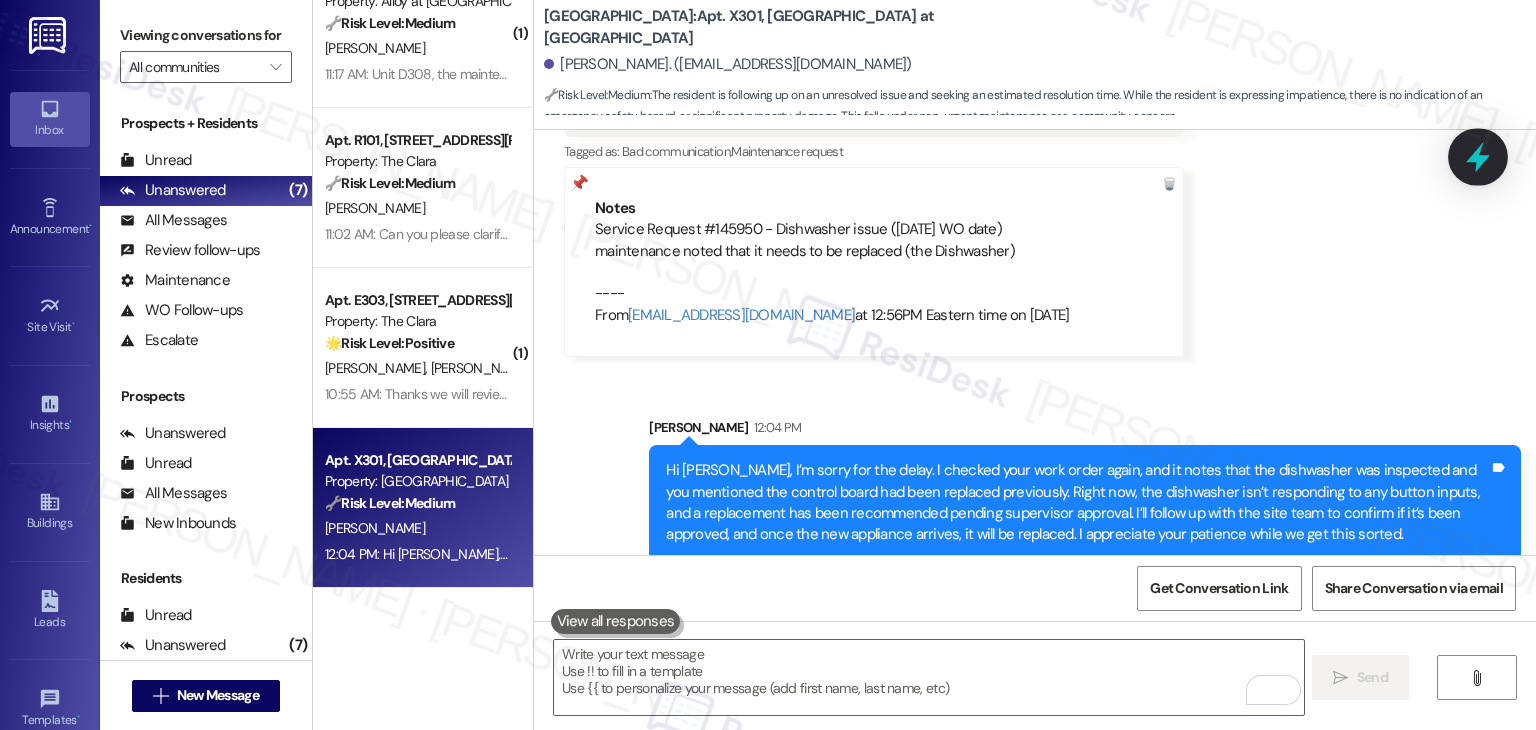 click 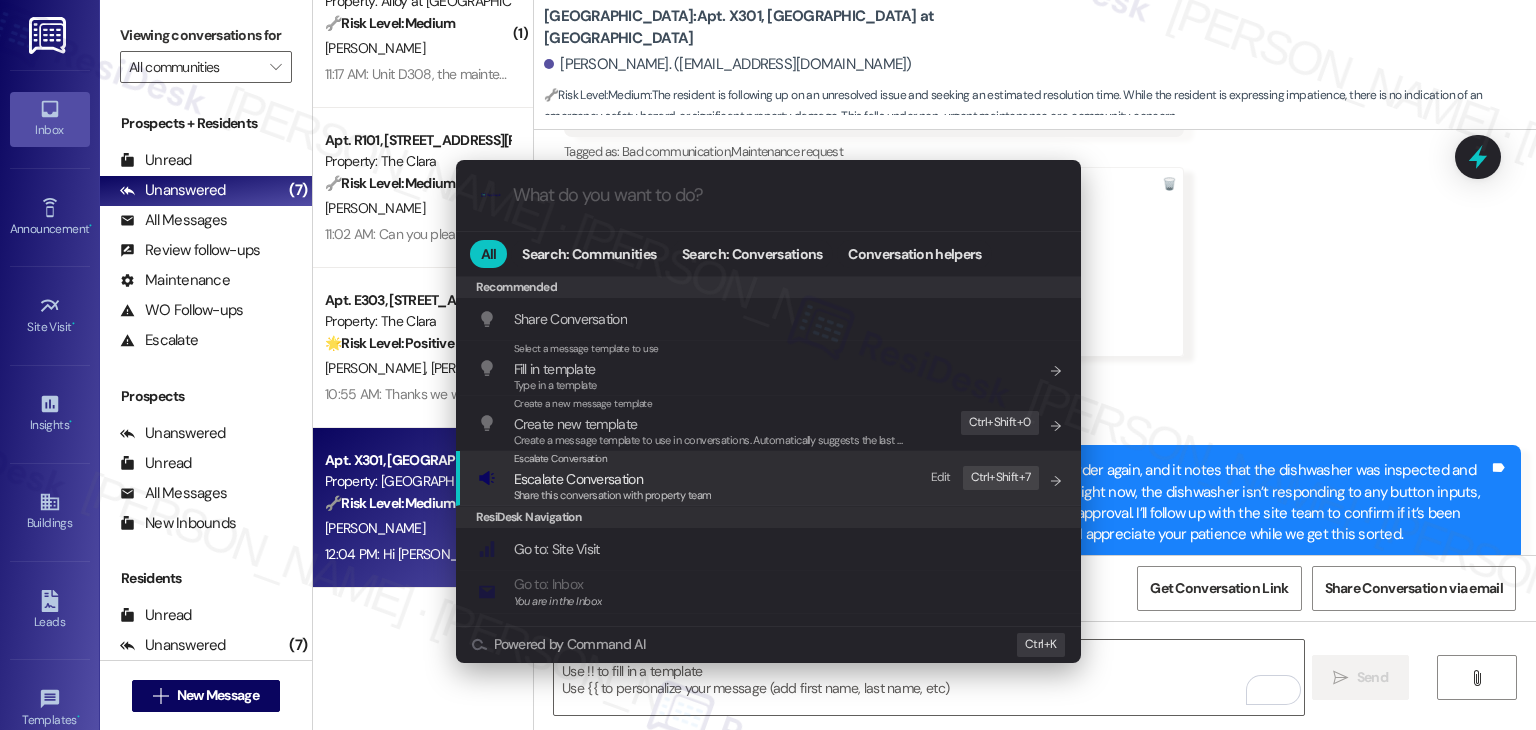click on "Escalate Conversation" at bounding box center (578, 479) 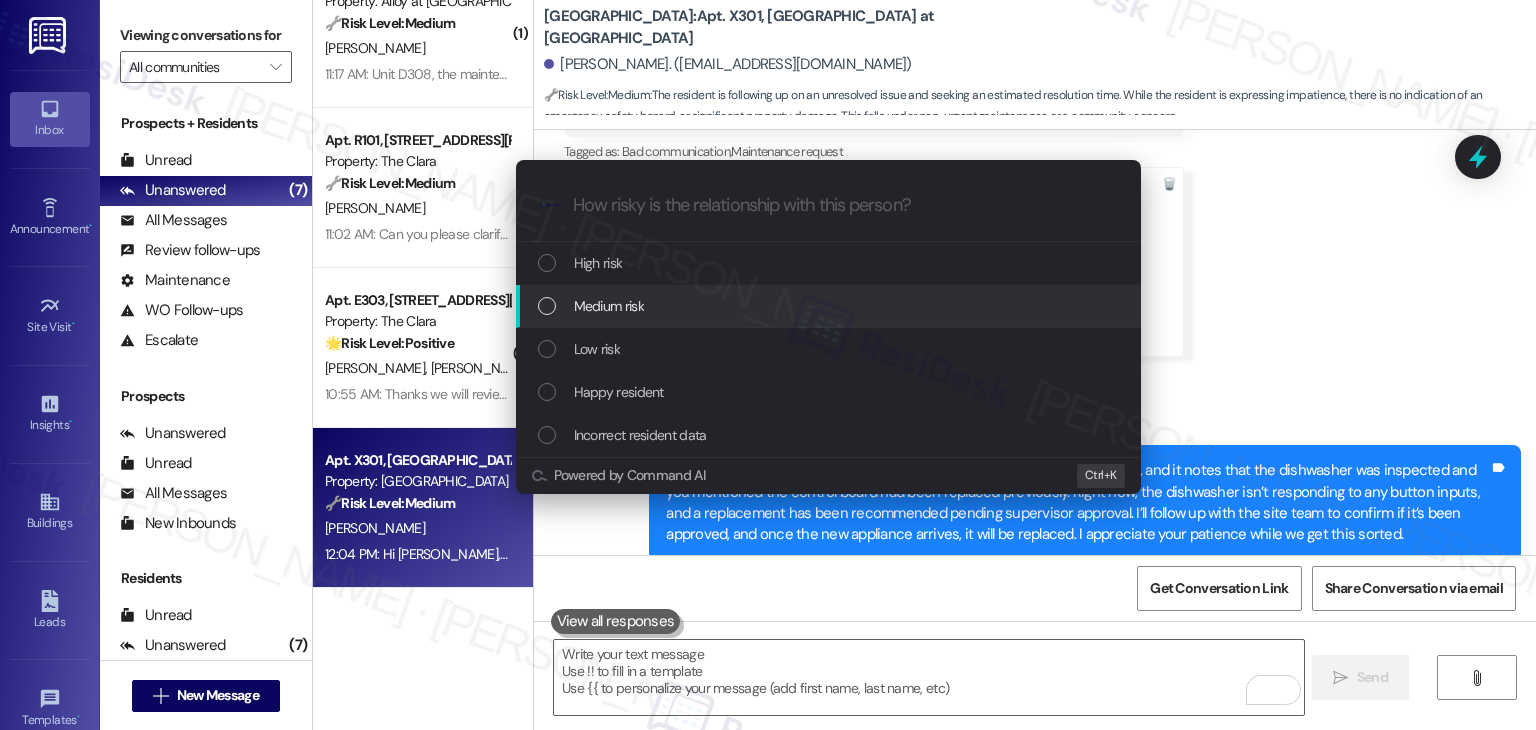 click at bounding box center (547, 306) 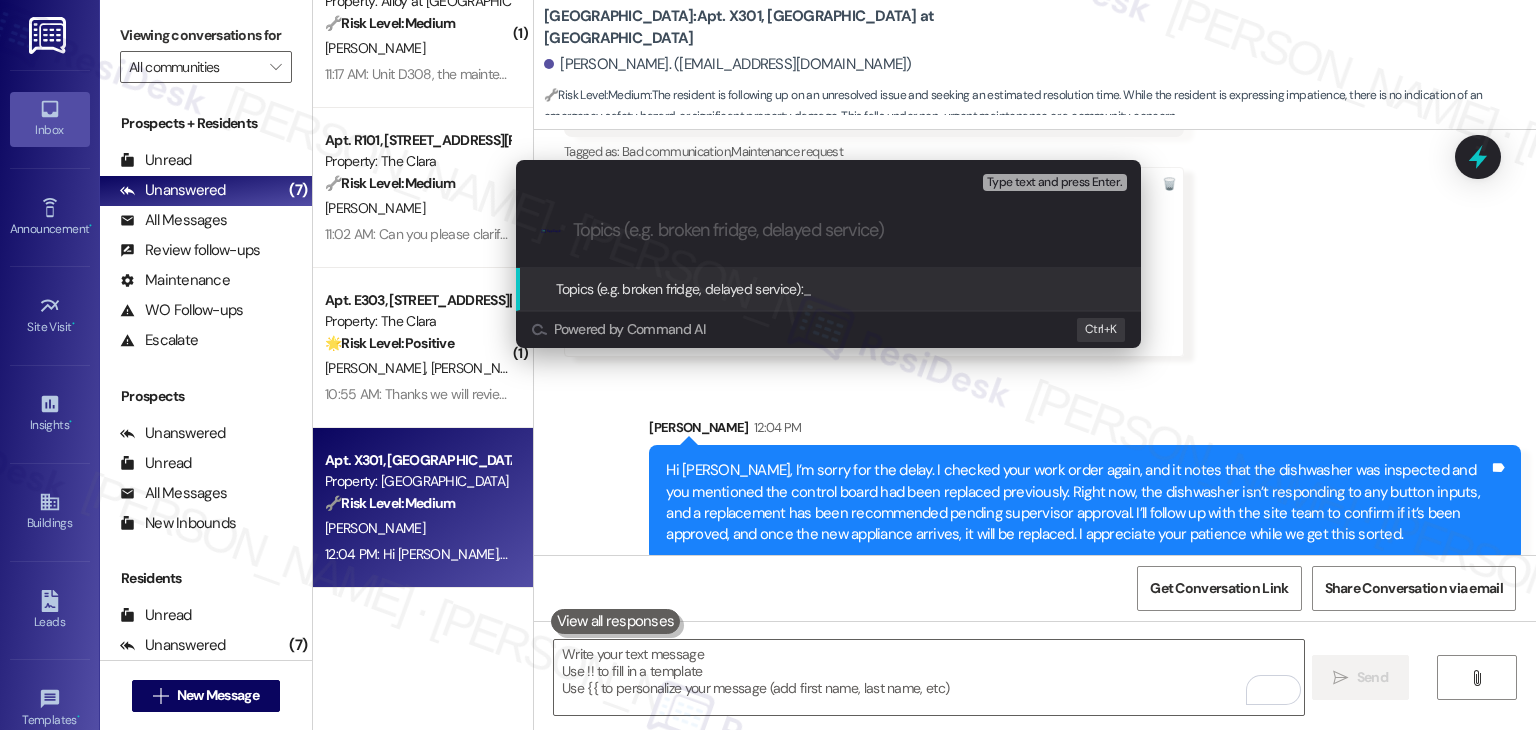 paste on "Follow-Up: Dishwasher Not Responding – Replacement Recommended |  Service Request #145950" 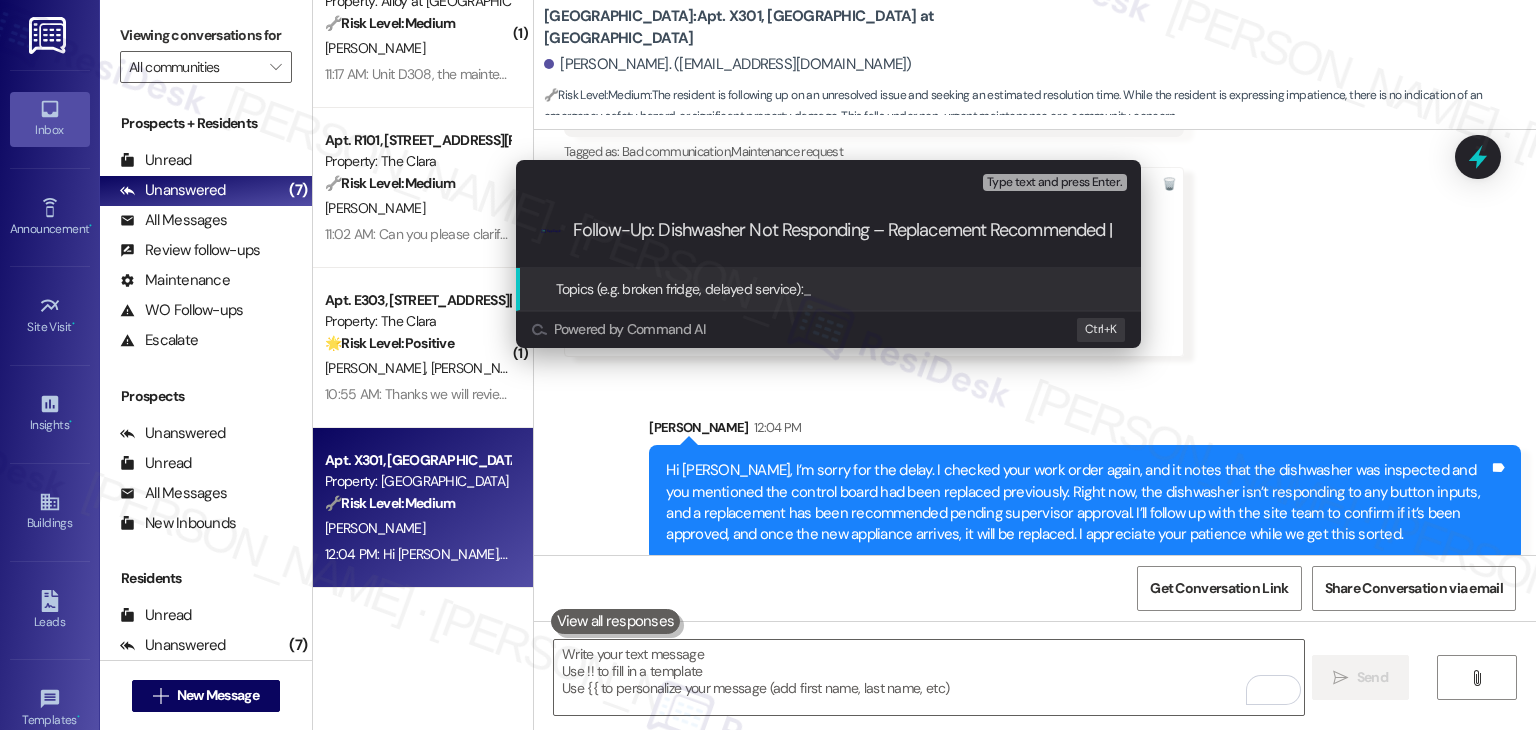 scroll, scrollTop: 0, scrollLeft: 223, axis: horizontal 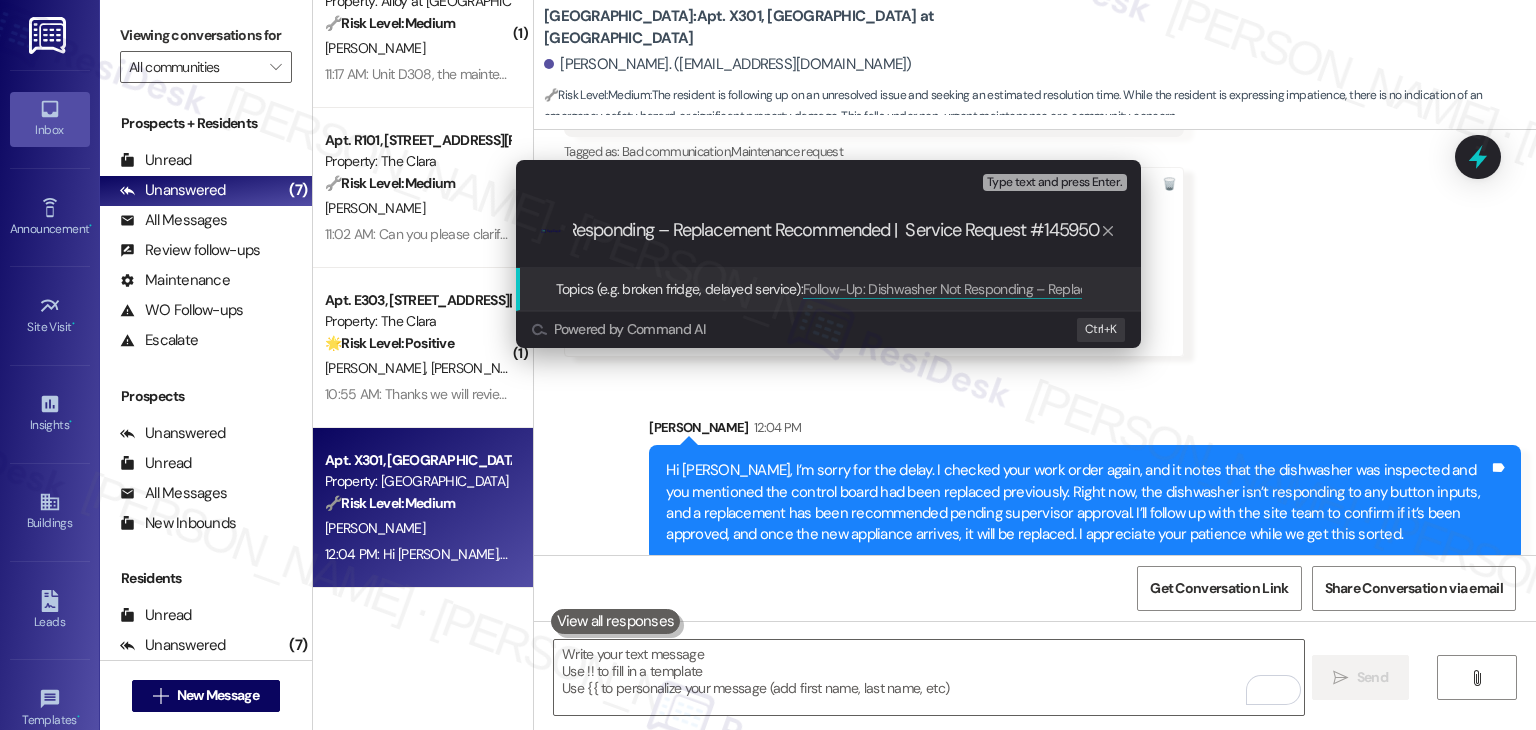 type 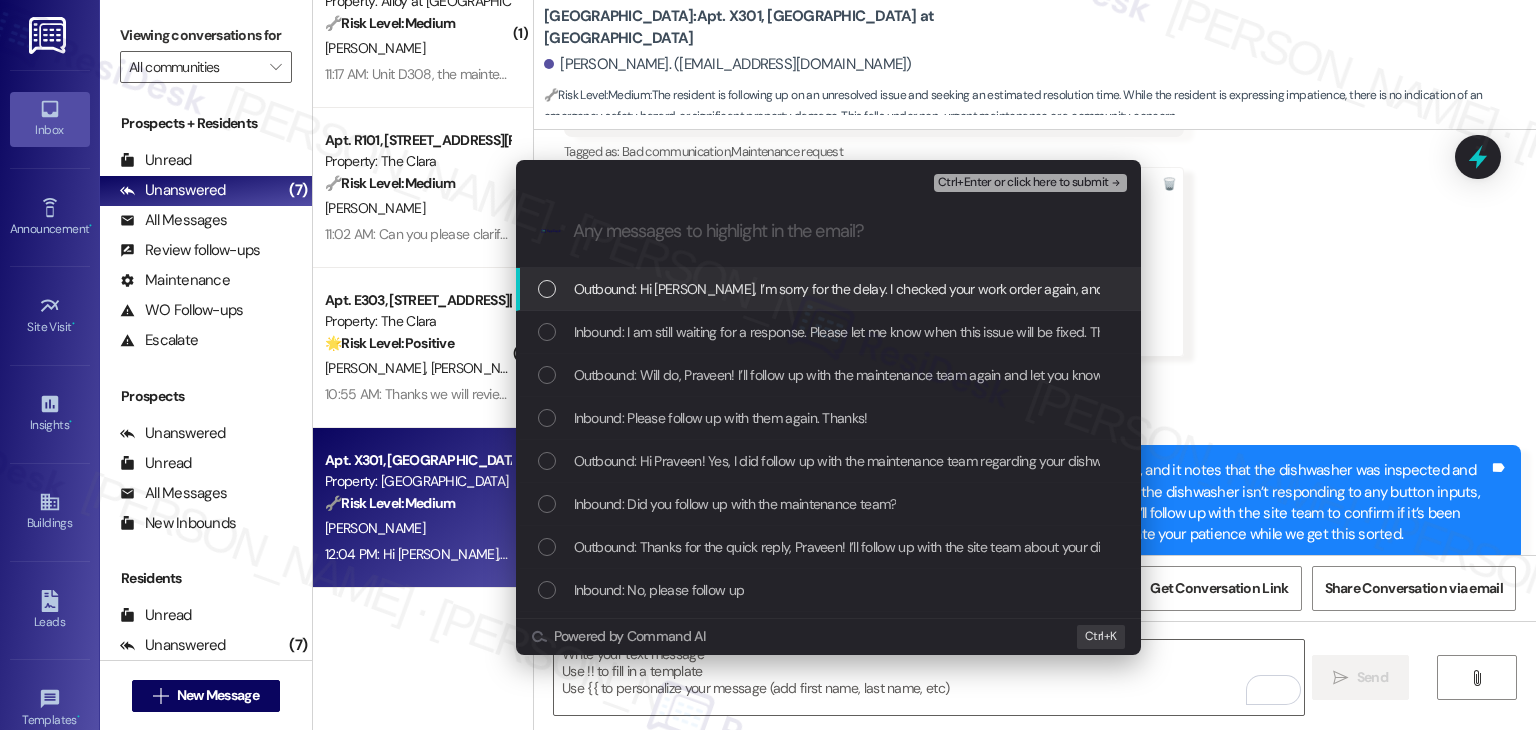 scroll, scrollTop: 0, scrollLeft: 0, axis: both 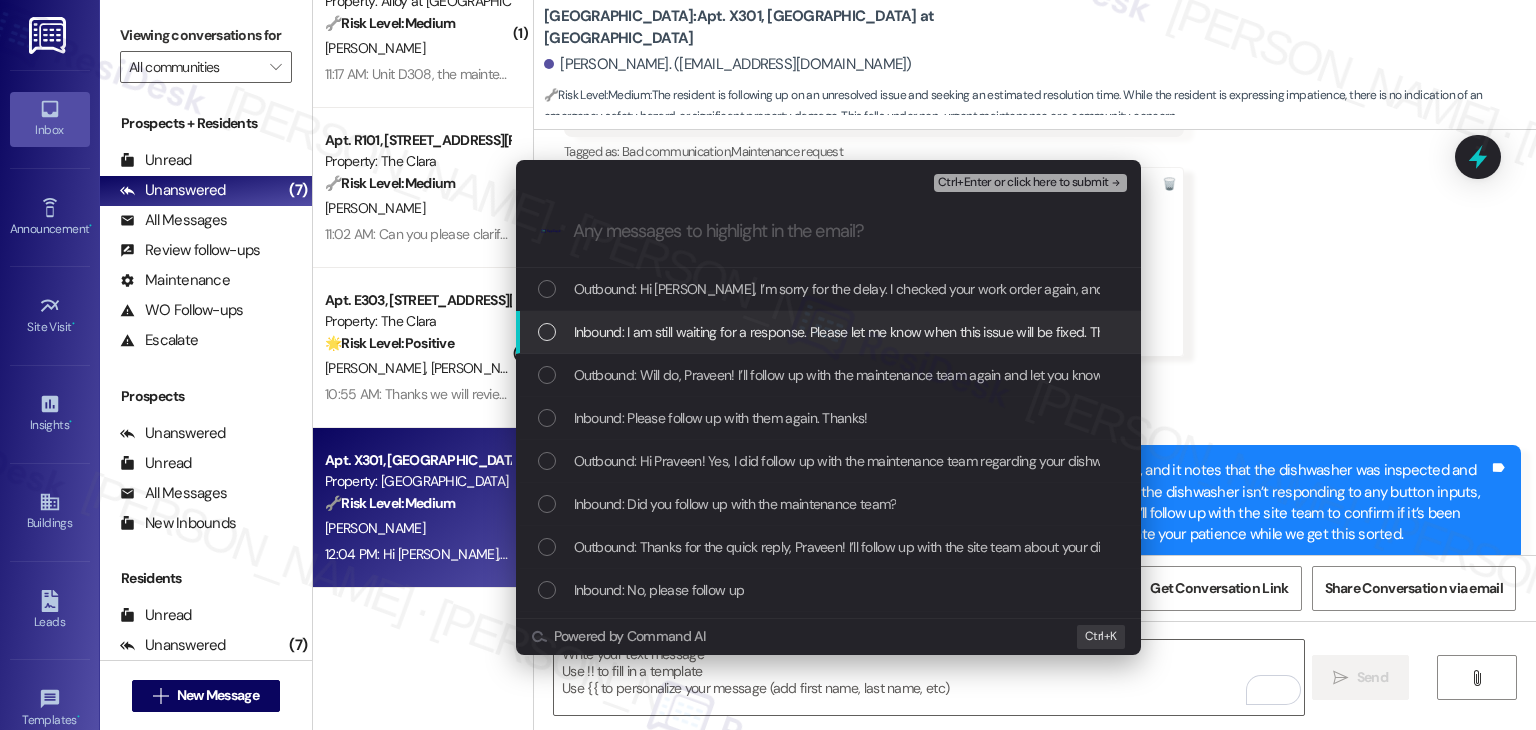 click at bounding box center (547, 332) 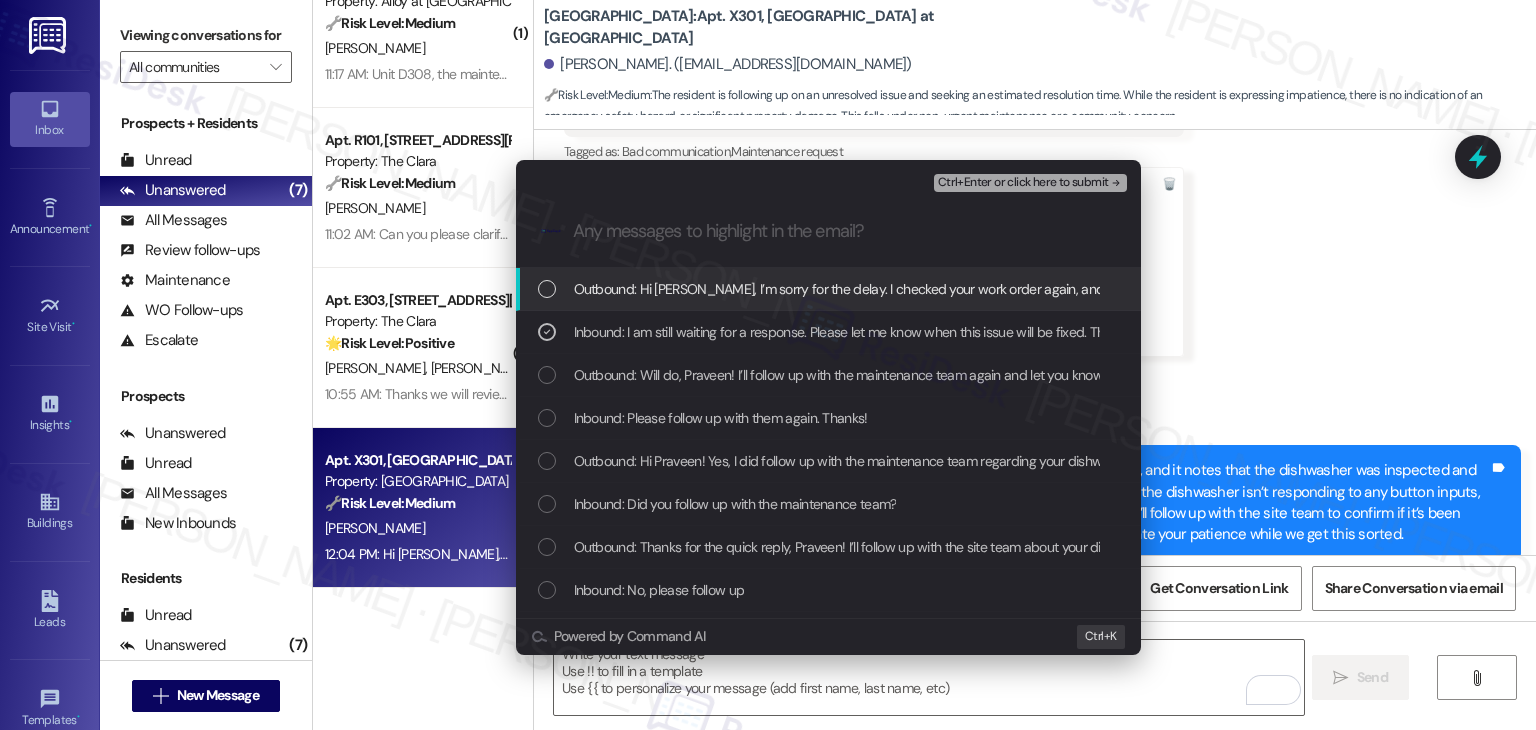click on "Ctrl+Enter or click here to submit" at bounding box center (1023, 183) 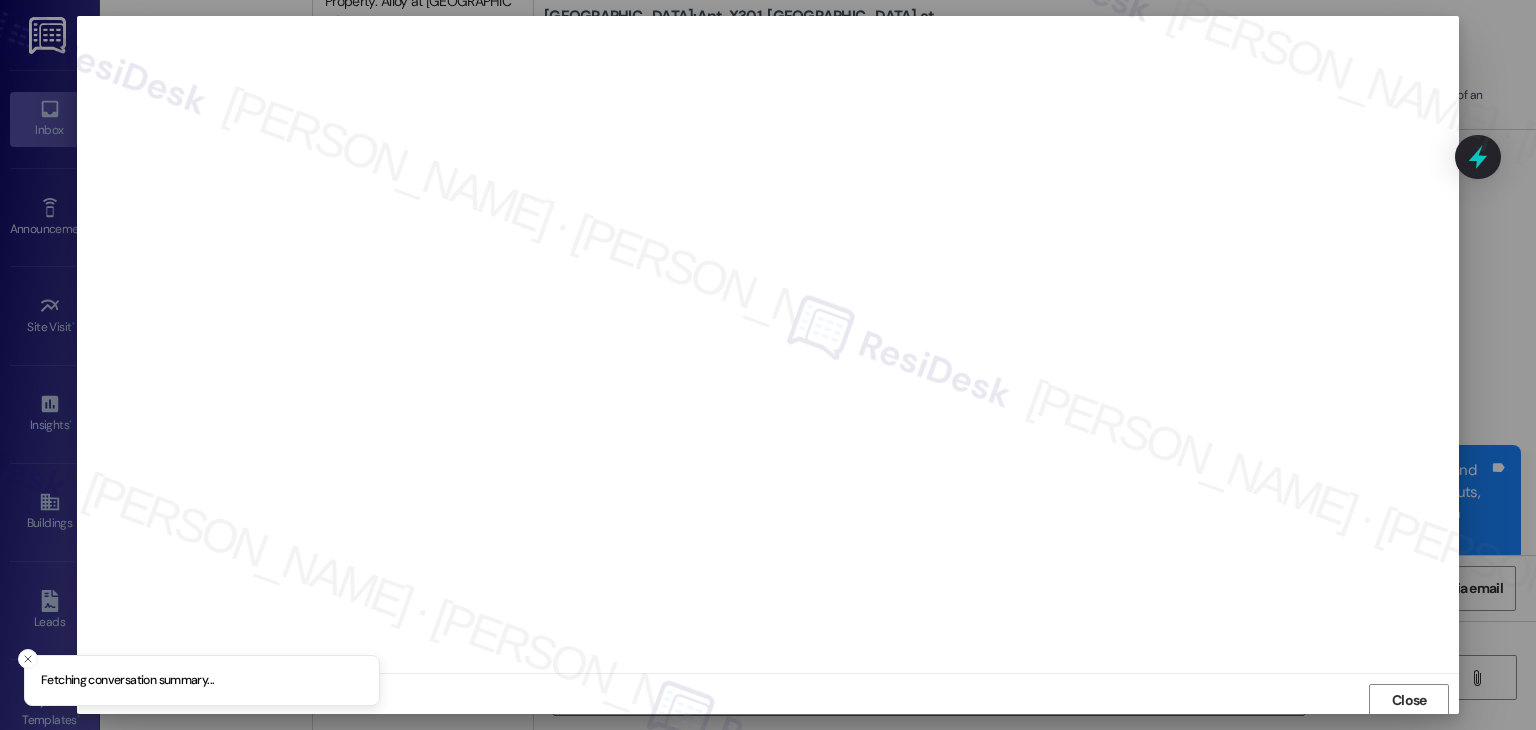 scroll, scrollTop: 1, scrollLeft: 0, axis: vertical 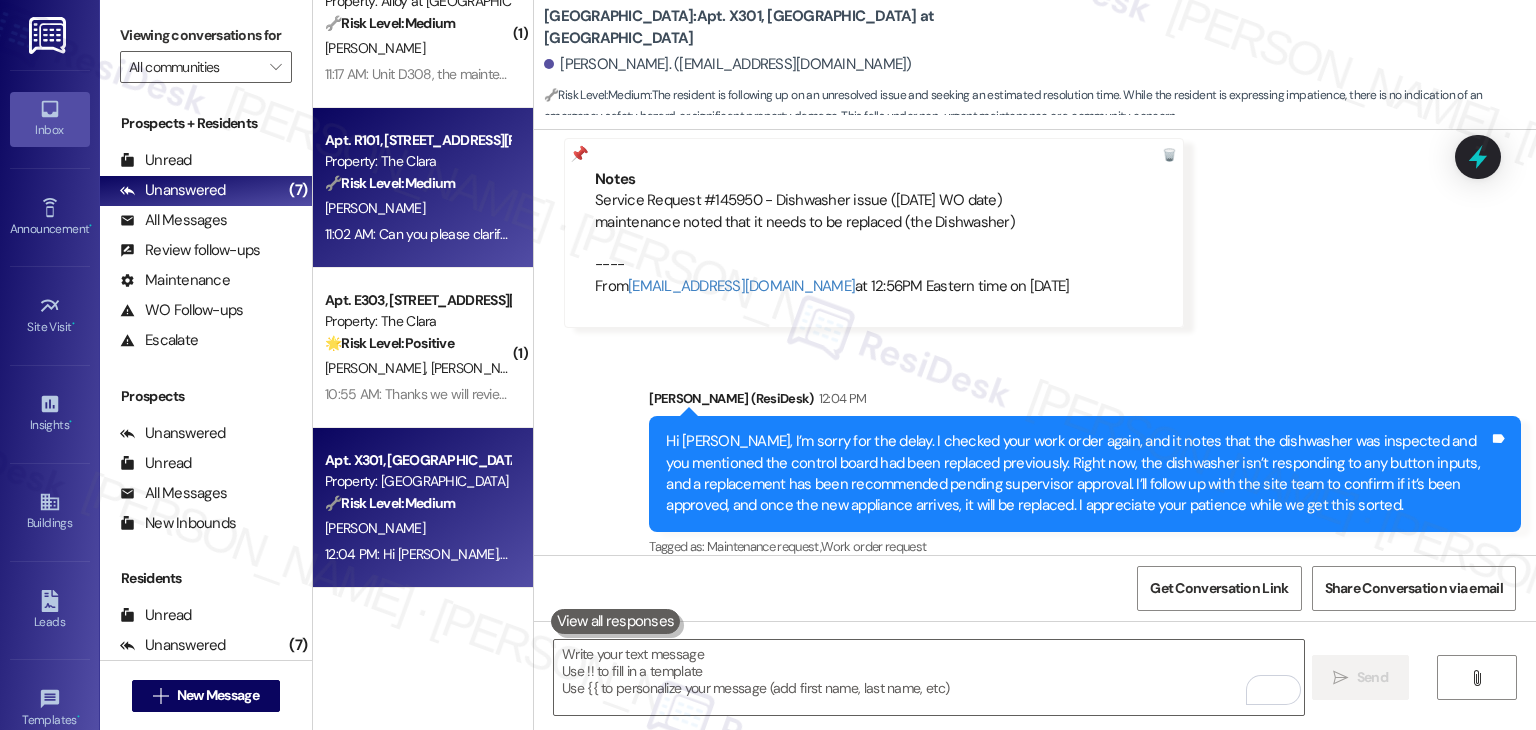 click on "11:02 AM: Can you please clarify the deadline date ?
[DATE] does not align with the calendar date for 2025 11:02 AM: Can you please clarify the deadline date ?
[DATE] does not align with the calendar date for 2025" at bounding box center [631, 234] 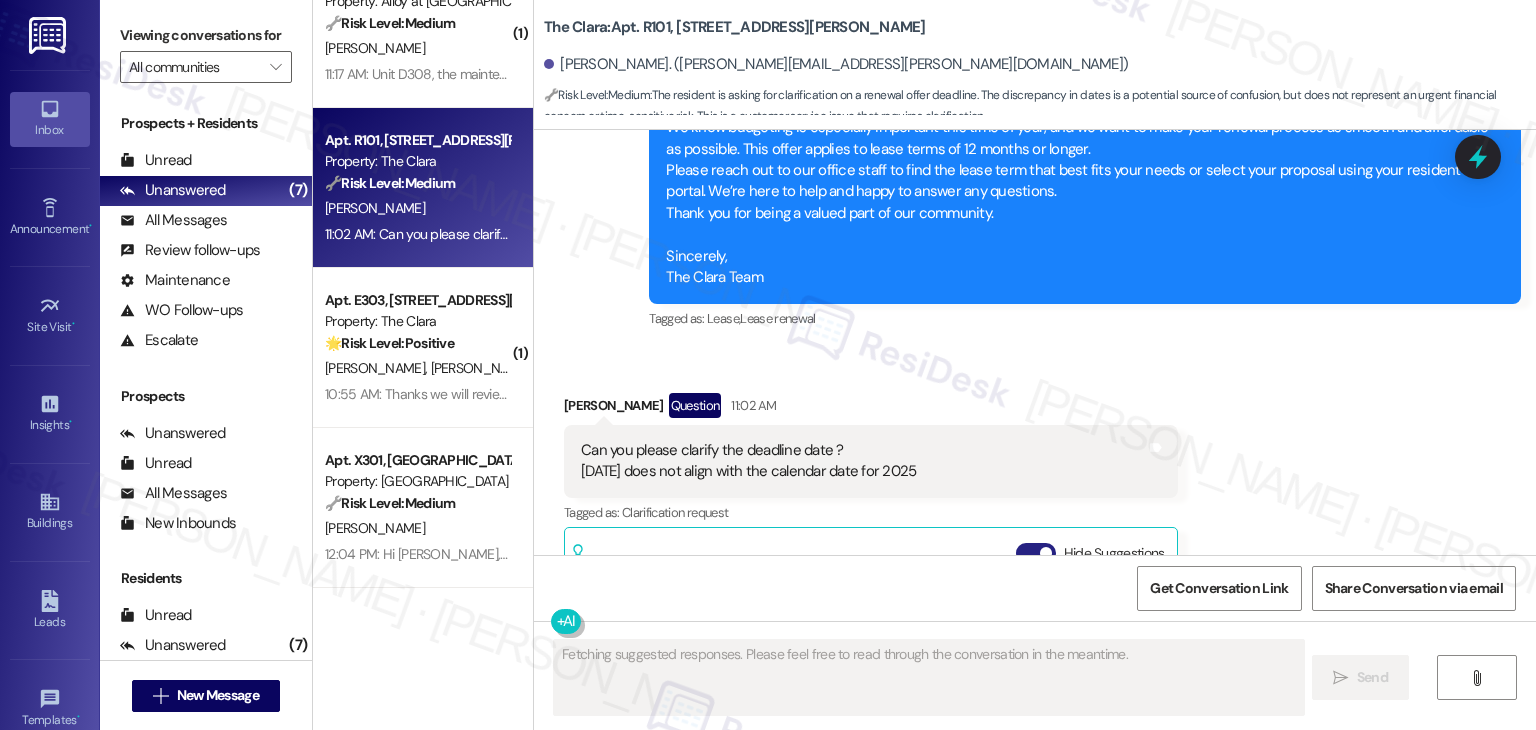 click on "Hide Suggestions" at bounding box center (1036, 553) 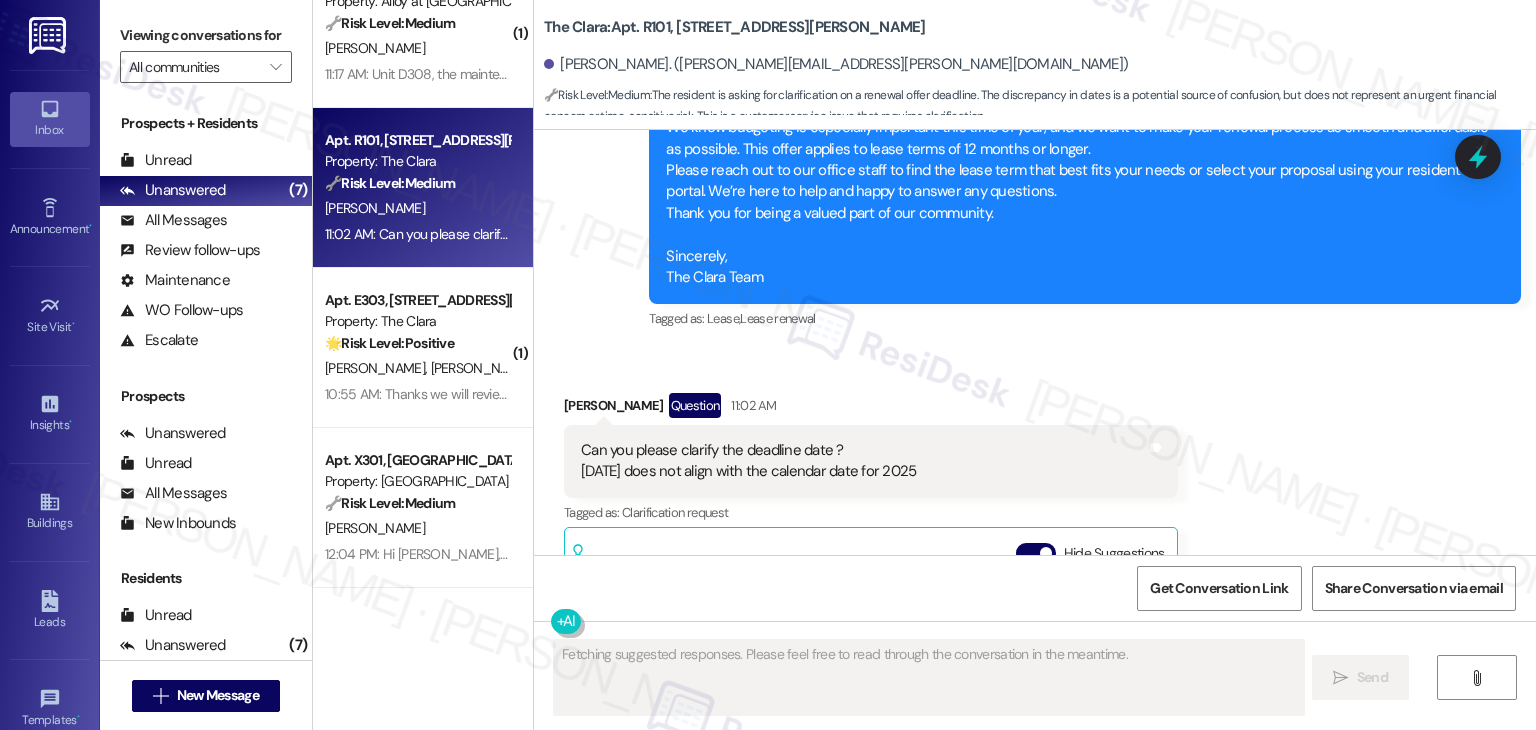 scroll, scrollTop: 32919, scrollLeft: 0, axis: vertical 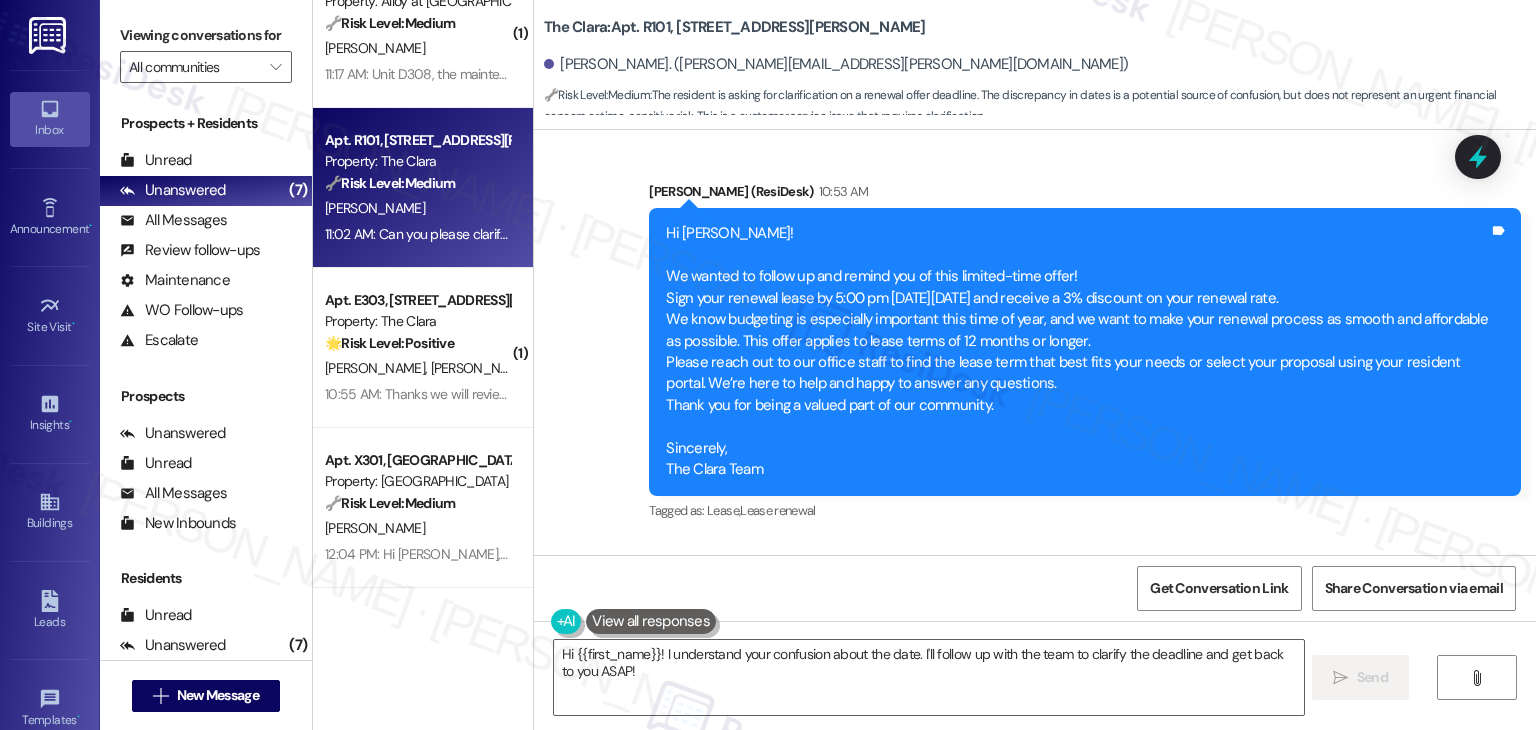 drag, startPoint x: 964, startPoint y: 417, endPoint x: 566, endPoint y: 403, distance: 398.24615 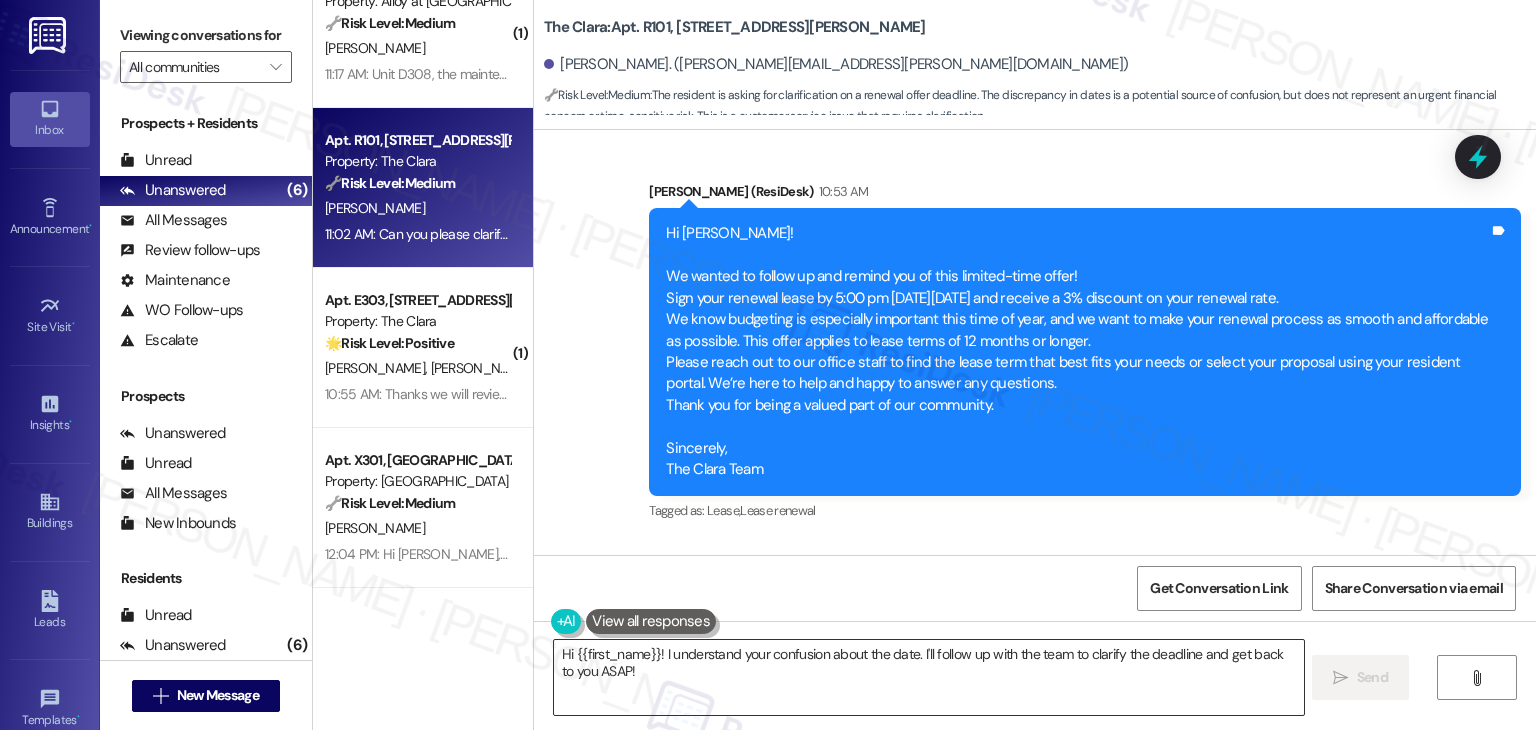 click on "Hi {{first_name}}! I understand your confusion about the date. I'll follow up with the team to clarify the deadline and get back to you ASAP!" at bounding box center [928, 677] 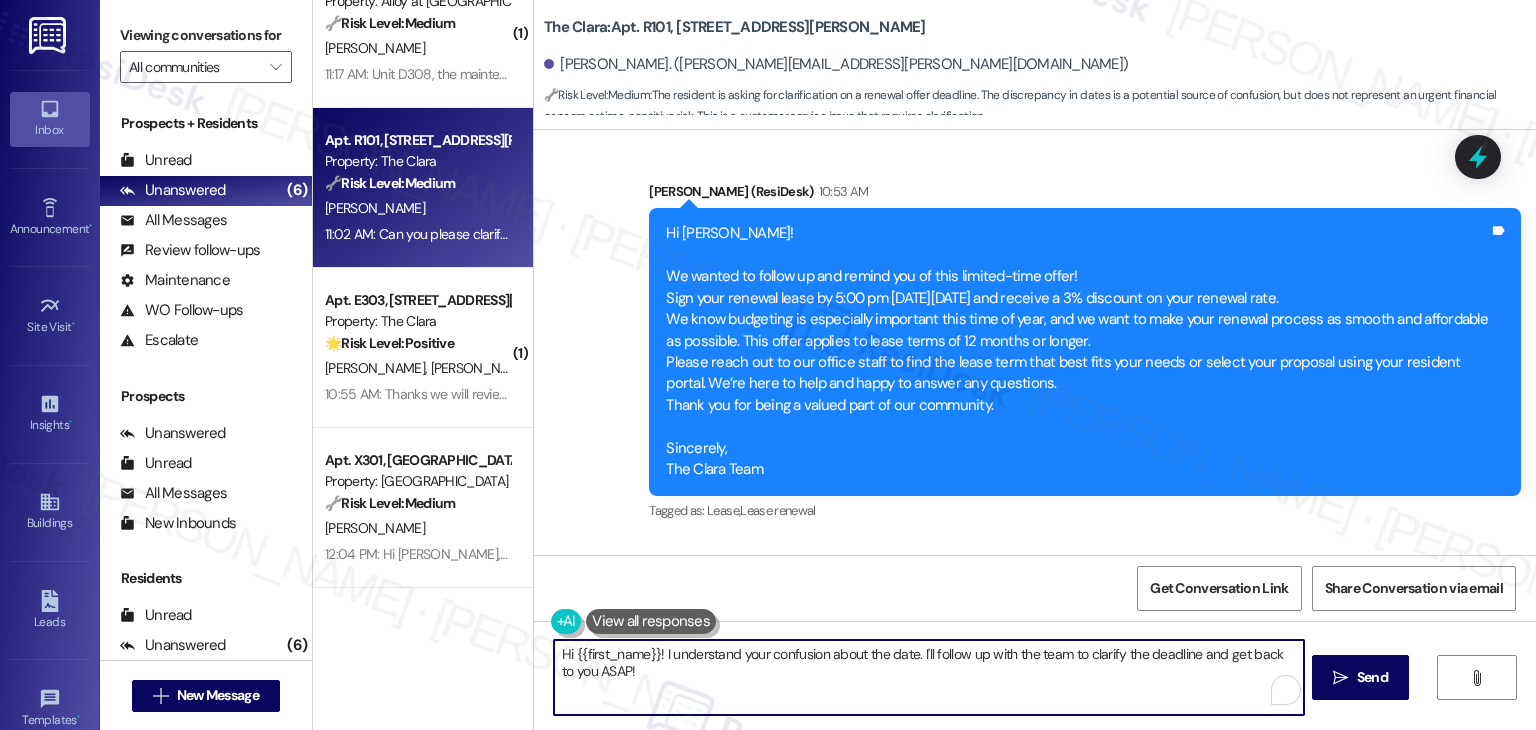 paste on "[PERSON_NAME], sorry about the confusion! The correct deadline date is [DATE]. Thanks for catching that! Let me know if you have any other questions." 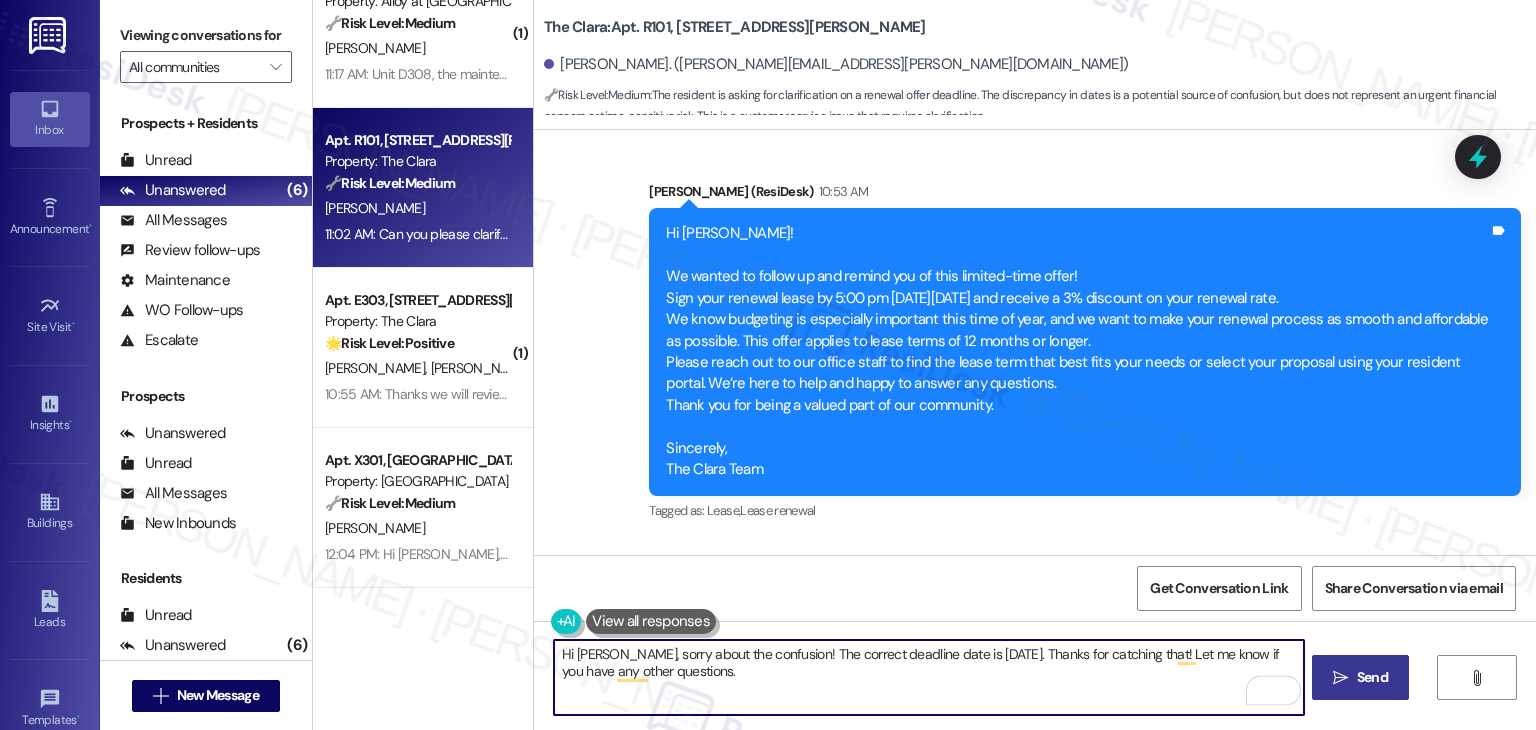 type on "Hi [PERSON_NAME], sorry about the confusion! The correct deadline date is [DATE]. Thanks for catching that! Let me know if you have any other questions." 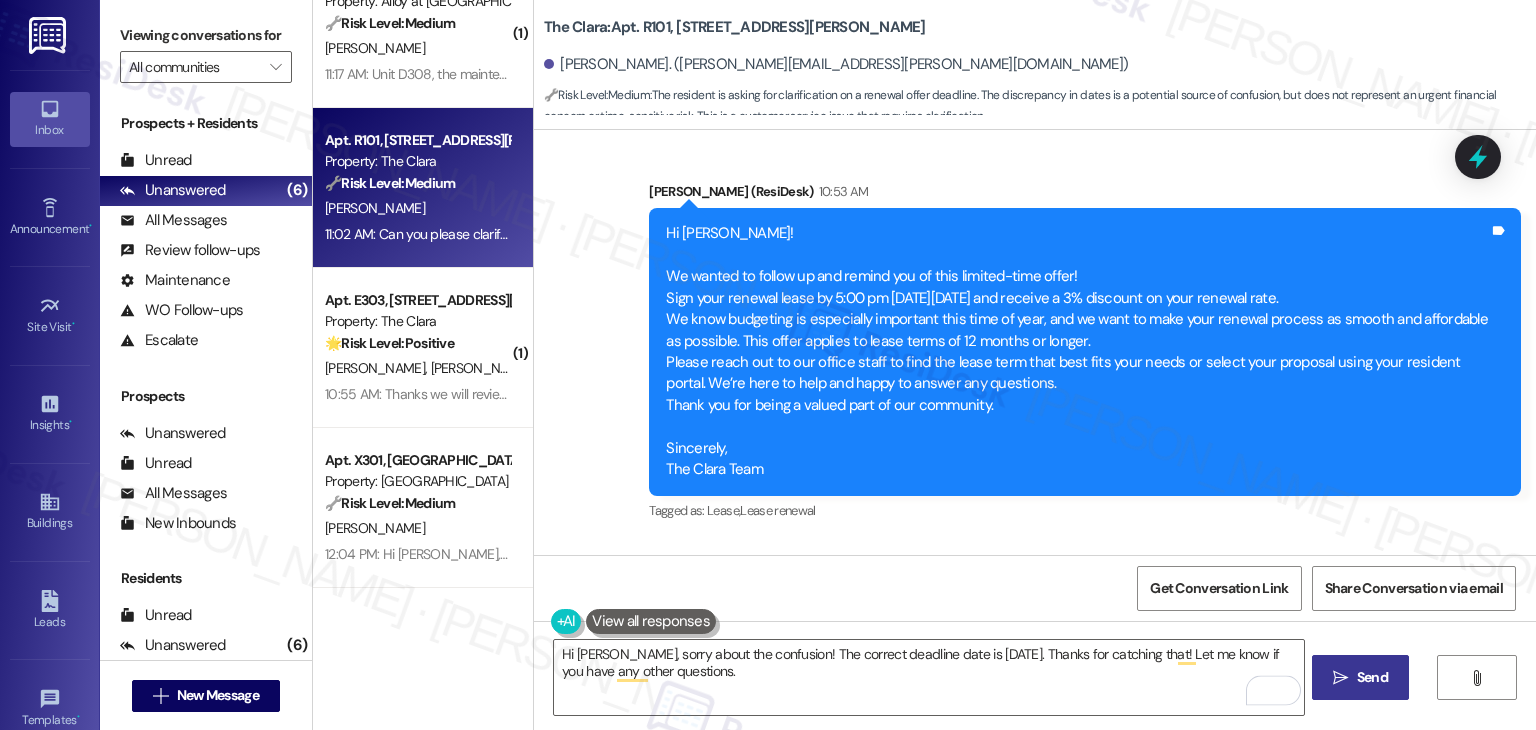 click on "Send" at bounding box center [1372, 677] 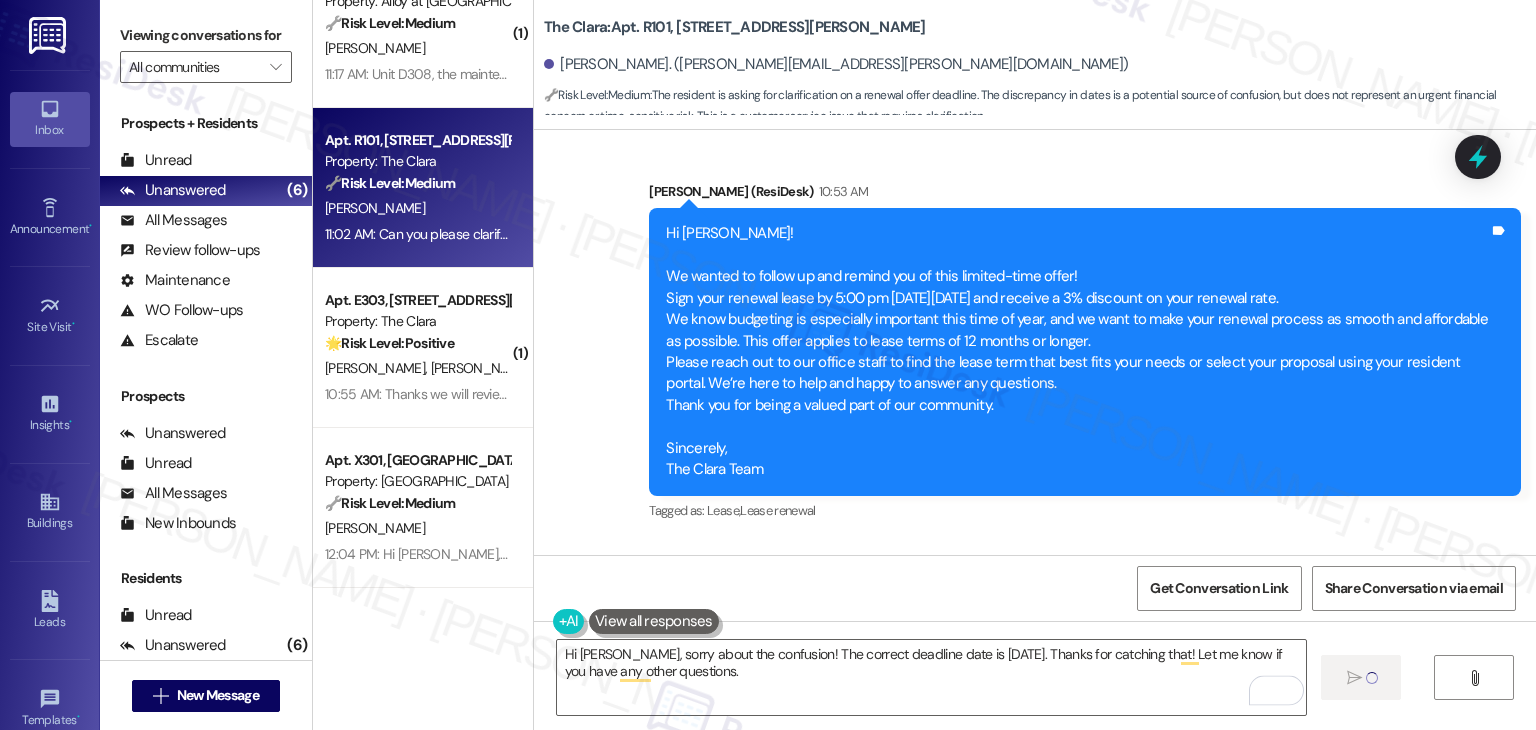 type 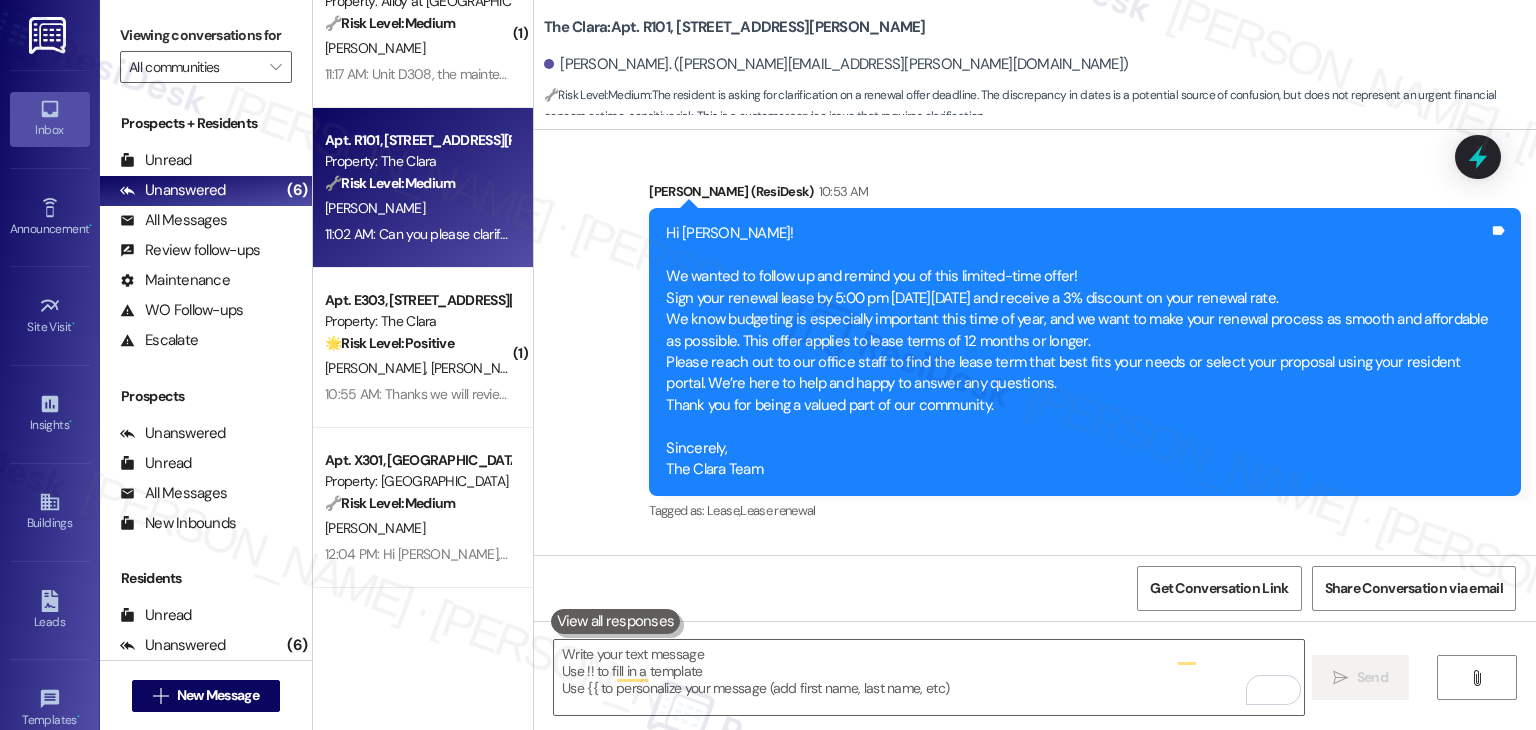 scroll, scrollTop: 32918, scrollLeft: 0, axis: vertical 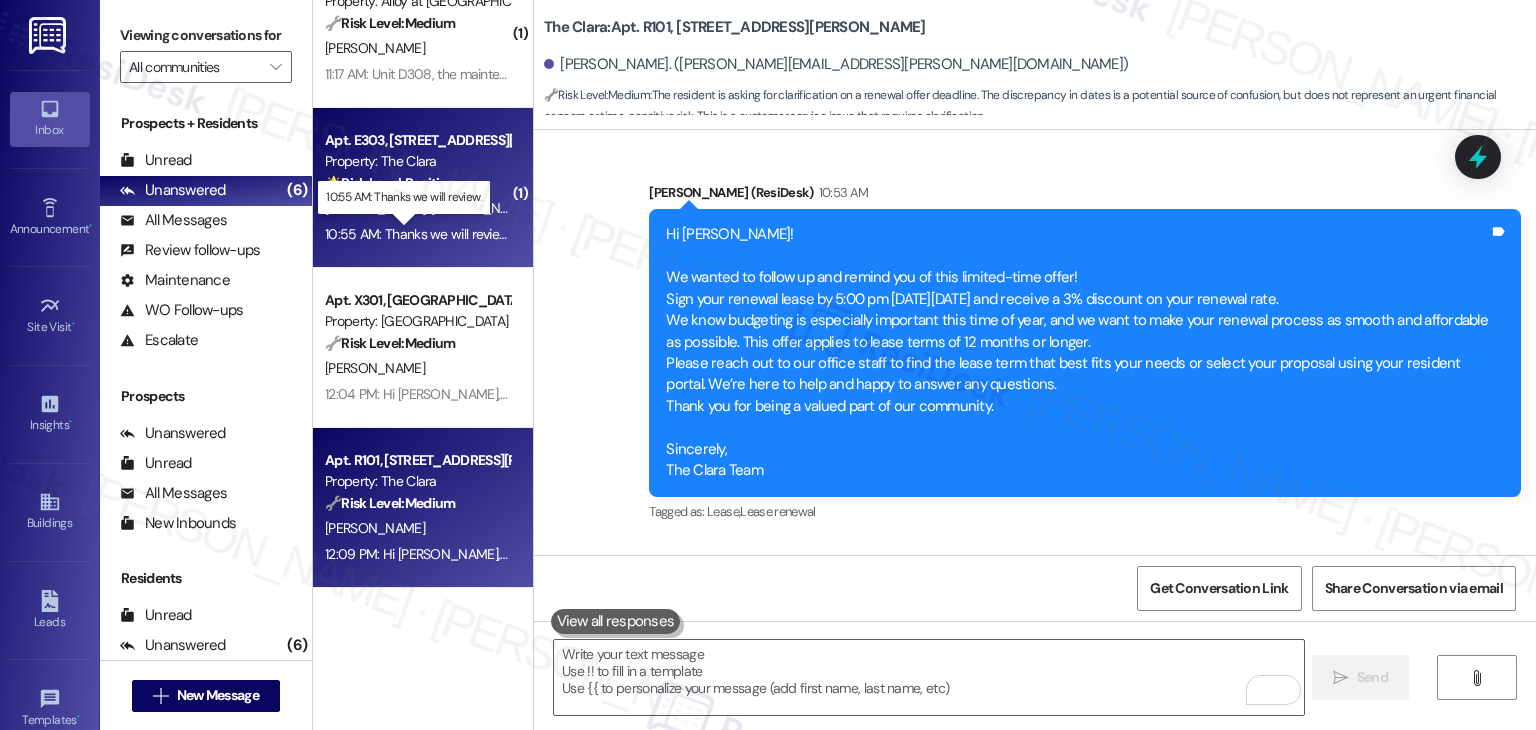 click on "10:55 AM: Thanks we will review.  10:55 AM: Thanks we will review." at bounding box center [418, 234] 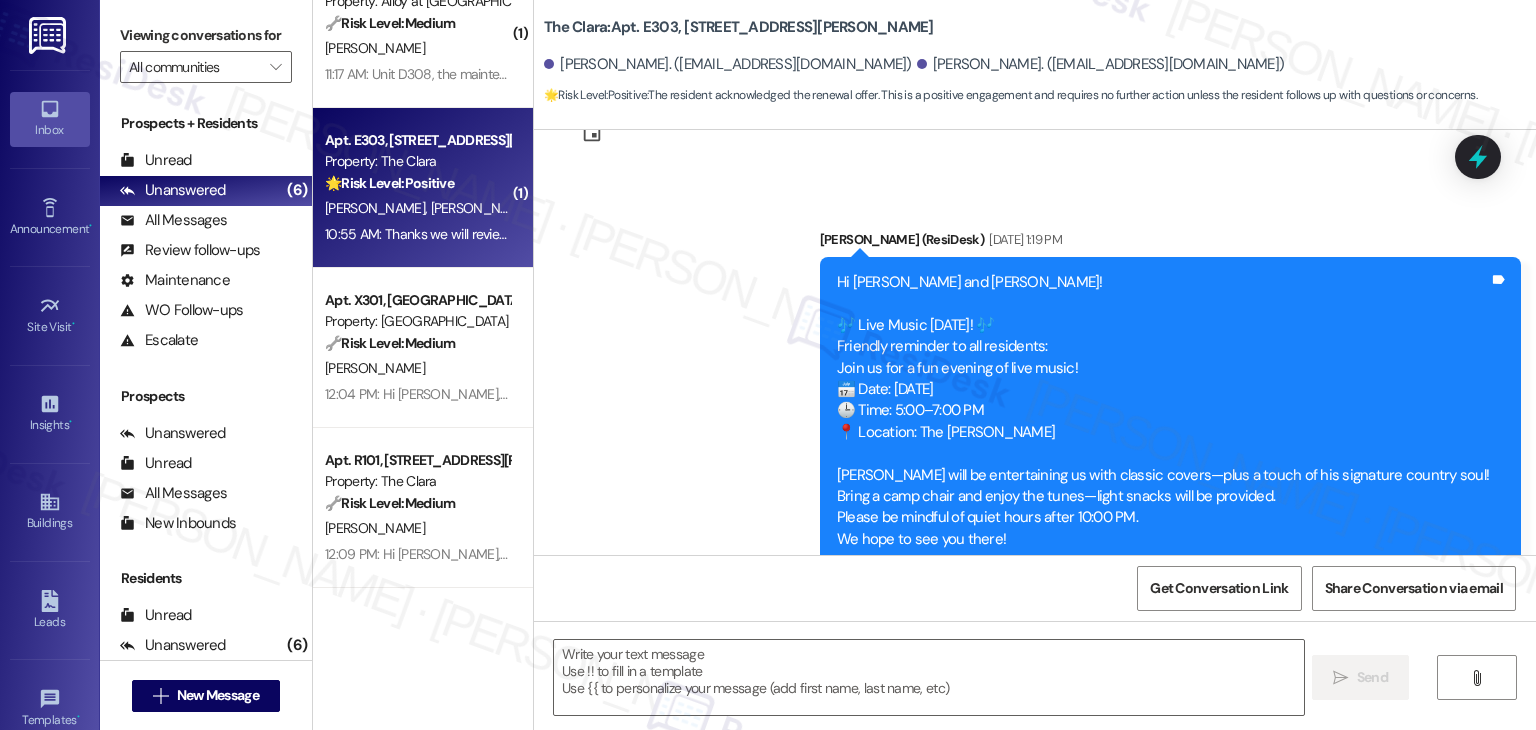 type on "Fetching suggested responses. Please feel free to read through the conversation in the meantime." 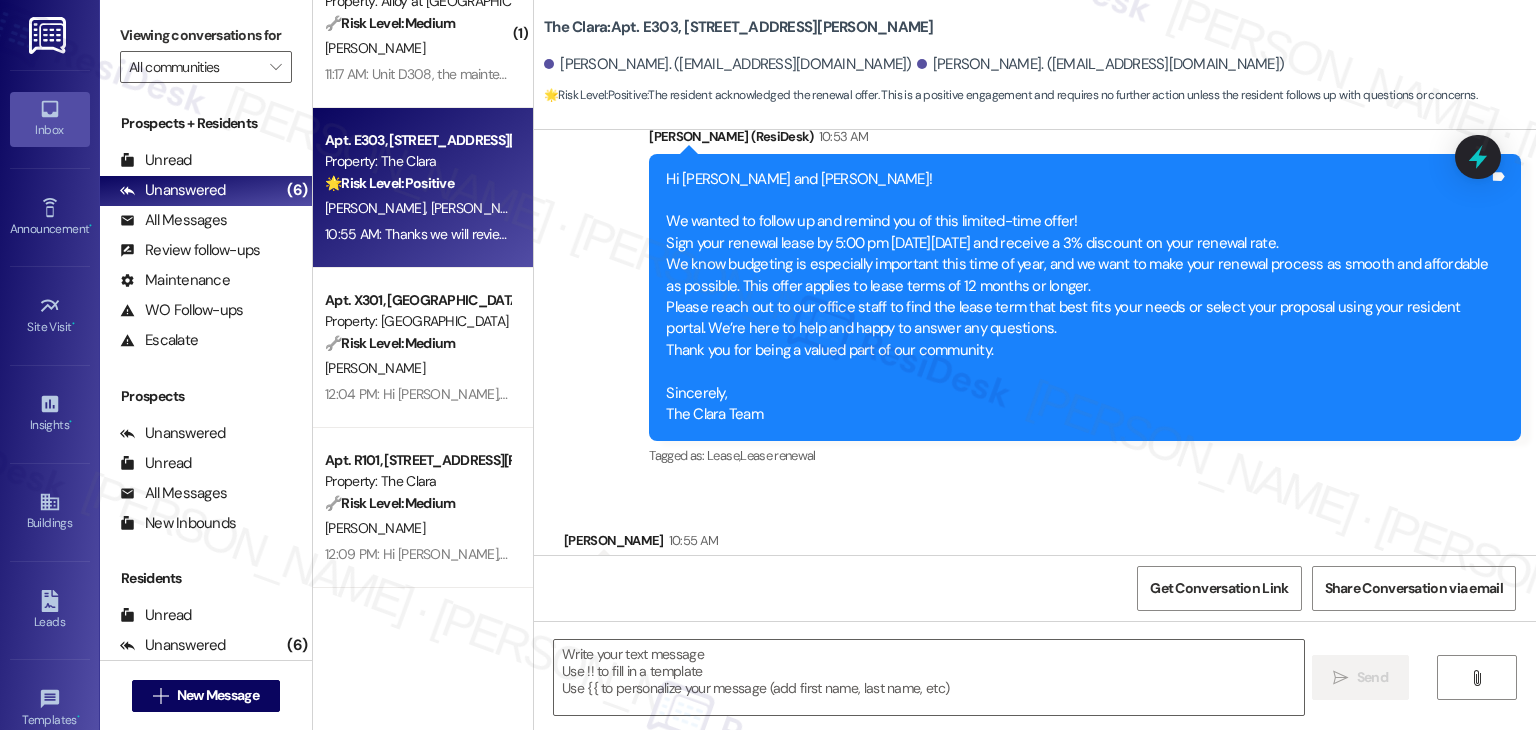 scroll, scrollTop: 752, scrollLeft: 0, axis: vertical 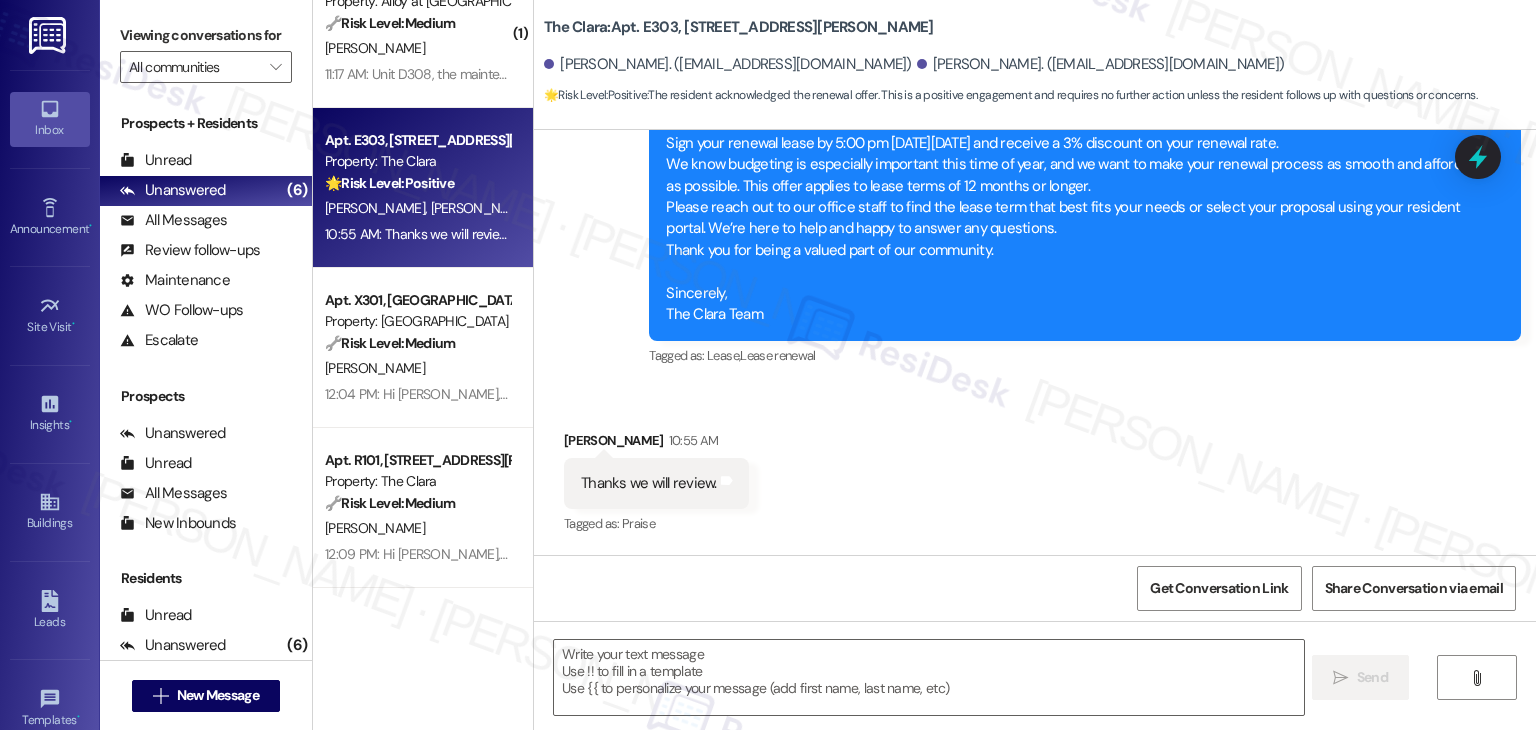 click on "Thanks we will review." at bounding box center [649, 483] 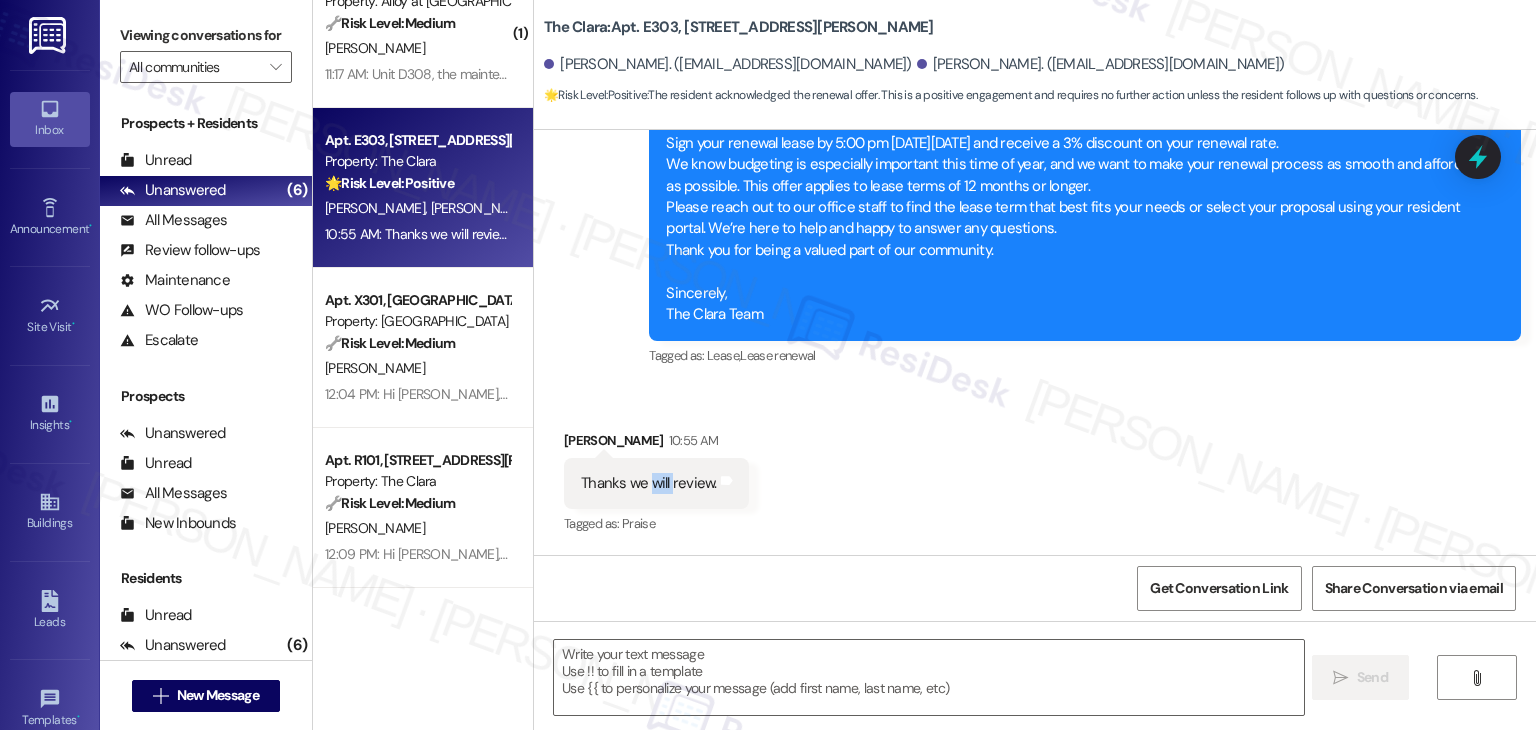 click on "Thanks we will review." at bounding box center [649, 483] 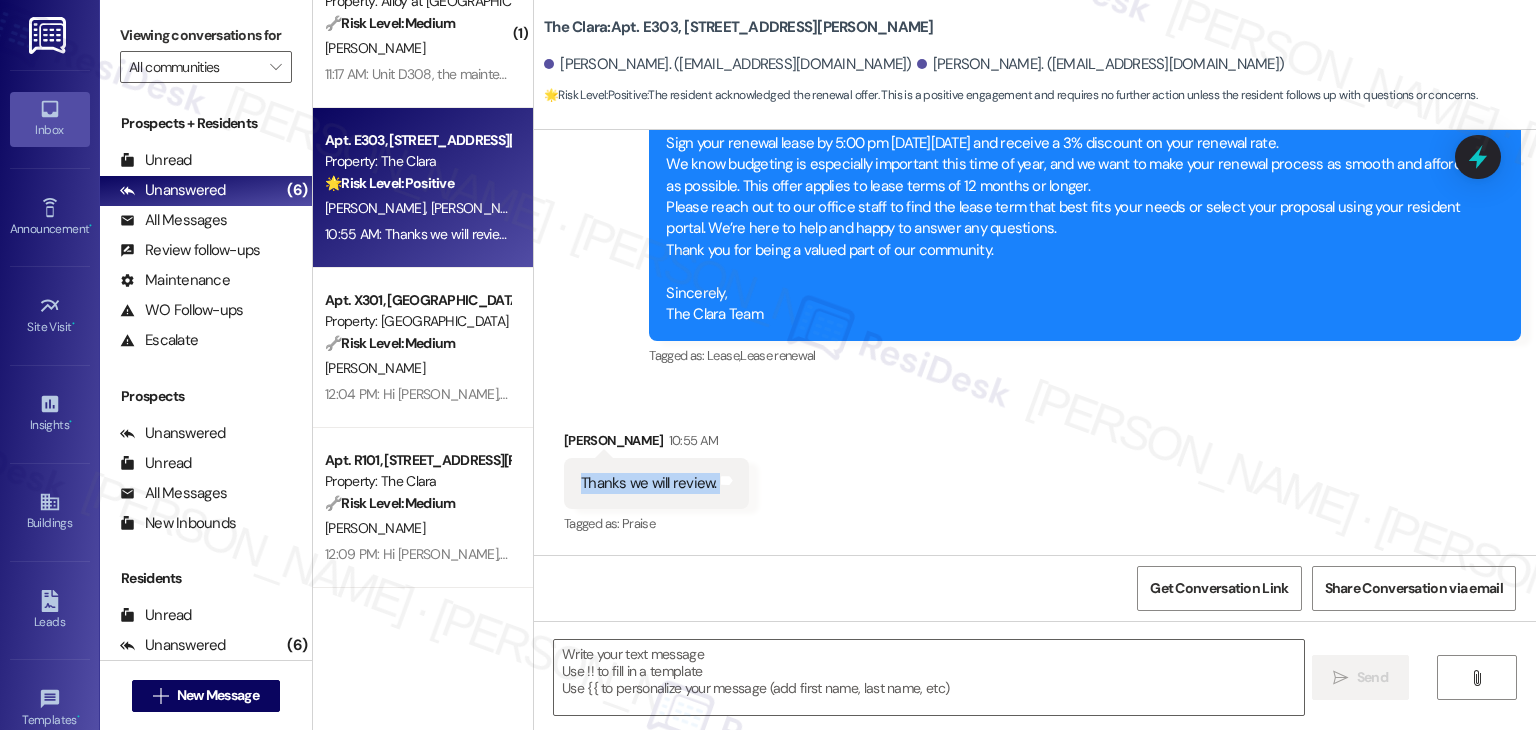 click on "Thanks we will review." at bounding box center (649, 483) 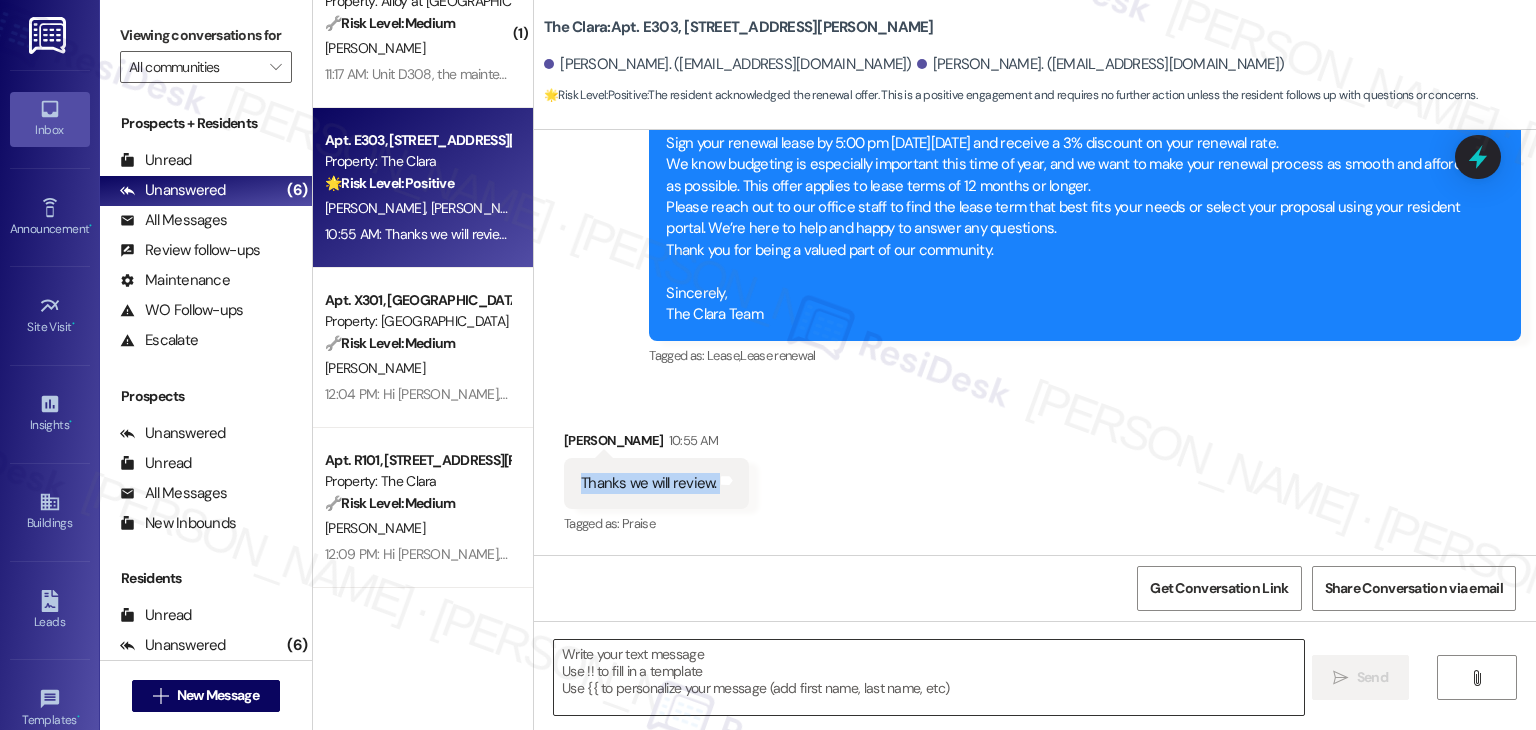 click at bounding box center (928, 677) 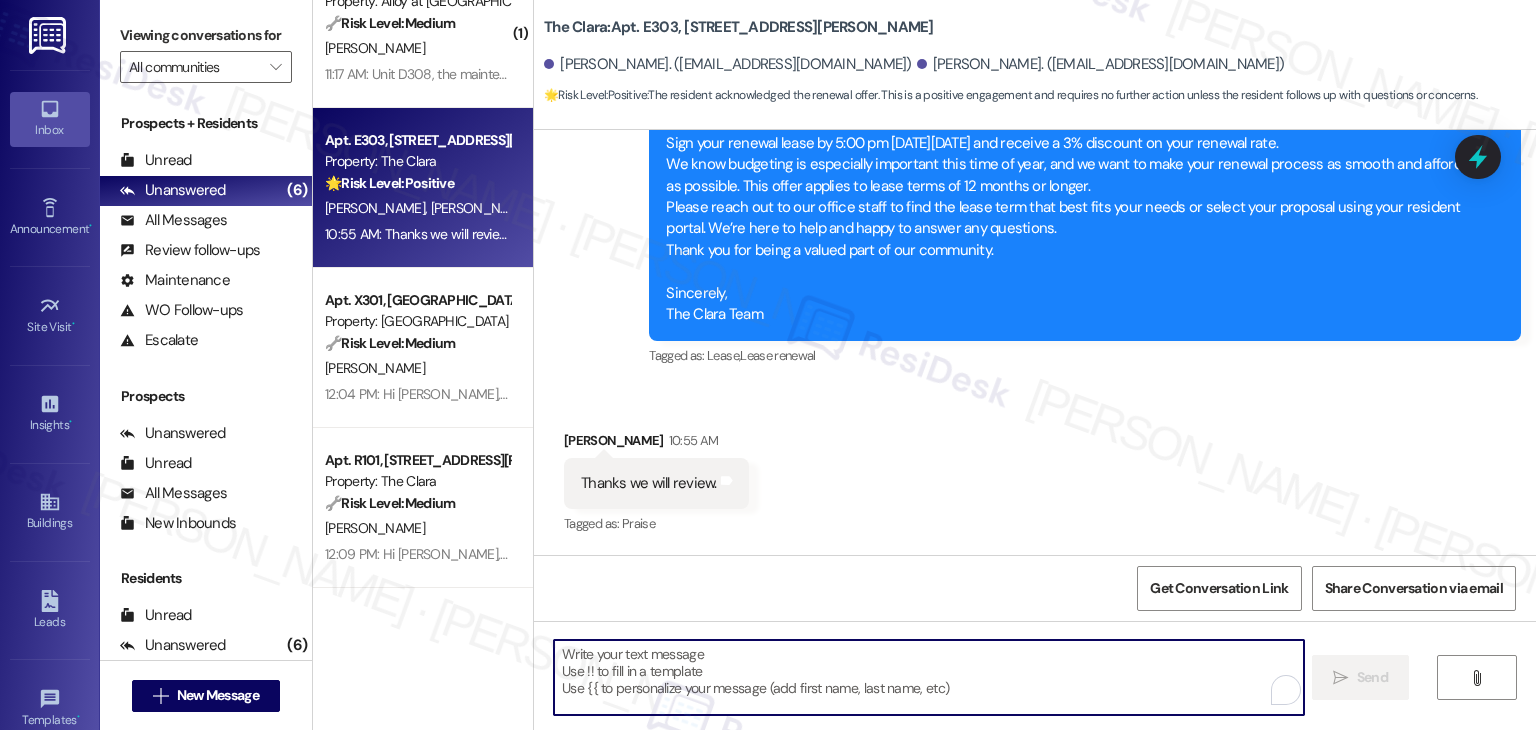 paste on "Thanks, [PERSON_NAME]! Just a quick note—the correct deadline date is [DATE]. If you have any questions in the meantime or need help with anything else, feel free to reach out!" 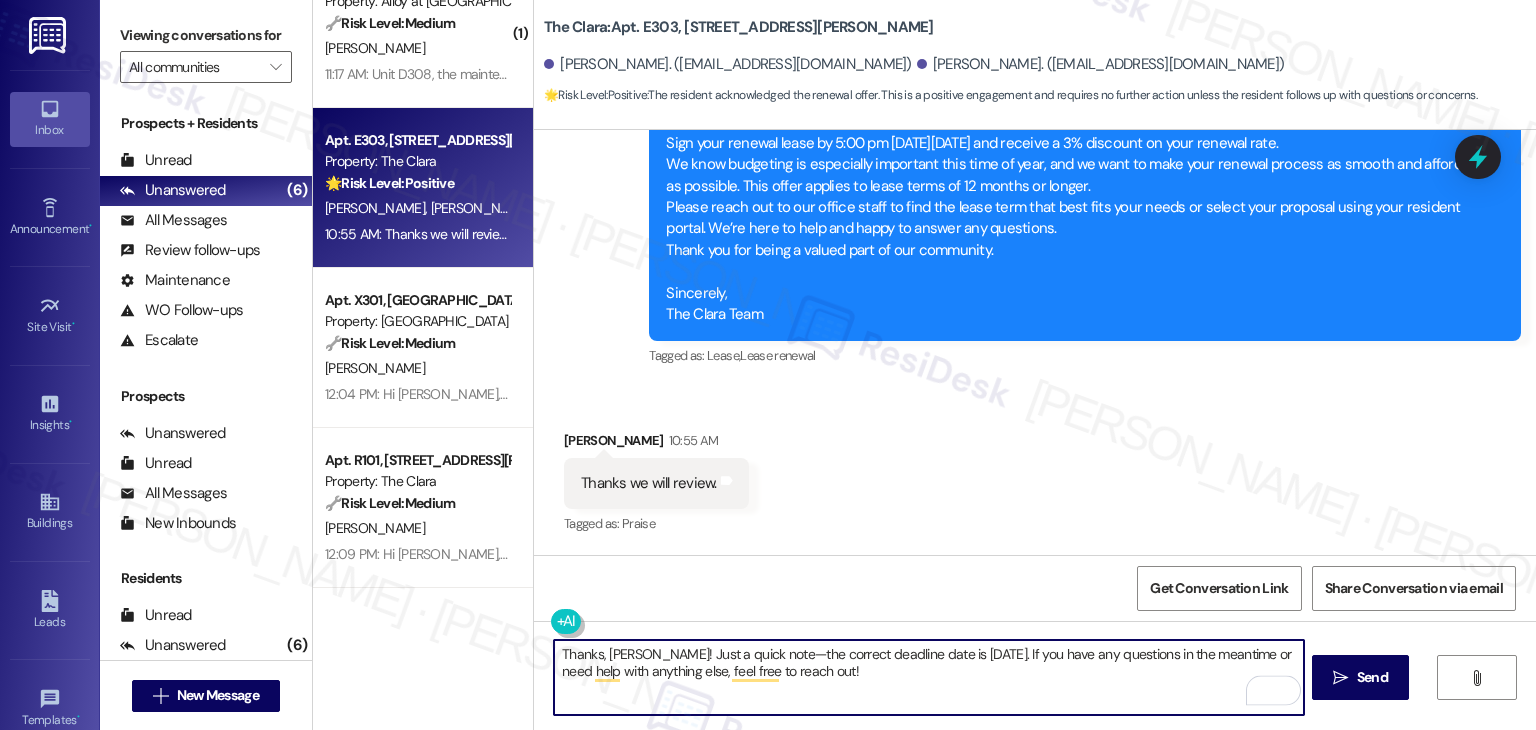 type on "Thanks, [PERSON_NAME]! Just a quick note—the correct deadline date is [DATE]. If you have any questions in the meantime or need help with anything else, feel free to reach out!" 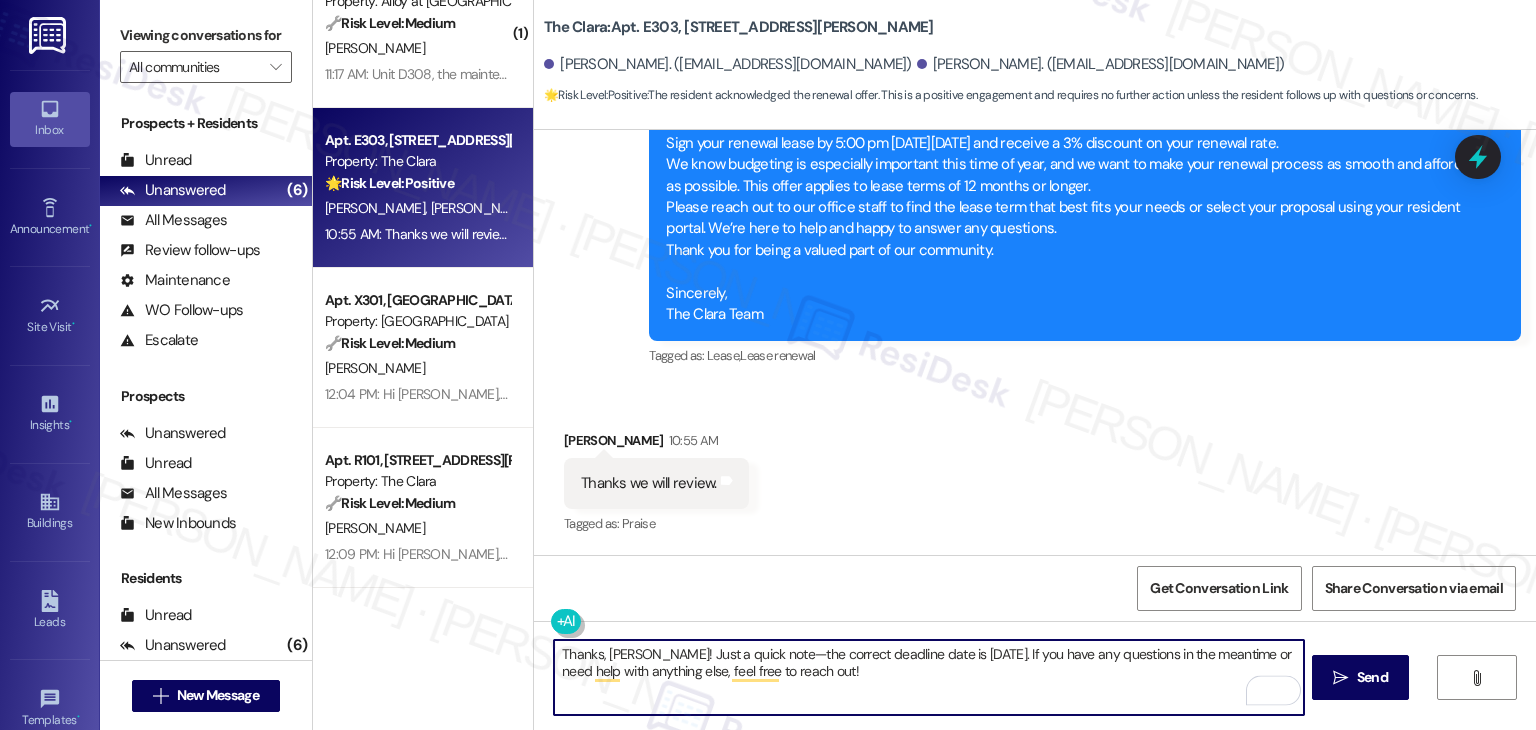 click on "Thanks, [PERSON_NAME]! Just a quick note—the correct deadline date is [DATE]. If you have any questions in the meantime or need help with anything else, feel free to reach out!" at bounding box center (928, 677) 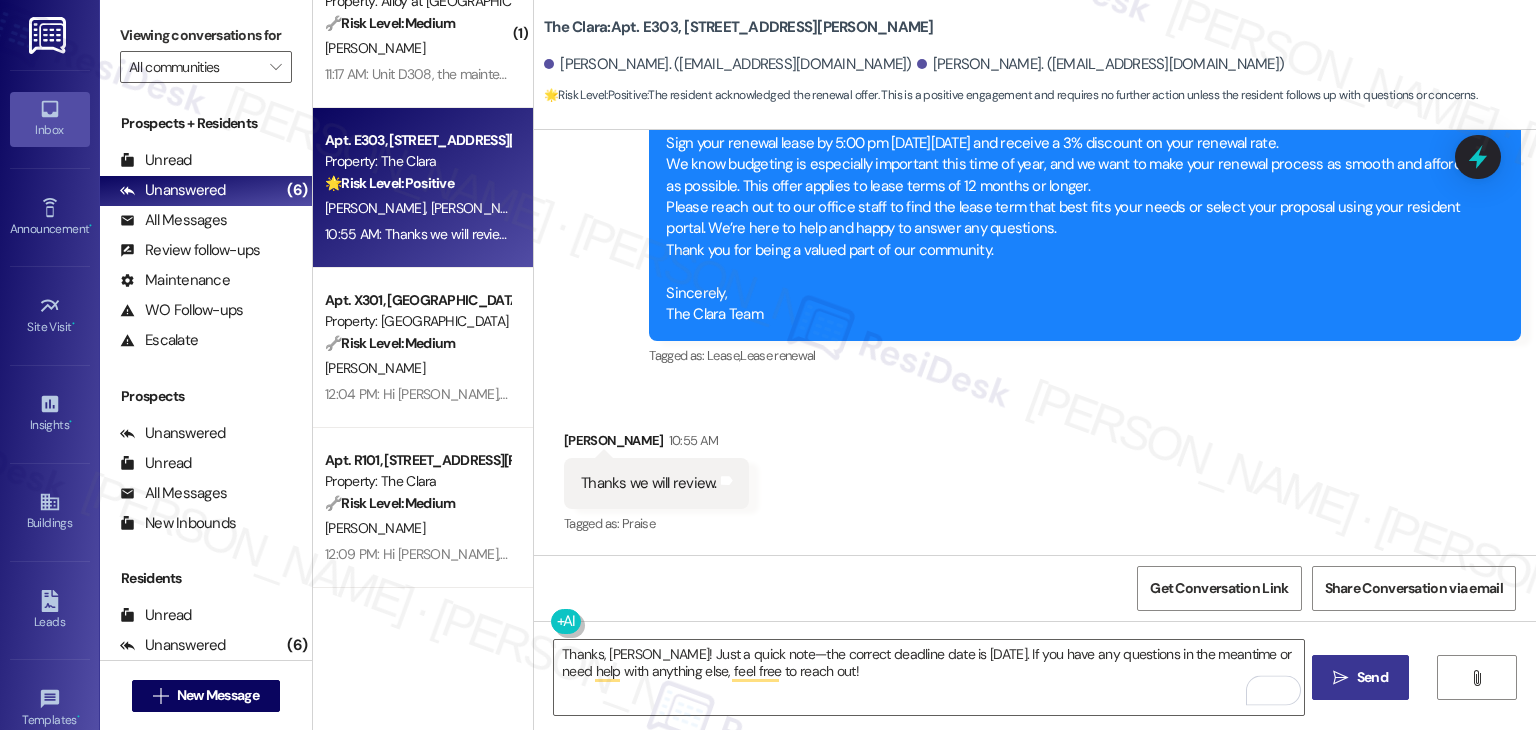 click on "Send" at bounding box center (1372, 677) 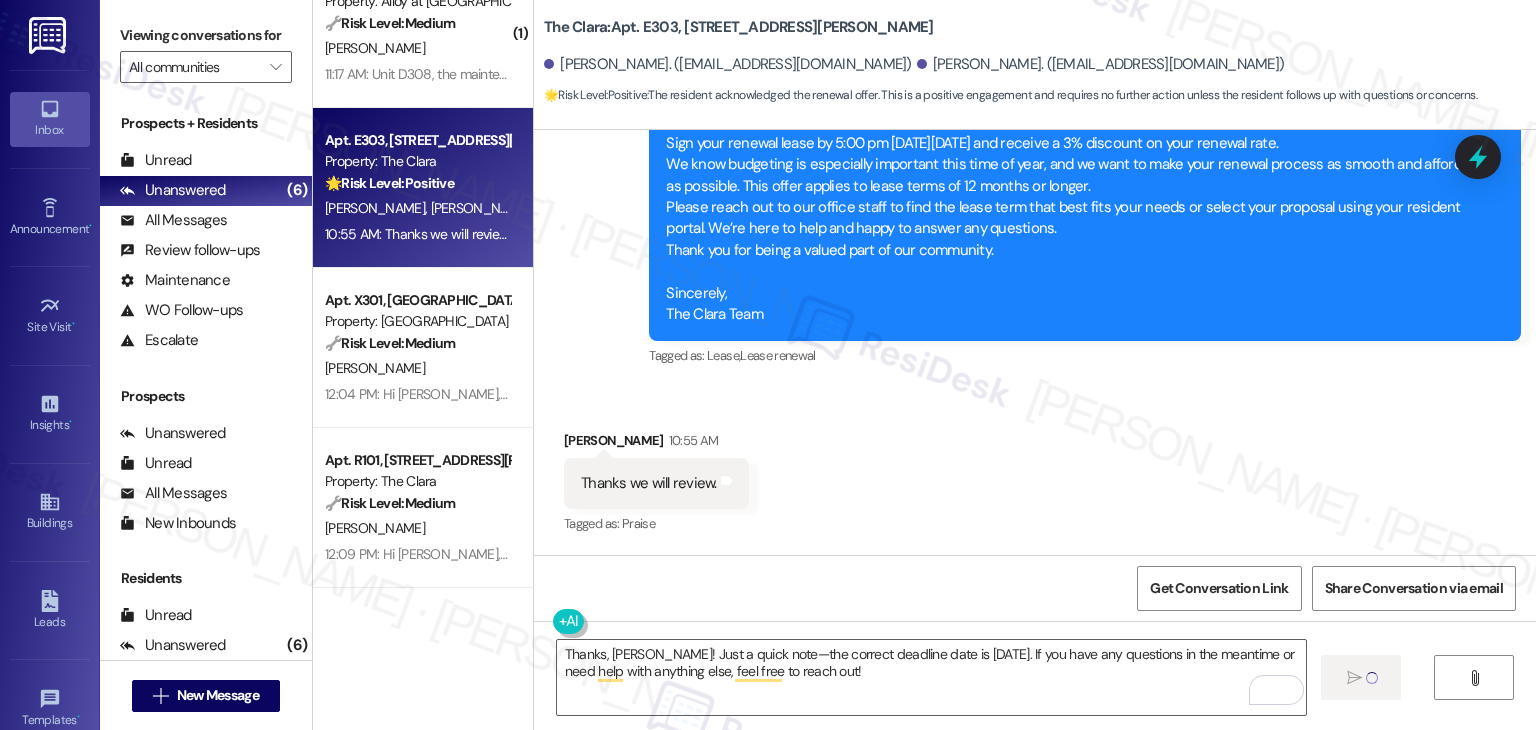 type 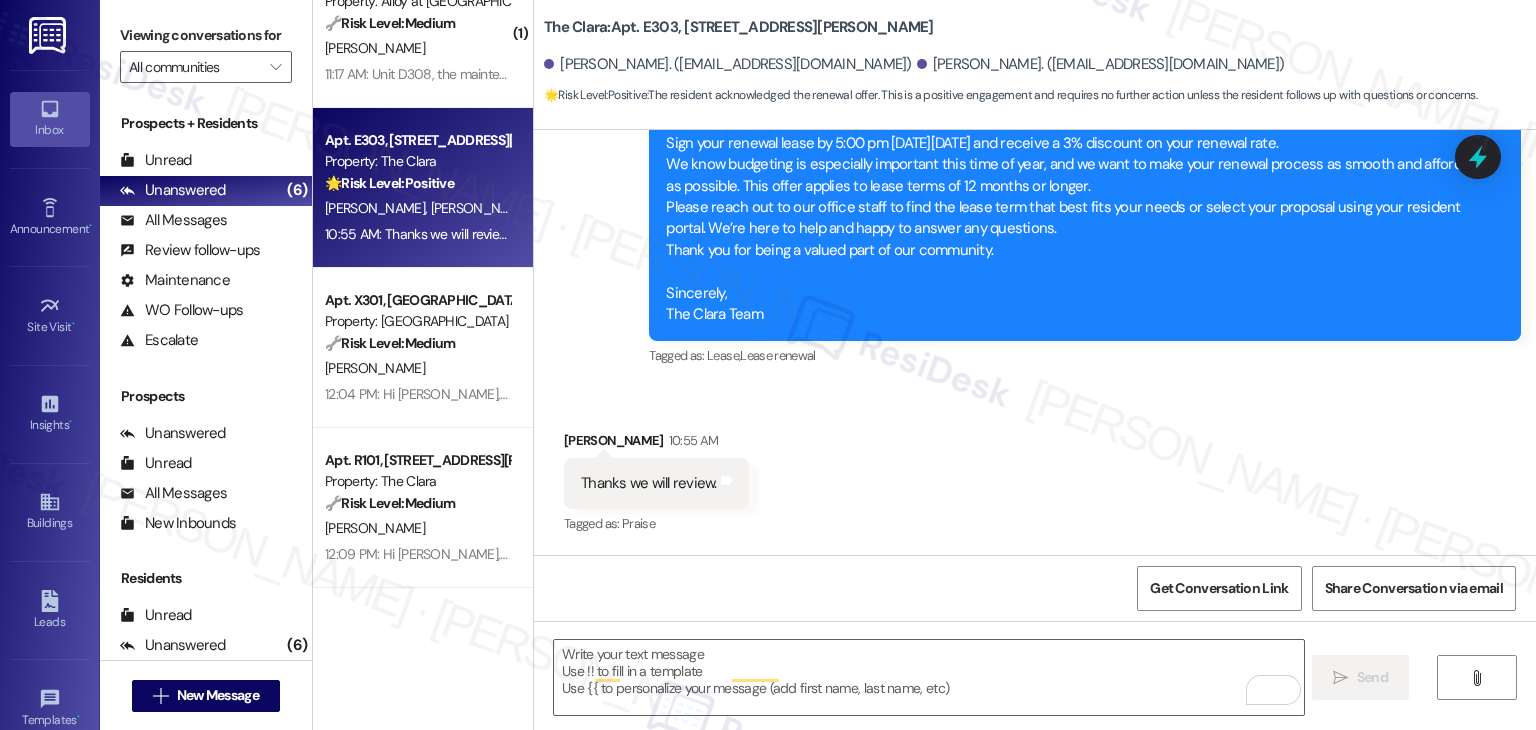 scroll, scrollTop: 751, scrollLeft: 0, axis: vertical 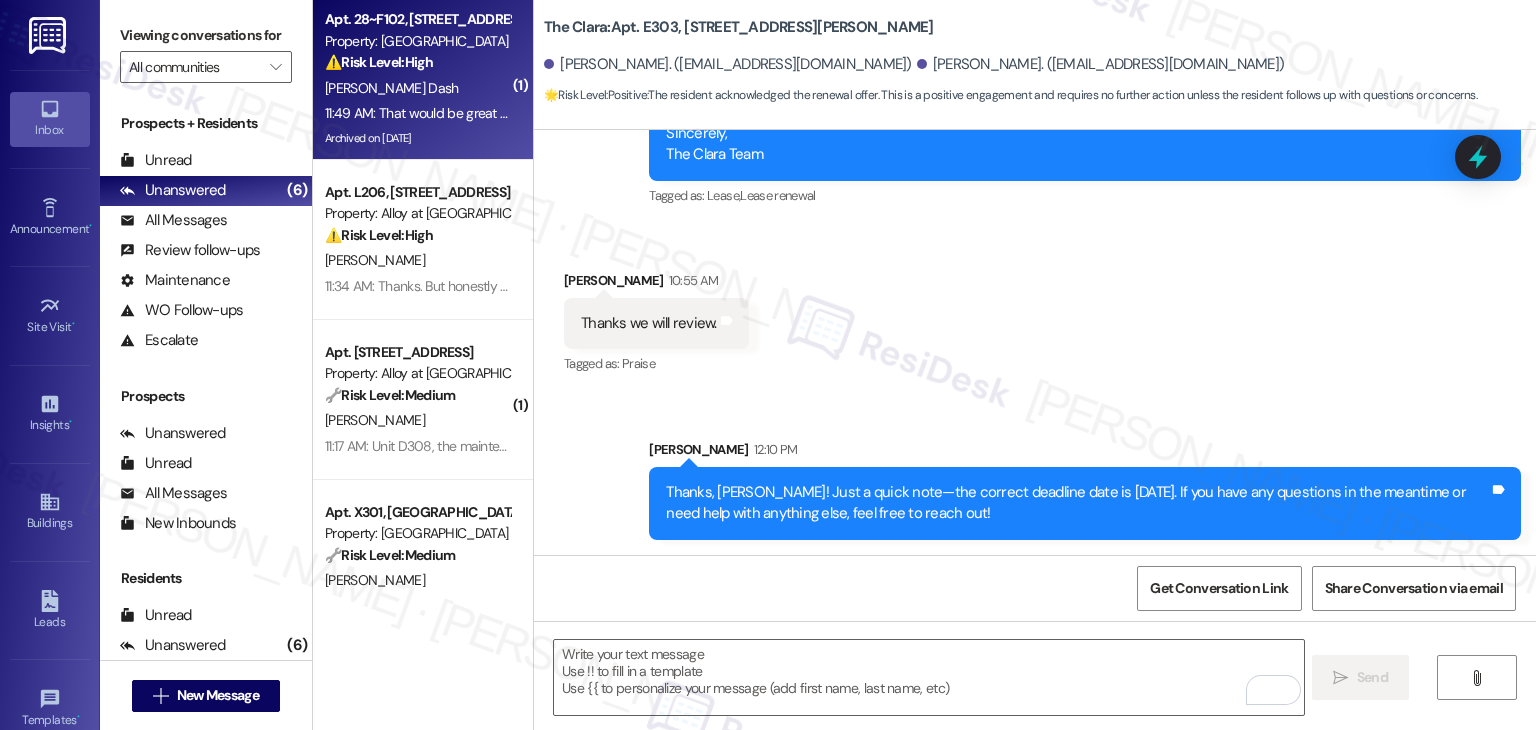 click on "[PERSON_NAME] Dash" at bounding box center [417, 88] 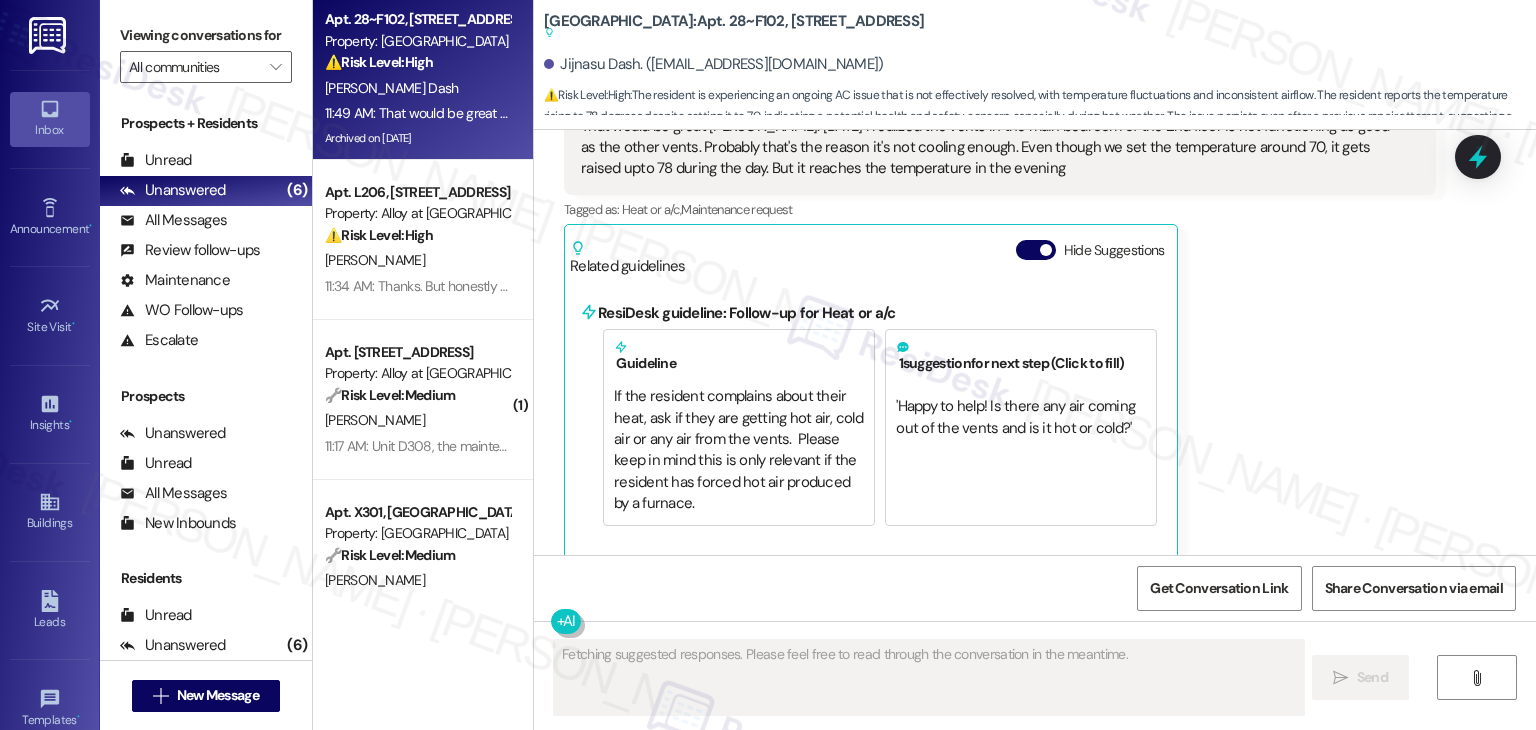 scroll, scrollTop: 11034, scrollLeft: 0, axis: vertical 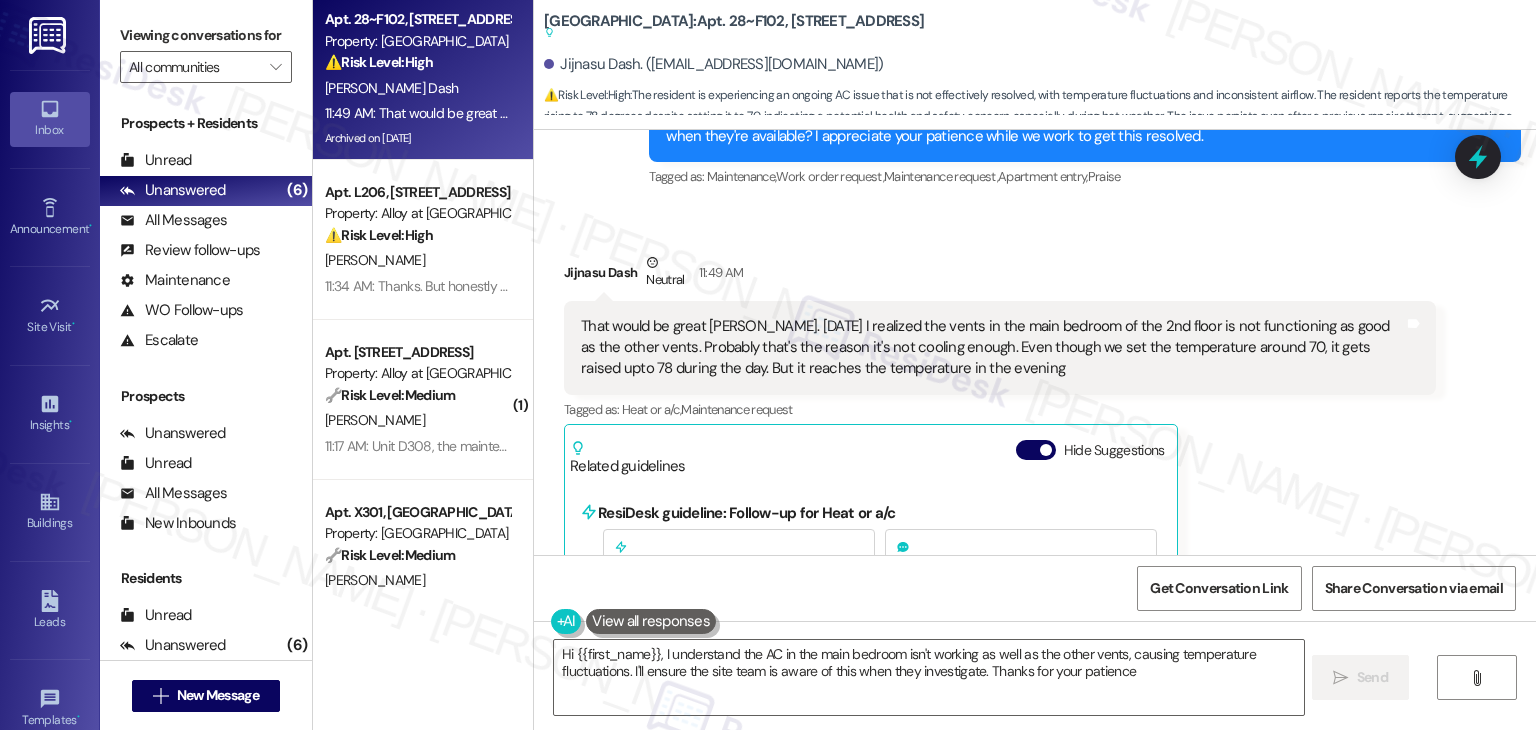 type on "Hi {{first_name}}, I understand the AC in the main bedroom isn't working as well as the other vents, causing temperature fluctuations. I'll ensure the site team is aware of this when they investigate. Thanks for your patience!" 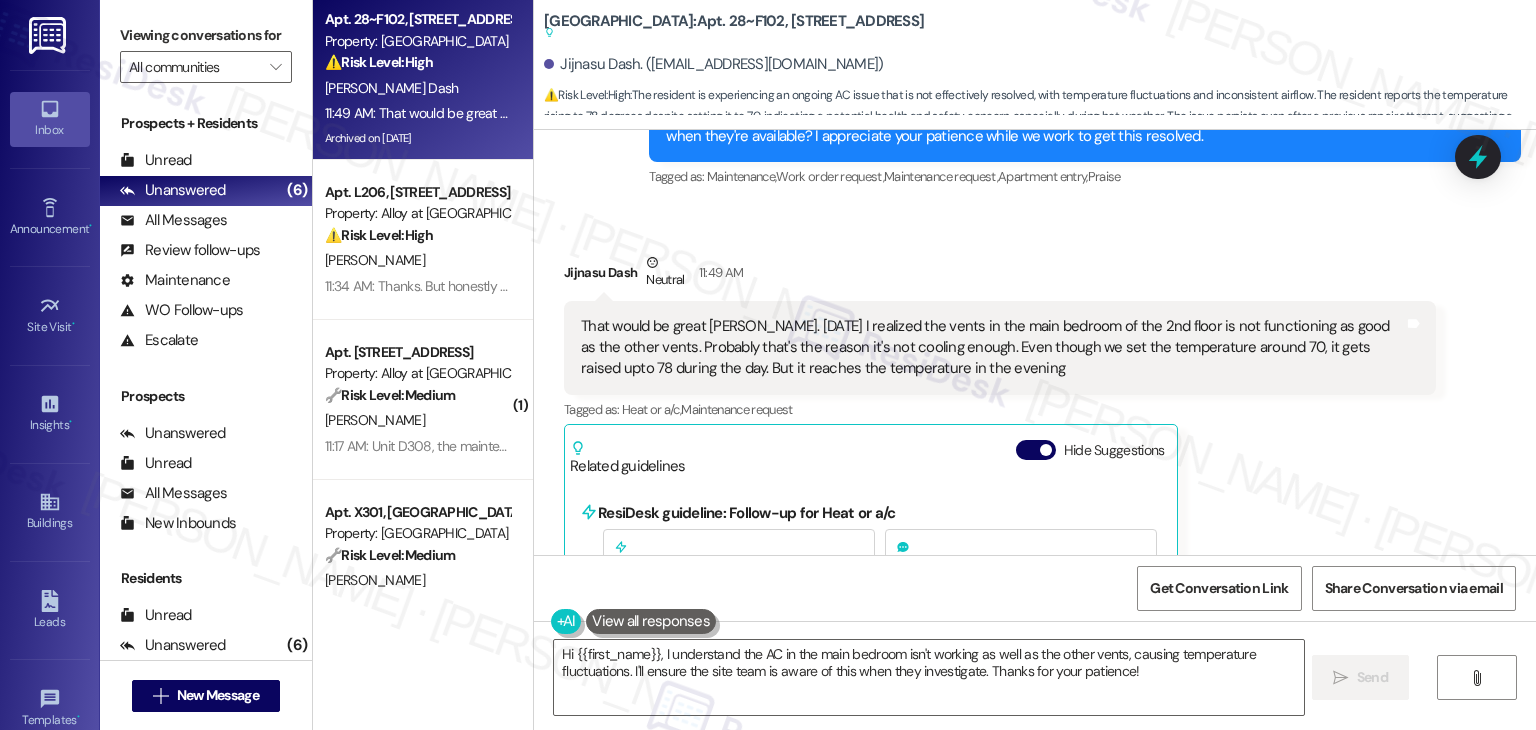 click on "Jijnasu Dash   Neutral 11:49 AM That would be great [PERSON_NAME]. [DATE] I realized the vents in the main bedroom of the 2nd floor is not functioning as good as the other vents. Probably that's the reason it's not cooling enough. Even though we set the temperature around 70, it gets raised upto 78 during the day. But it reaches the temperature in the evening  Tags and notes Tagged as:   Heat or a/c ,  Click to highlight conversations about Heat or a/c Maintenance request Click to highlight conversations about Maintenance request  Related guidelines Hide Suggestions ResiDesk guideline: Follow-up for Heat or a/c   Guideline If the resident complains about their heat, ask if they are getting hot air, cold air or any air from the vents.  Please keep in mind this is only relevant if the resident has forced hot air produced by a furnace.   1  suggestion  for next step (Click to fill) ' Happy to help! Is there any air coming out of the vents and is it hot or cold? ' Click to use this message in your reply Created   (" at bounding box center (1000, 653) 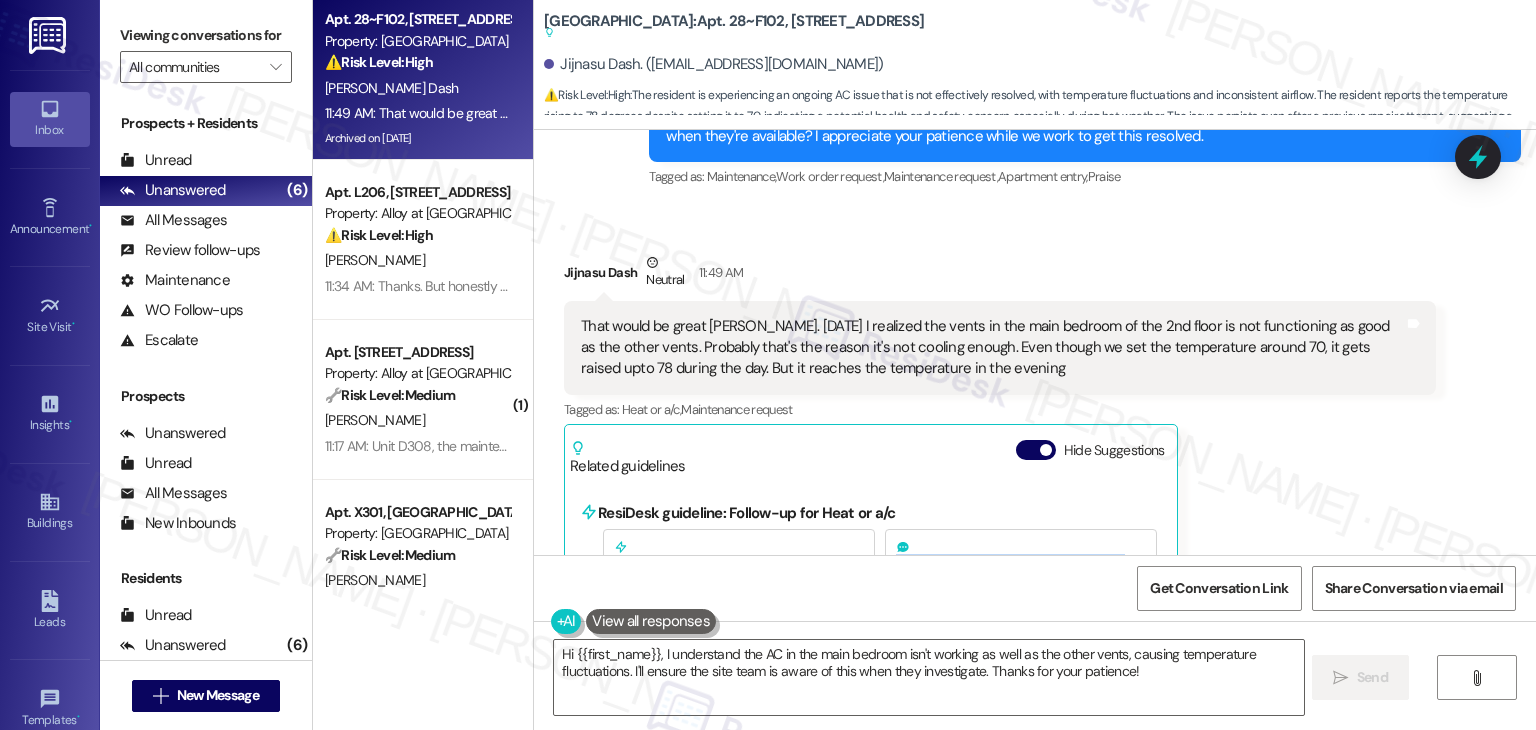 click on "Jijnasu Dash   Neutral 11:49 AM That would be great [PERSON_NAME]. [DATE] I realized the vents in the main bedroom of the 2nd floor is not functioning as good as the other vents. Probably that's the reason it's not cooling enough. Even though we set the temperature around 70, it gets raised upto 78 during the day. But it reaches the temperature in the evening  Tags and notes Tagged as:   Heat or a/c ,  Click to highlight conversations about Heat or a/c Maintenance request Click to highlight conversations about Maintenance request  Related guidelines Hide Suggestions ResiDesk guideline: Follow-up for Heat or a/c   Guideline If the resident complains about their heat, ask if they are getting hot air, cold air or any air from the vents.  Please keep in mind this is only relevant if the resident has forced hot air produced by a furnace.   1  suggestion  for next step (Click to fill) ' Happy to help! Is there any air coming out of the vents and is it hot or cold? ' Click to use this message in your reply Created   (" at bounding box center (1000, 653) 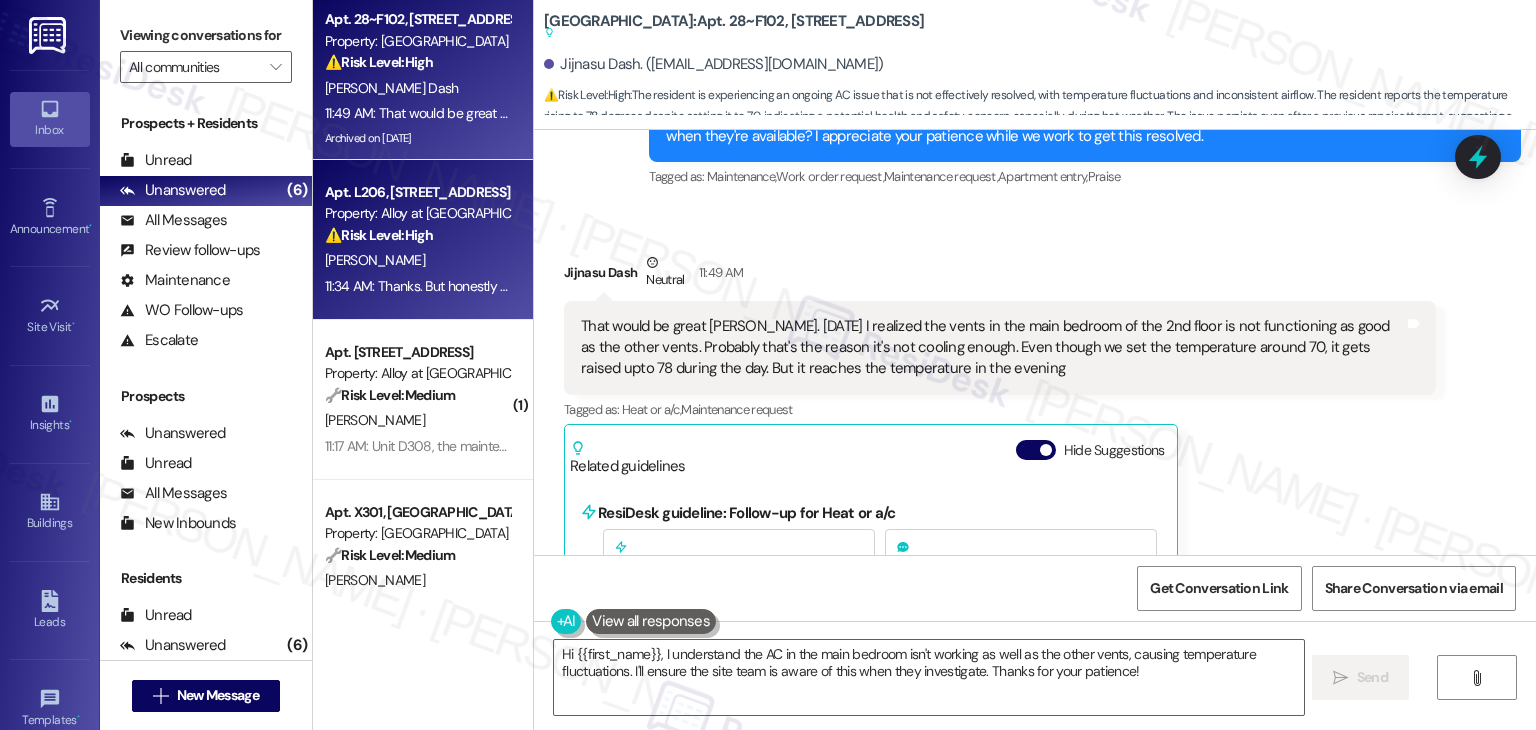 click on "[PERSON_NAME]" at bounding box center [417, 260] 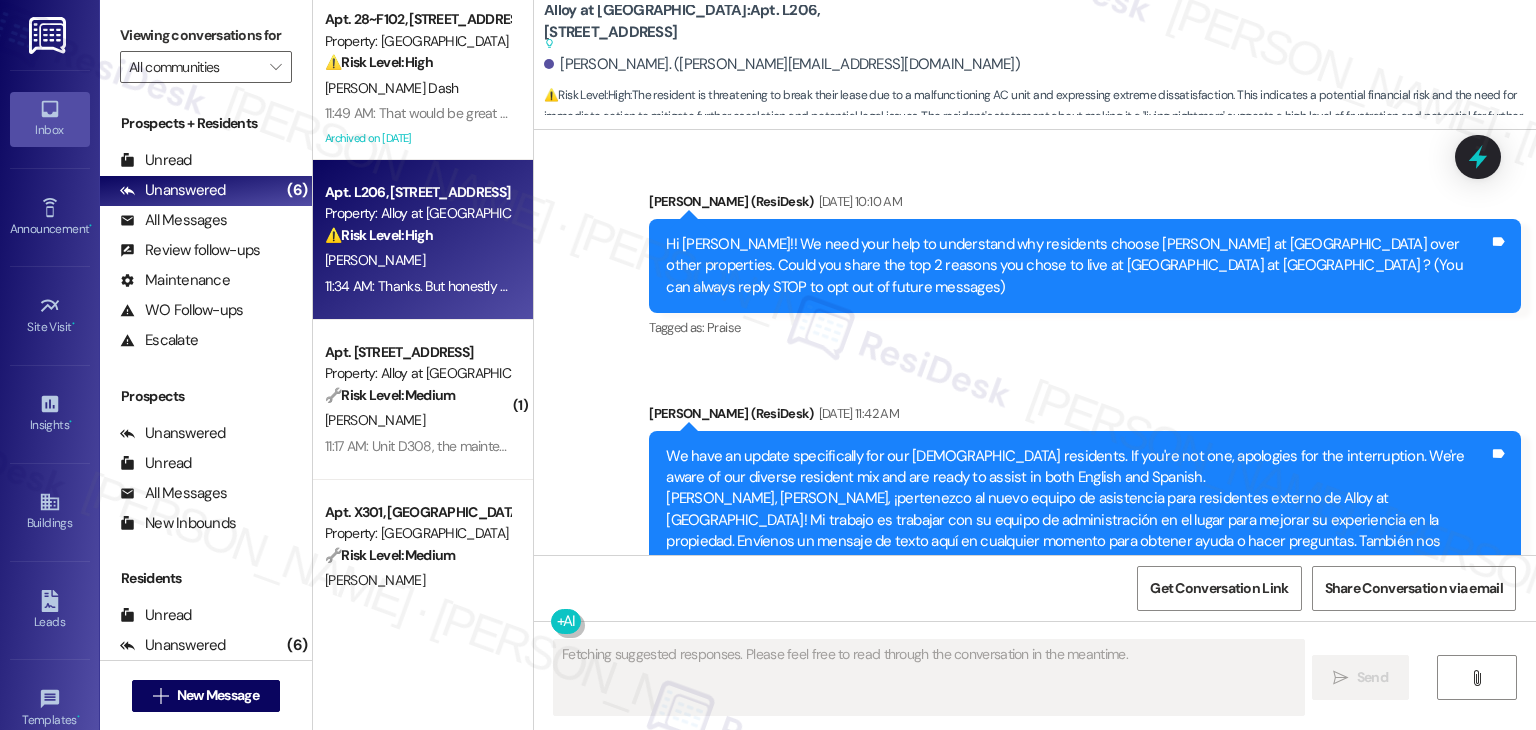 scroll, scrollTop: 28531, scrollLeft: 0, axis: vertical 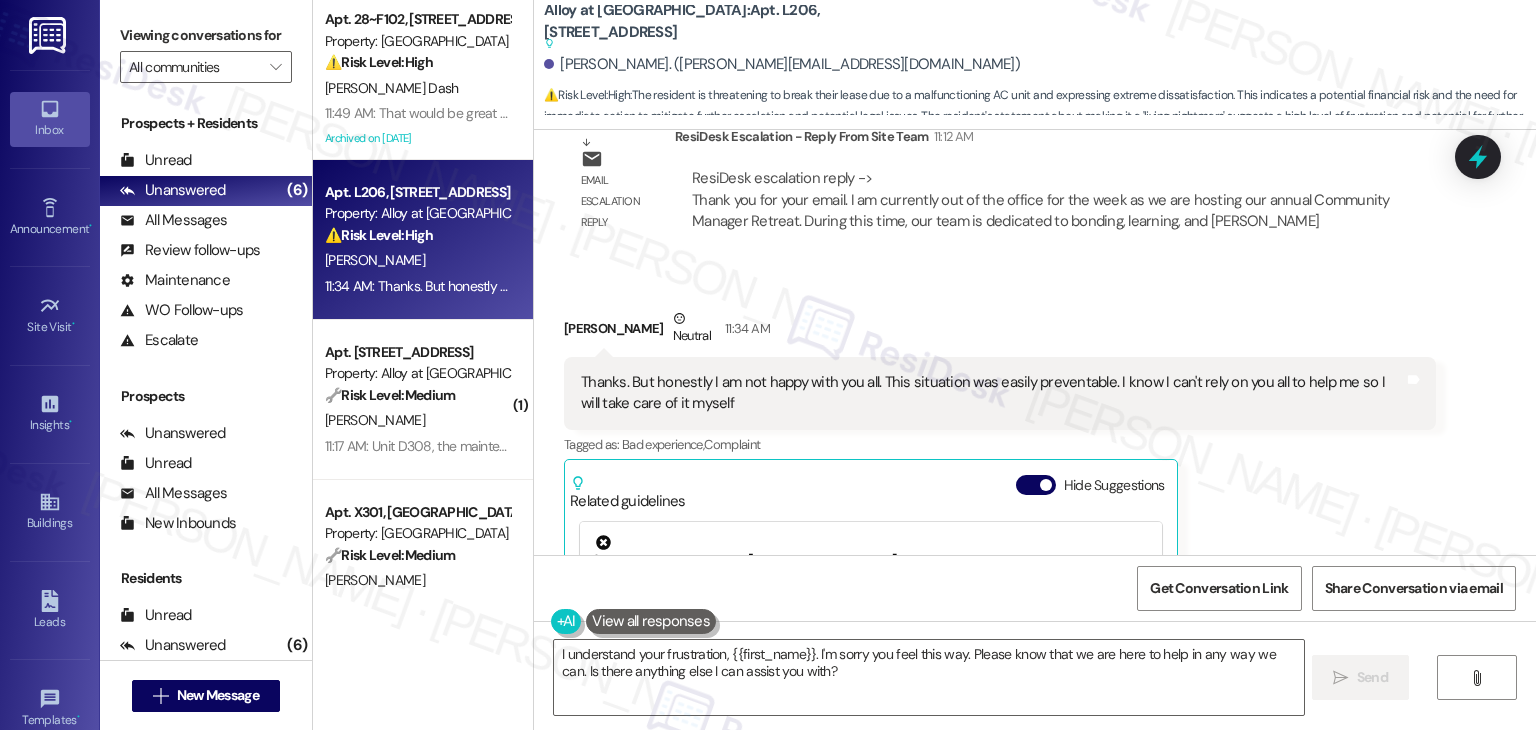 click on "[PERSON_NAME]" at bounding box center [417, 260] 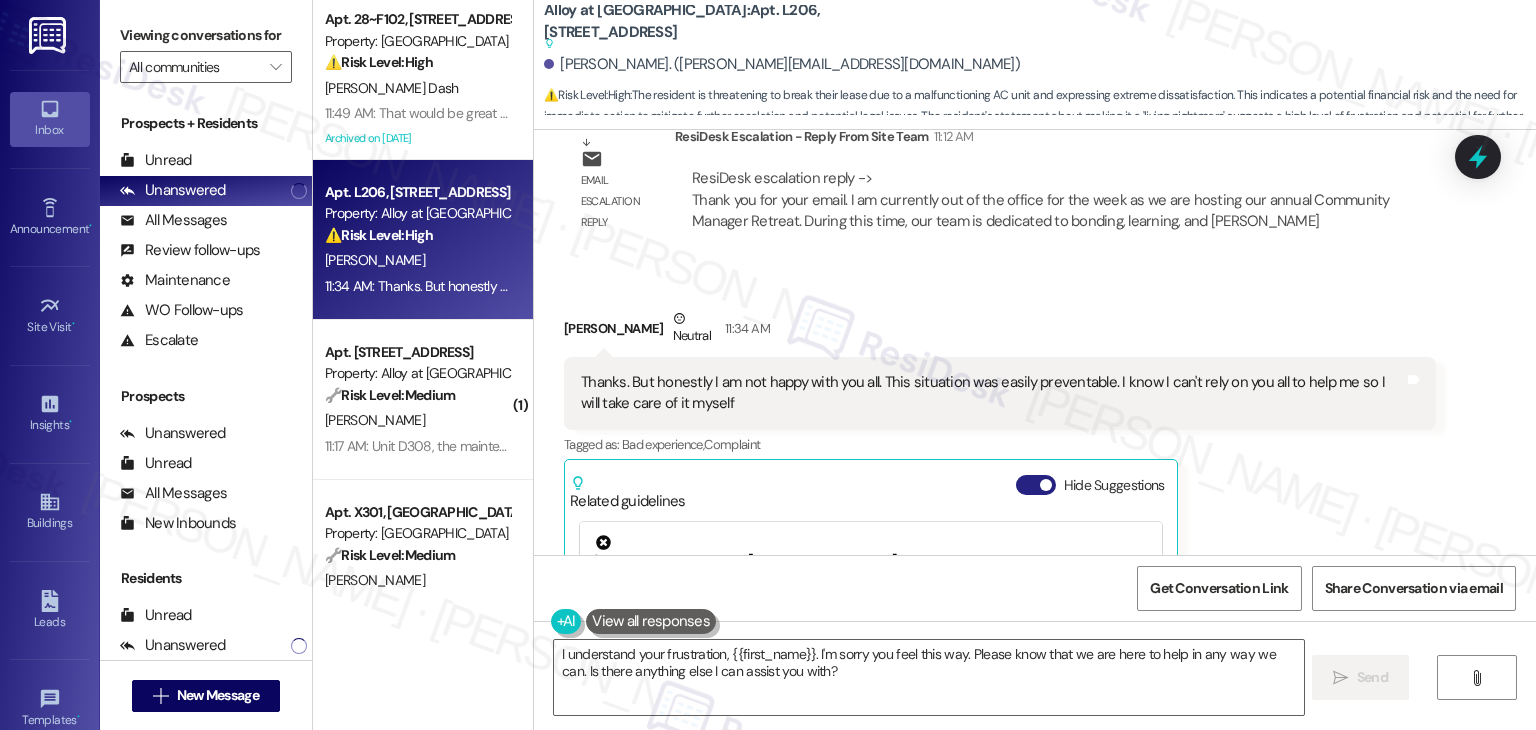 click on "Hide Suggestions" at bounding box center [1036, 485] 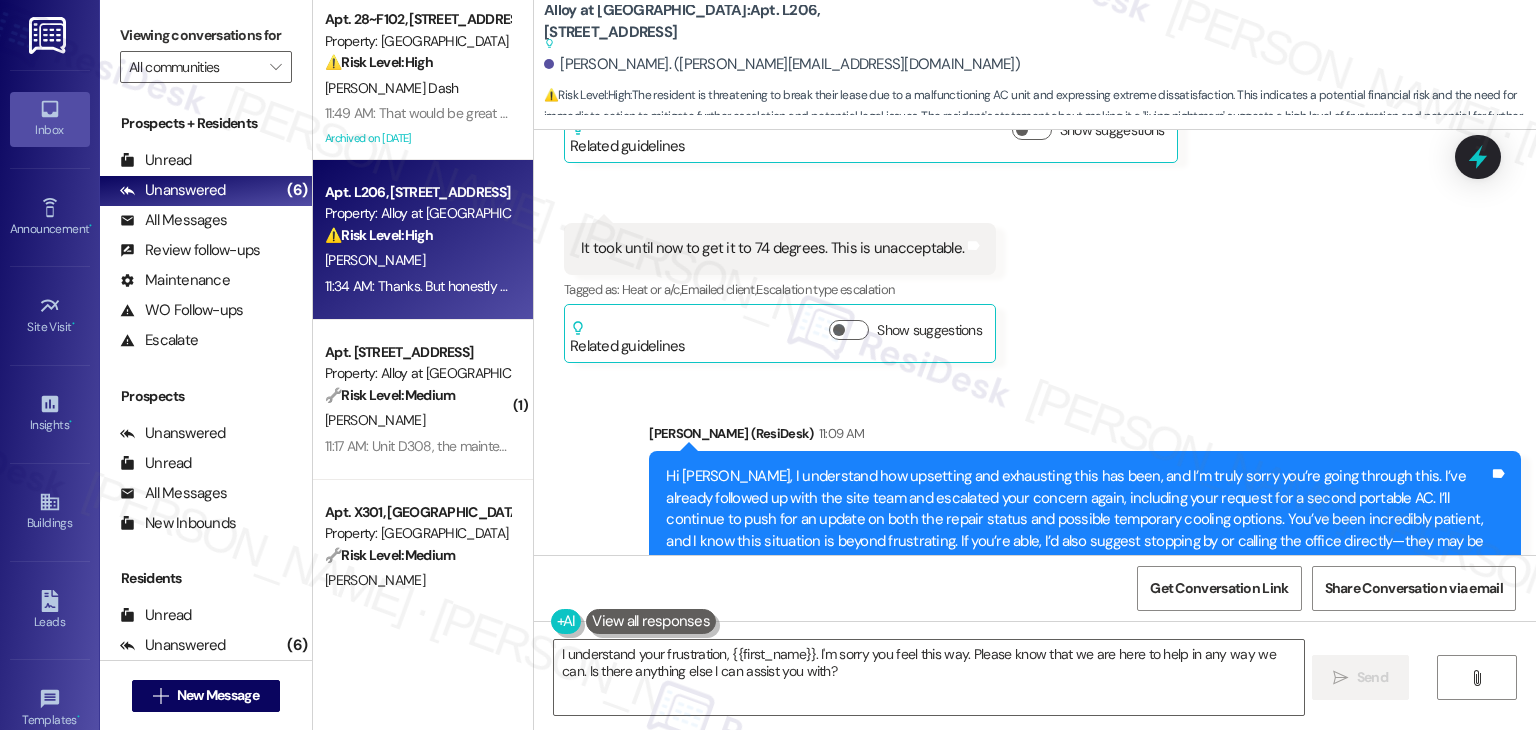 scroll, scrollTop: 27540, scrollLeft: 0, axis: vertical 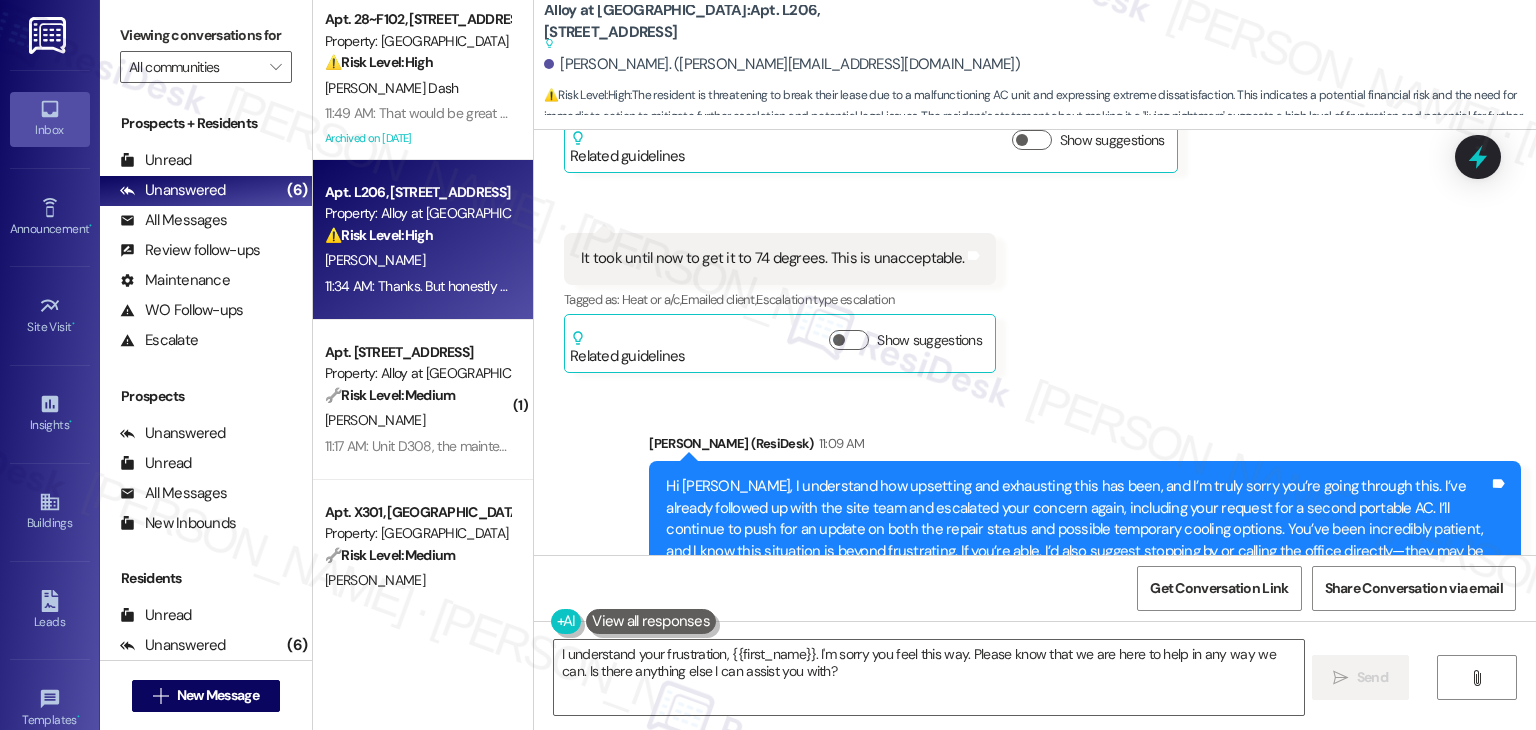 click on "Hi [PERSON_NAME], I understand how upsetting and exhausting this has been, and I’m truly sorry you’re going through this. I’ve already followed up with the site team and escalated your concern again, including your request for a second portable AC. I’ll continue to push for an update on both the repair status and possible temporary cooling options. You’ve been incredibly patient, and I know this situation is beyond frustrating. If you’re able, I’d also suggest stopping by or calling the office directly—they may be able to assist more urgently onsite. I’ll stay on top of this and update you as soon as I hear more." at bounding box center [1077, 529] 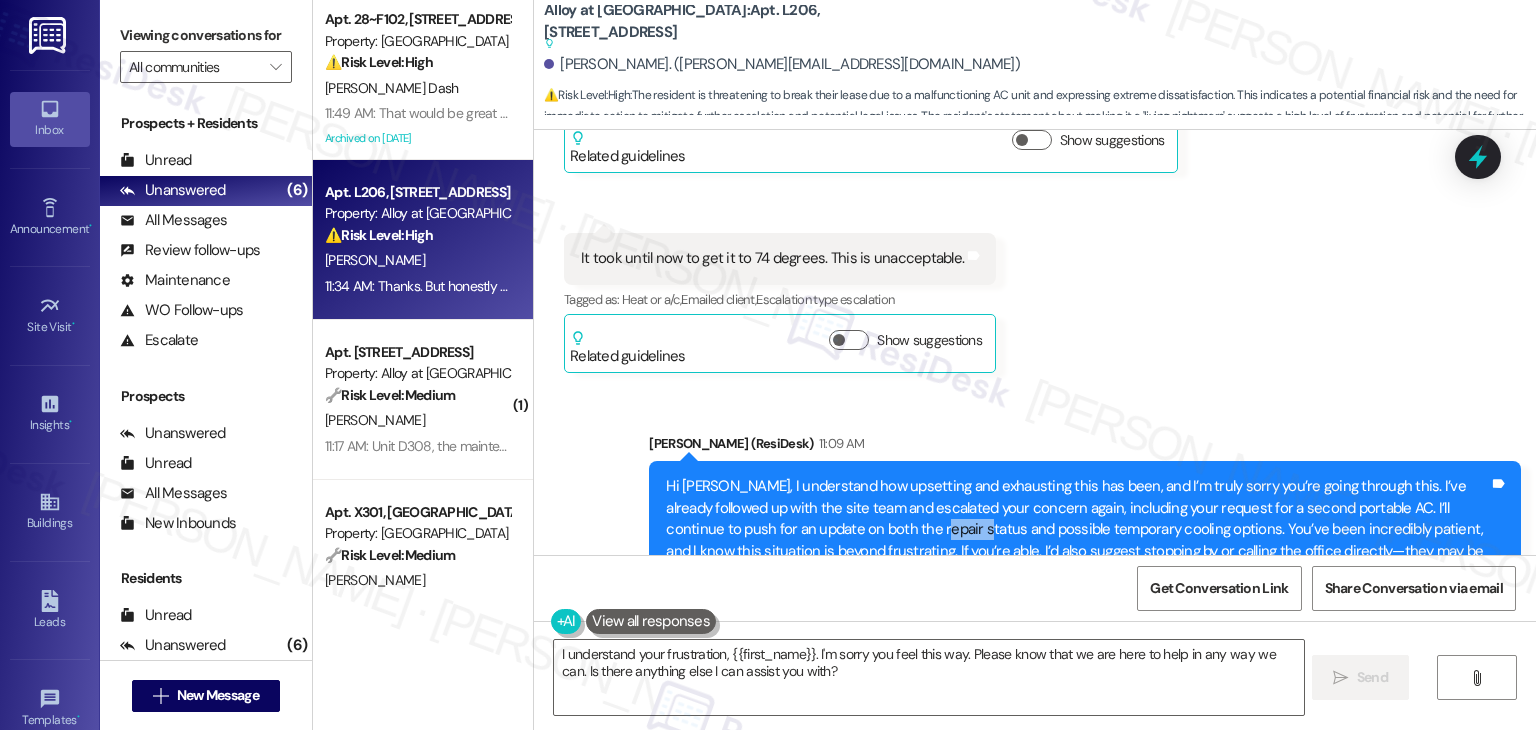 click on "Hi [PERSON_NAME], I understand how upsetting and exhausting this has been, and I’m truly sorry you’re going through this. I’ve already followed up with the site team and escalated your concern again, including your request for a second portable AC. I’ll continue to push for an update on both the repair status and possible temporary cooling options. You’ve been incredibly patient, and I know this situation is beyond frustrating. If you’re able, I’d also suggest stopping by or calling the office directly—they may be able to assist more urgently onsite. I’ll stay on top of this and update you as soon as I hear more." at bounding box center [1077, 529] 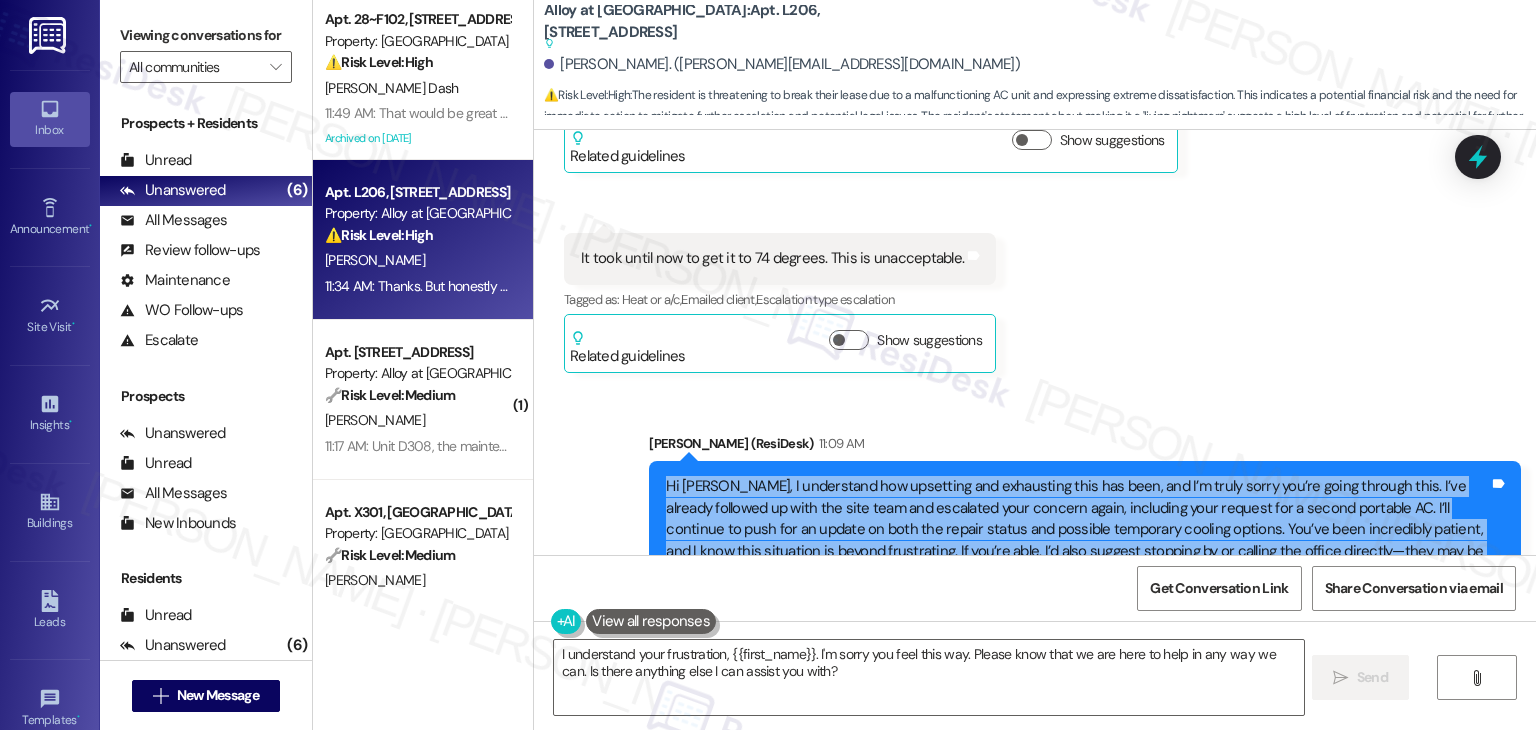 click on "Hi [PERSON_NAME], I understand how upsetting and exhausting this has been, and I’m truly sorry you’re going through this. I’ve already followed up with the site team and escalated your concern again, including your request for a second portable AC. I’ll continue to push for an update on both the repair status and possible temporary cooling options. You’ve been incredibly patient, and I know this situation is beyond frustrating. If you’re able, I’d also suggest stopping by or calling the office directly—they may be able to assist more urgently onsite. I’ll stay on top of this and update you as soon as I hear more." at bounding box center (1077, 529) 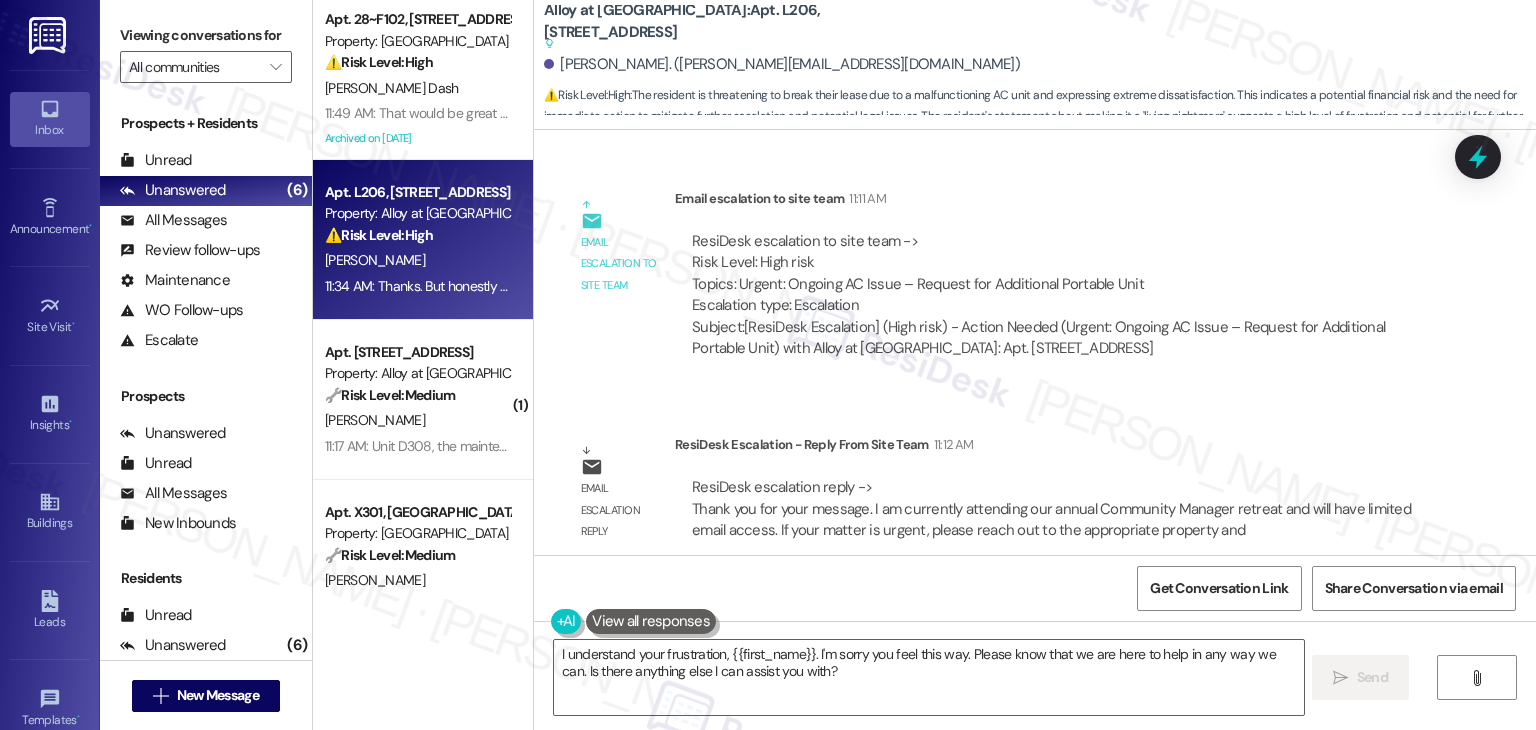 scroll, scrollTop: 28240, scrollLeft: 0, axis: vertical 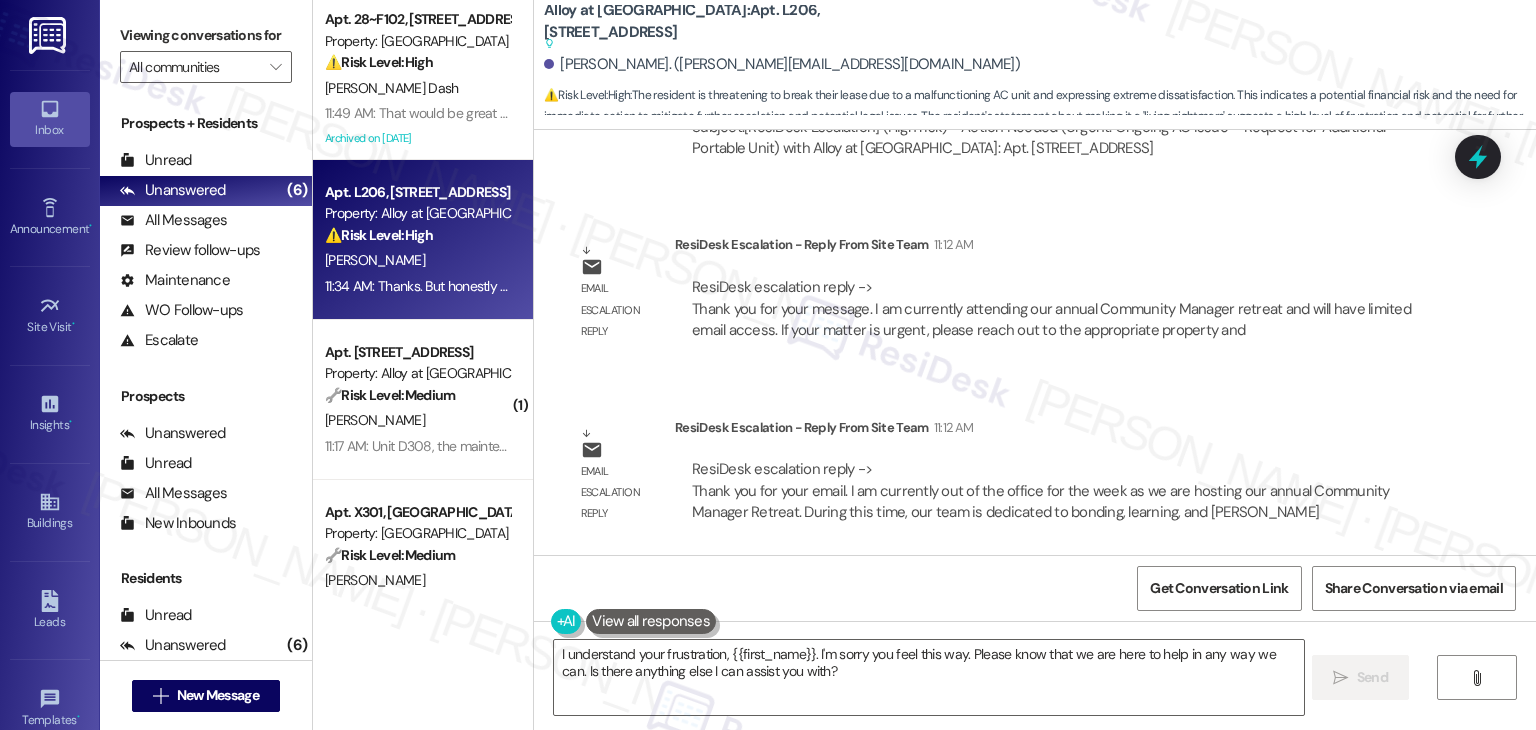 click on "Thanks. But honestly I am not happy with you all. This situation was easily preventable. I know I can't rely on you all to help me so I will take care of it myself" at bounding box center [992, 684] 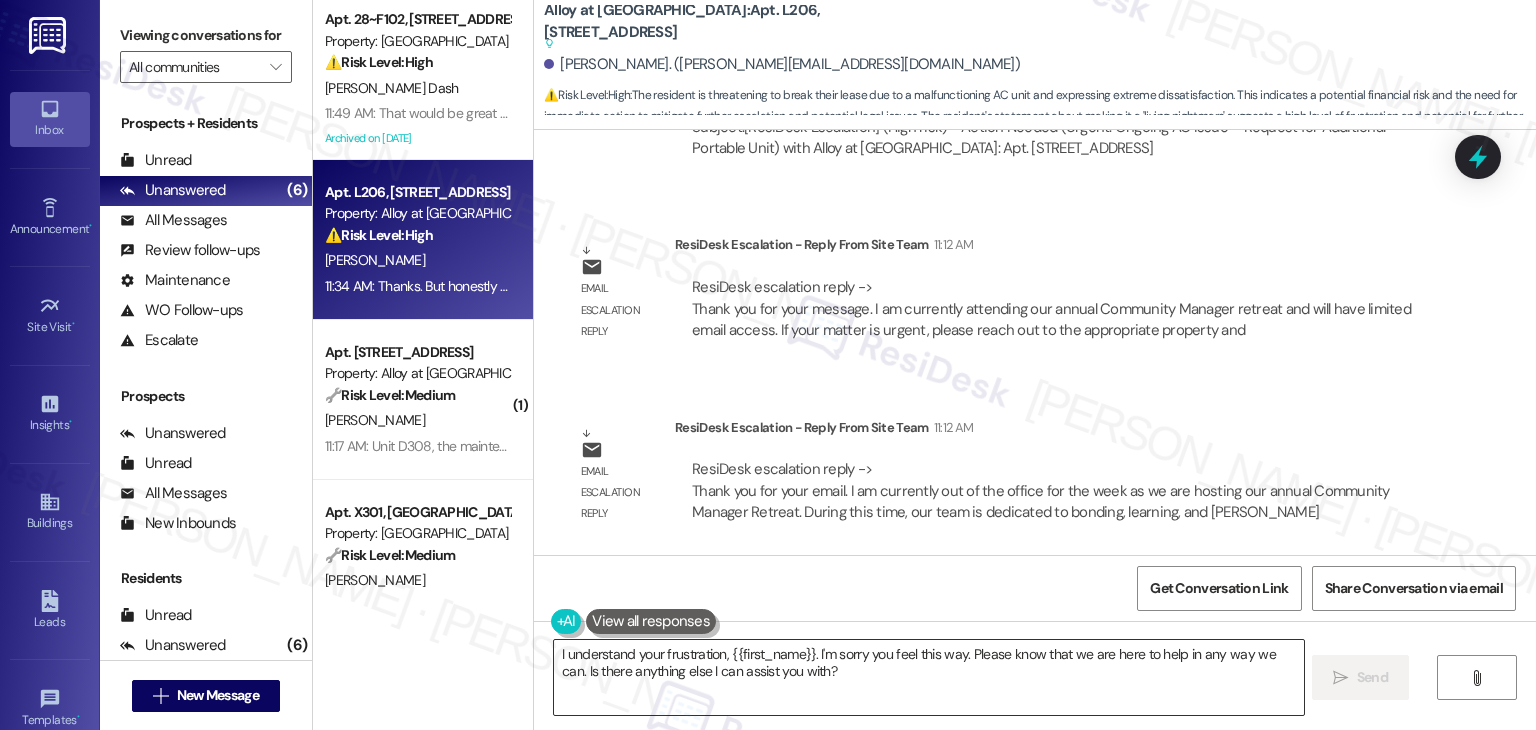 click on "I understand your frustration, {{first_name}}. I'm sorry you feel this way. Please know that we are here to help in any way we can. Is there anything else I can assist you with?" at bounding box center (928, 677) 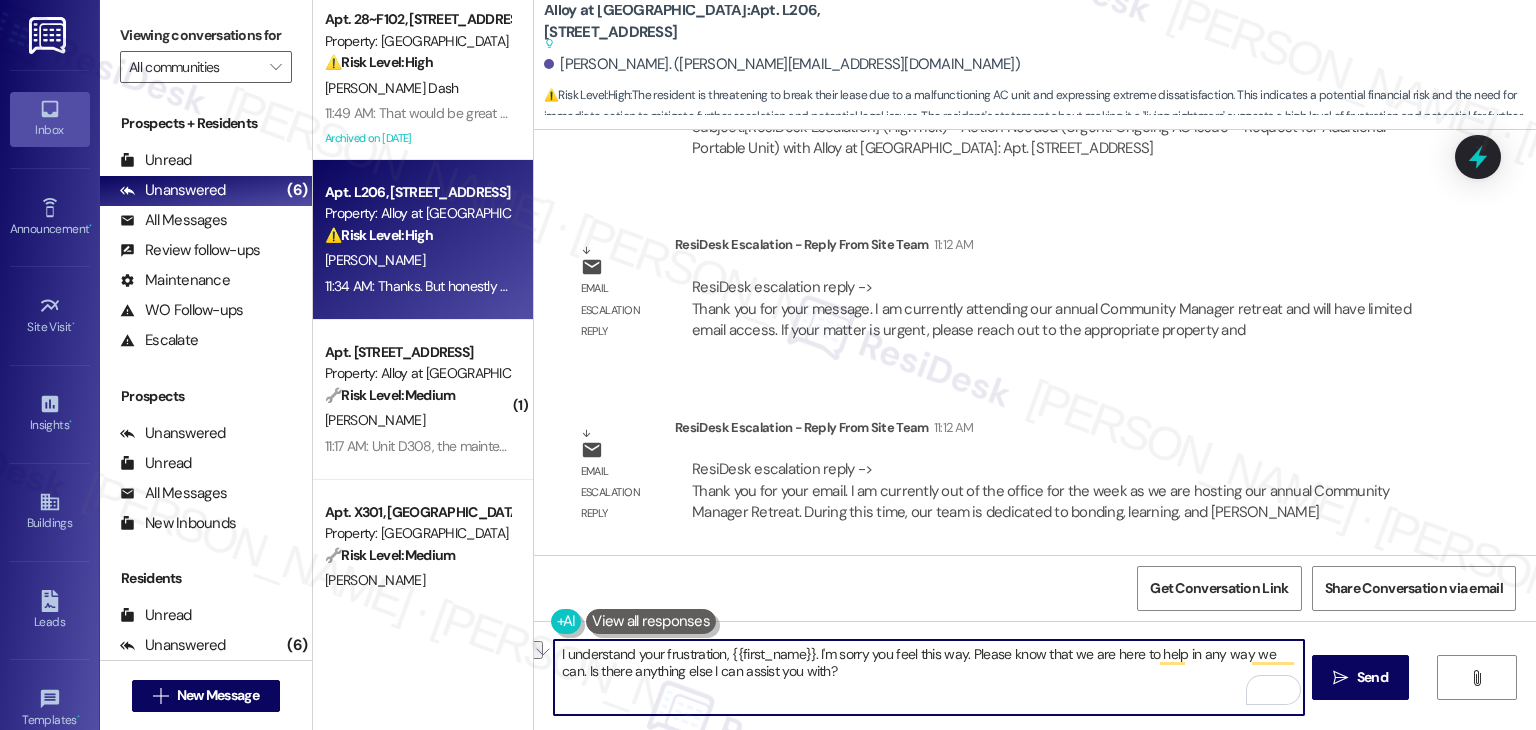 drag, startPoint x: 811, startPoint y: 669, endPoint x: 548, endPoint y: 673, distance: 263.03043 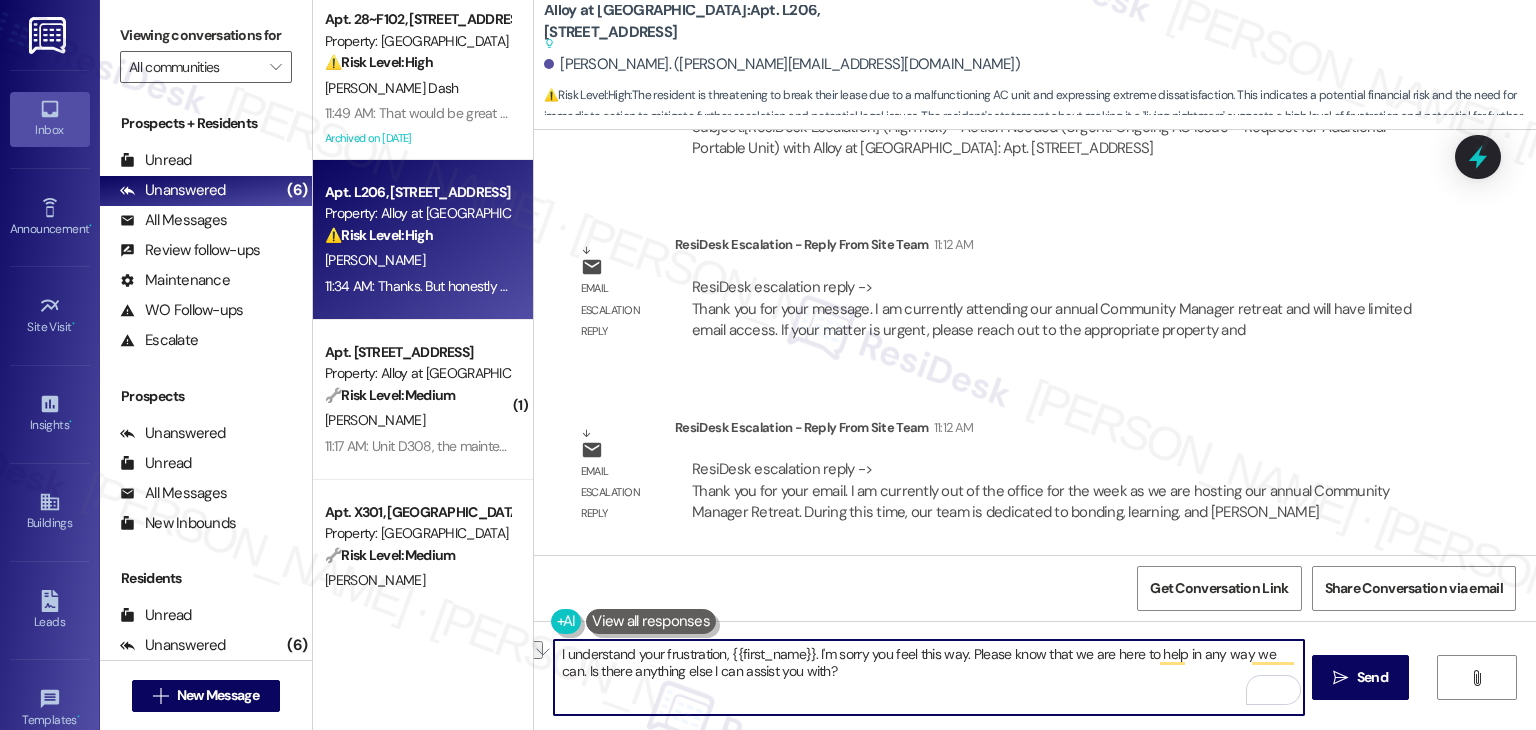 click on "I understand your frustration, {{first_name}}. I'm sorry you feel this way. Please know that we are here to help in any way we can. Is there anything else I can assist you with?  Send " at bounding box center [1035, 696] 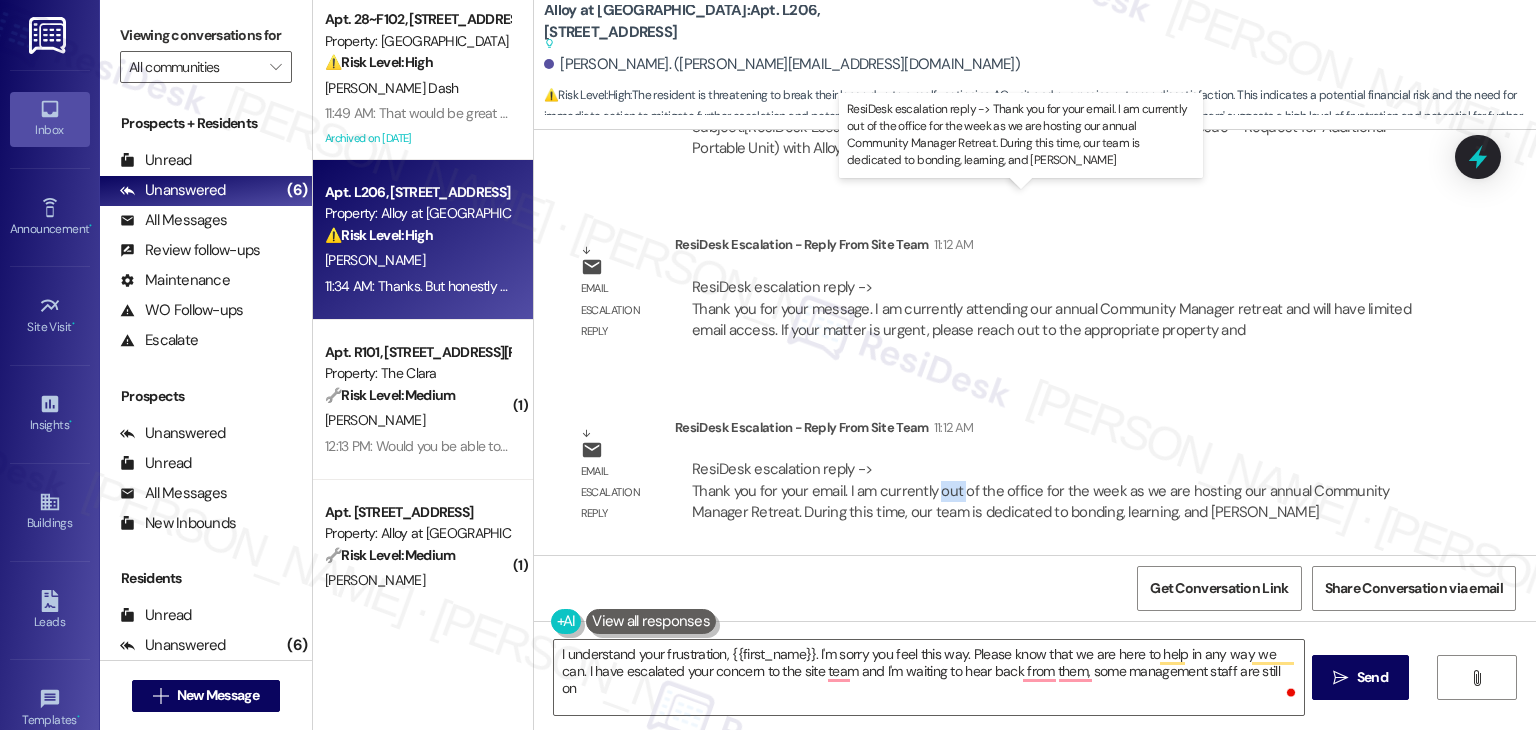 drag, startPoint x: 925, startPoint y: 220, endPoint x: 948, endPoint y: 227, distance: 24.04163 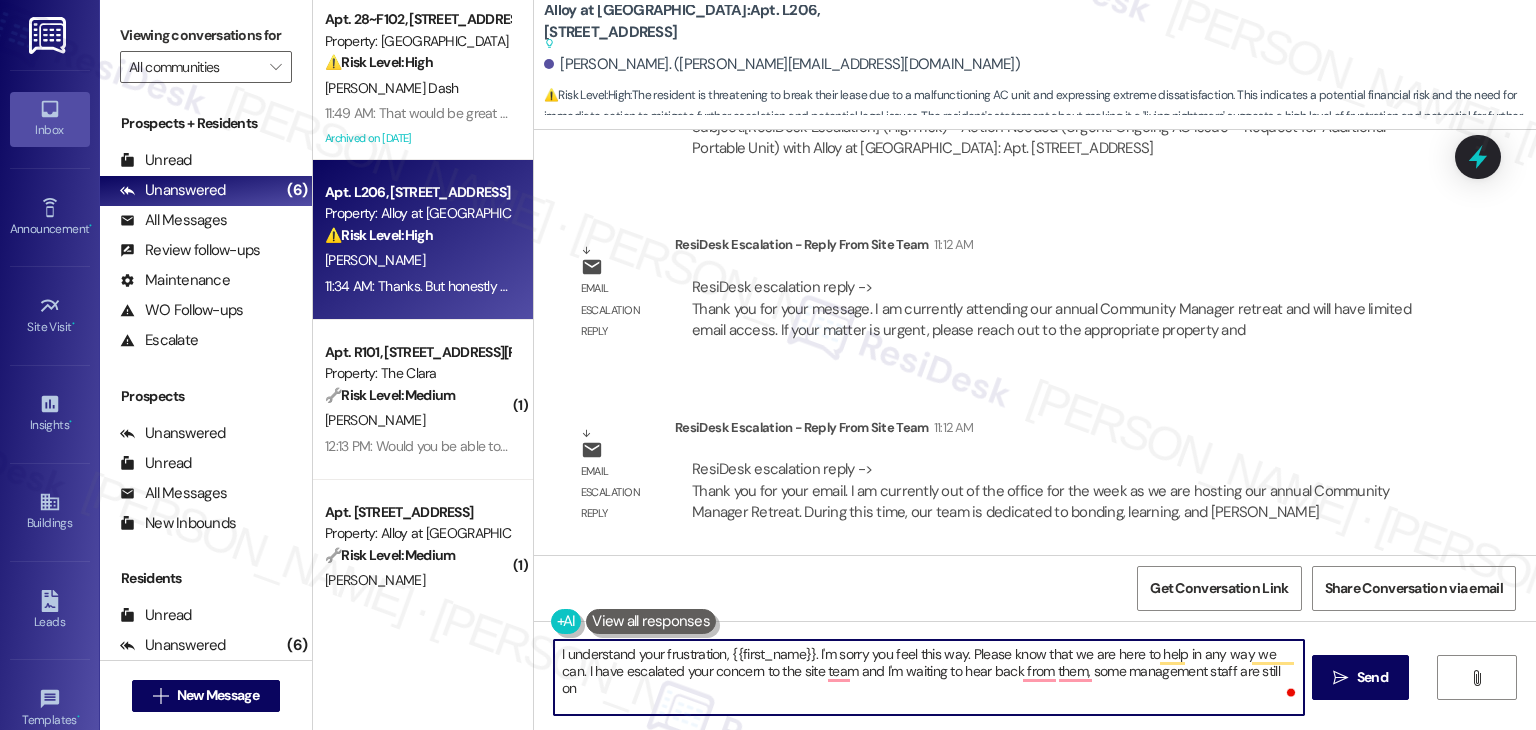 click on "I understand your frustration, {{first_name}}. I'm sorry you feel this way. Please know that we are here to help in any way we can. I have escalated your concern to the site team and I'm waiting to hear back from them, some management staff are still on" at bounding box center (928, 677) 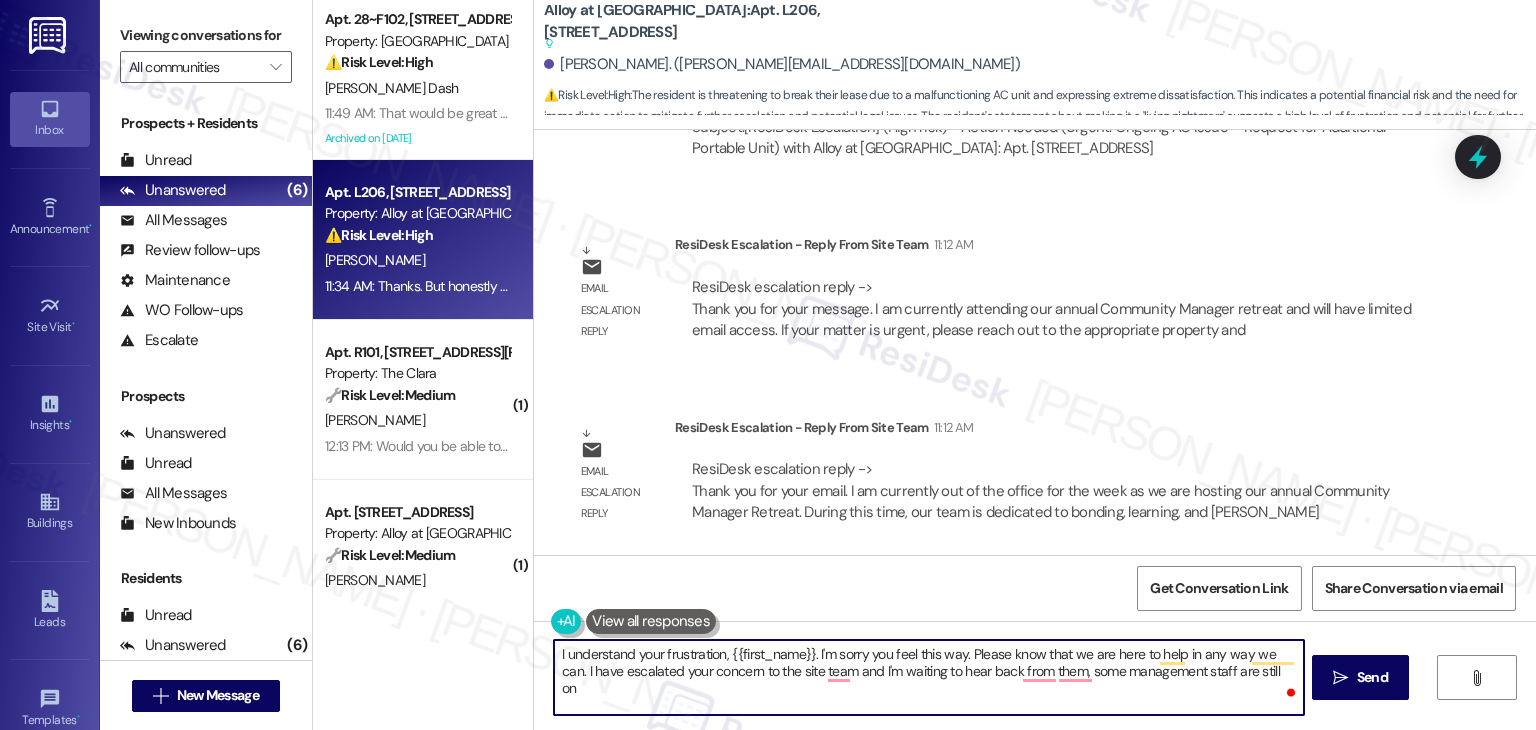 paste on "out of the office for the week as we are hosting our annual Community Manager Retreat." 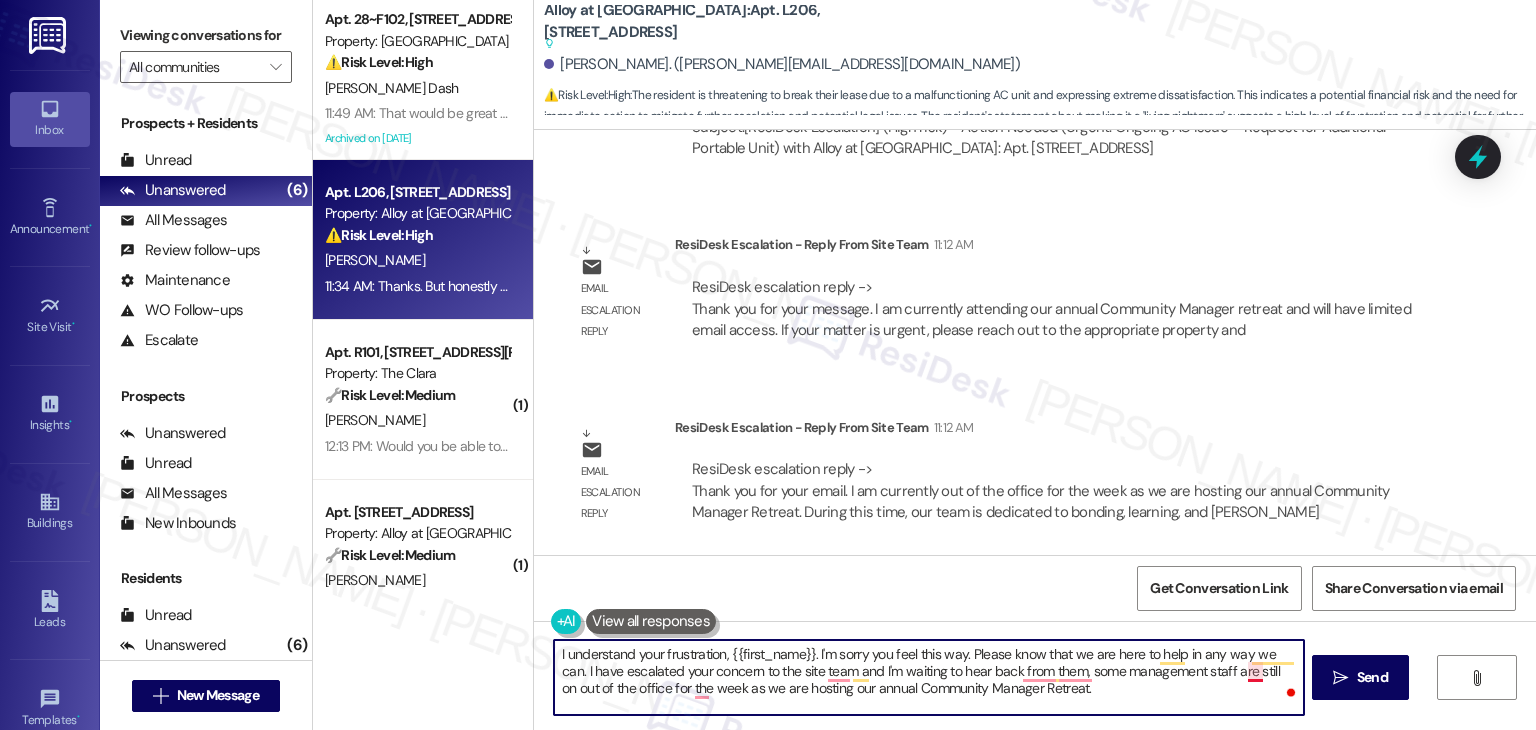 click on "I understand your frustration, {{first_name}}. I'm sorry you feel this way. Please know that we are here to help in any way we can. I have escalated your concern to the site team and I'm waiting to hear back from them, some management staff are still on out of the office for the week as we are hosting our annual Community Manager Retreat." at bounding box center [928, 677] 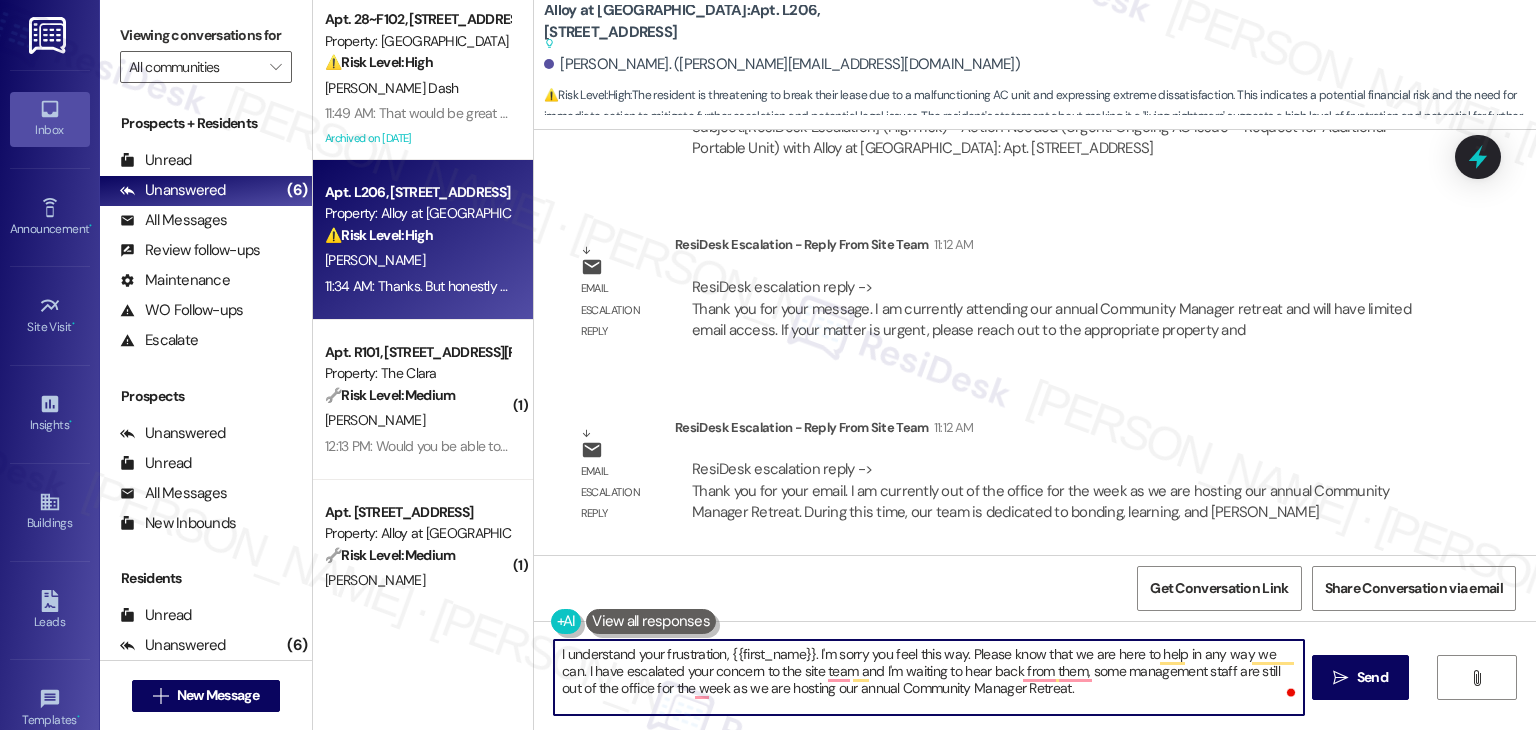 type on "I understand your frustration, {{first_name}}. I'm sorry you feel this way. Please know that we are here to help in any way we can. I have escalated your concern to the site team and I'm waiting to hear back from them, some management staff are still out of the office for the week as we are hosting our annual Community Manager Retreat." 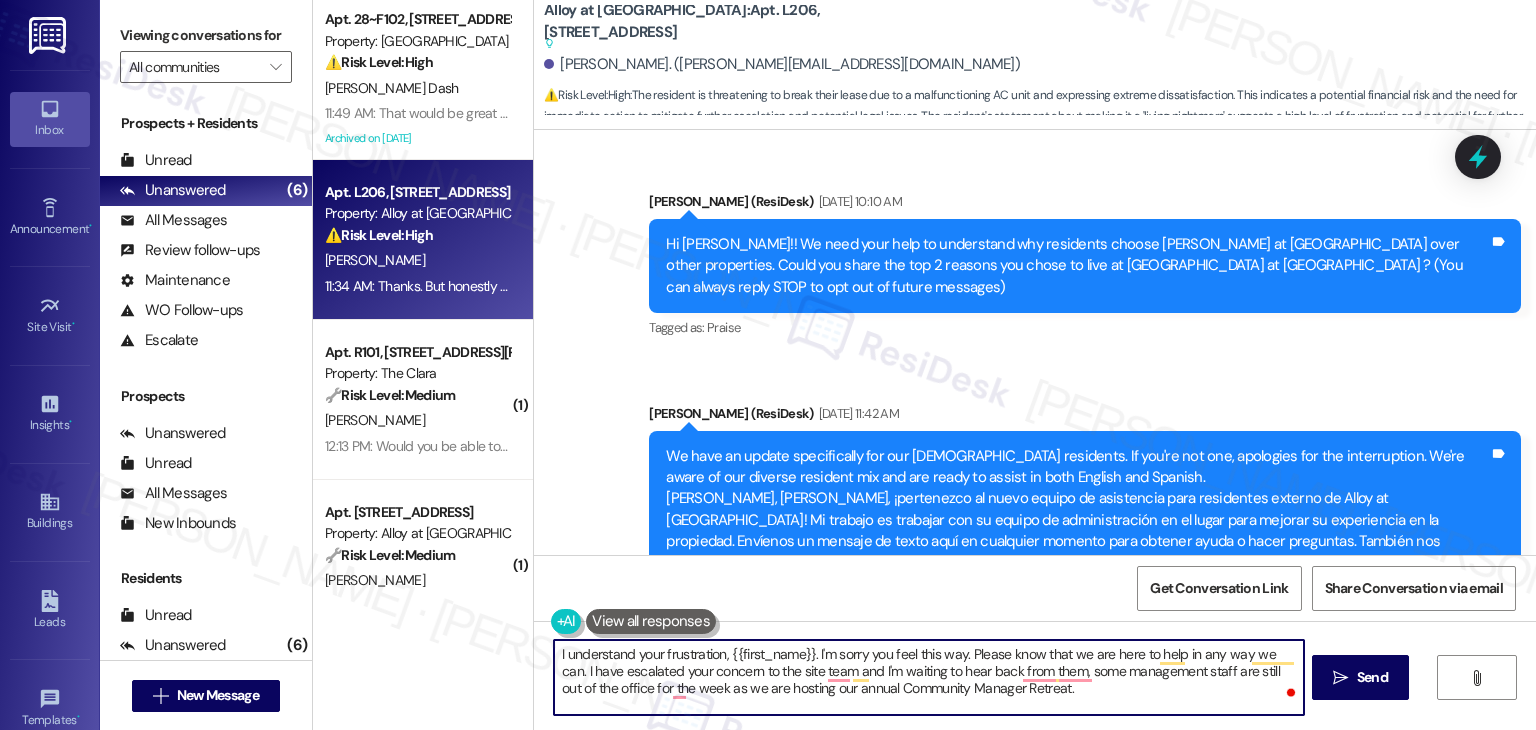 scroll, scrollTop: 0, scrollLeft: 0, axis: both 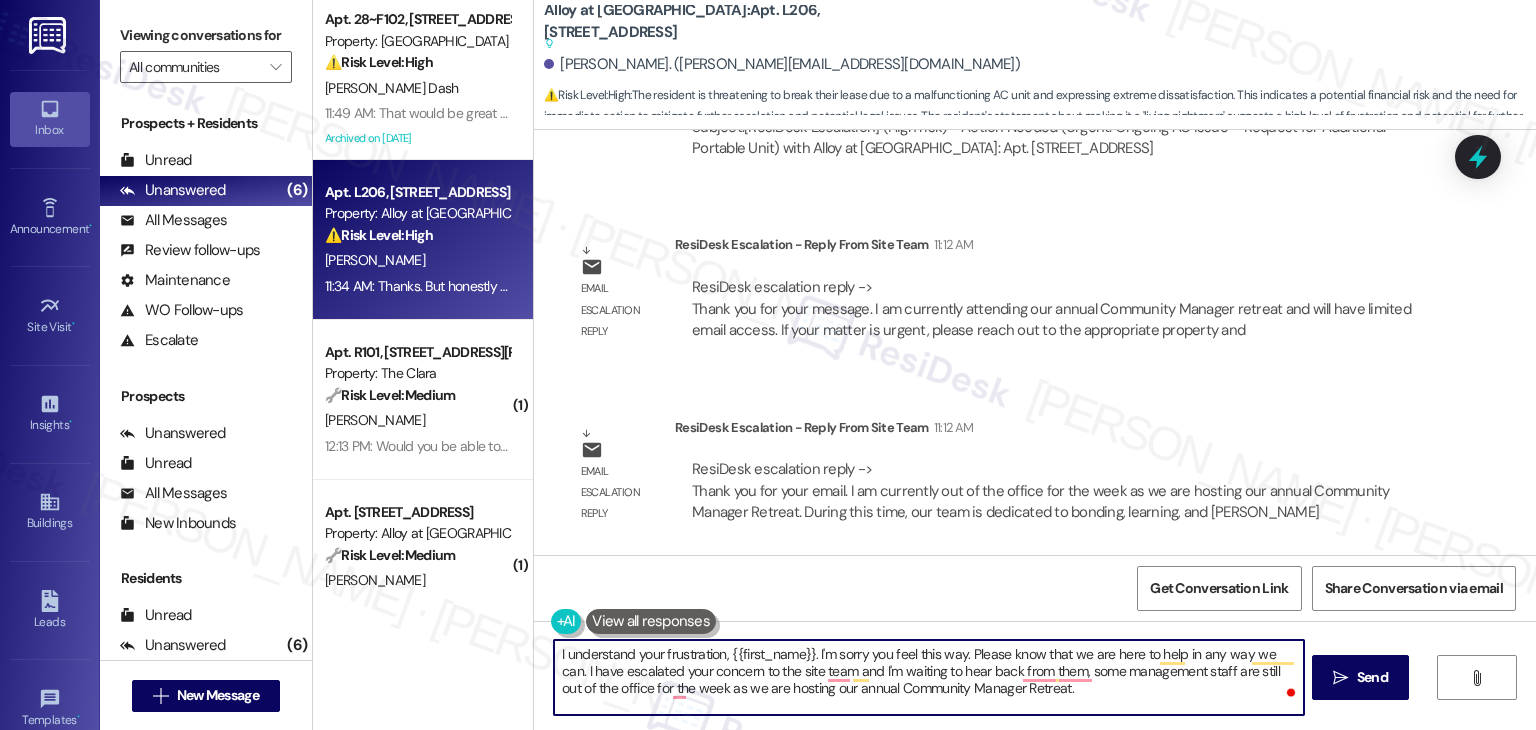 click on "I understand your frustration, {{first_name}}. I'm sorry you feel this way. Please know that we are here to help in any way we can. I have escalated your concern to the site team and I'm waiting to hear back from them, some management staff are still out of the office for the week as we are hosting our annual Community Manager Retreat." at bounding box center [928, 677] 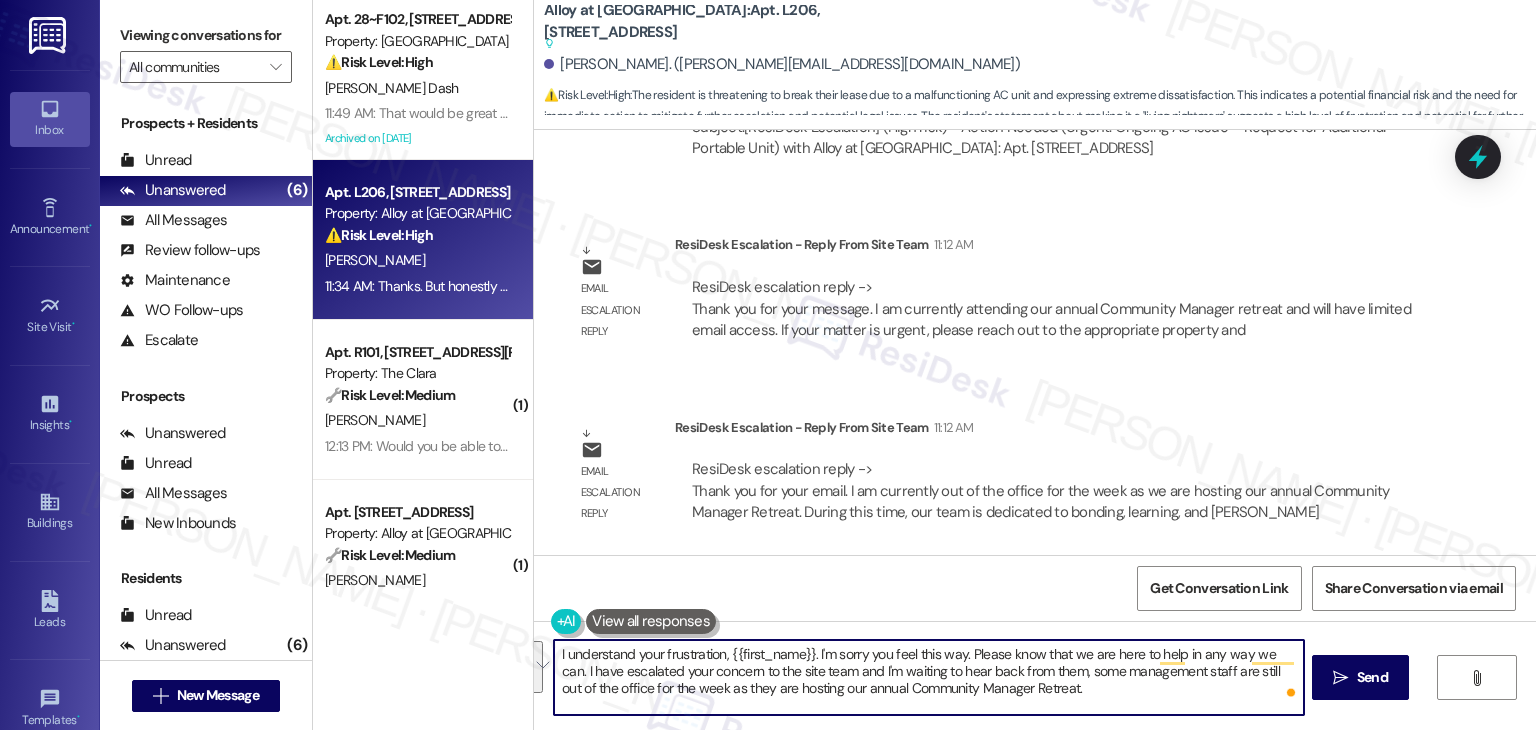 drag, startPoint x: 1039, startPoint y: 687, endPoint x: 810, endPoint y: 653, distance: 231.51025 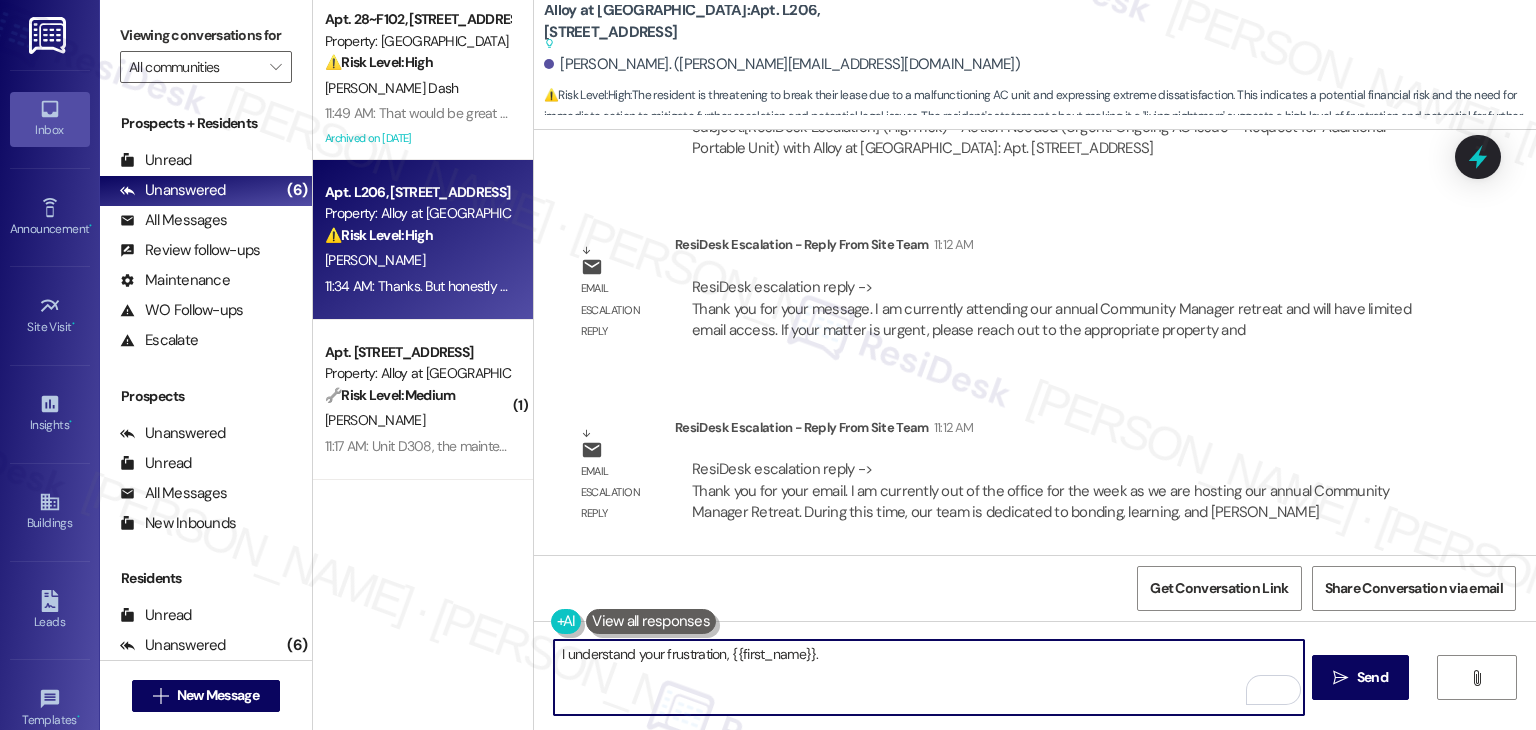 paste on "I’m sorry you’re feeling this way. Please know we’re here to help however we can. I’ve already escalated your concern to the site team and am currently waiting to hear back. Some of the management staff are out this week attending our annual Community Manager Retreat, but I’ll continue to follow up and share any updates as soon as I receive them." 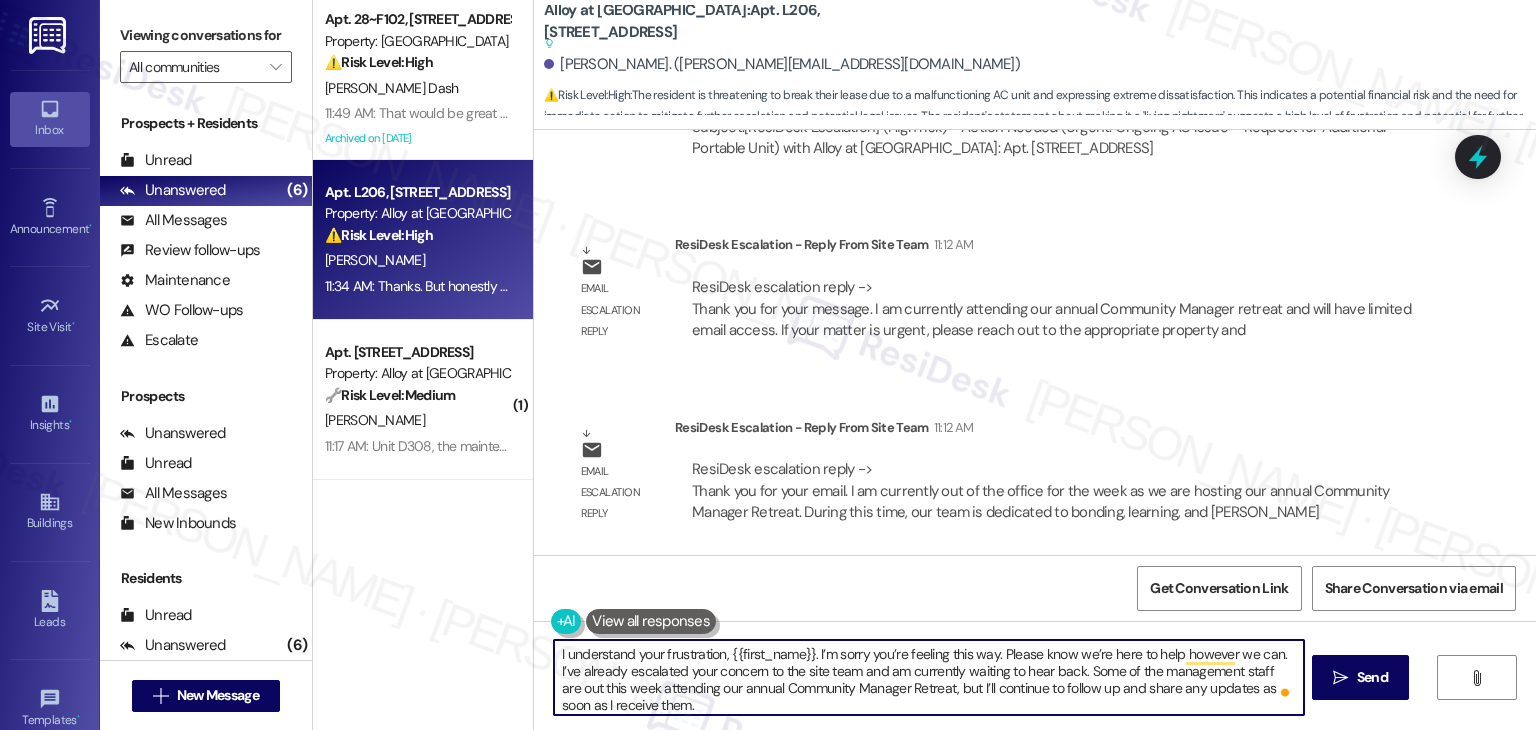 scroll, scrollTop: 4, scrollLeft: 0, axis: vertical 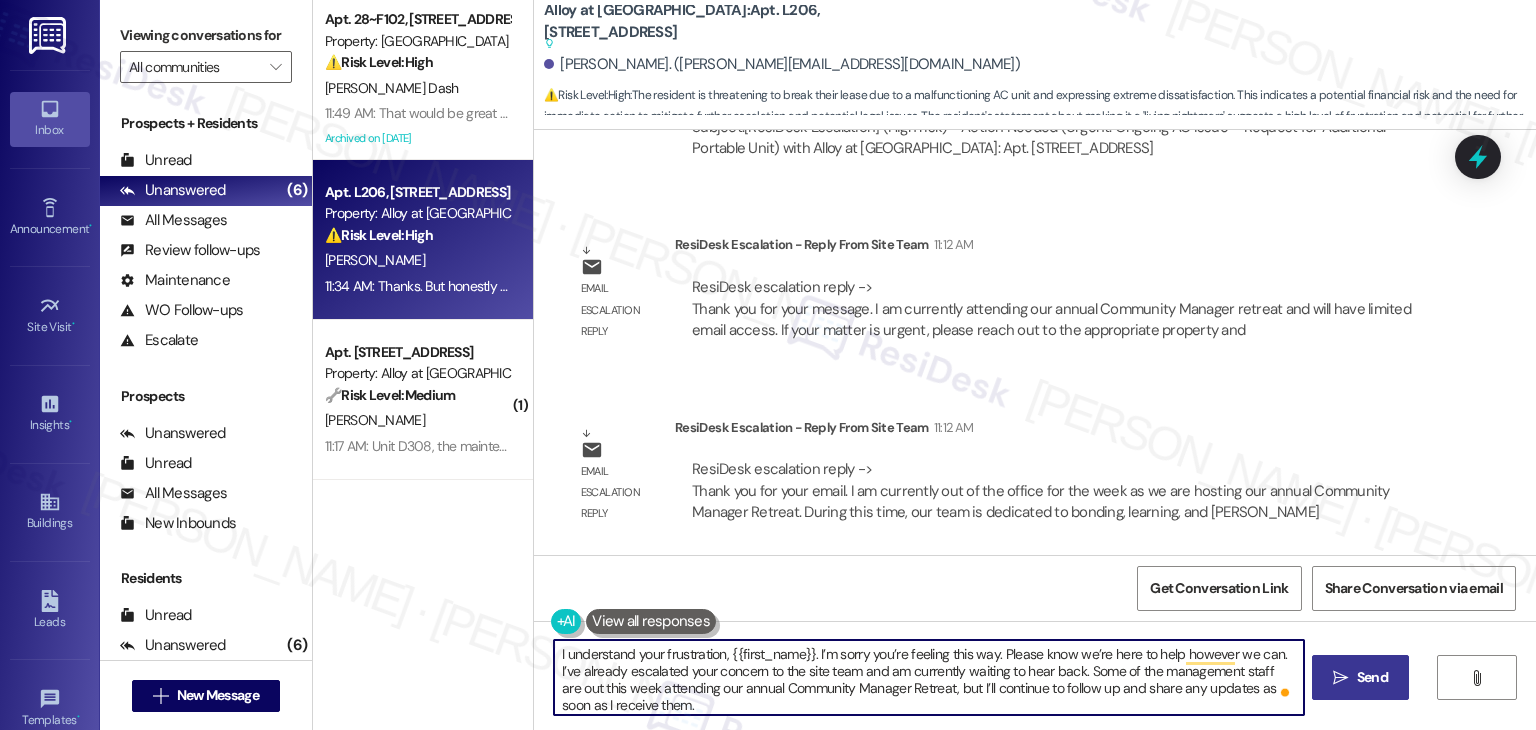 type on "I understand your frustration, {{first_name}}. I’m sorry you’re feeling this way. Please know we’re here to help however we can. I’ve already escalated your concern to the site team and am currently waiting to hear back. Some of the management staff are out this week attending our annual Community Manager Retreat, but I’ll continue to follow up and share any updates as soon as I receive them." 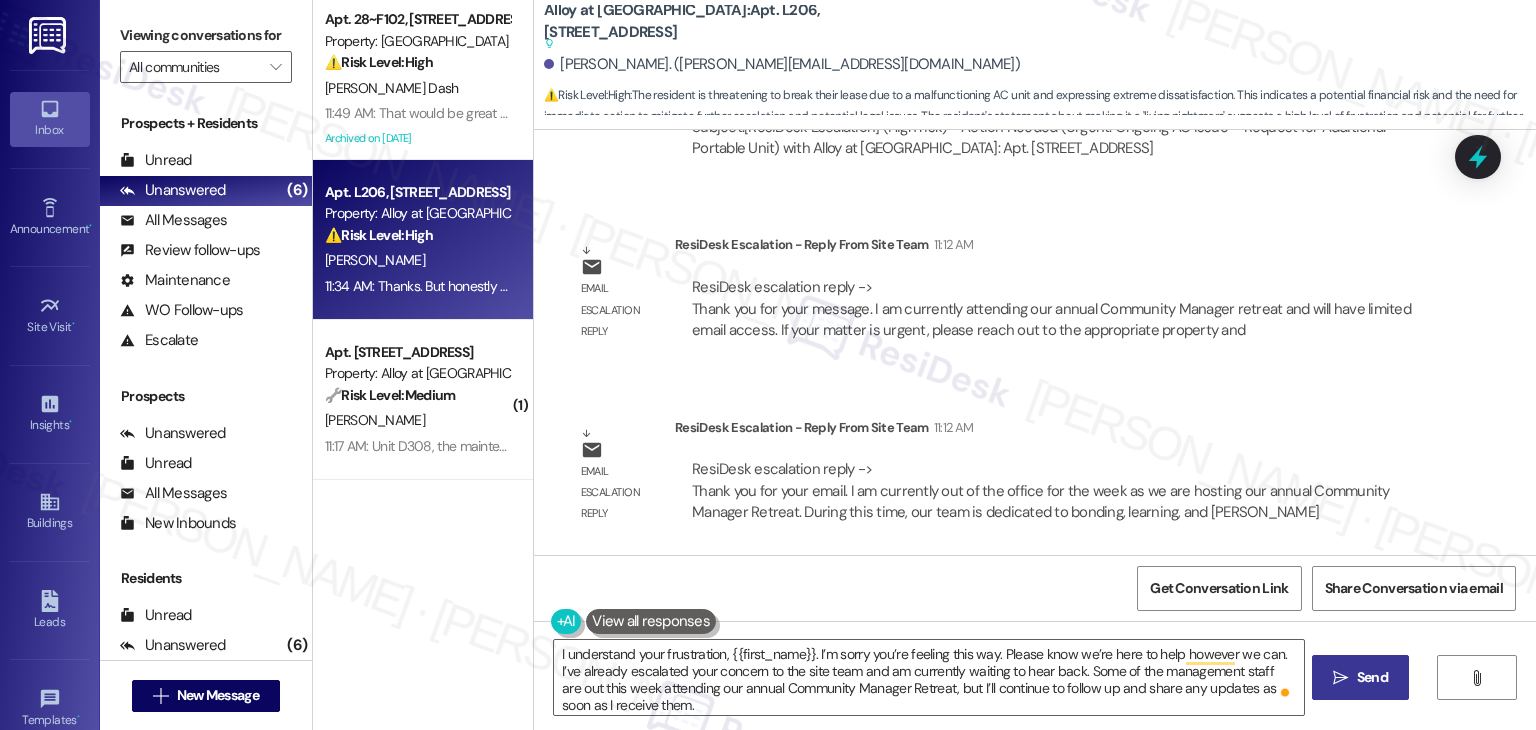 click on "Send" at bounding box center [1372, 677] 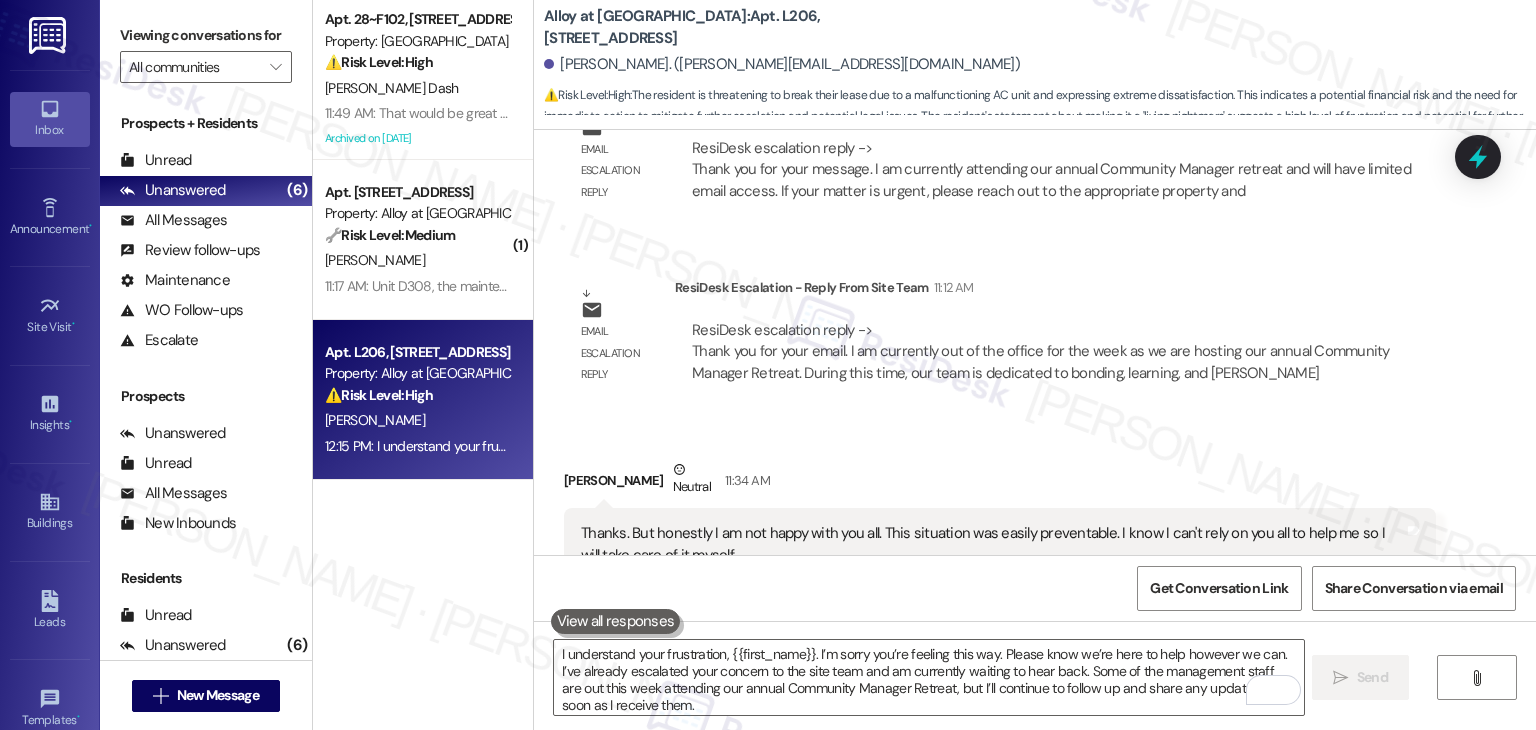 scroll, scrollTop: 28362, scrollLeft: 0, axis: vertical 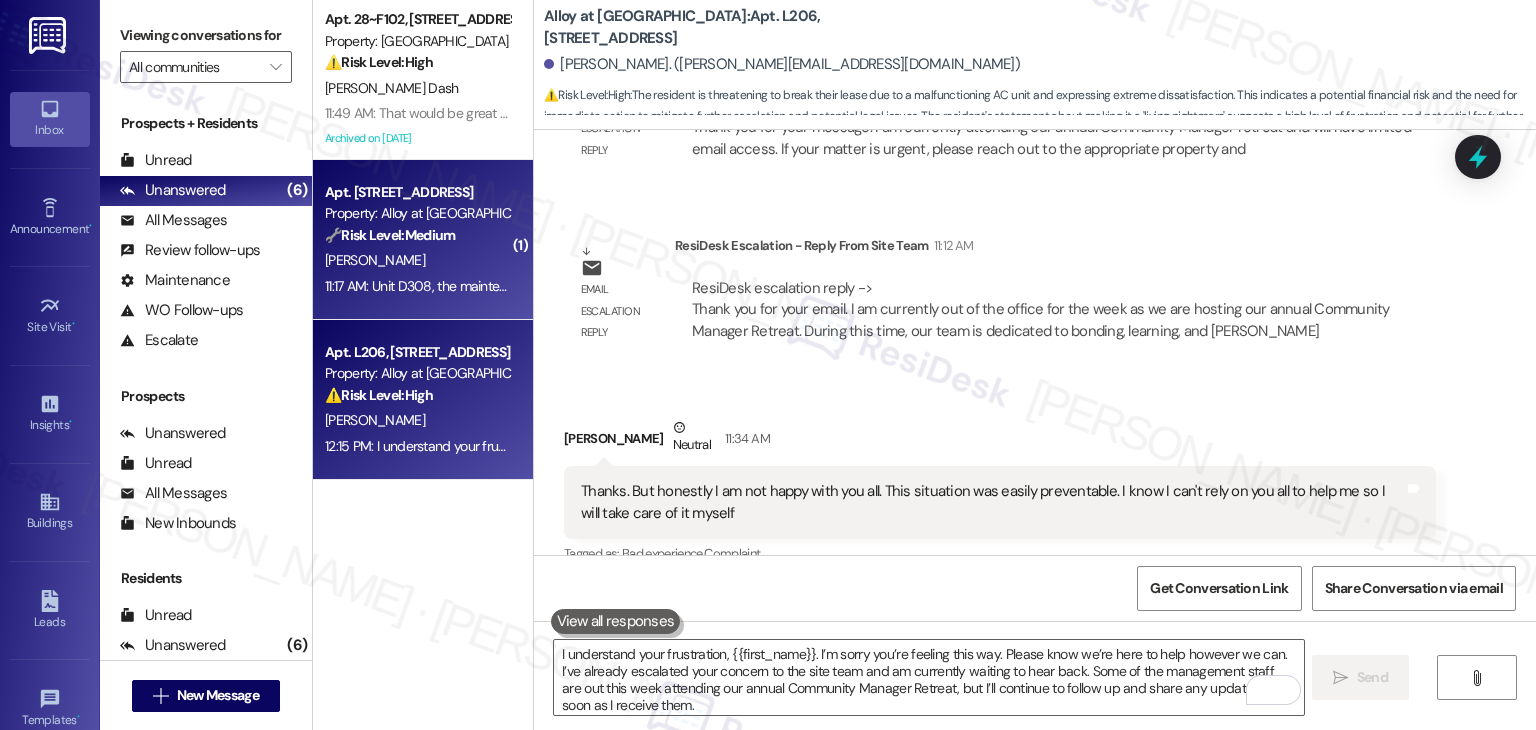 click on "11:17 AM: Unit D308, the maintenance order filed today at 3AM is no longer needed as Rocky Mountain Power resolved partial loss of power 11:17 AM: Unit D308, the maintenance order filed today at 3AM is no longer needed as Rocky Mountain Power resolved partial loss of power" at bounding box center [417, 286] 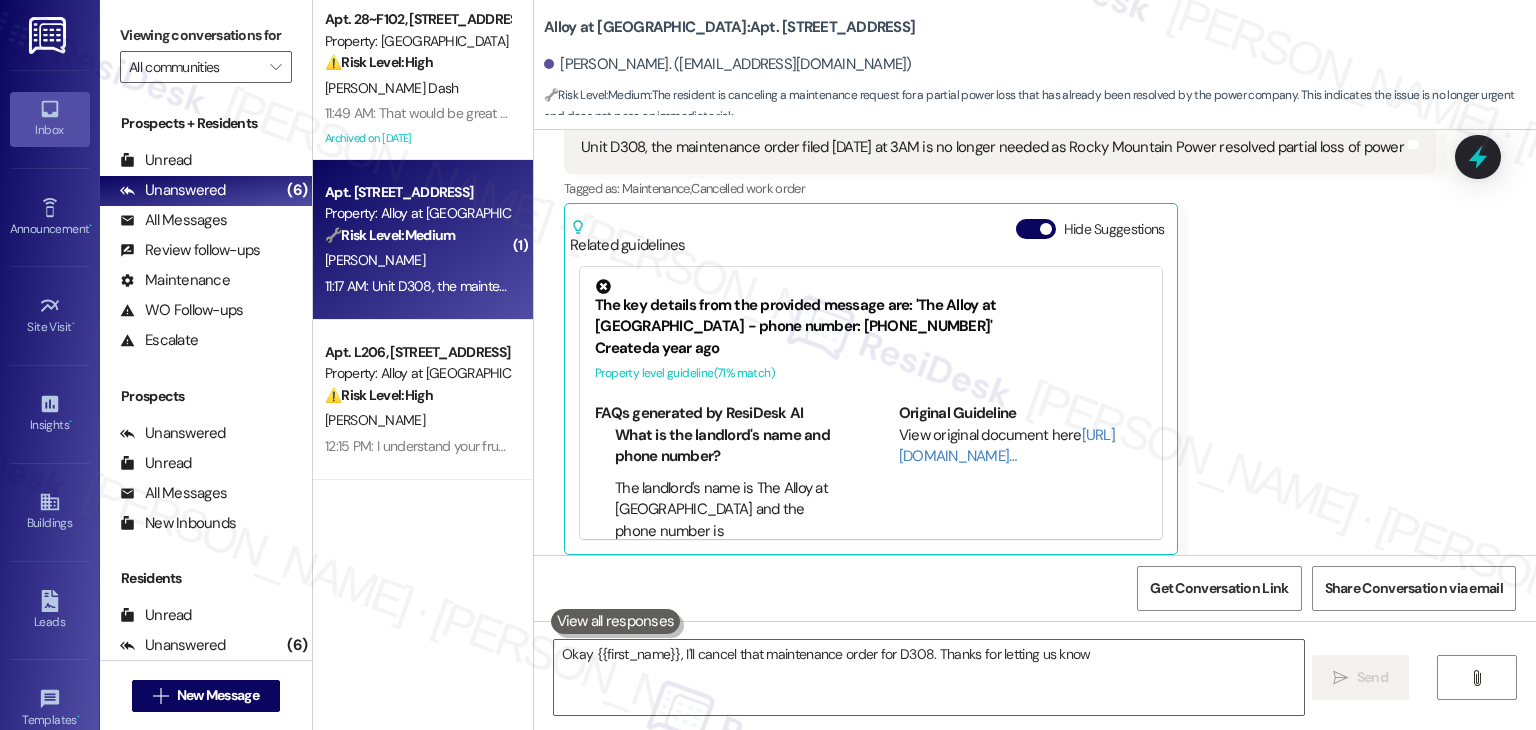 scroll, scrollTop: 461, scrollLeft: 0, axis: vertical 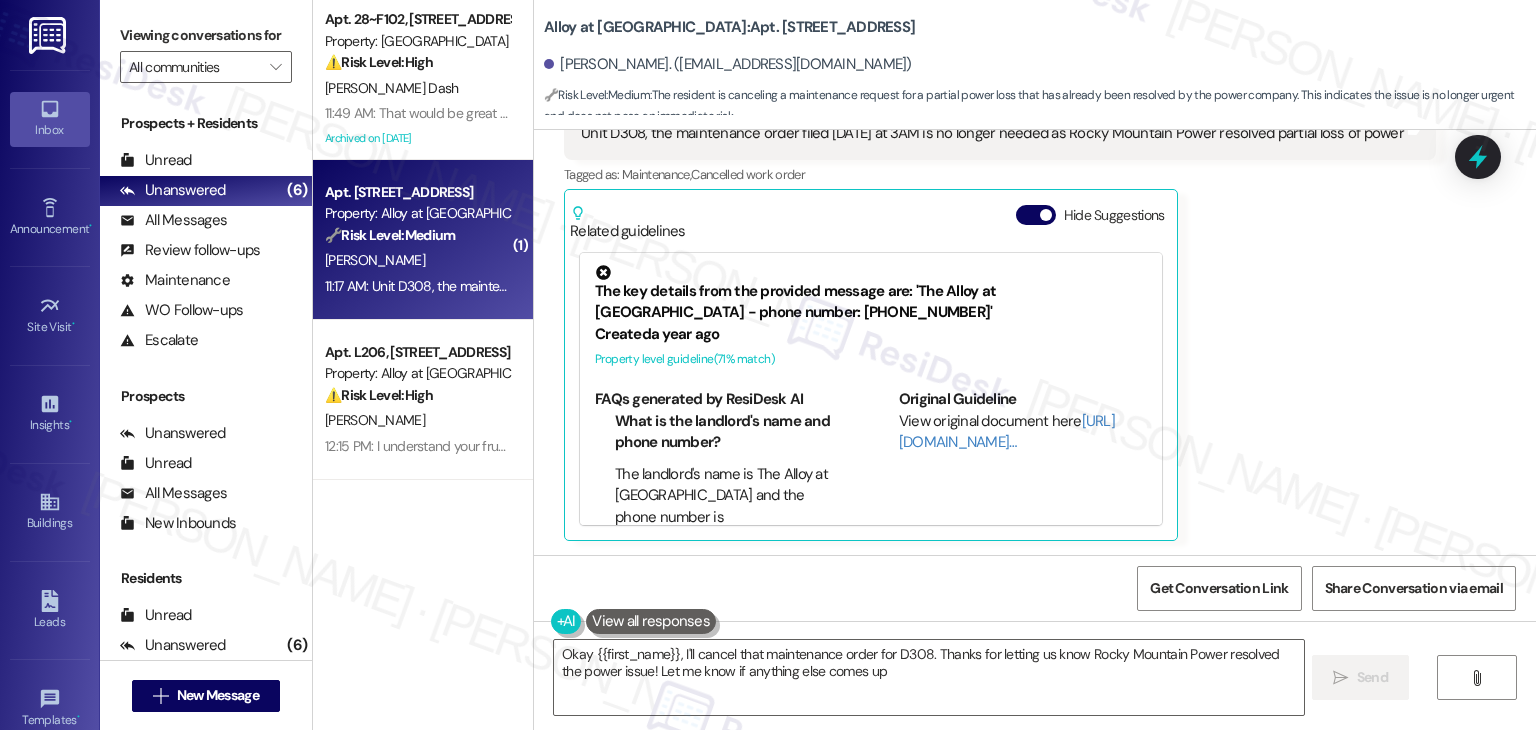 type on "Okay {{first_name}}, I'll cancel that maintenance order for D308. Thanks for letting us know Rocky Mountain Power resolved the power issue! Let me know if anything else comes up." 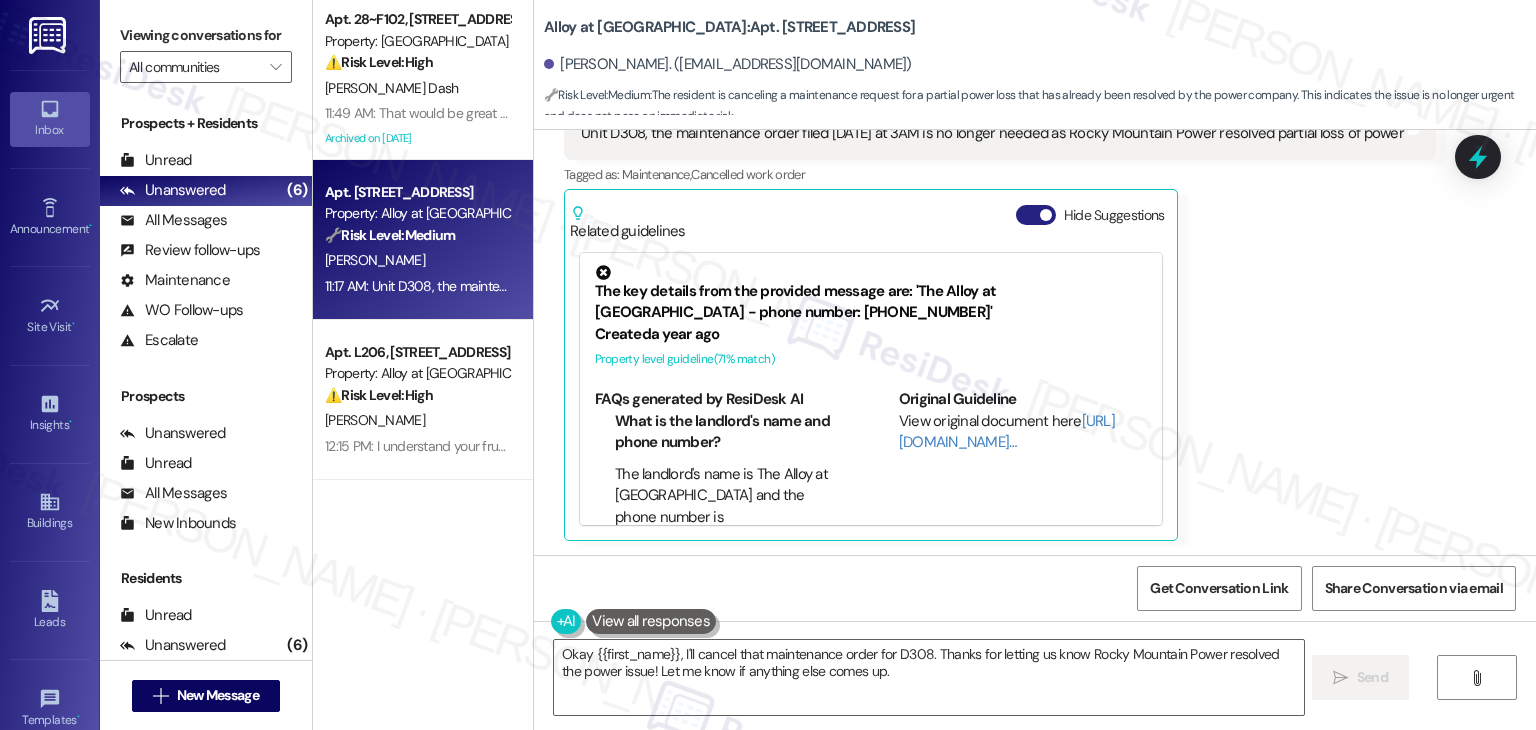 click on "Hide Suggestions" at bounding box center [1036, 215] 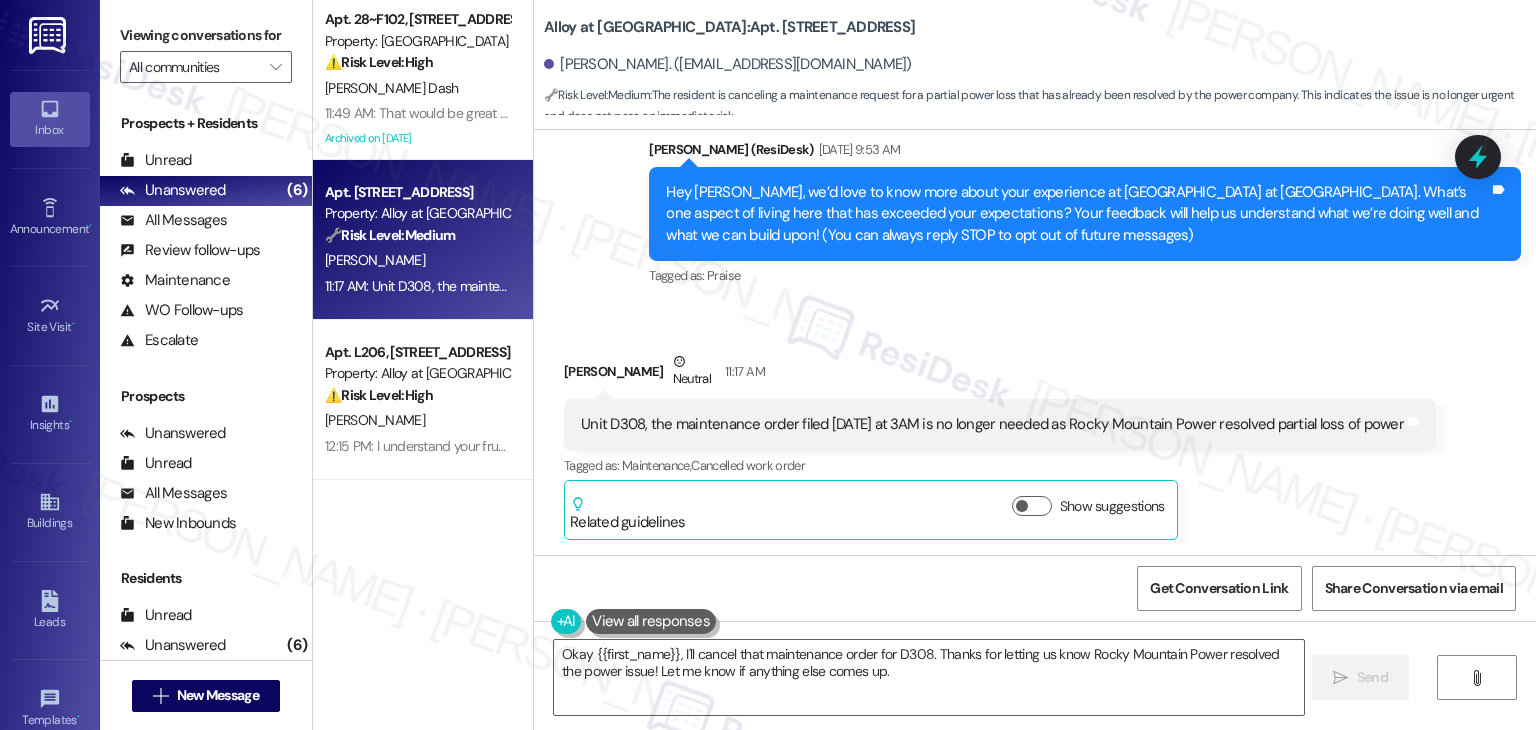click on "Gregory Schneider   Neutral 11:17 AM" at bounding box center (1000, 375) 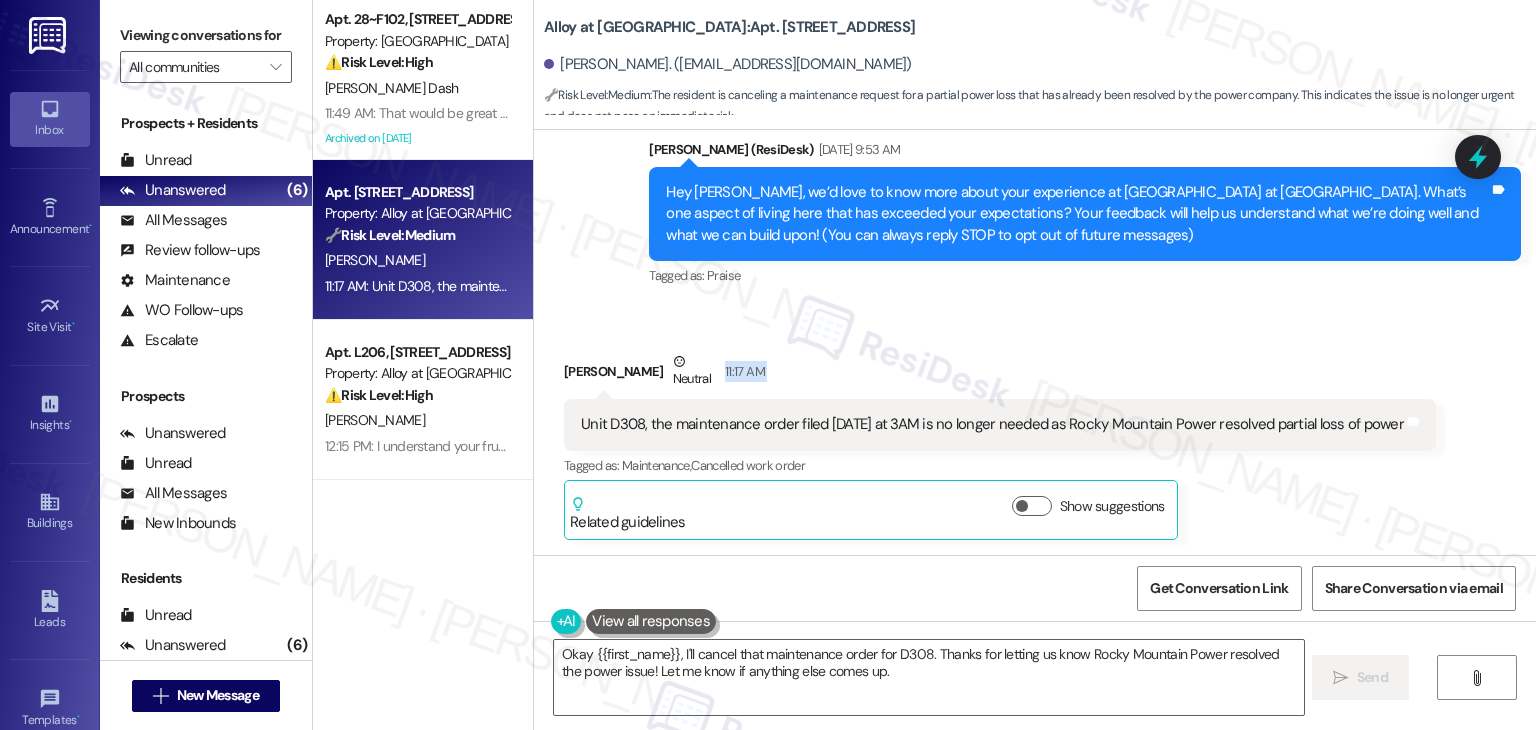 click on "Gregory Schneider   Neutral 11:17 AM" at bounding box center [1000, 375] 